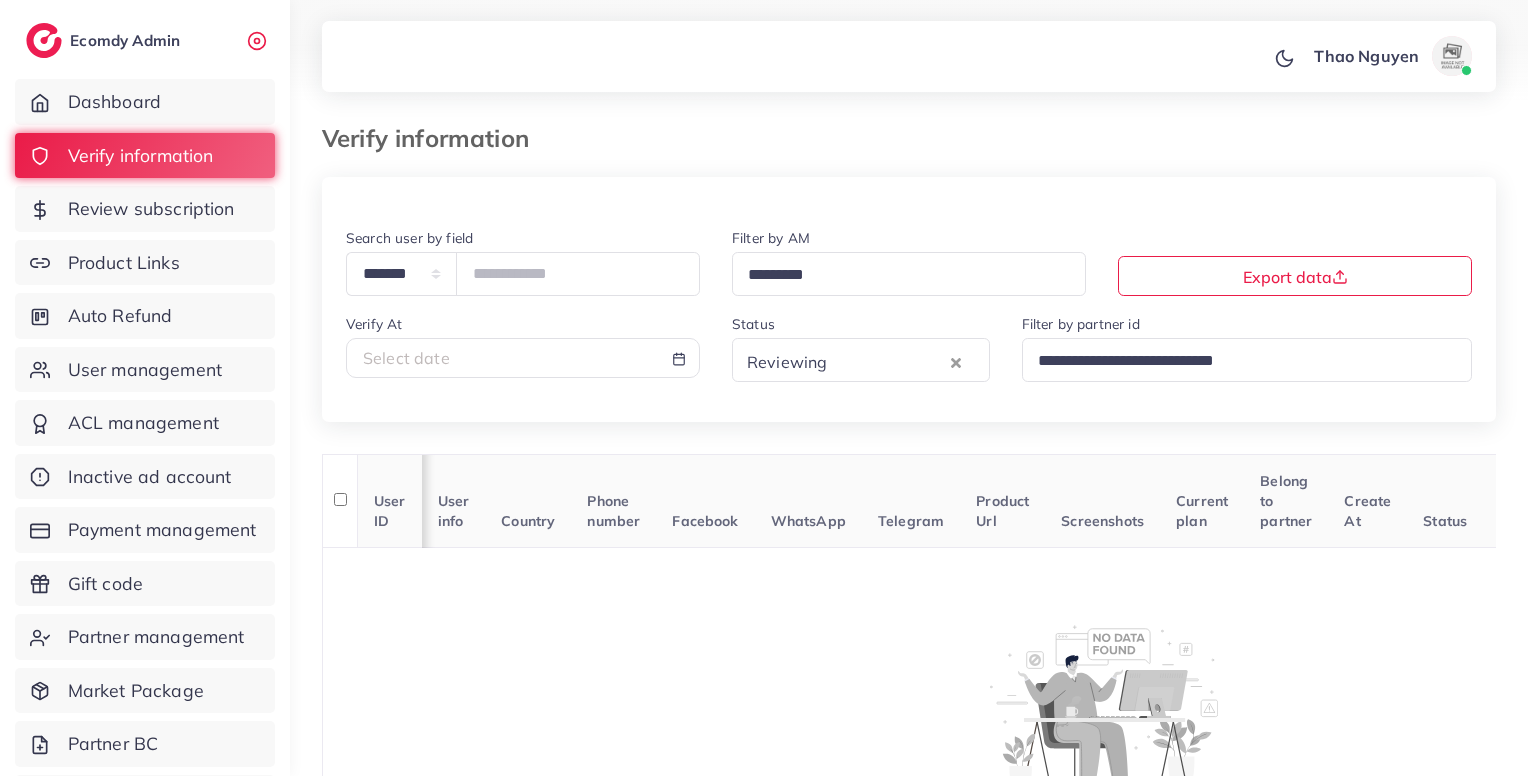 scroll, scrollTop: 79, scrollLeft: 0, axis: vertical 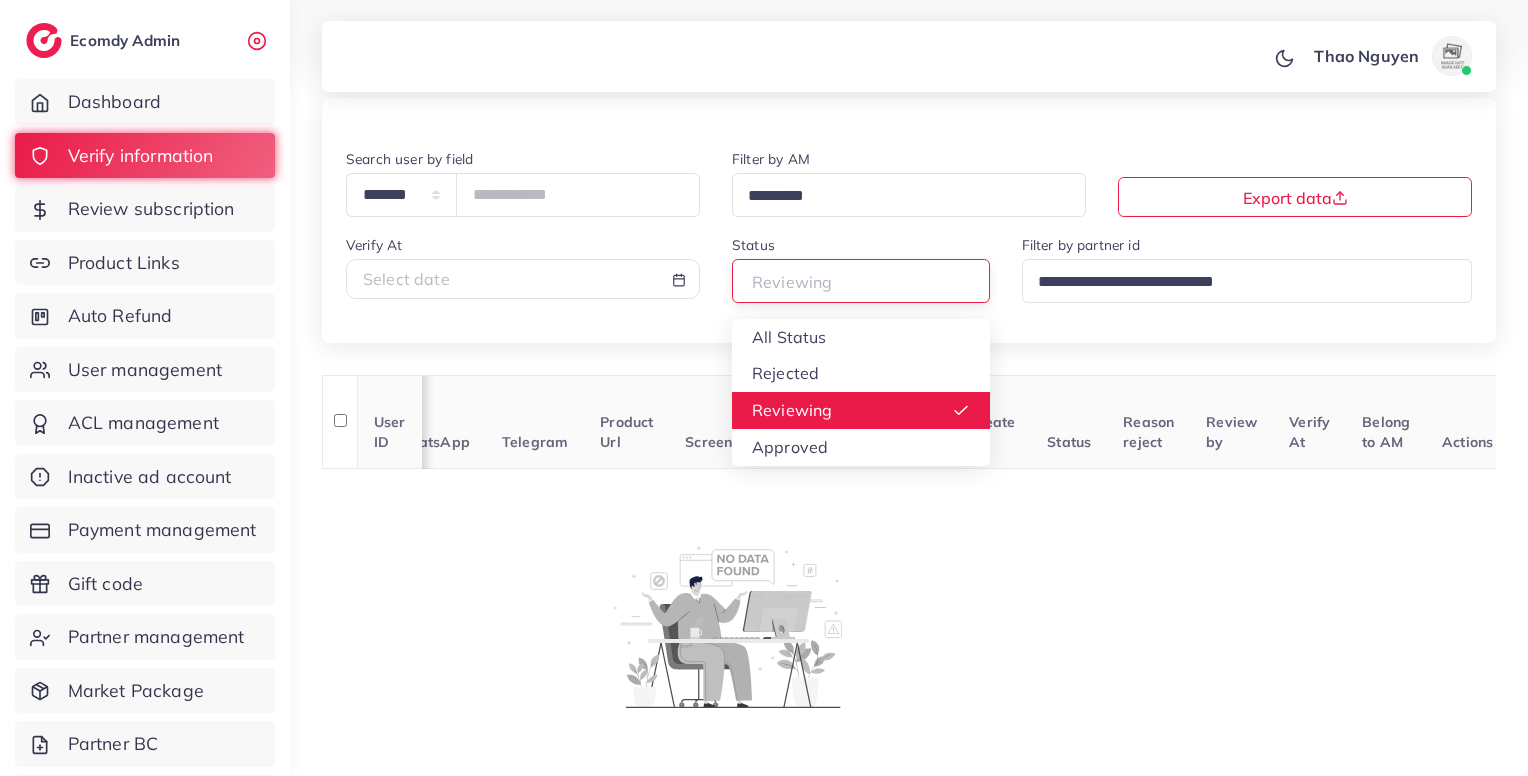 click on "Reviewing" at bounding box center [852, 280] 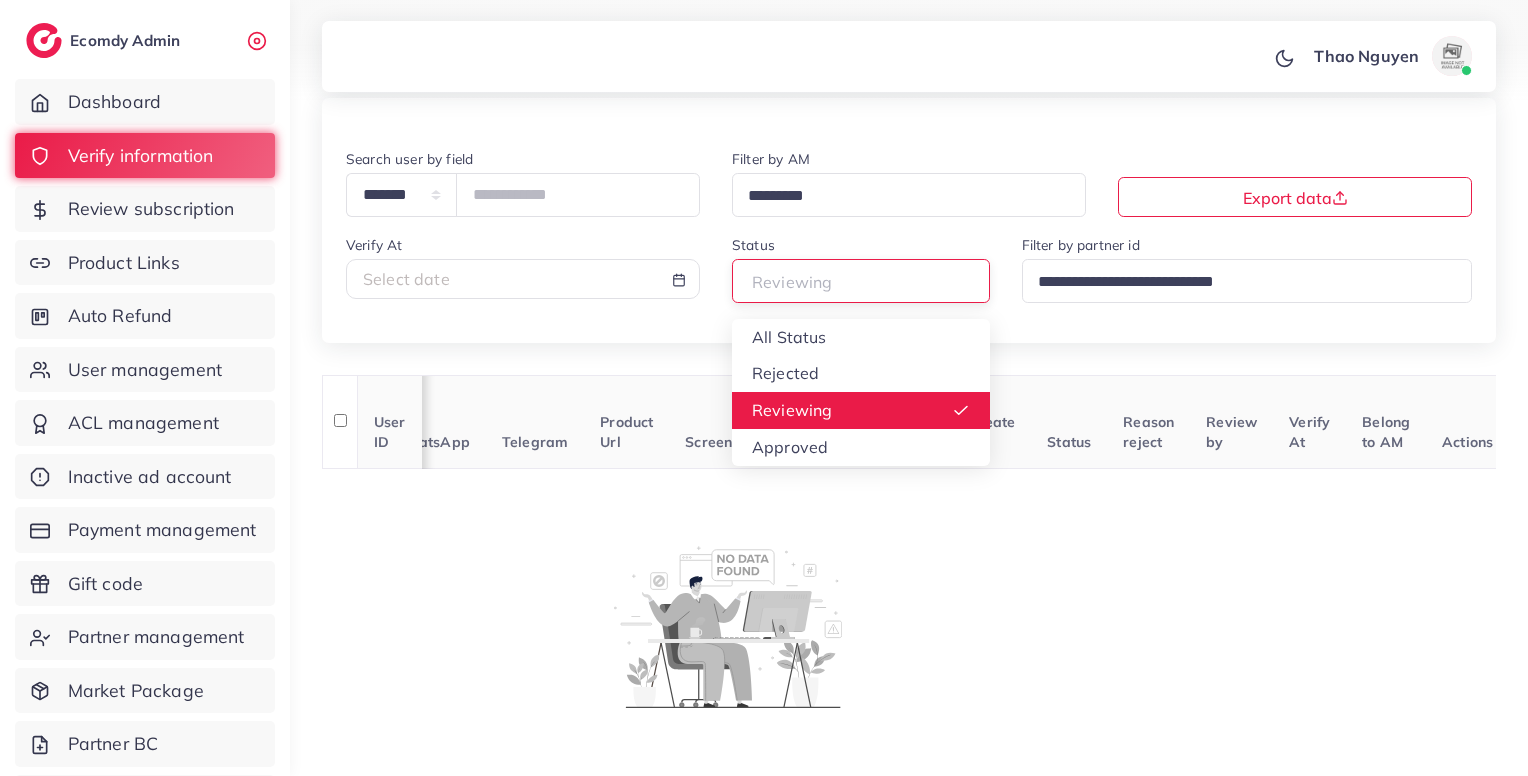 click at bounding box center (852, 282) 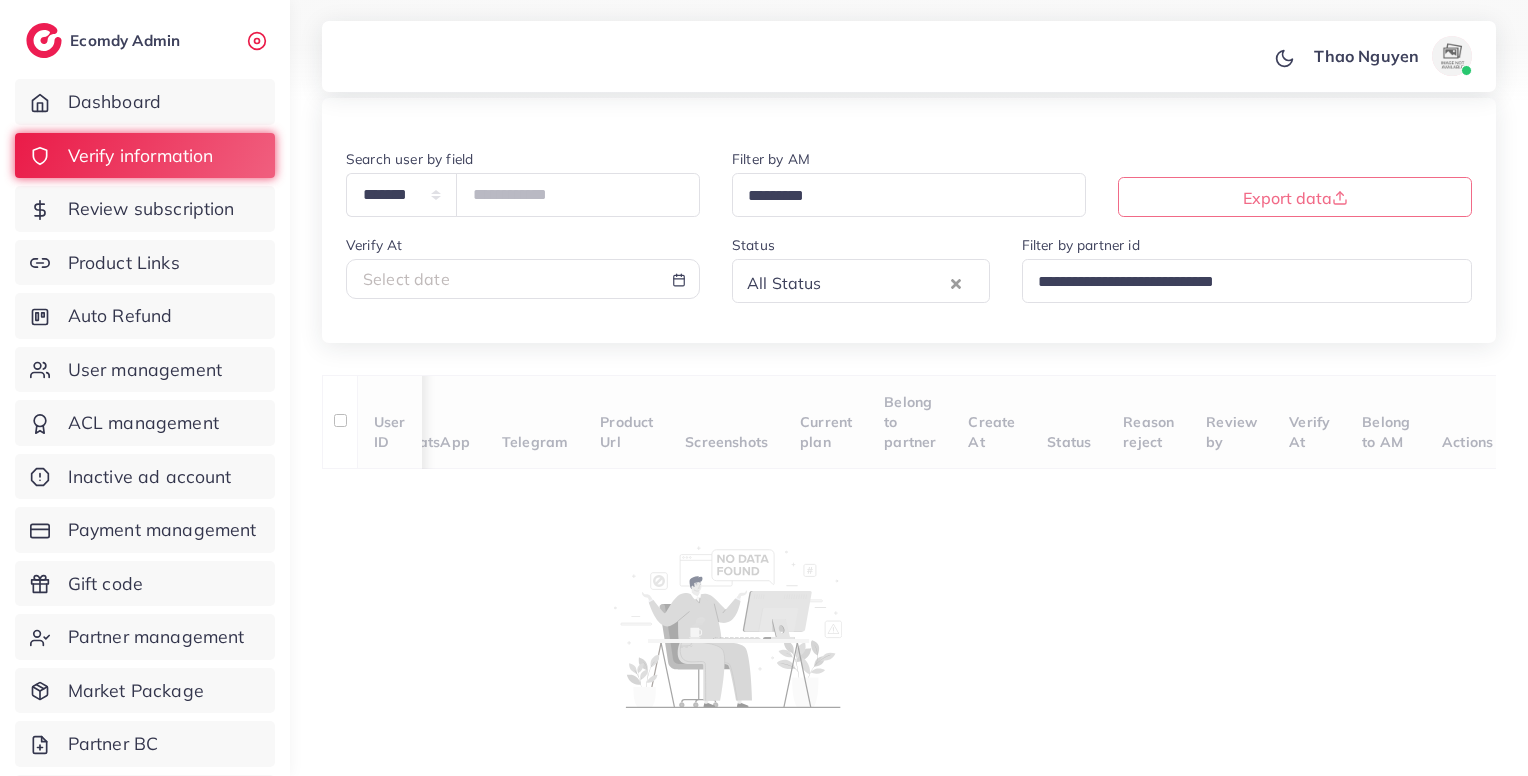 scroll, scrollTop: 0, scrollLeft: 0, axis: both 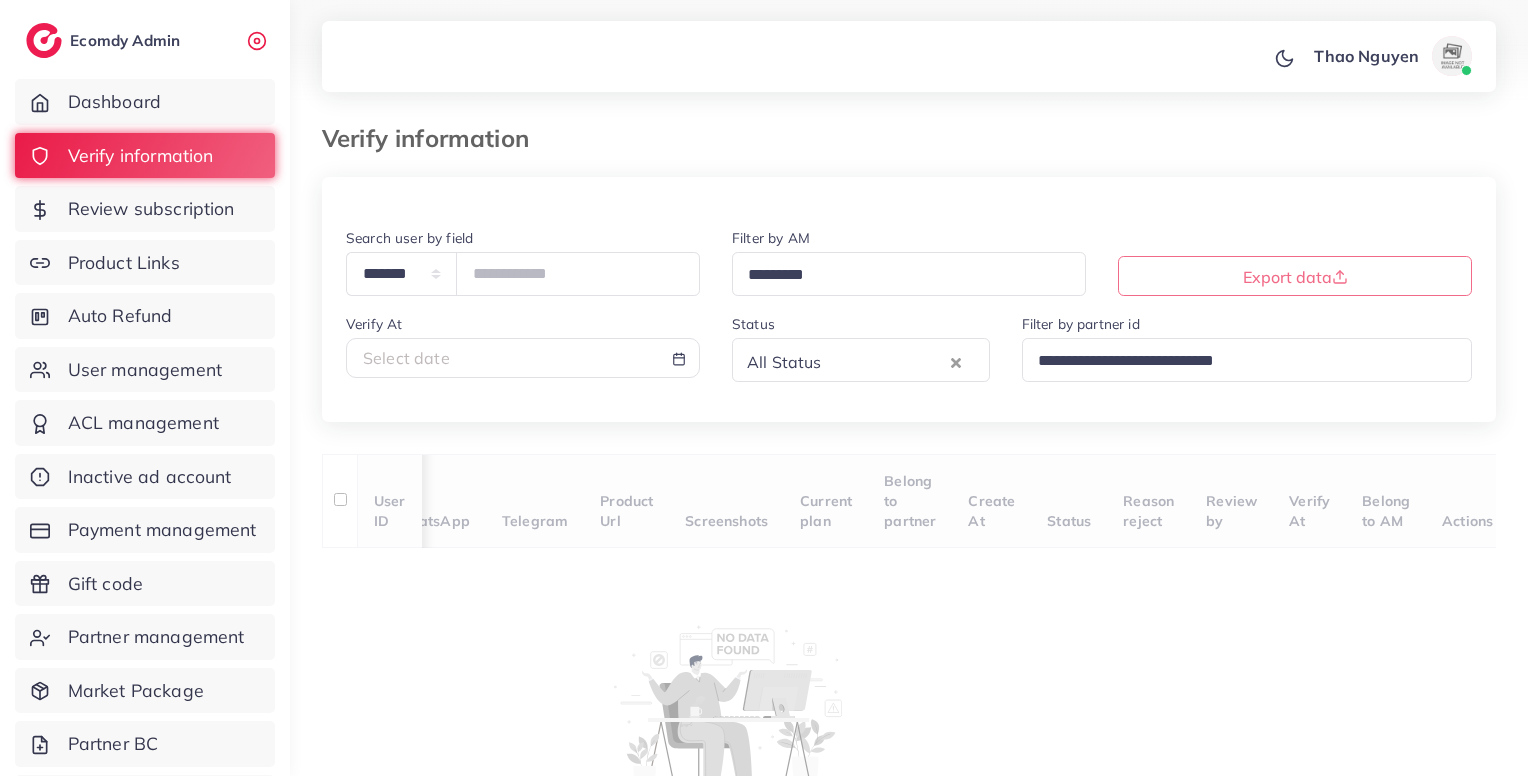 click on "Status
All Status
Loading...
All Status
Rejected
Reviewing
Approved" at bounding box center (861, 347) 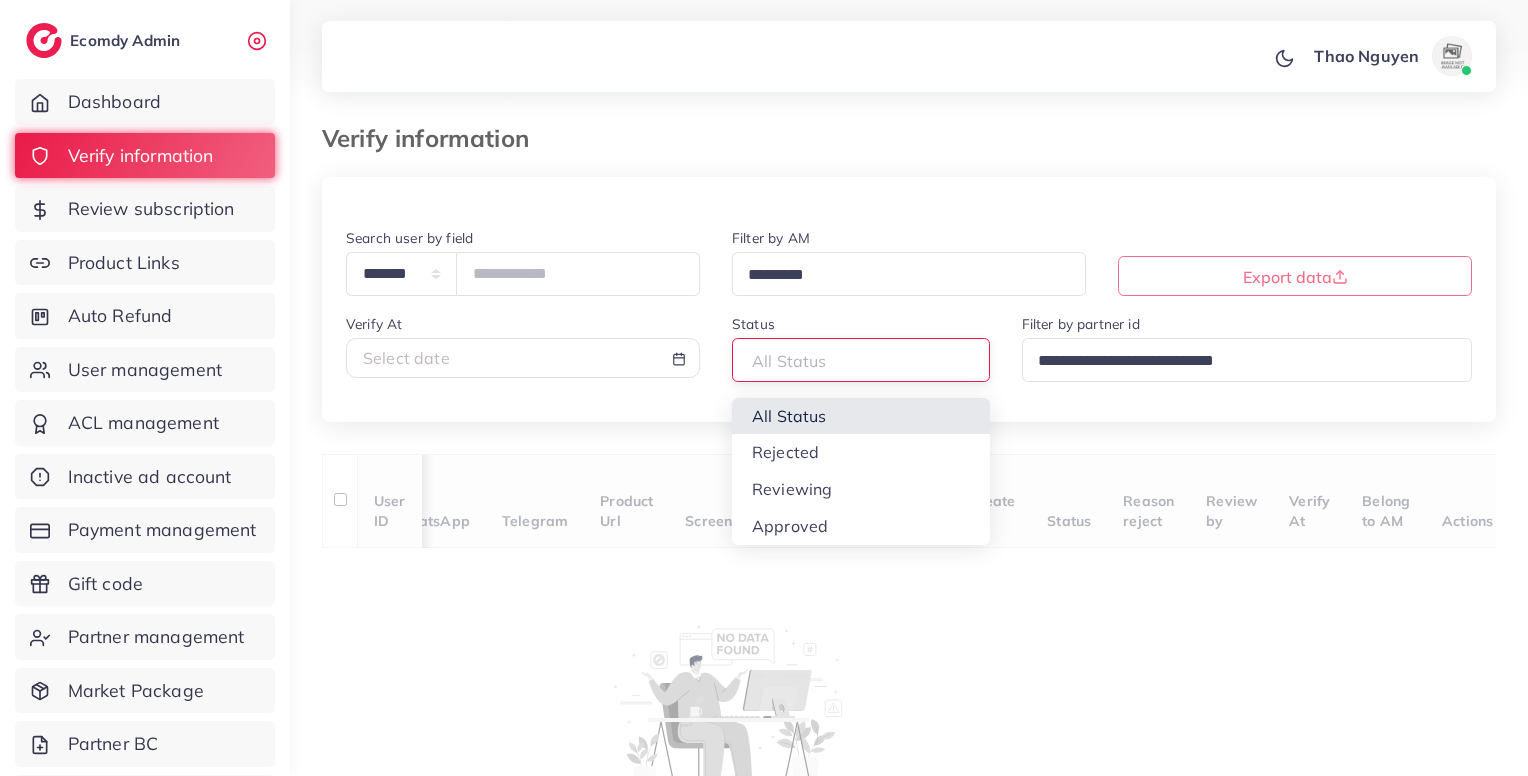 click at bounding box center (852, 361) 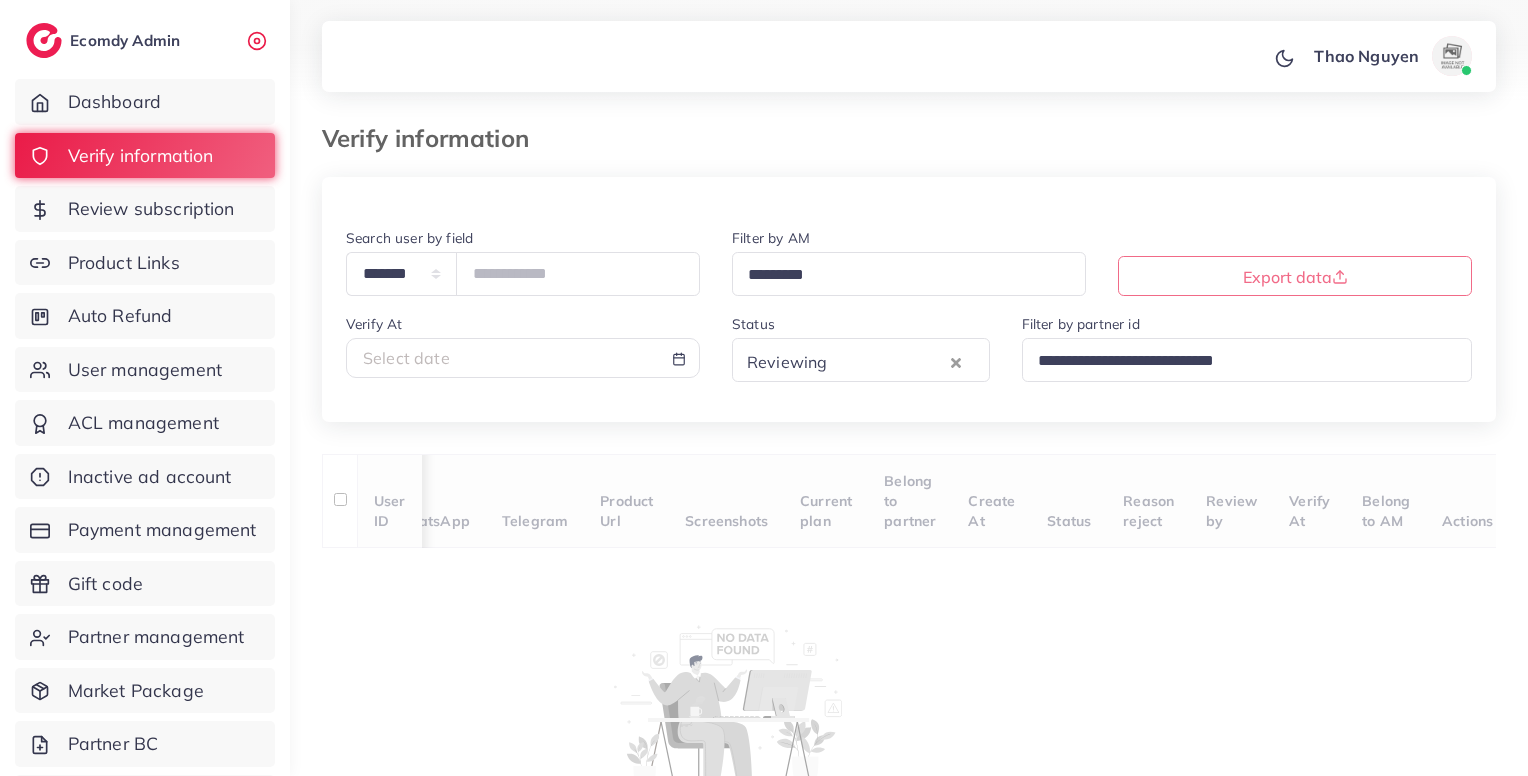 click on "**********" at bounding box center [909, 520] 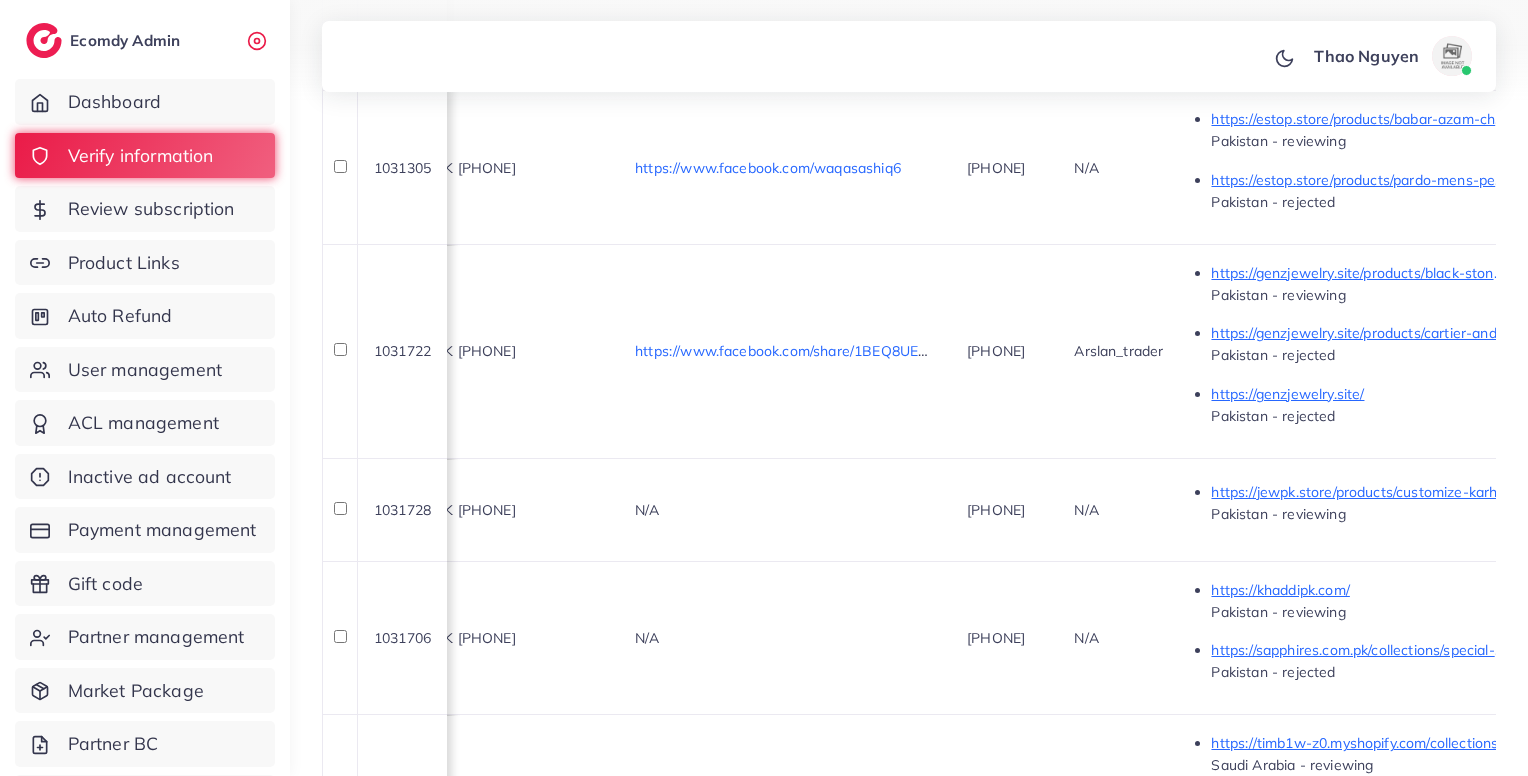 scroll, scrollTop: 1094, scrollLeft: 0, axis: vertical 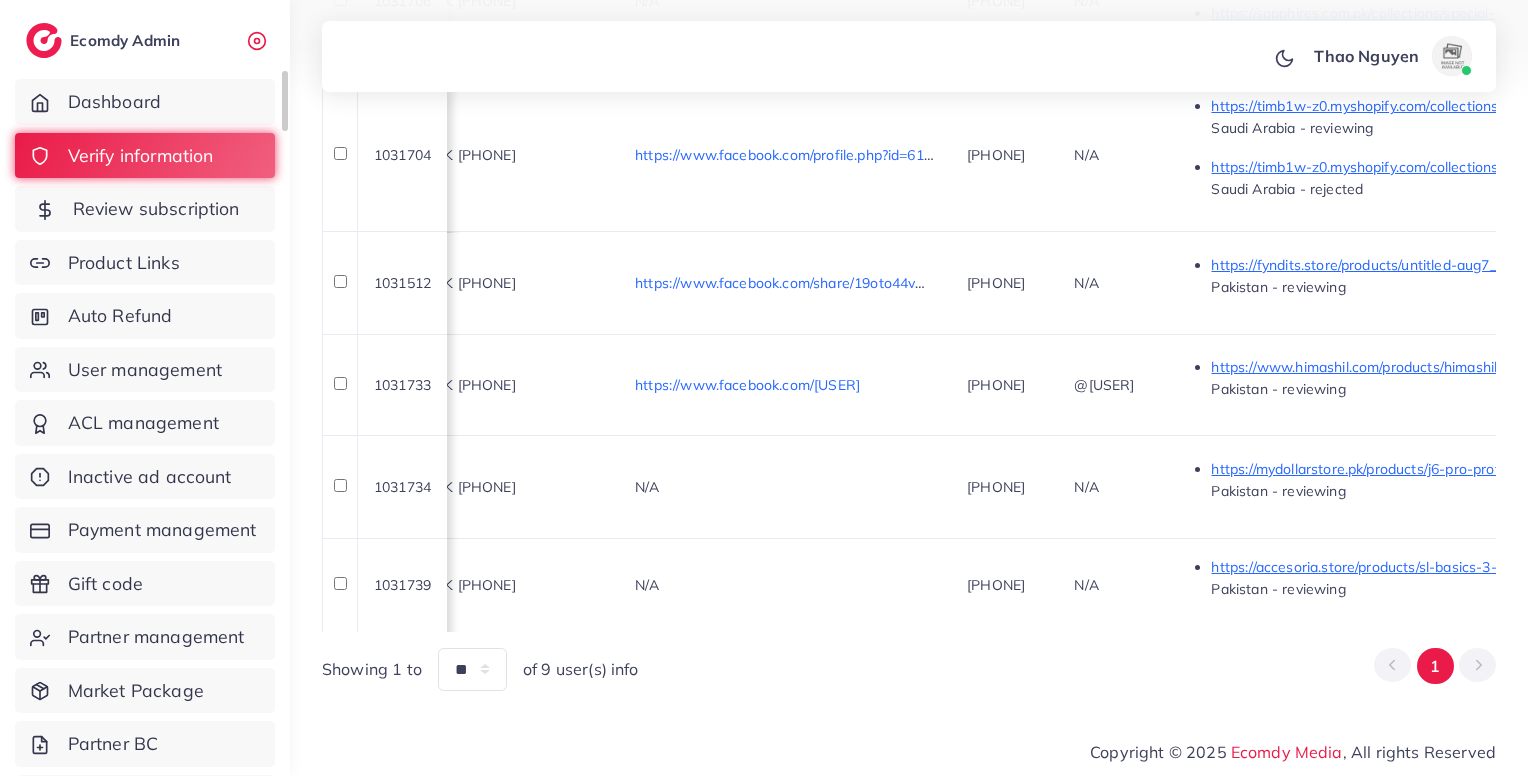 click on "Review subscription" at bounding box center [156, 209] 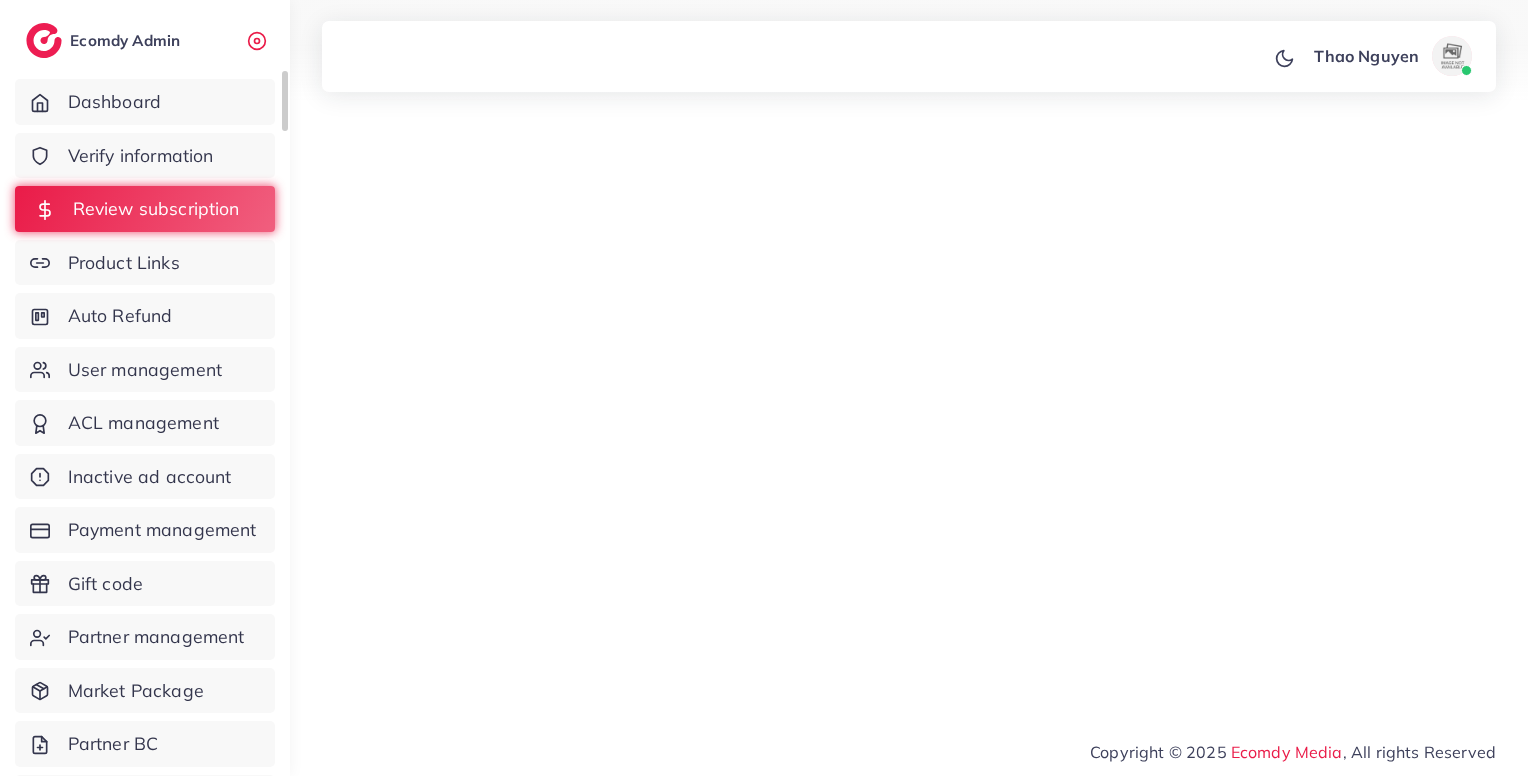 scroll, scrollTop: 0, scrollLeft: 0, axis: both 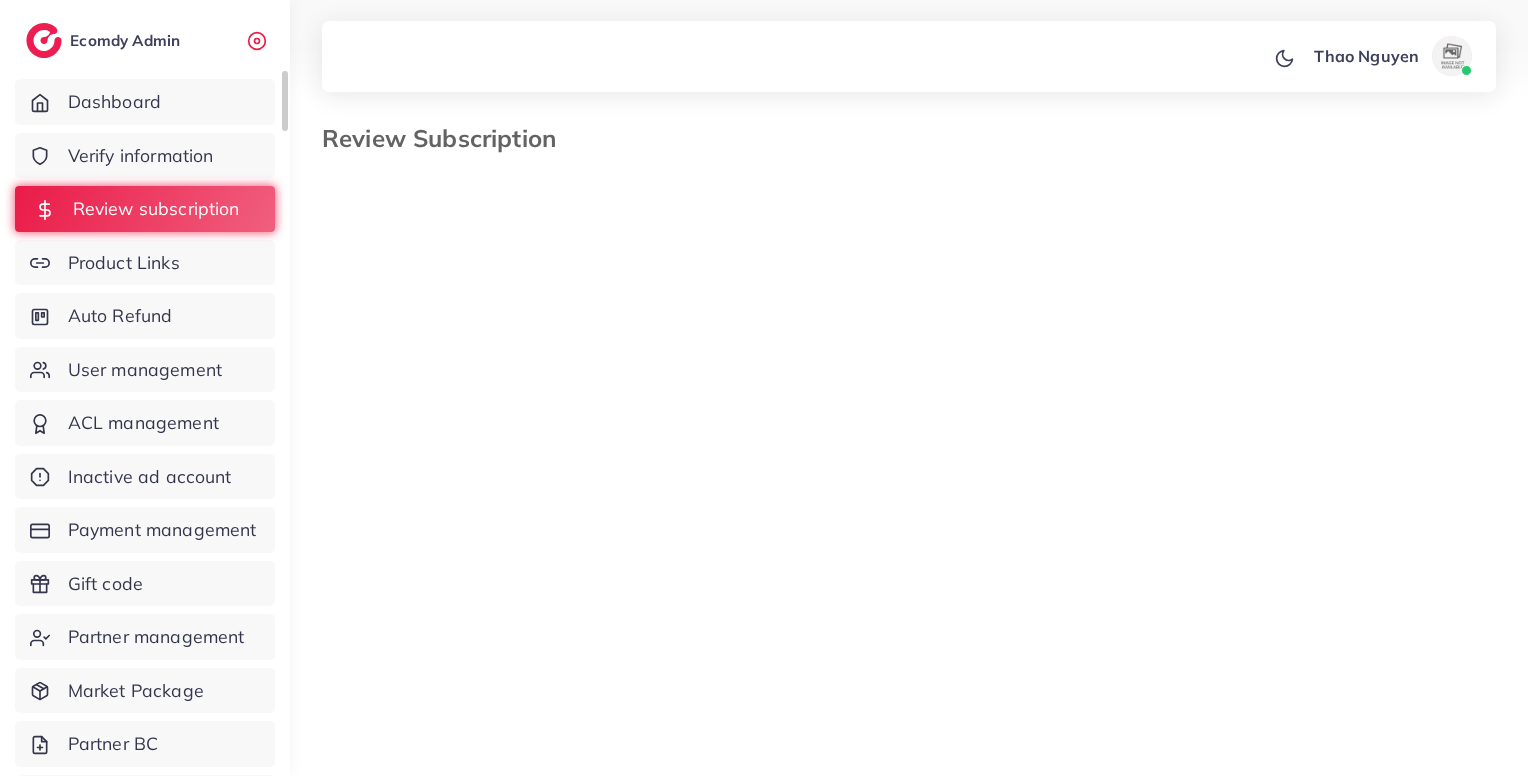 select on "*******" 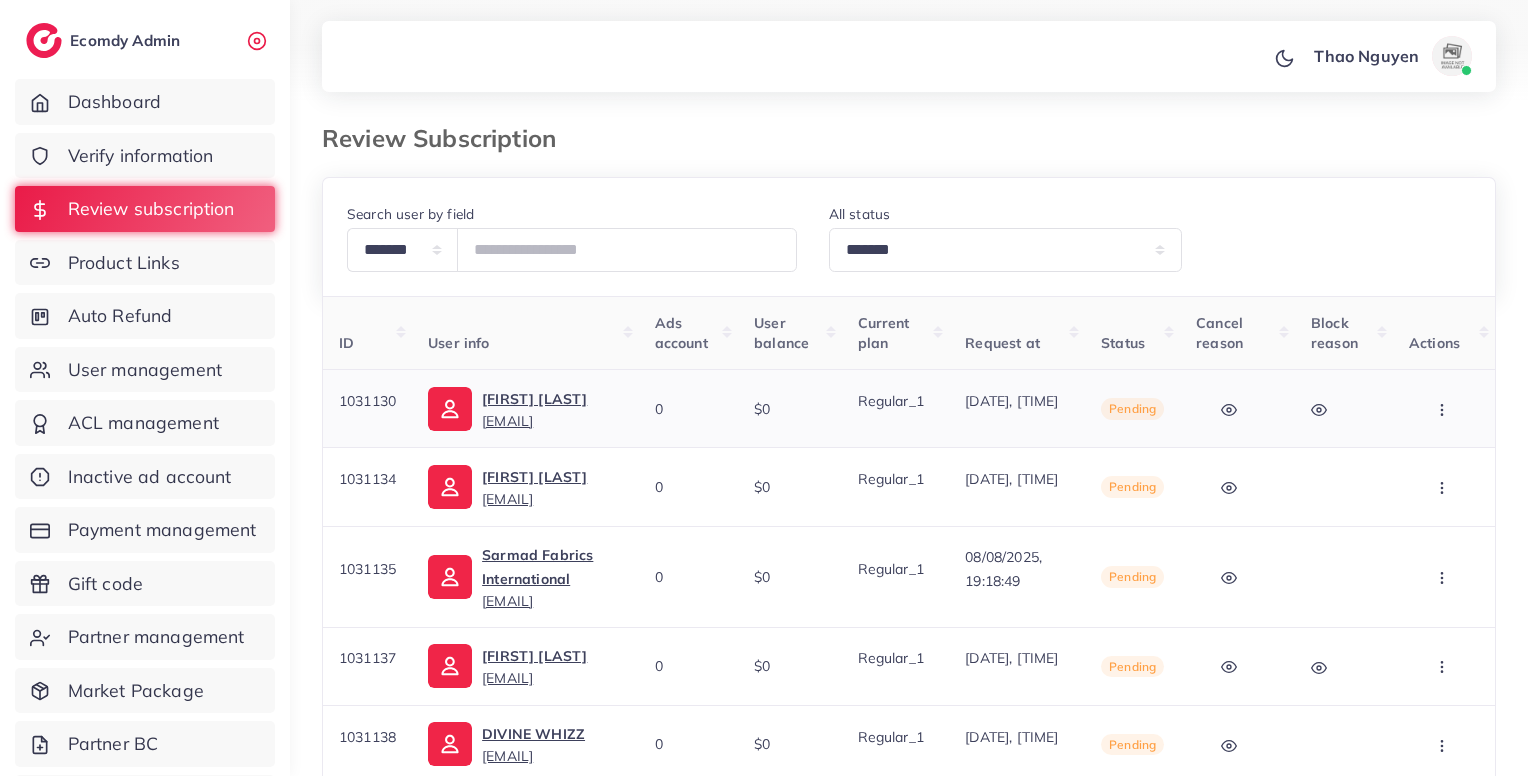 click at bounding box center (1444, 408) 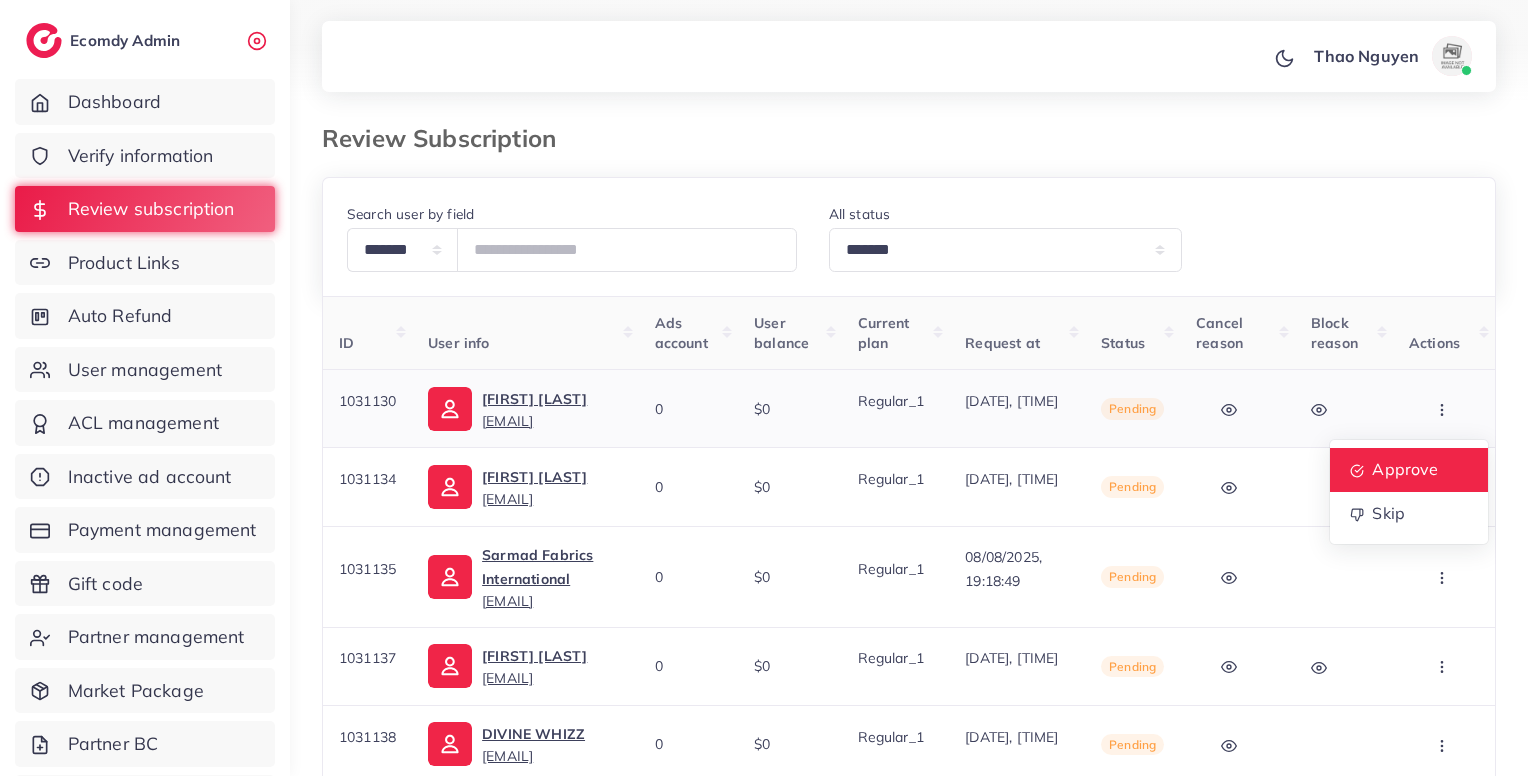 click on "Approve" at bounding box center (1405, 470) 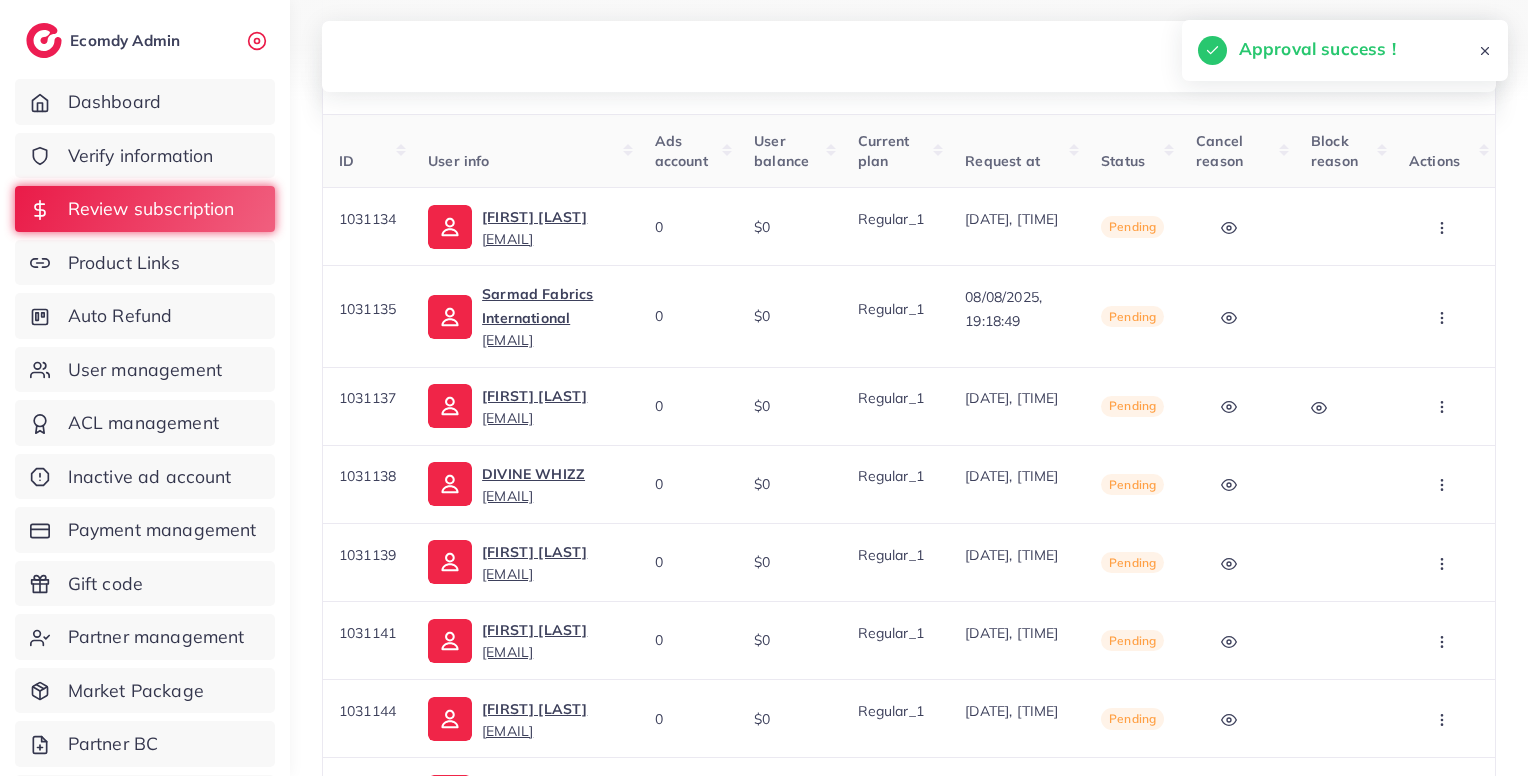 scroll, scrollTop: 184, scrollLeft: 0, axis: vertical 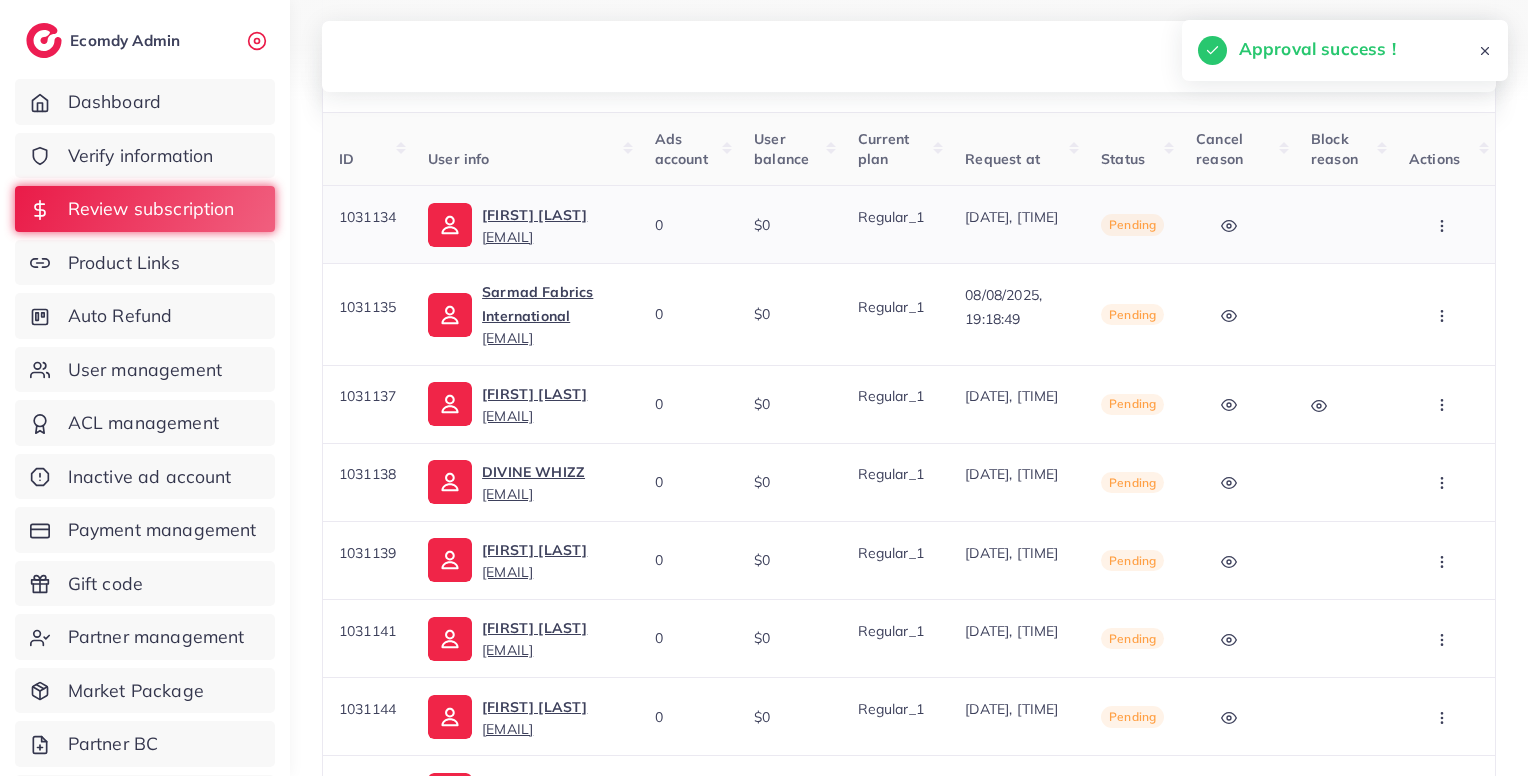 click 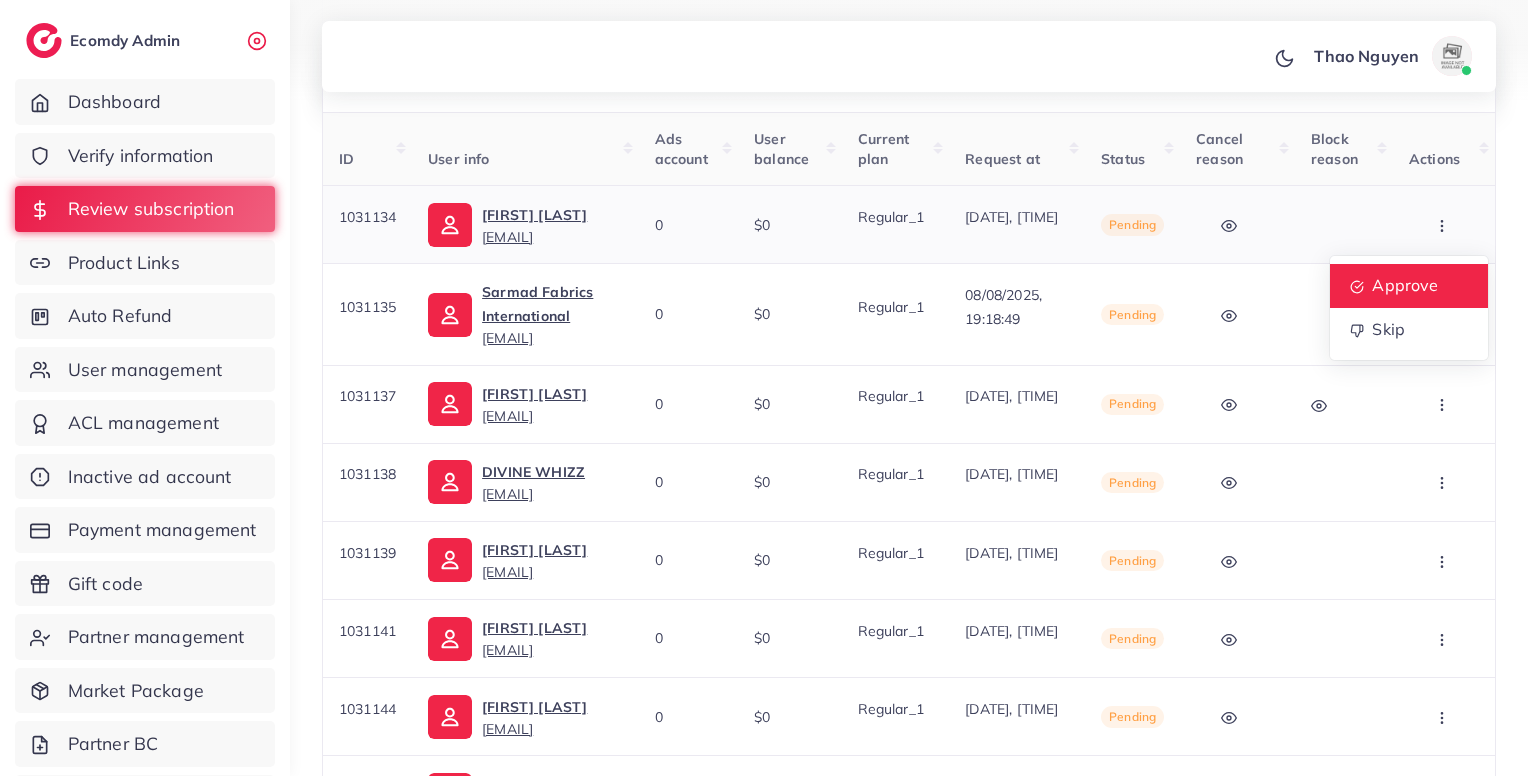click on "Approve" at bounding box center (1405, 286) 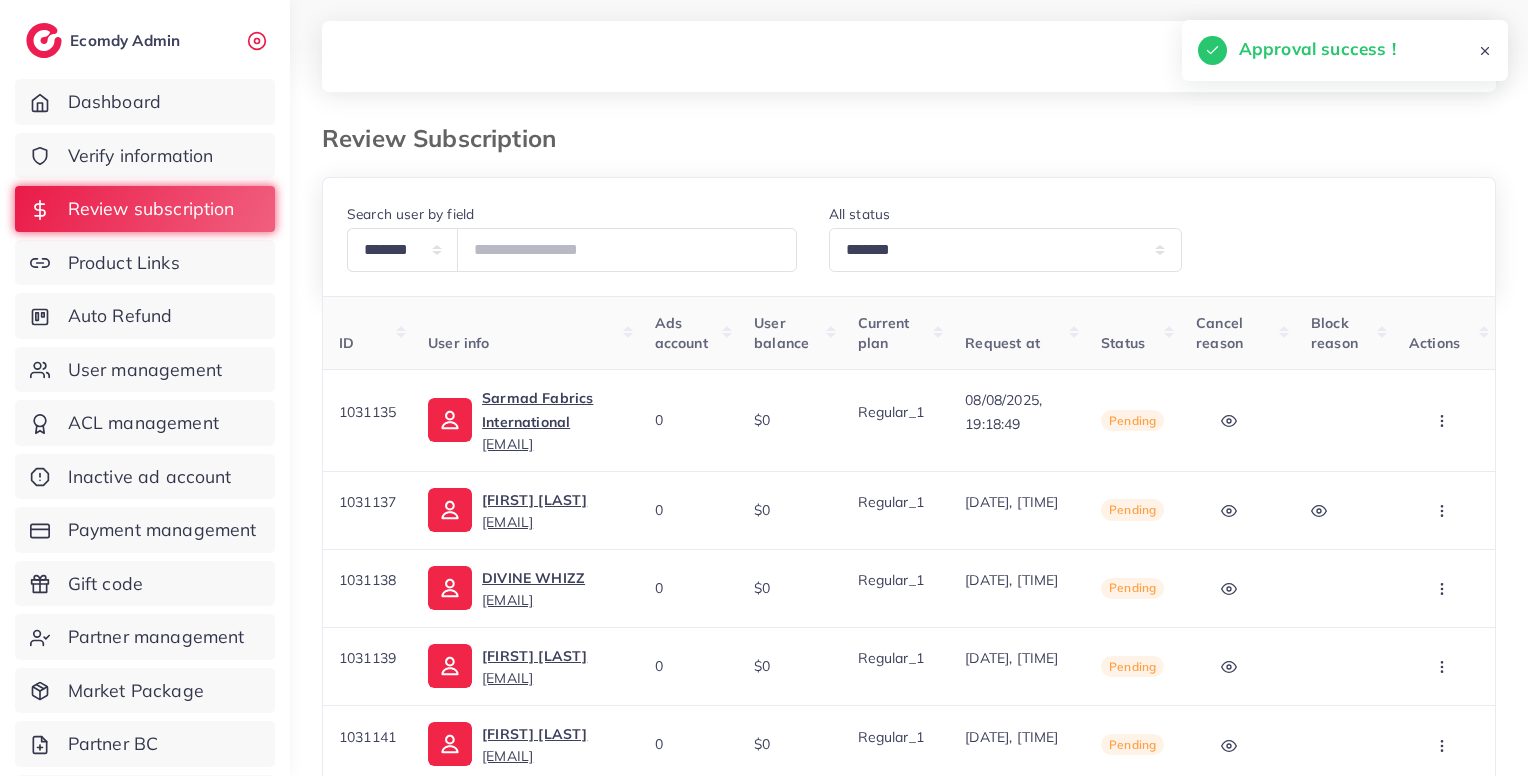 scroll, scrollTop: 104, scrollLeft: 0, axis: vertical 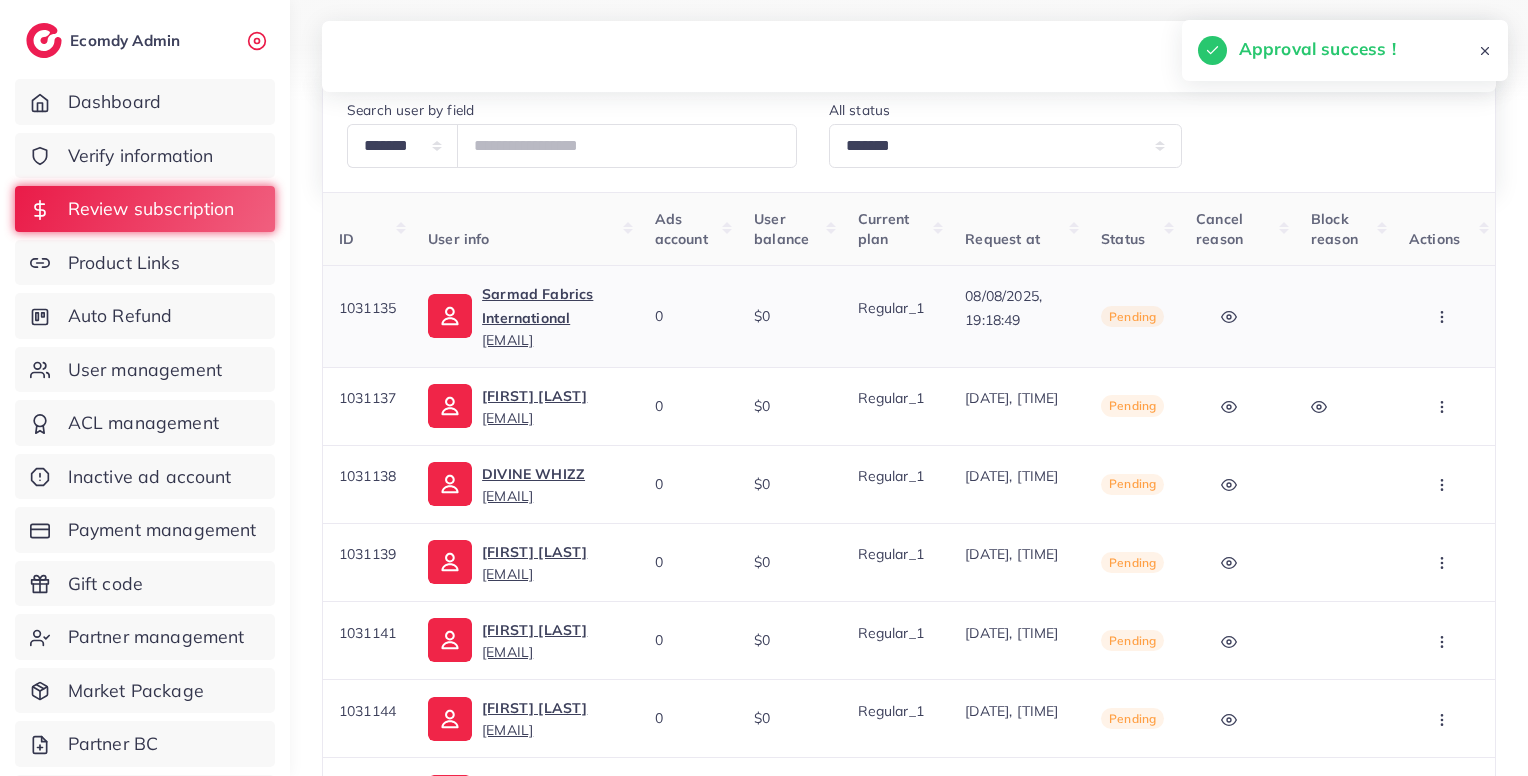 click 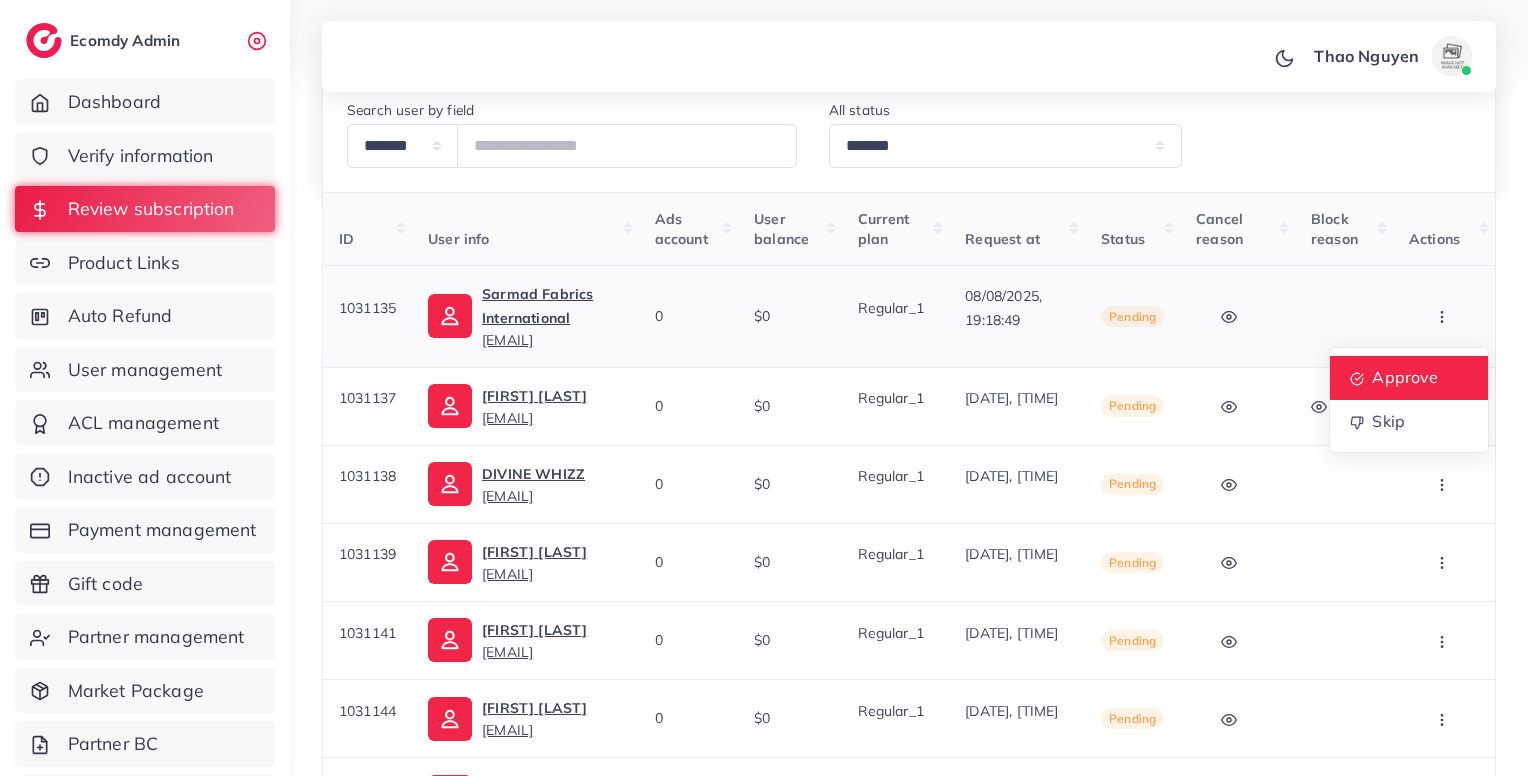 click on "Approve" at bounding box center (1405, 377) 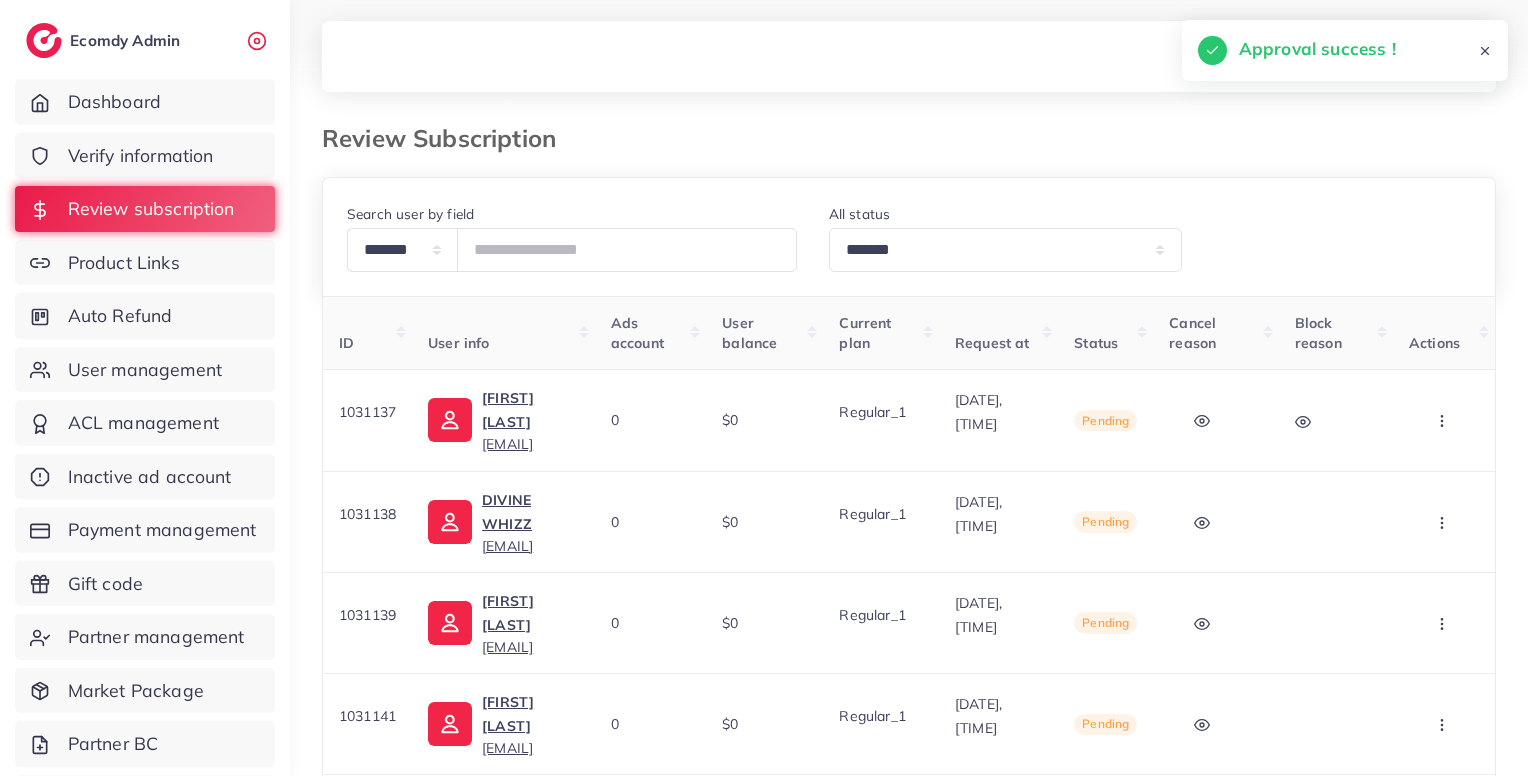 scroll, scrollTop: 204, scrollLeft: 0, axis: vertical 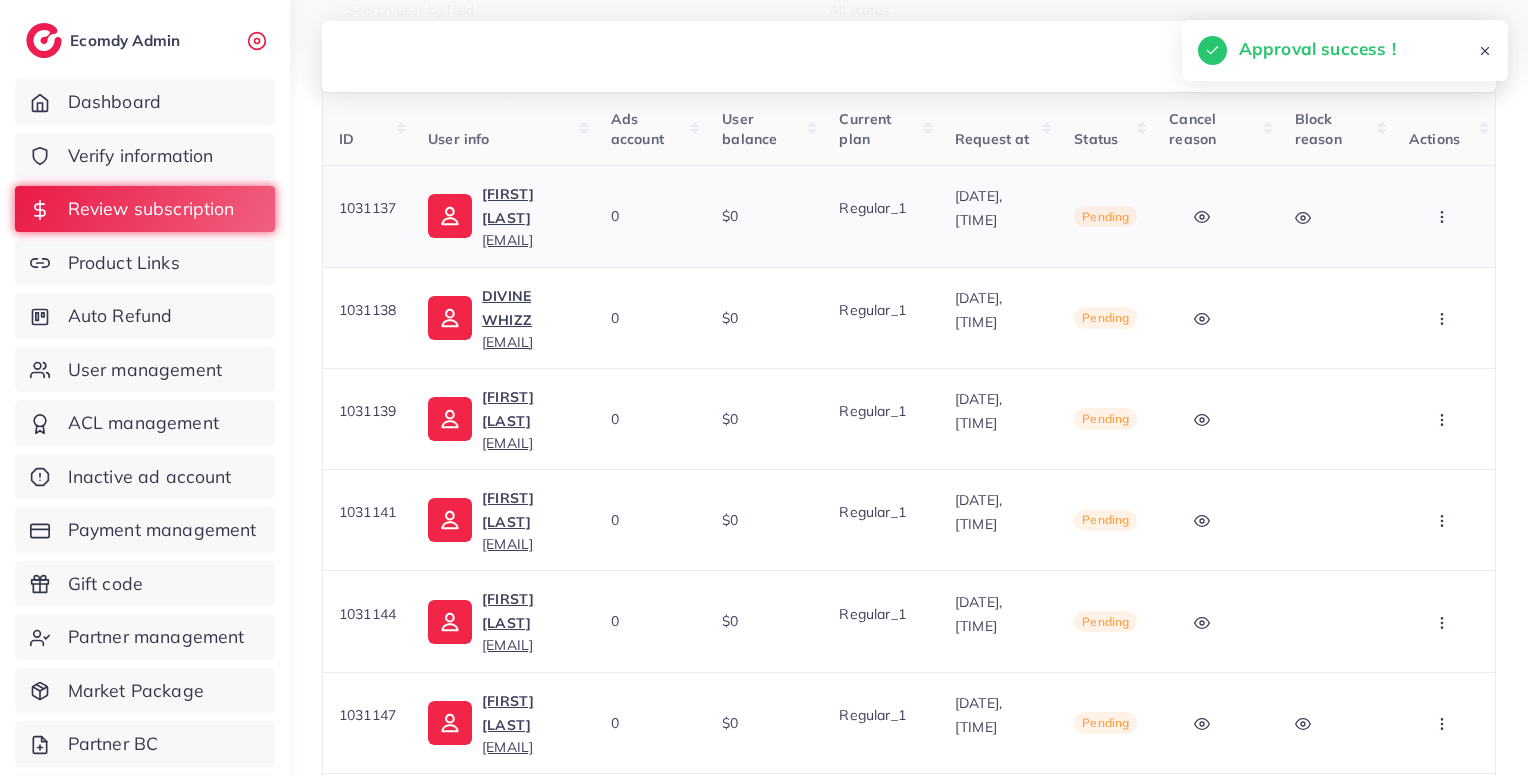 click 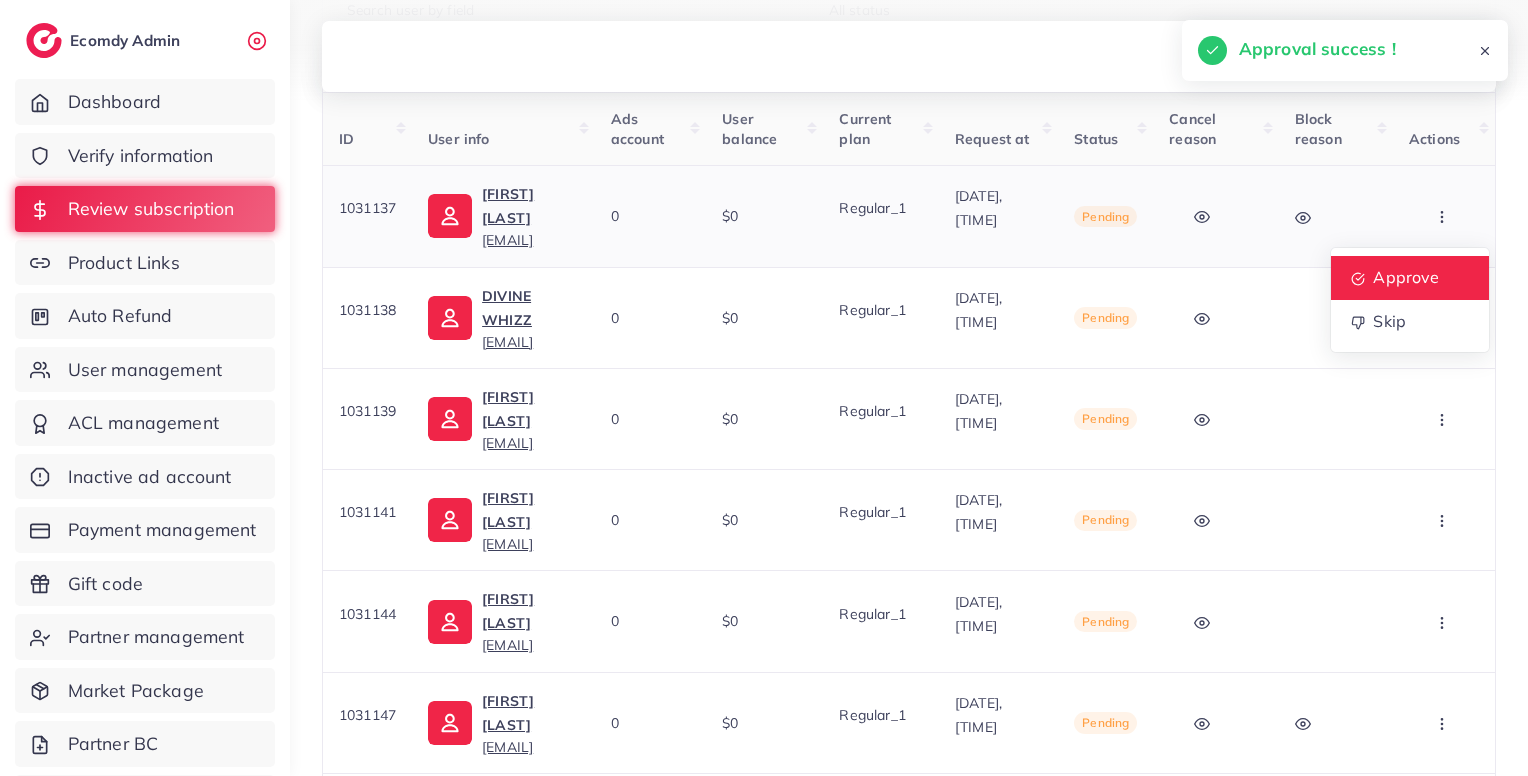 click on "Approve" at bounding box center [1406, 277] 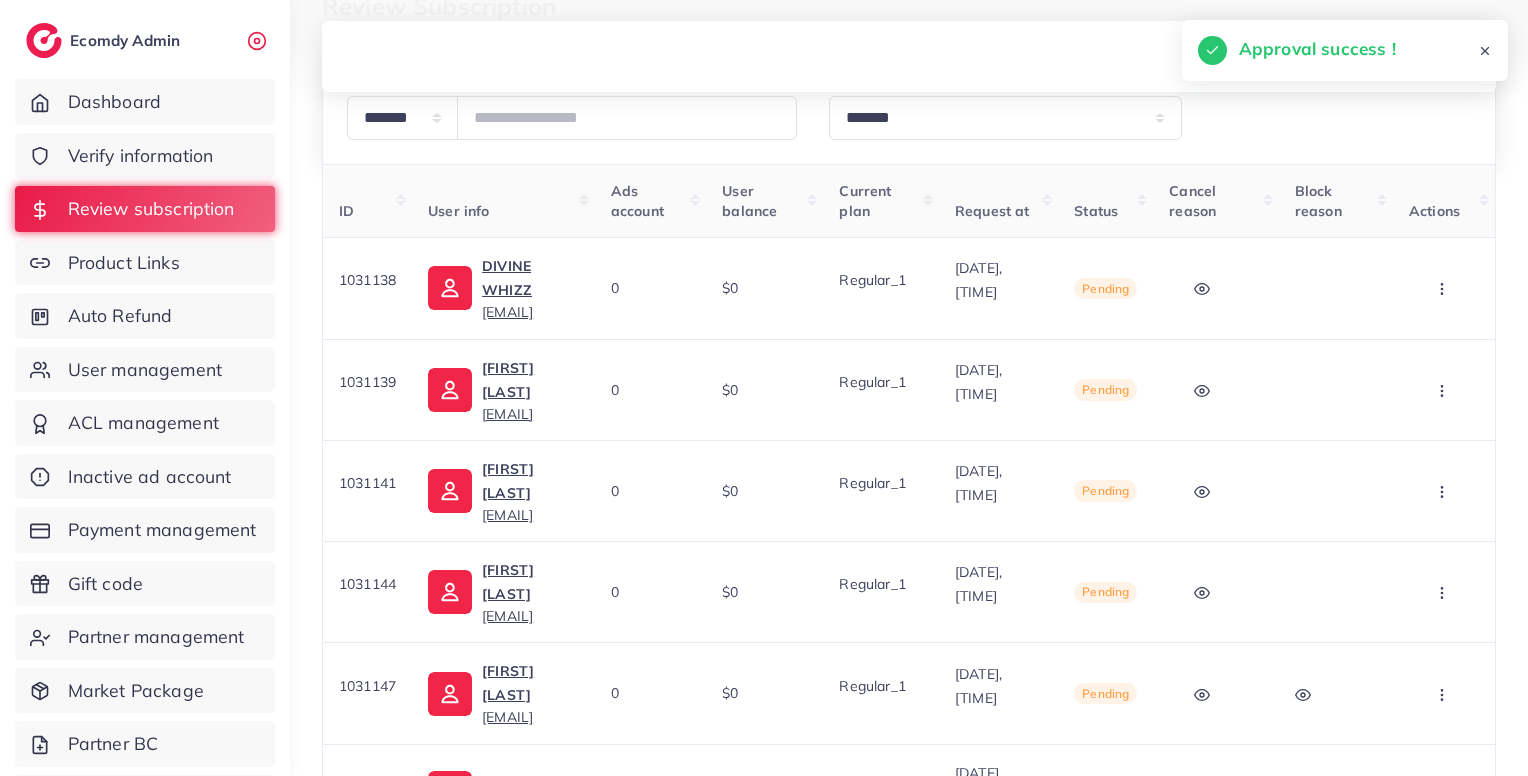 scroll, scrollTop: 135, scrollLeft: 0, axis: vertical 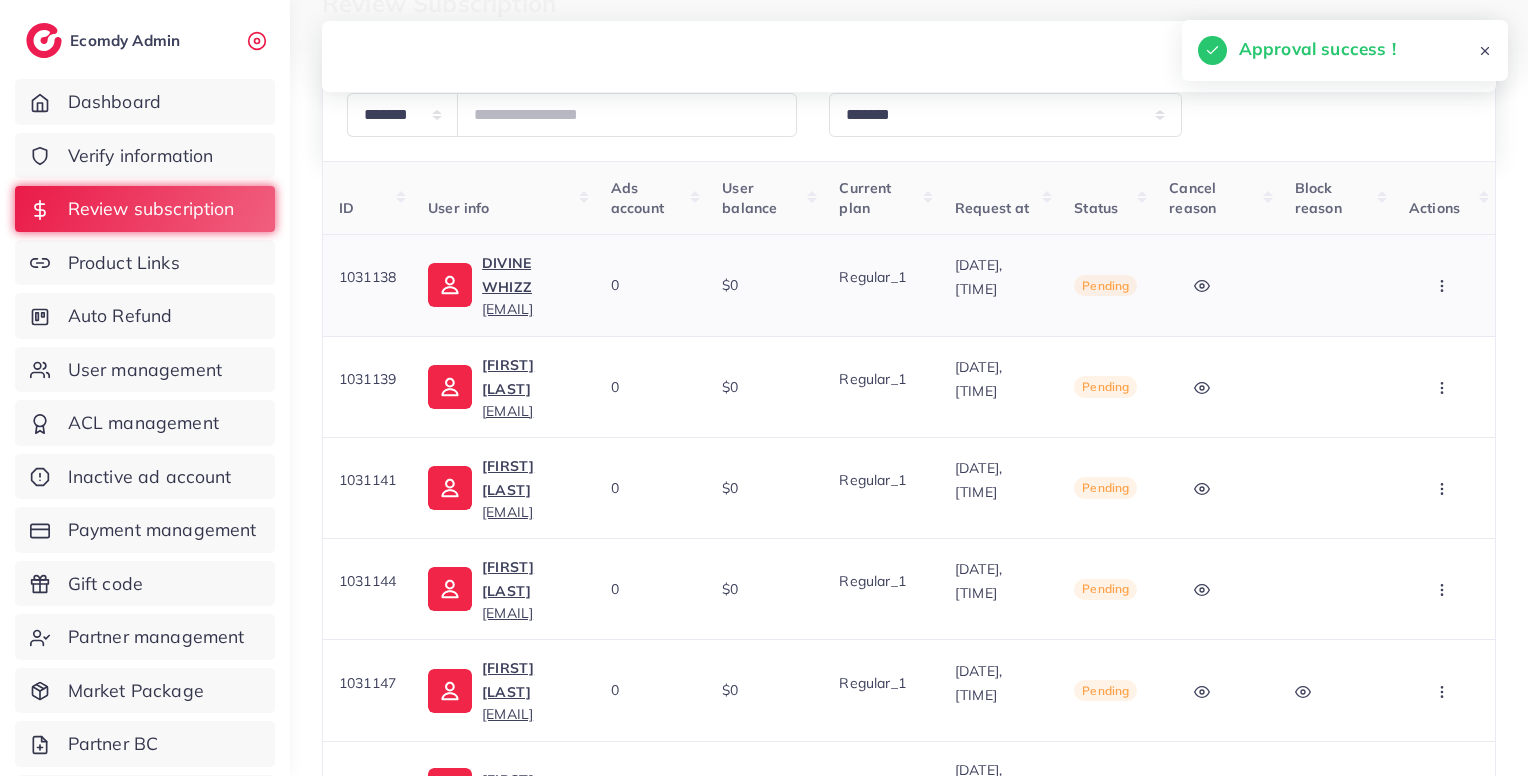 click 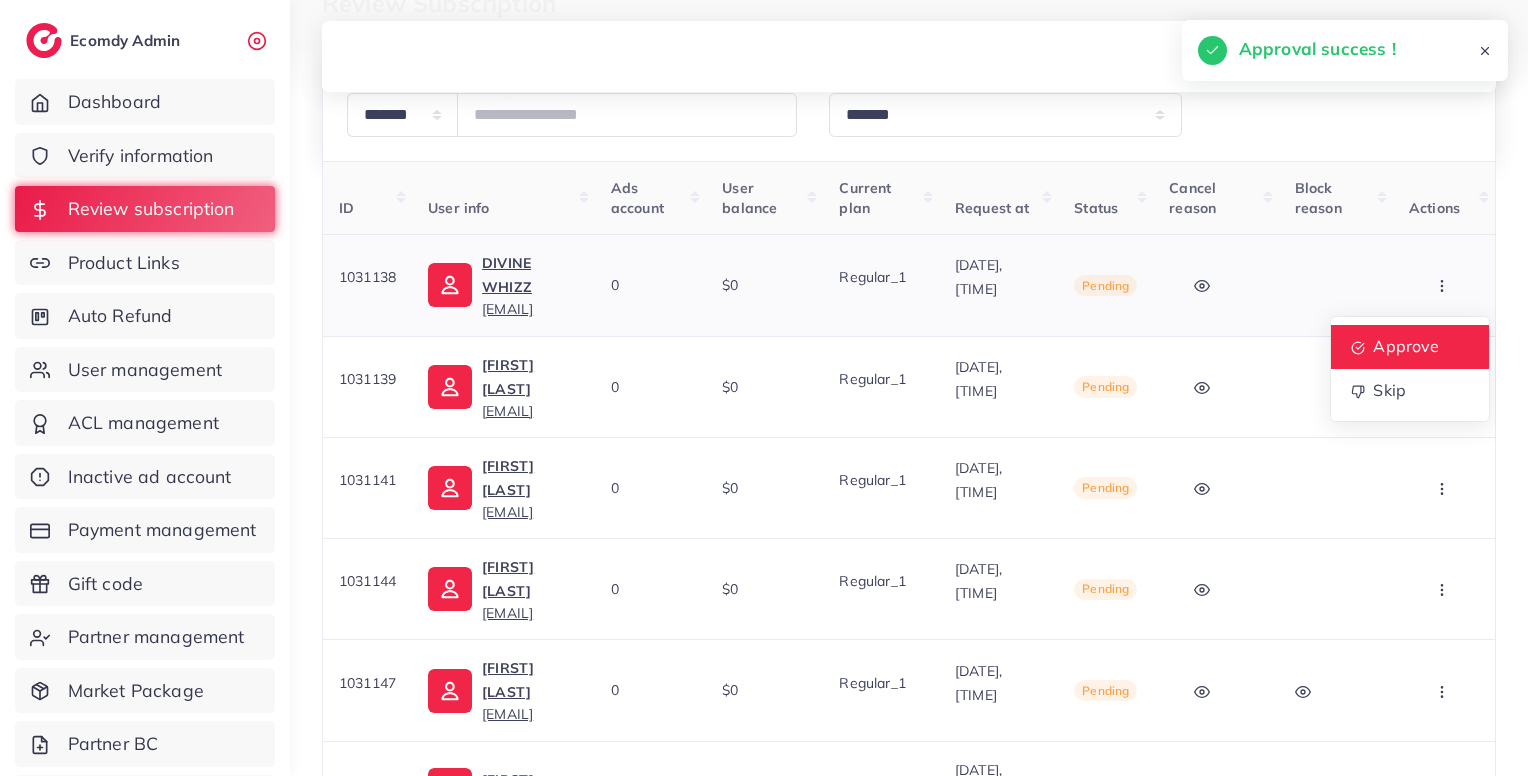 click on "Approve" at bounding box center (1406, 346) 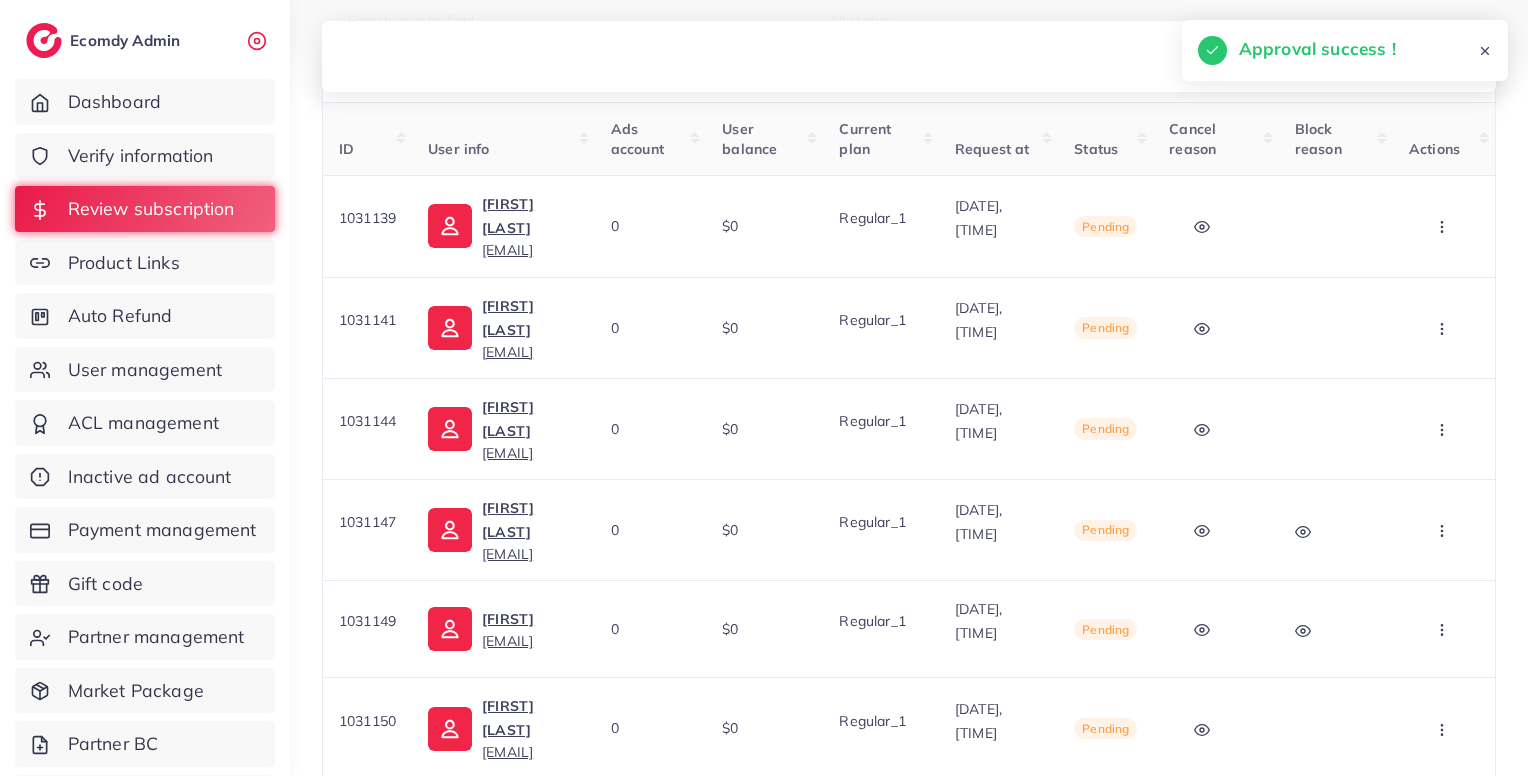 scroll, scrollTop: 195, scrollLeft: 0, axis: vertical 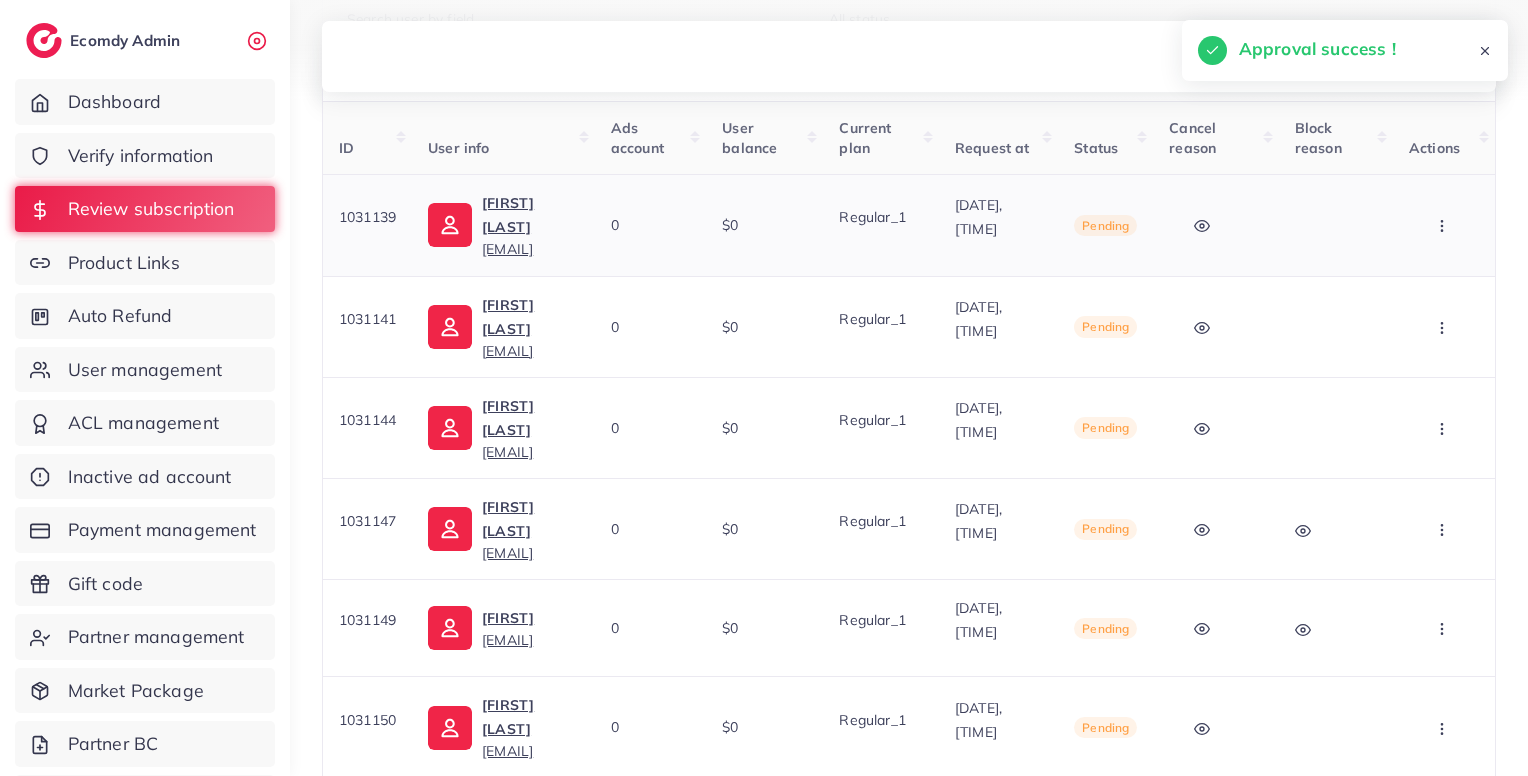 click at bounding box center [1444, 225] 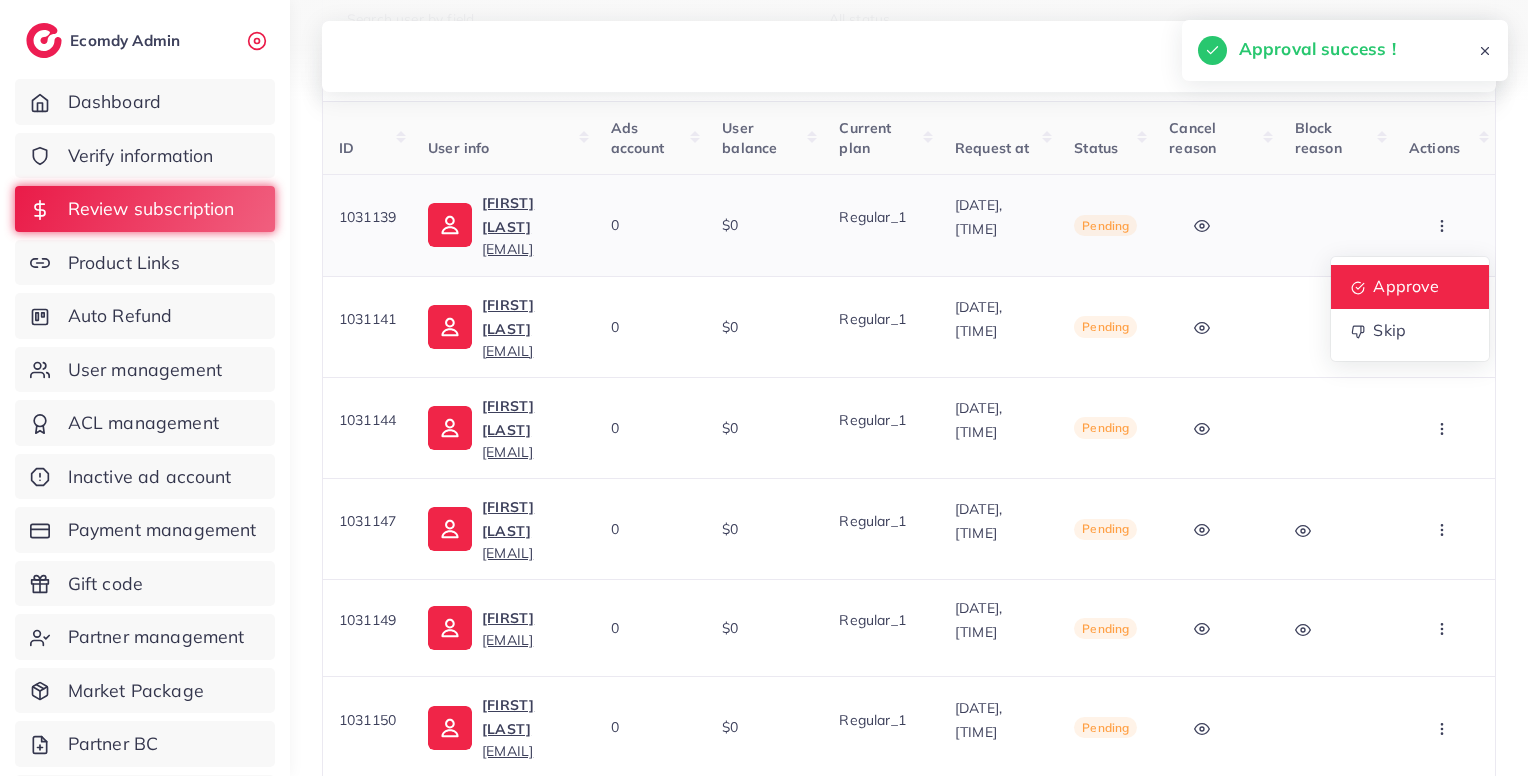 click on "Approve" at bounding box center [1406, 286] 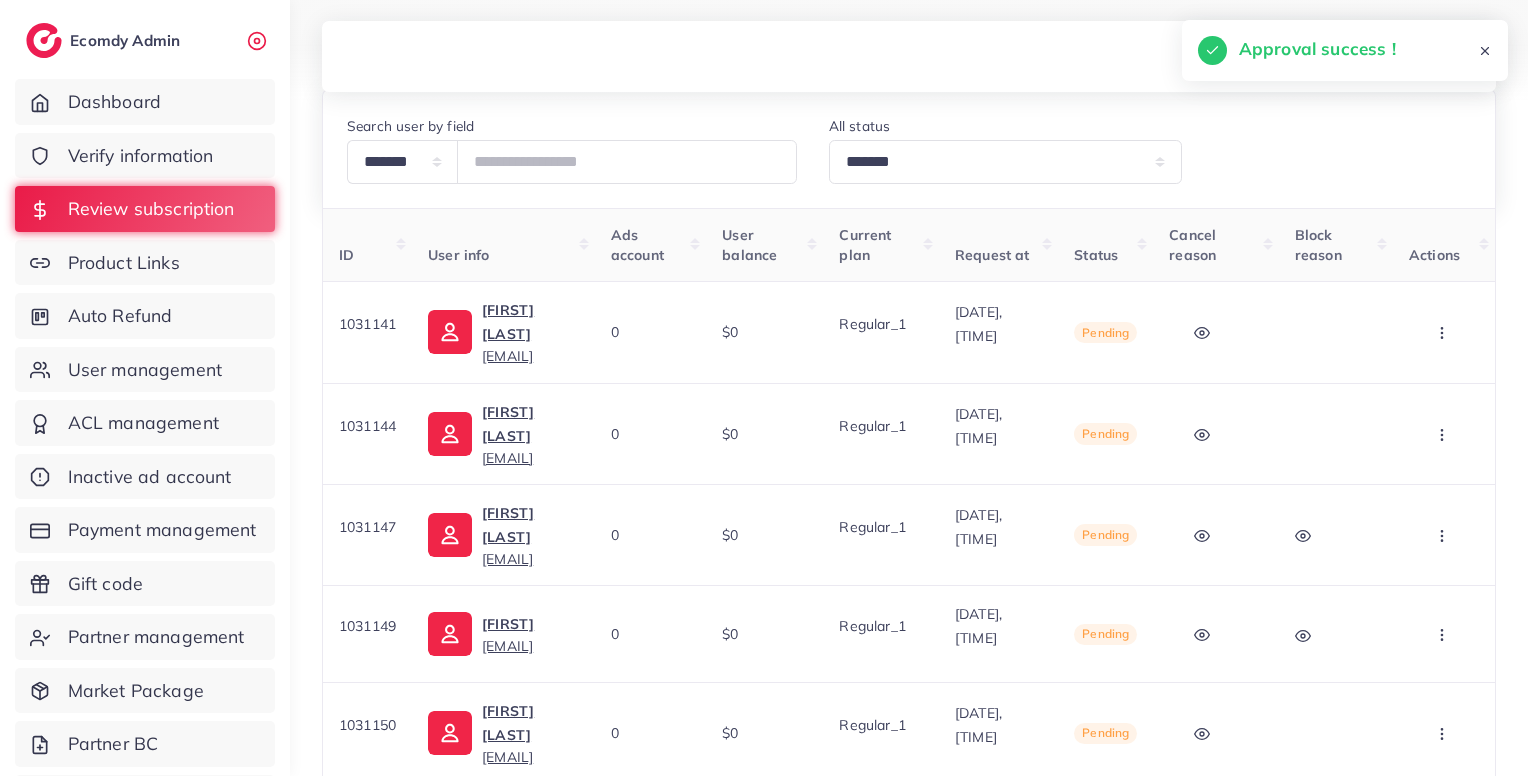 scroll, scrollTop: 100, scrollLeft: 0, axis: vertical 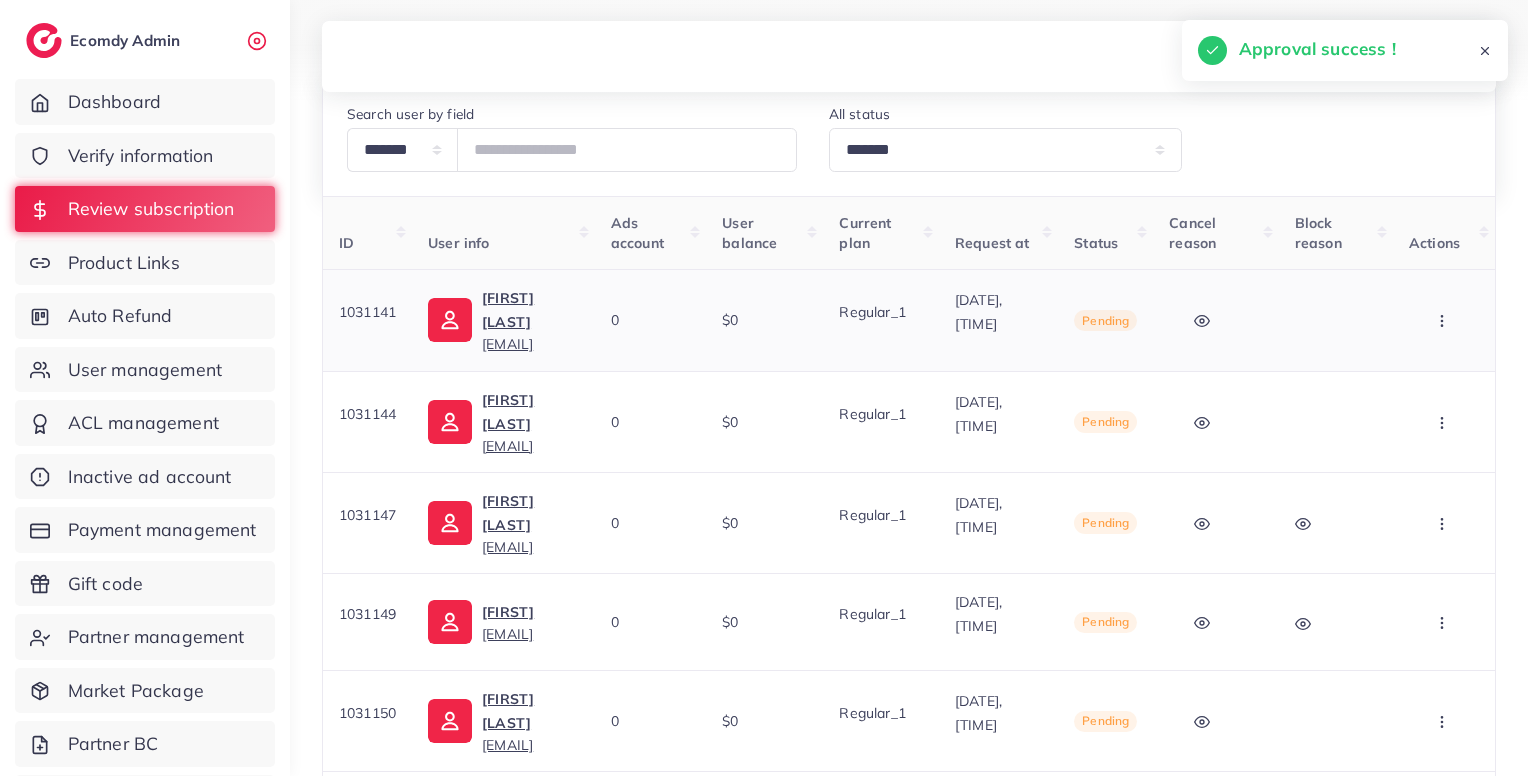 click 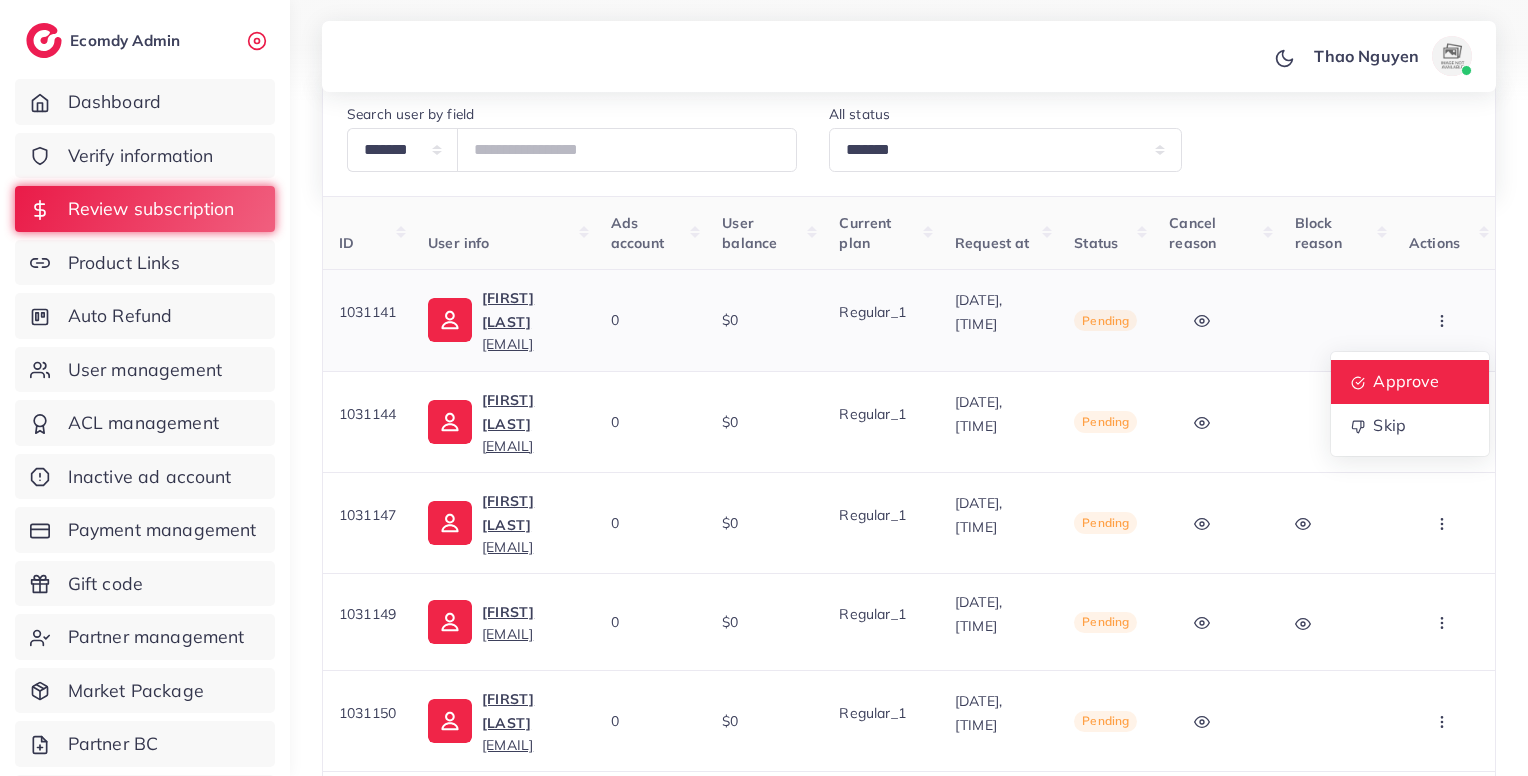 click on "Approve" at bounding box center (1406, 381) 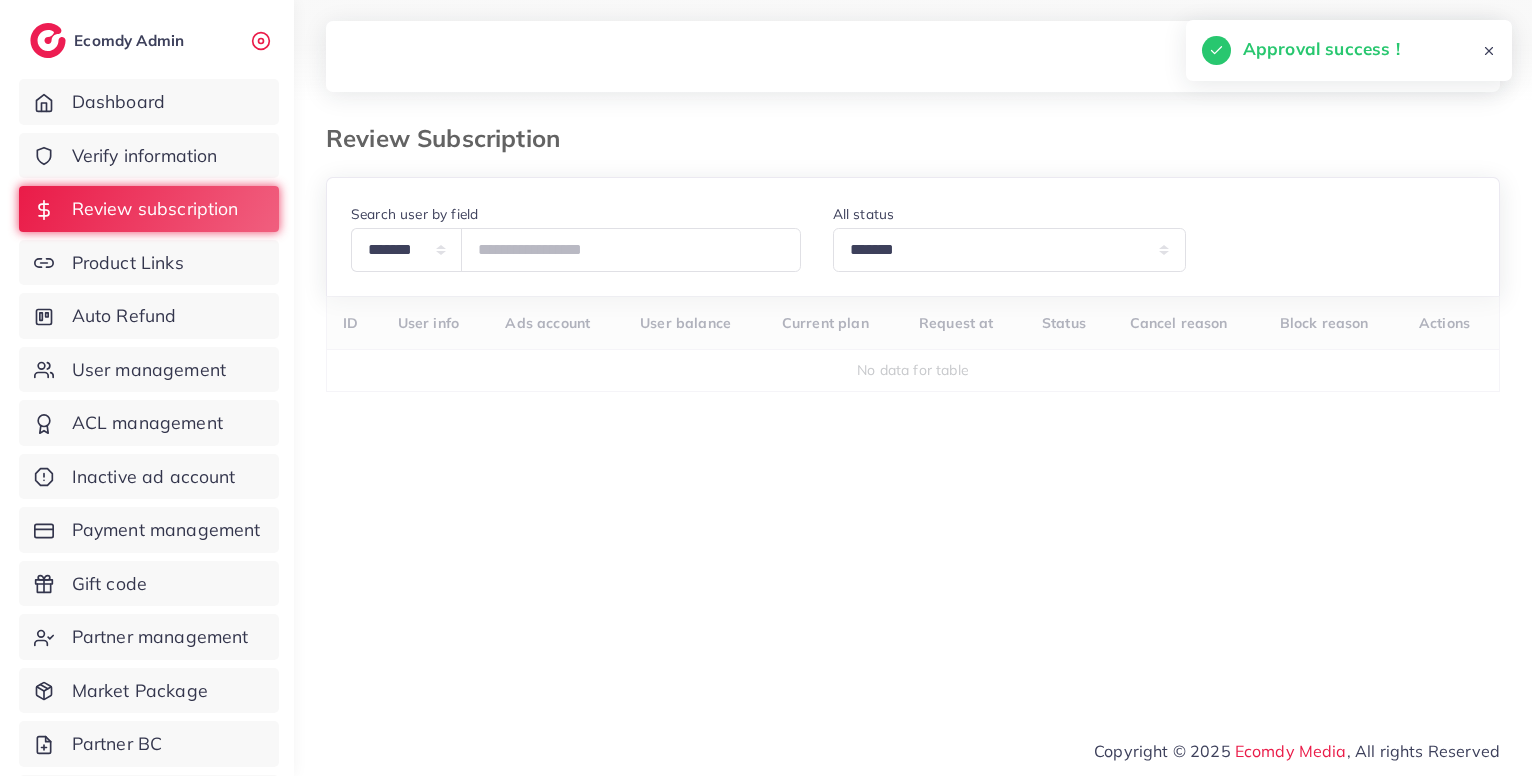 scroll, scrollTop: 0, scrollLeft: 0, axis: both 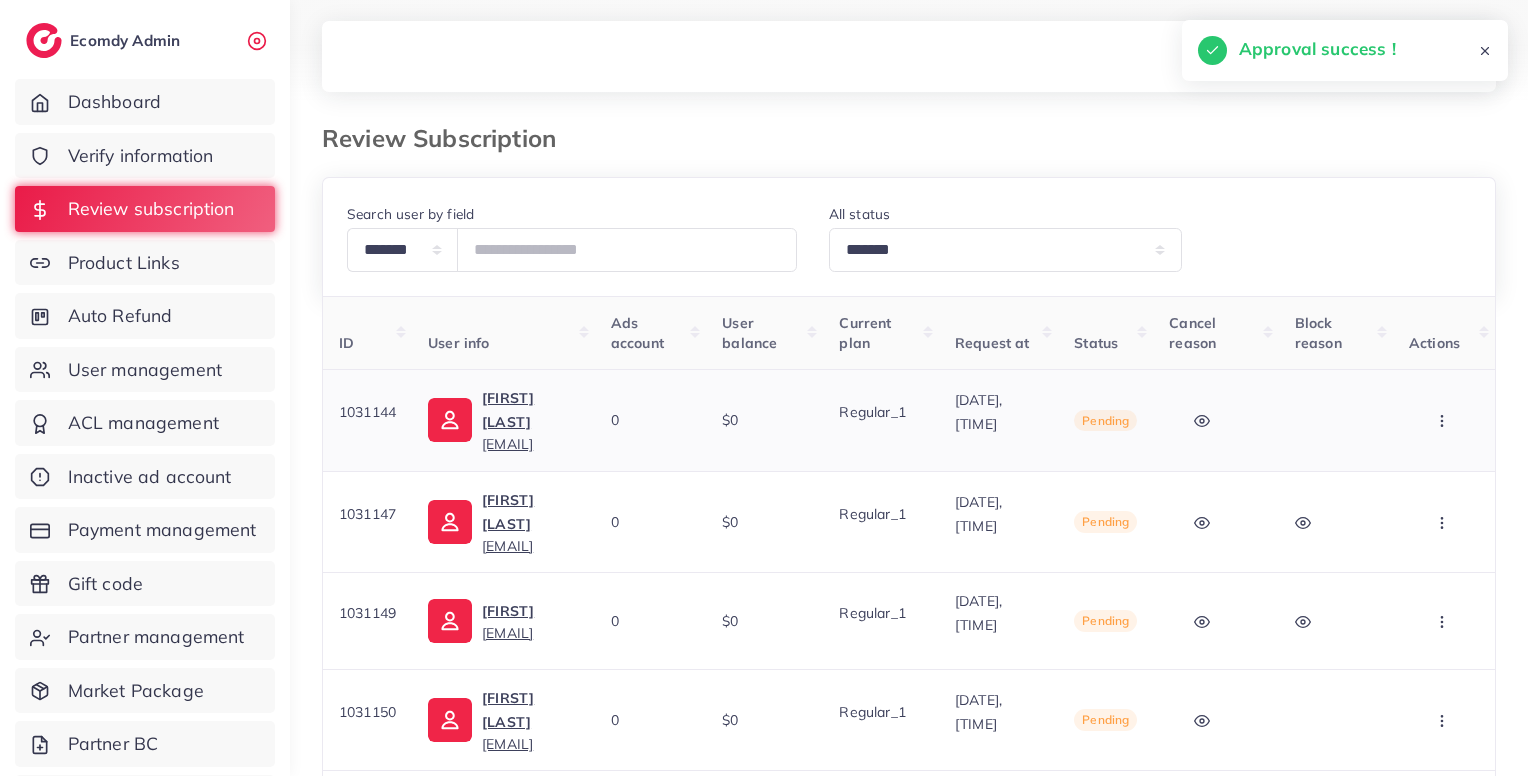 click at bounding box center [1444, 420] 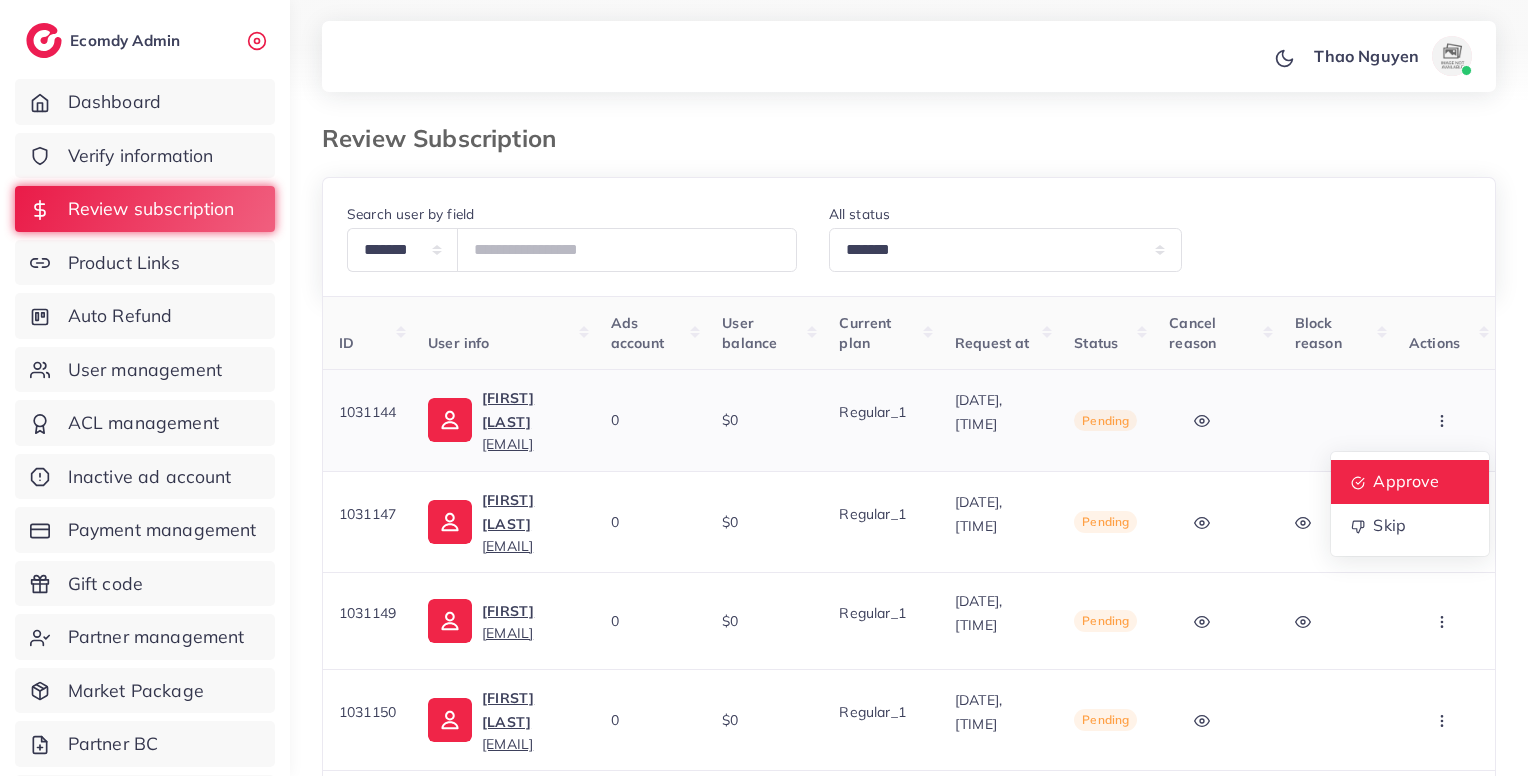 click on "Approve" at bounding box center [1410, 482] 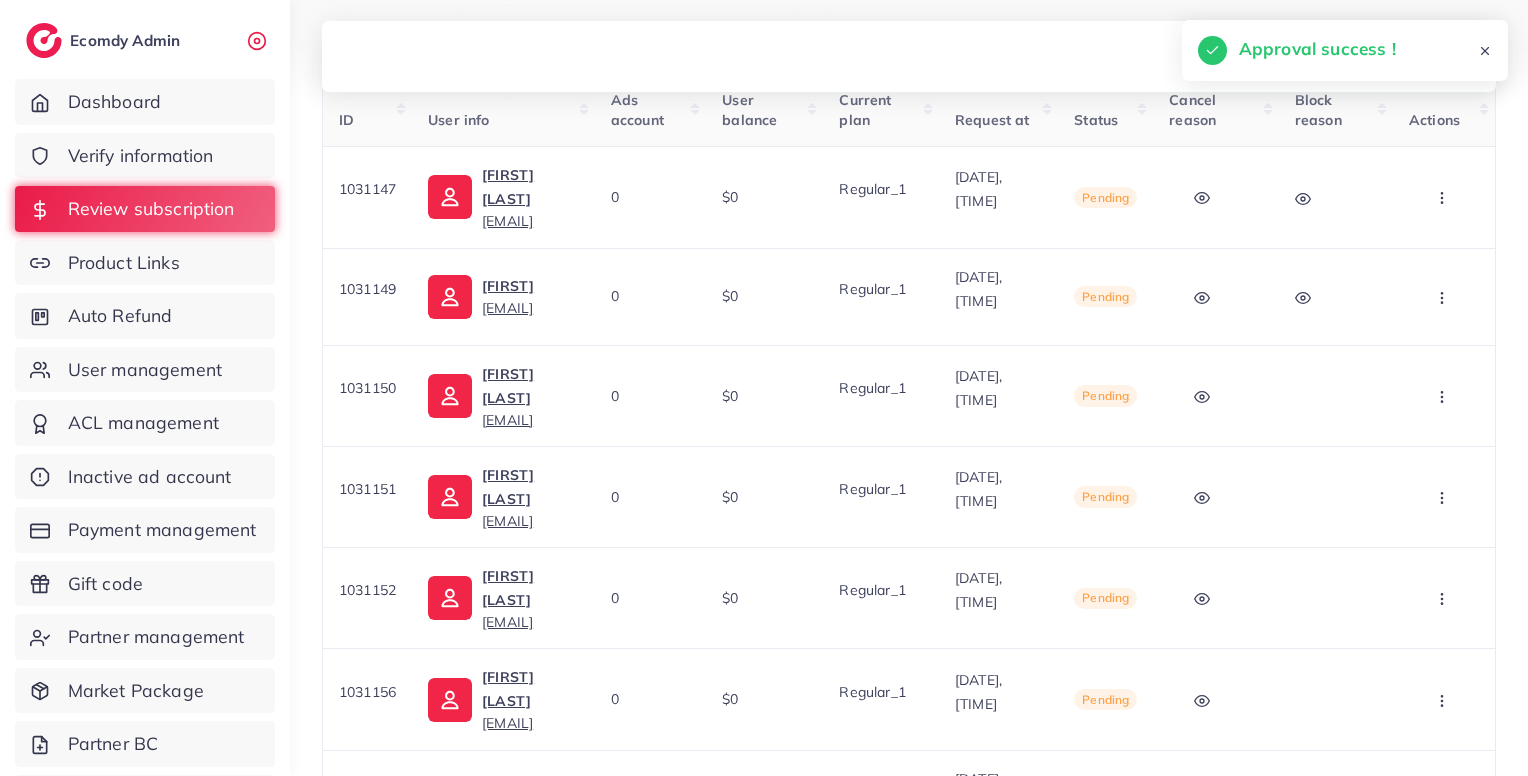 scroll, scrollTop: 222, scrollLeft: 0, axis: vertical 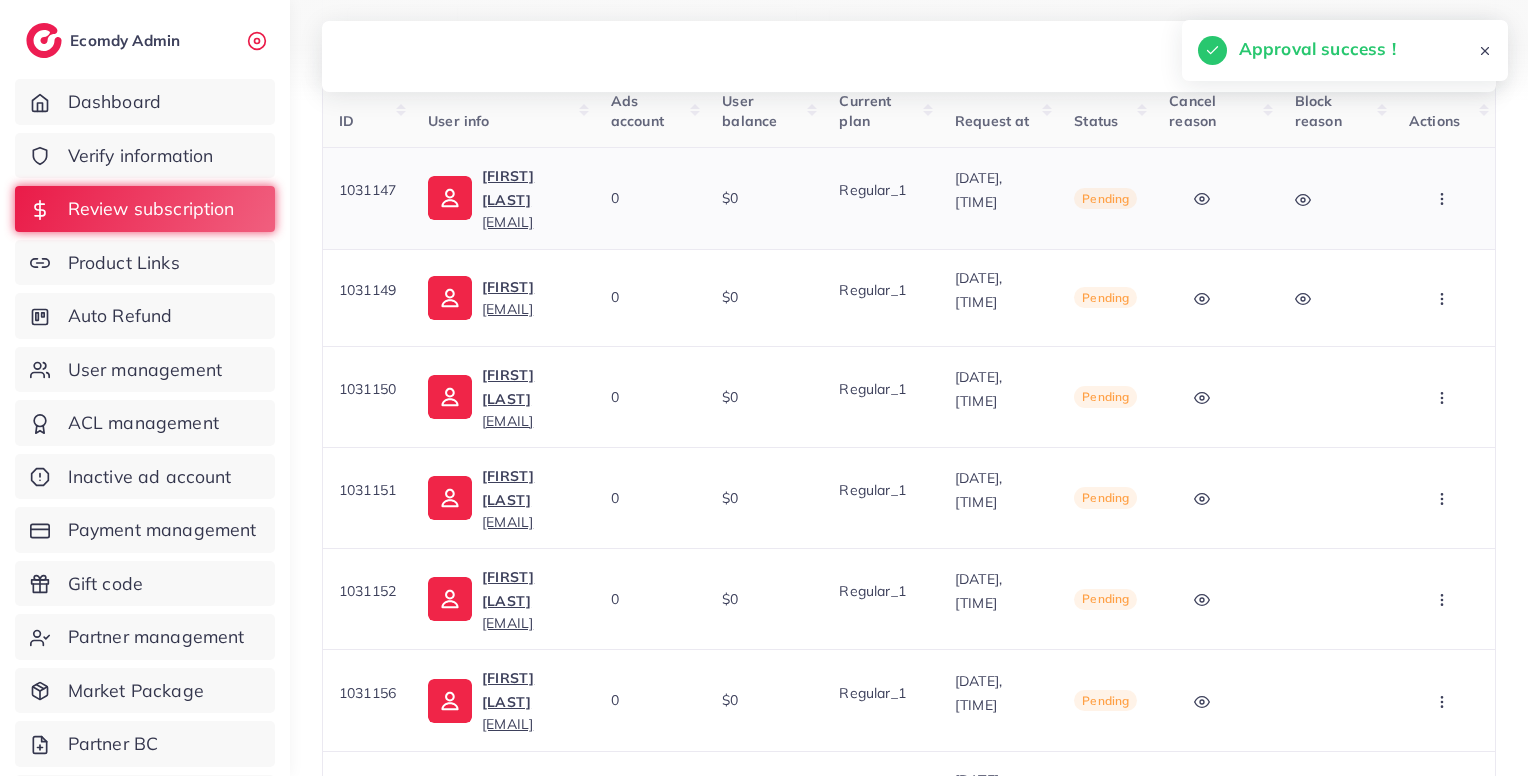 click 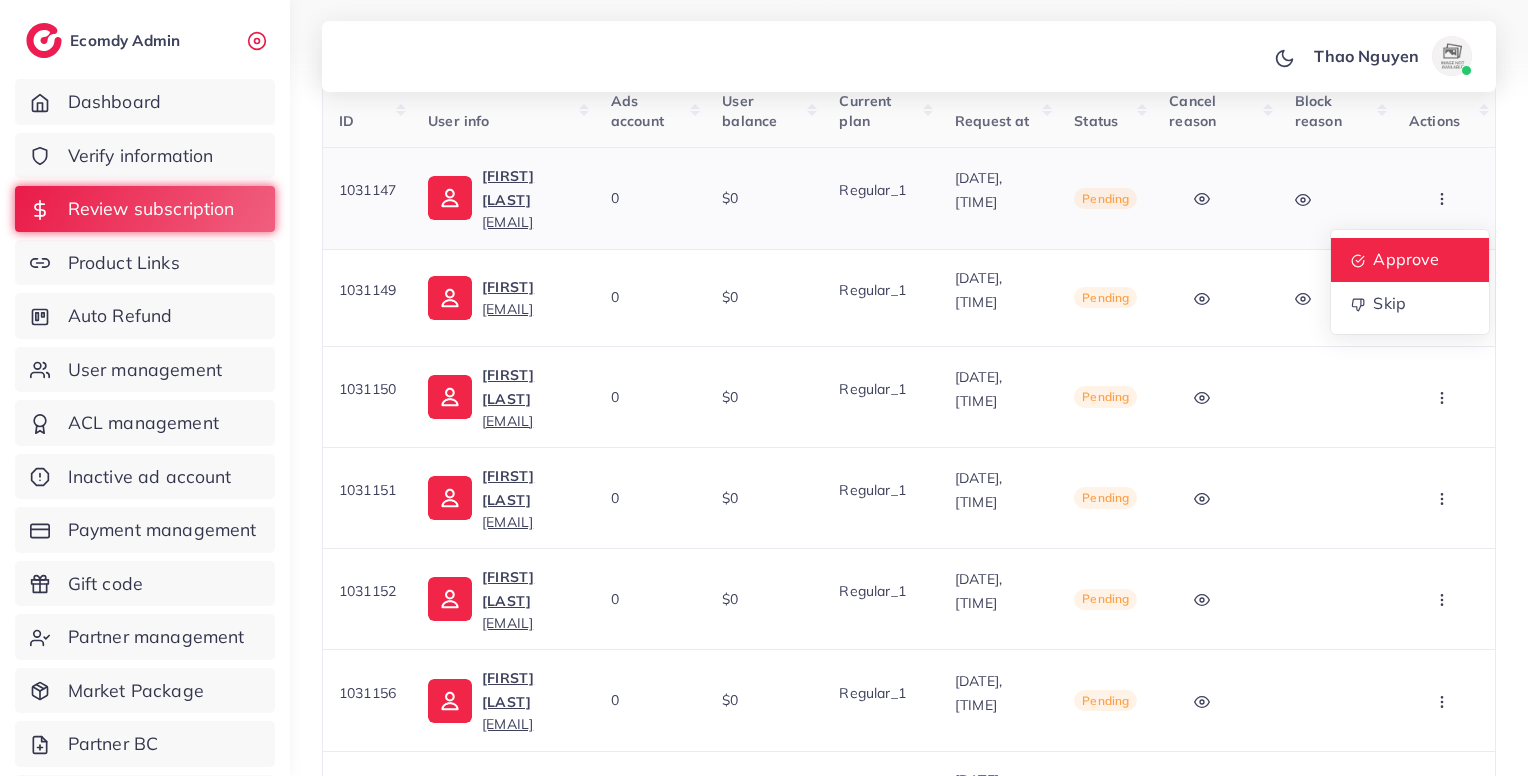 click on "Approve" at bounding box center [1410, 260] 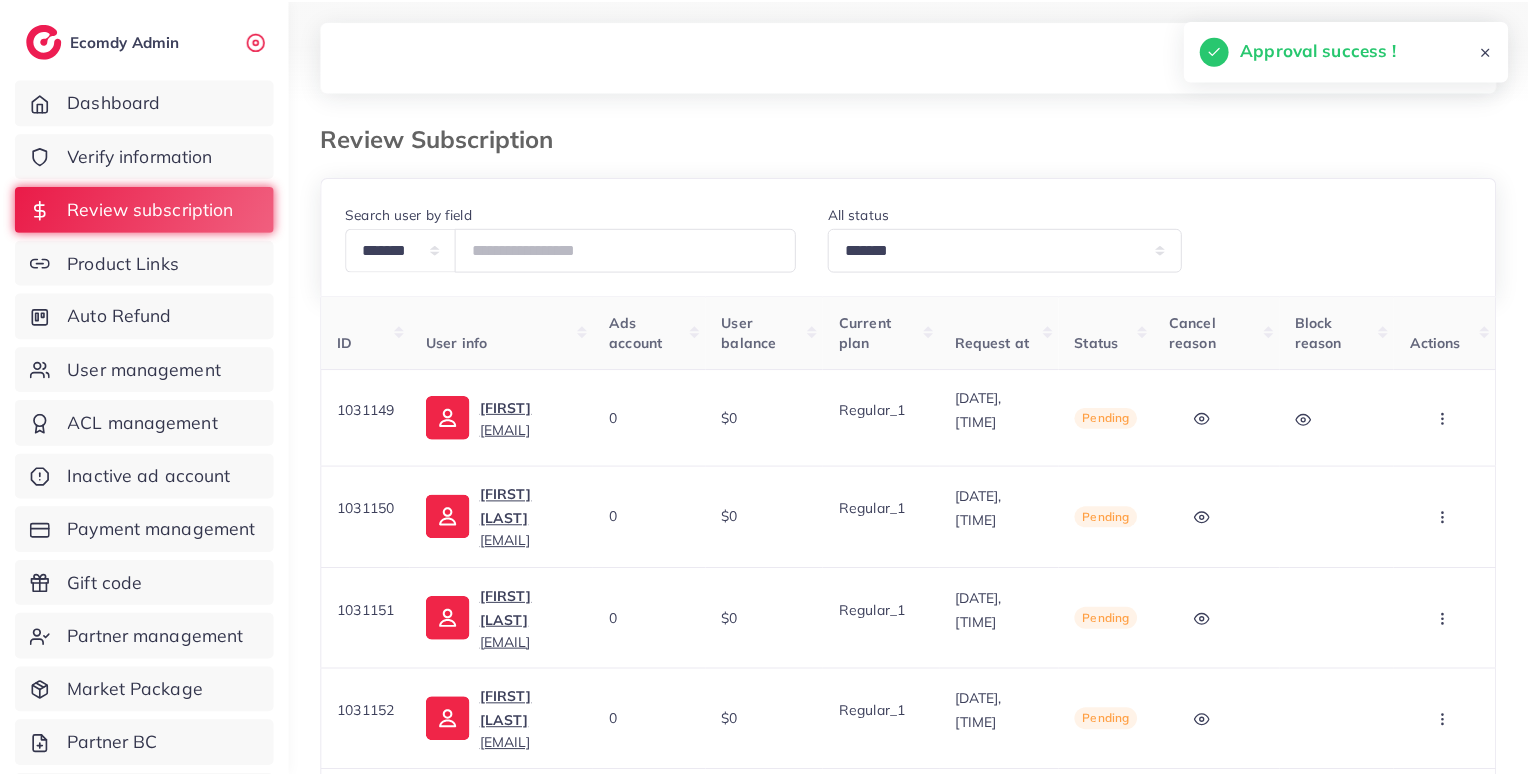 scroll, scrollTop: 6, scrollLeft: 0, axis: vertical 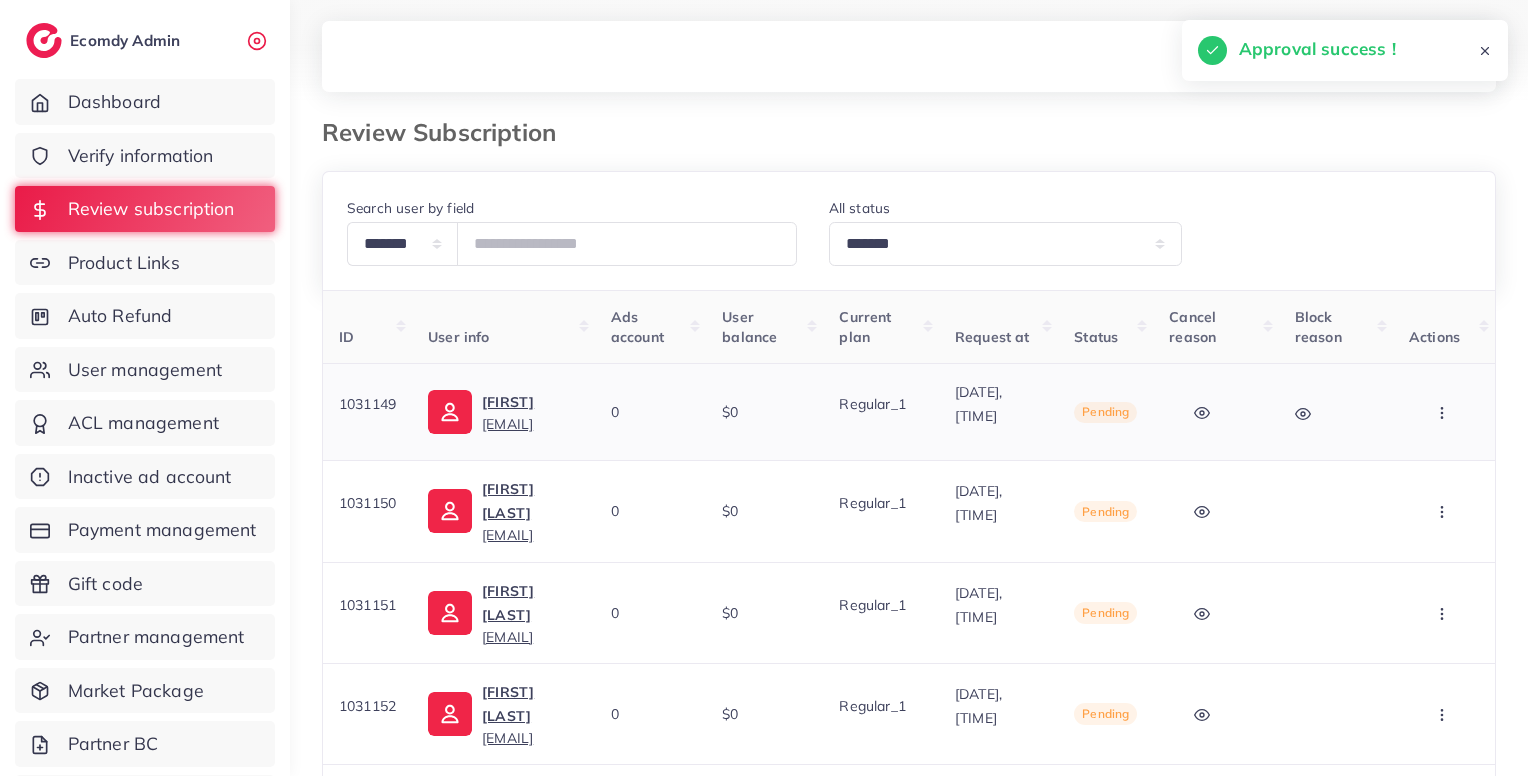 click 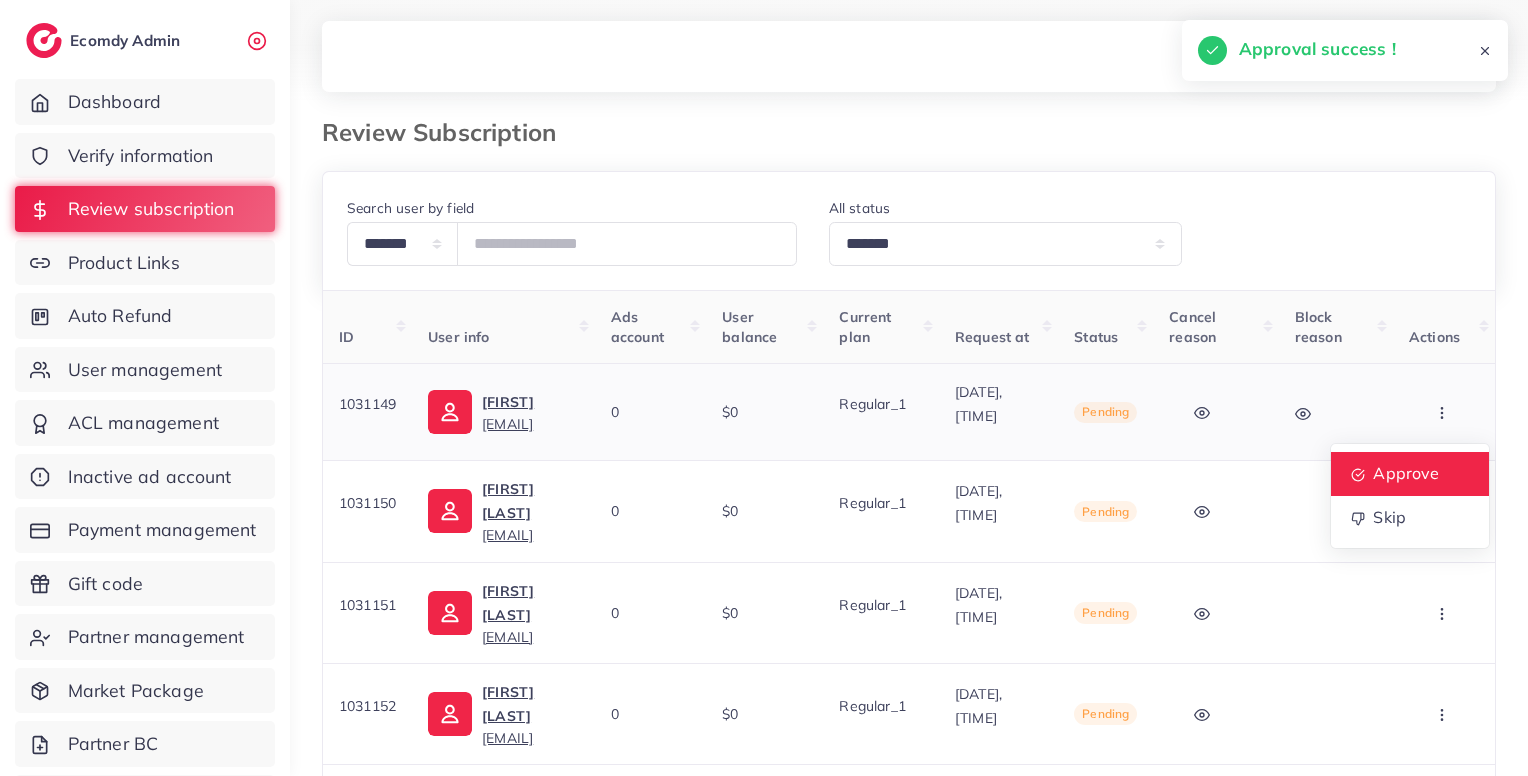 drag, startPoint x: 1449, startPoint y: 409, endPoint x: 1430, endPoint y: 458, distance: 52.554733 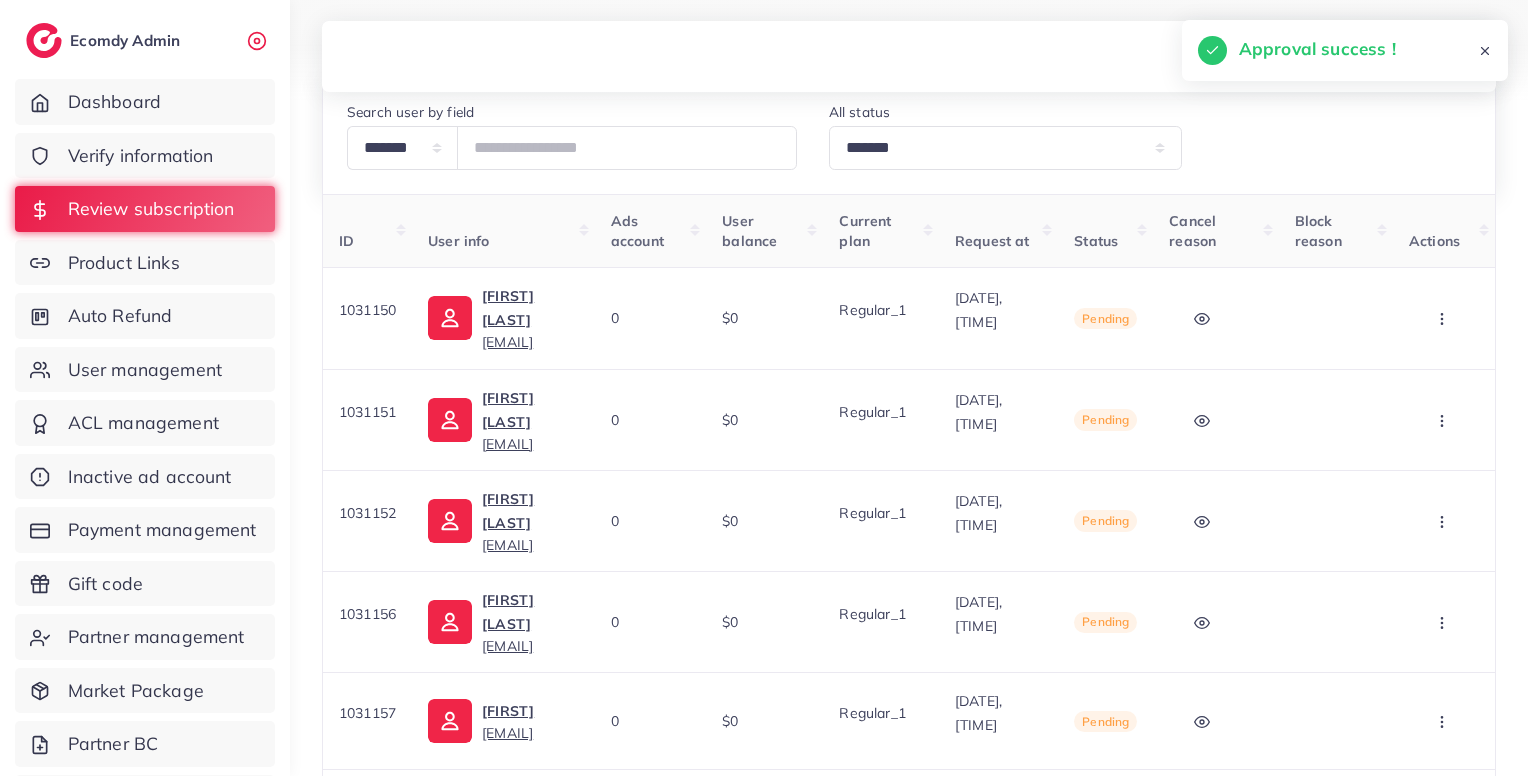 scroll, scrollTop: 110, scrollLeft: 0, axis: vertical 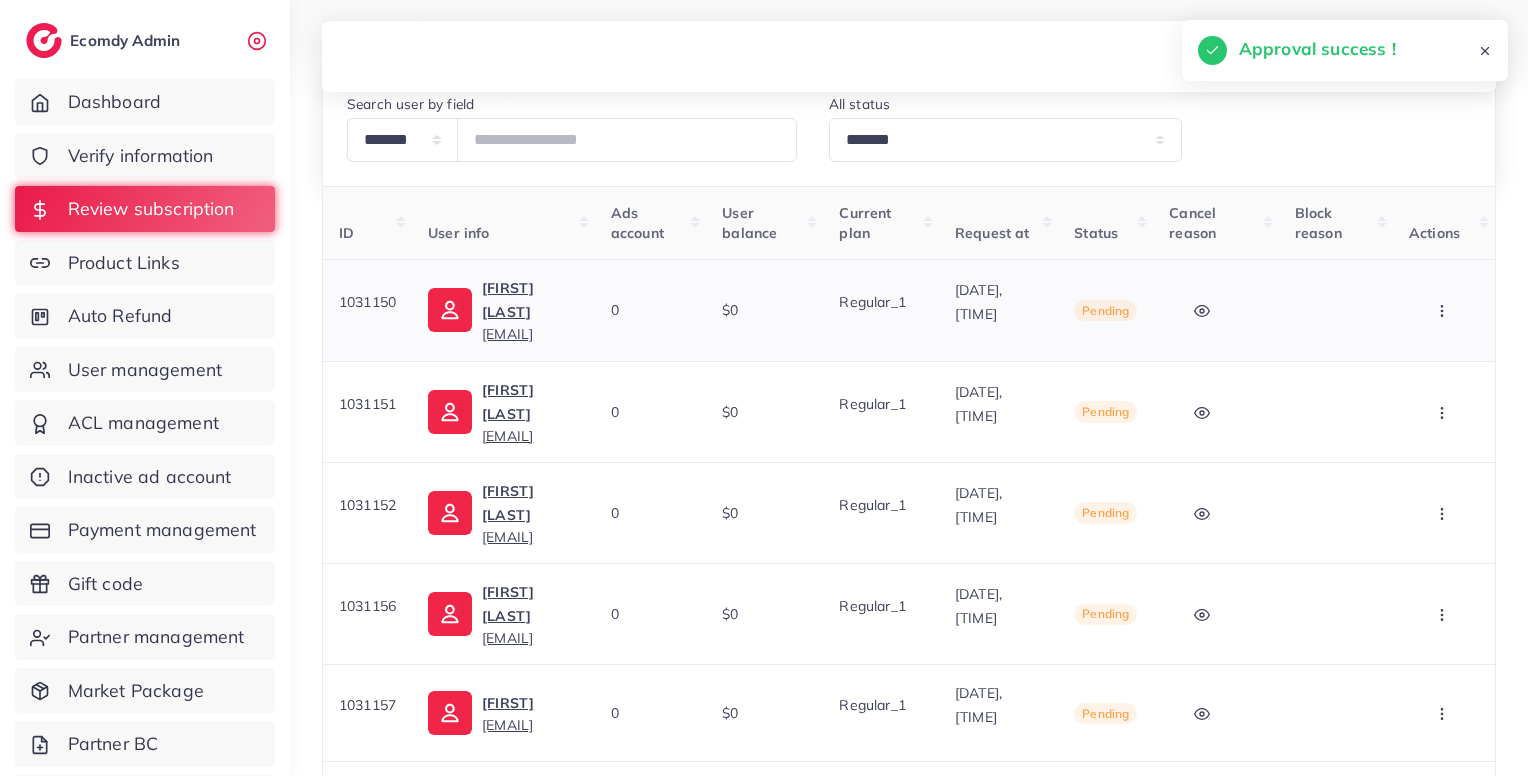 click 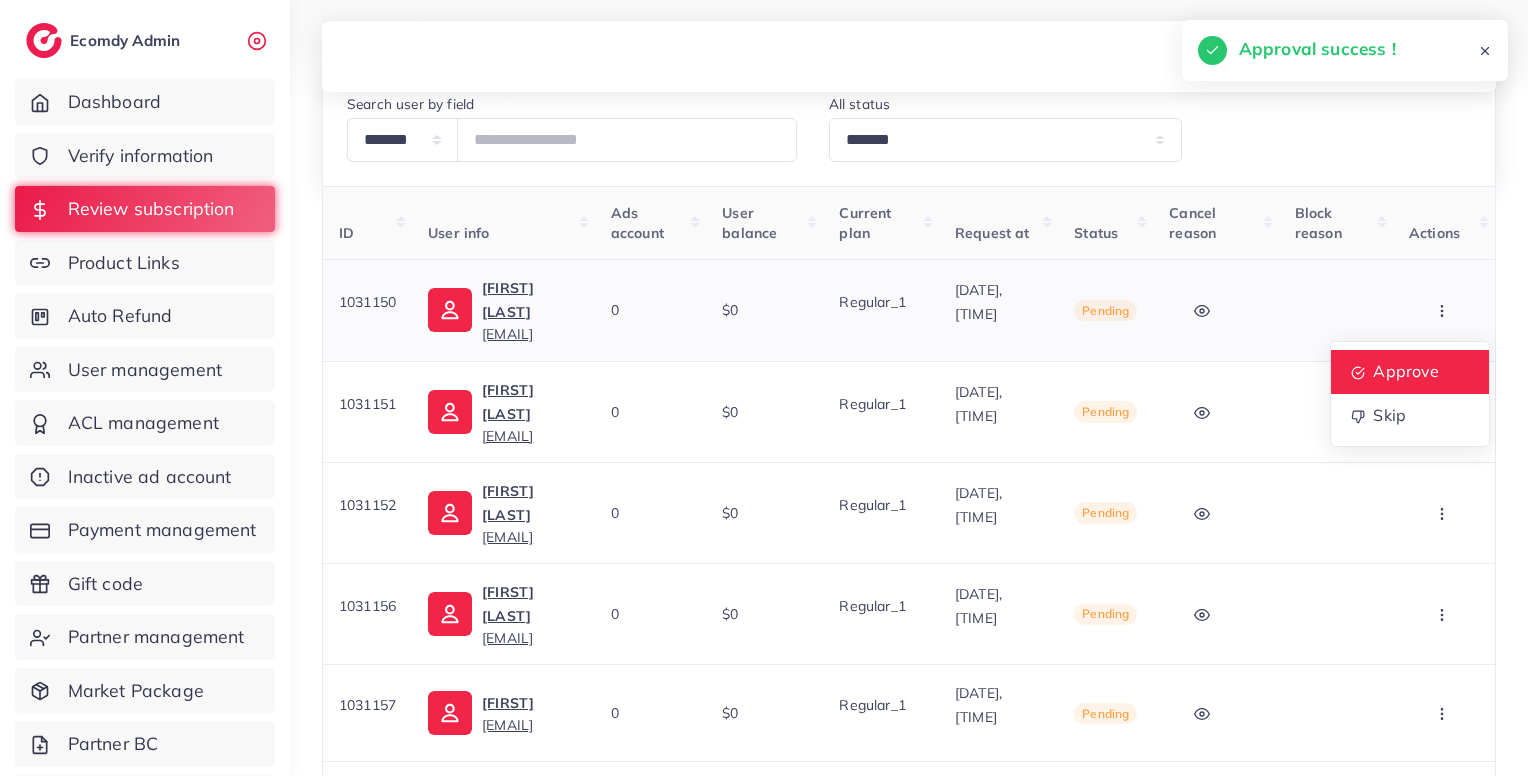 click on "Approve" at bounding box center [1406, 371] 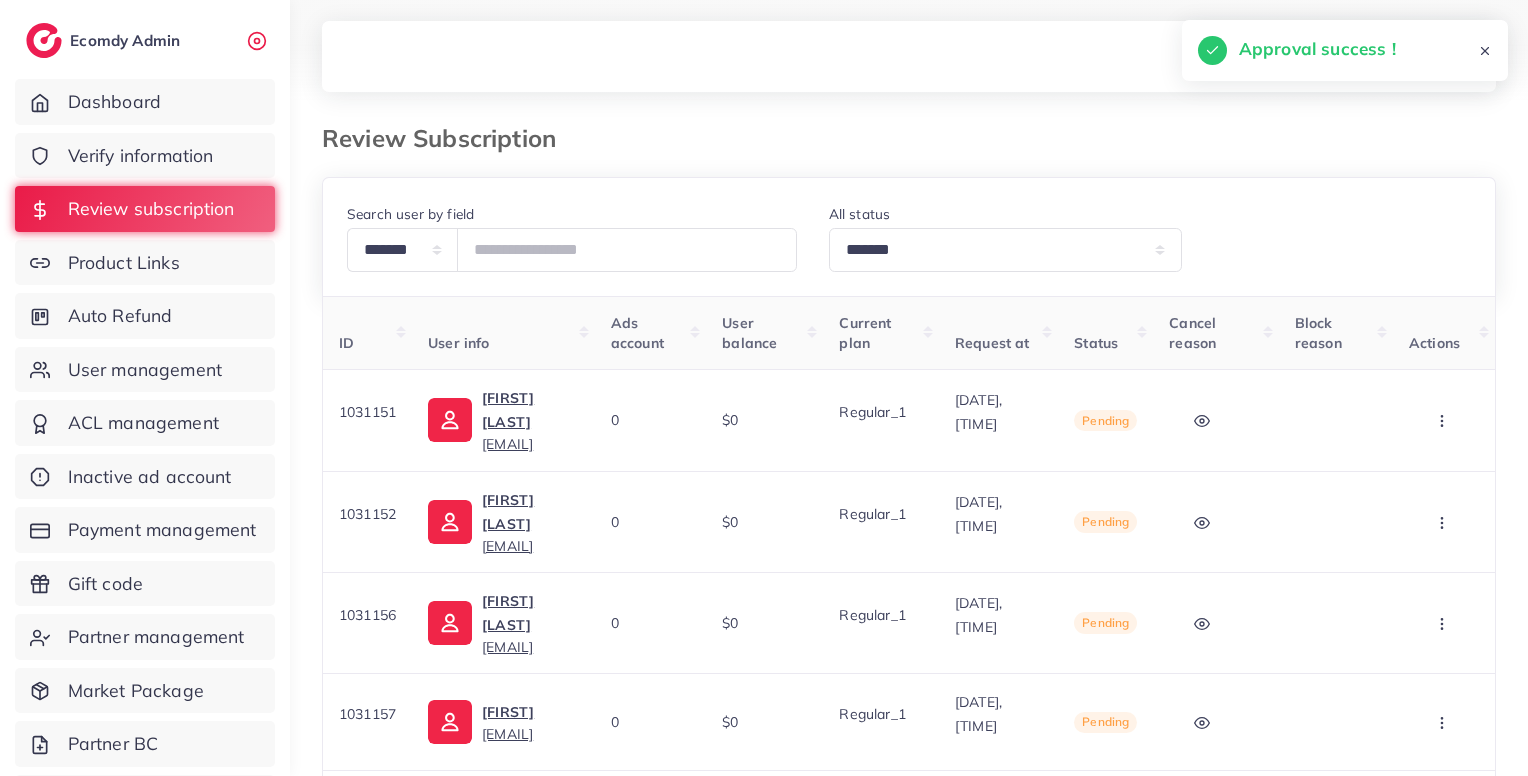 scroll, scrollTop: 148, scrollLeft: 0, axis: vertical 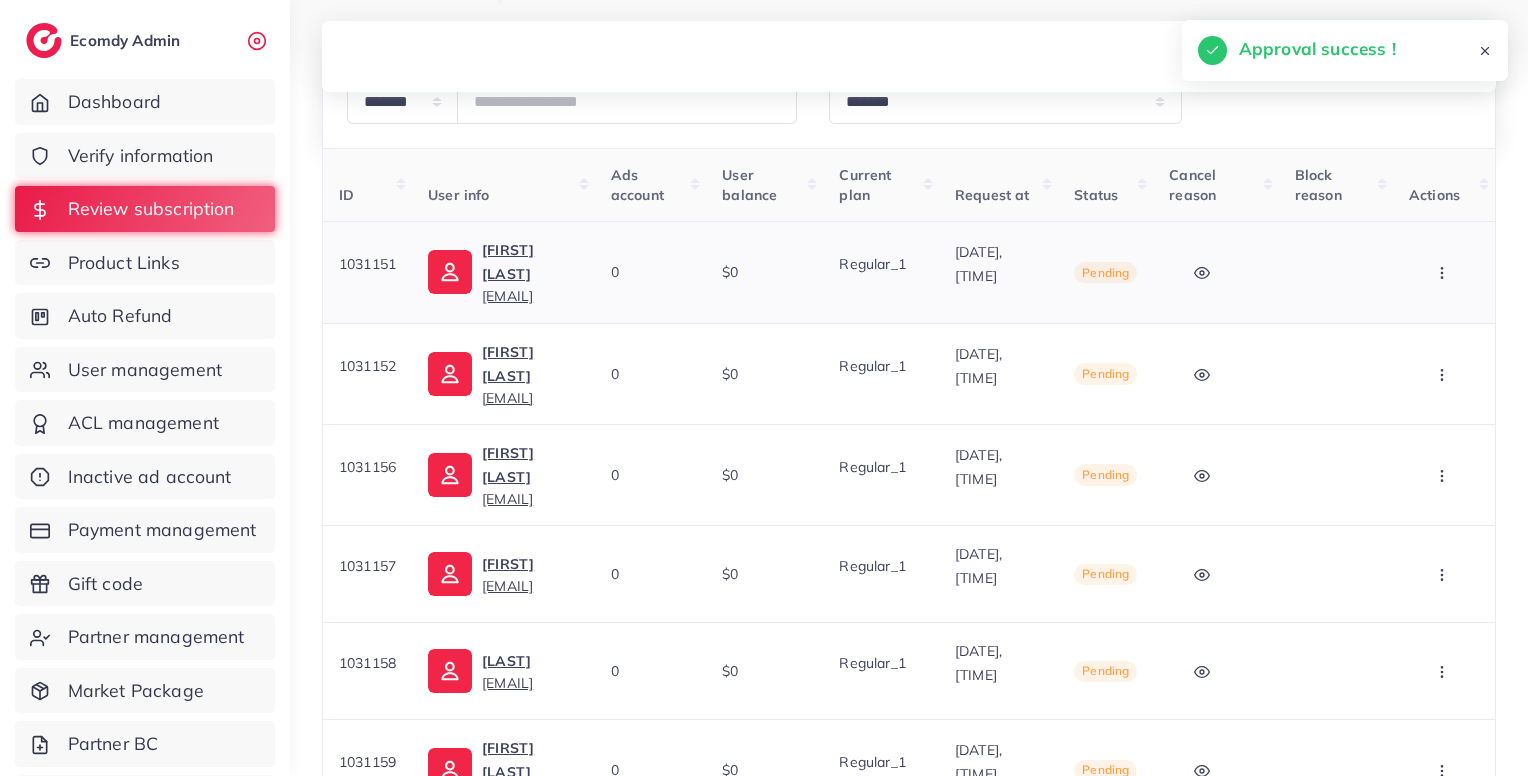 click 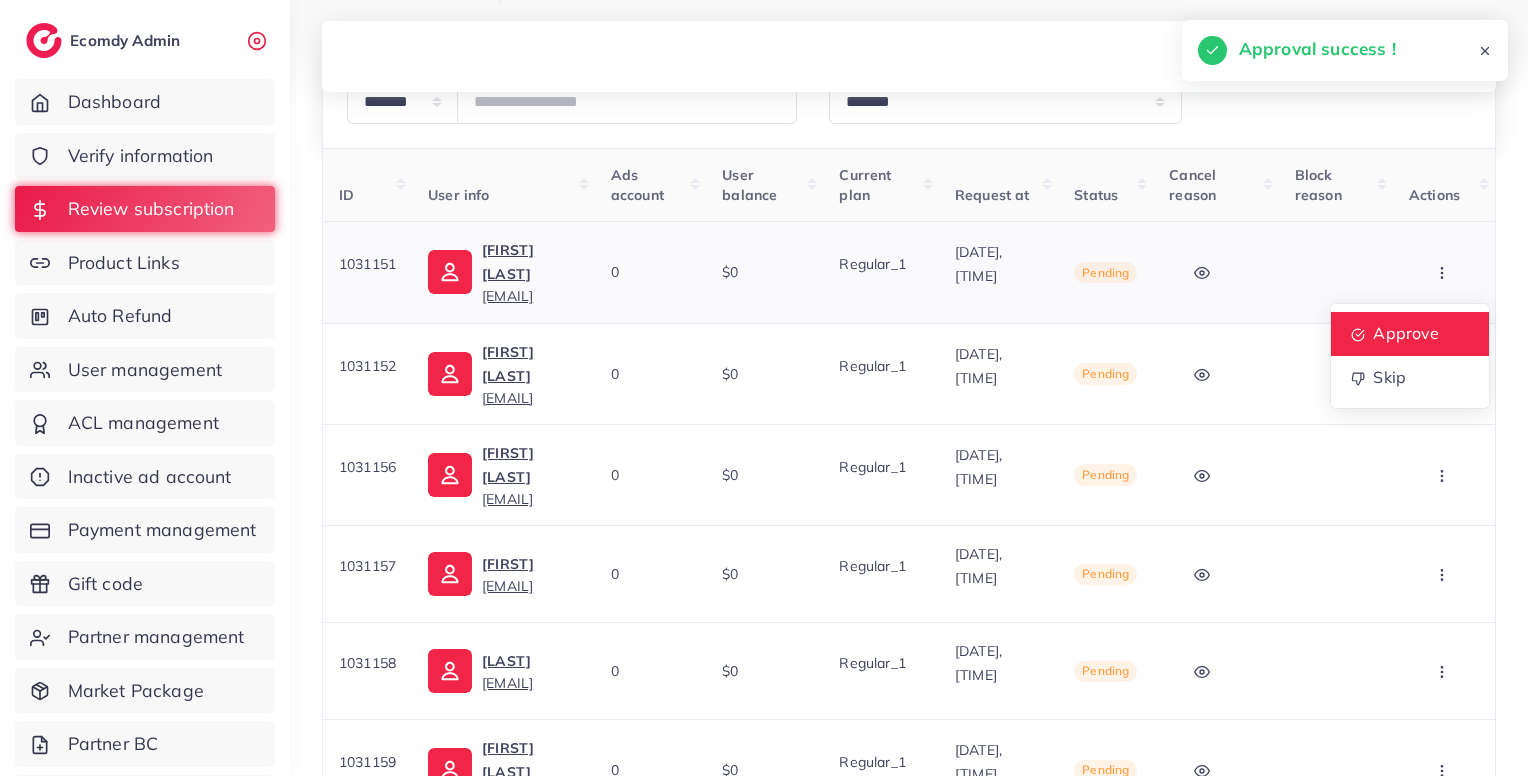 click on "Approve" at bounding box center (1410, 334) 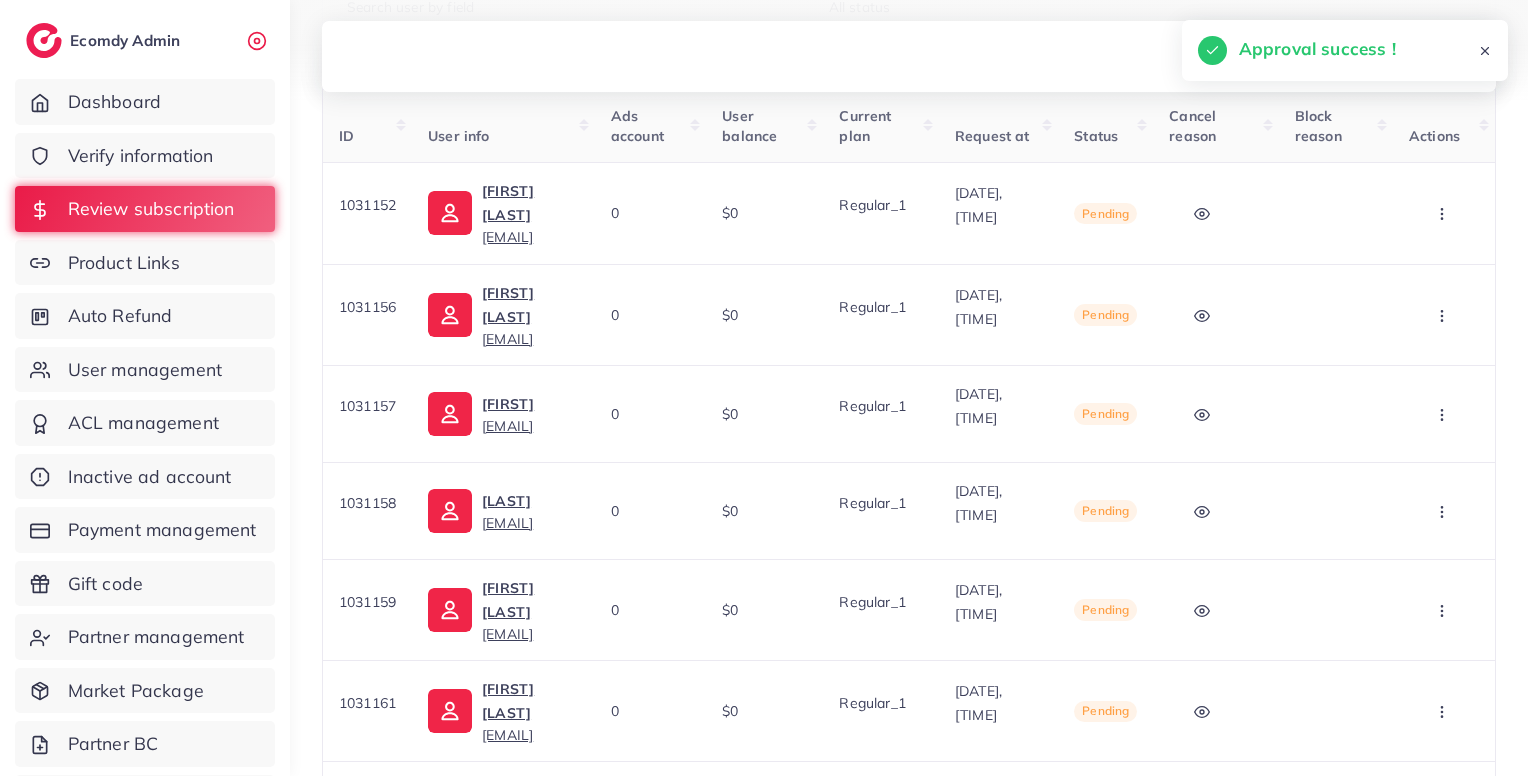 scroll, scrollTop: 208, scrollLeft: 0, axis: vertical 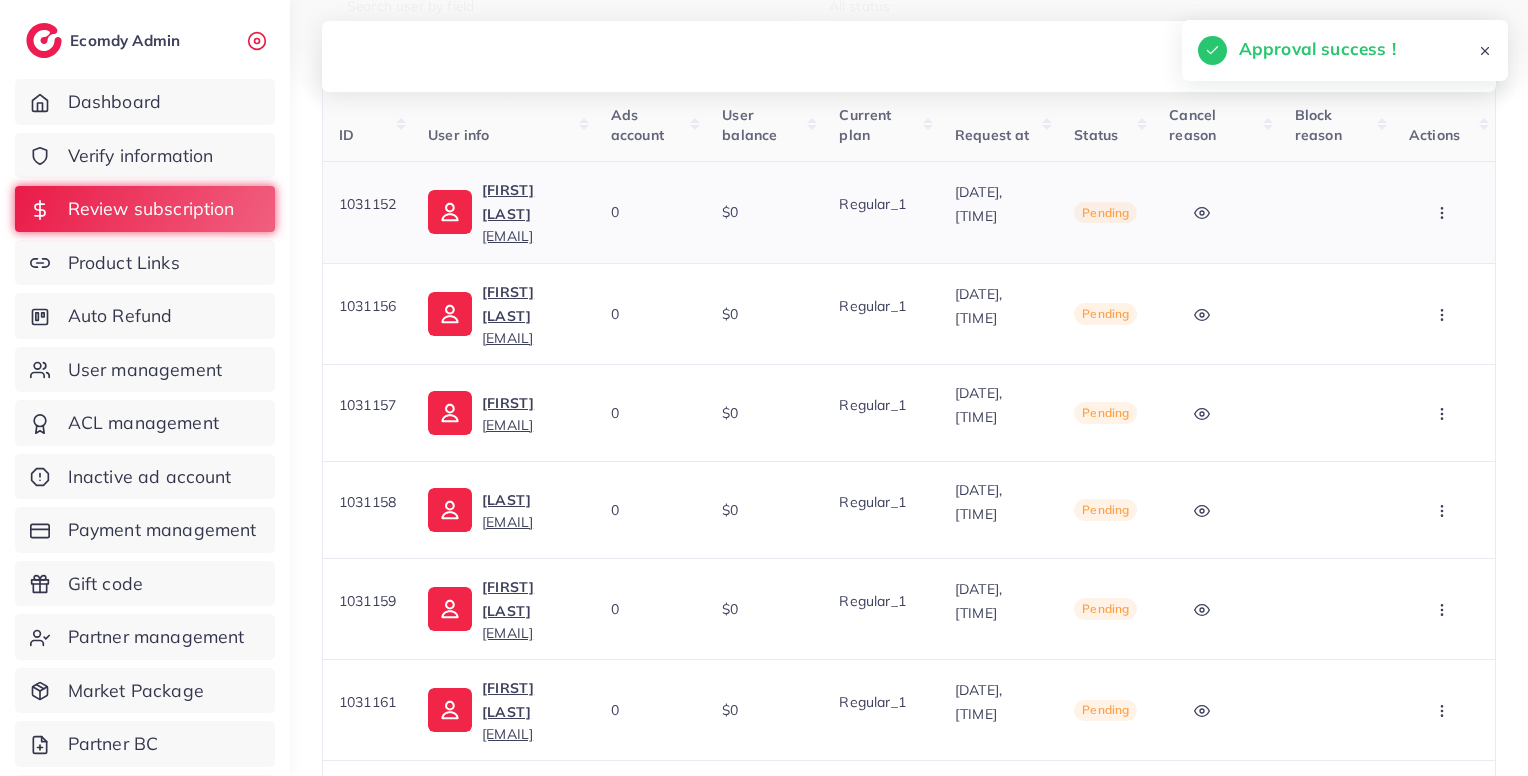 click 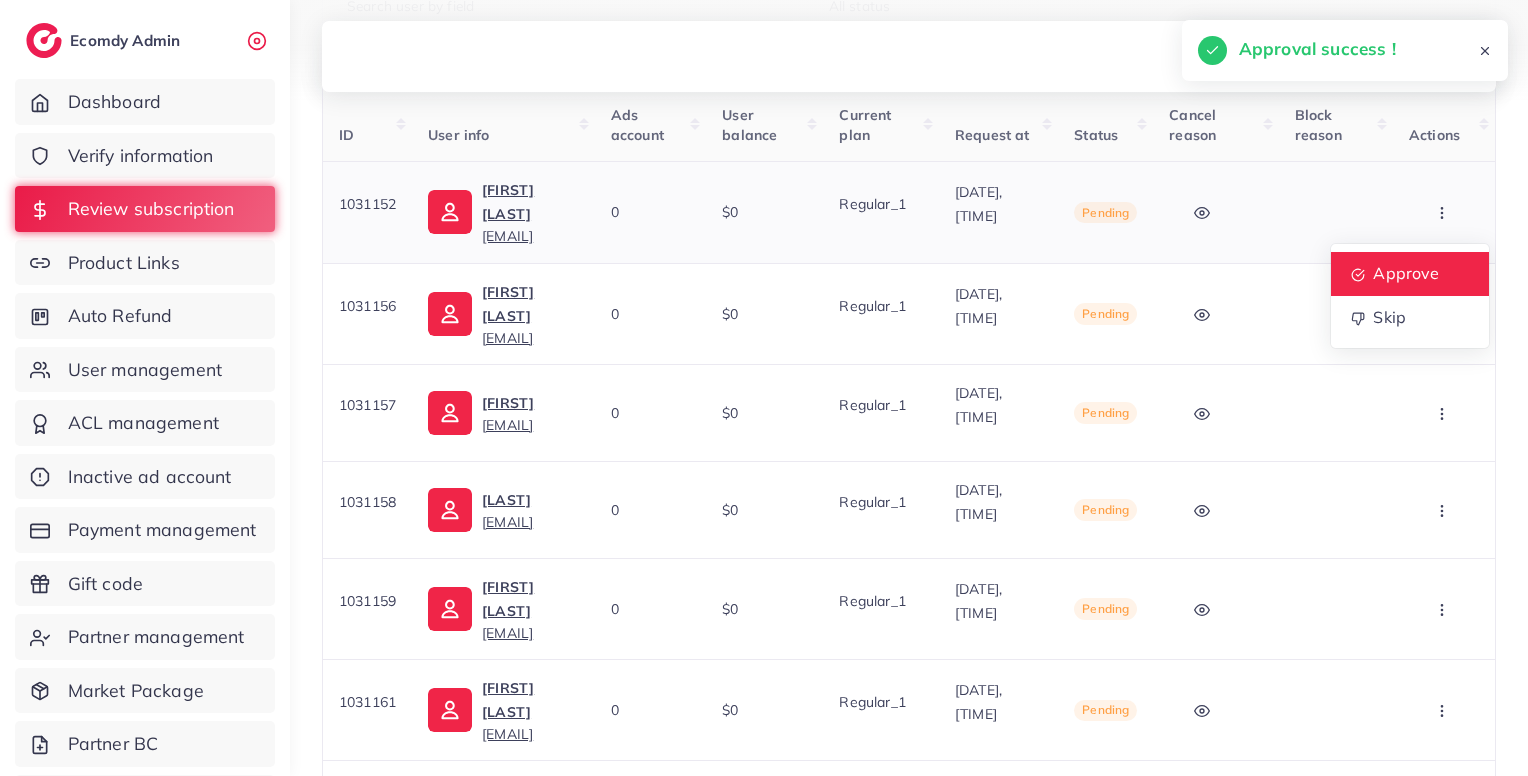 click on "Approve" at bounding box center (1406, 273) 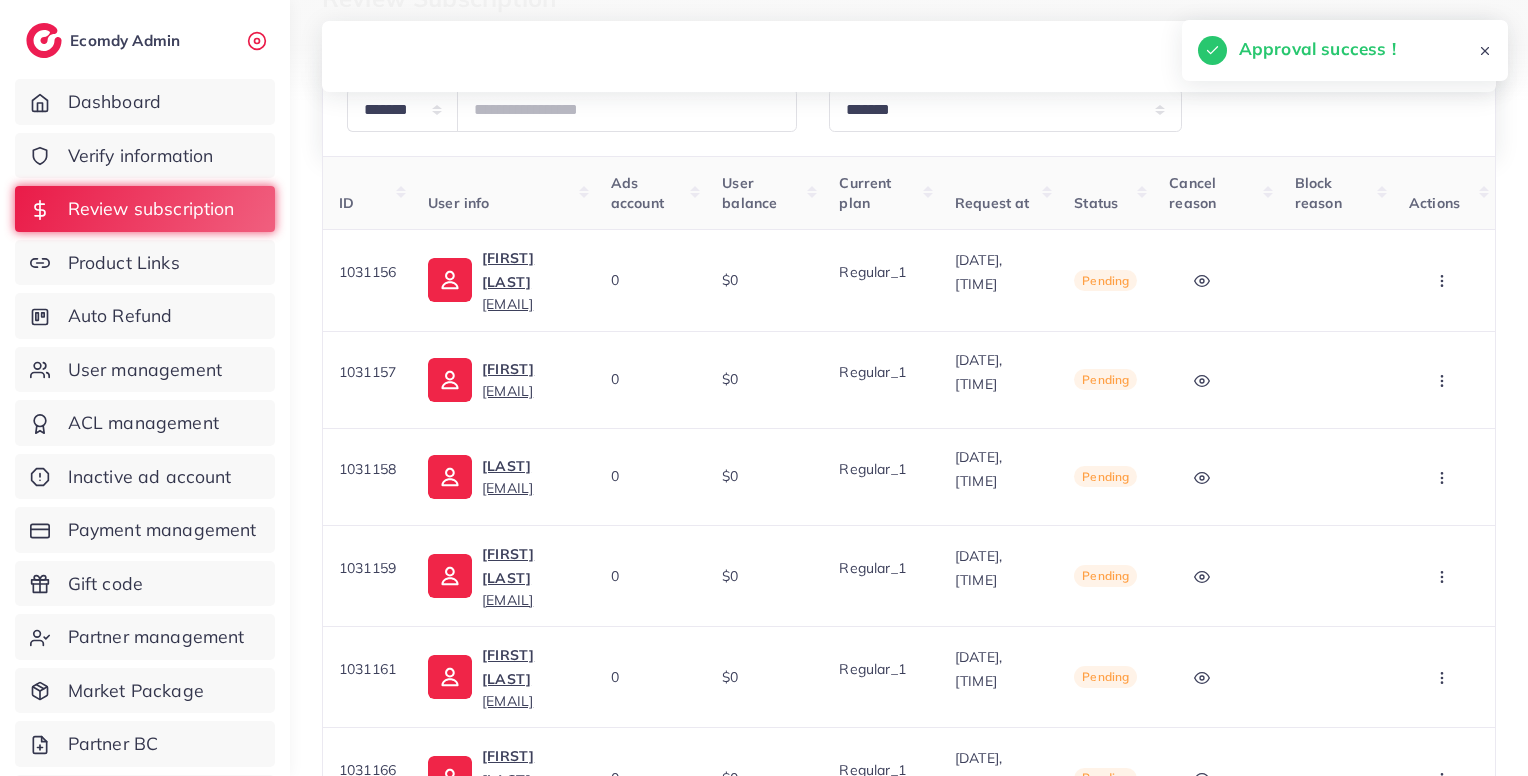 scroll, scrollTop: 144, scrollLeft: 0, axis: vertical 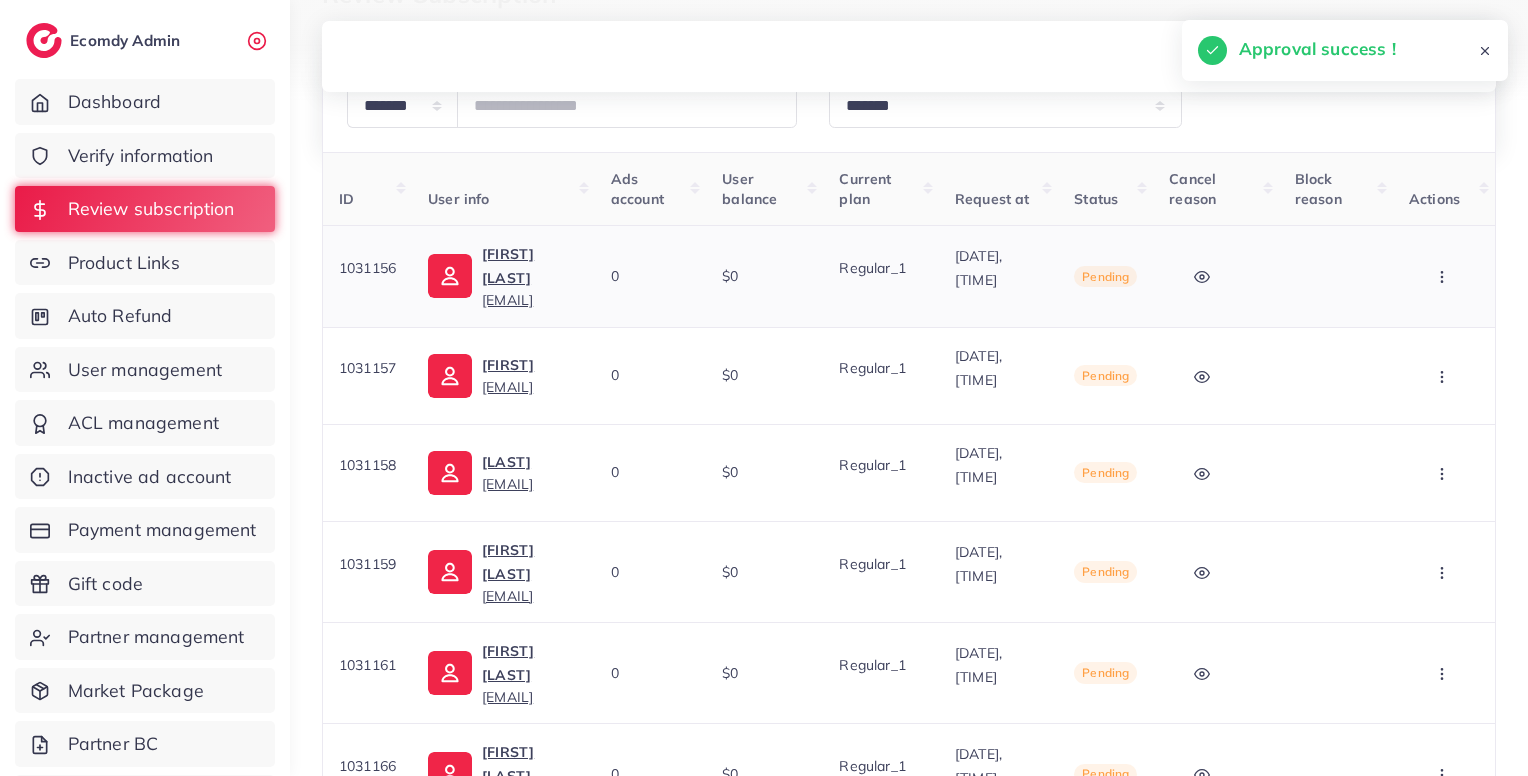 click at bounding box center [1444, 276] 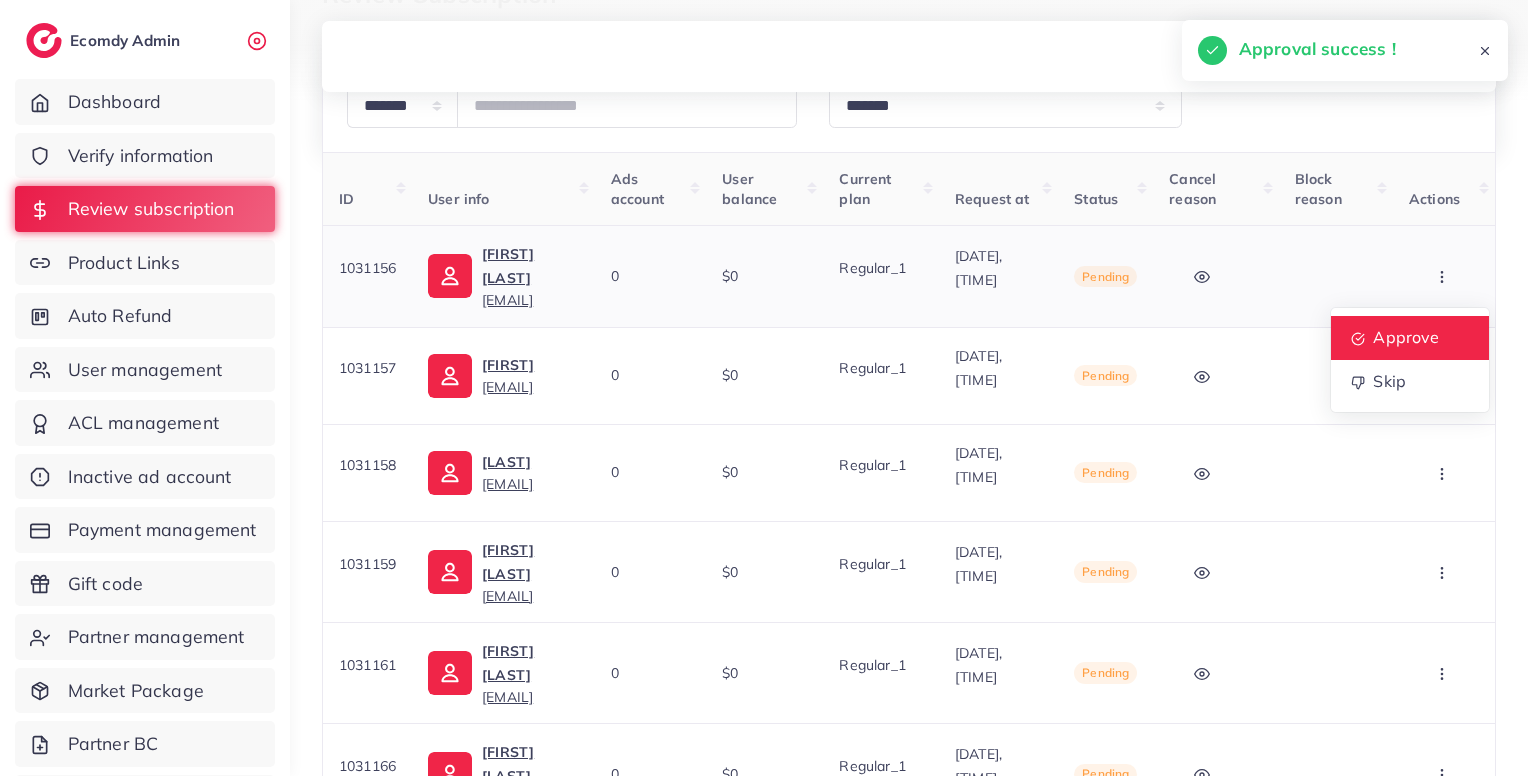 click on "Approve" at bounding box center [1406, 337] 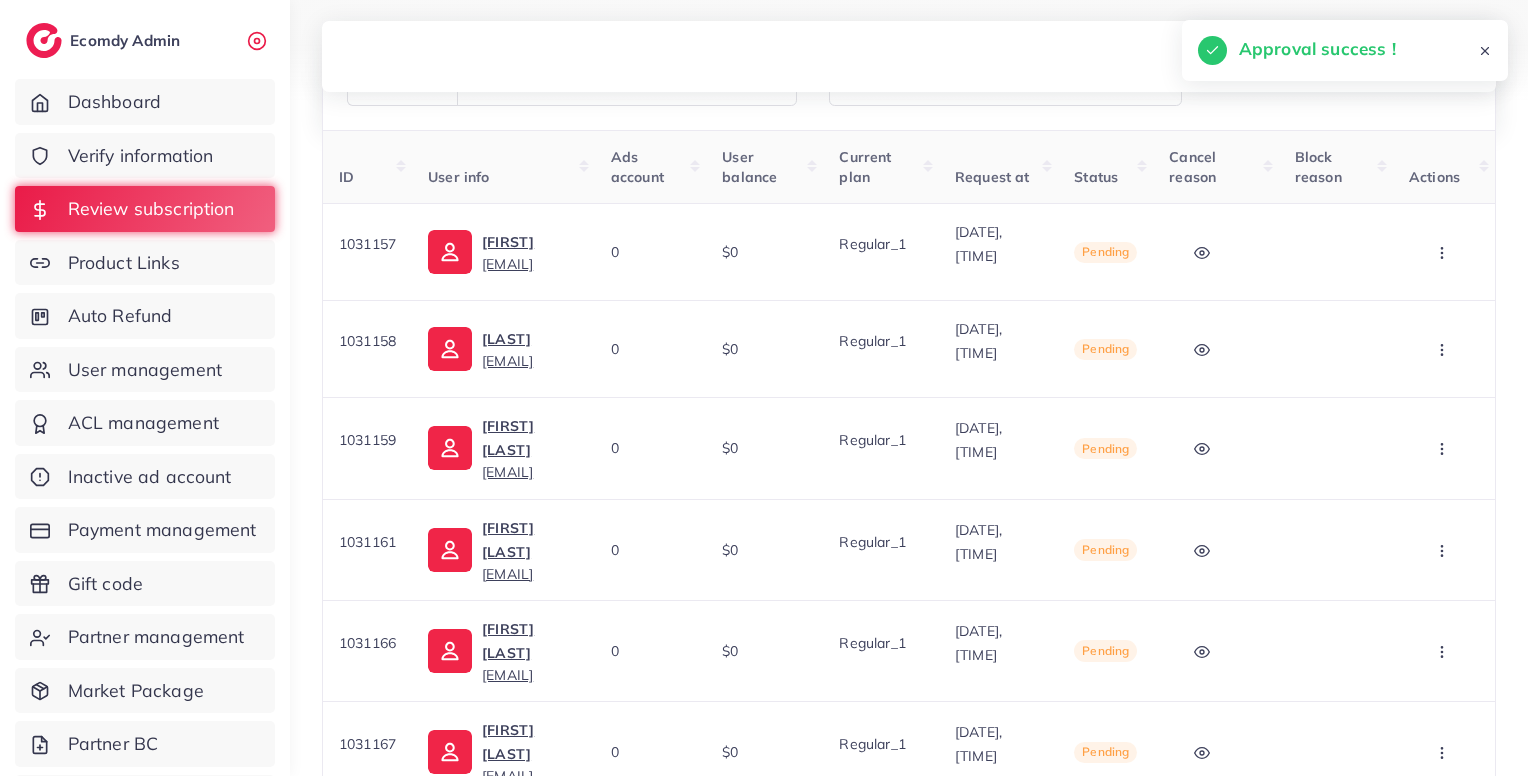 scroll, scrollTop: 172, scrollLeft: 0, axis: vertical 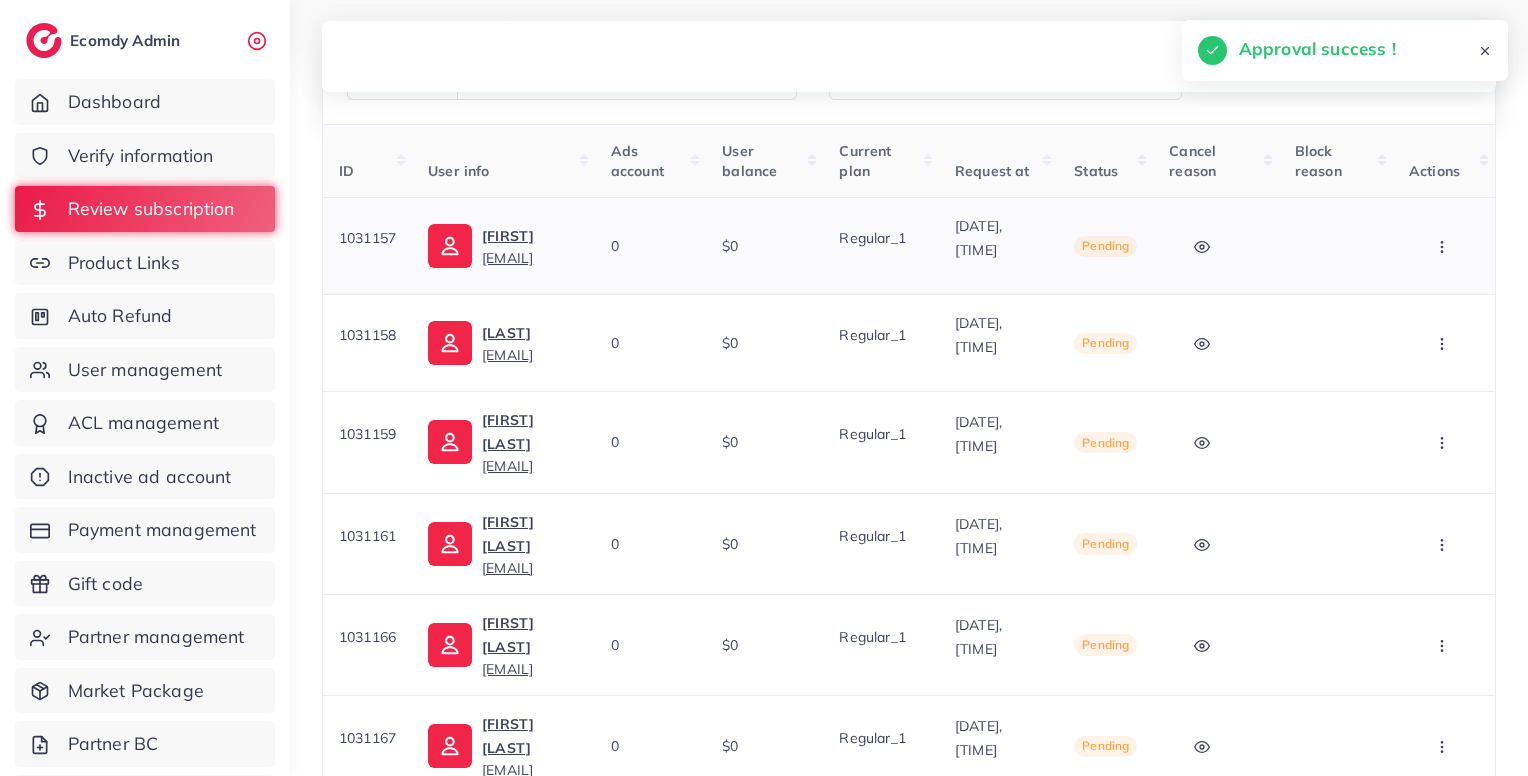 click 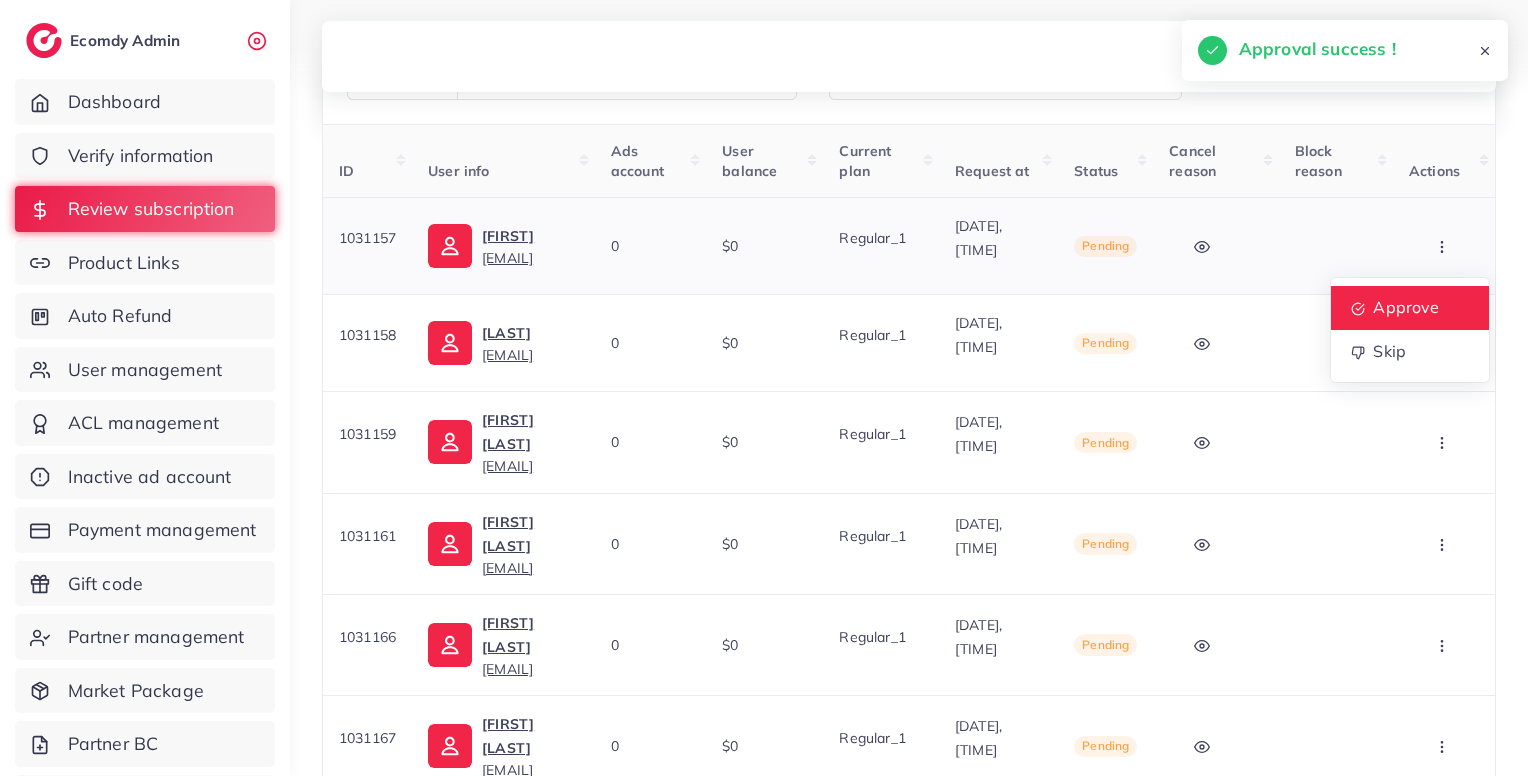 drag, startPoint x: 1436, startPoint y: 249, endPoint x: 1415, endPoint y: 292, distance: 47.853943 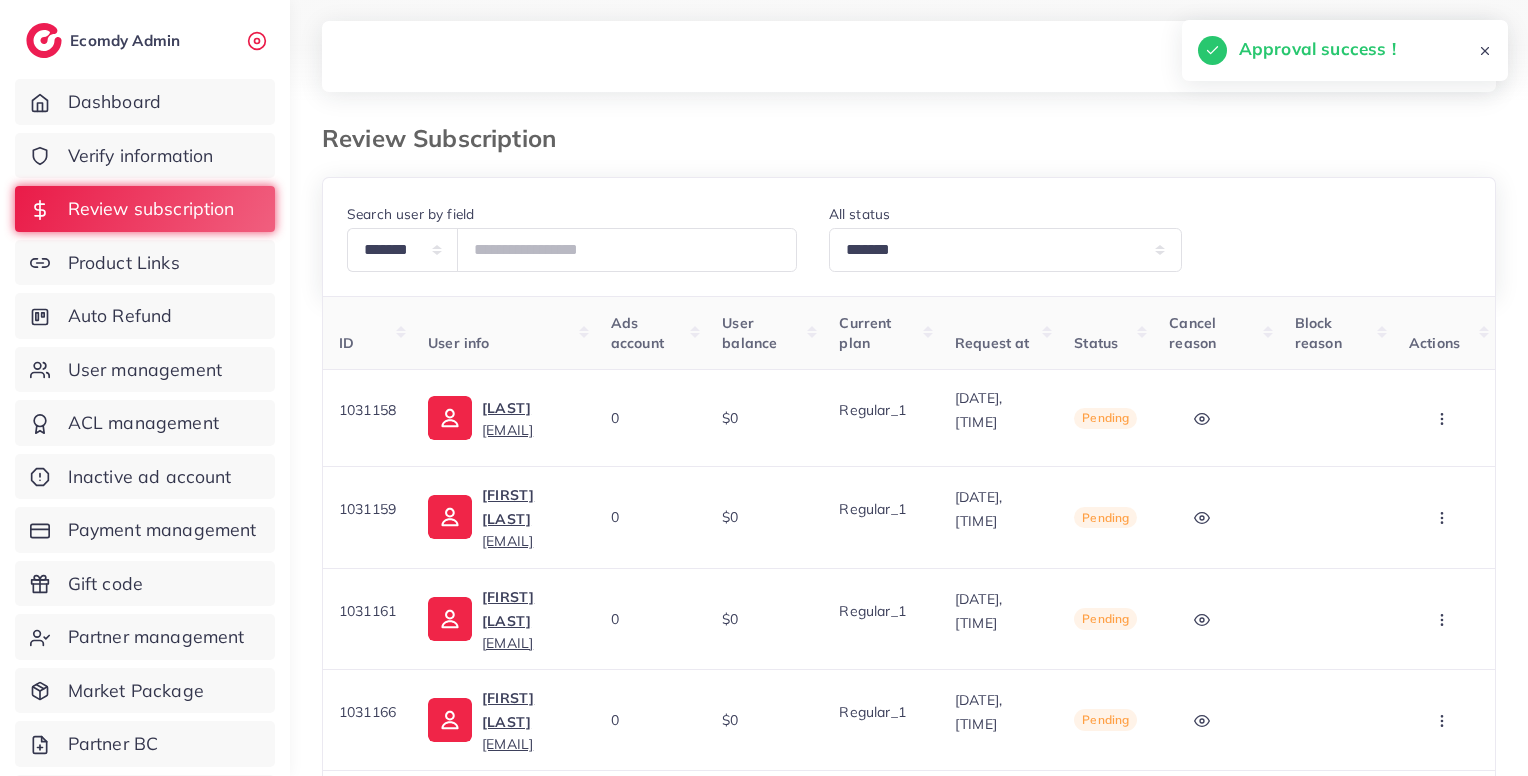 scroll, scrollTop: 240, scrollLeft: 0, axis: vertical 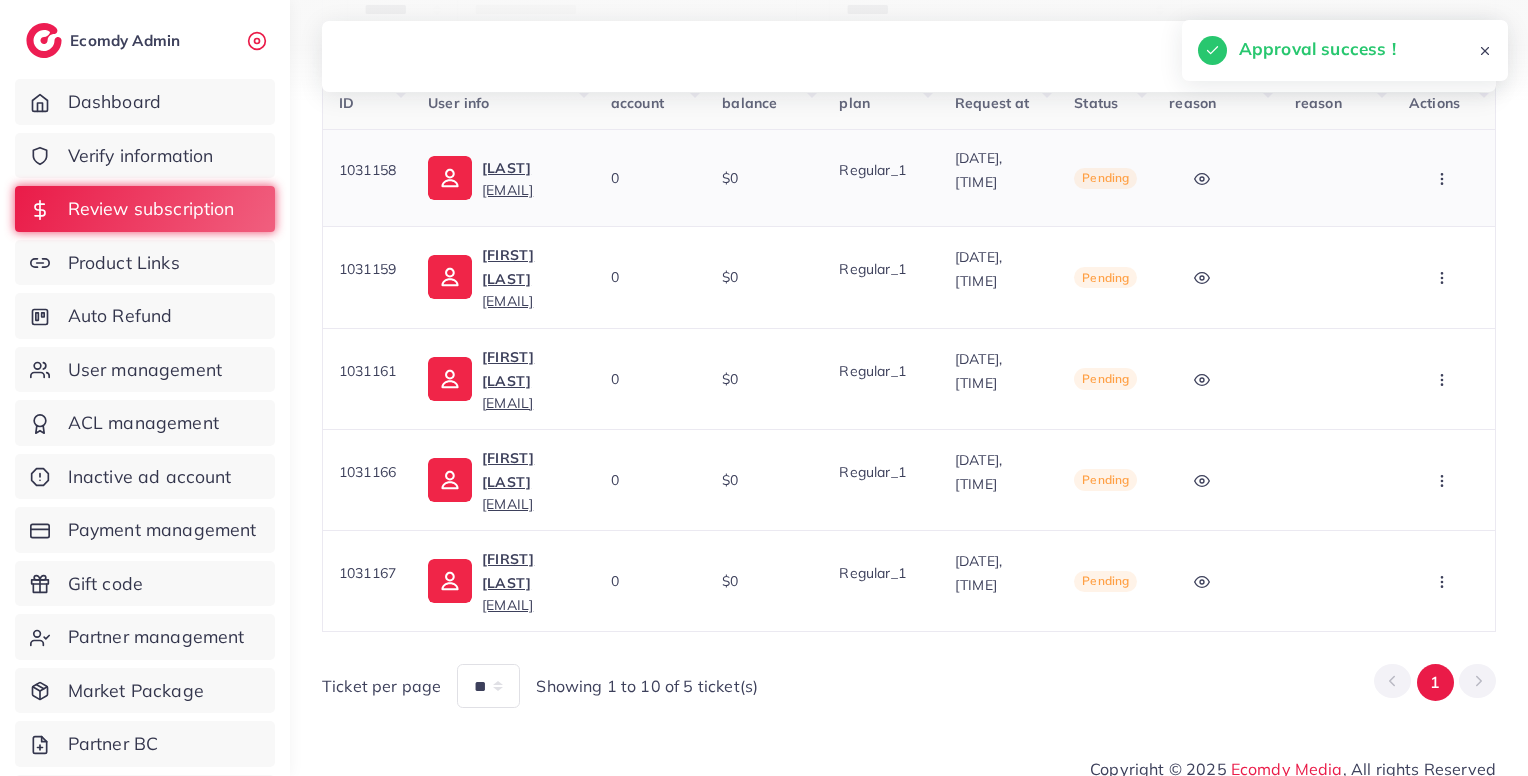 click at bounding box center [1444, 178] 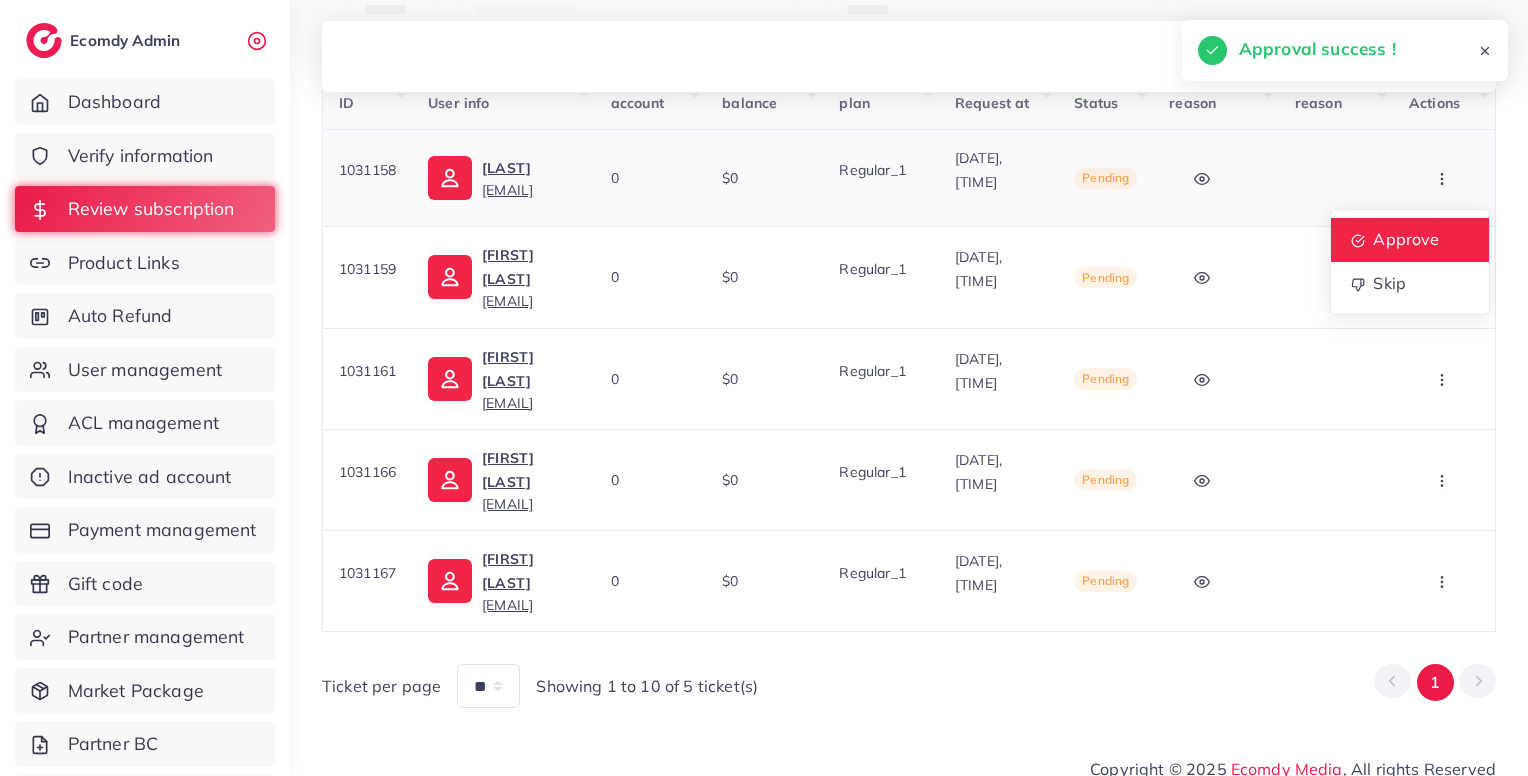 click on "Approve" at bounding box center (1410, 240) 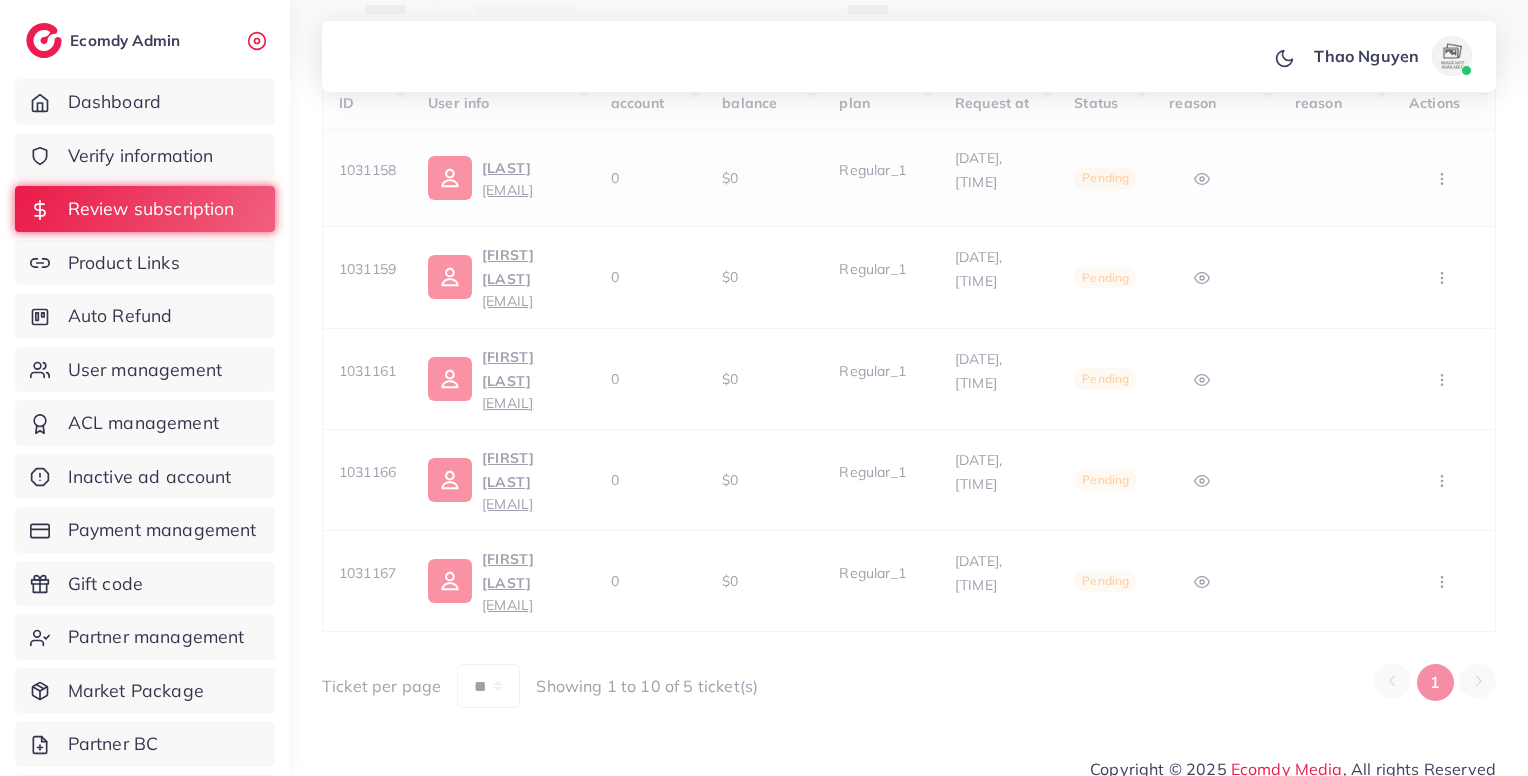 scroll, scrollTop: 0, scrollLeft: 0, axis: both 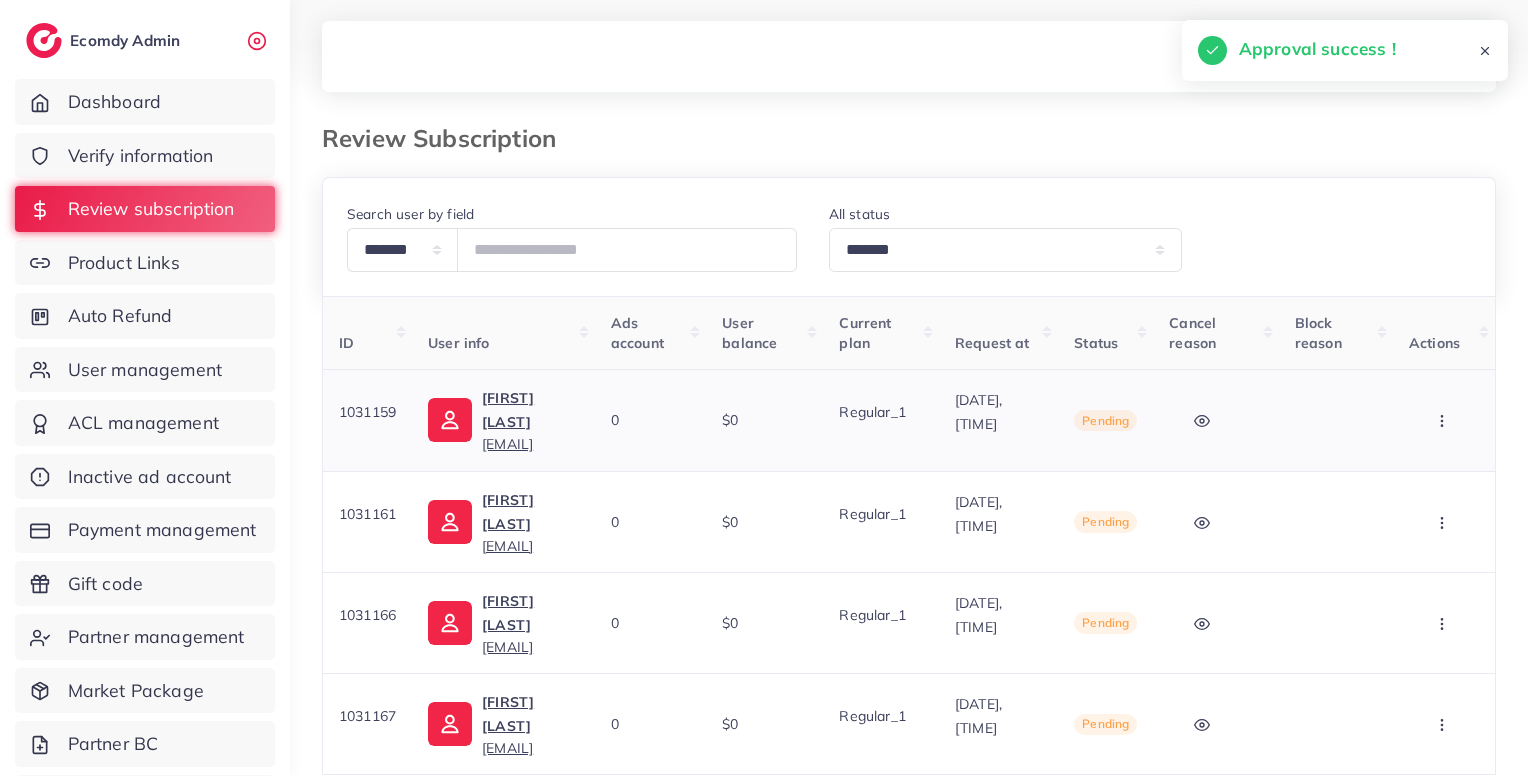 click 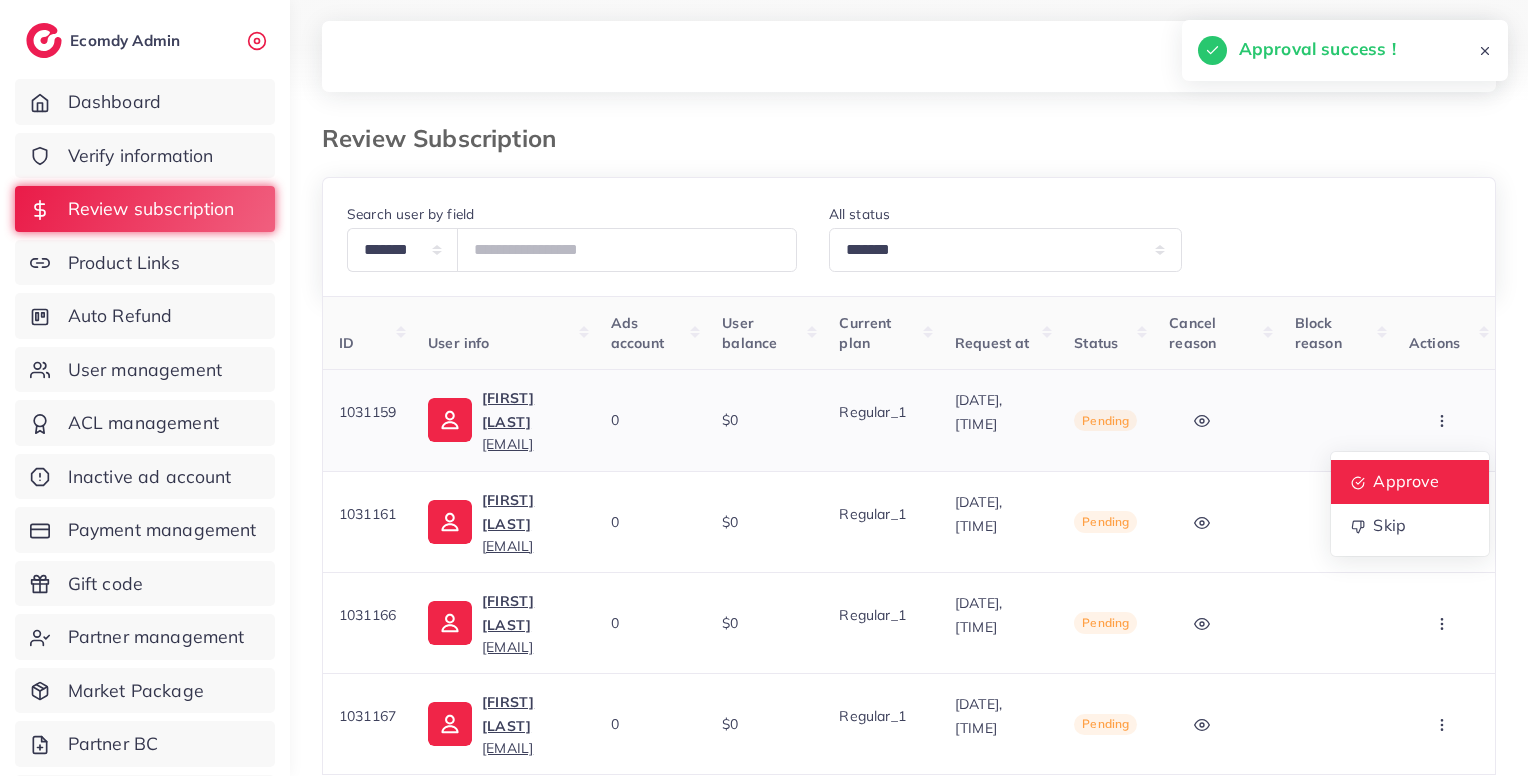 click on "Approve" at bounding box center [1410, 482] 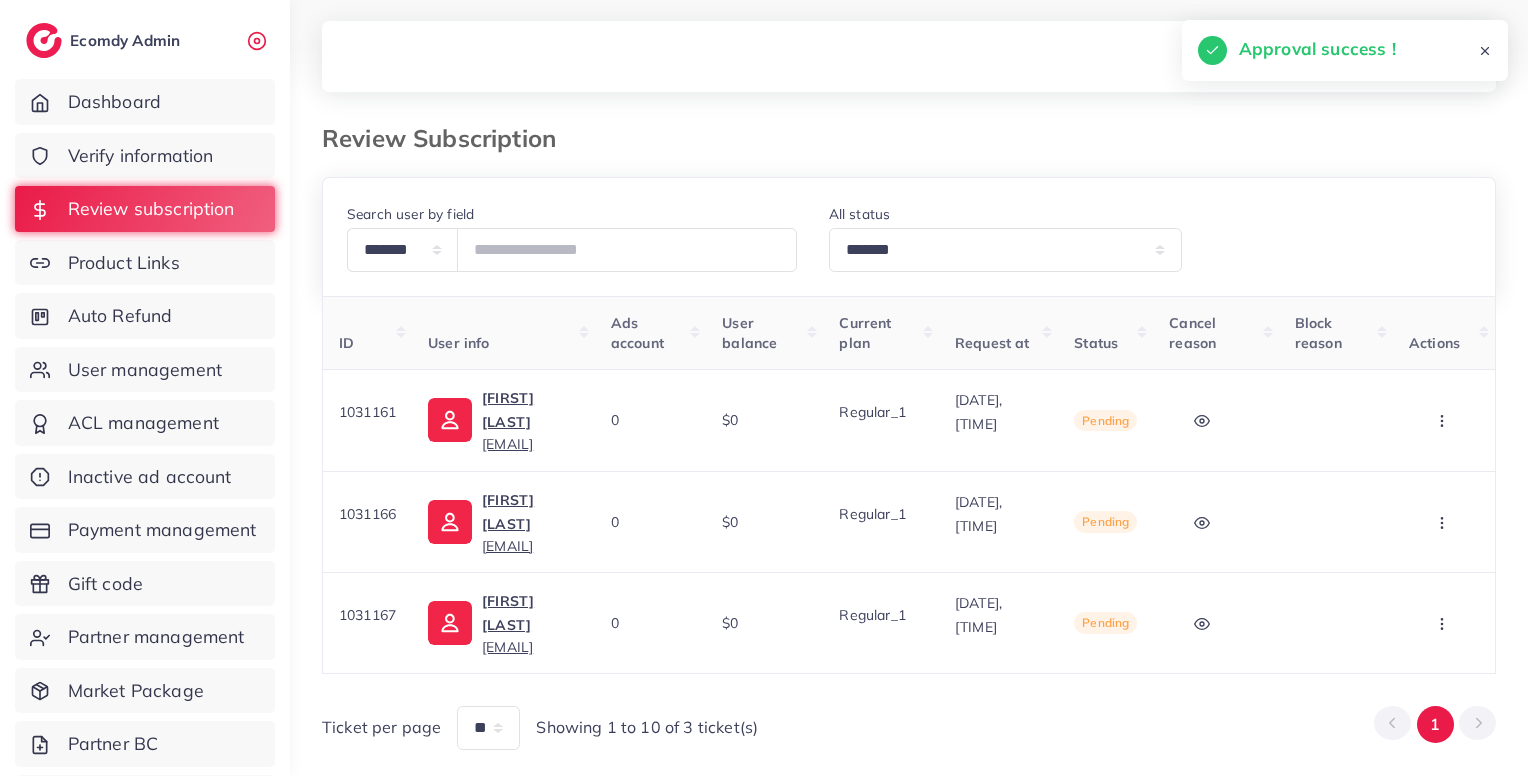 scroll, scrollTop: 46, scrollLeft: 0, axis: vertical 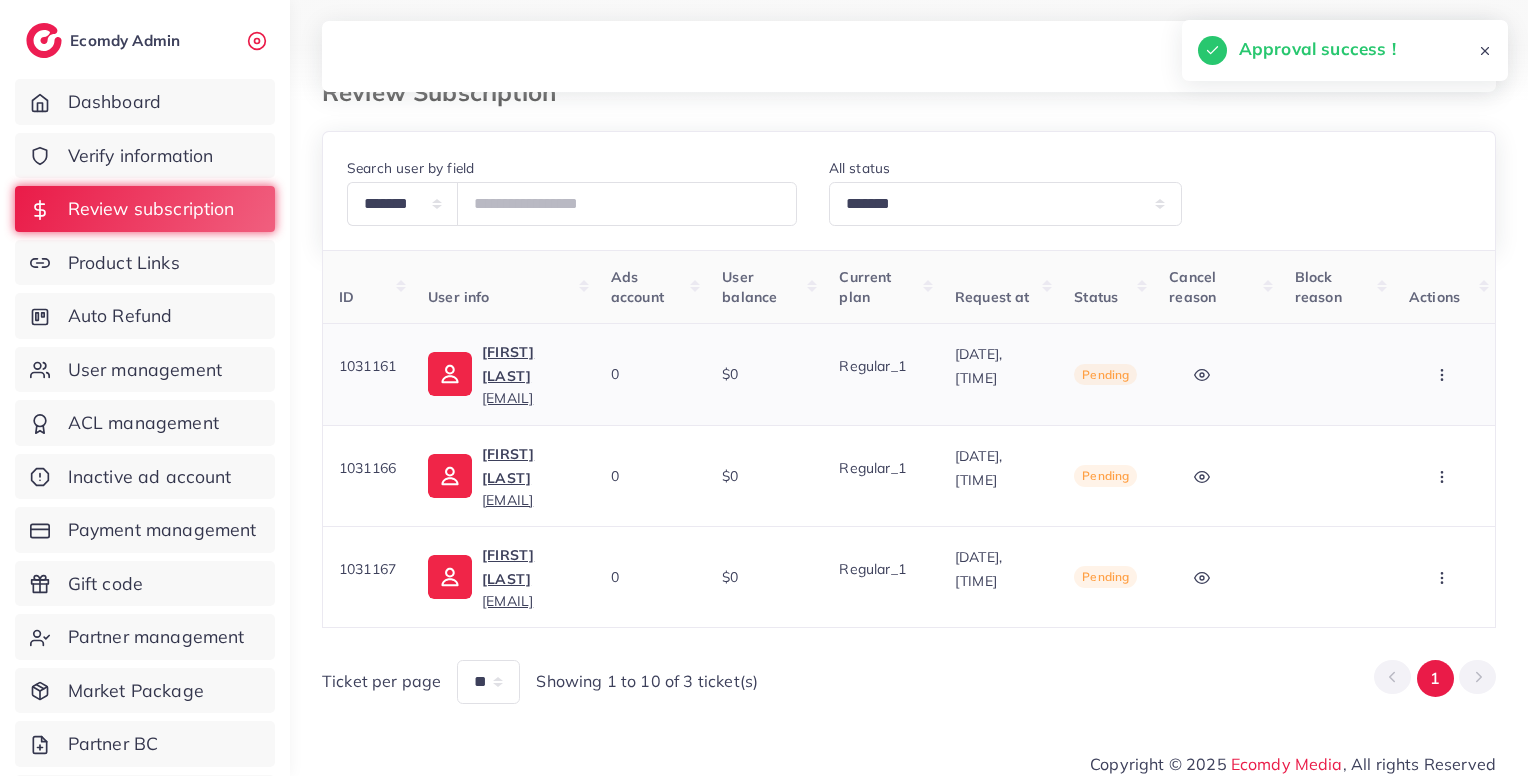 click 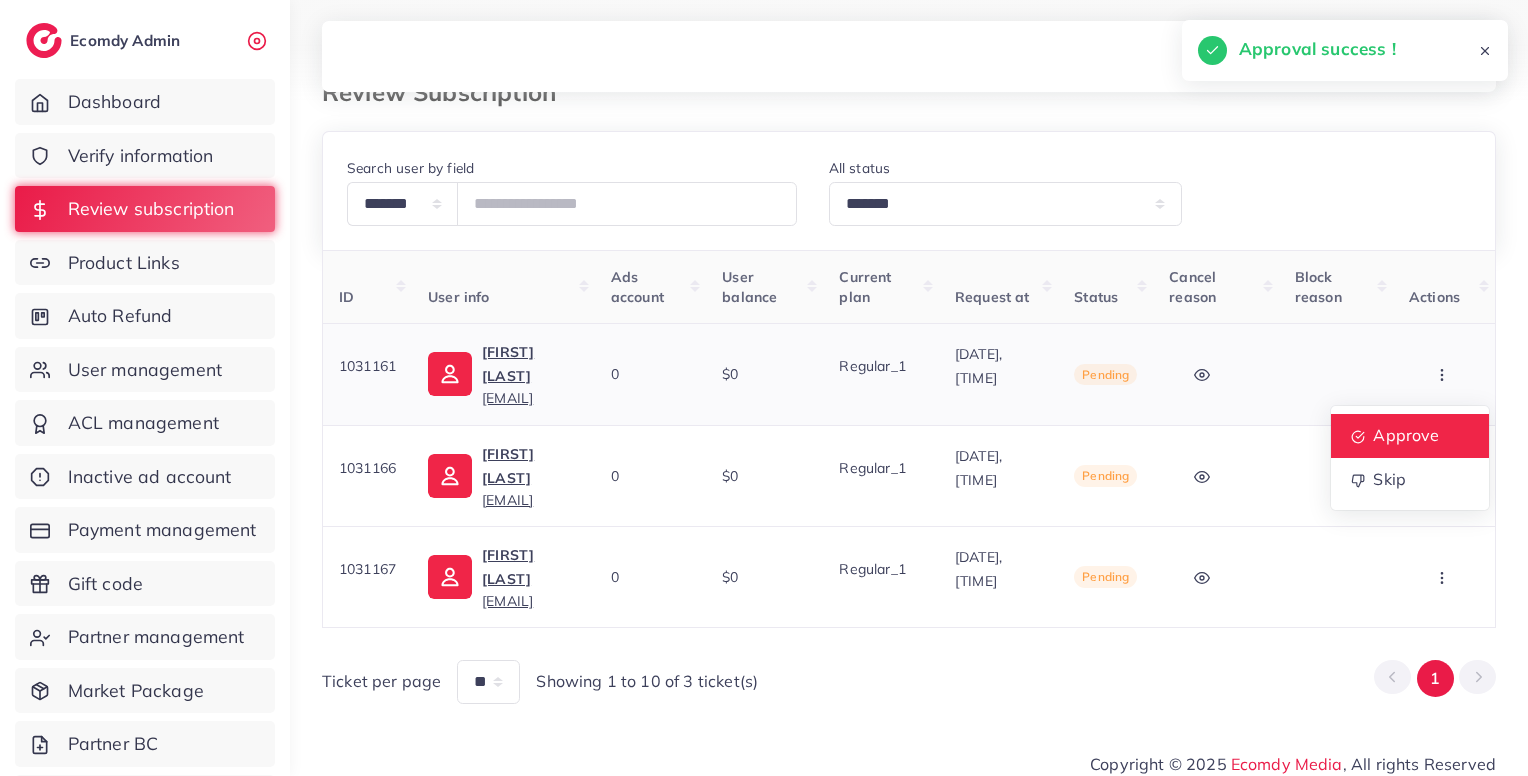 click on "Approve" at bounding box center [1406, 435] 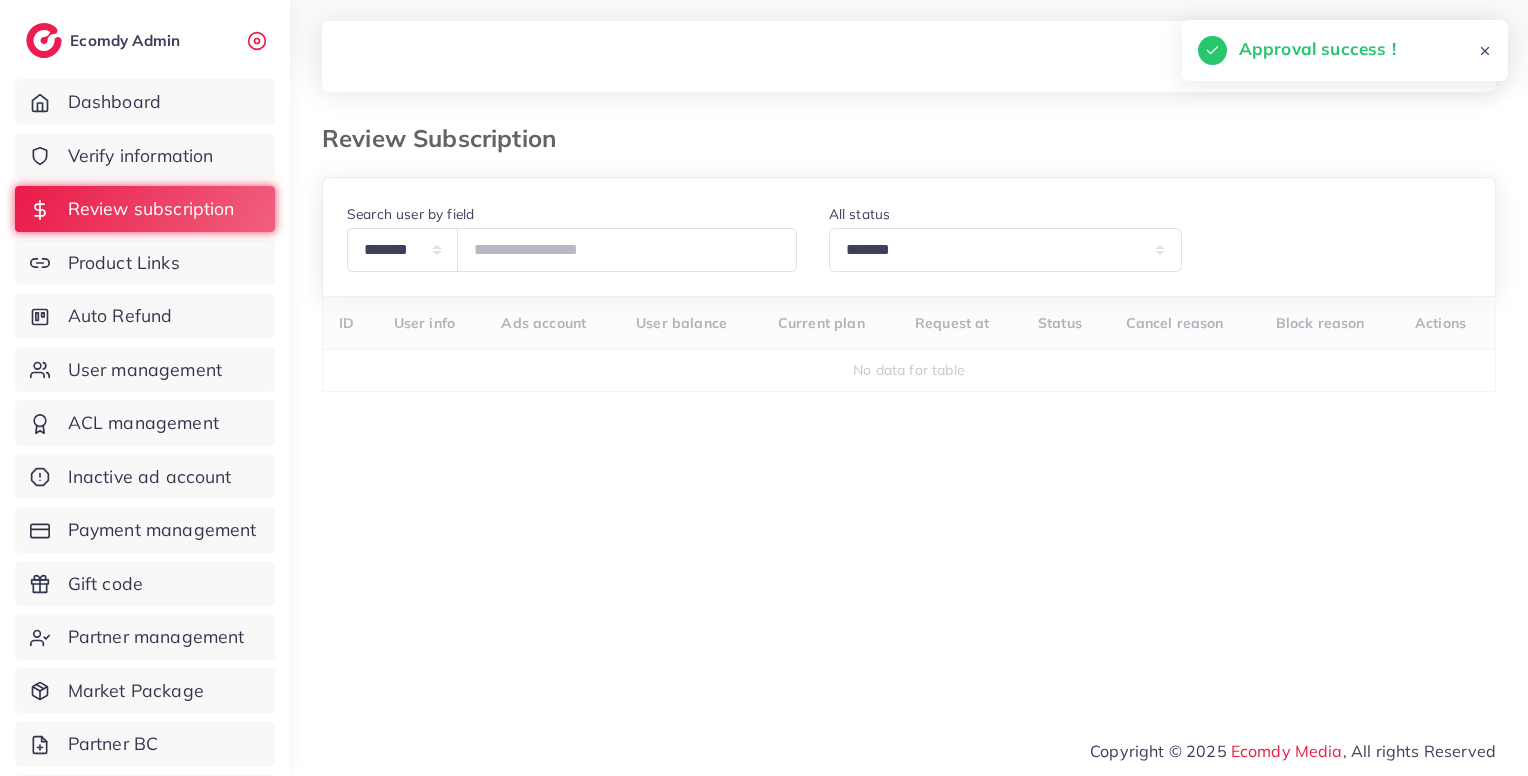 scroll, scrollTop: 0, scrollLeft: 0, axis: both 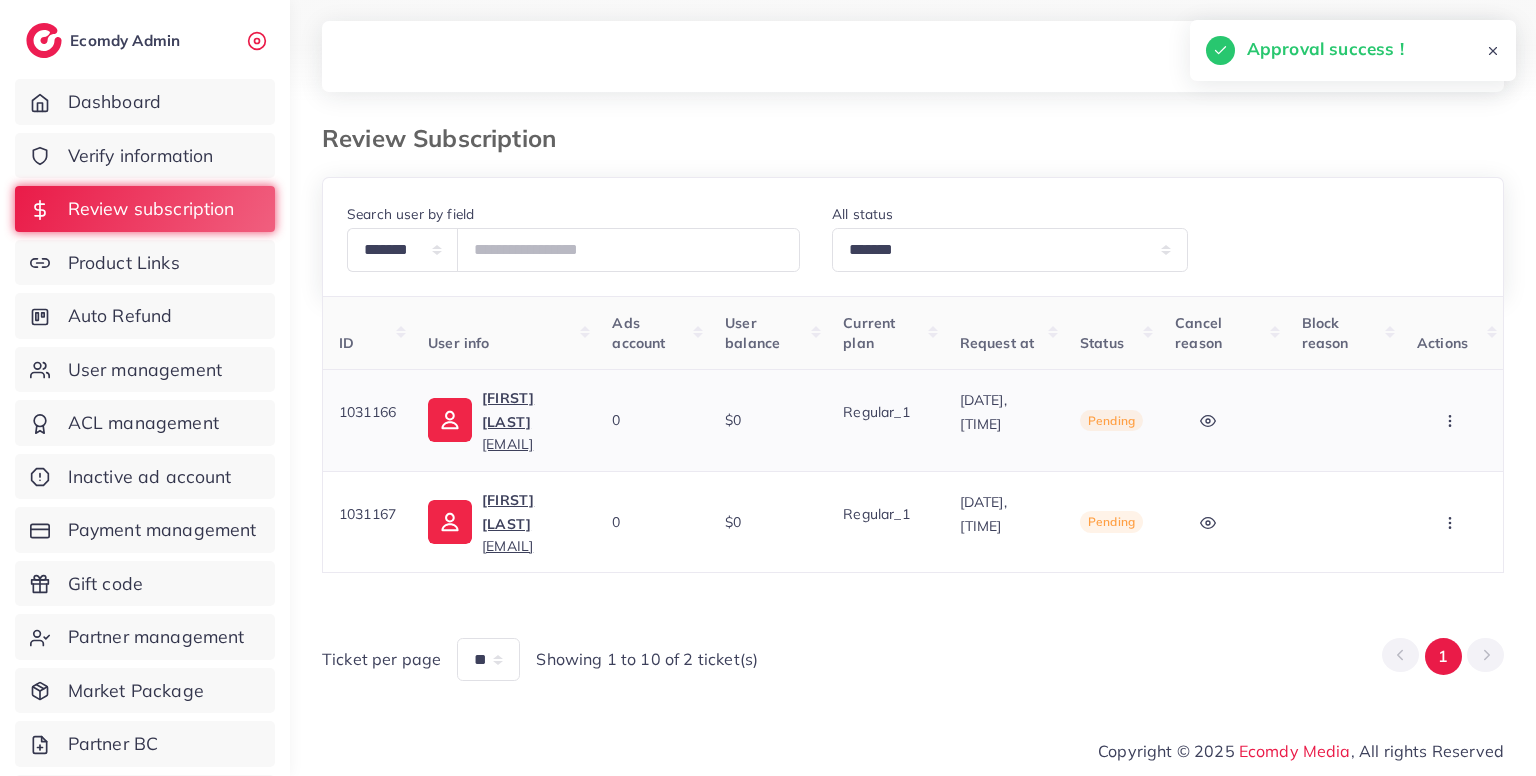 click 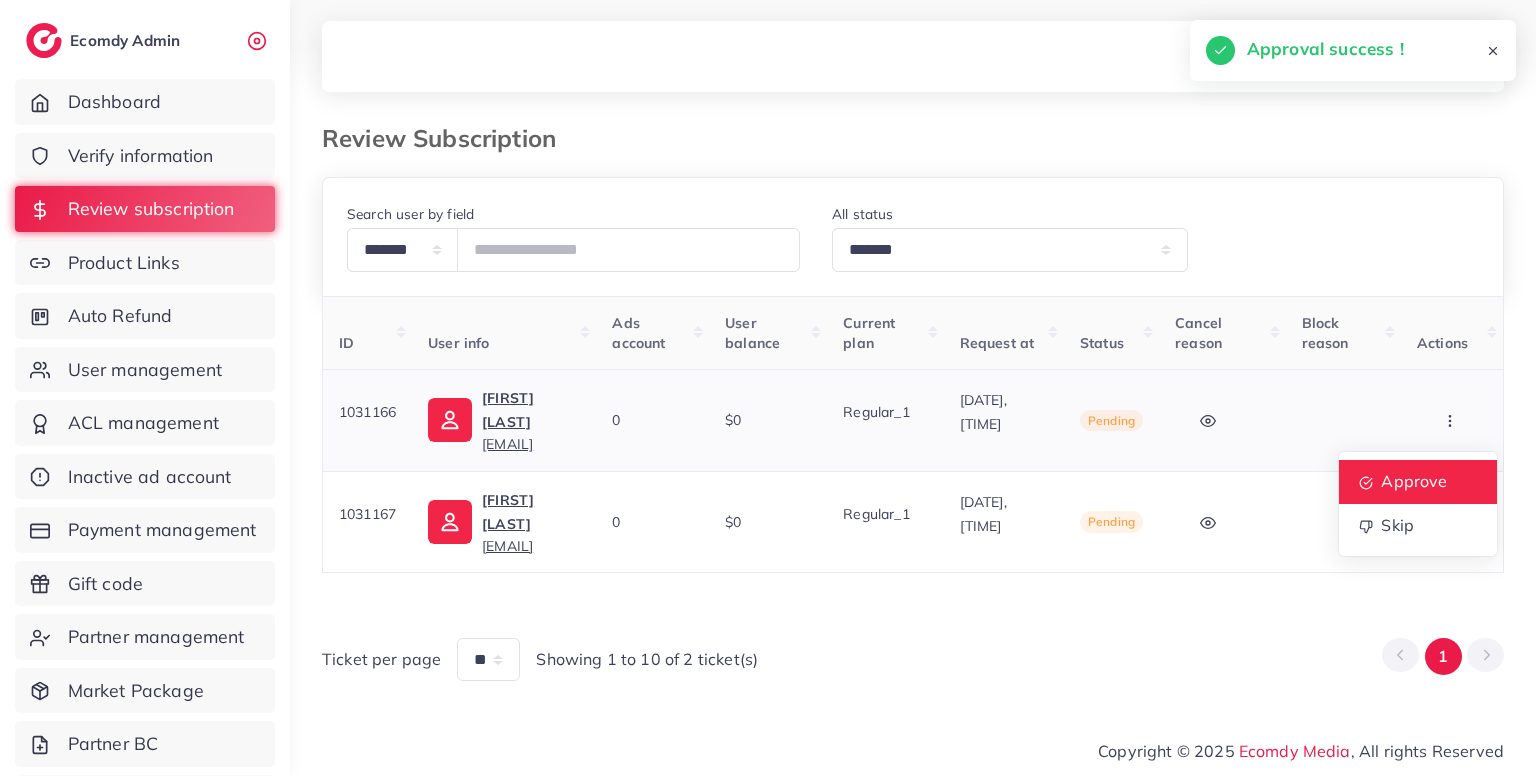 click on "Approve" at bounding box center [1414, 481] 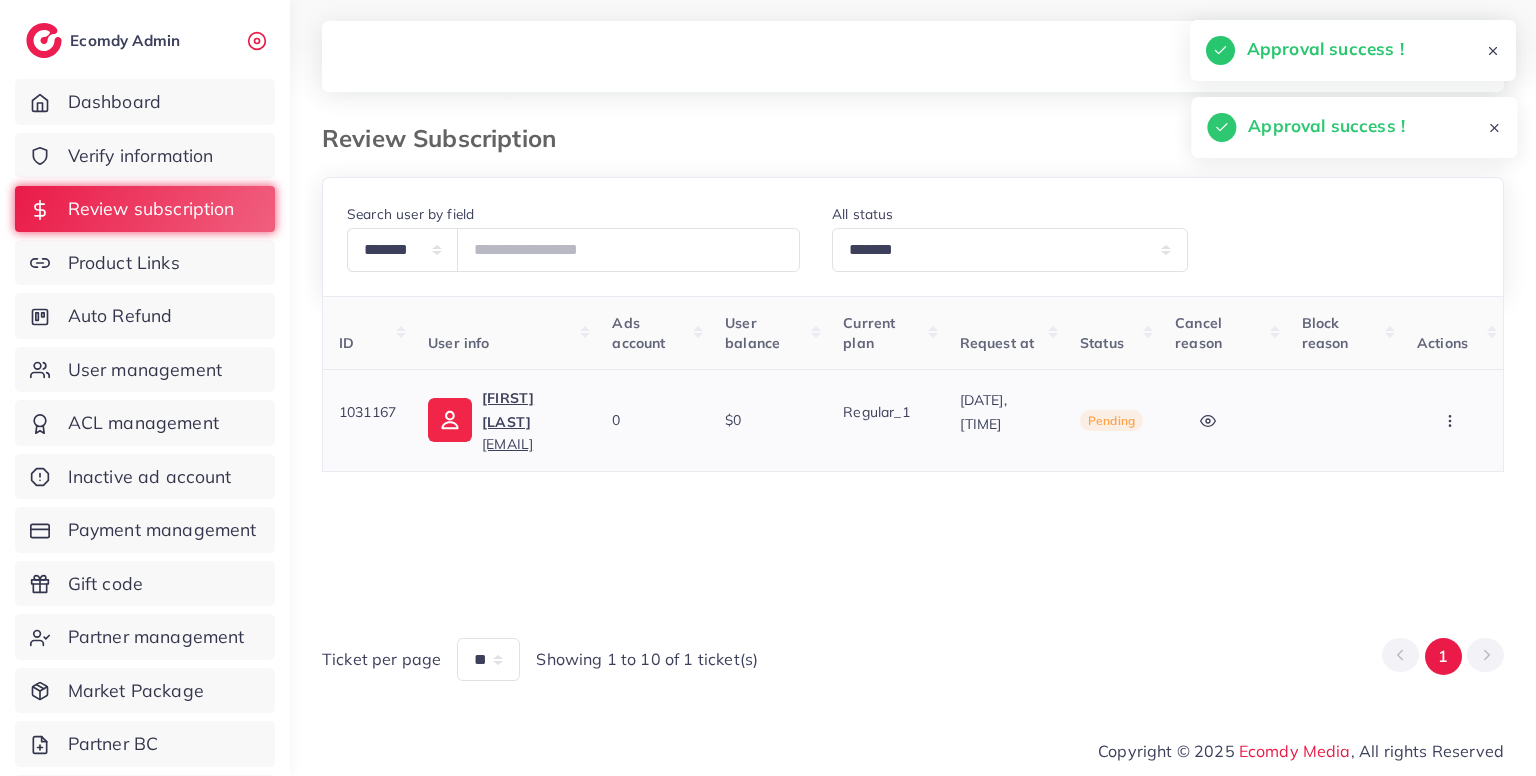 click at bounding box center (1452, 420) 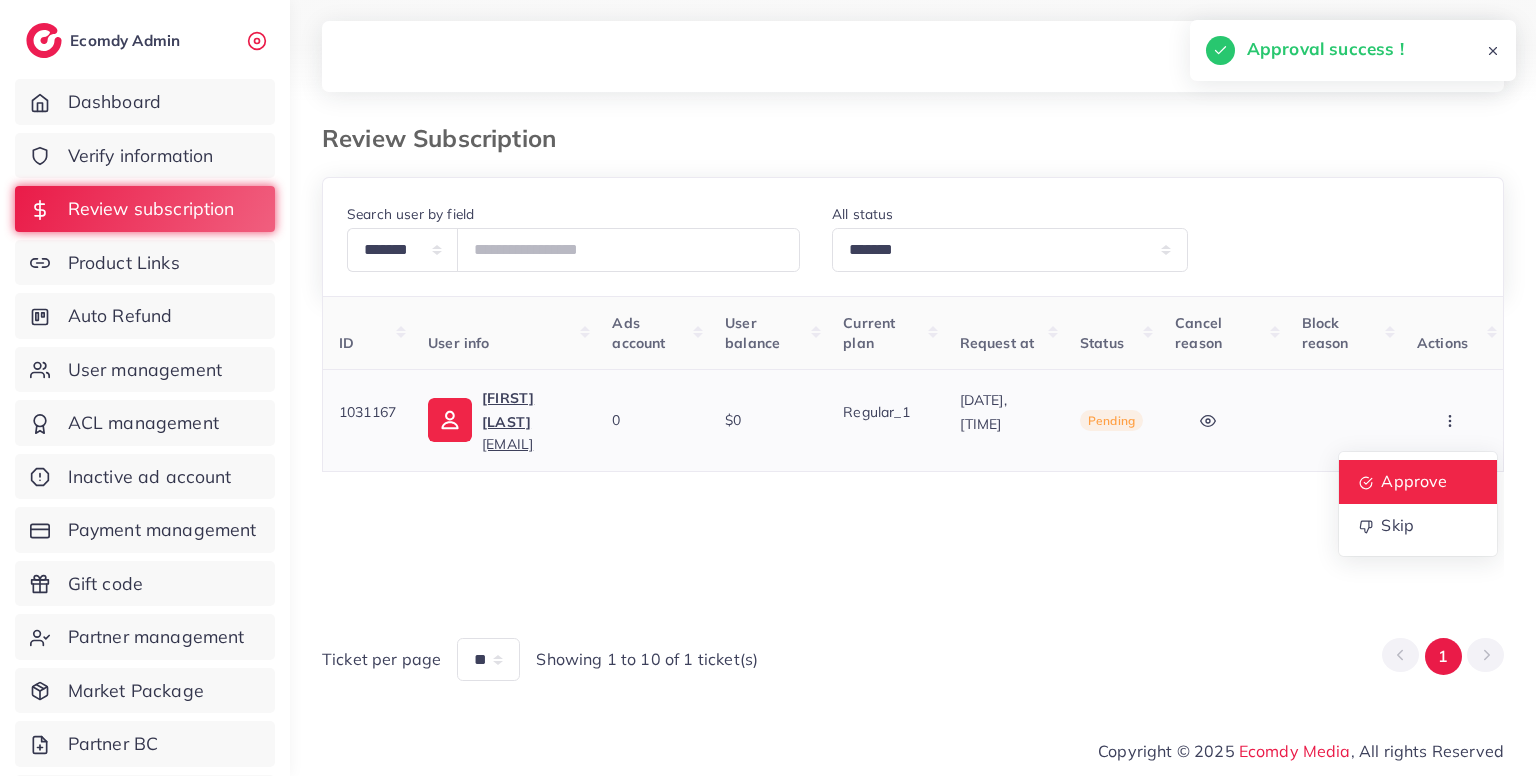click on "Approve" at bounding box center (1414, 481) 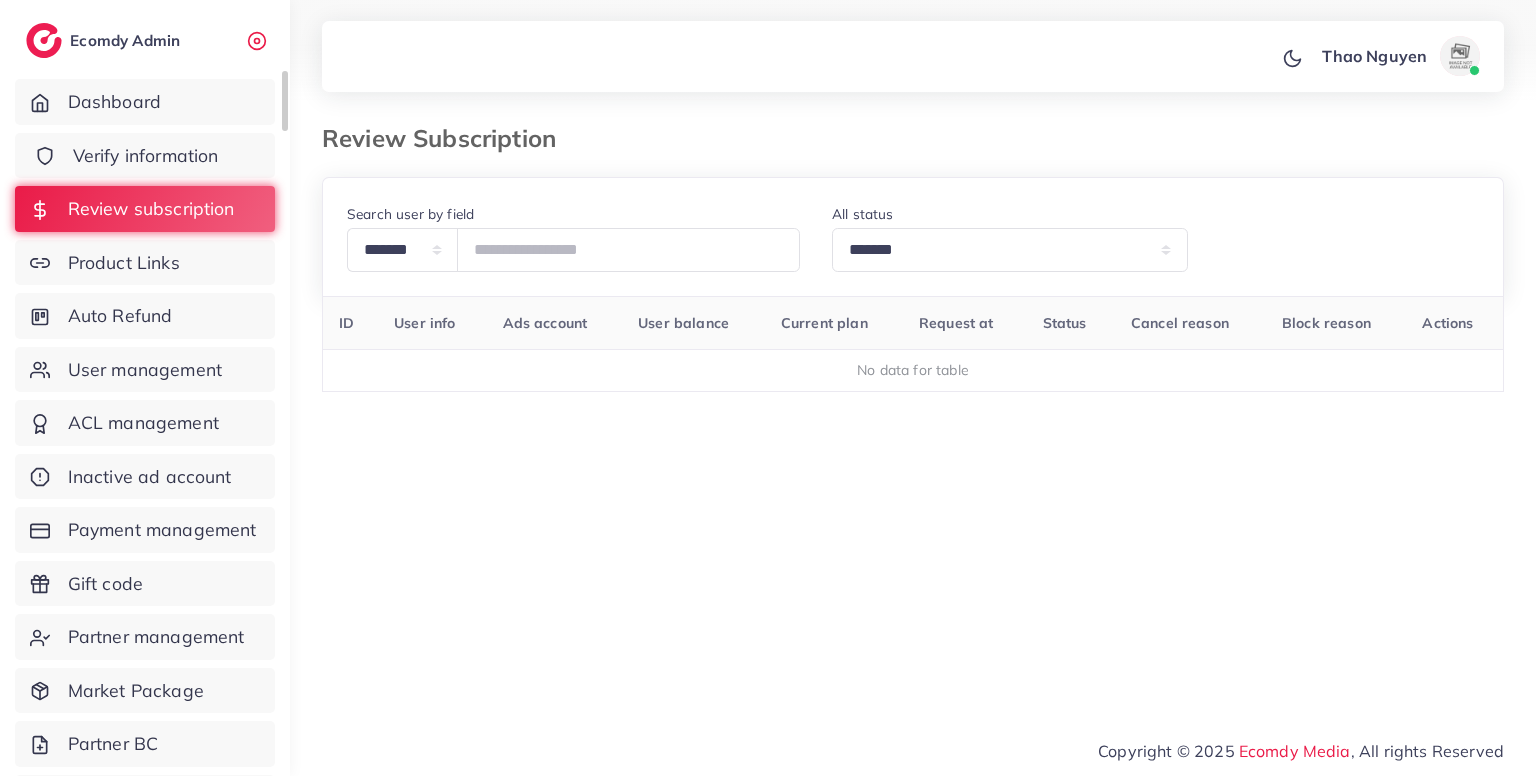 click on "Verify information" at bounding box center [145, 156] 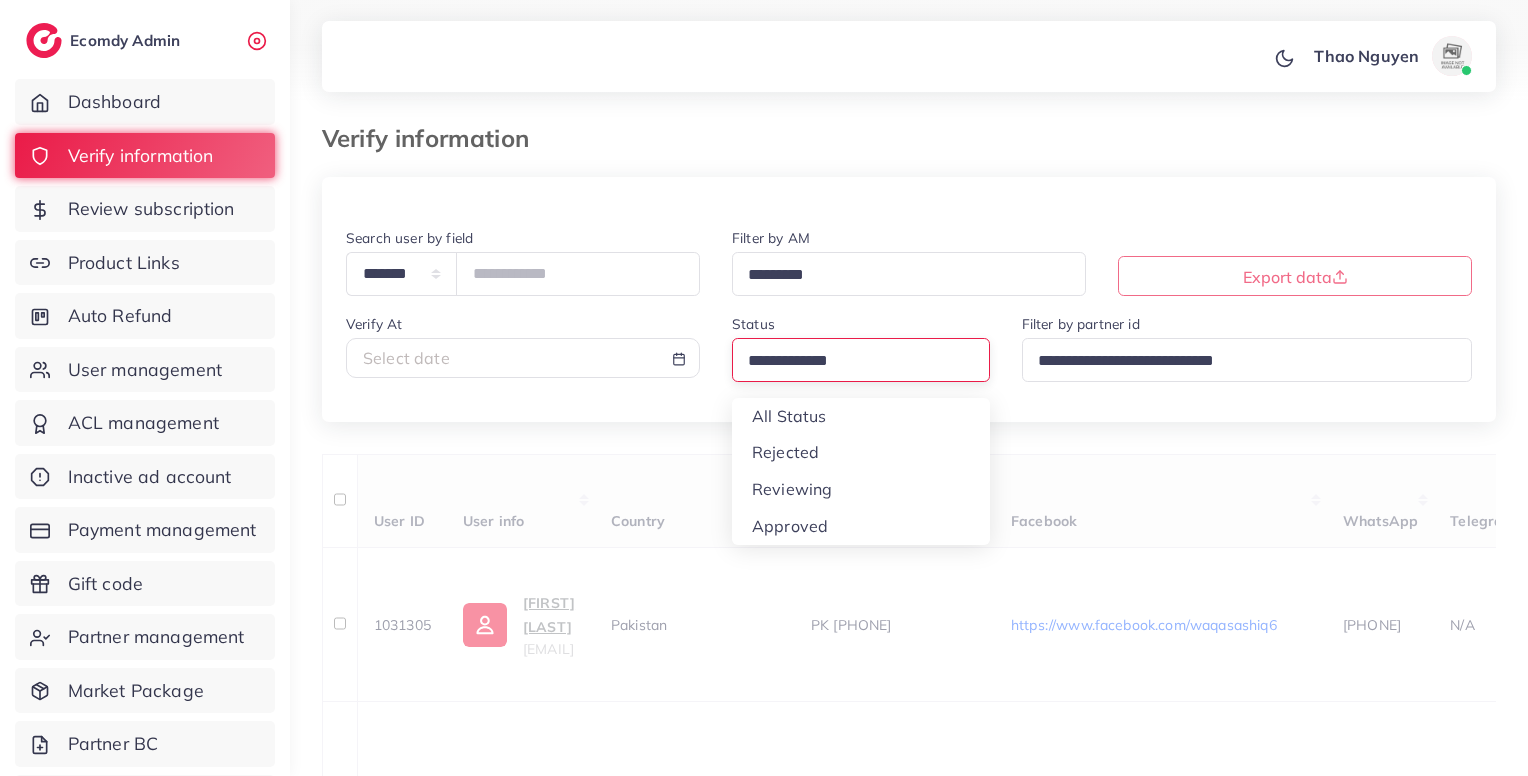 click at bounding box center [852, 361] 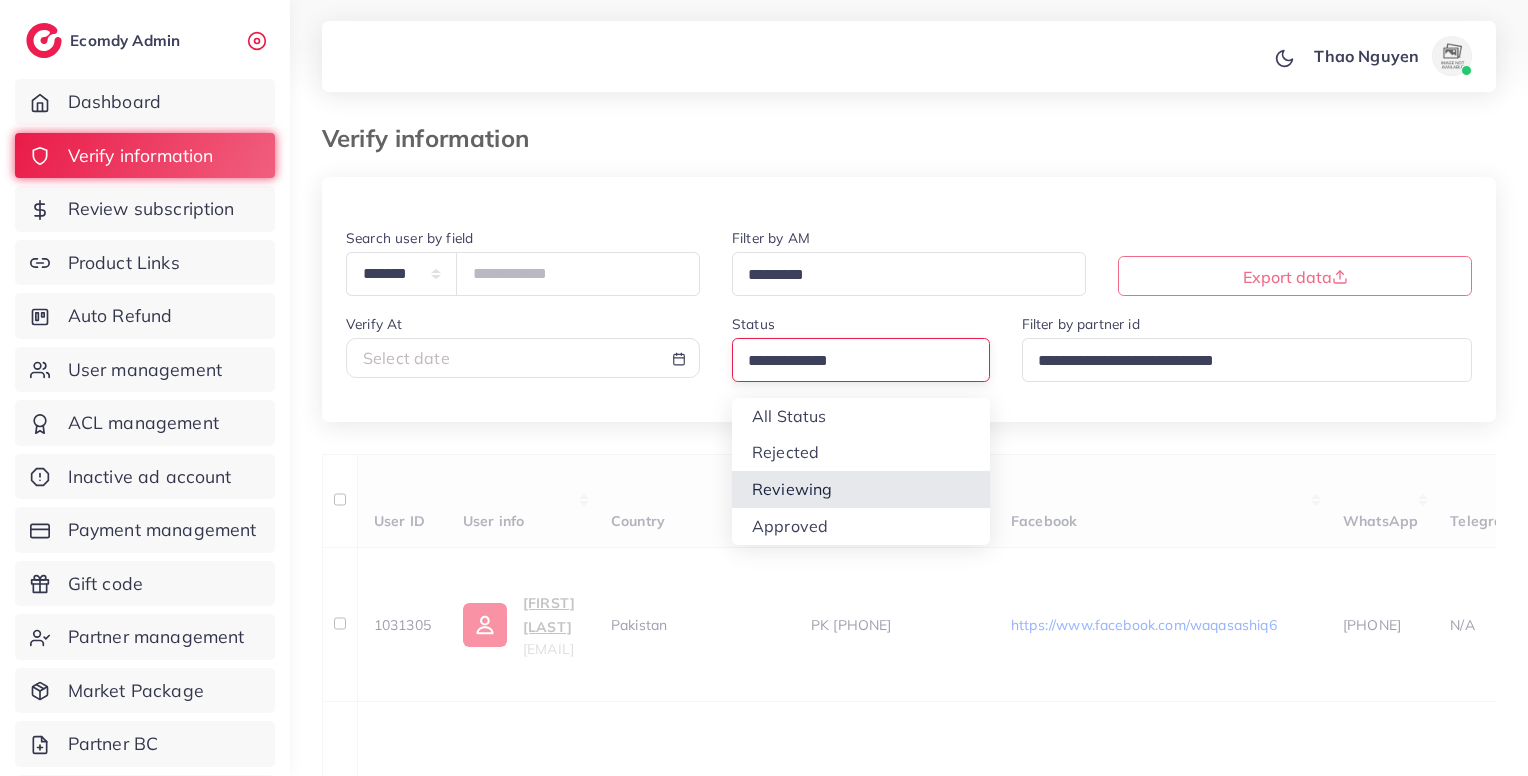 click on "**********" at bounding box center (909, 981) 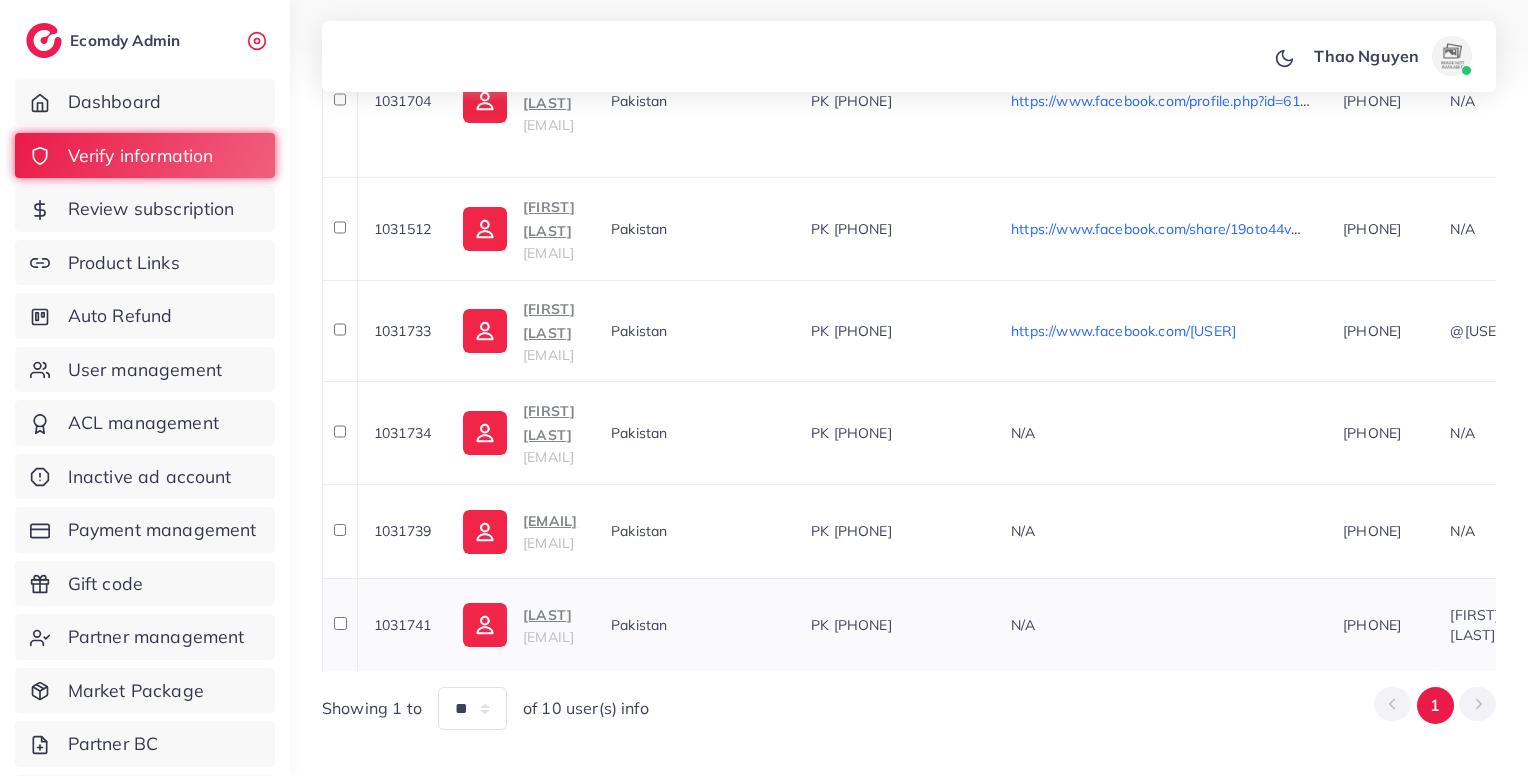 scroll, scrollTop: 1147, scrollLeft: 0, axis: vertical 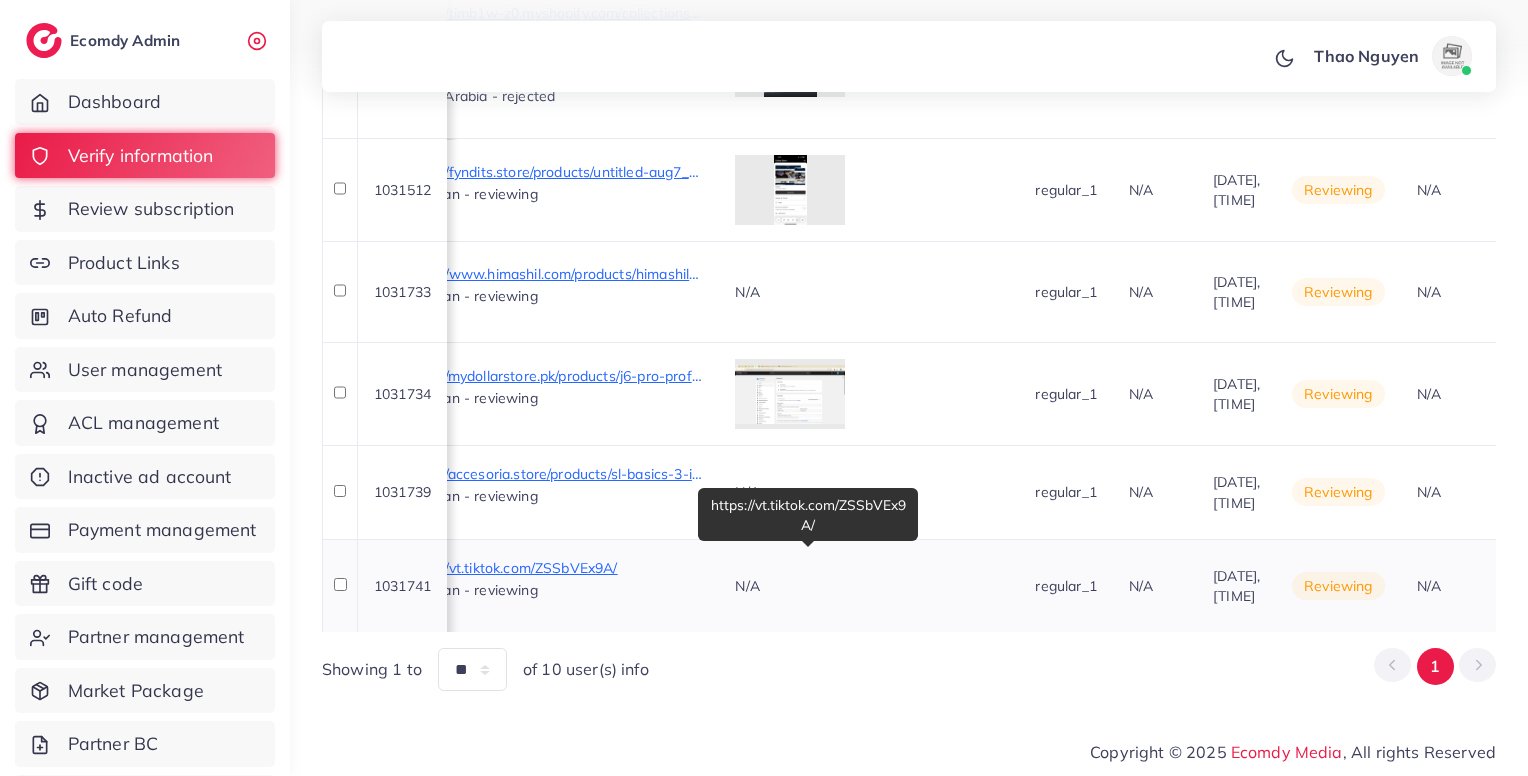 click on "https://vt.tiktok.com/ZSSbVEx9A/" at bounding box center (553, 568) 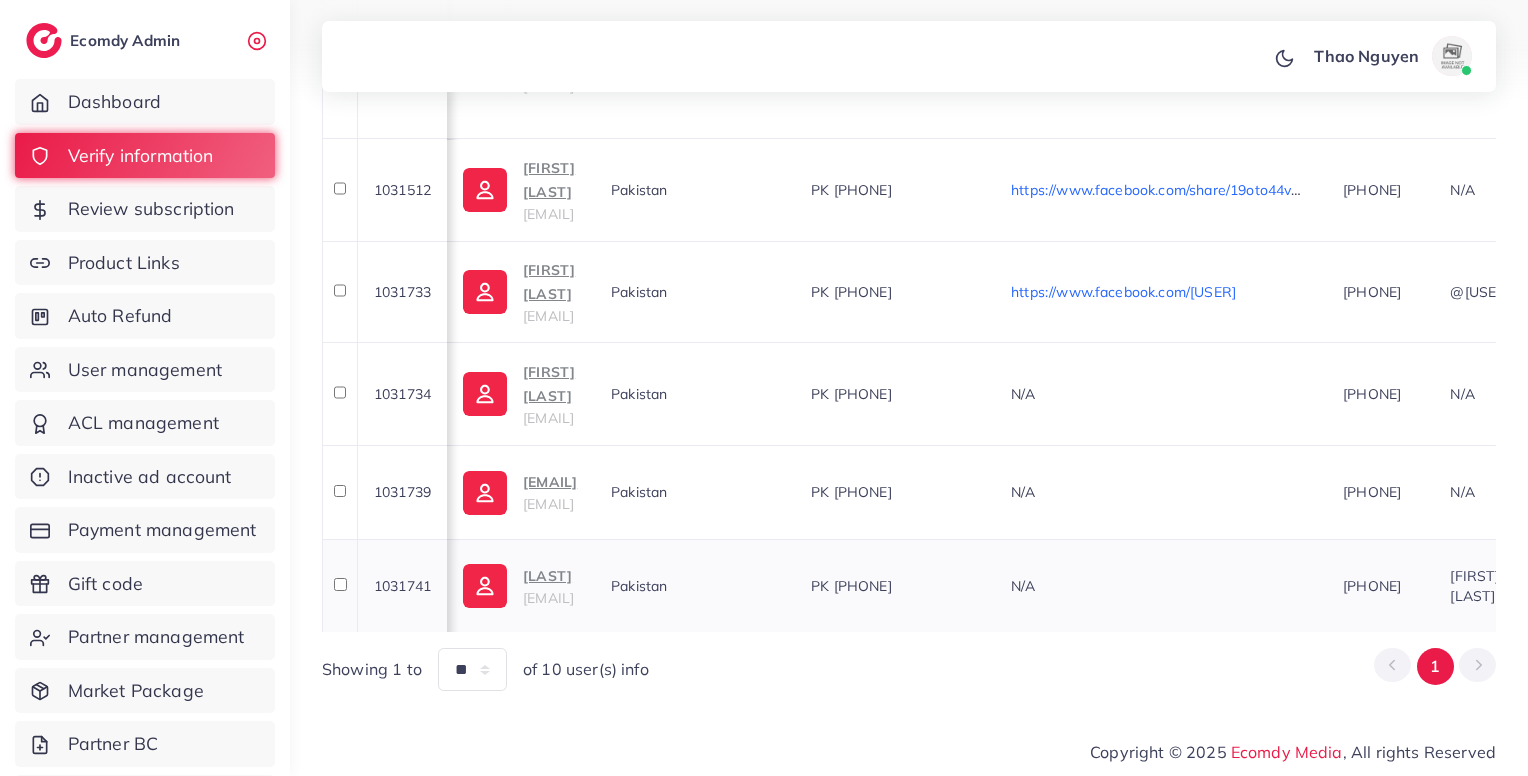 scroll, scrollTop: 0, scrollLeft: 372, axis: horizontal 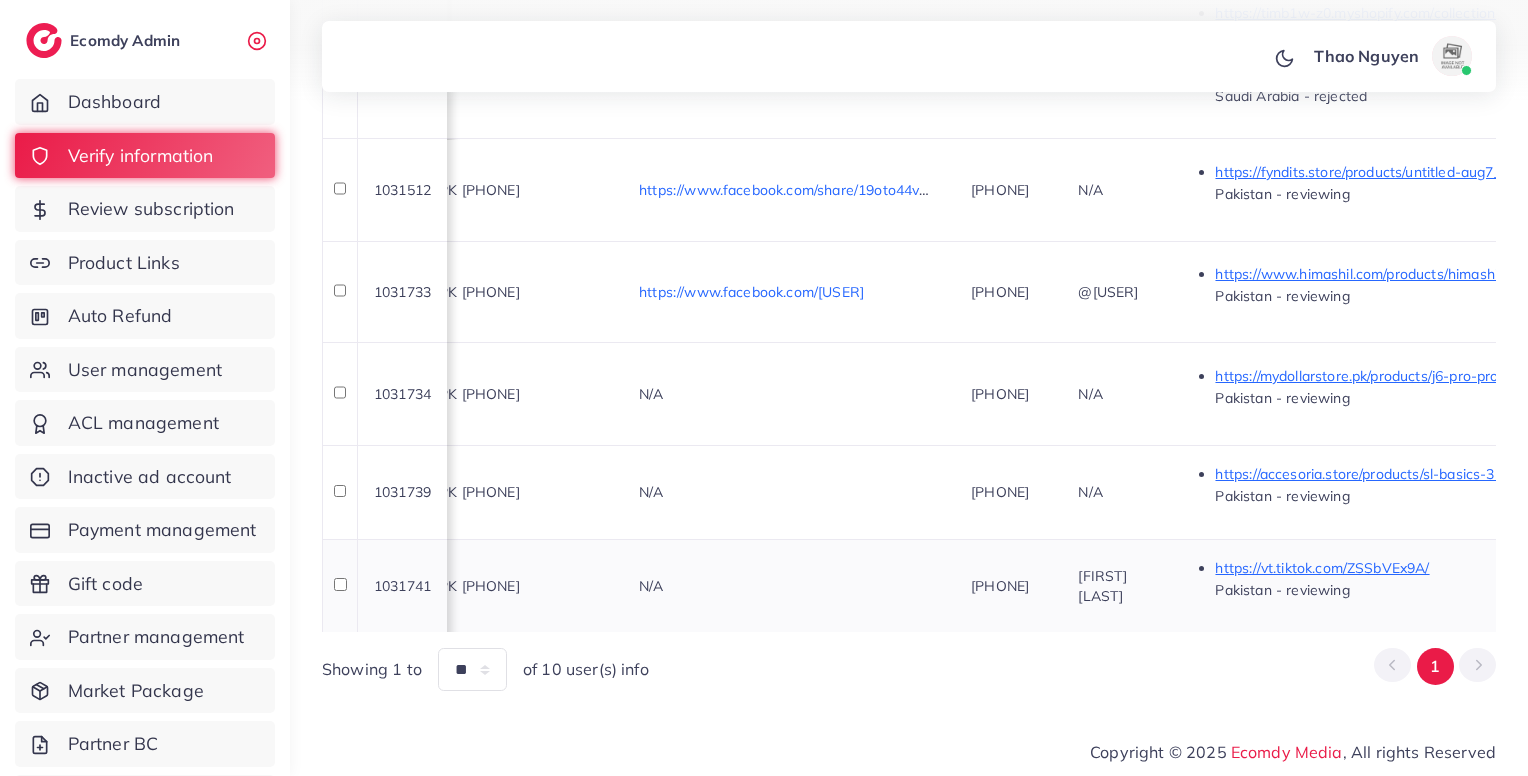 click on "PK +9203292576155" at bounding box center (479, 586) 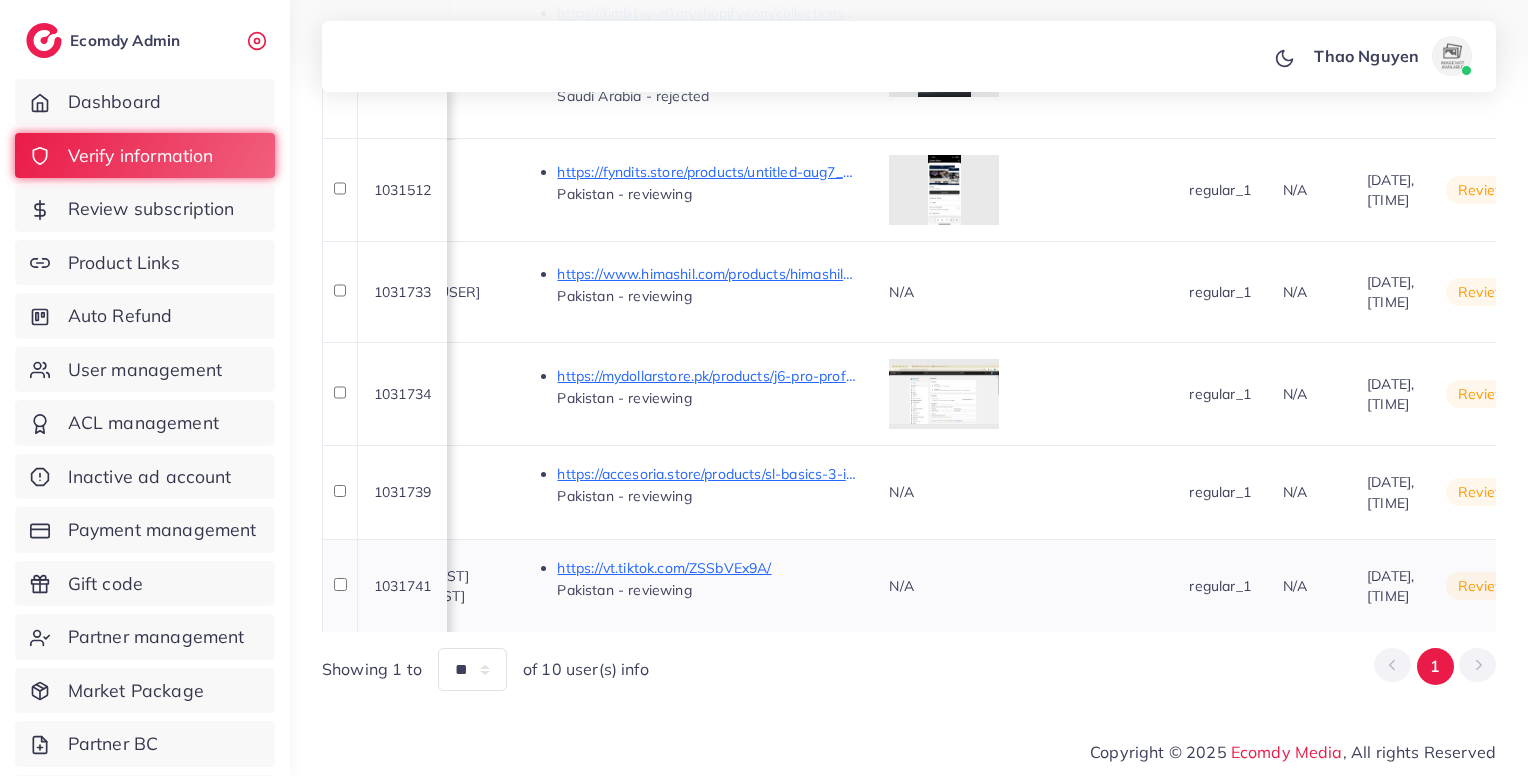 scroll, scrollTop: 0, scrollLeft: 1128, axis: horizontal 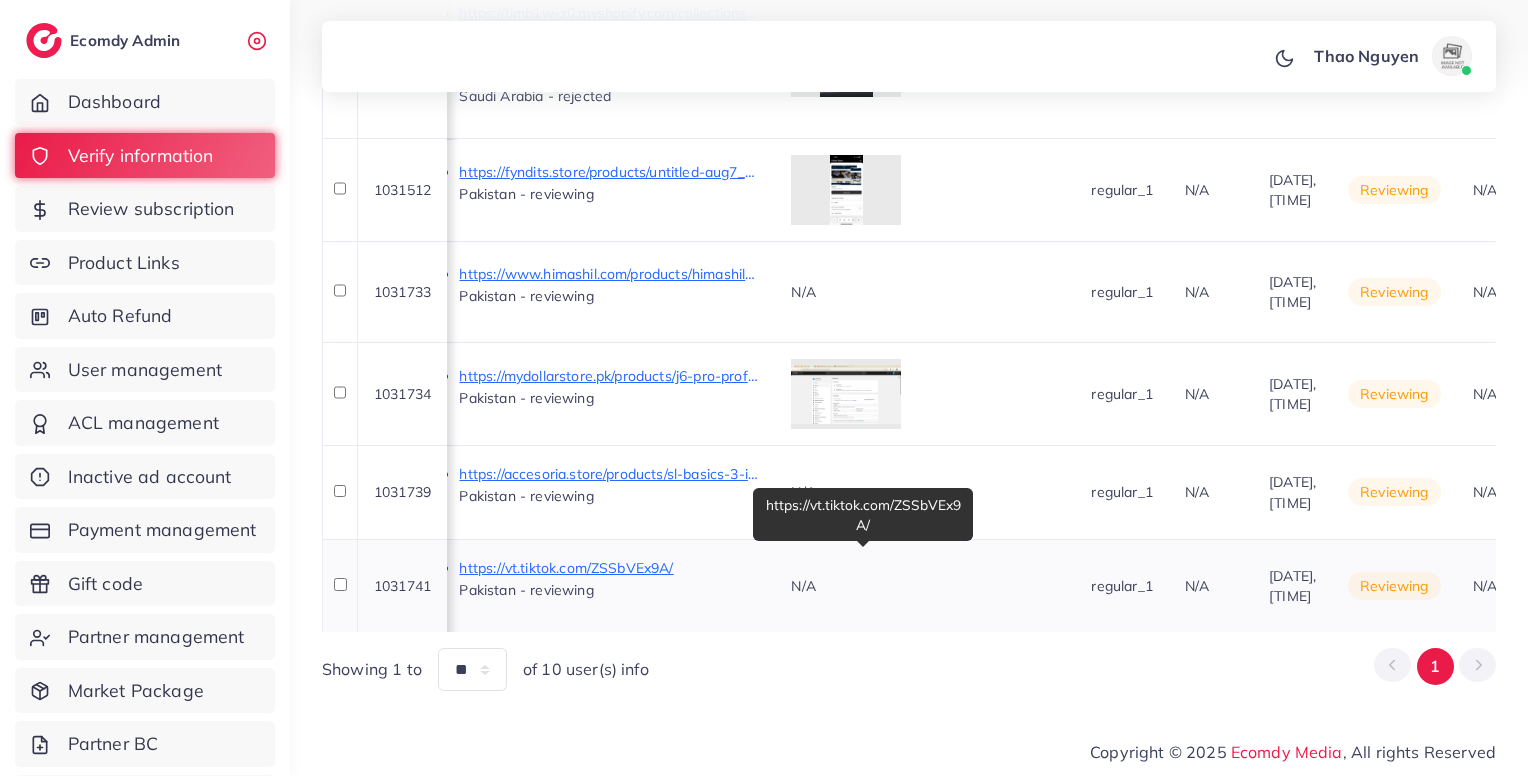 click on "https://vt.tiktok.com/ZSSbVEx9A/" at bounding box center (609, 568) 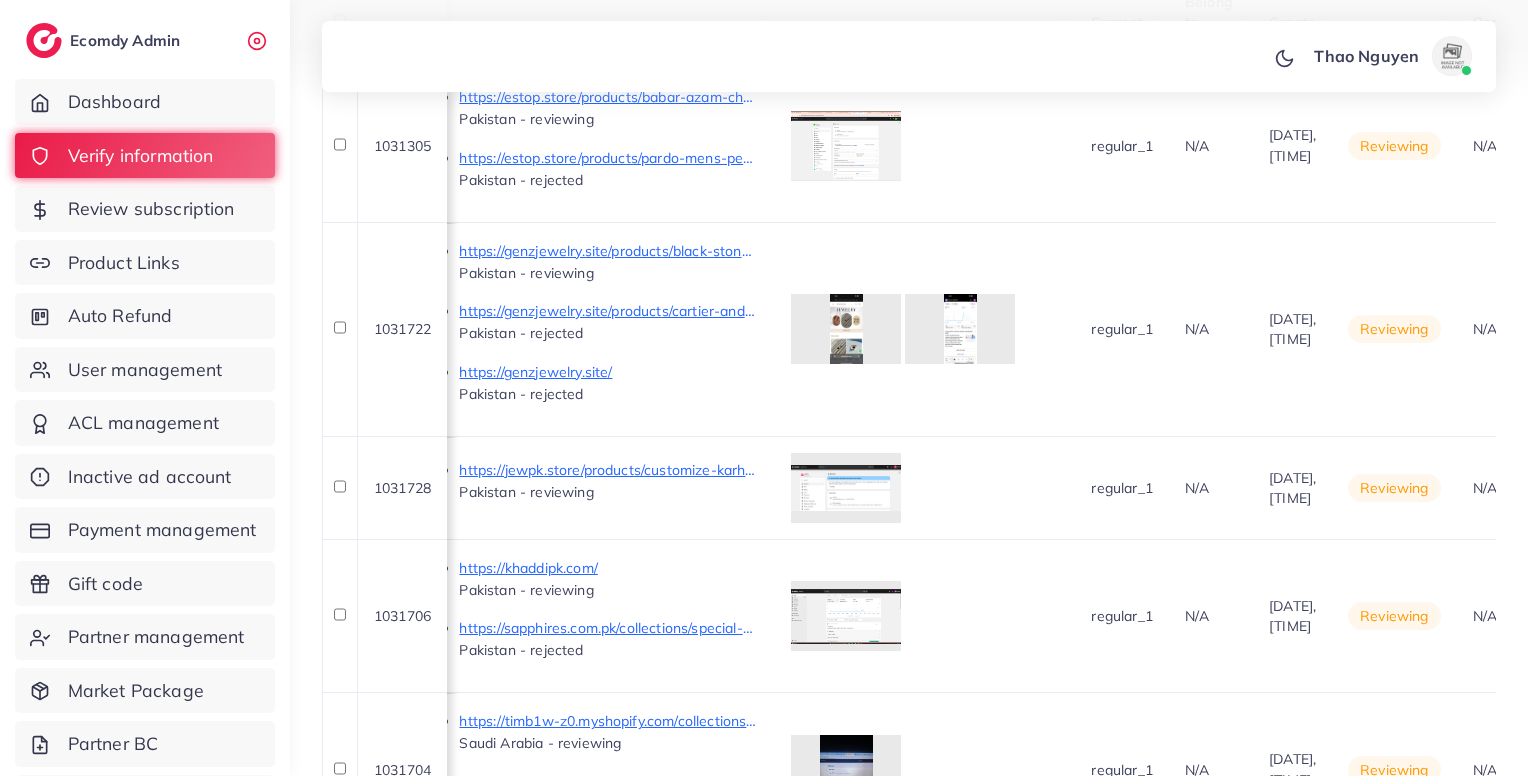 scroll, scrollTop: 0, scrollLeft: 0, axis: both 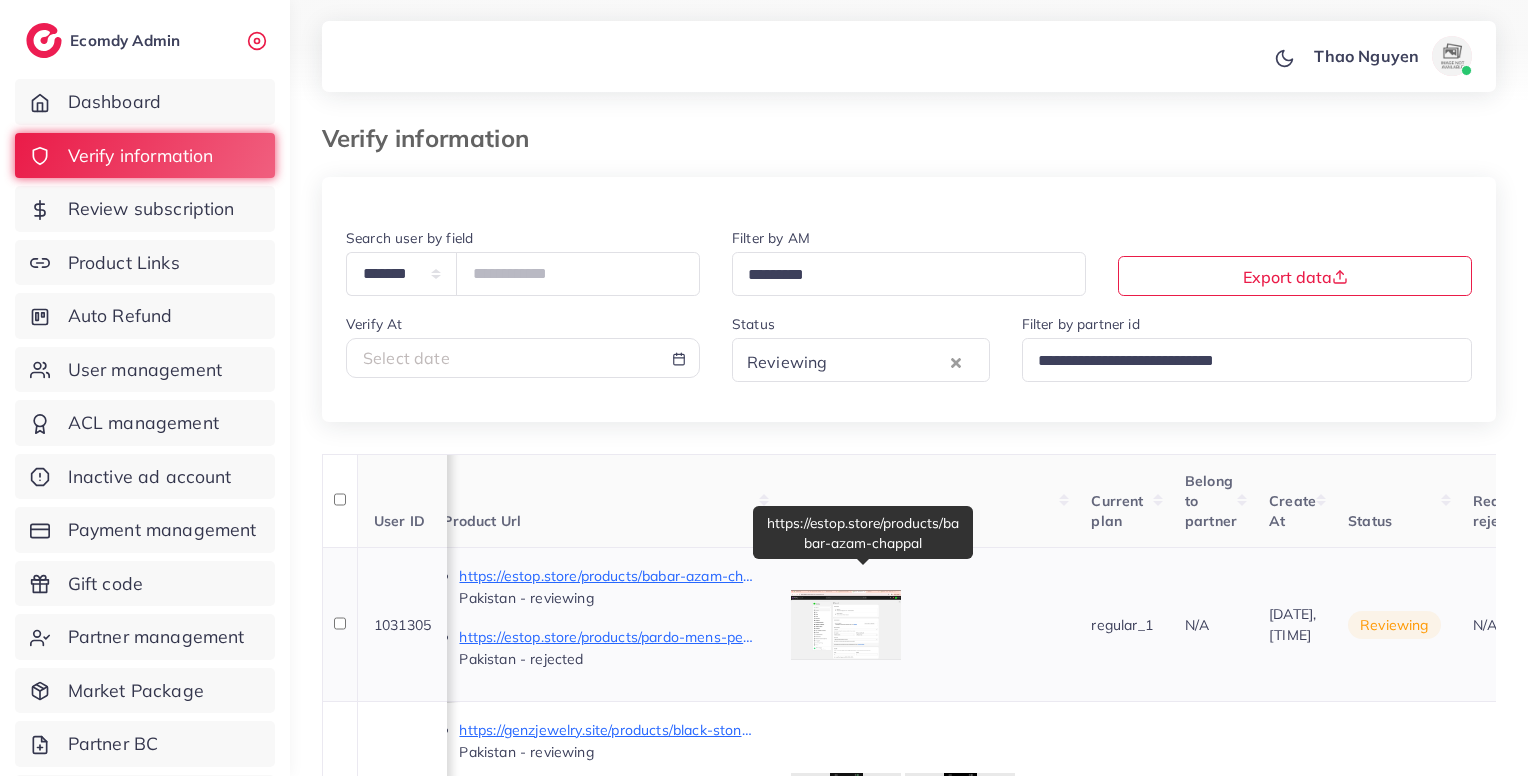 click on "https://estop.store/products/babar-azam-chappal" at bounding box center (609, 576) 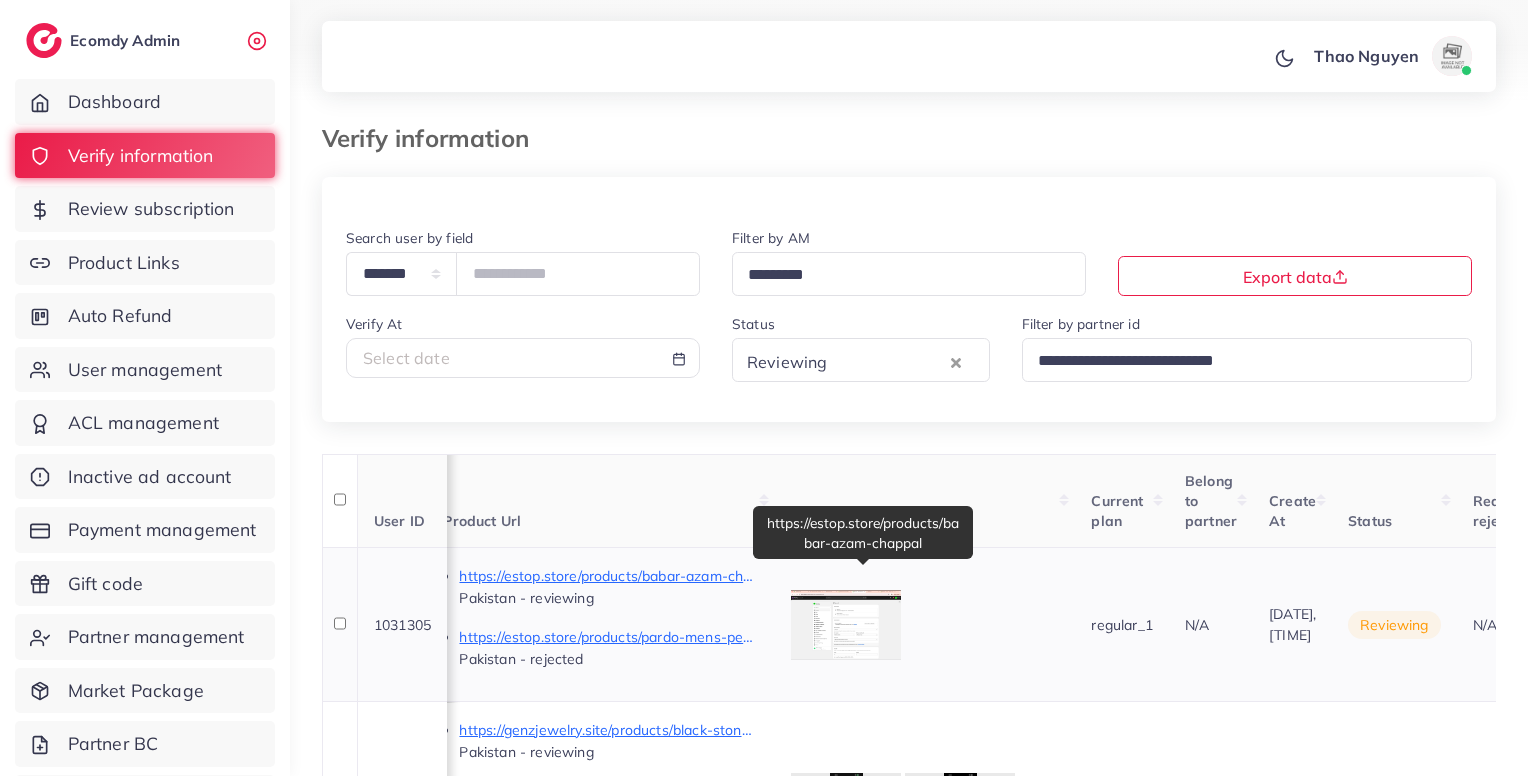 click on "https://estop.store/products/babar-azam-chappal" at bounding box center (609, 576) 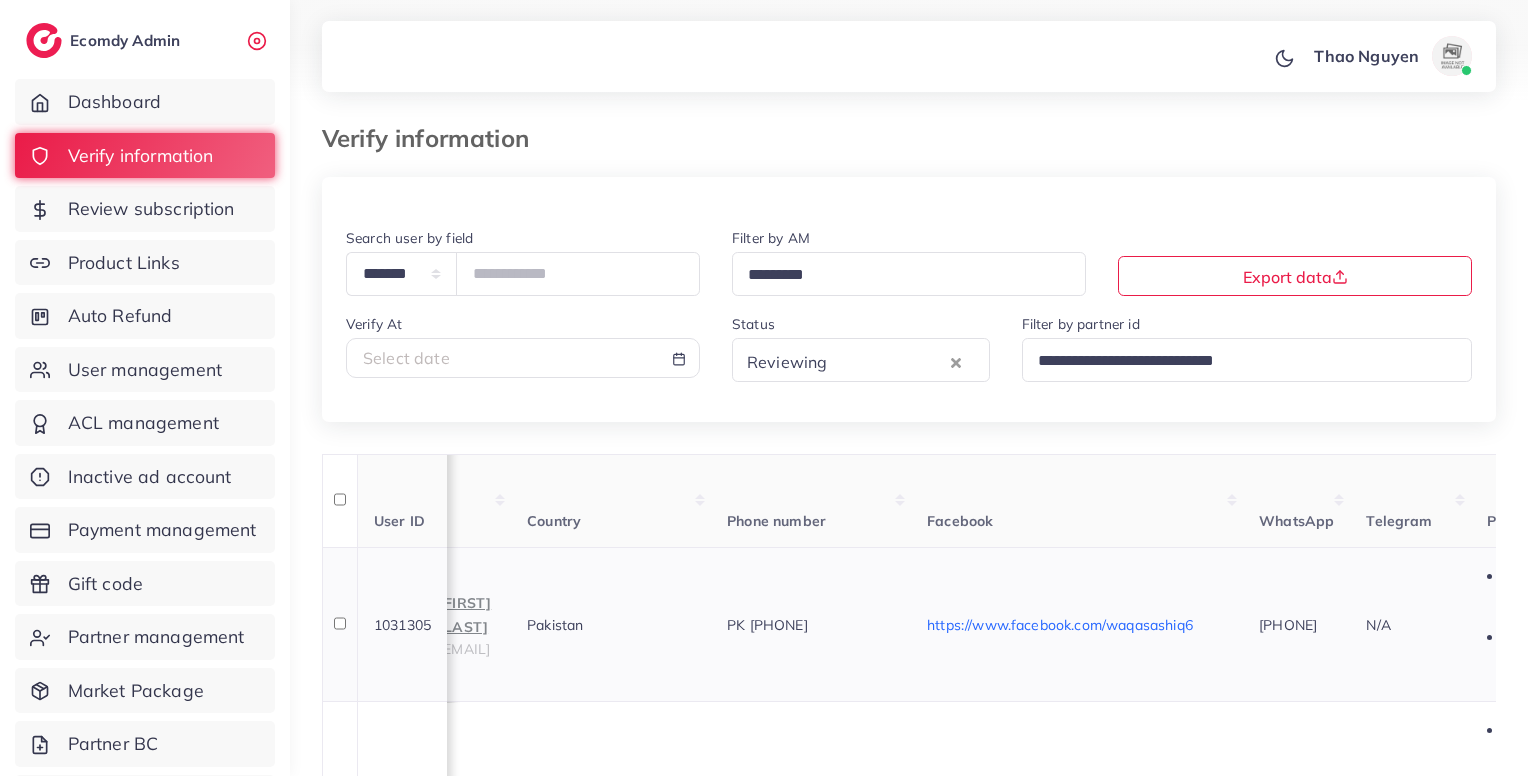 scroll, scrollTop: 0, scrollLeft: 0, axis: both 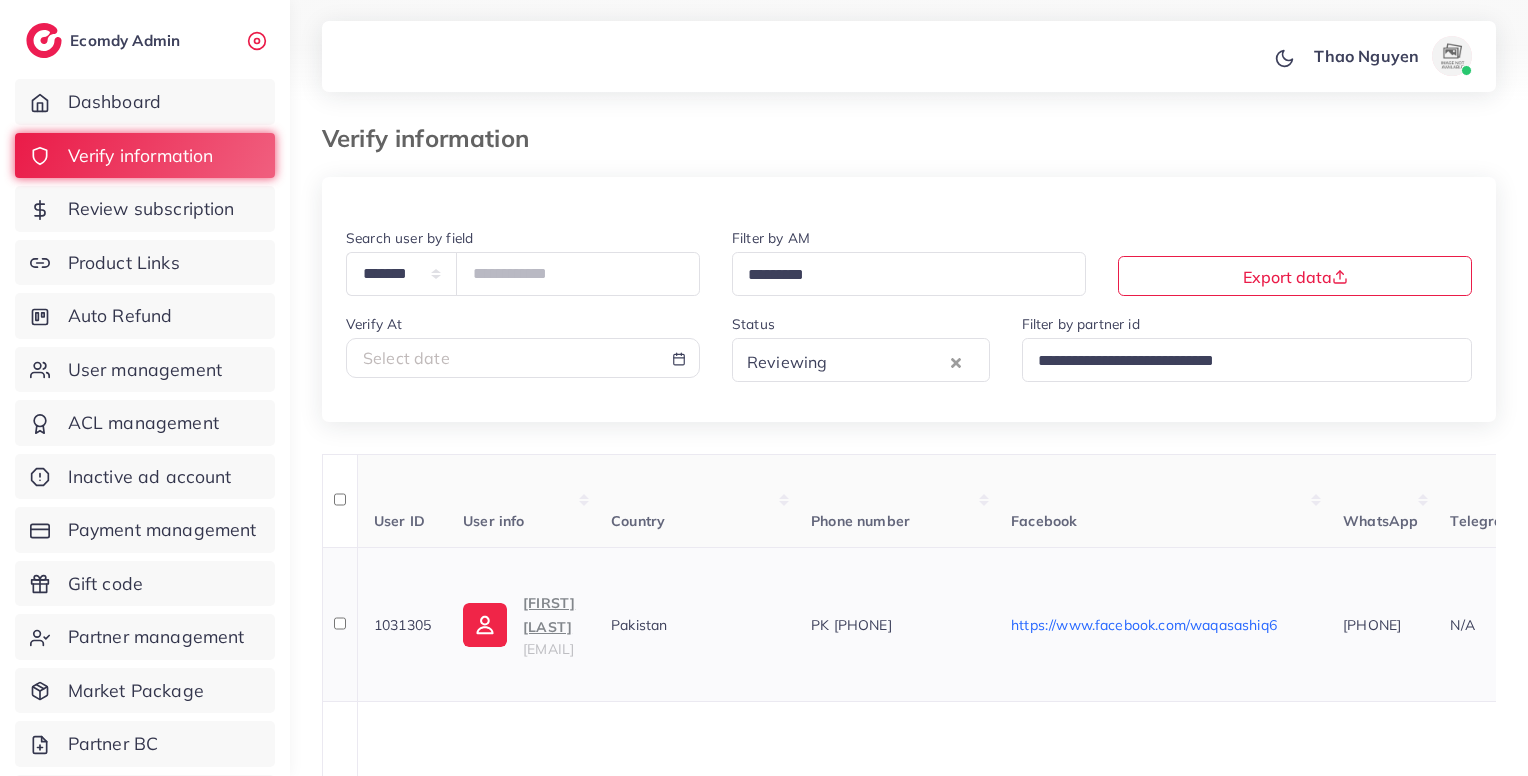 click on "Waqas Ashiq" at bounding box center [551, 615] 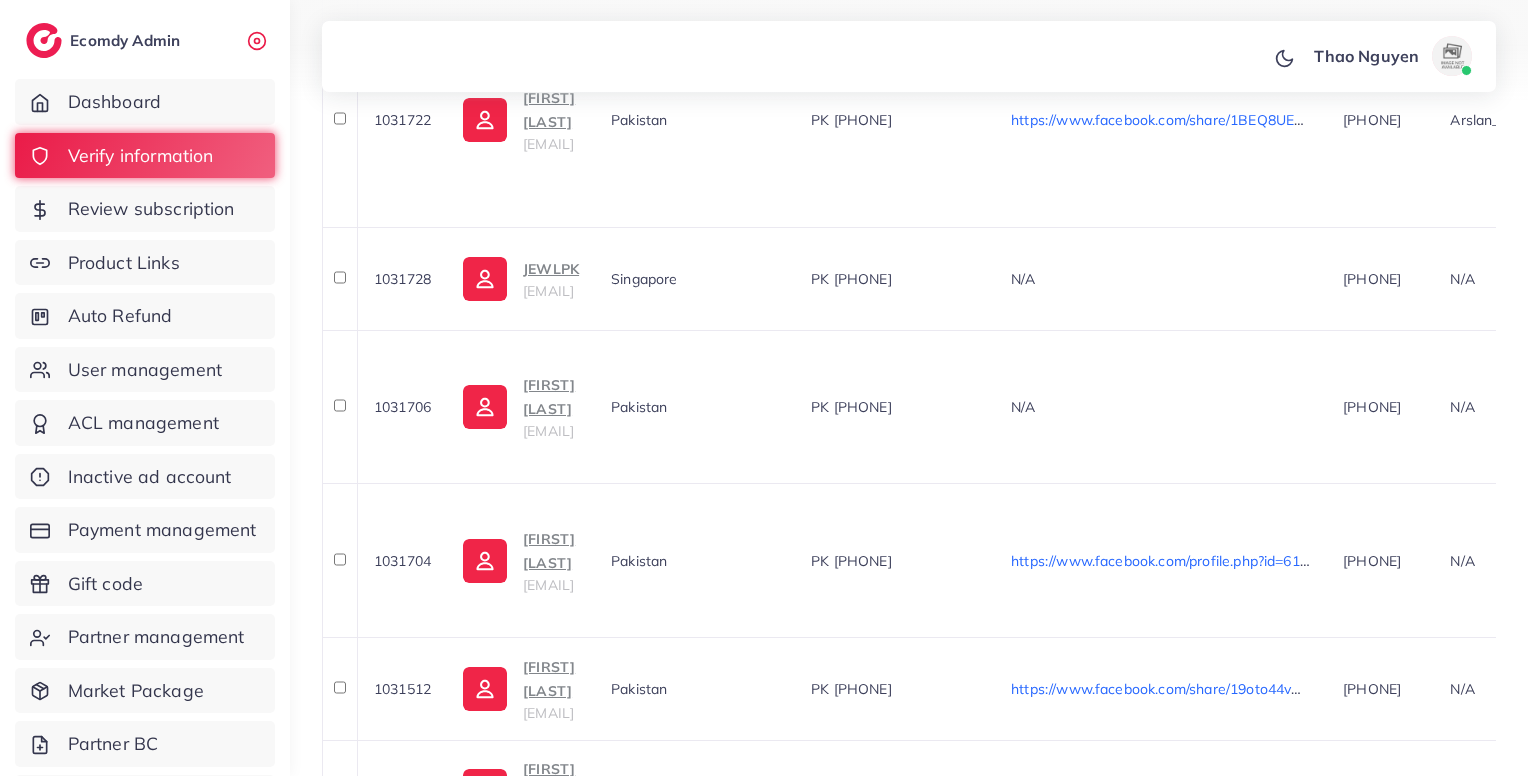 scroll, scrollTop: 700, scrollLeft: 0, axis: vertical 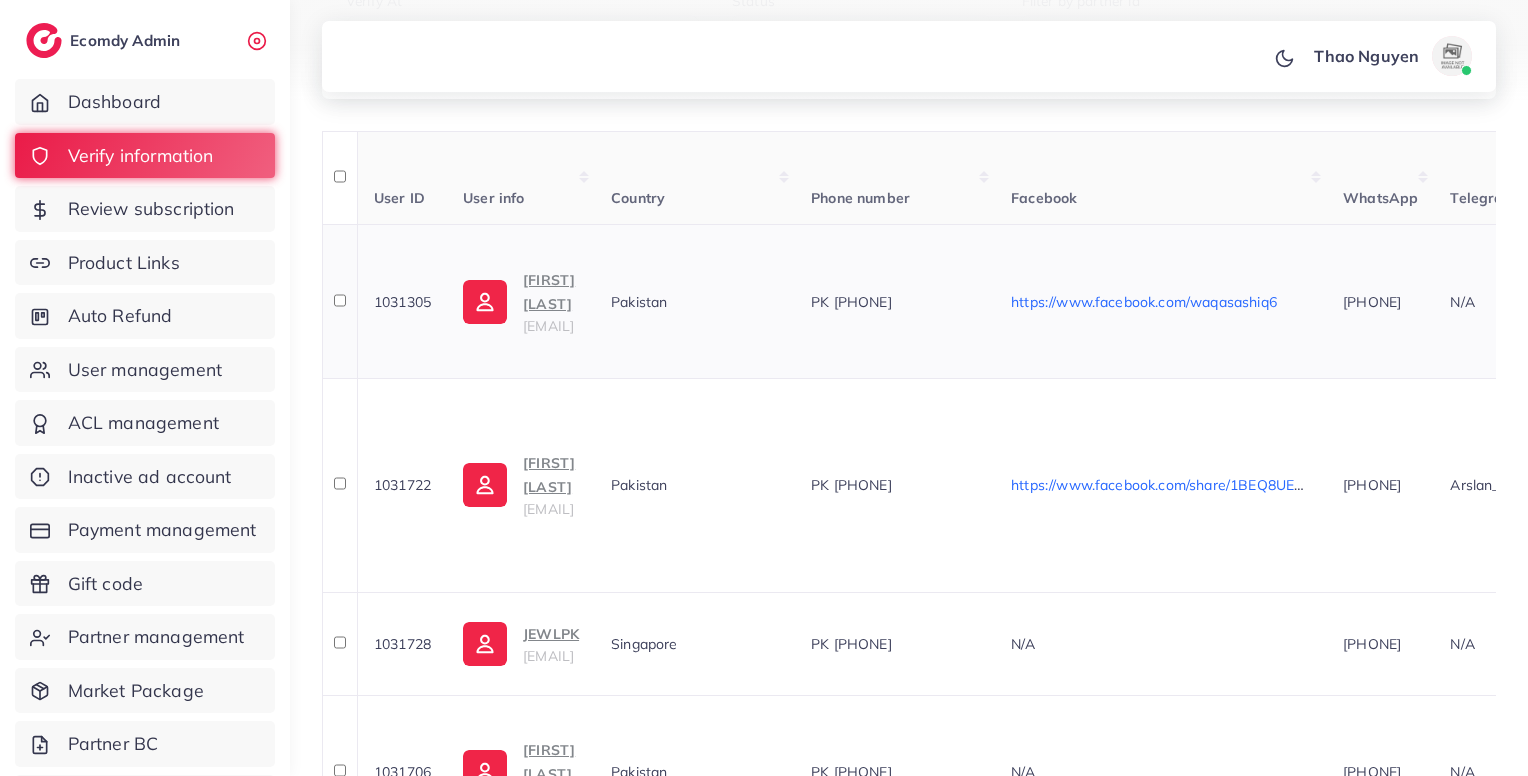click on "waqasashiq862@gmail.com" at bounding box center (548, 326) 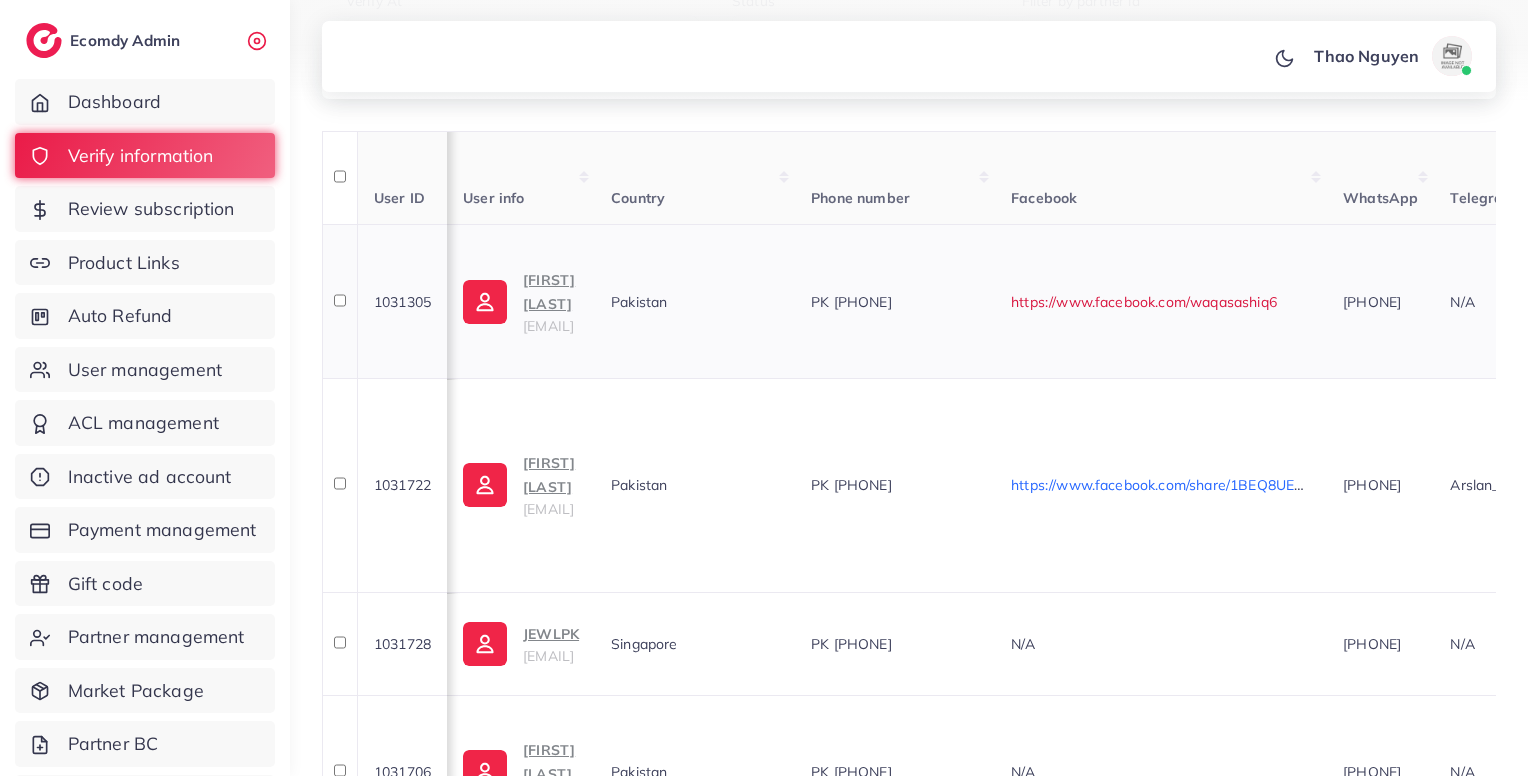scroll, scrollTop: 0, scrollLeft: 1834, axis: horizontal 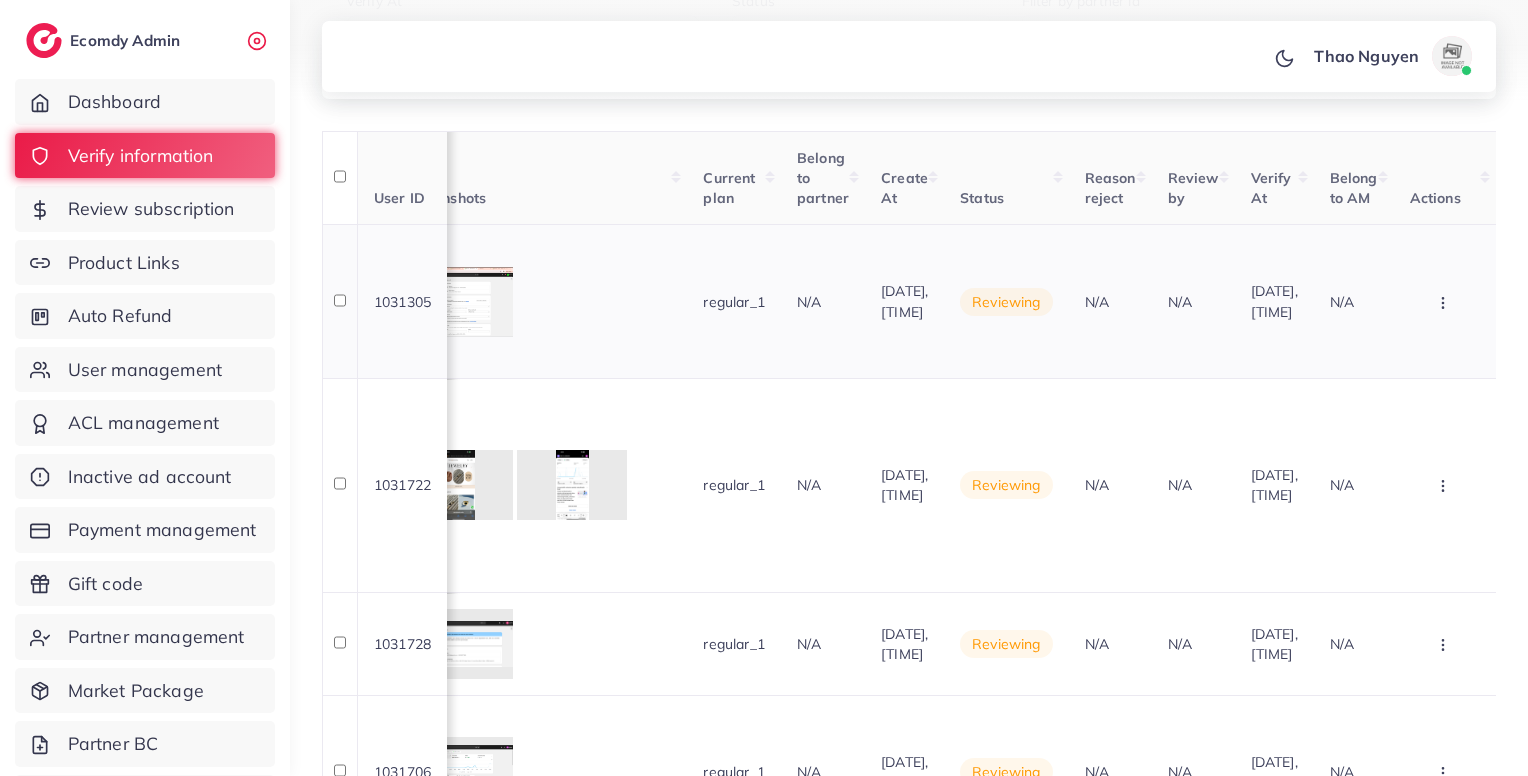 click 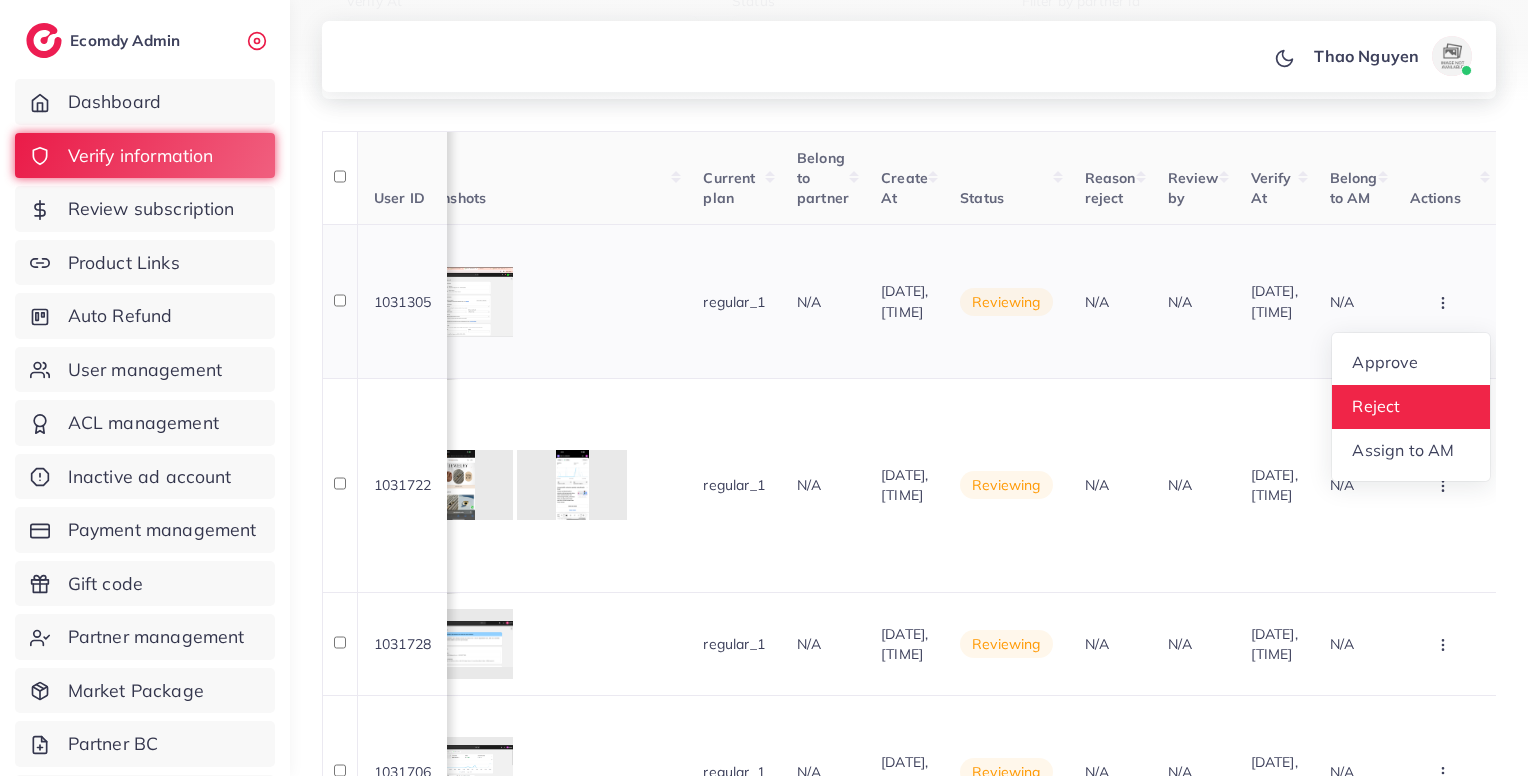 click on "Reject" at bounding box center [1411, 407] 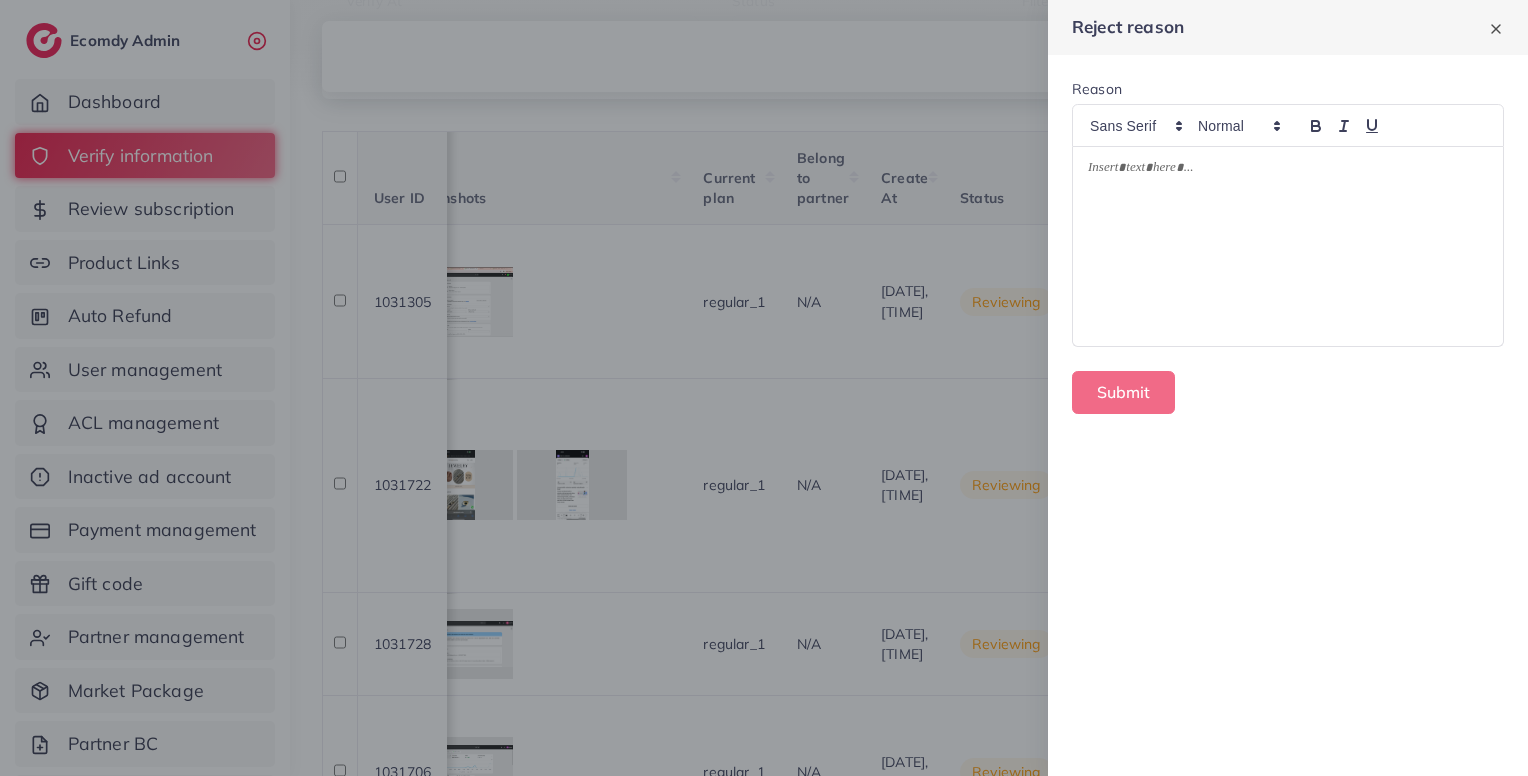 click at bounding box center (1288, 246) 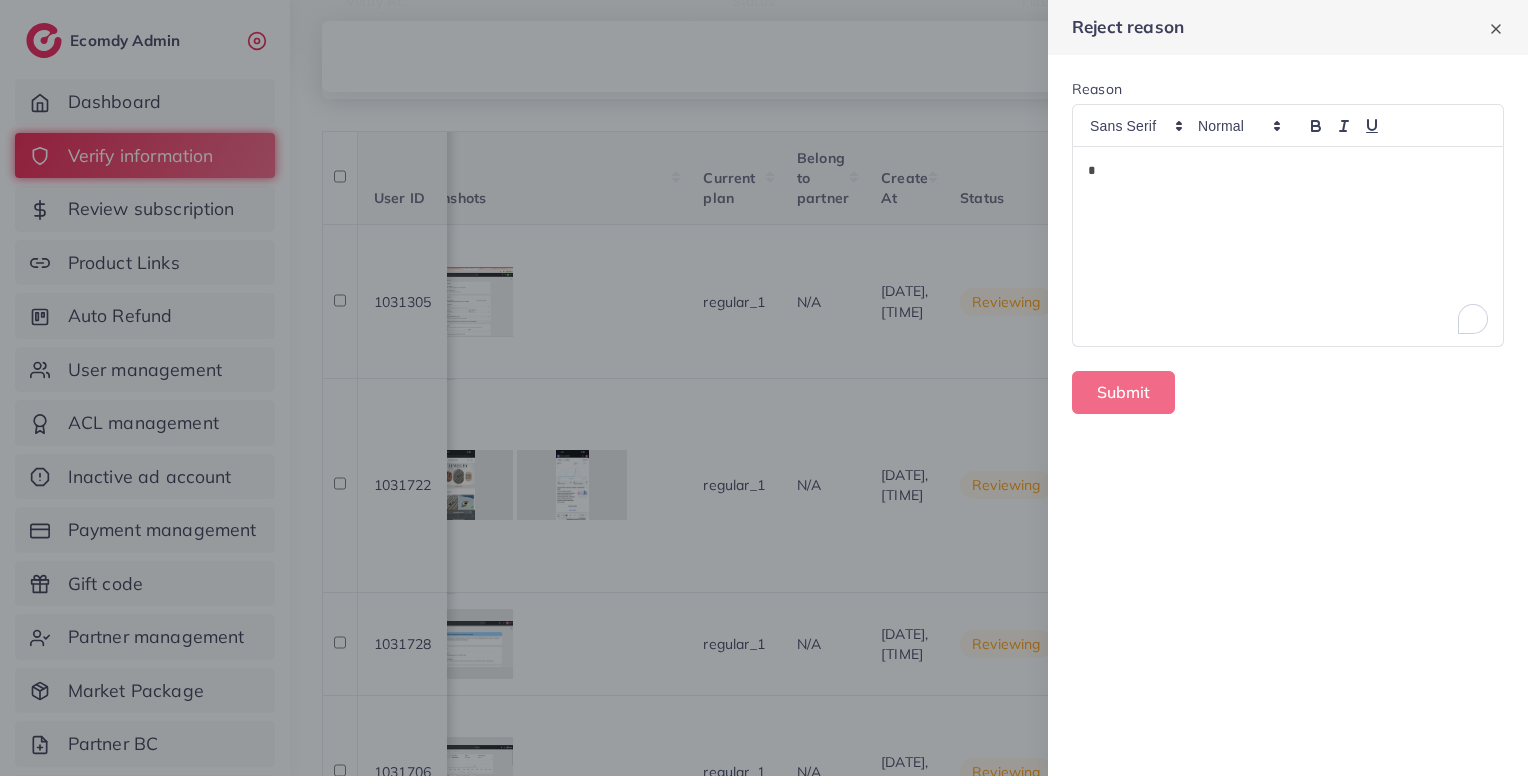 type 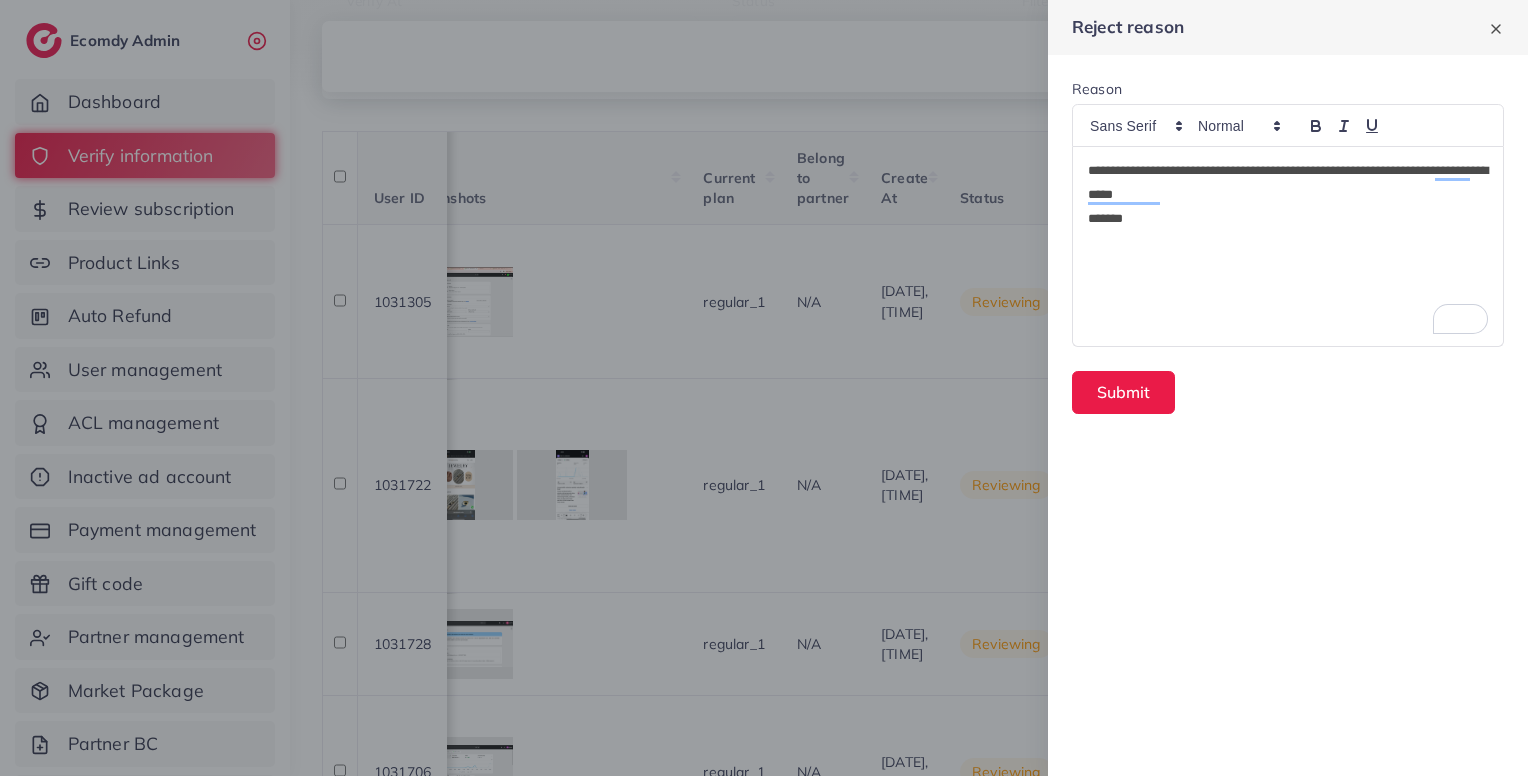 click on "*******" at bounding box center (1288, 219) 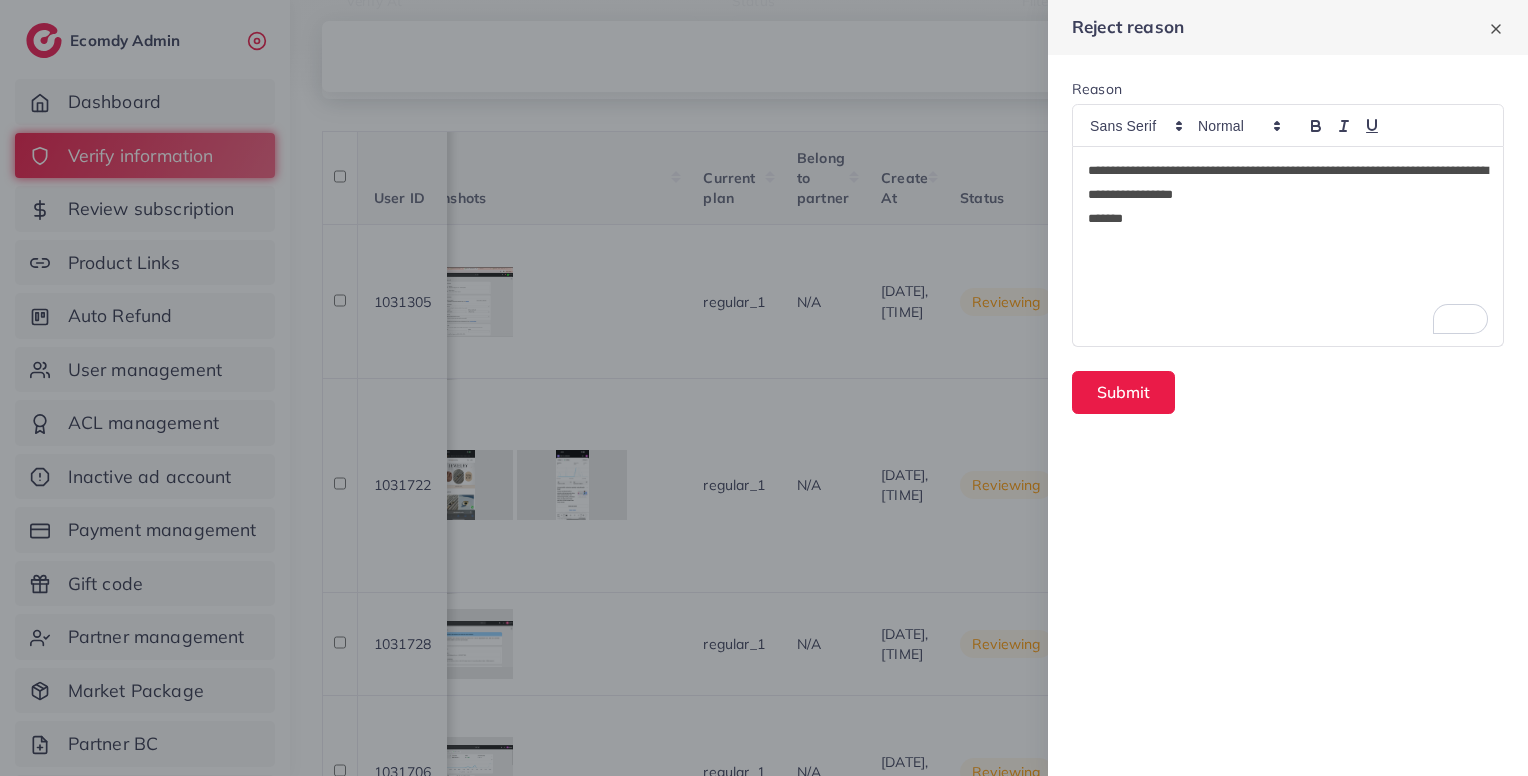 click on "**********" at bounding box center [1288, 183] 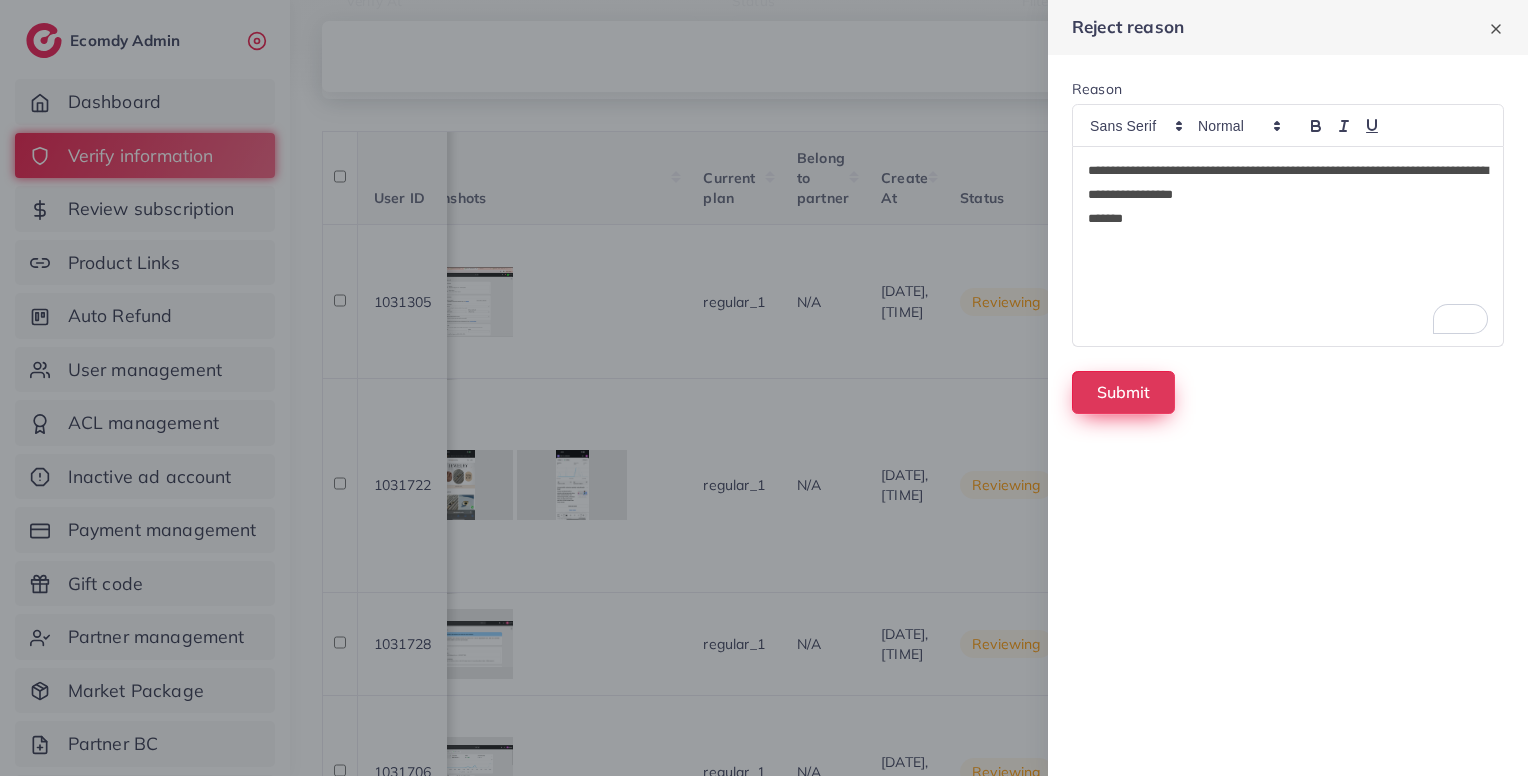 click on "Submit" at bounding box center [1123, 392] 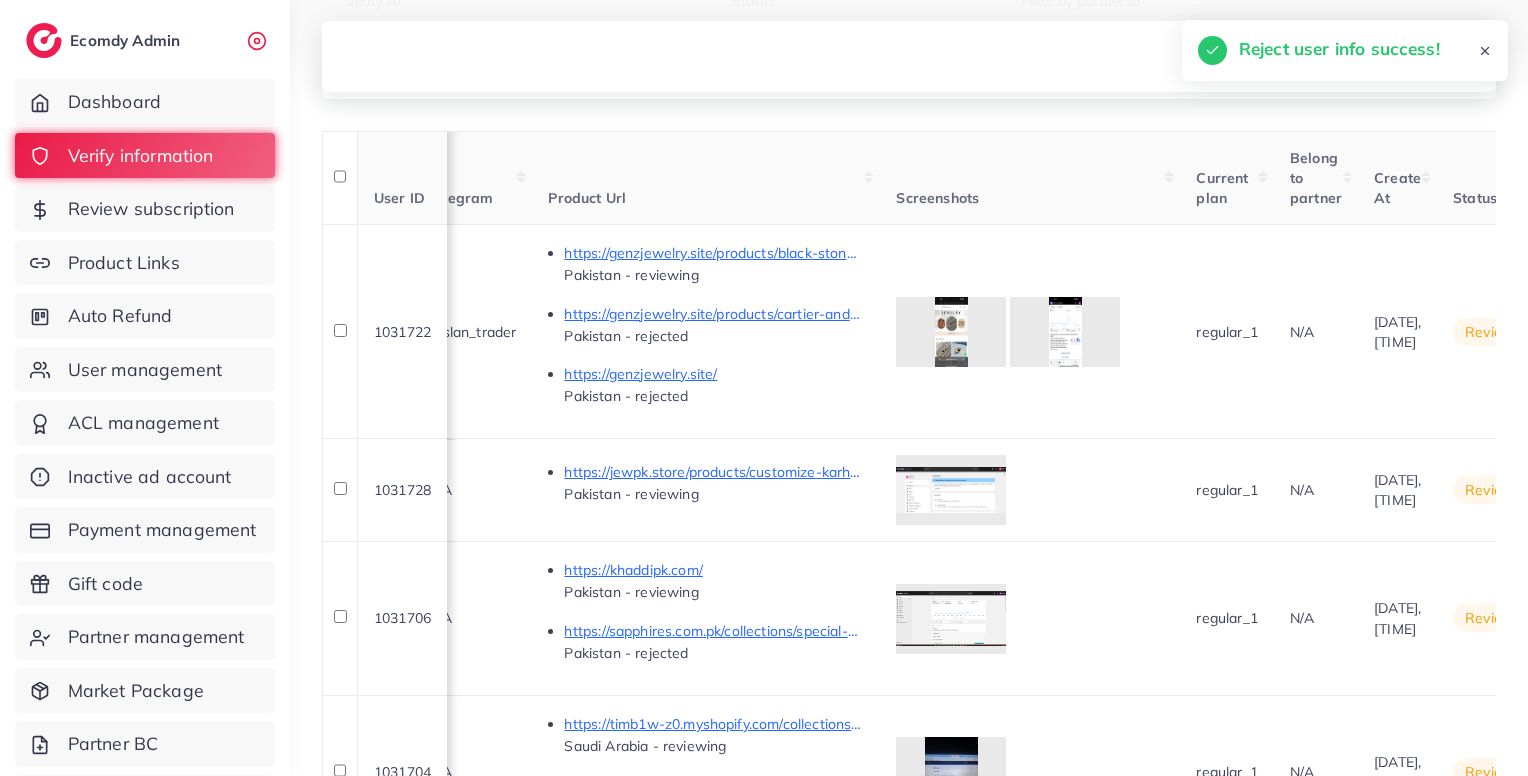 scroll, scrollTop: 0, scrollLeft: 1010, axis: horizontal 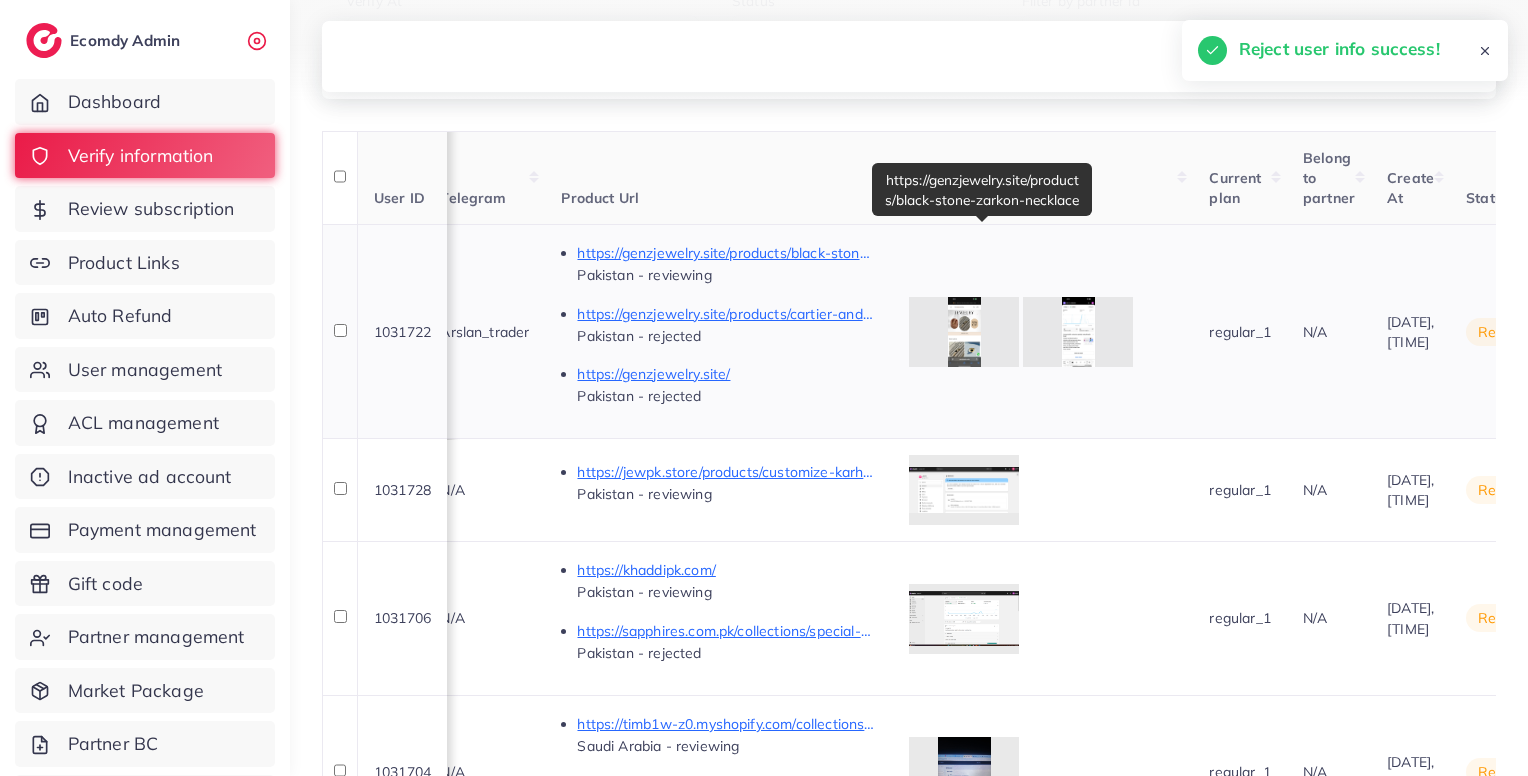 click on "https://genzjewelry.site/products/black-stone-zarkon-necklace" at bounding box center (727, 253) 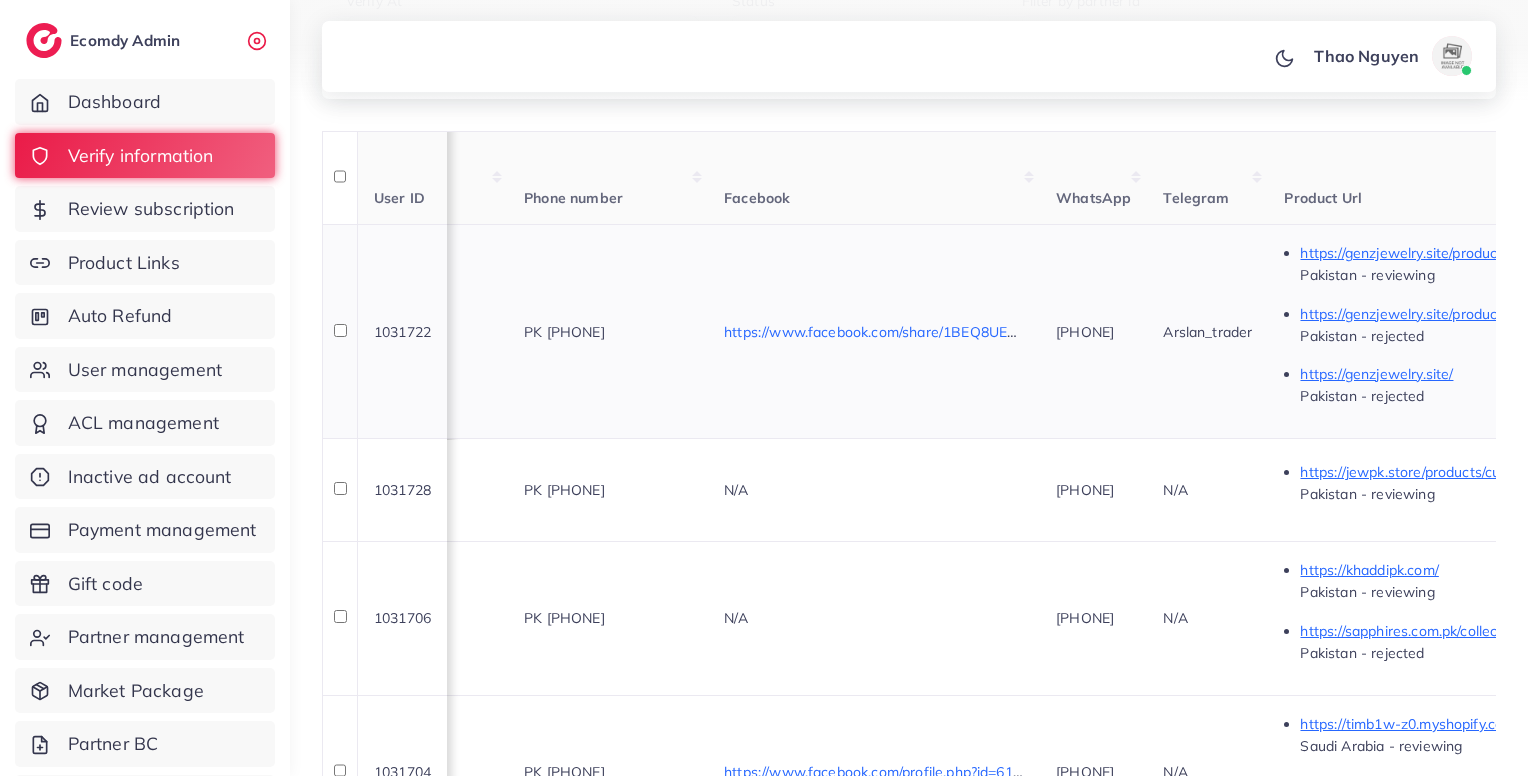 scroll, scrollTop: 0, scrollLeft: 65, axis: horizontal 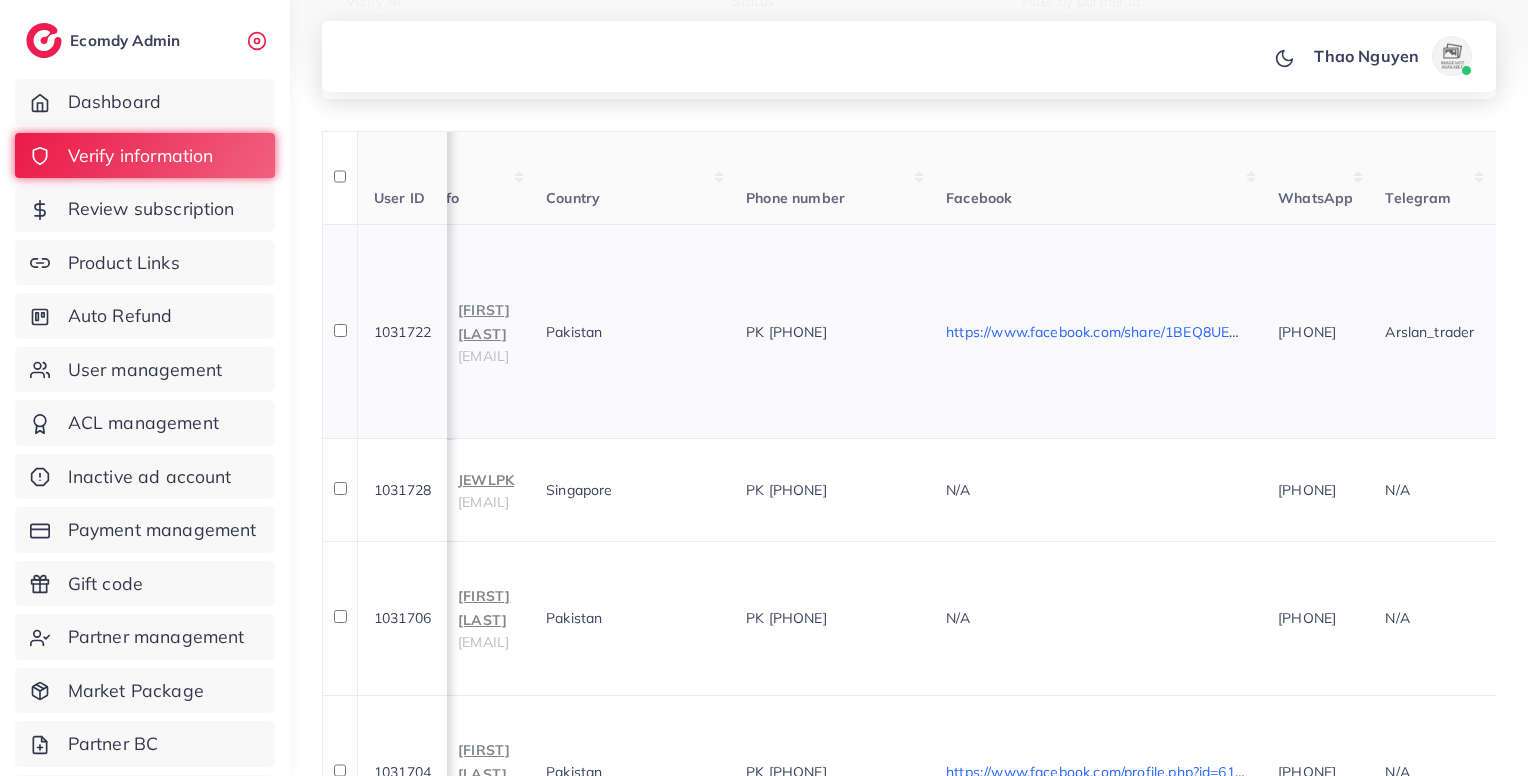 click on "arslanahmedmemon36@gmail.com" at bounding box center (483, 356) 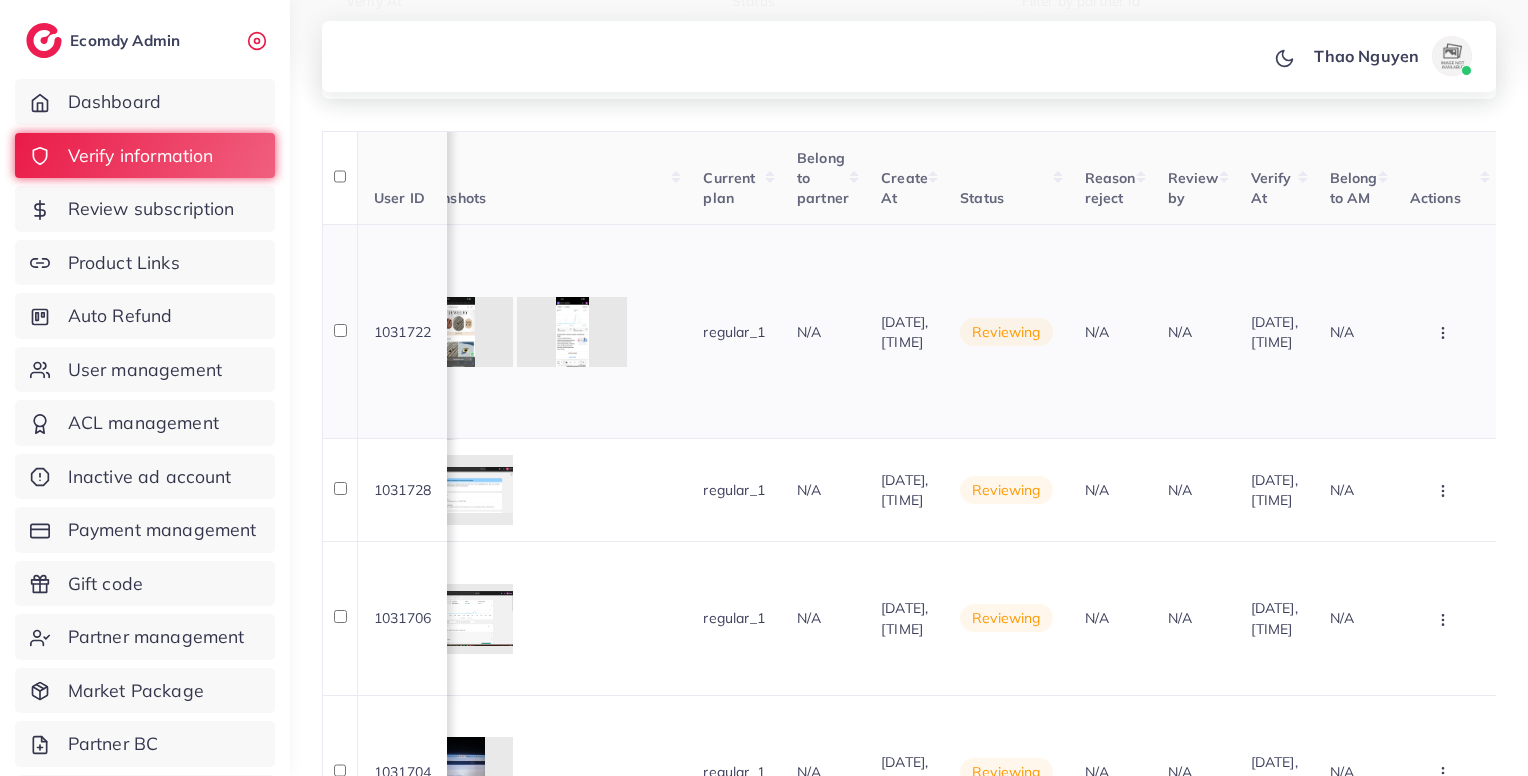 scroll, scrollTop: 0, scrollLeft: 1834, axis: horizontal 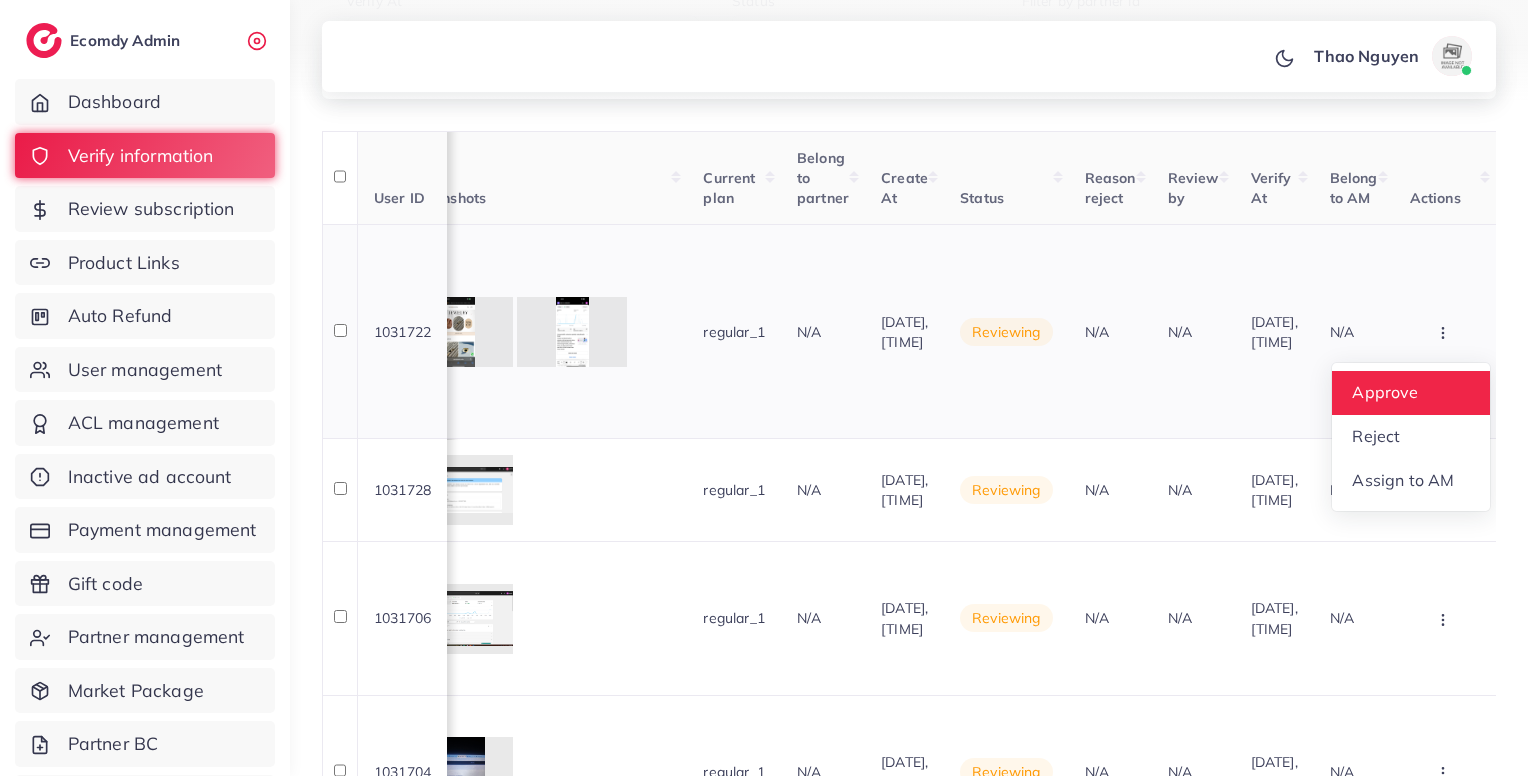 click on "Approve" at bounding box center (1411, 393) 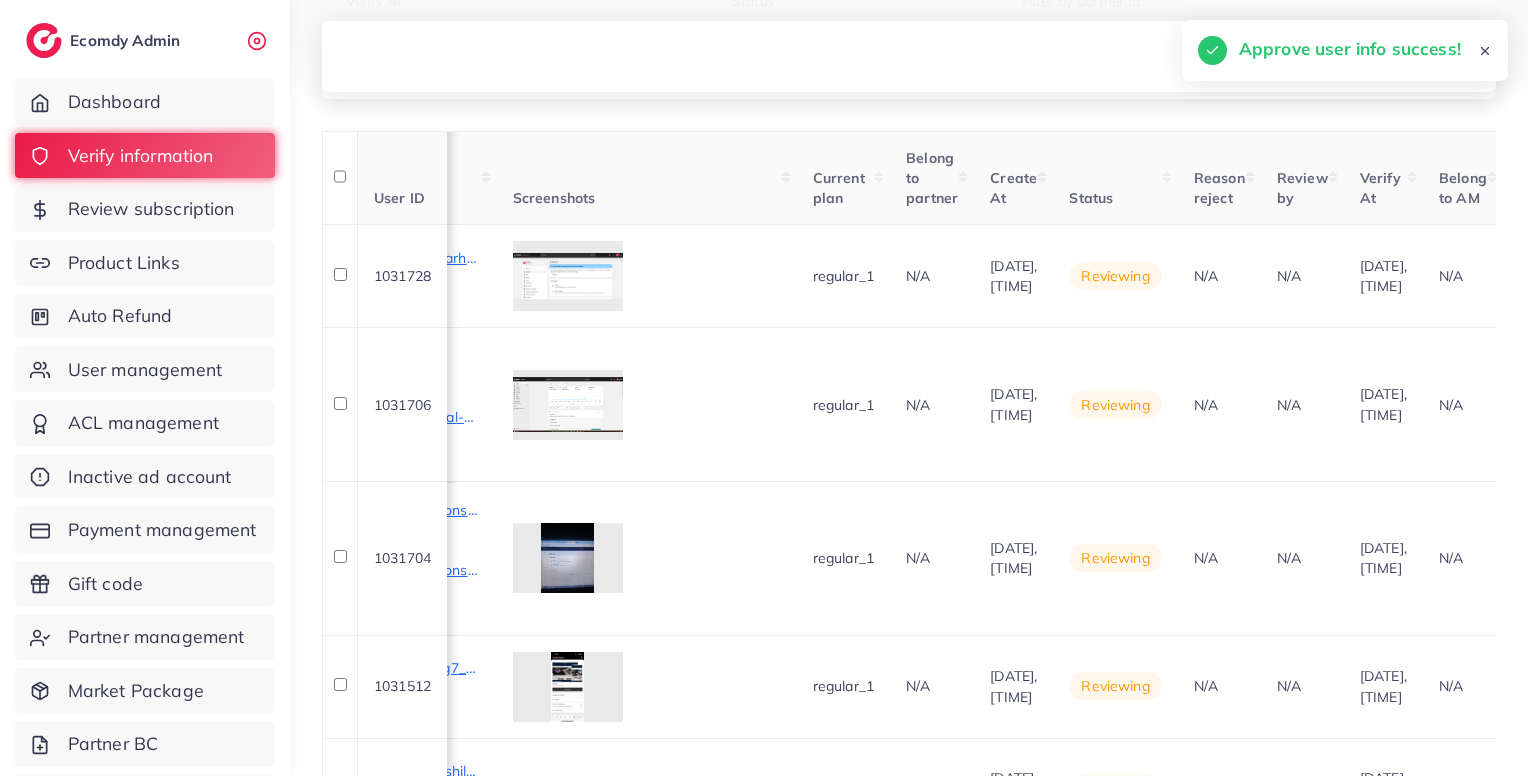 scroll, scrollTop: 0, scrollLeft: 1380, axis: horizontal 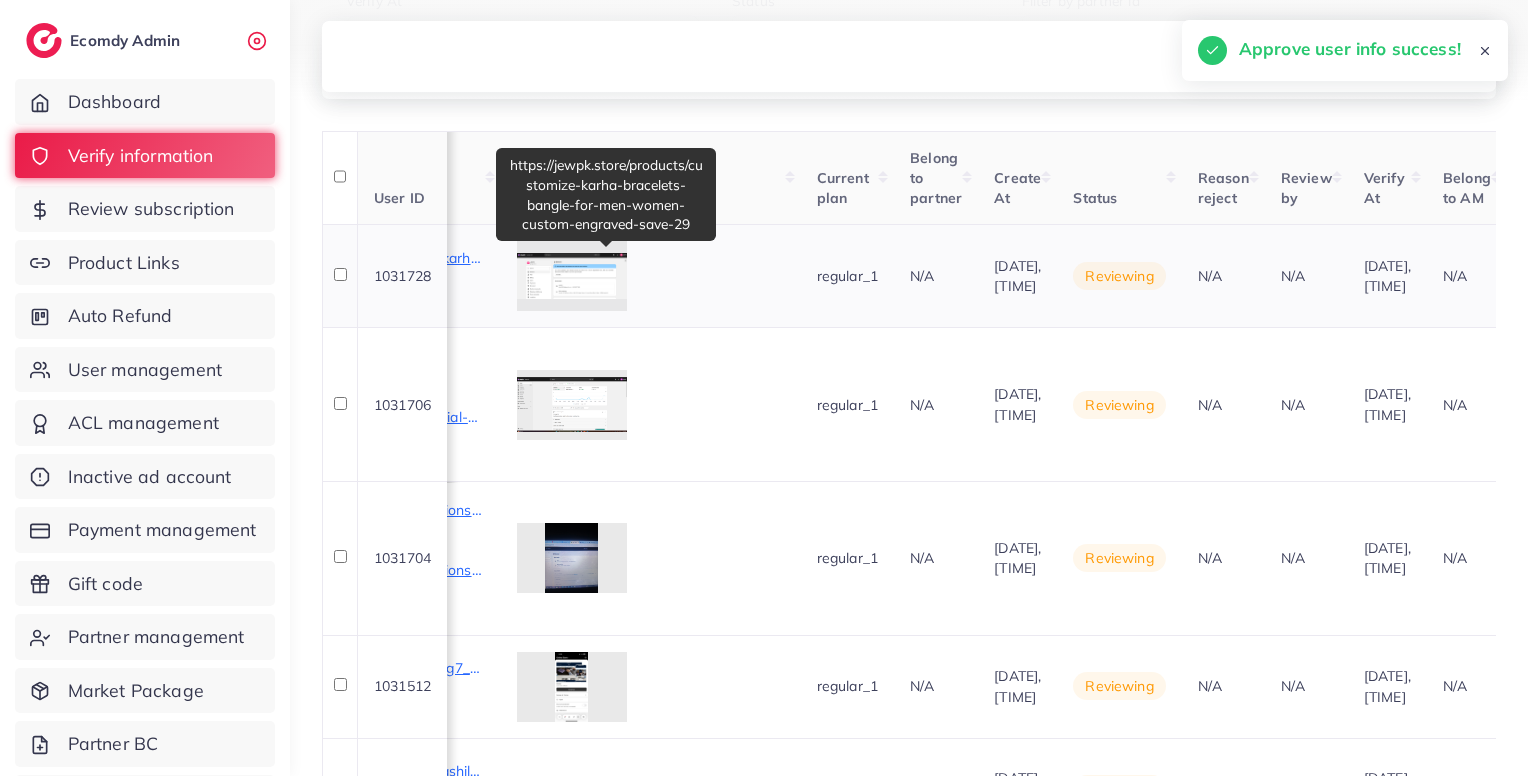 click on "https://jewpk.store/products/customize-karha-bracelets-bangle-for-men-women-custom-engraved-save-29" at bounding box center [335, 258] 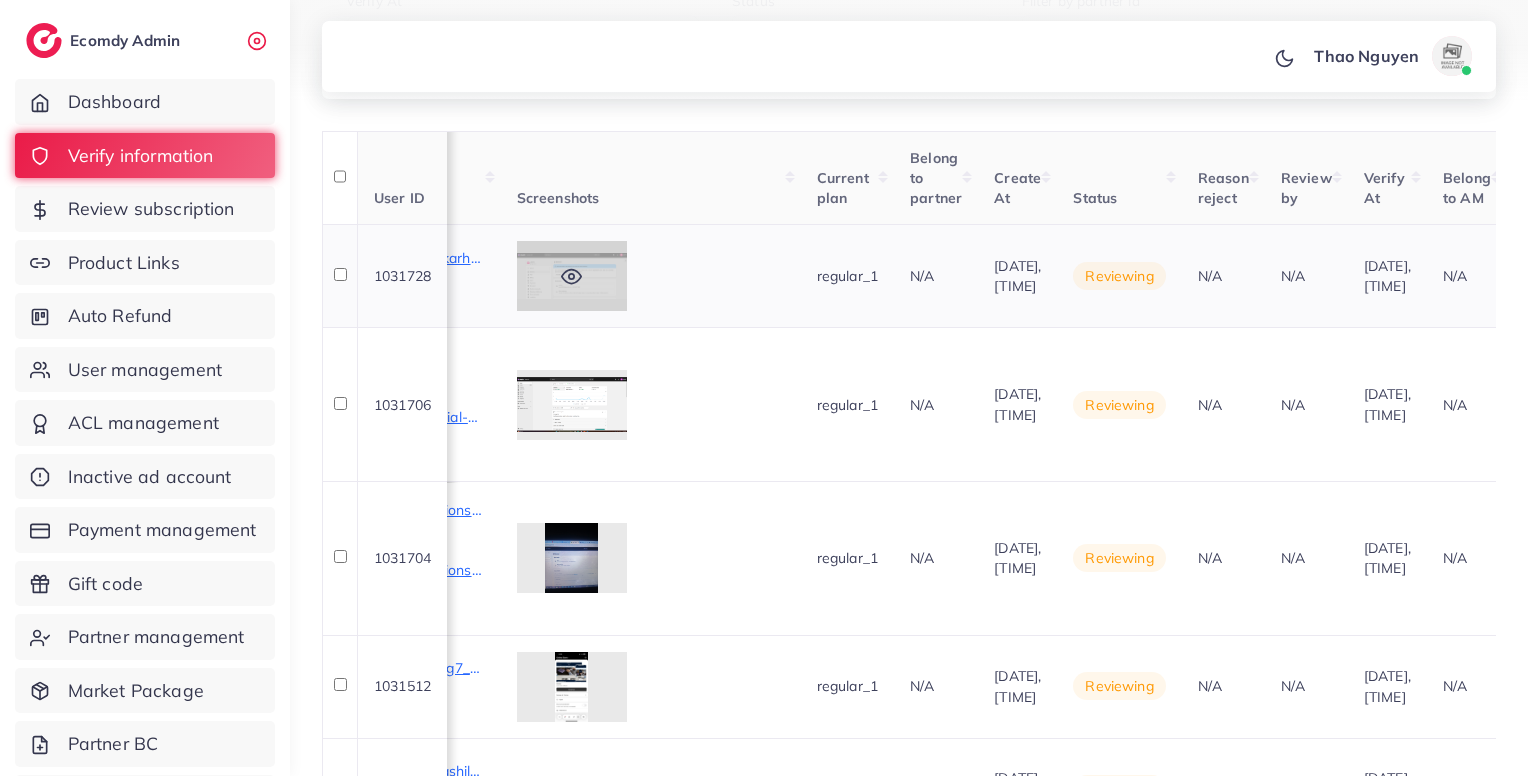 scroll, scrollTop: 0, scrollLeft: 1174, axis: horizontal 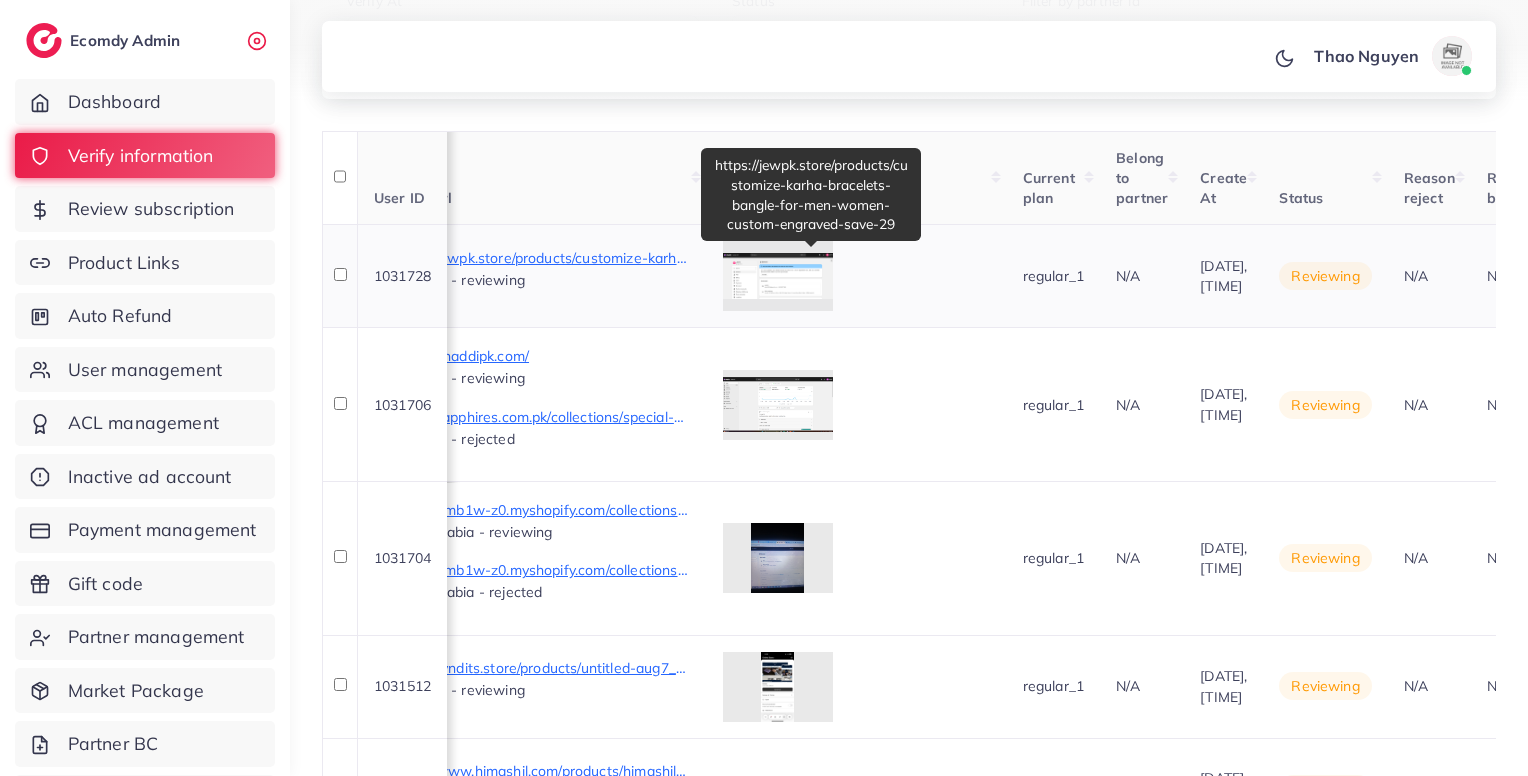 click on "https://jewpk.store/products/customize-karha-bracelets-bangle-for-men-women-custom-engraved-save-29" at bounding box center (541, 258) 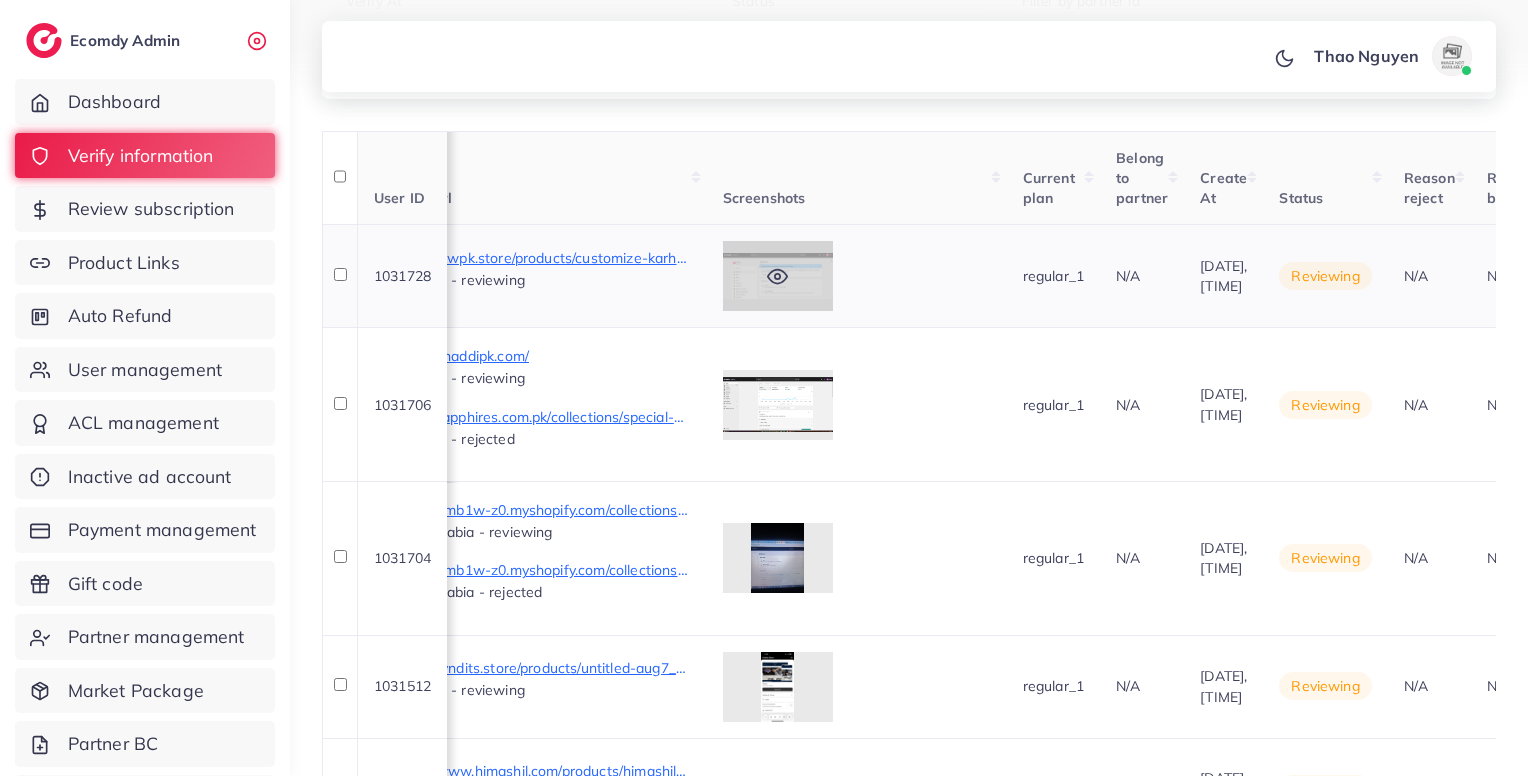 click at bounding box center (778, 276) 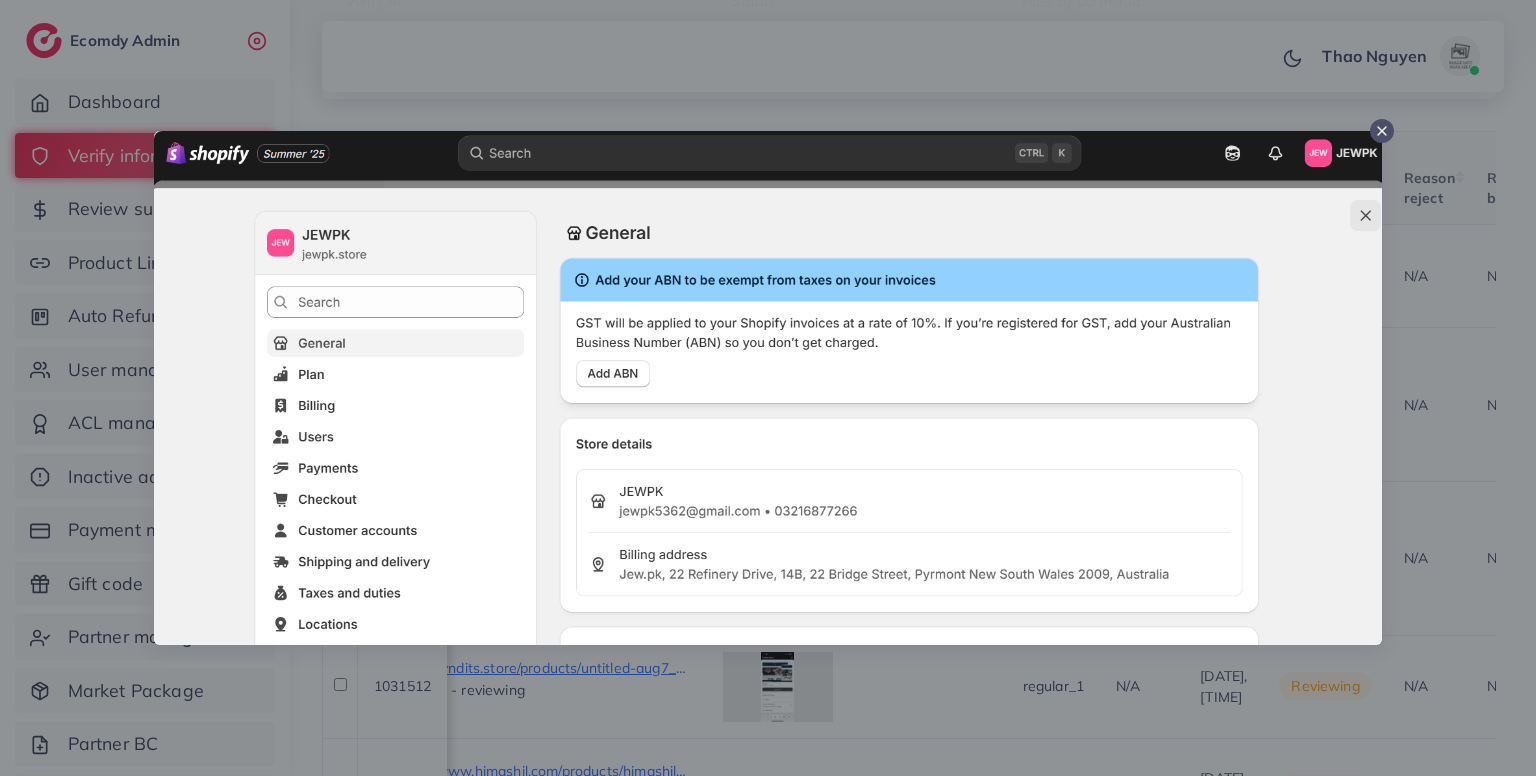 click at bounding box center (768, 388) 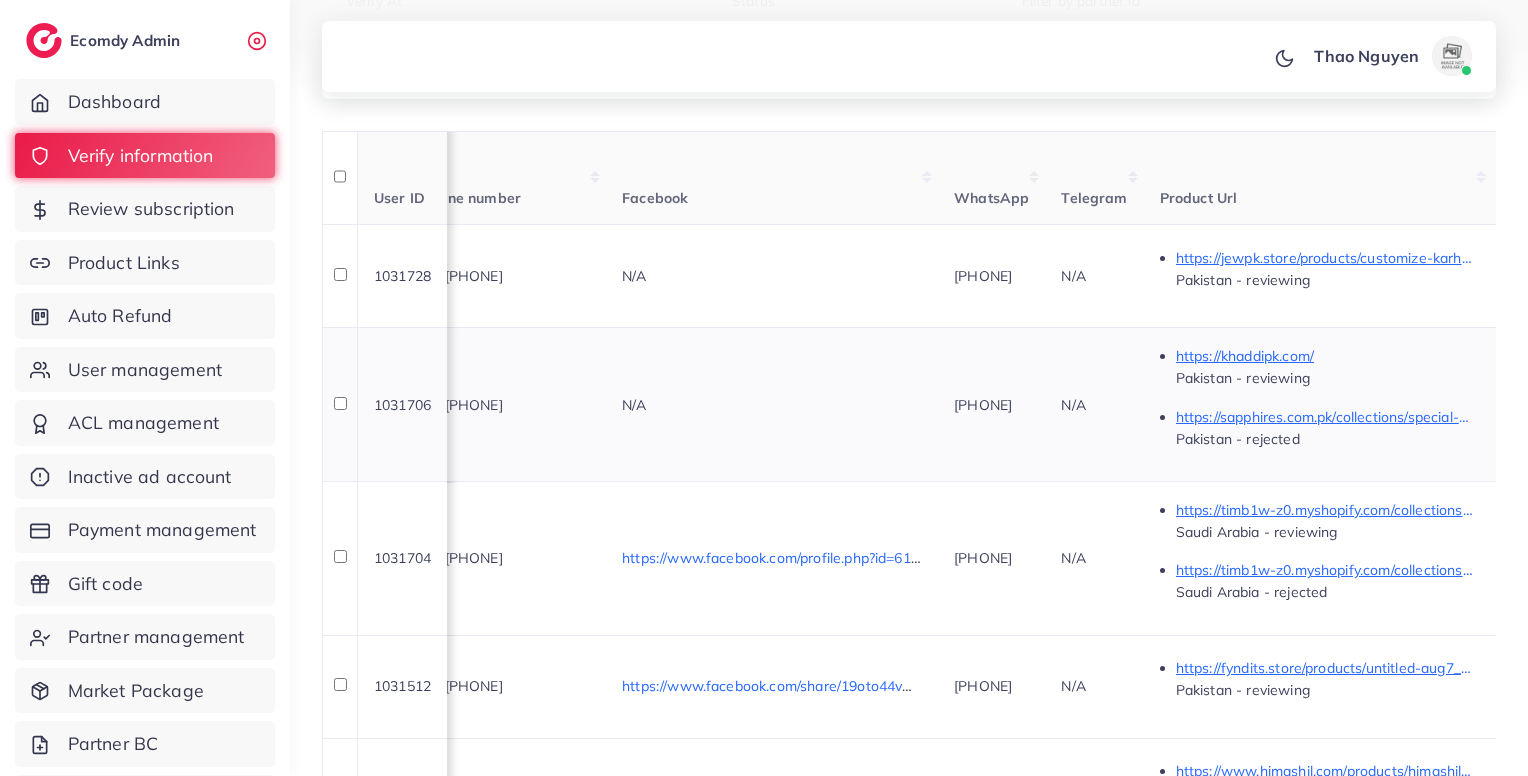scroll, scrollTop: 0, scrollLeft: 386, axis: horizontal 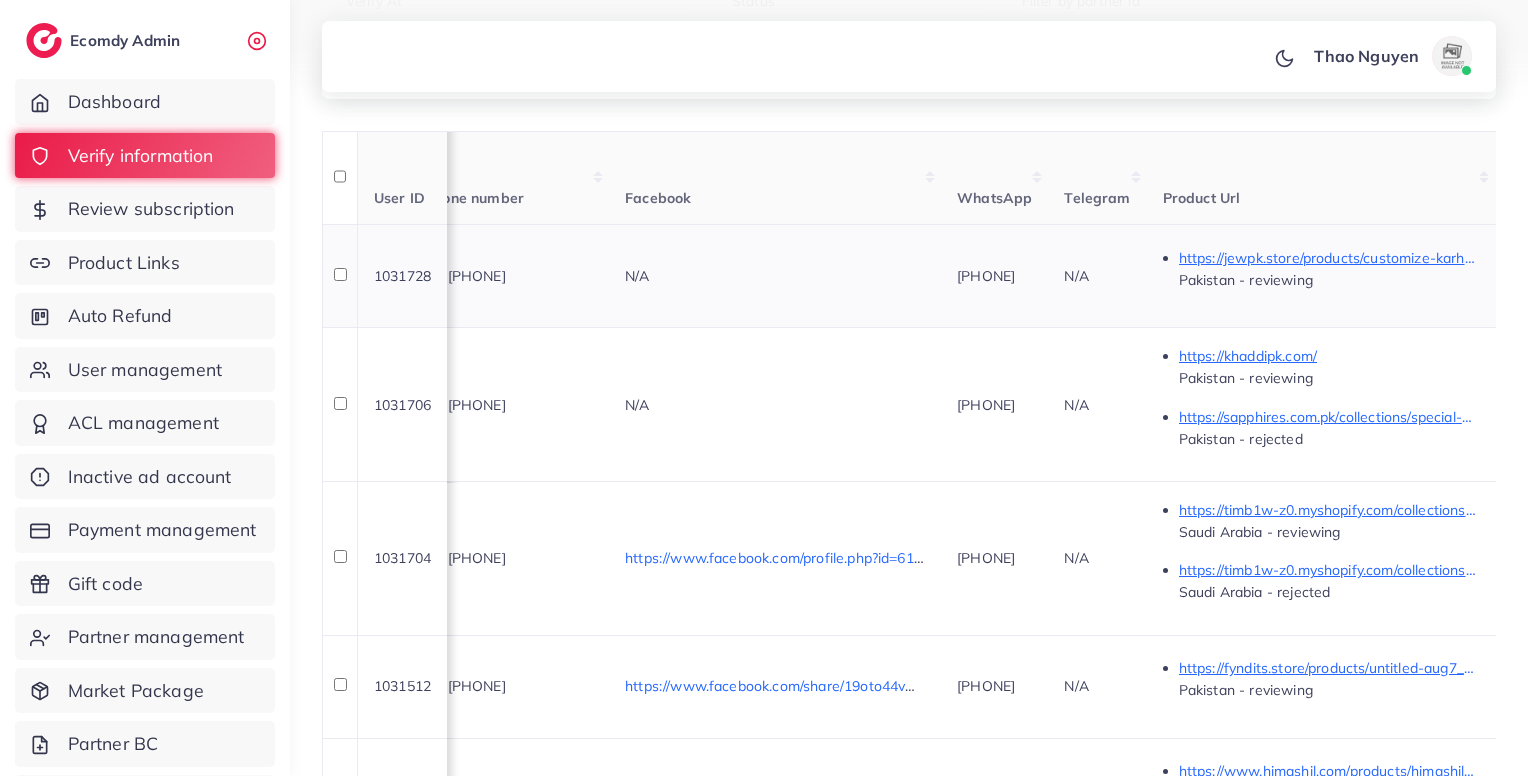 click on "PK +923216877266" at bounding box center (465, 276) 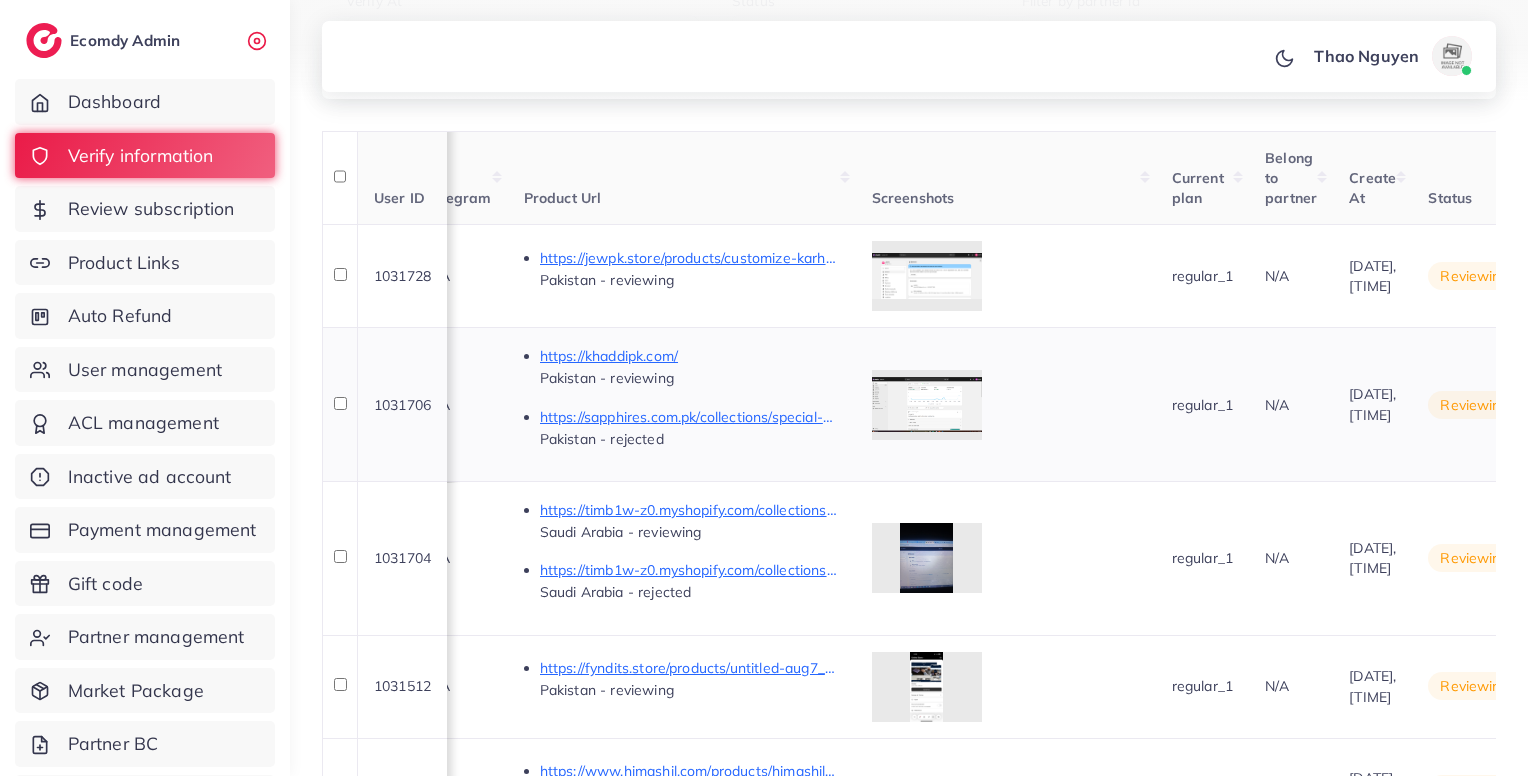 scroll, scrollTop: 0, scrollLeft: 1359, axis: horizontal 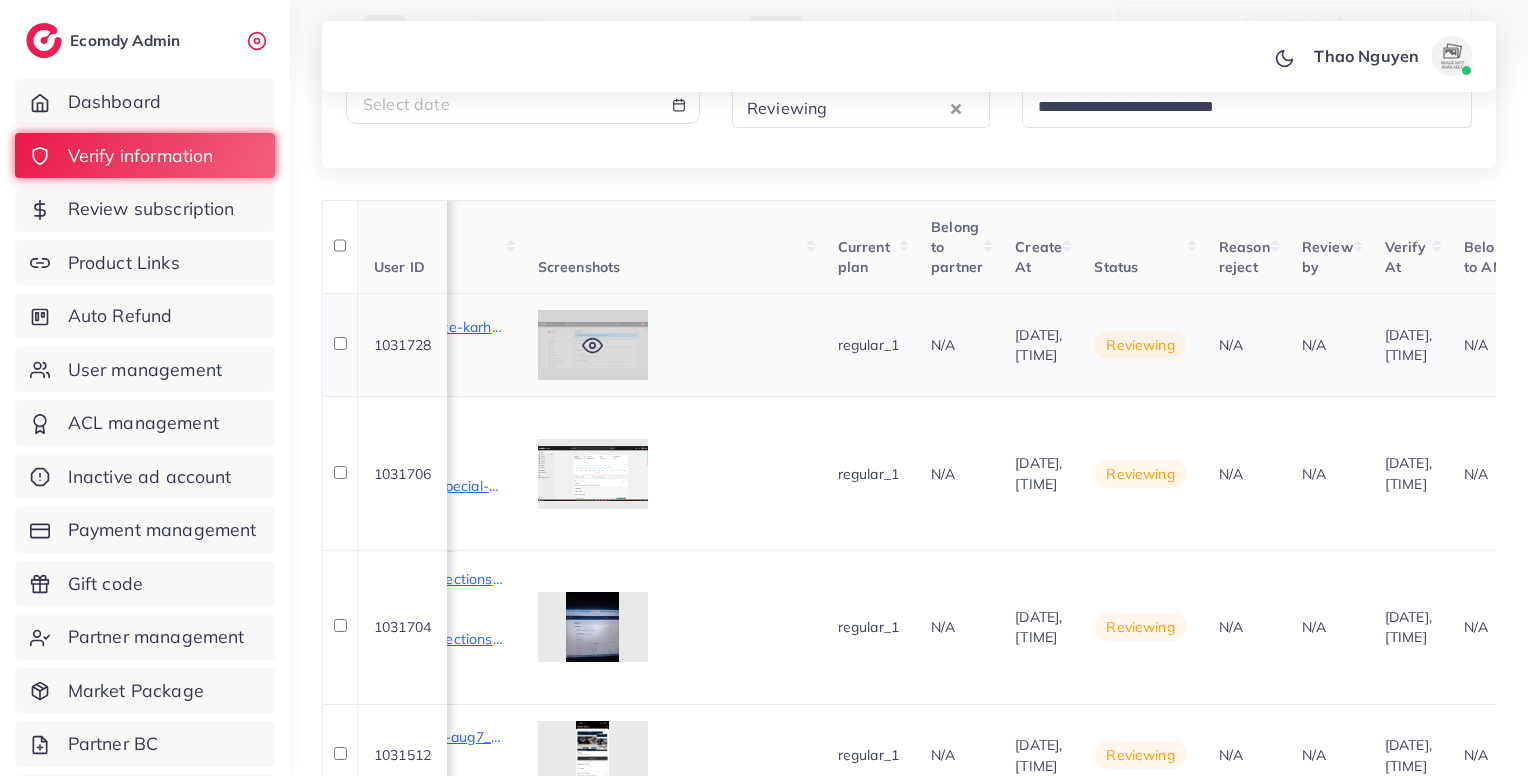 click at bounding box center [593, 345] 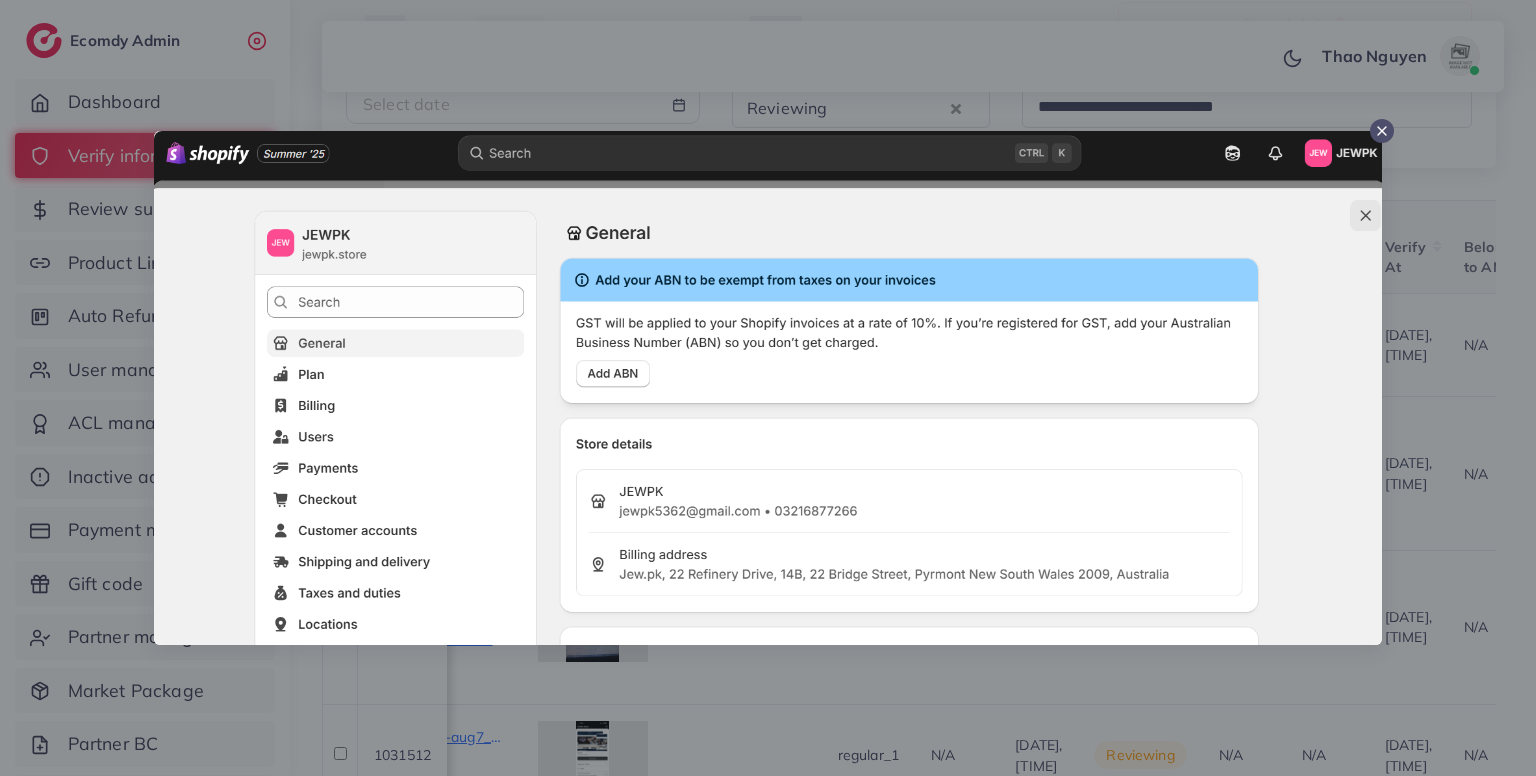 click at bounding box center [768, 388] 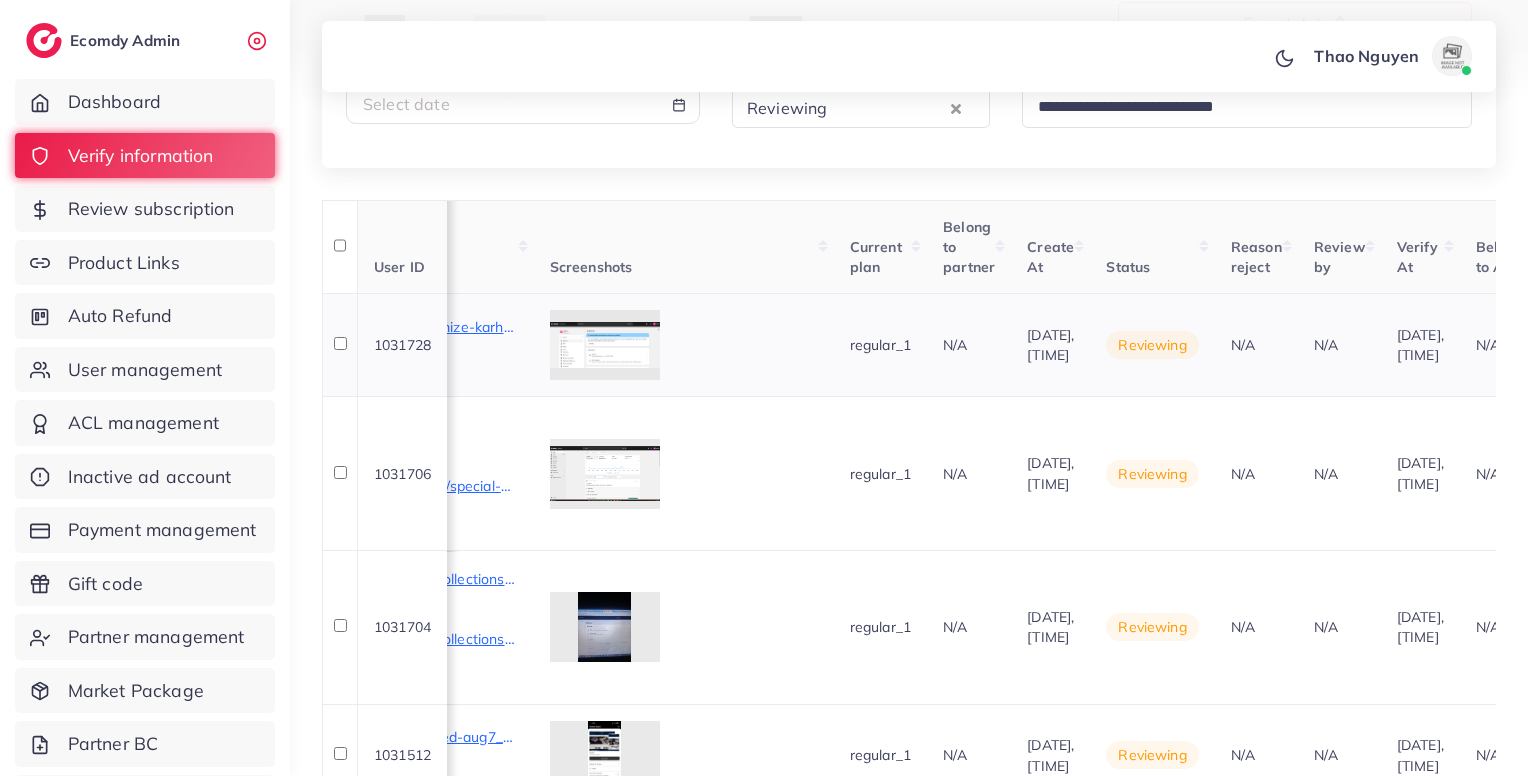 scroll, scrollTop: 0, scrollLeft: 1827, axis: horizontal 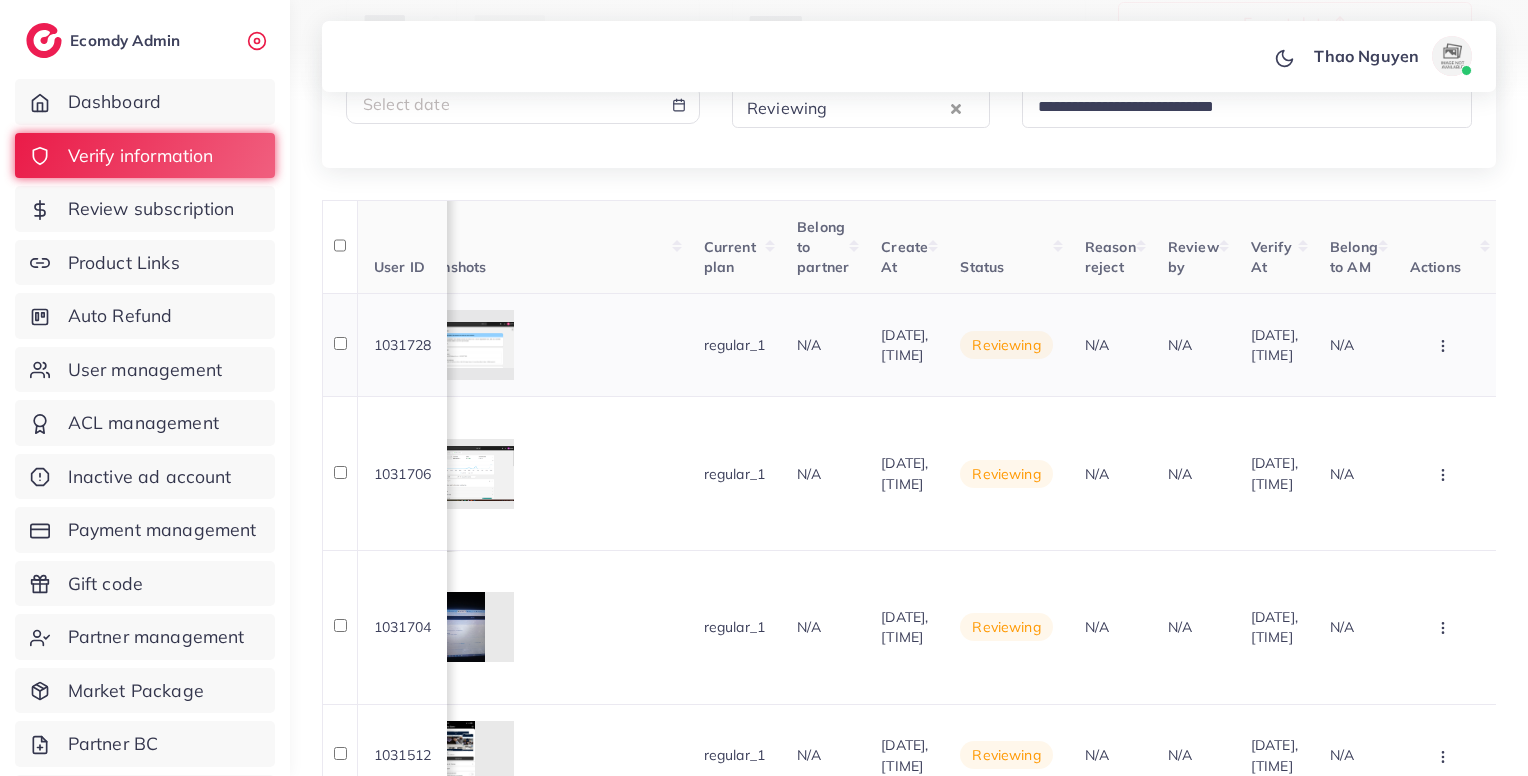 click 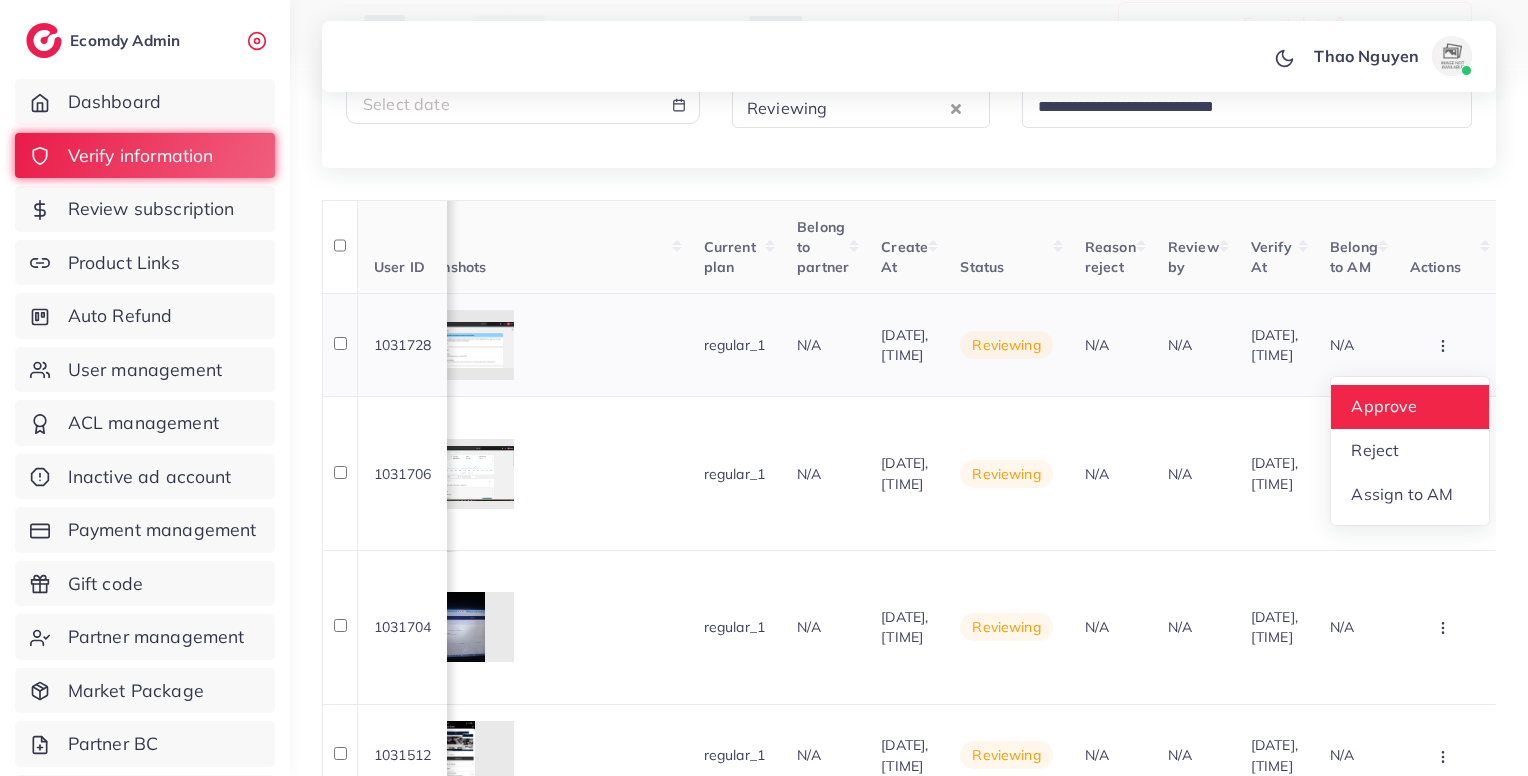 click on "Approve" at bounding box center [1410, 407] 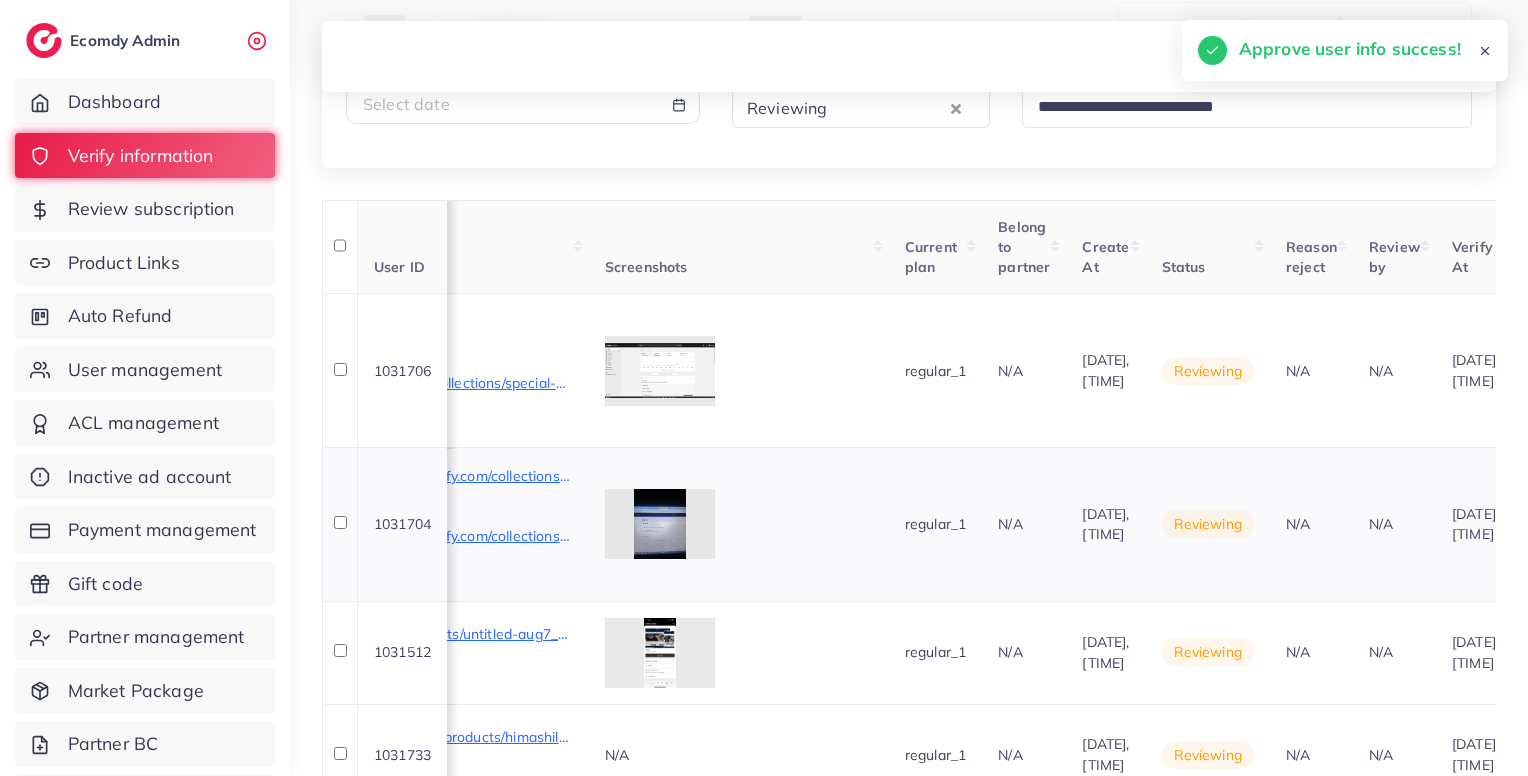 scroll, scrollTop: 0, scrollLeft: 1289, axis: horizontal 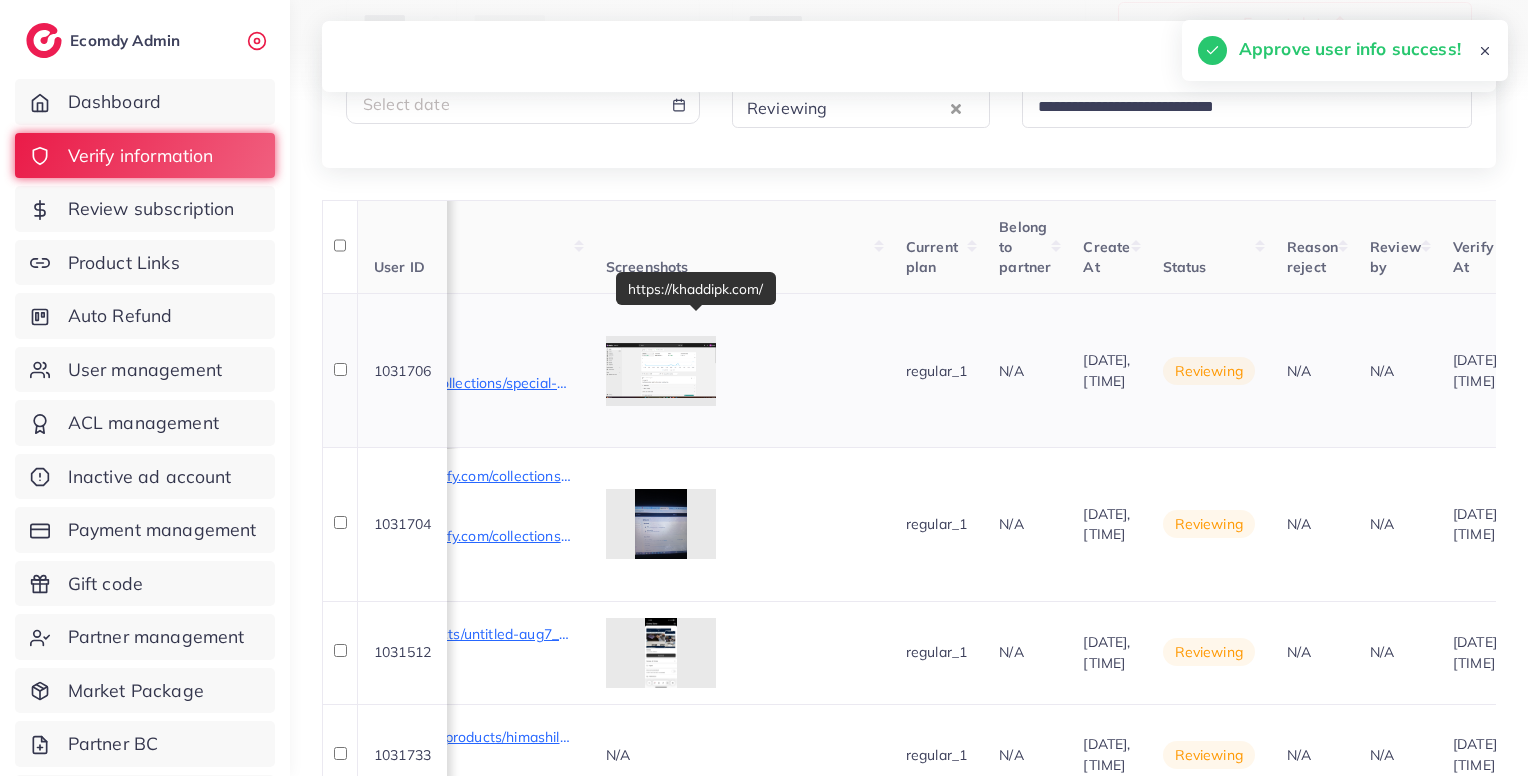 click on "https://khaddipk.com/" at bounding box center [424, 322] 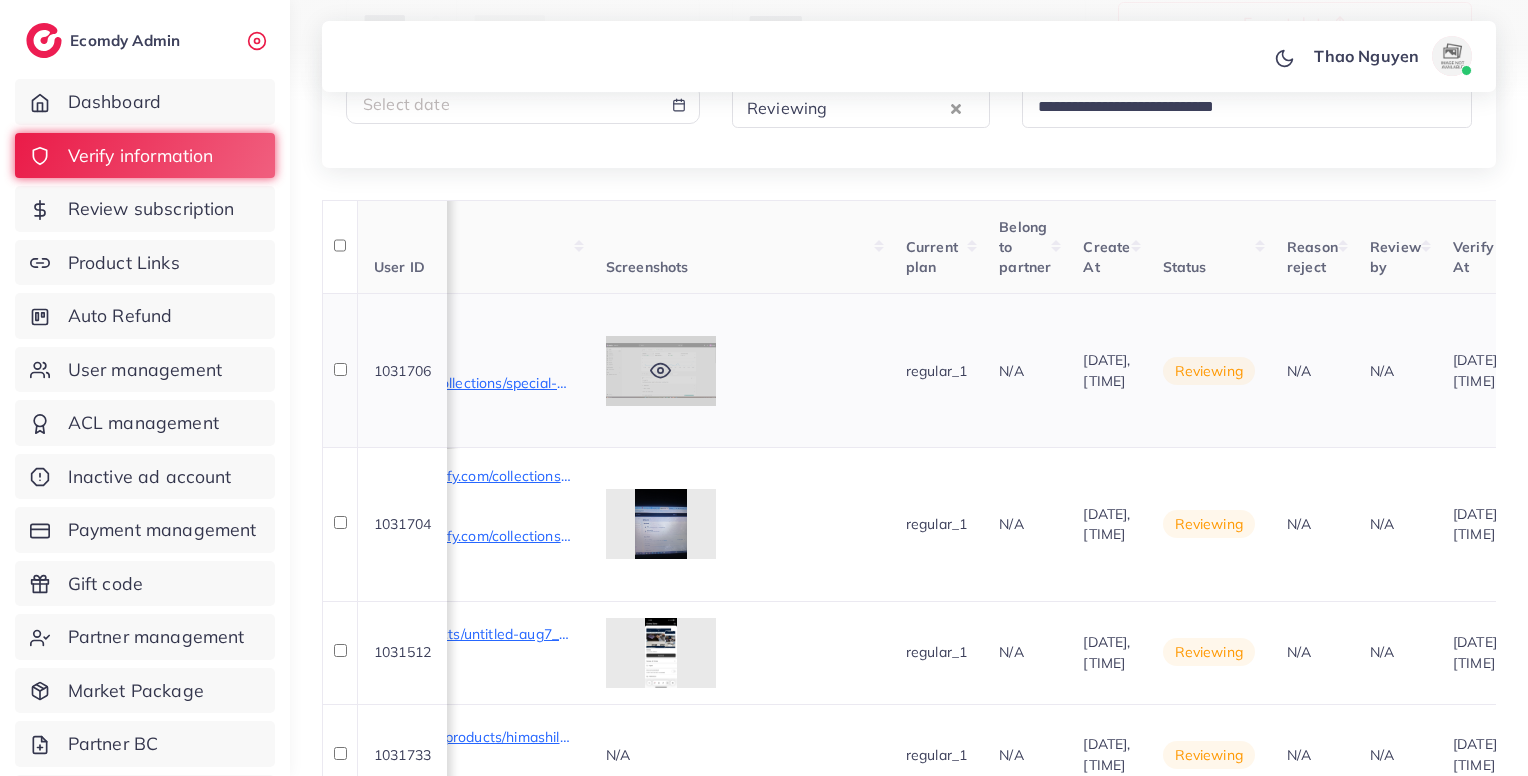 click at bounding box center (661, 371) 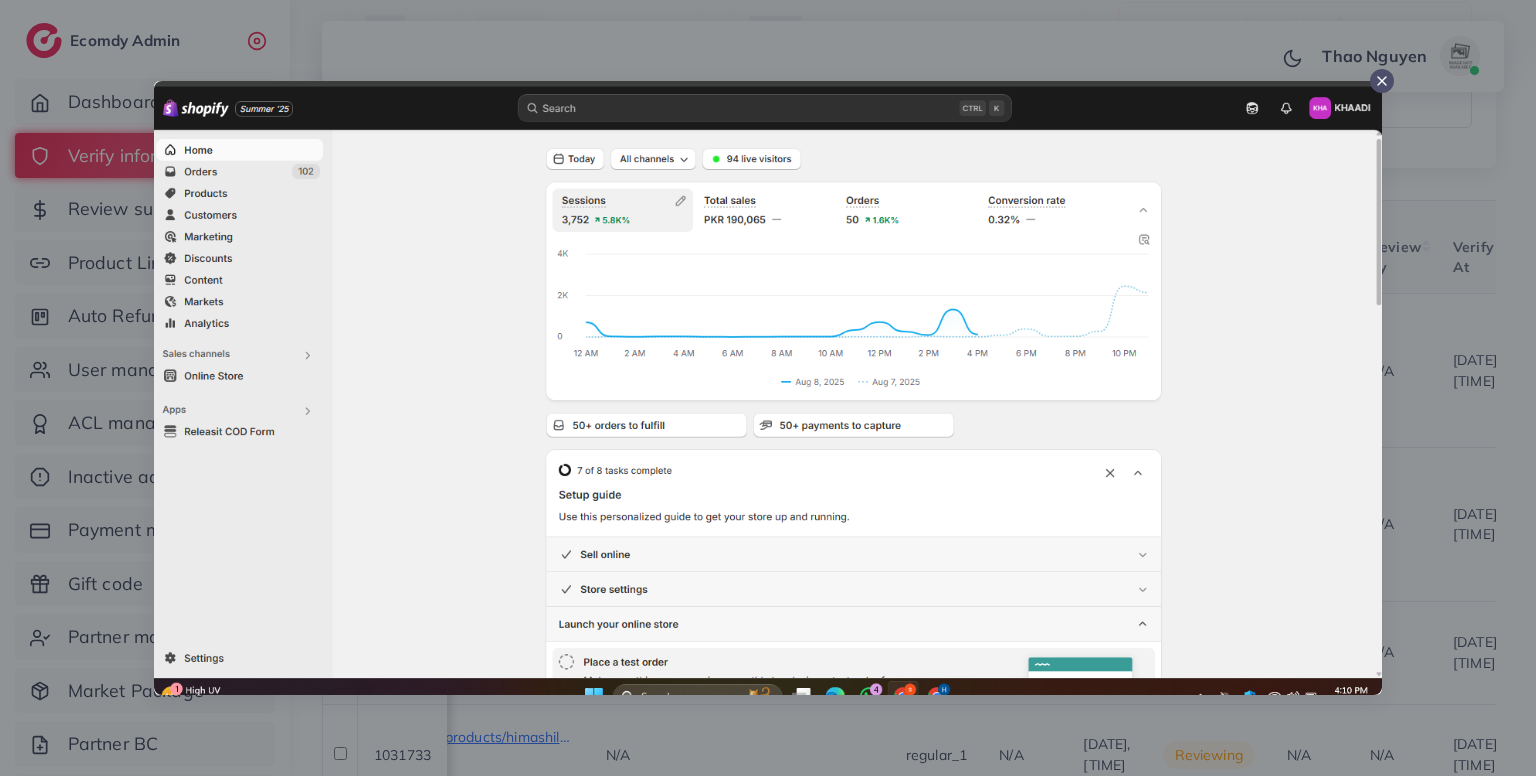 click at bounding box center (768, 388) 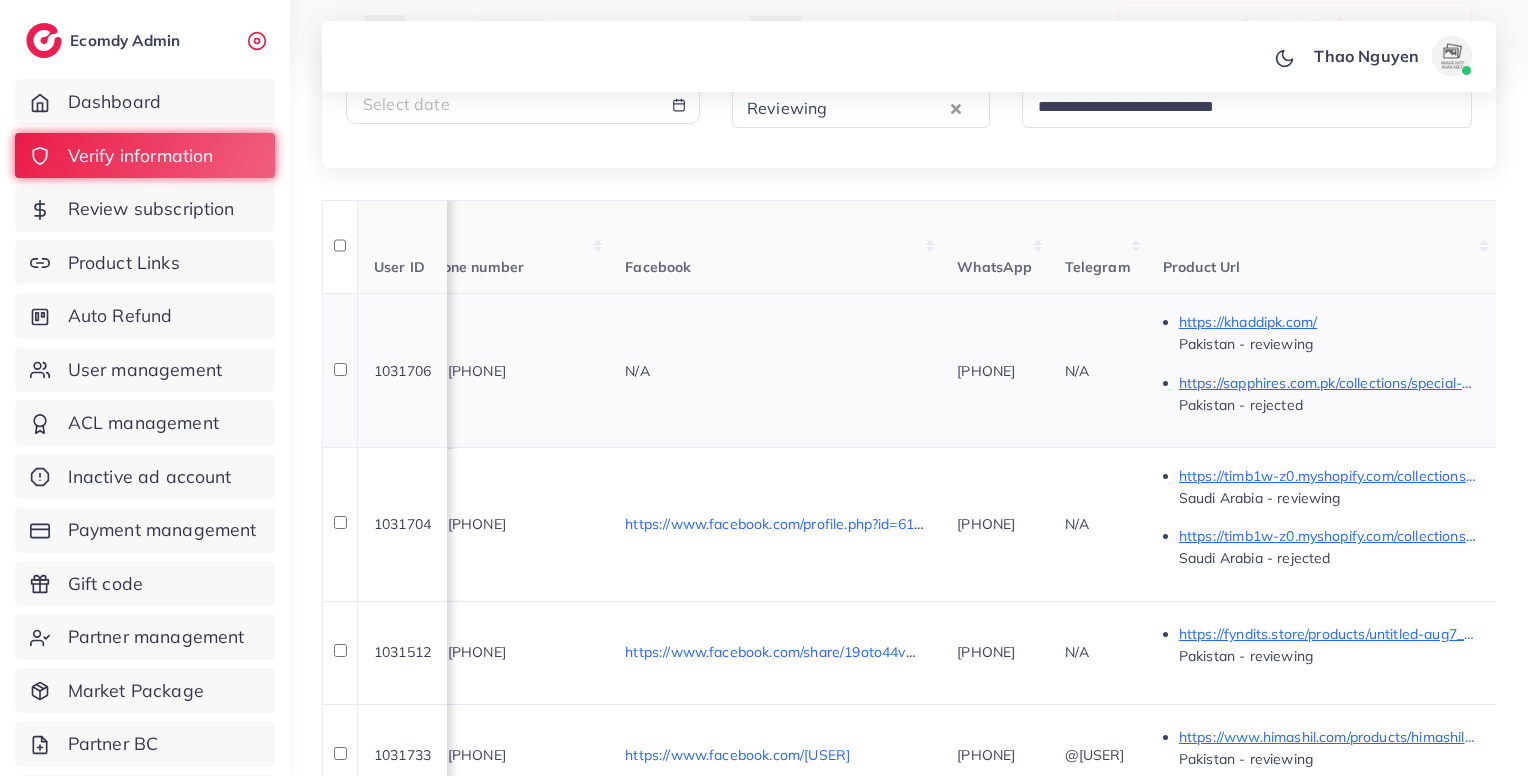 scroll, scrollTop: 0, scrollLeft: 591, axis: horizontal 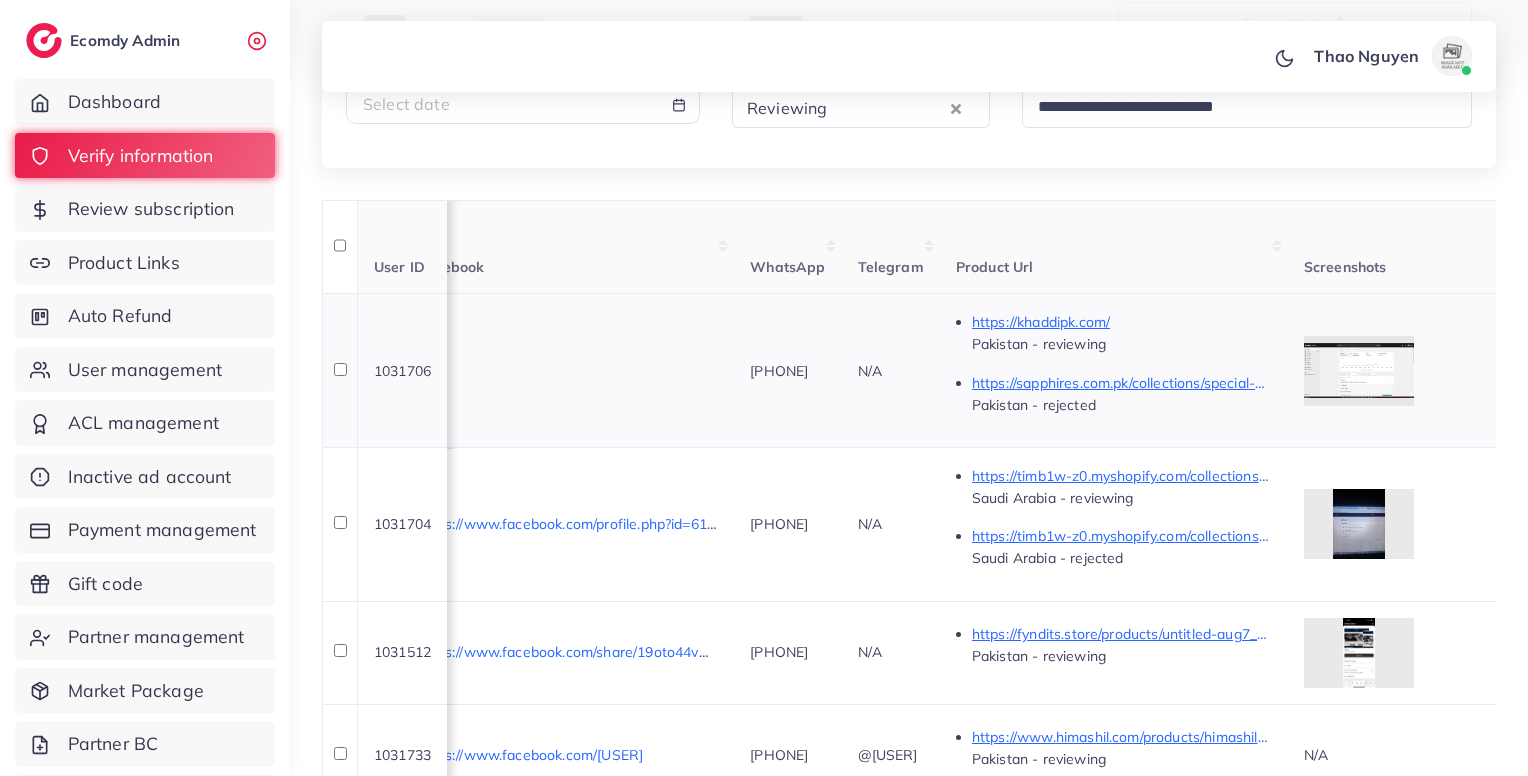 click on "923362543402" at bounding box center (787, 371) 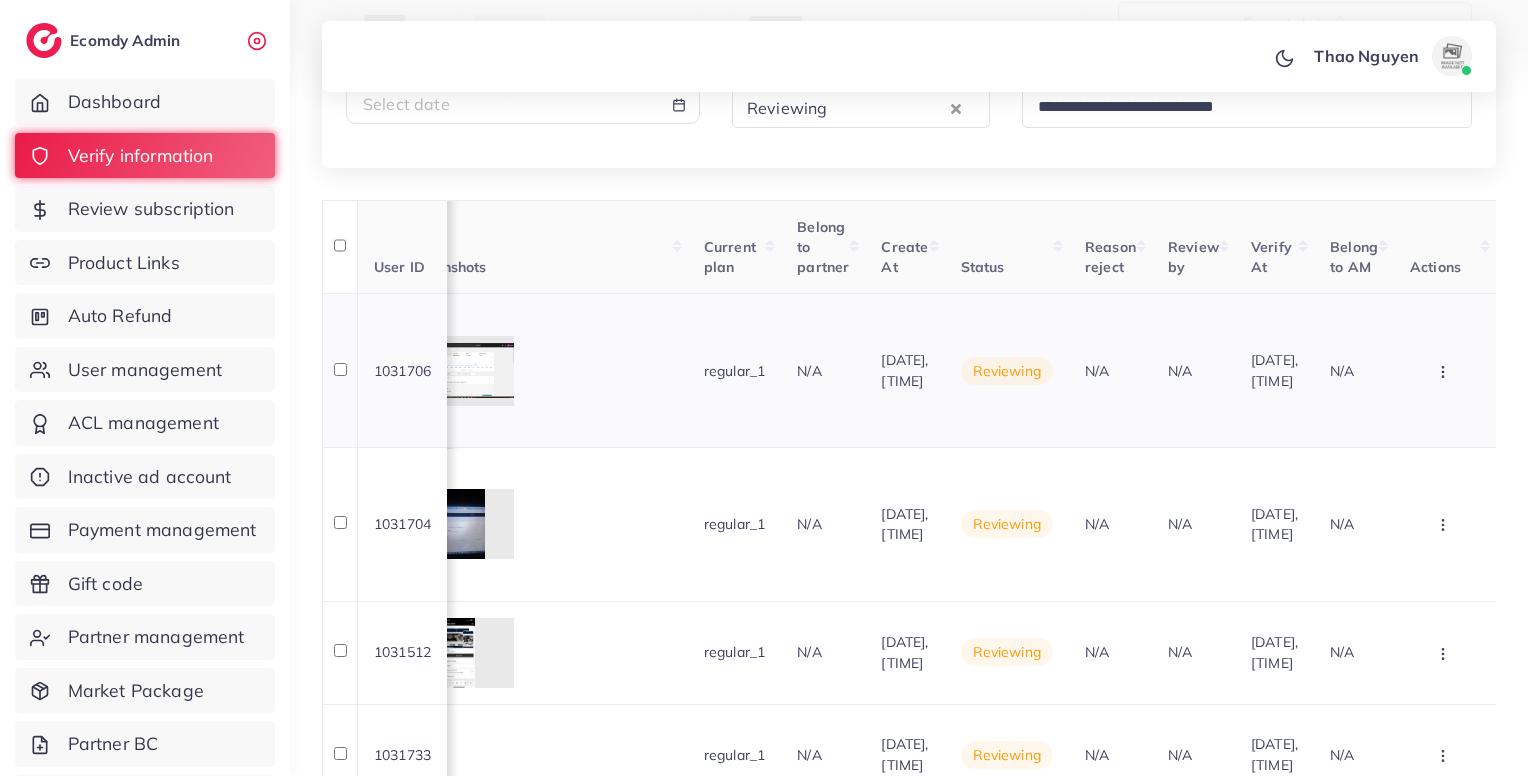 click at bounding box center (1445, 370) 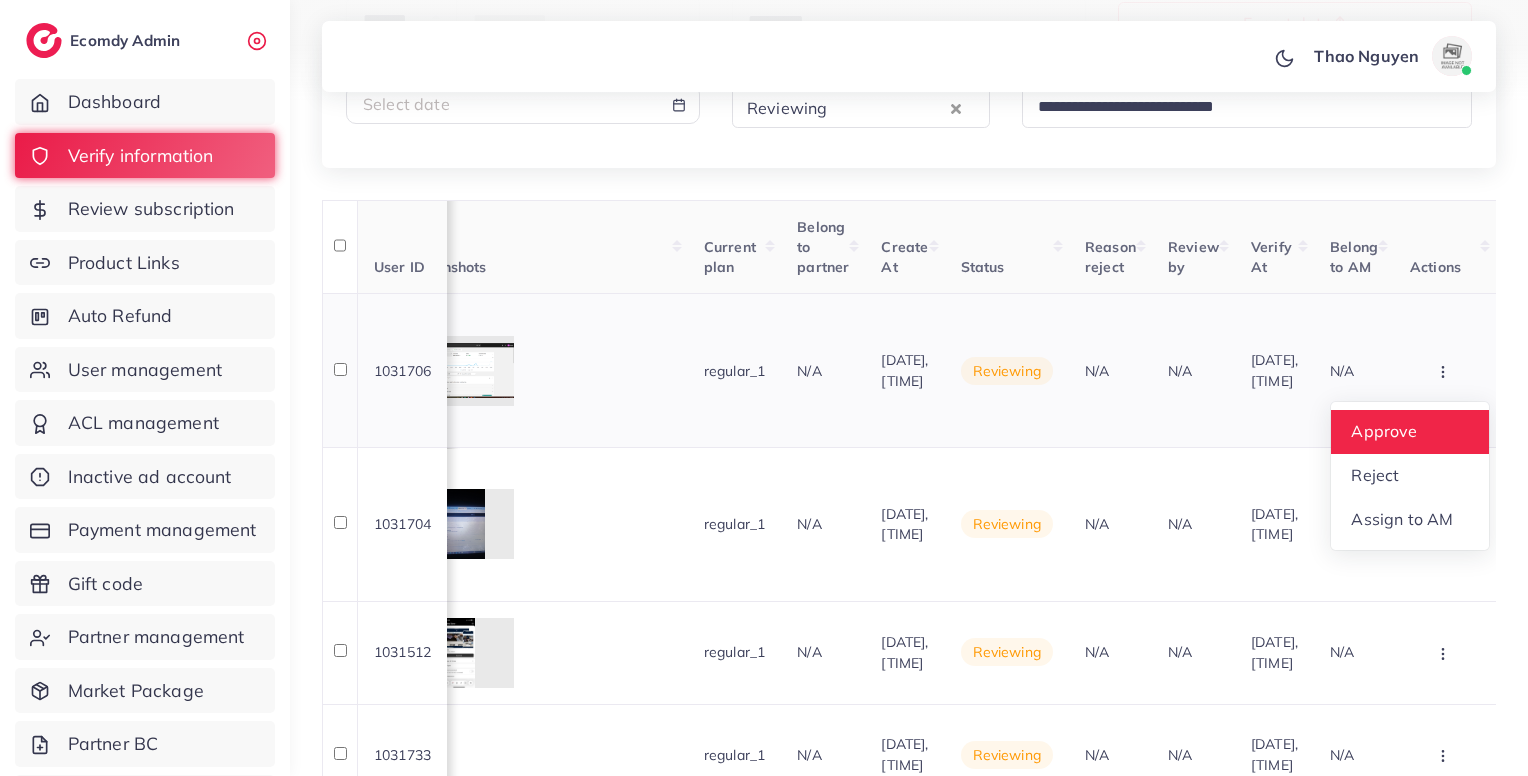 click on "Approve" at bounding box center [1410, 432] 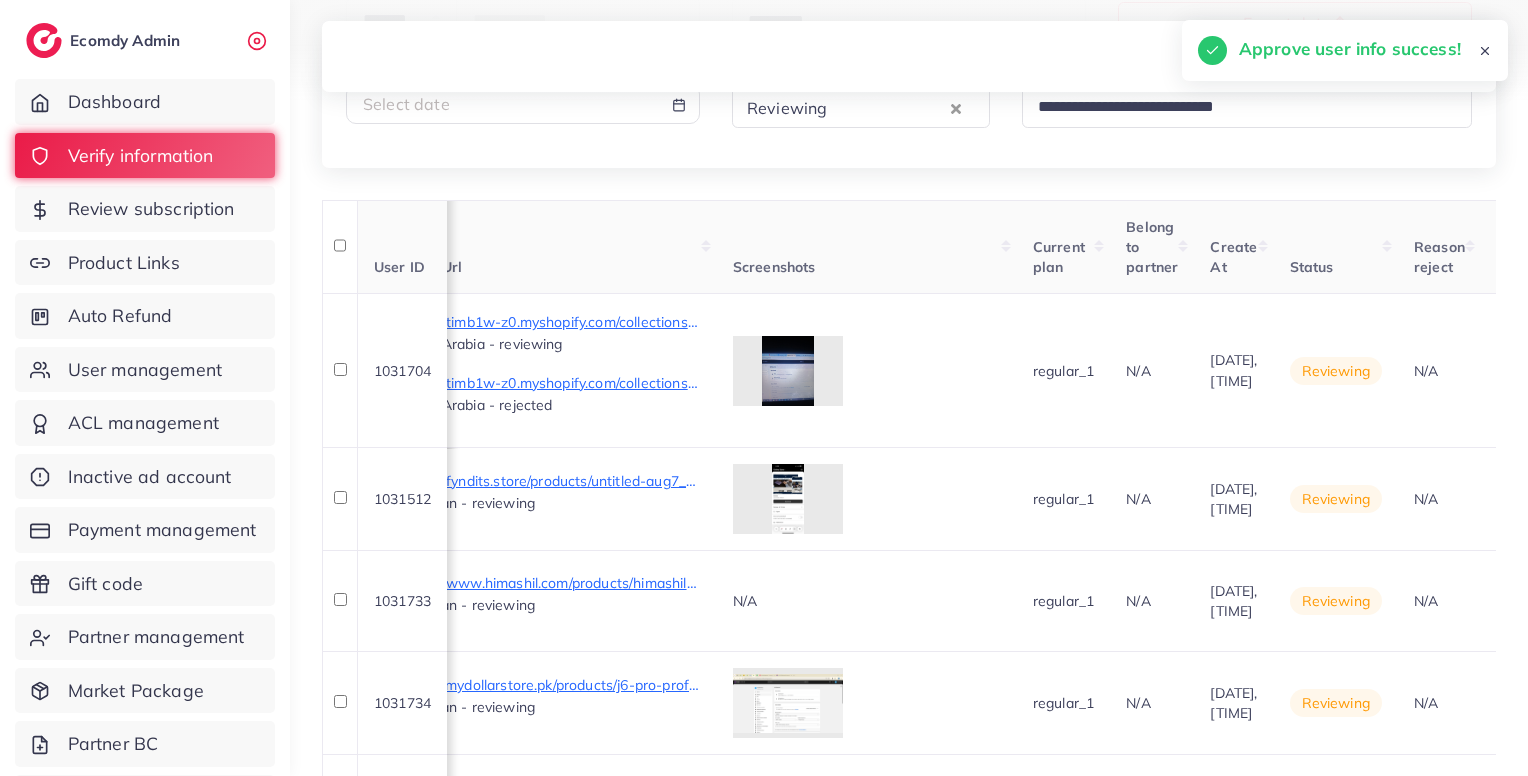 scroll, scrollTop: 0, scrollLeft: 1159, axis: horizontal 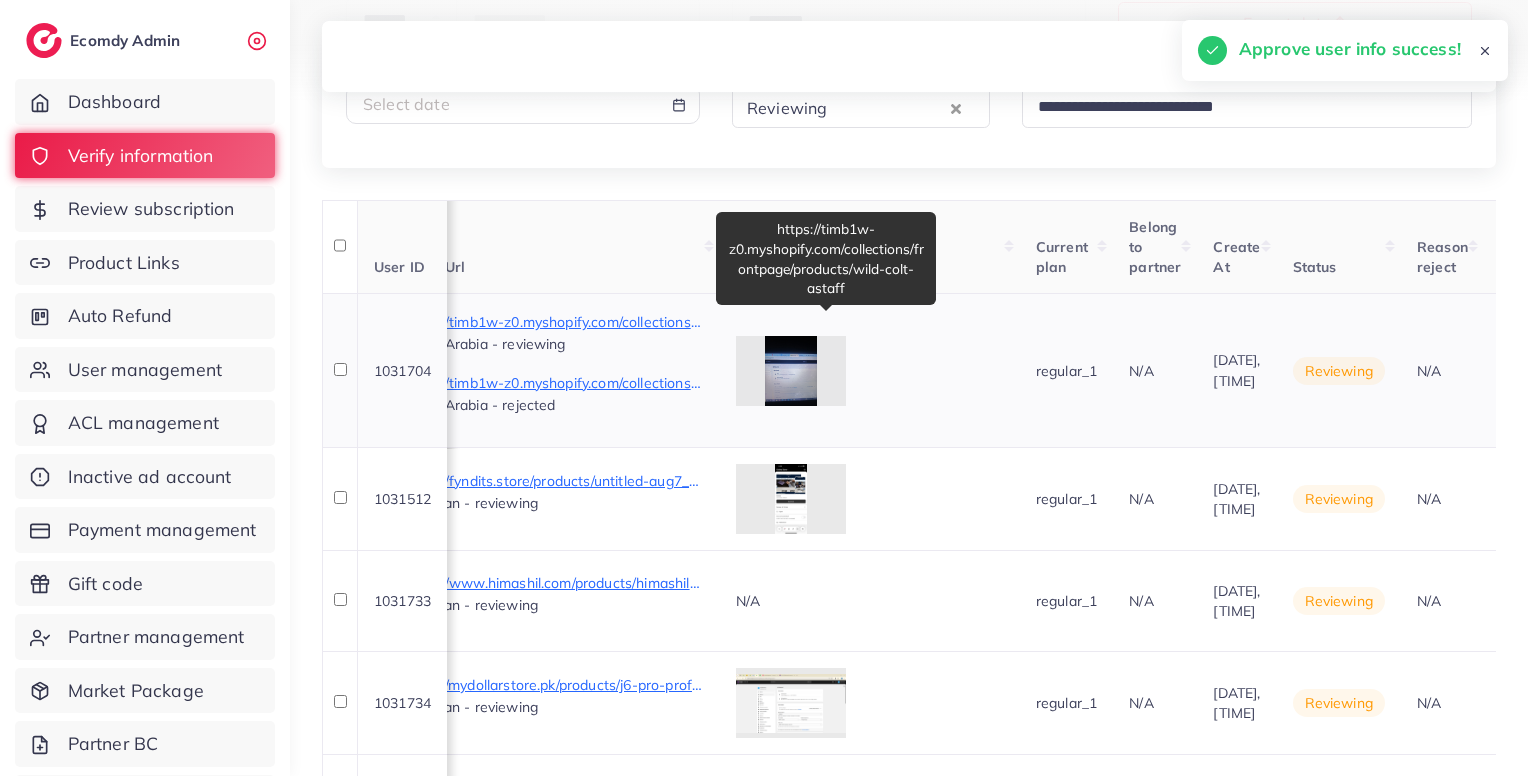 click on "https://timb1w-z0.myshopify.com/collections/frontpage/products/wild-colt-astaff" at bounding box center [554, 322] 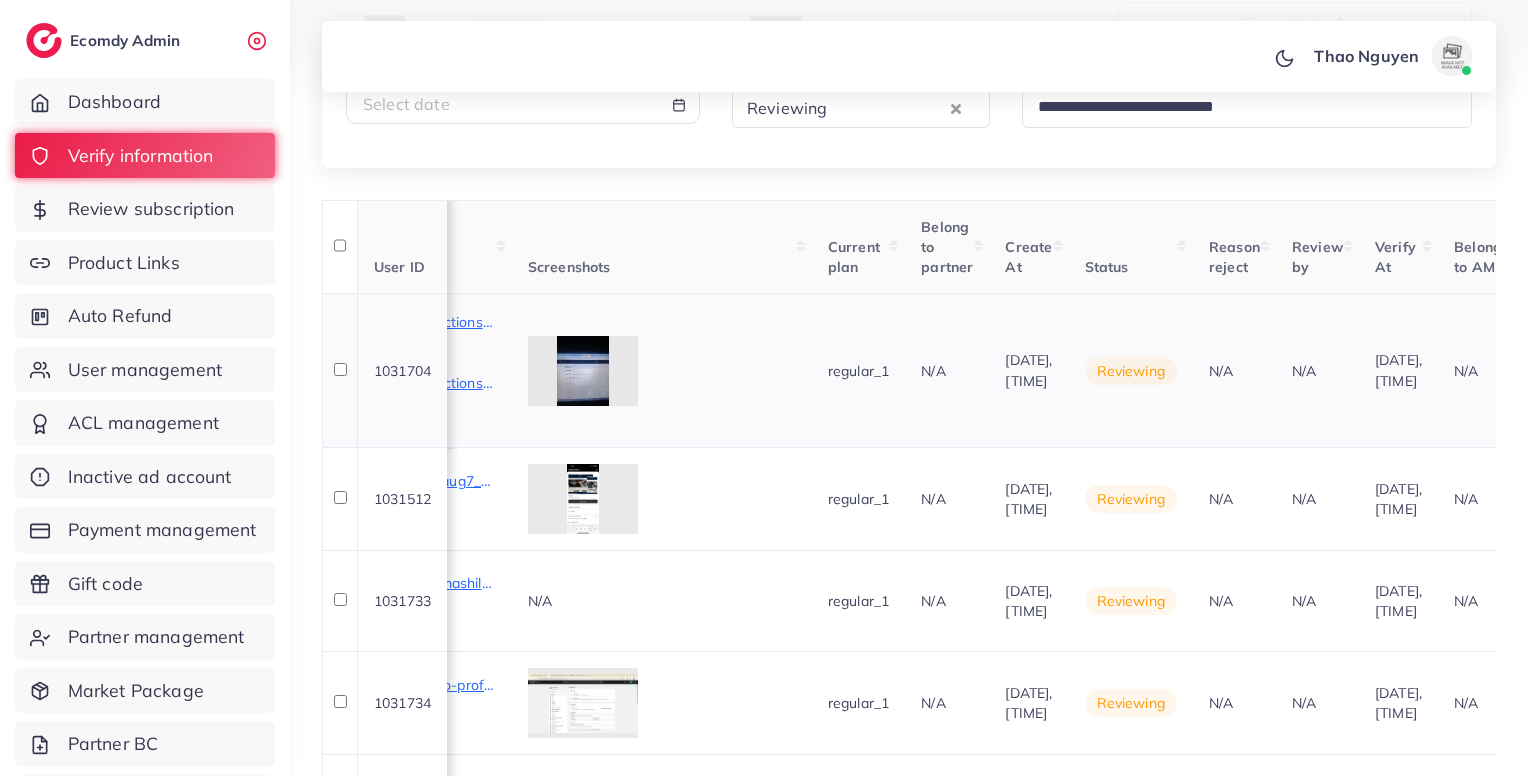 scroll, scrollTop: 0, scrollLeft: 1369, axis: horizontal 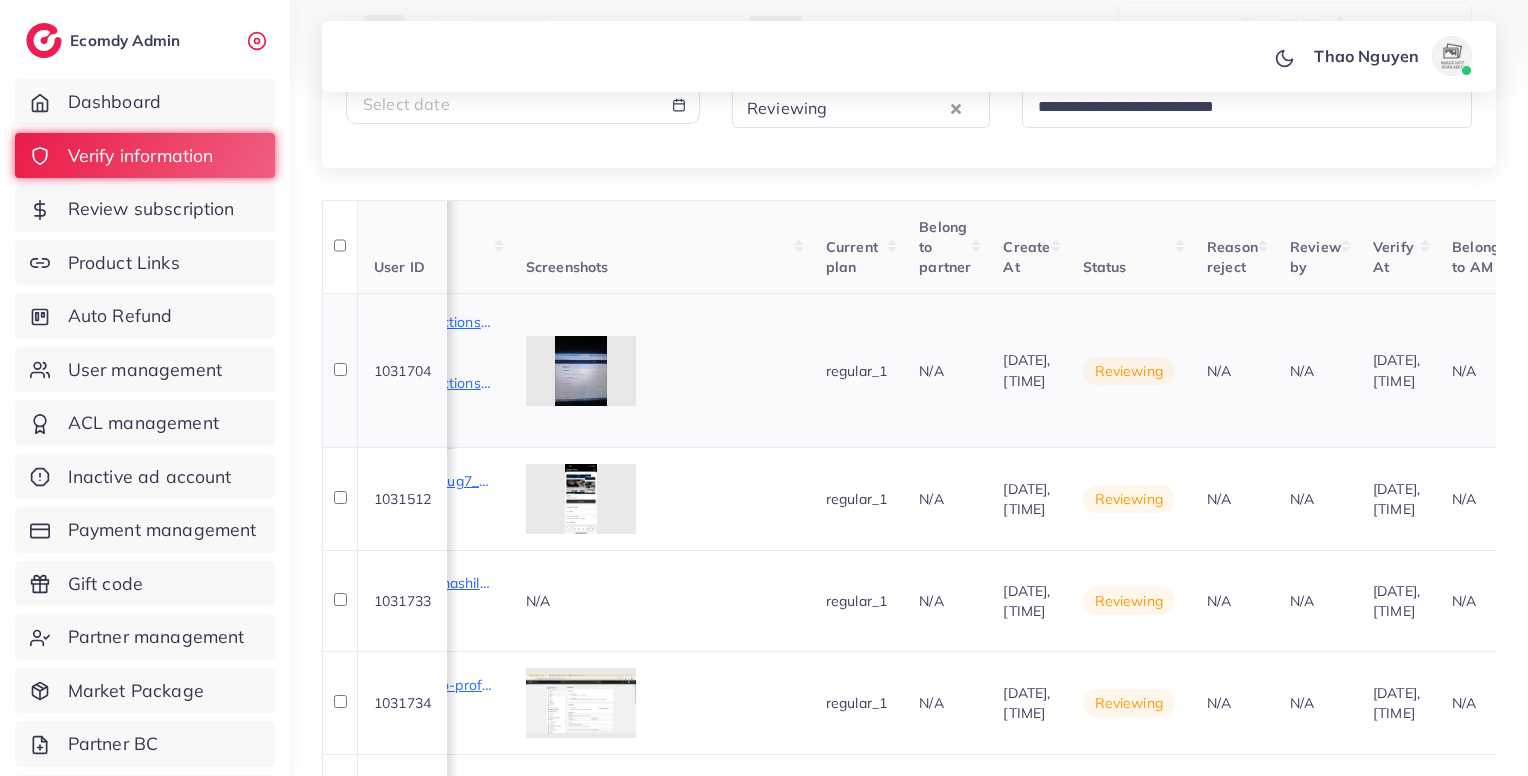 click at bounding box center [0, 0] 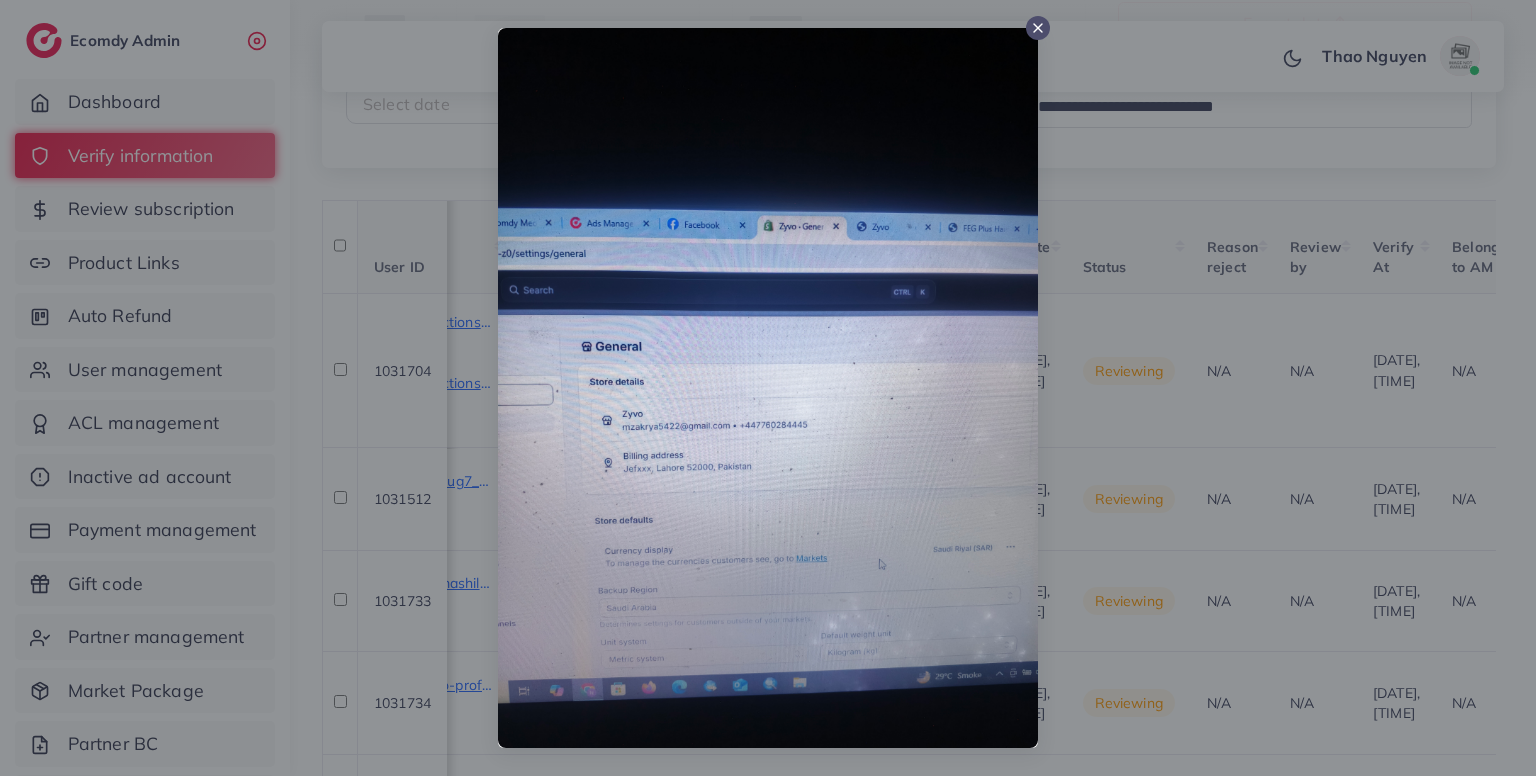 click at bounding box center [768, 388] 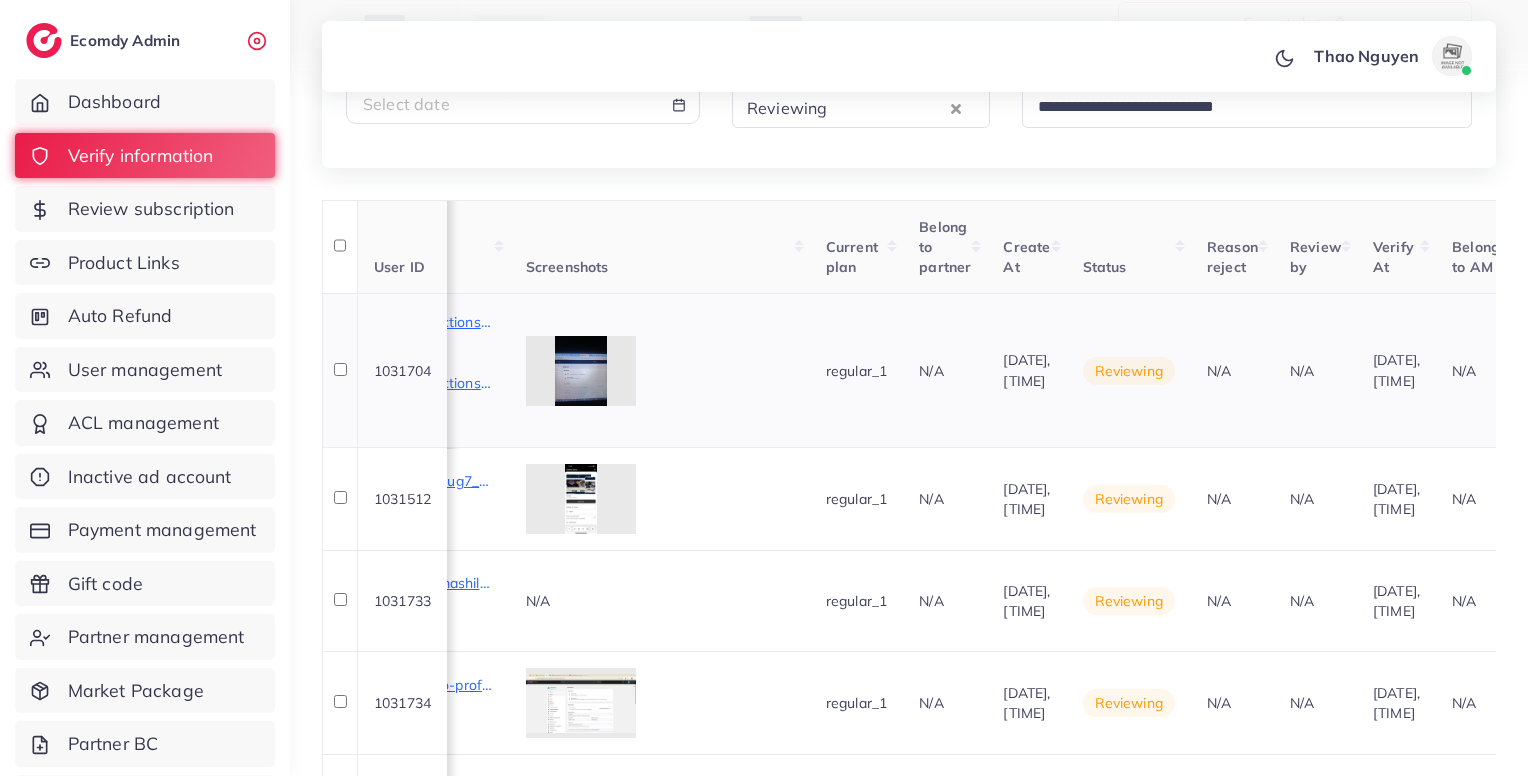 scroll, scrollTop: 0, scrollLeft: 1827, axis: horizontal 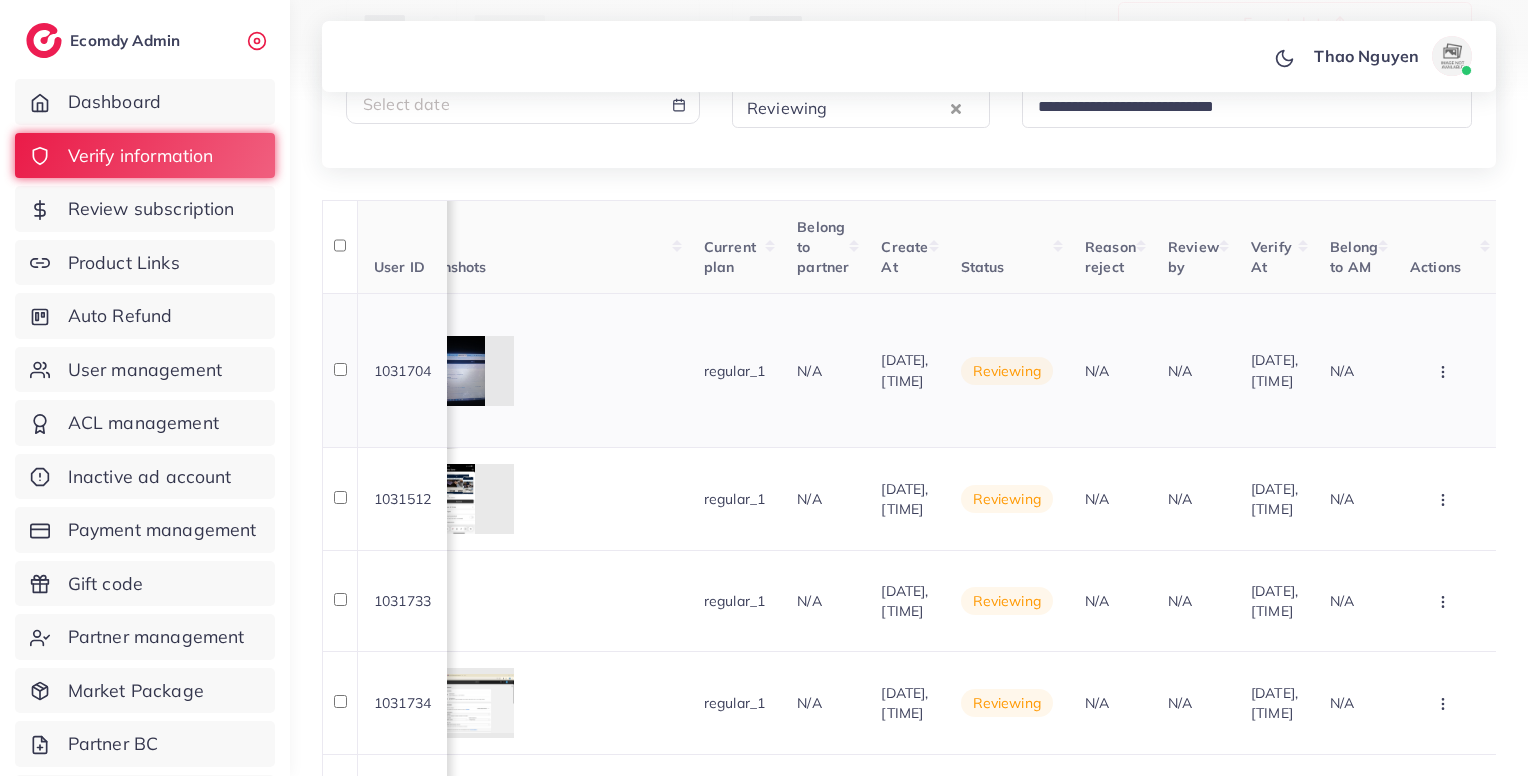 click at bounding box center [1445, 370] 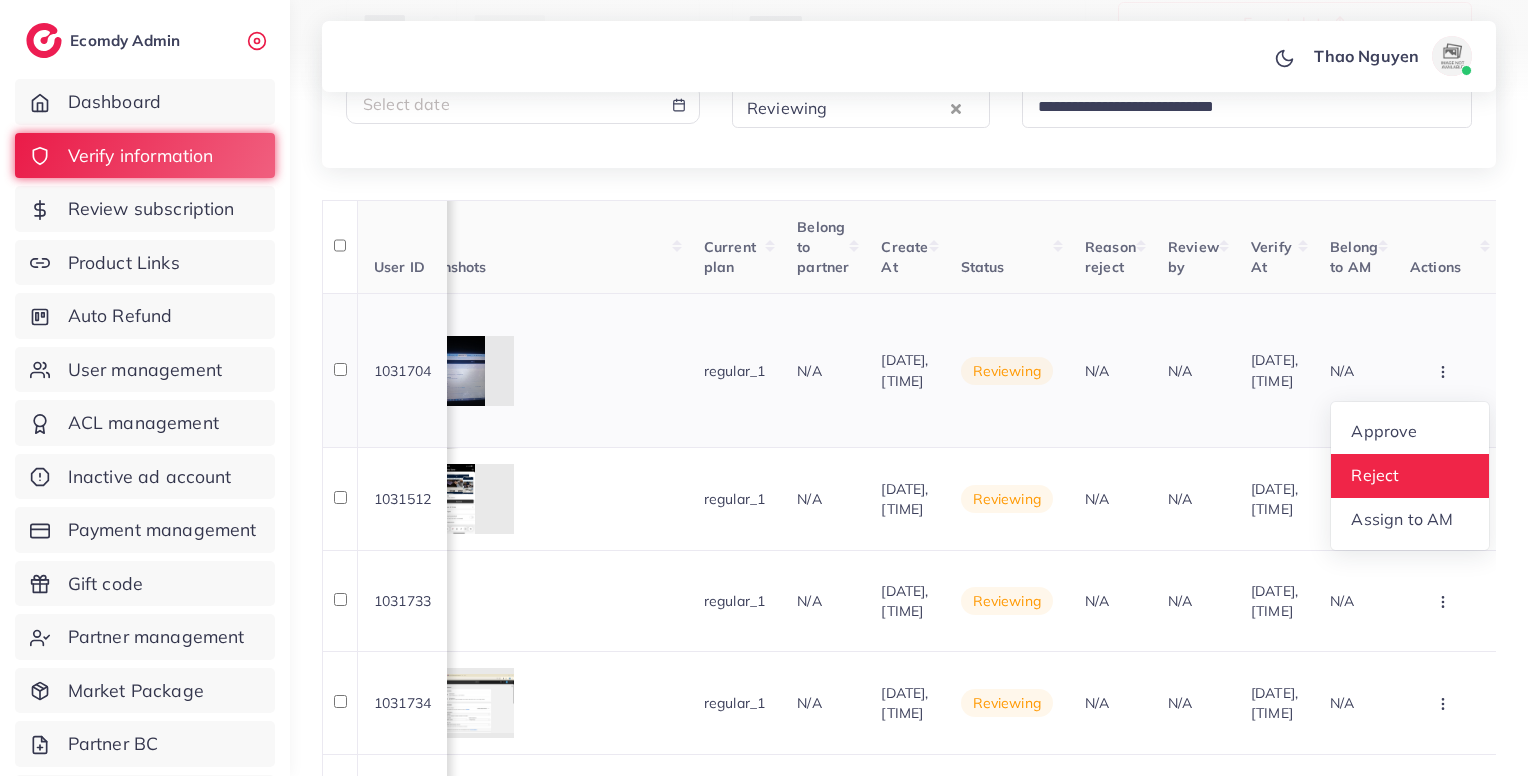 click on "Reject" at bounding box center (1410, 476) 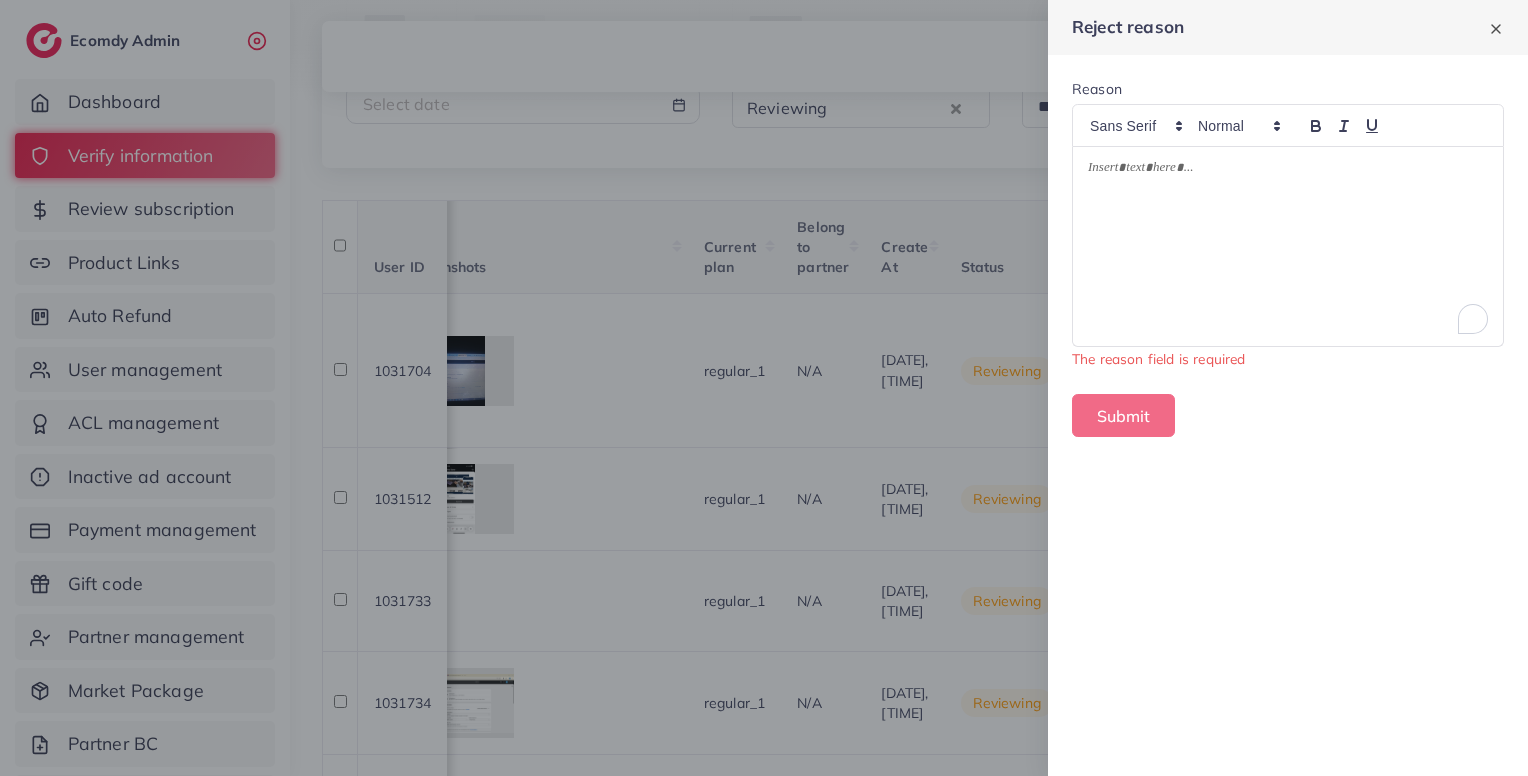 click at bounding box center [1288, 246] 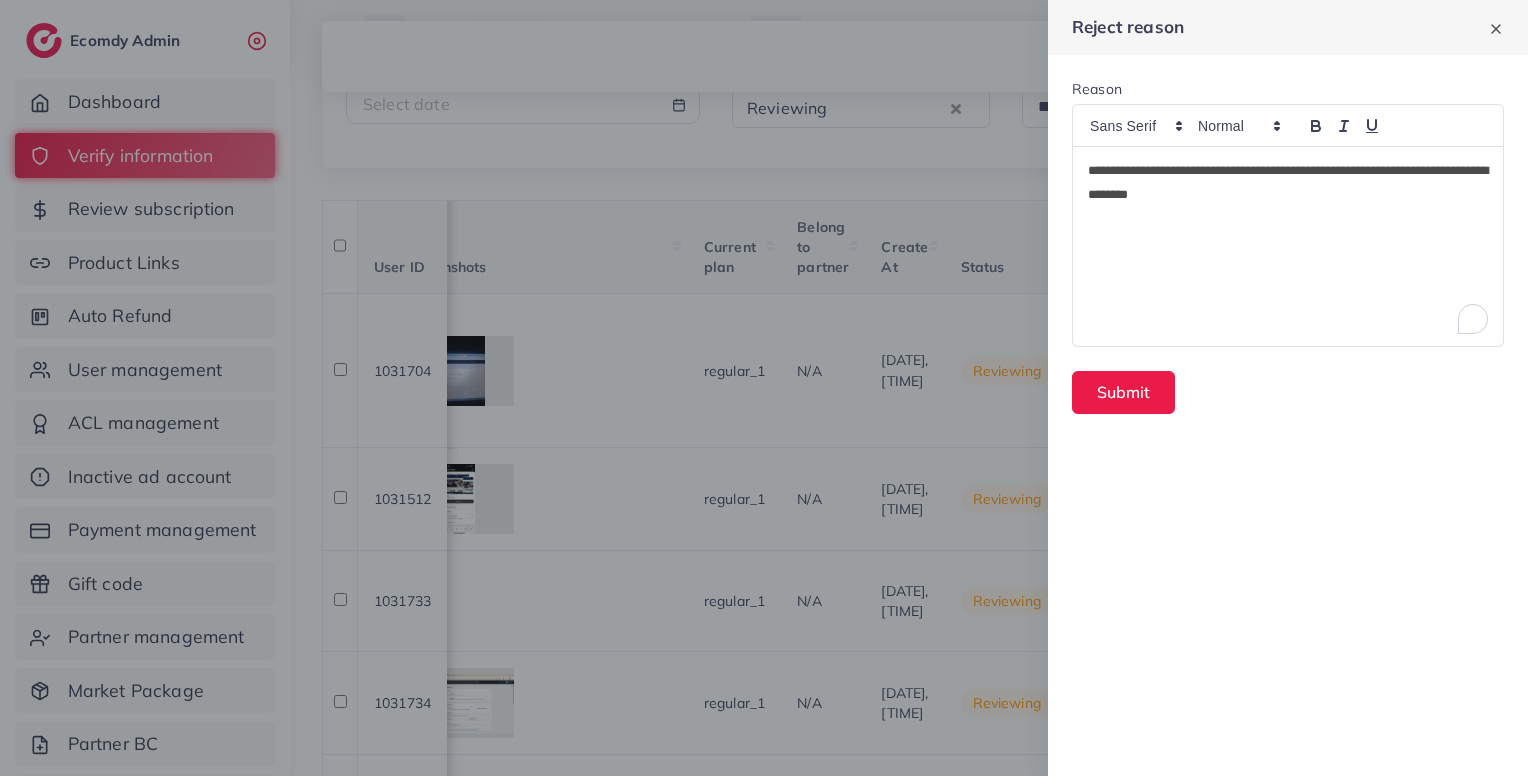 type 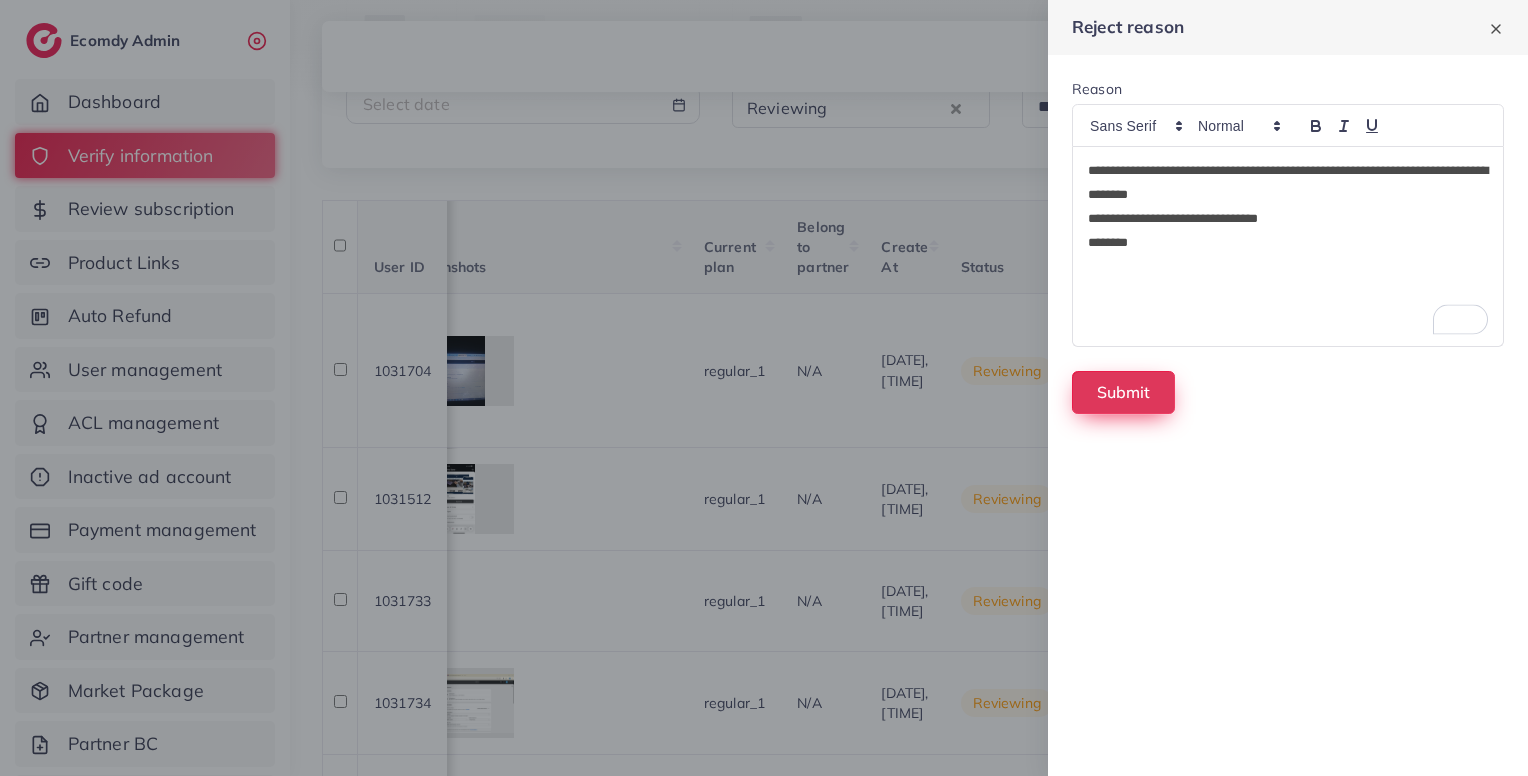 click on "Submit" at bounding box center (1123, 392) 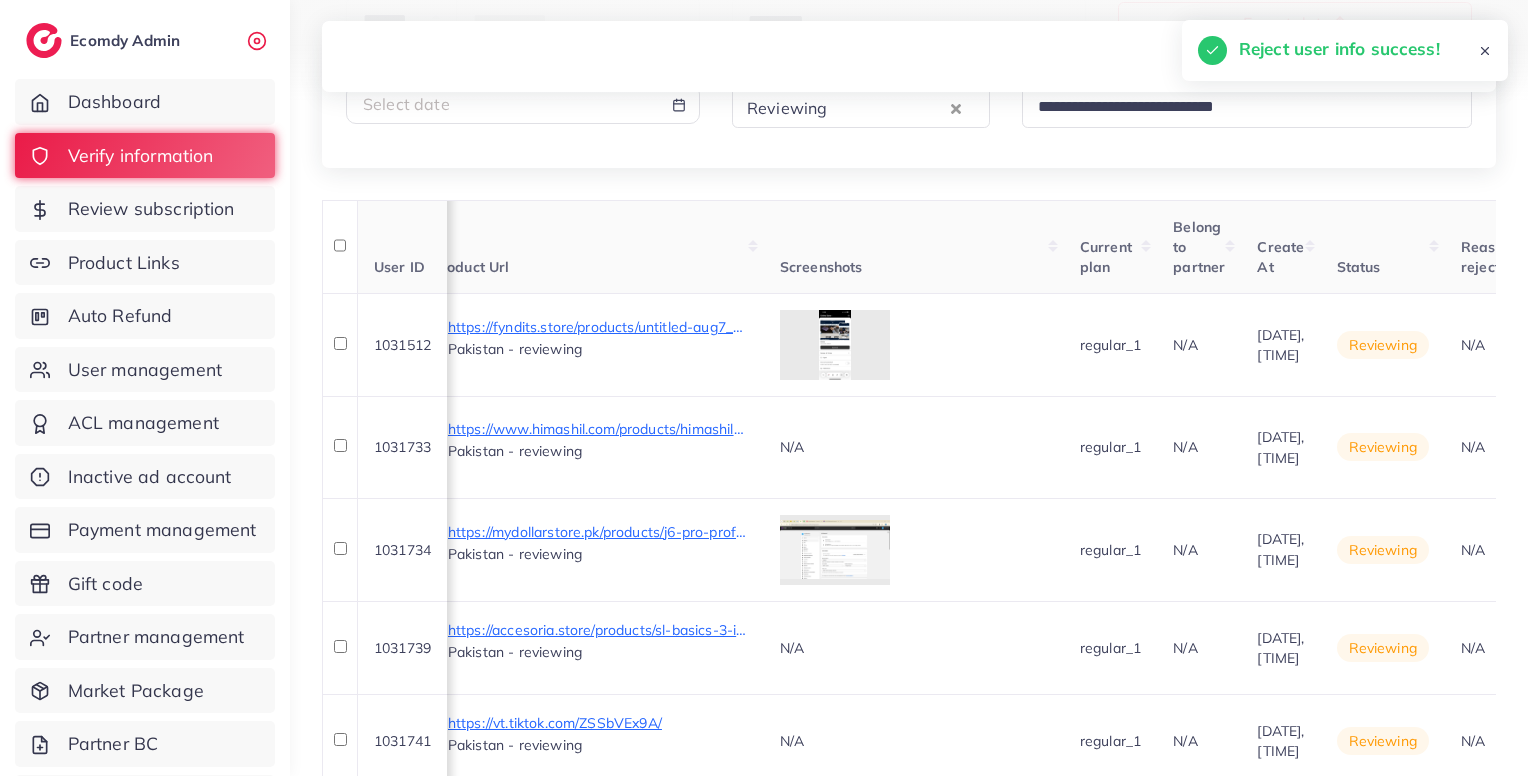 scroll, scrollTop: 0, scrollLeft: 1114, axis: horizontal 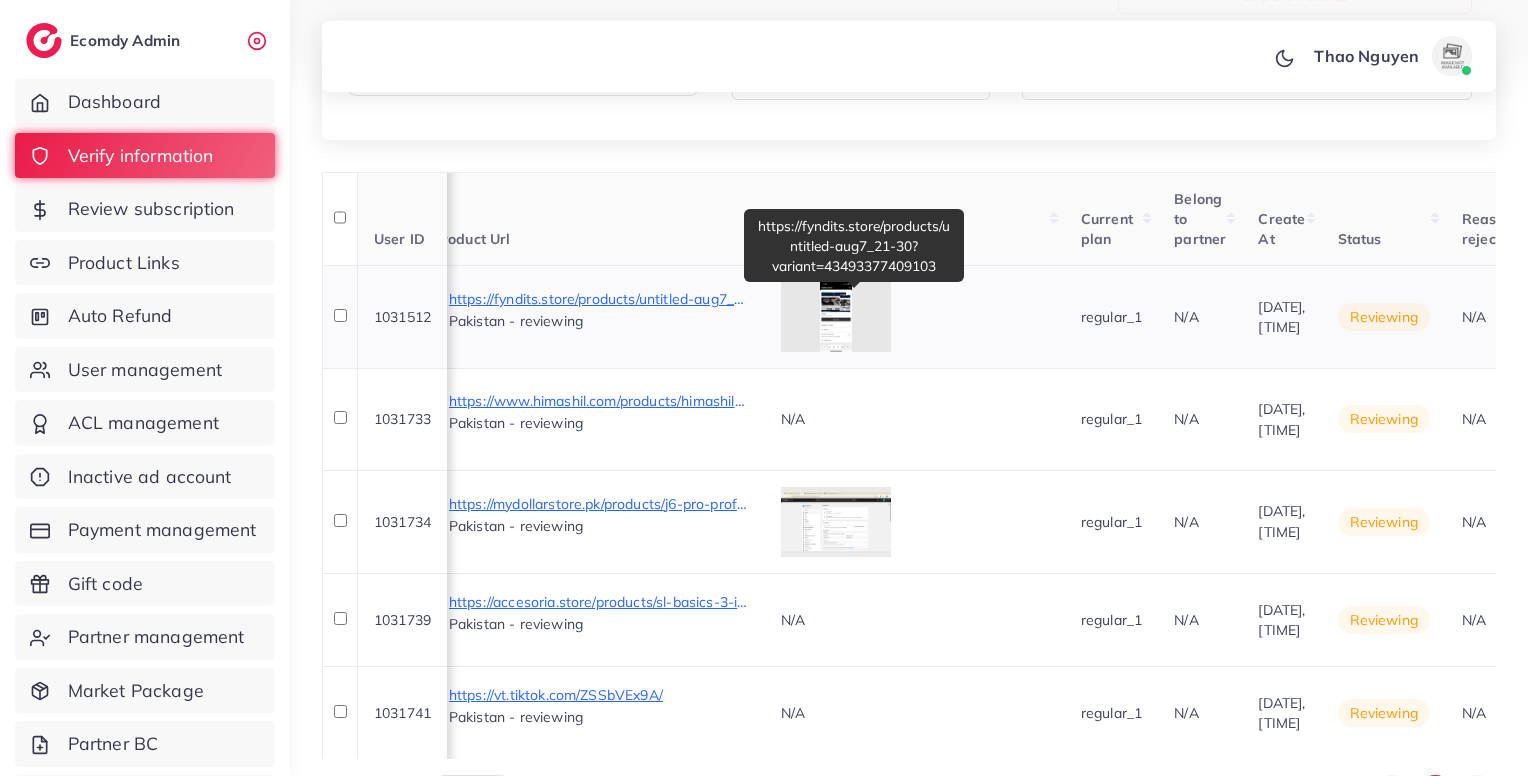 click on "https://fyndits.store/products/untitled-aug7_21-30?variant=43493377409103" at bounding box center [599, 299] 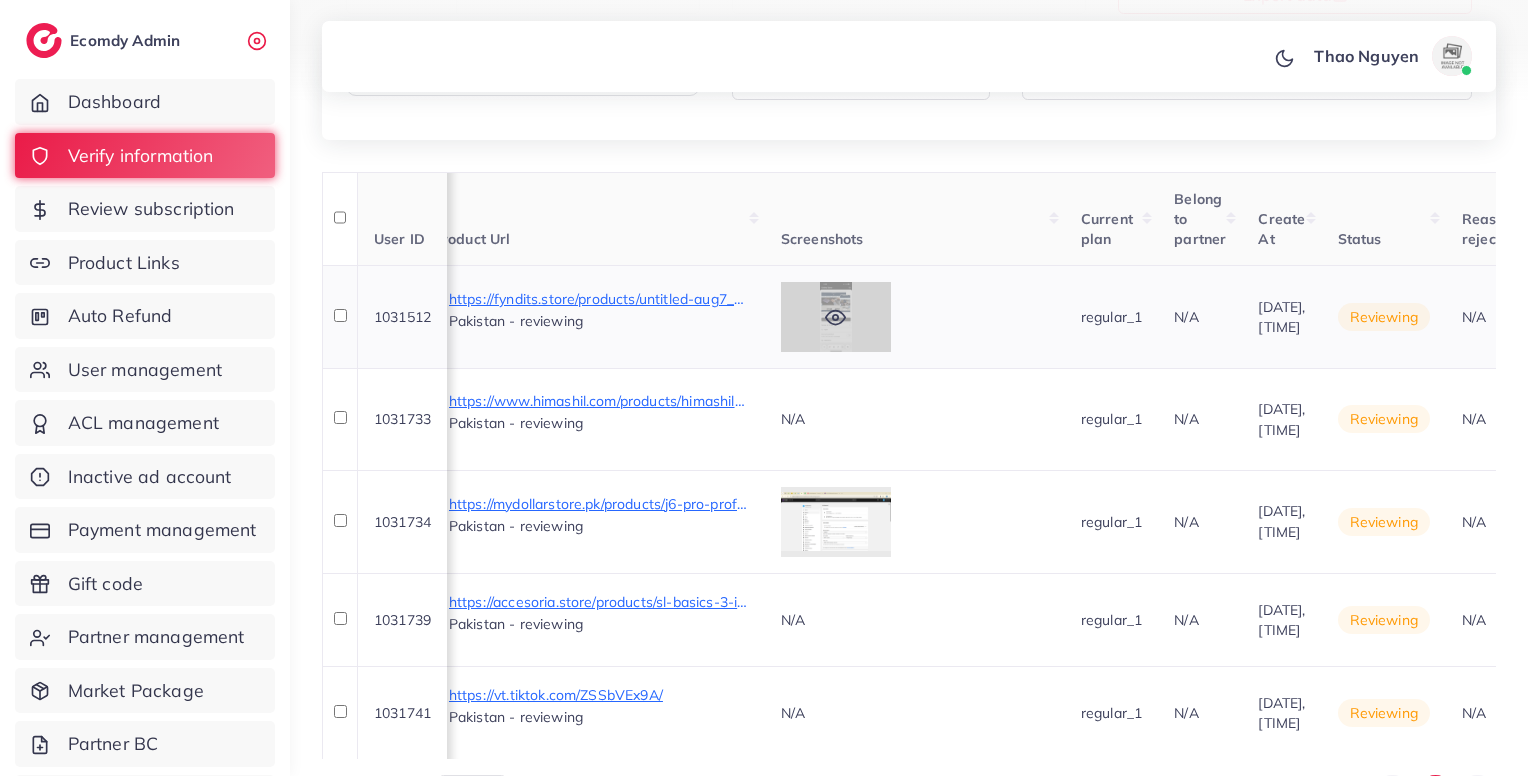 click at bounding box center (836, 317) 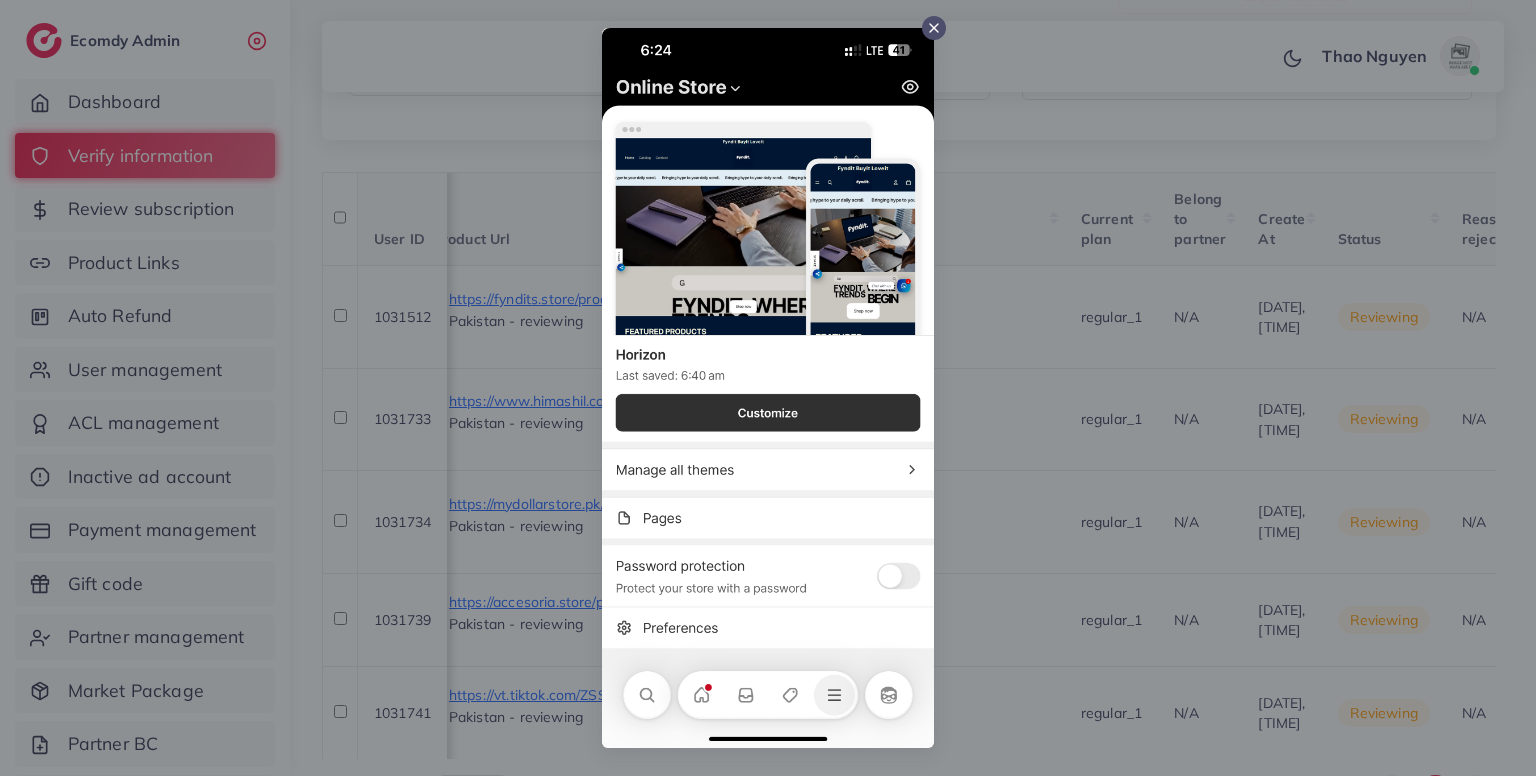 click at bounding box center [768, 388] 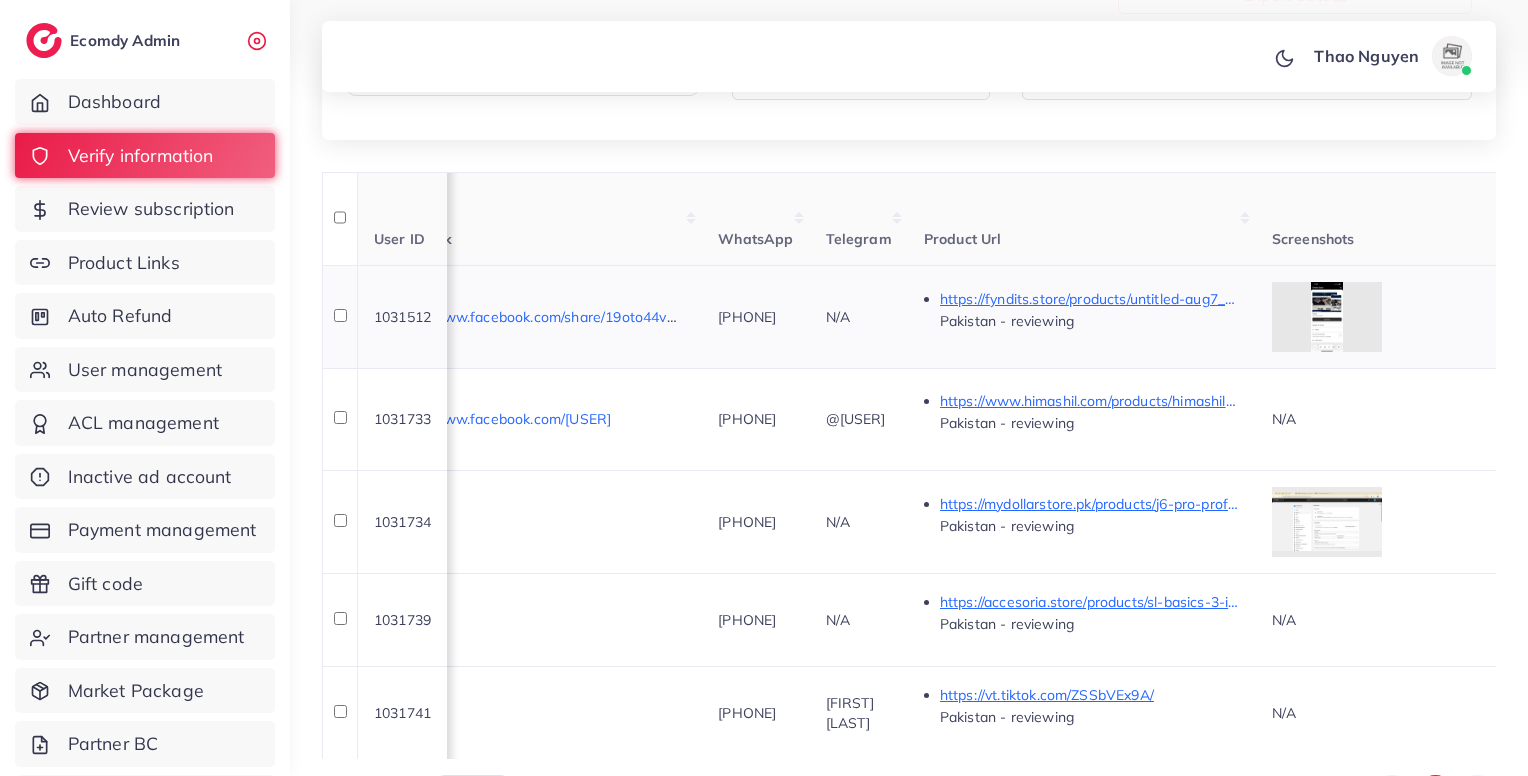 scroll, scrollTop: 0, scrollLeft: 321, axis: horizontal 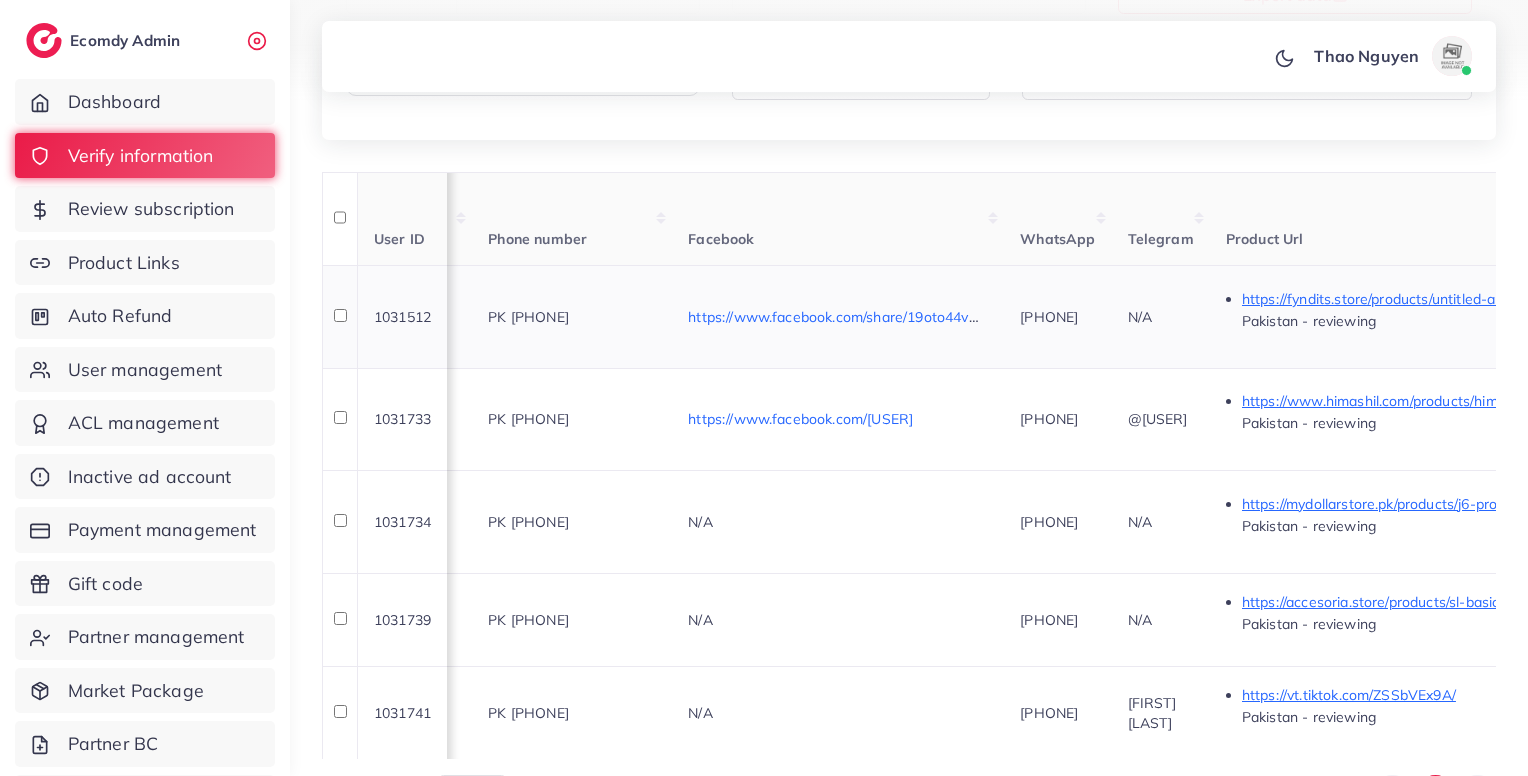 click on "PK +923314835641" at bounding box center [572, 316] 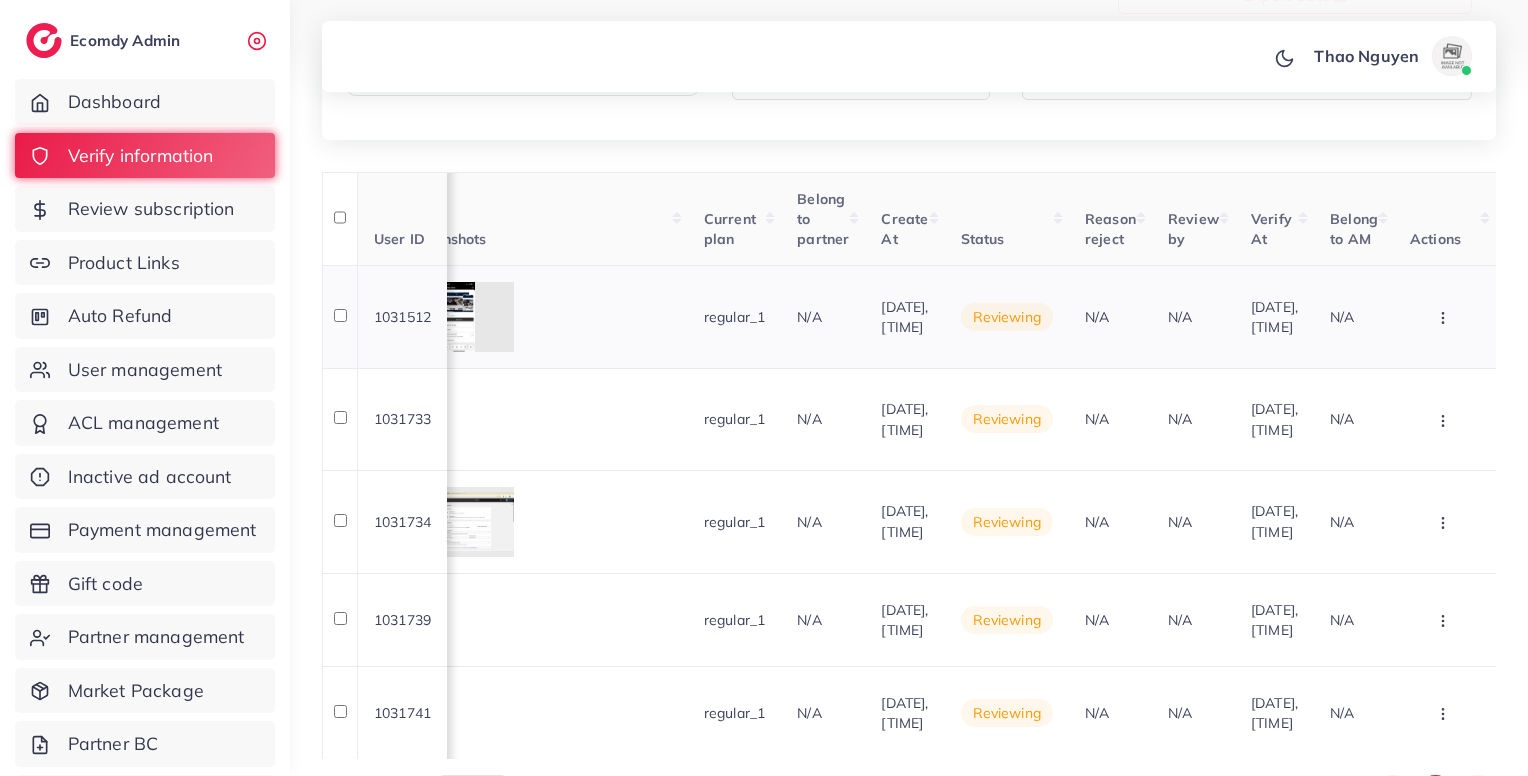 scroll, scrollTop: 0, scrollLeft: 1810, axis: horizontal 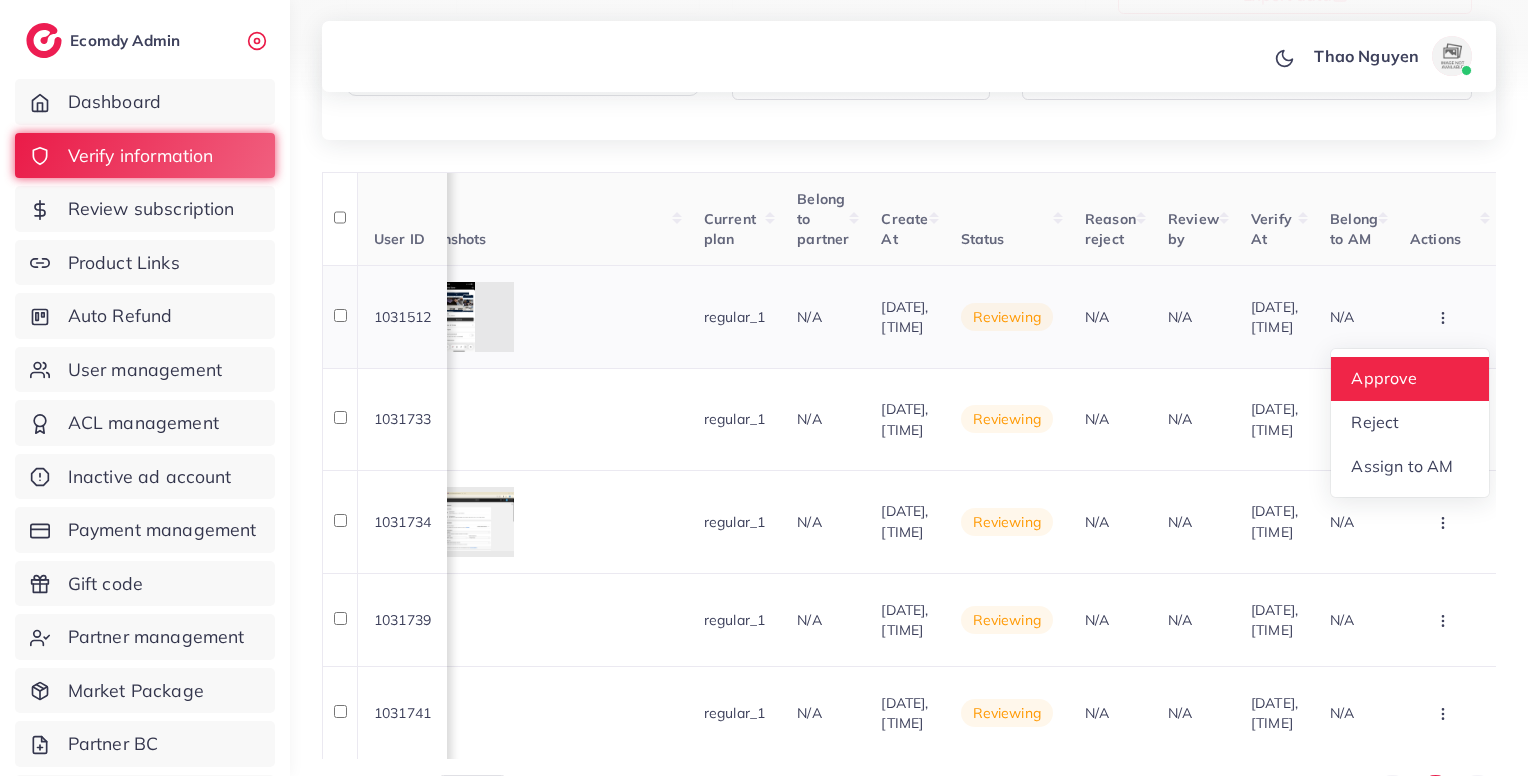 click on "Approve" at bounding box center [1410, 379] 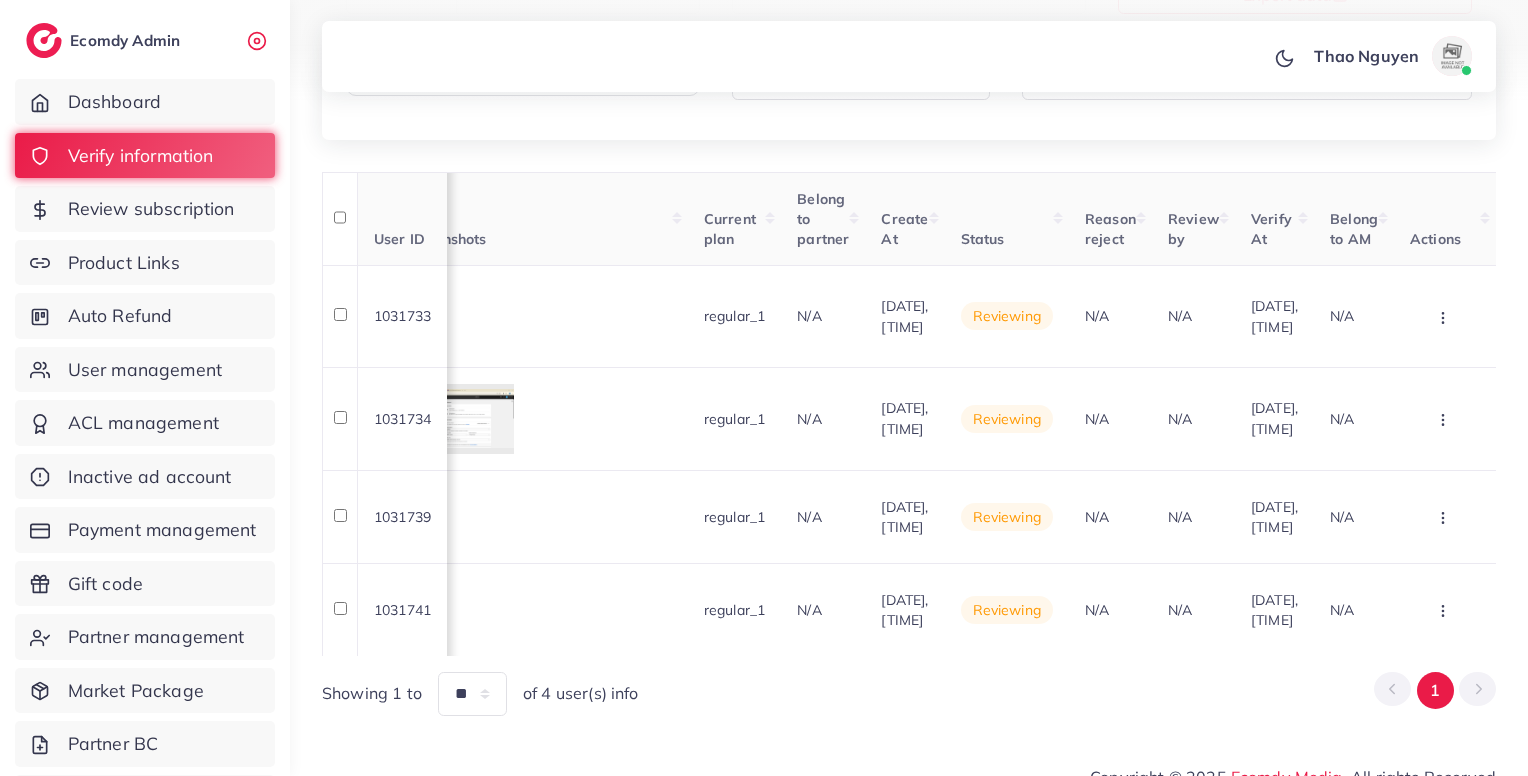 scroll, scrollTop: 0, scrollLeft: 0, axis: both 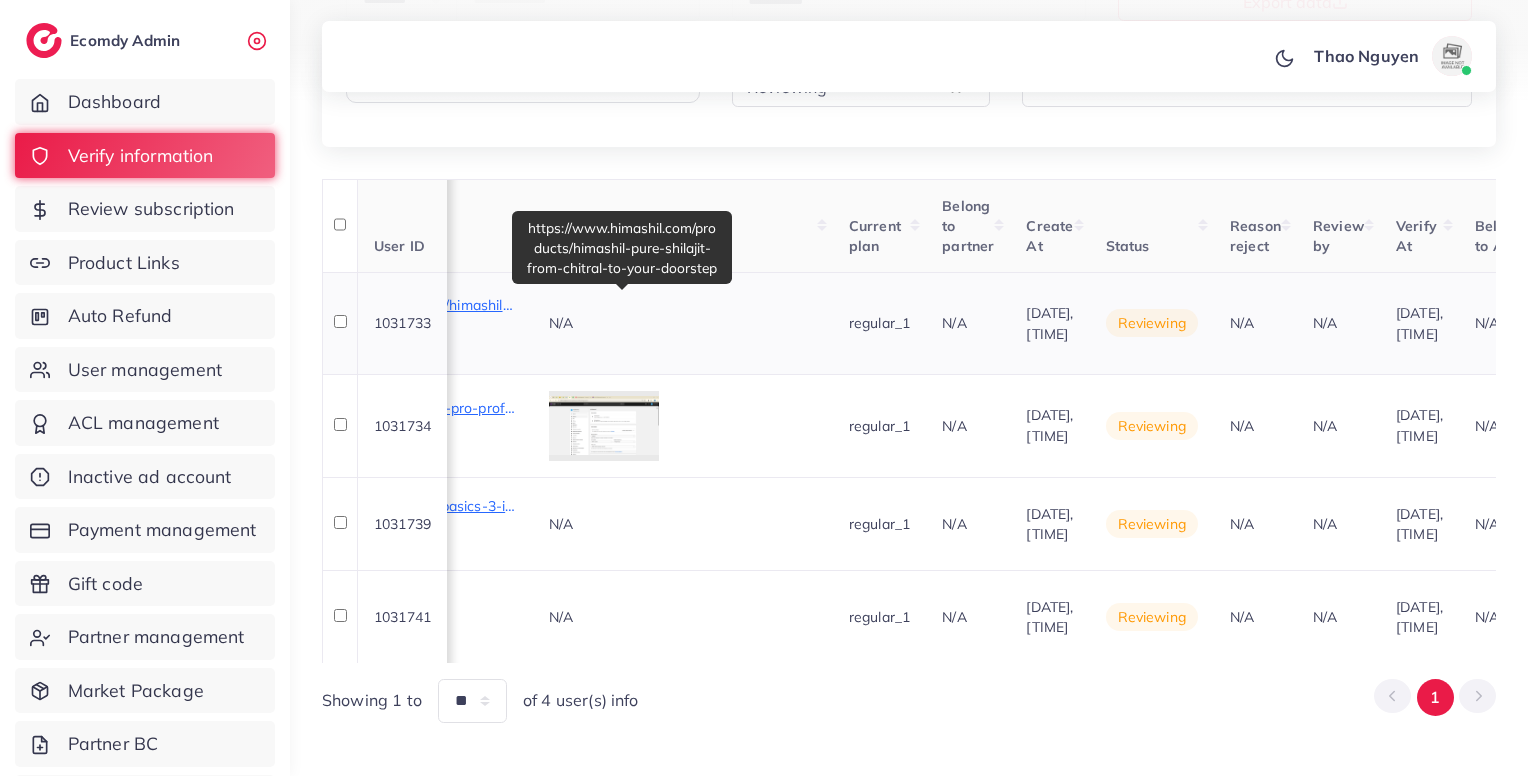 click on "https://www.himashil.com/products/himashil-pure-shilajit-from-chitral-to-your-doorstep" at bounding box center (367, 305) 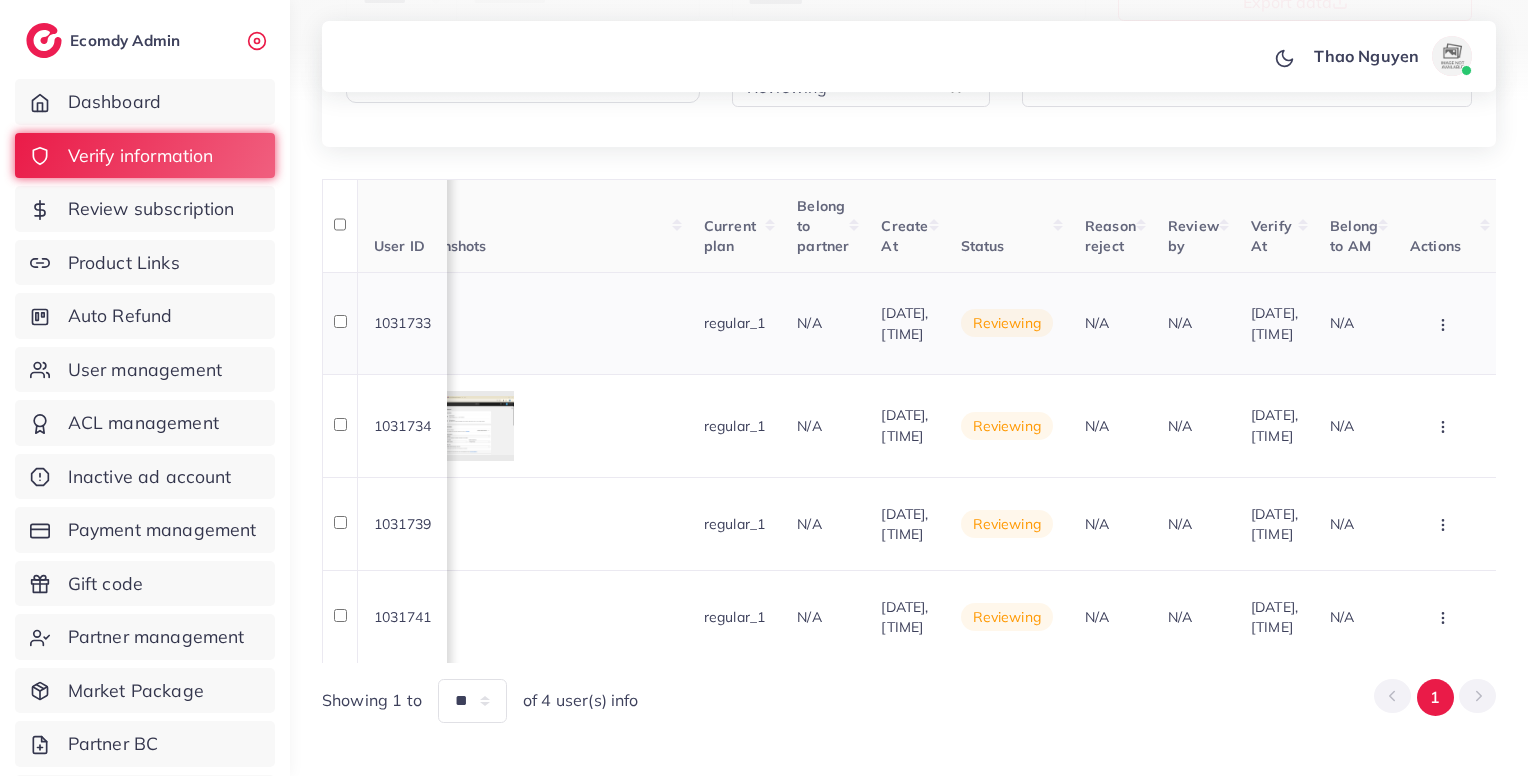 scroll, scrollTop: 0, scrollLeft: 1810, axis: horizontal 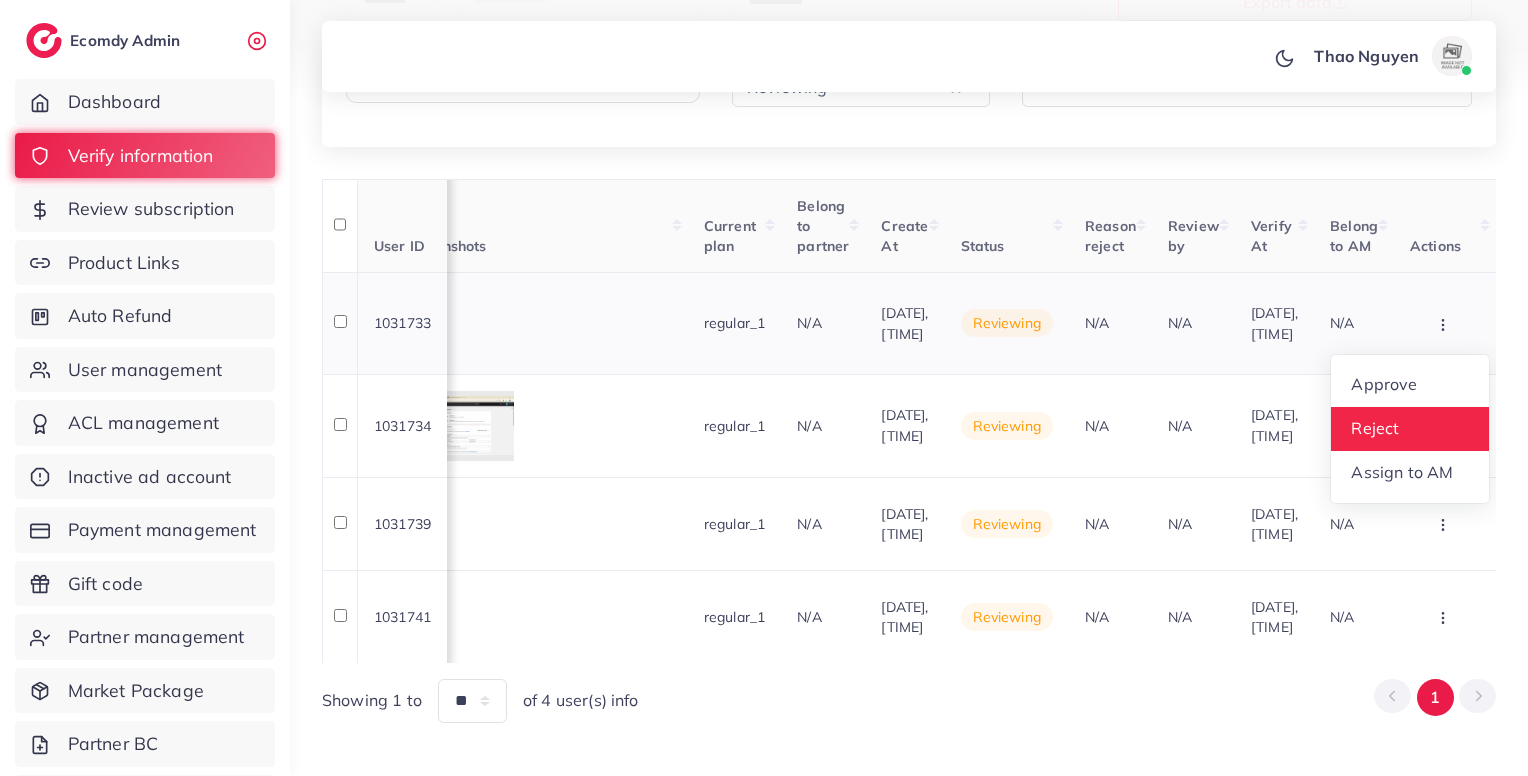 click on "Reject" at bounding box center (1375, 428) 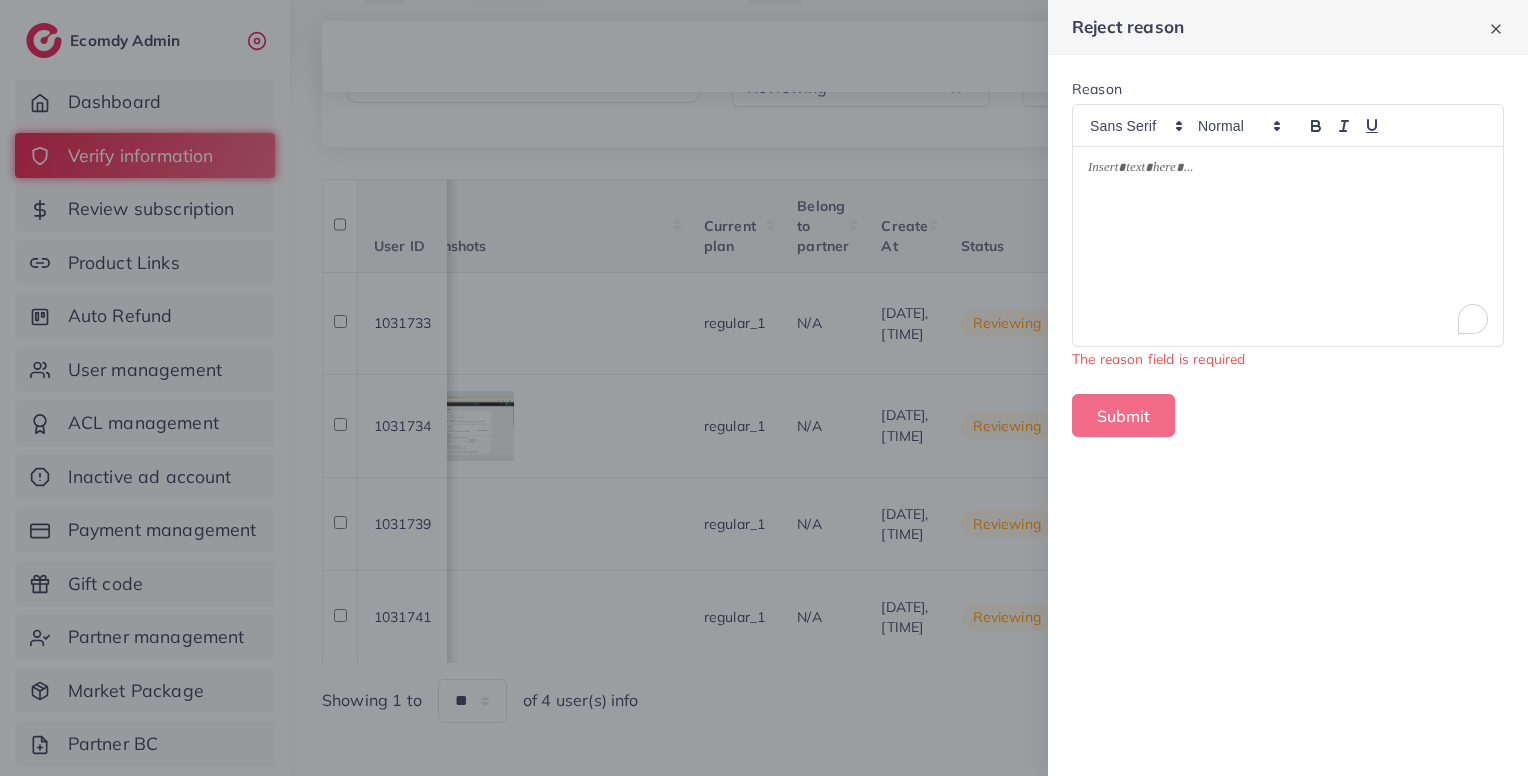 click at bounding box center (1288, 246) 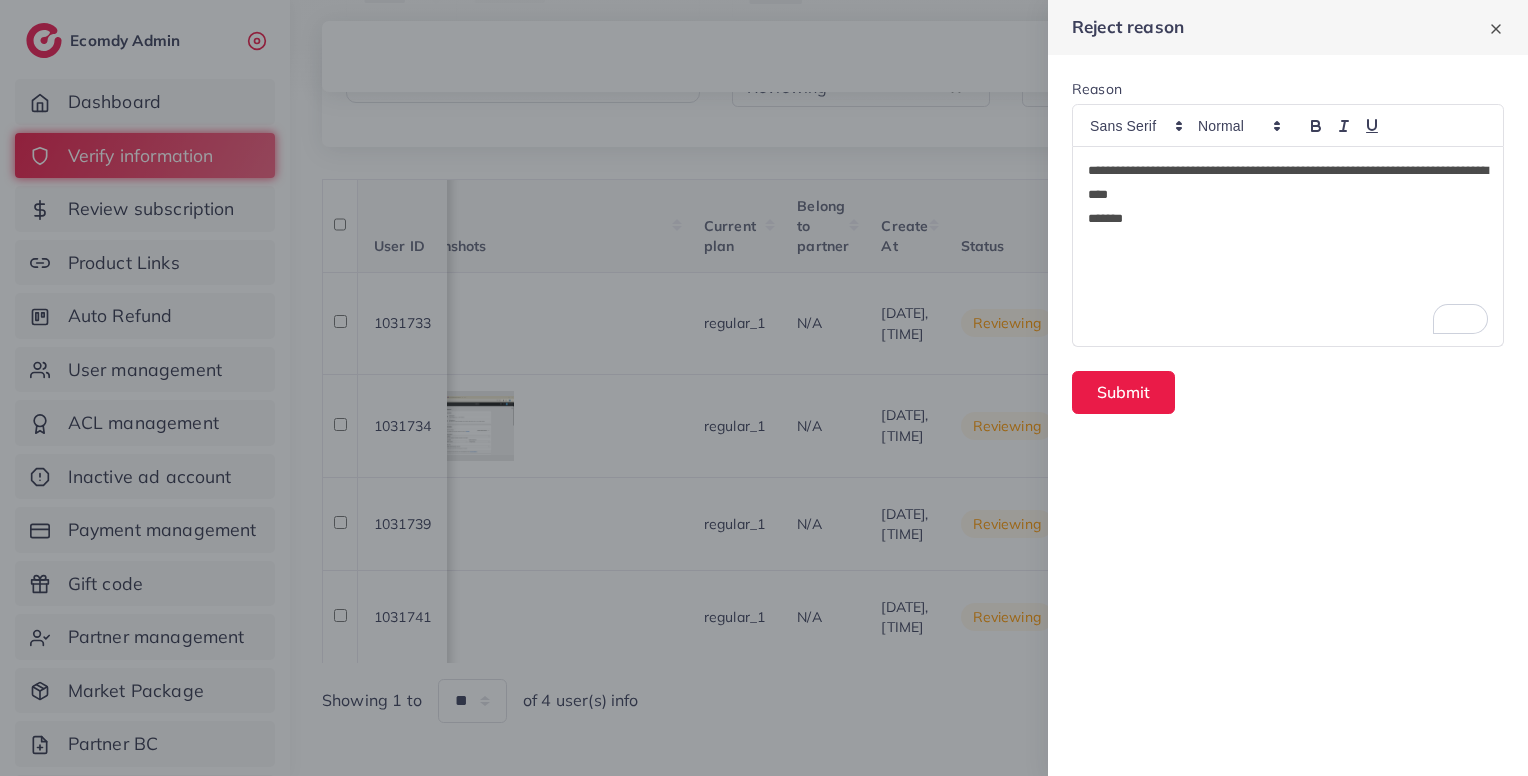 click on "******" at bounding box center [1288, 219] 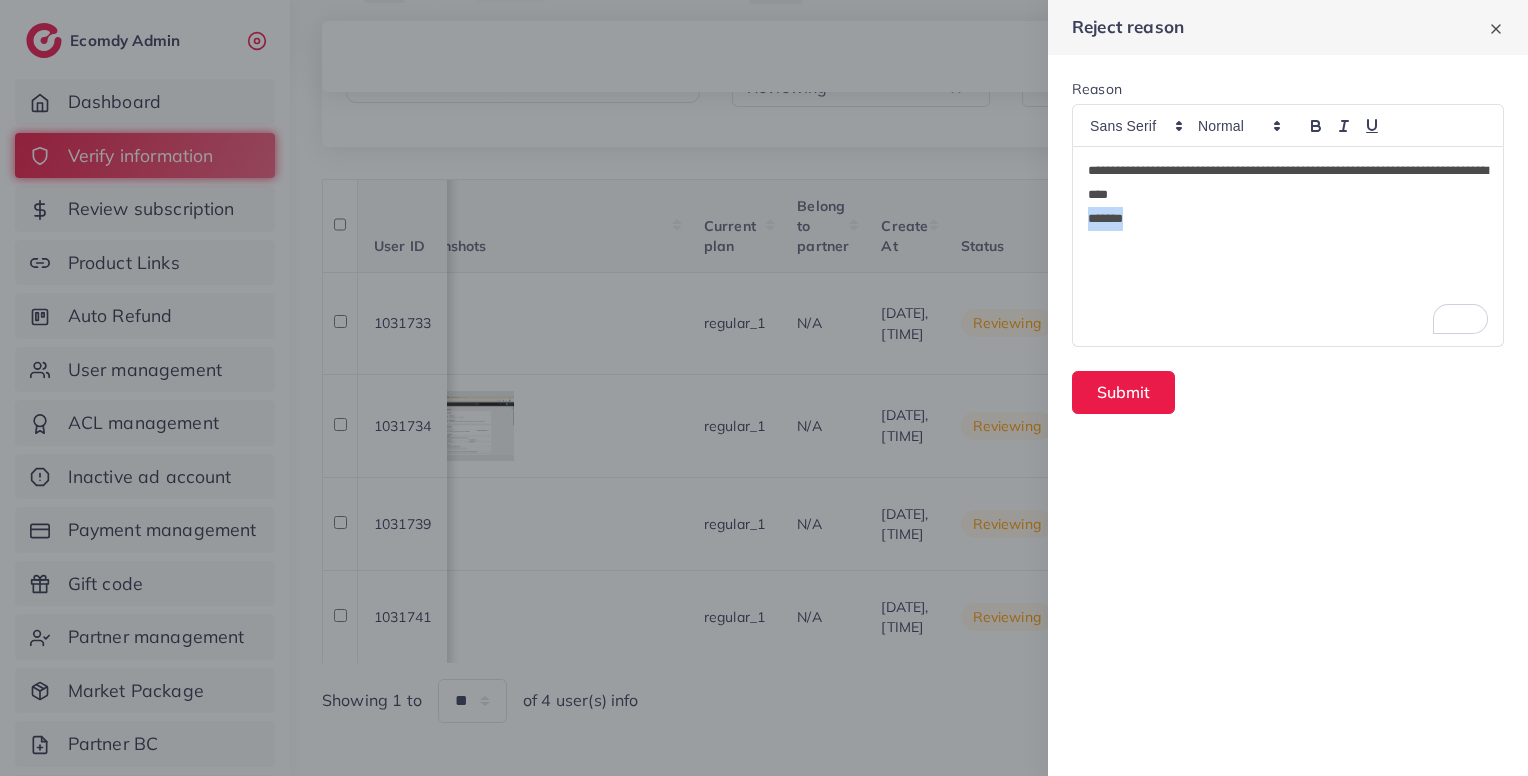 click on "******" at bounding box center (1288, 219) 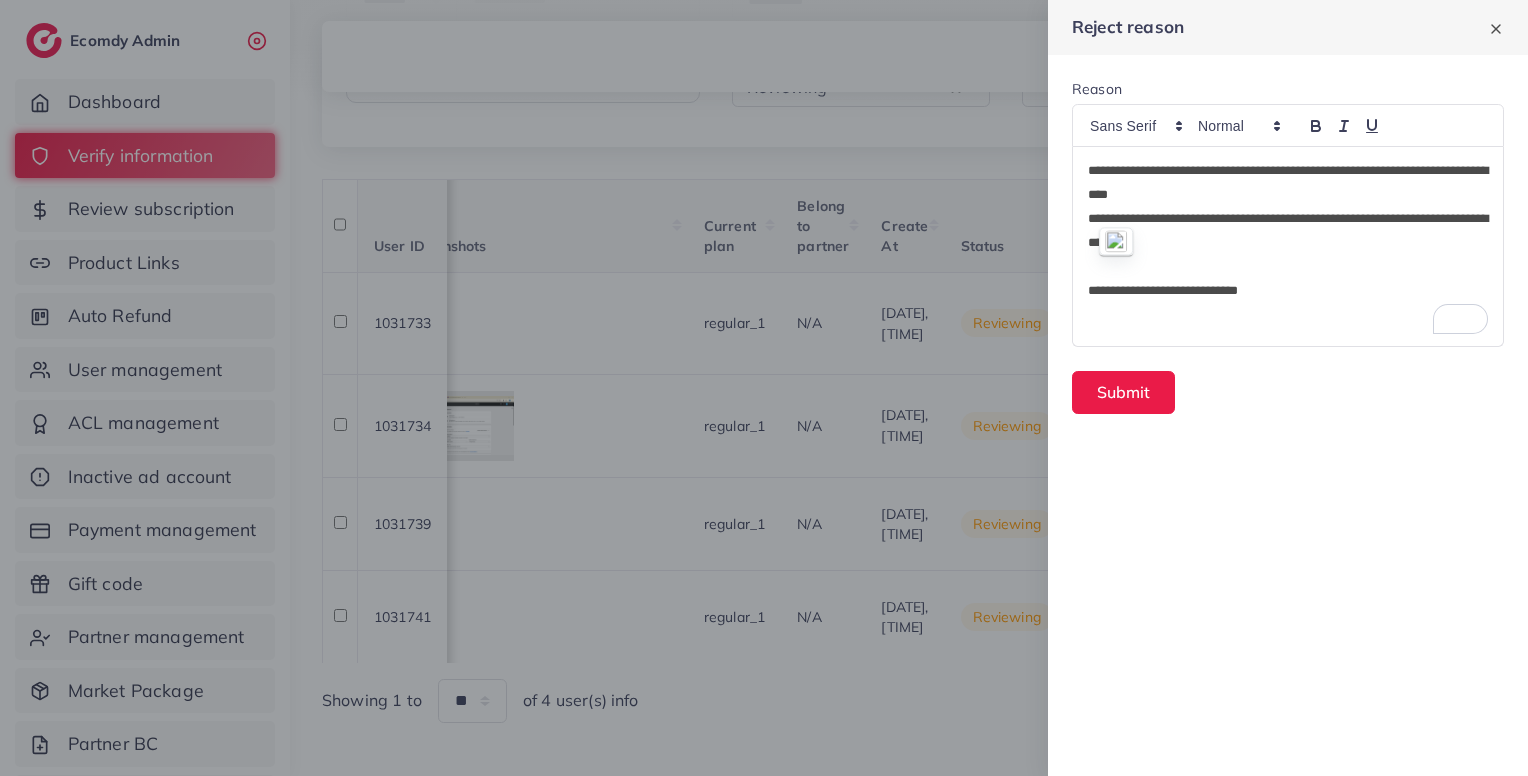 scroll, scrollTop: 0, scrollLeft: 0, axis: both 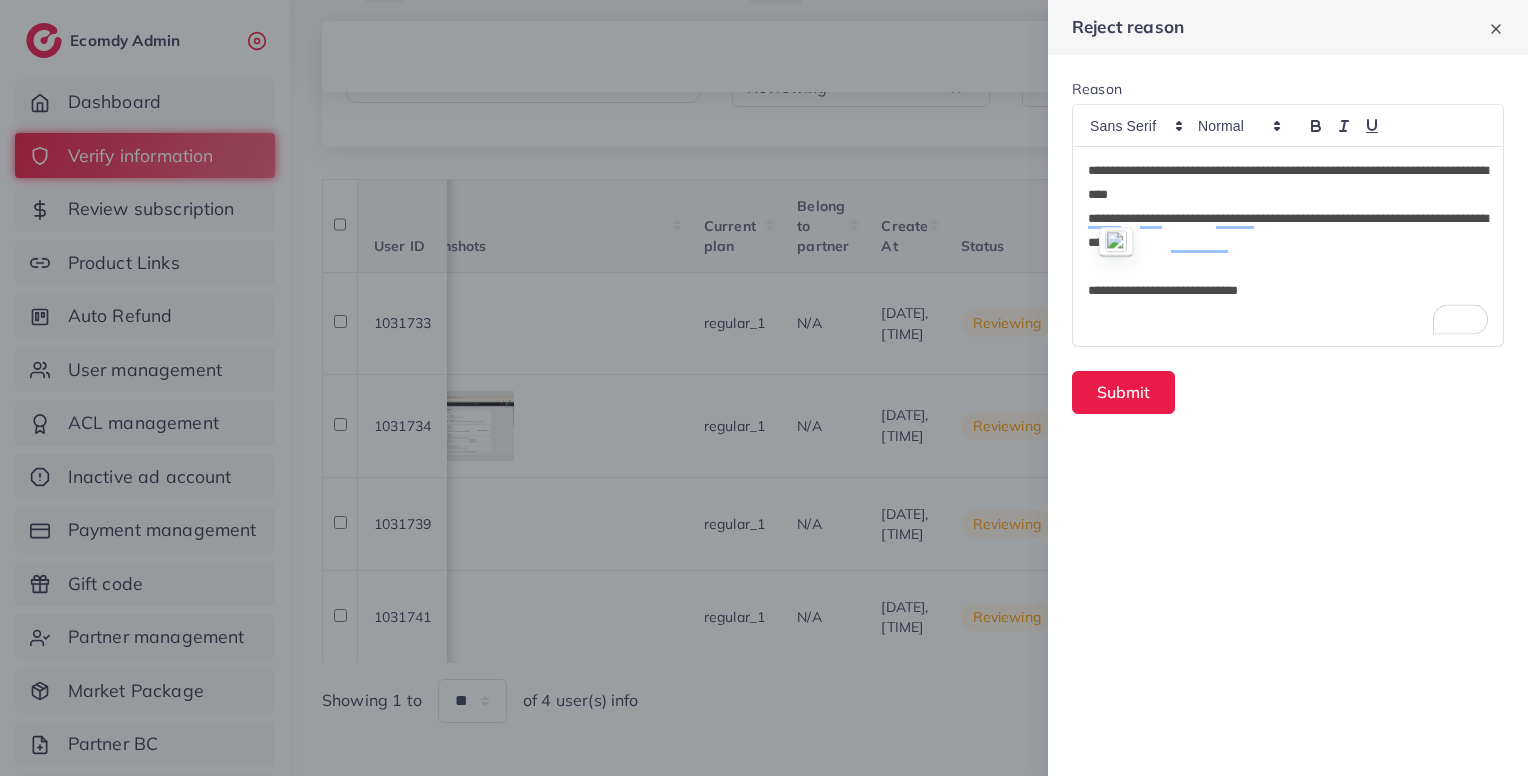 click at bounding box center (1288, 267) 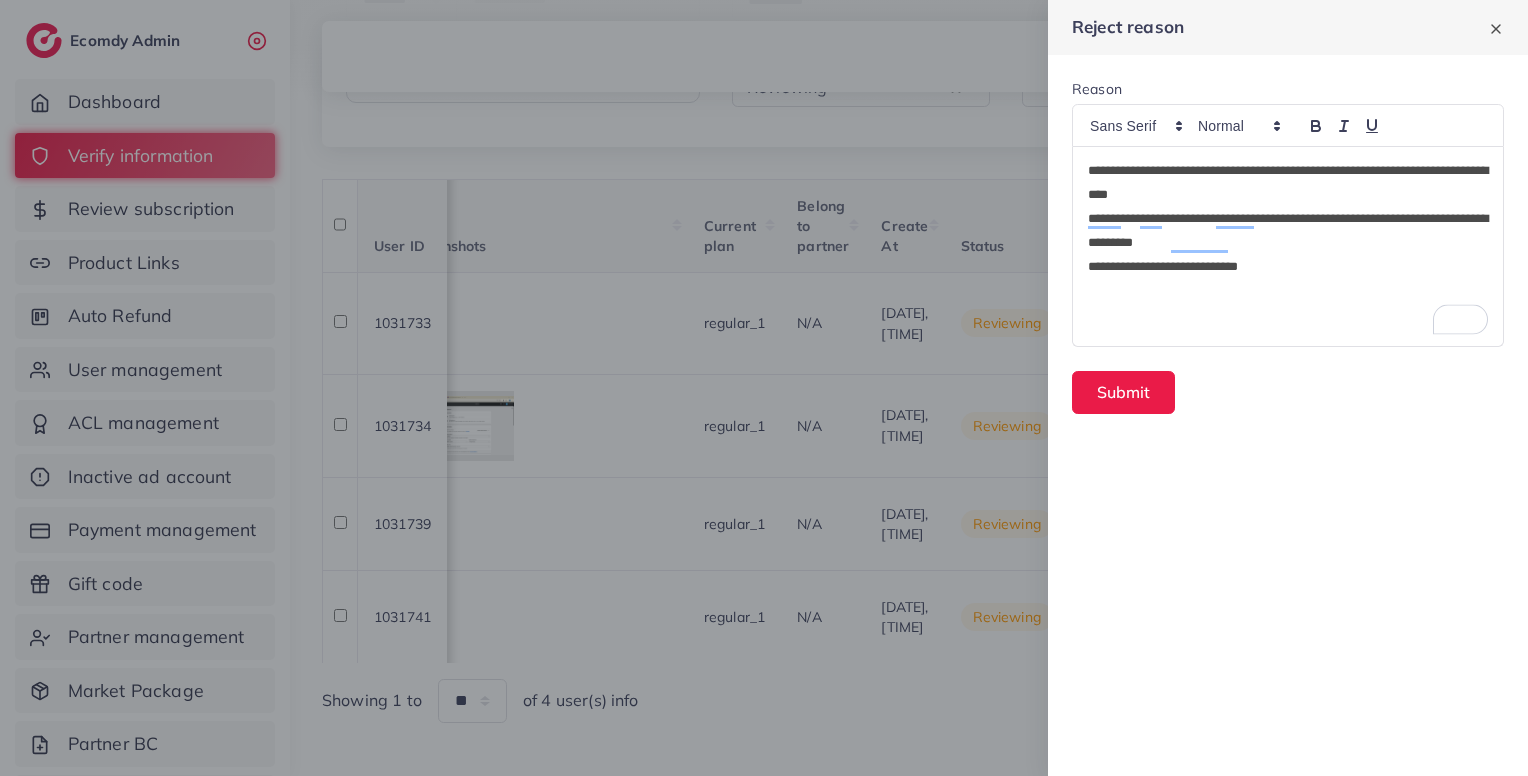 click on "**********" at bounding box center (1288, 246) 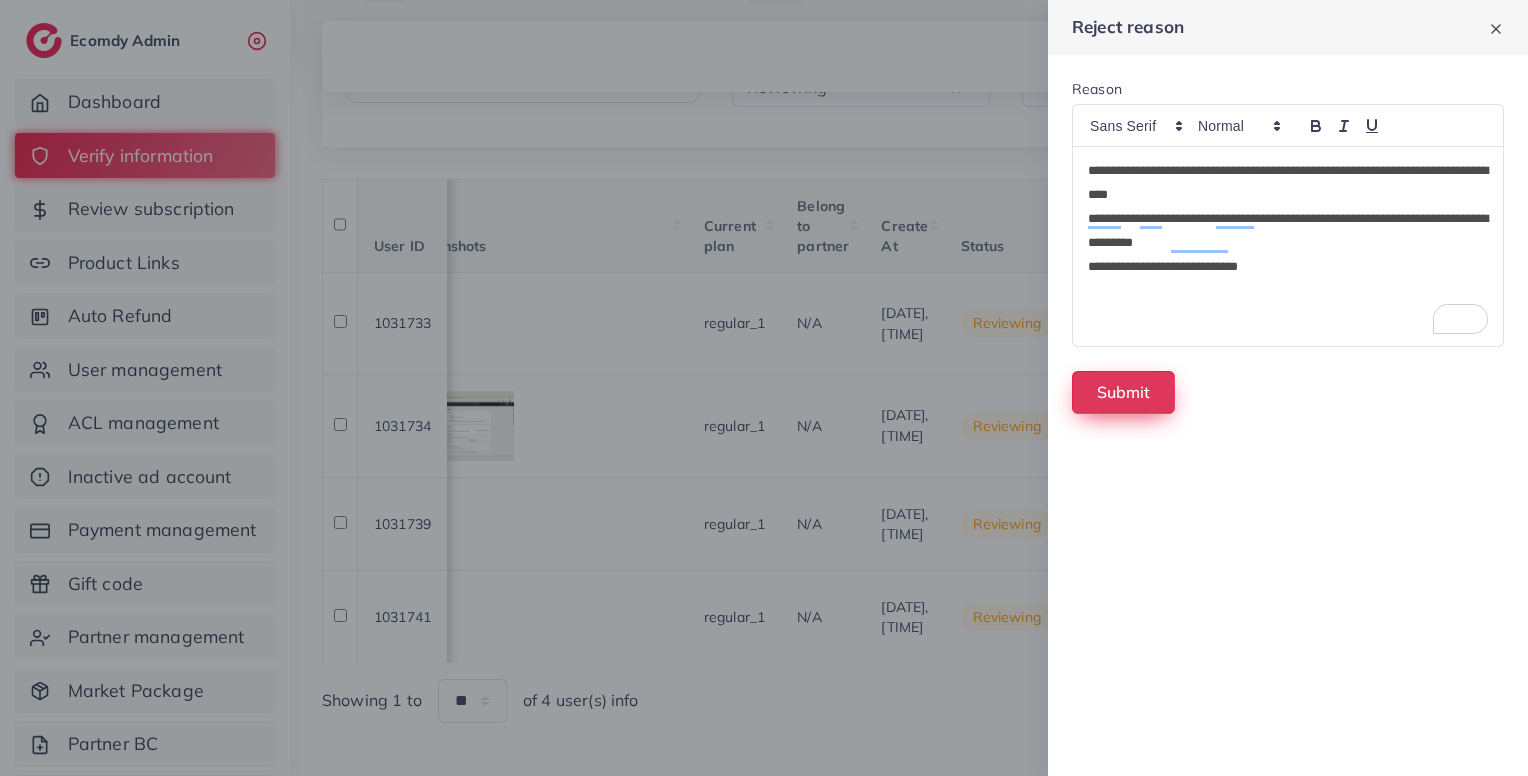 click on "Submit" at bounding box center (1123, 392) 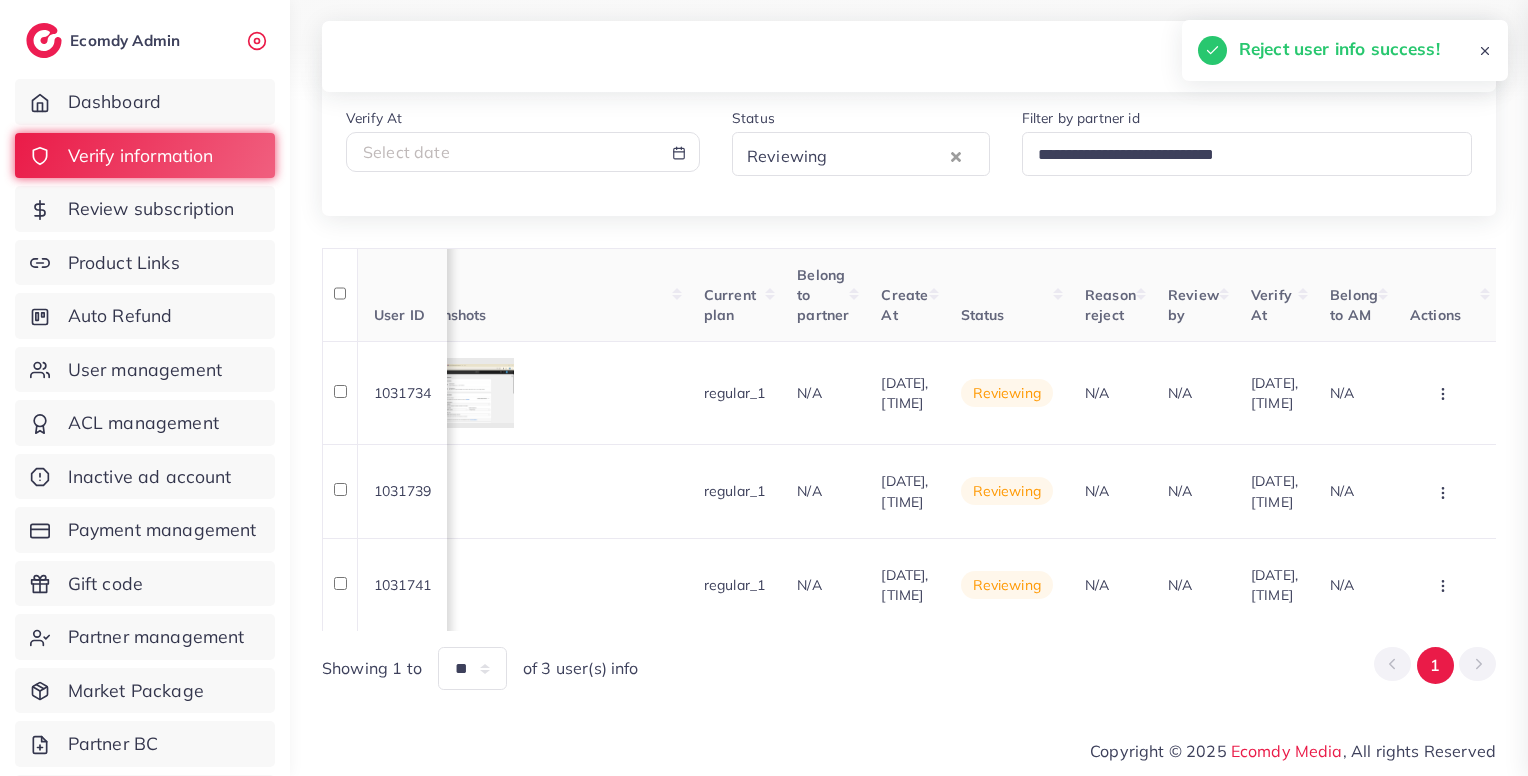 scroll, scrollTop: 214, scrollLeft: 0, axis: vertical 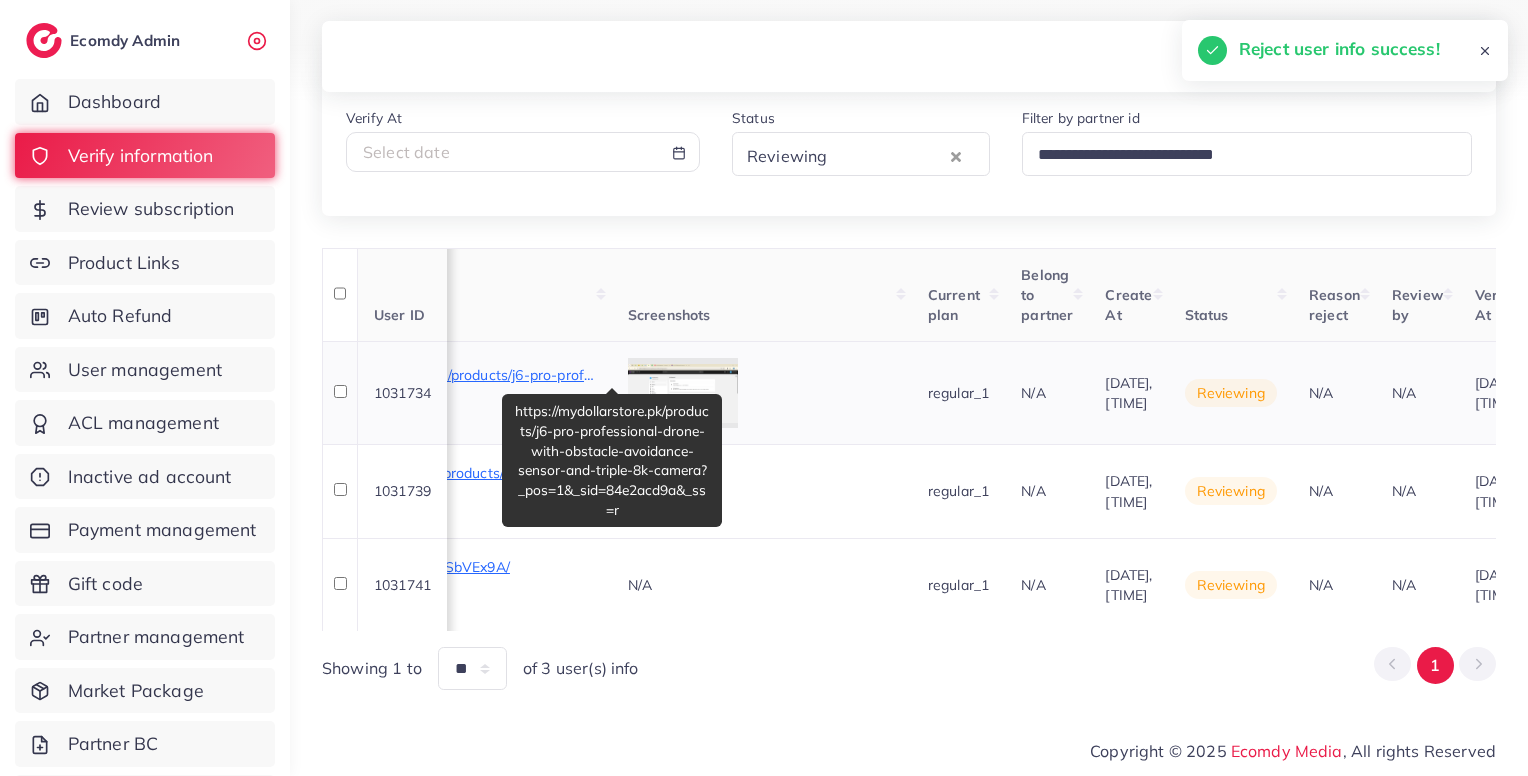 click on "https://mydollarstore.pk/products/j6-pro-professional-drone-with-obstacle-avoidance-sensor-and-triple-8k-camera?_pos=1&_sid=84e2acd9a&_ss=r" at bounding box center (446, 375) 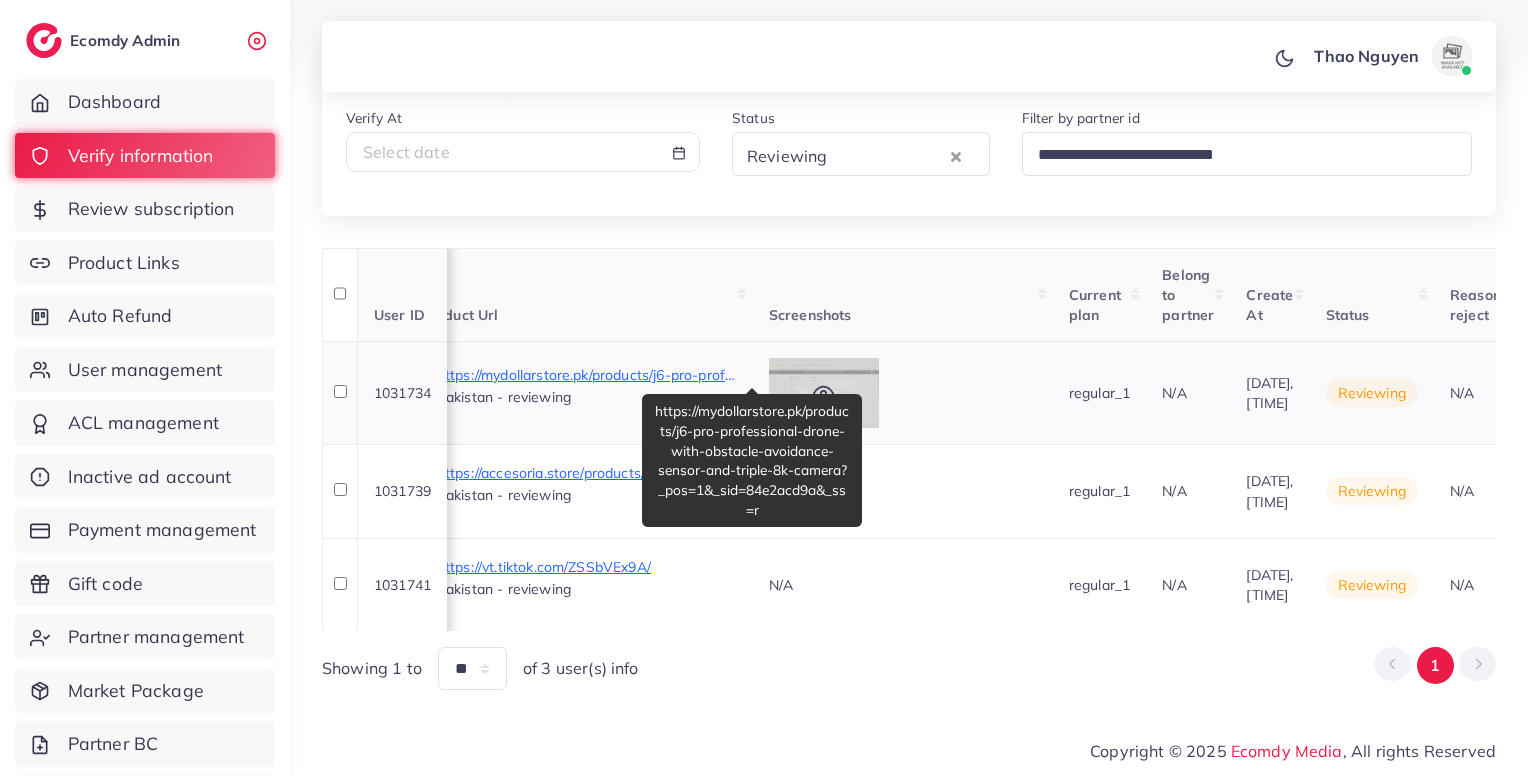 scroll, scrollTop: 0, scrollLeft: 1127, axis: horizontal 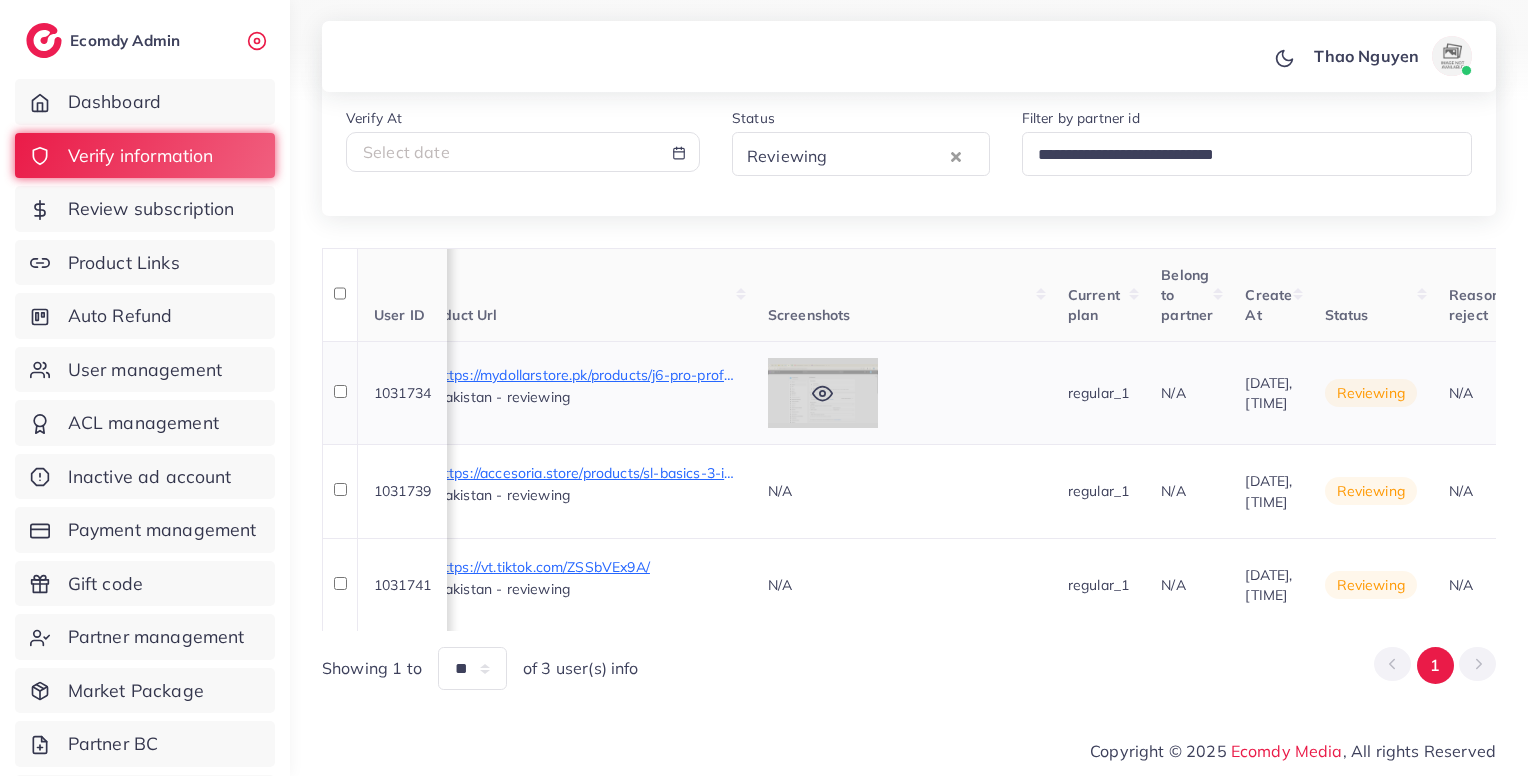 click at bounding box center (823, 393) 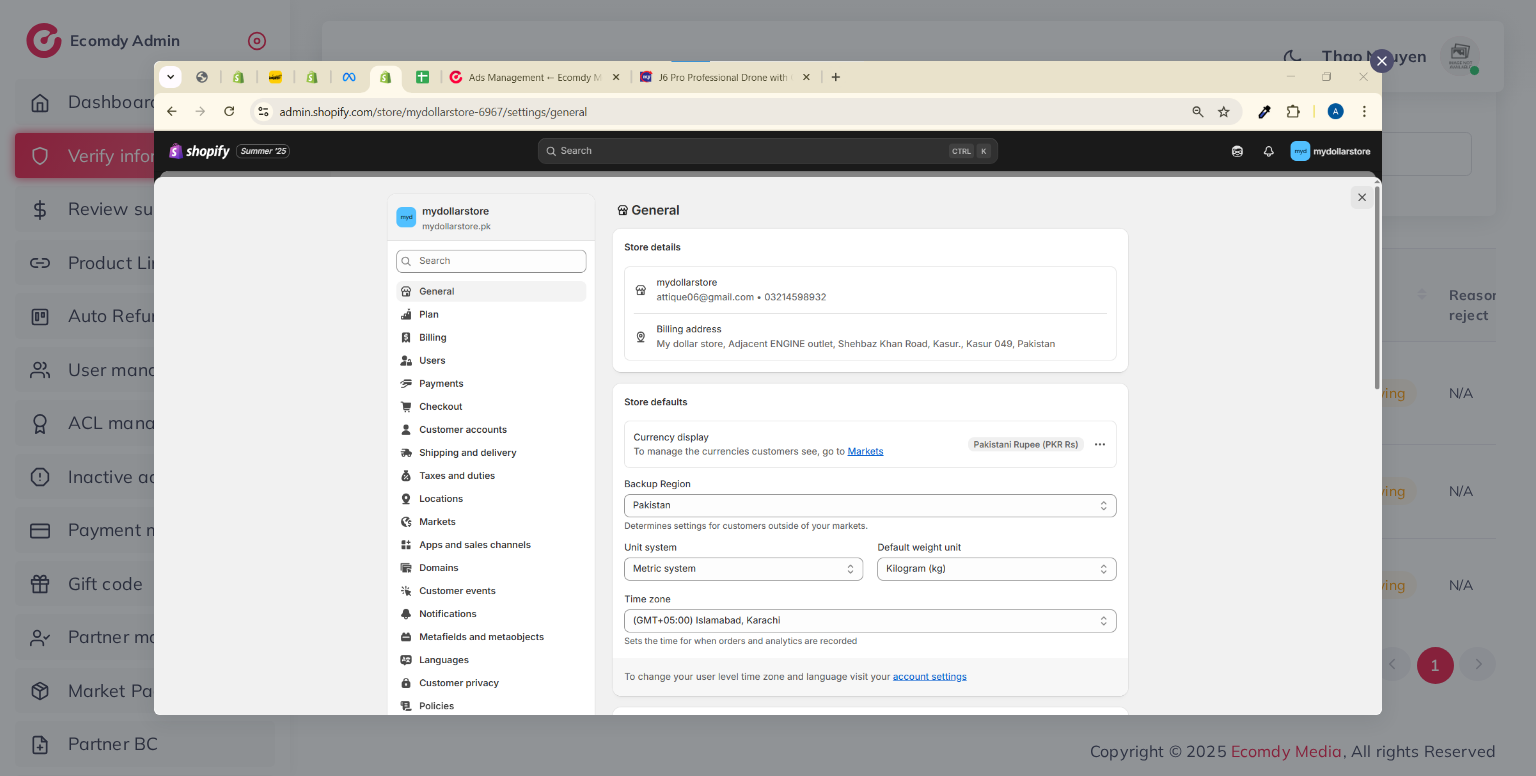 click at bounding box center [768, 388] 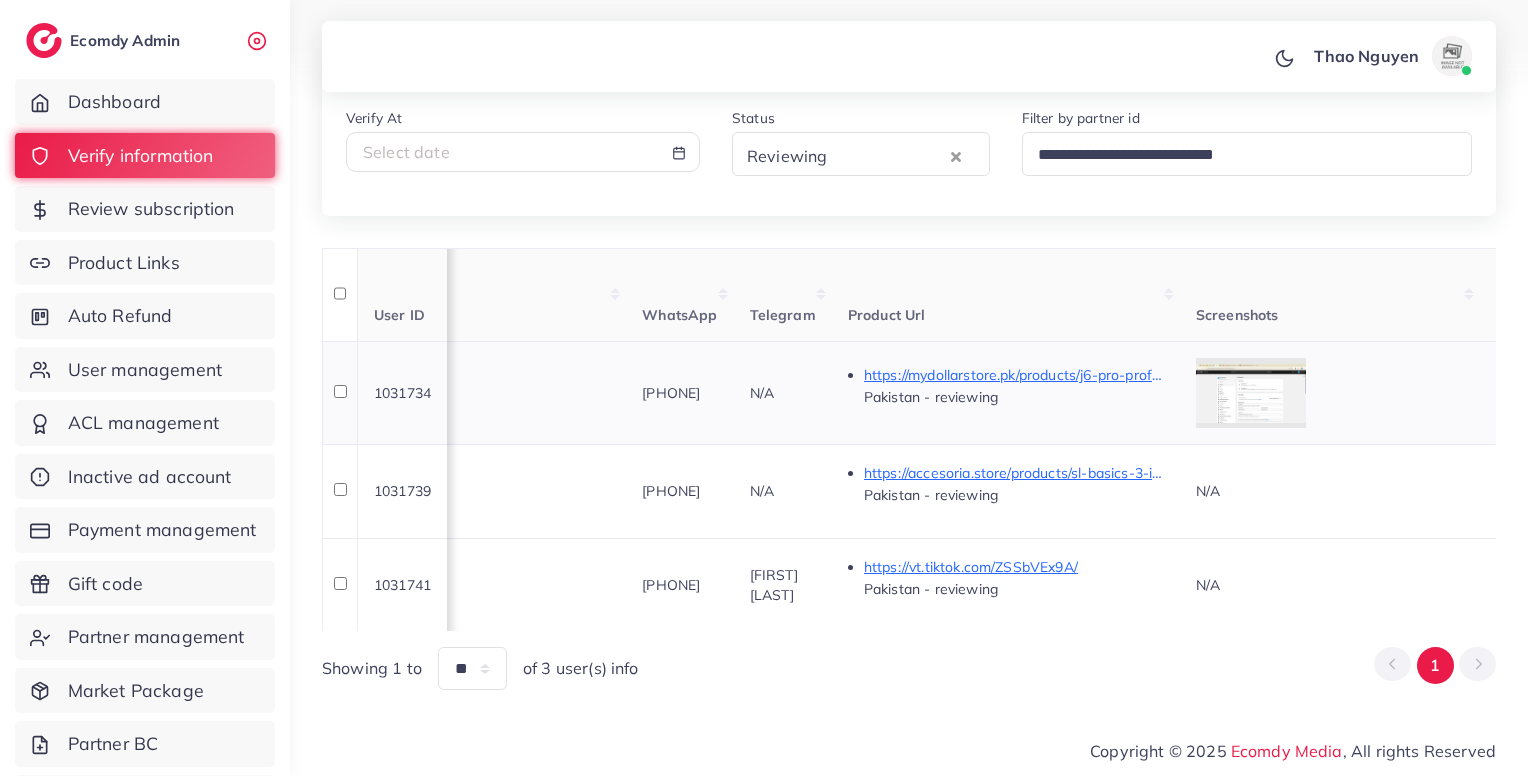 scroll, scrollTop: 0, scrollLeft: 336, axis: horizontal 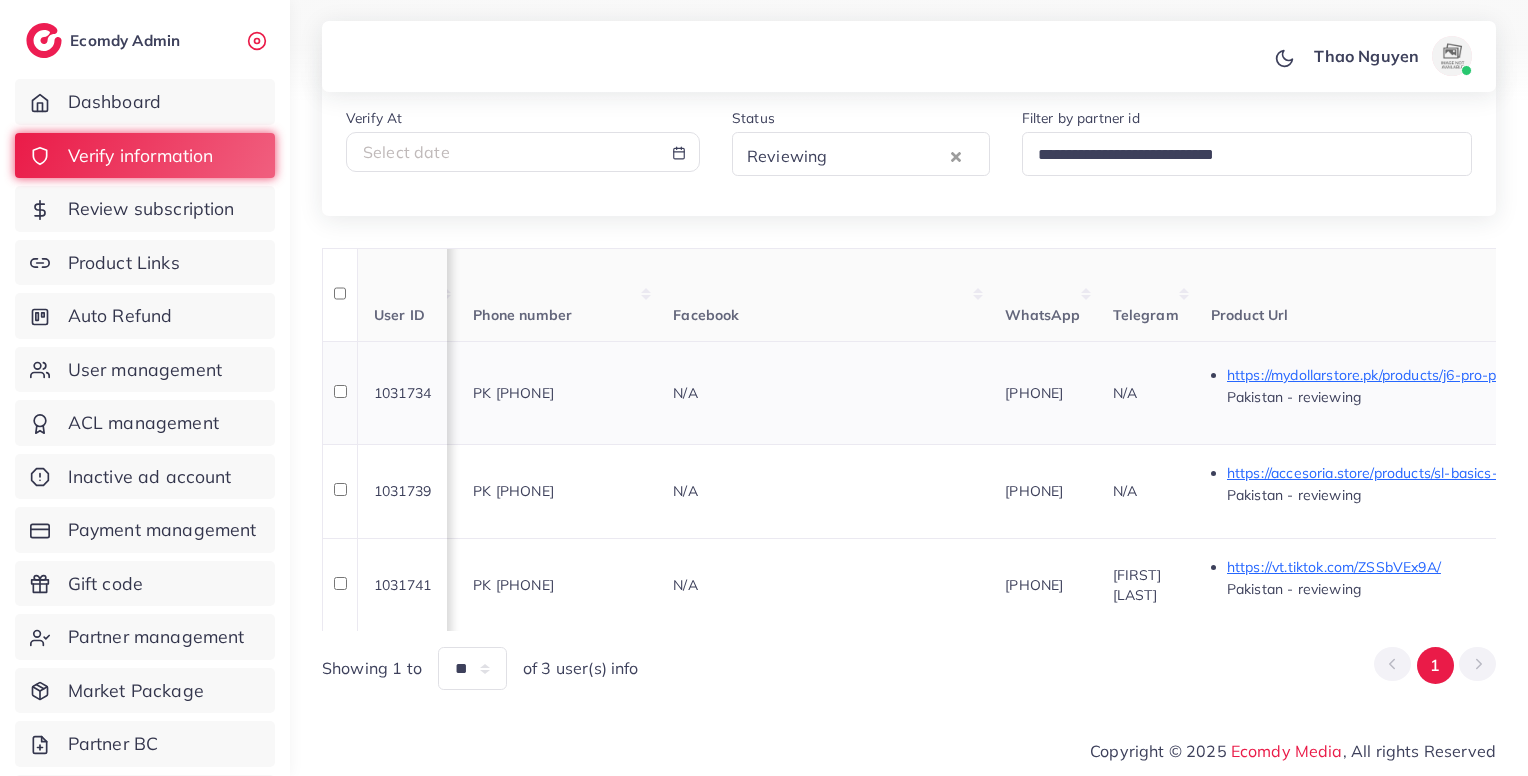 click on "PK +923210666370" at bounding box center (513, 393) 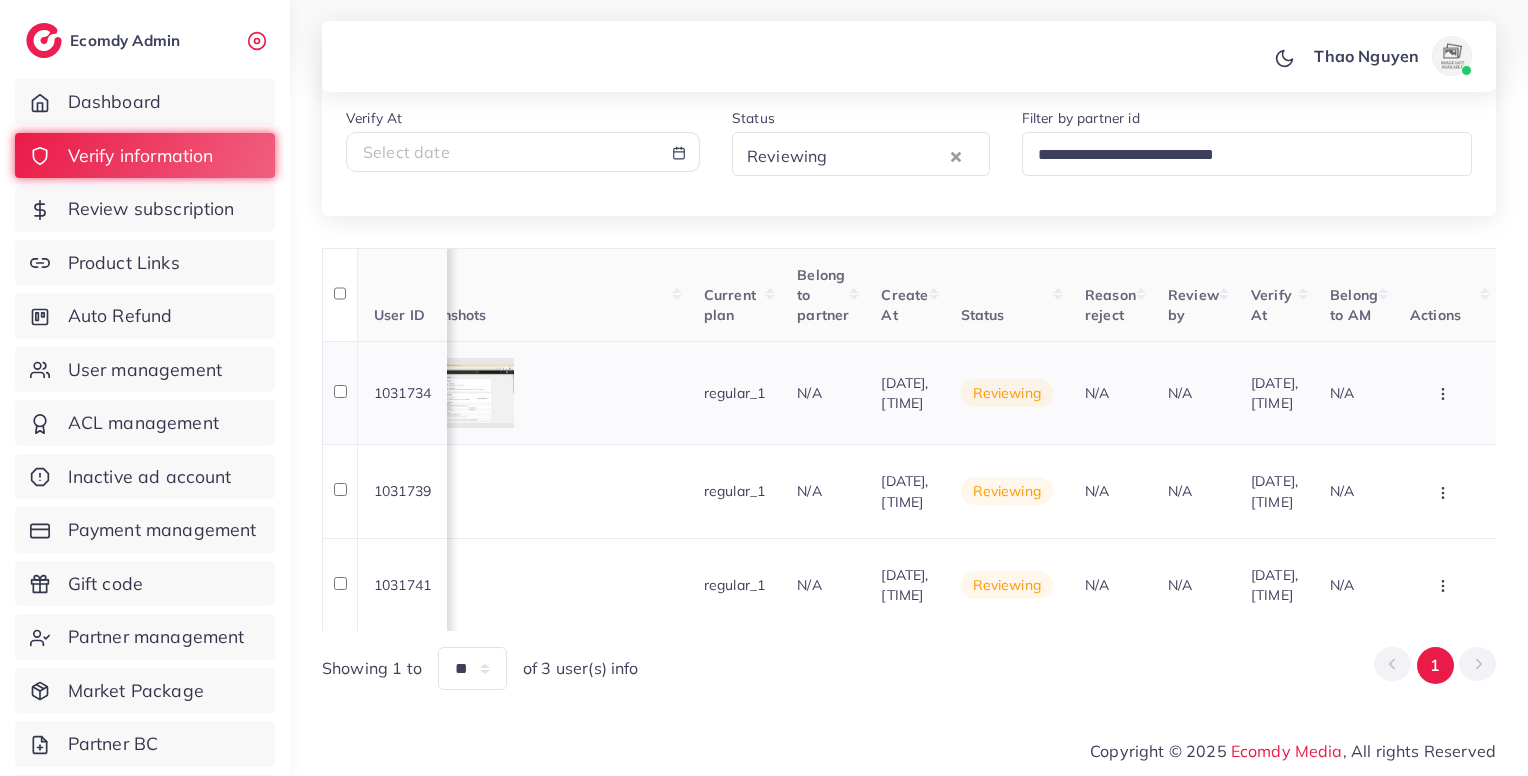 scroll, scrollTop: 0, scrollLeft: 1720, axis: horizontal 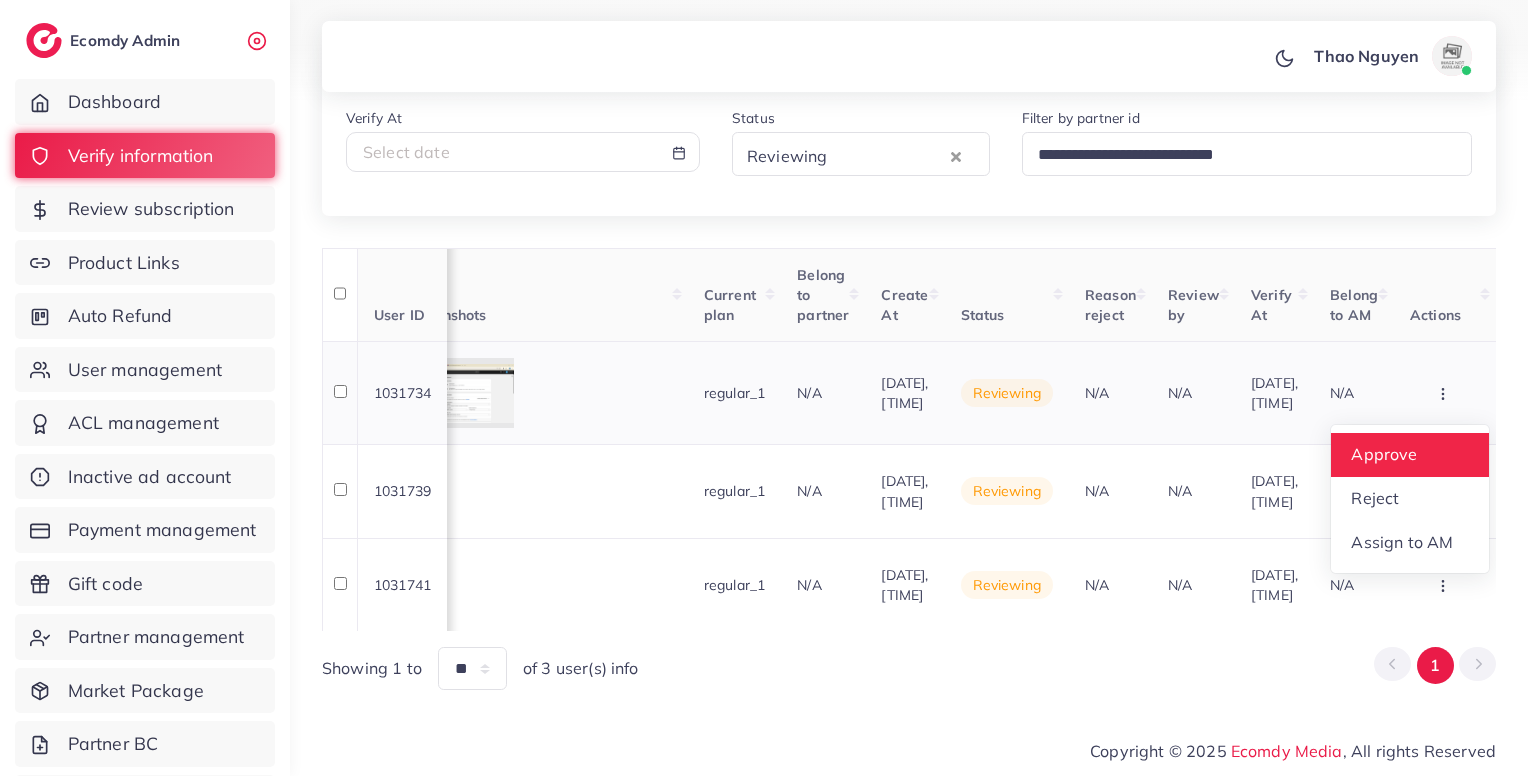 click on "Approve" at bounding box center [1410, 455] 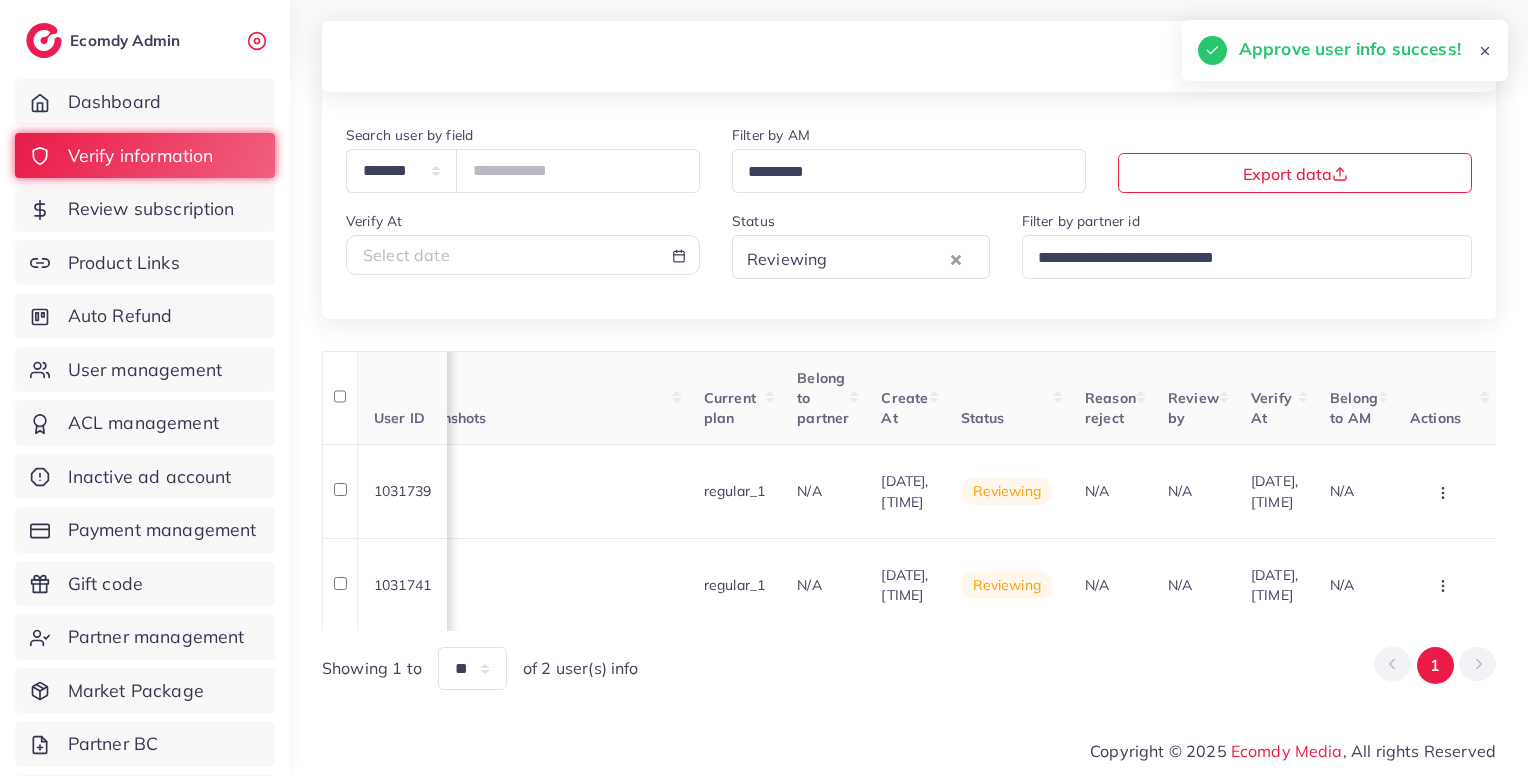 scroll, scrollTop: 112, scrollLeft: 0, axis: vertical 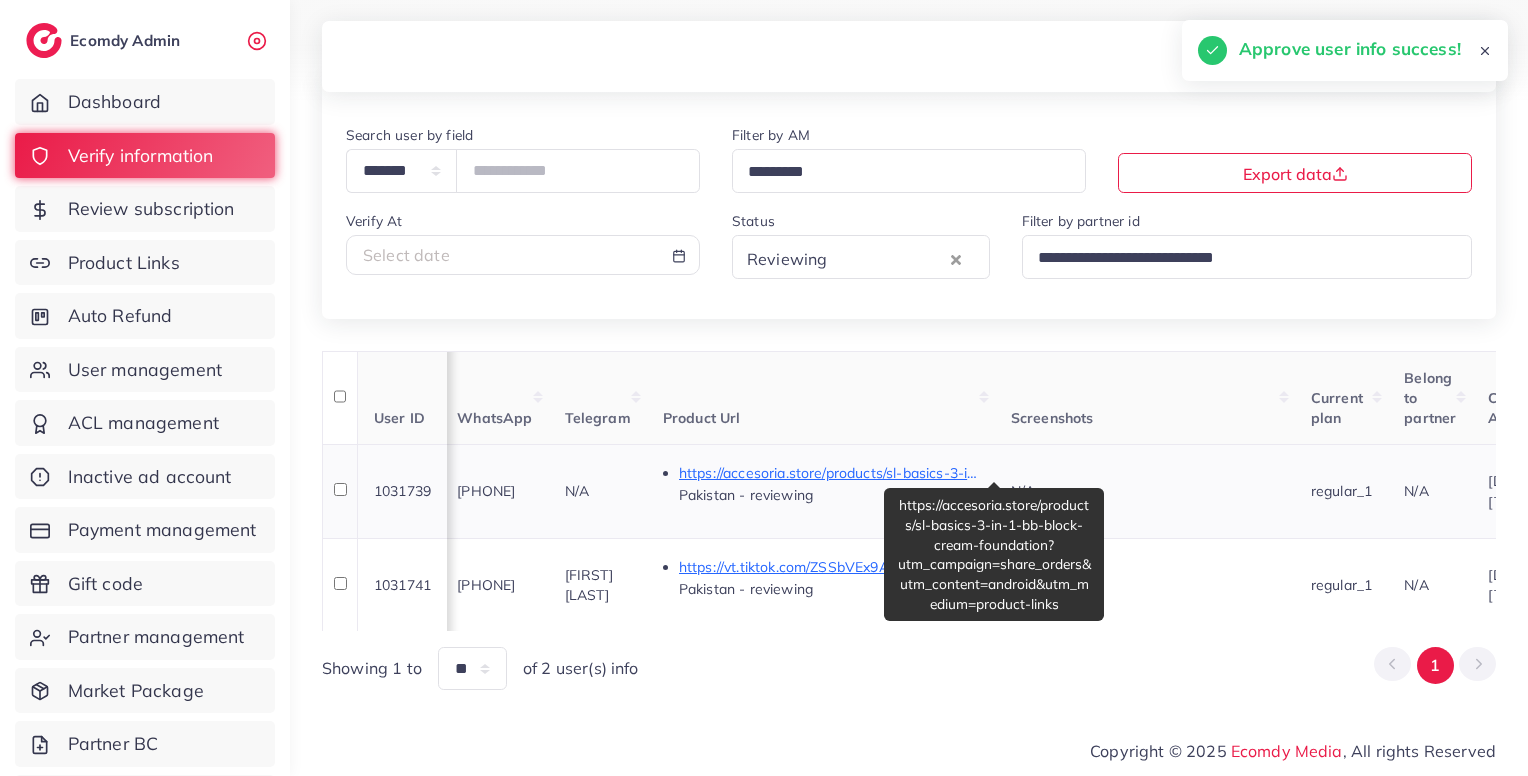 click on "https://accesoria.store/products/sl-basics-3-in-1-bb-block-cream-foundation?utm_campaign=share_orders&utm_content=android&utm_medium=product-links" at bounding box center [829, 473] 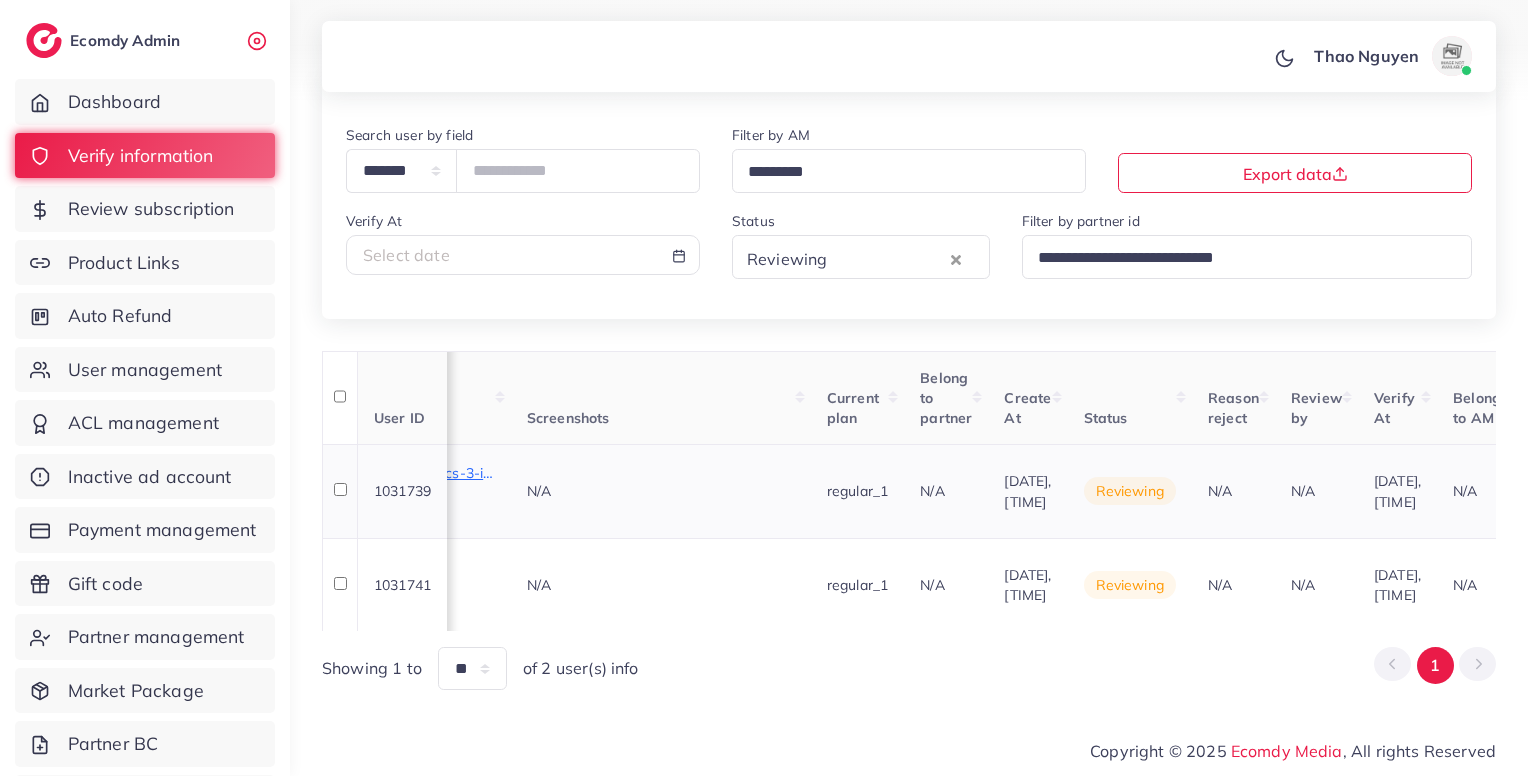 scroll, scrollTop: 0, scrollLeft: 1720, axis: horizontal 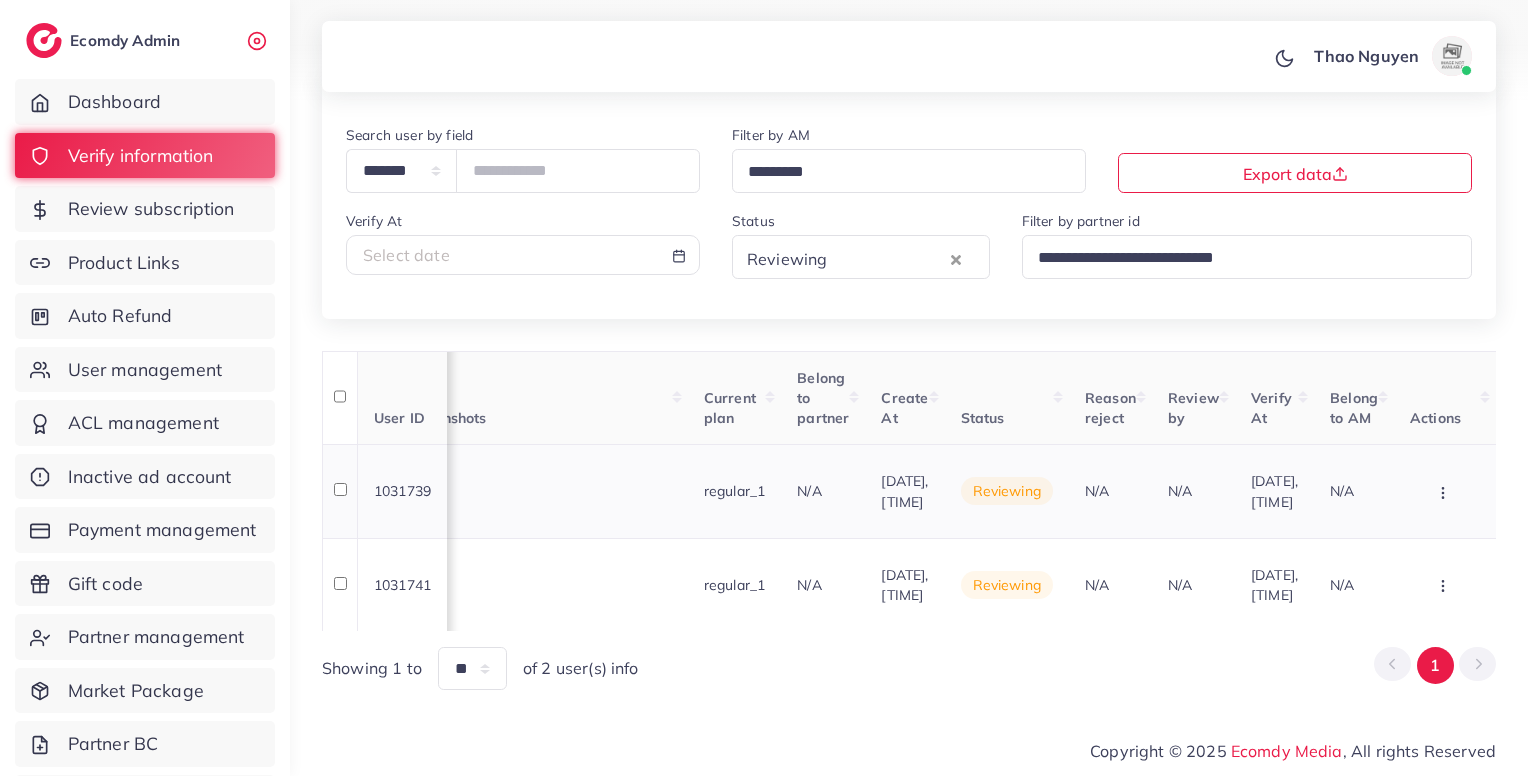 click at bounding box center [1445, 491] 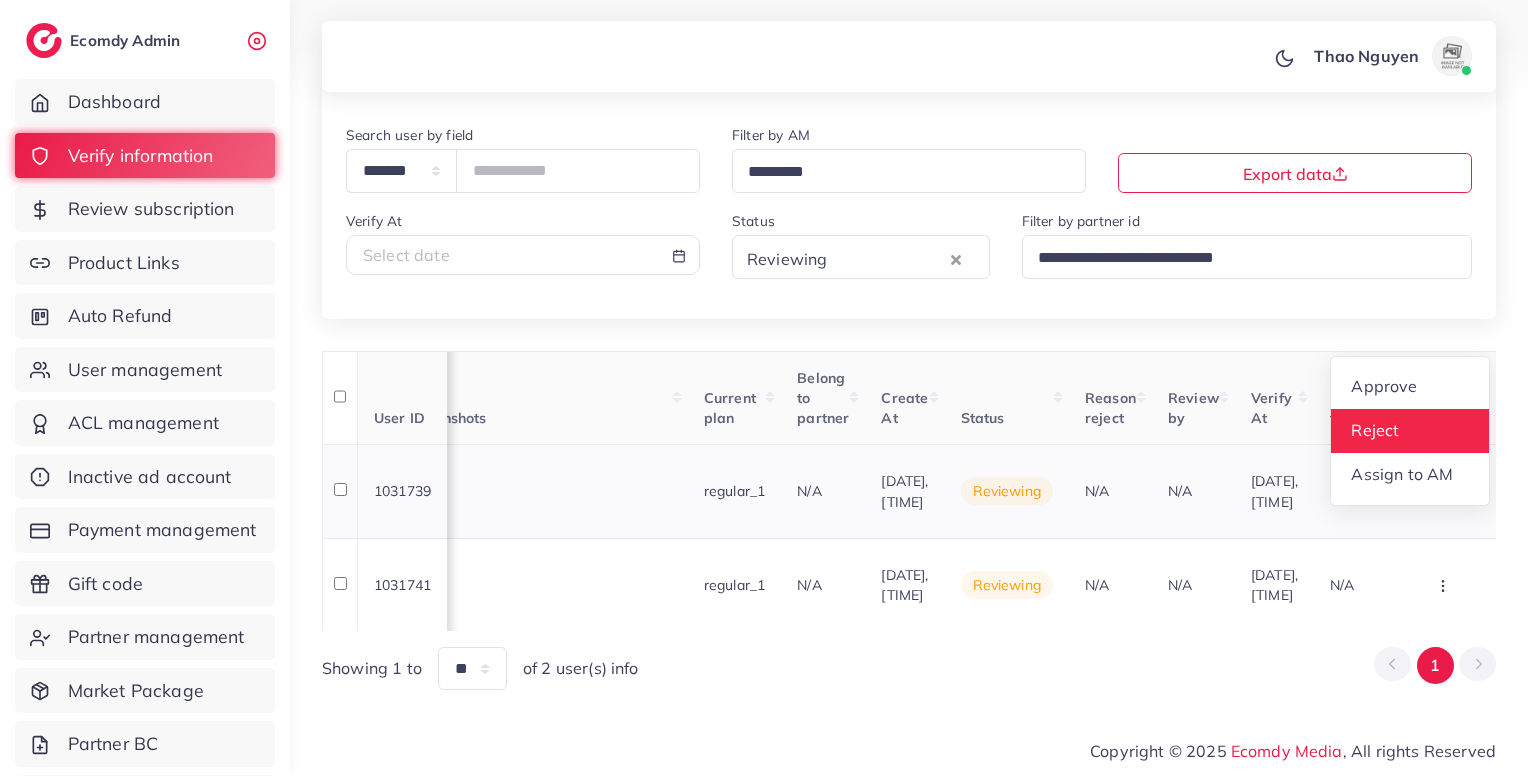 click on "Reject" at bounding box center (1375, 430) 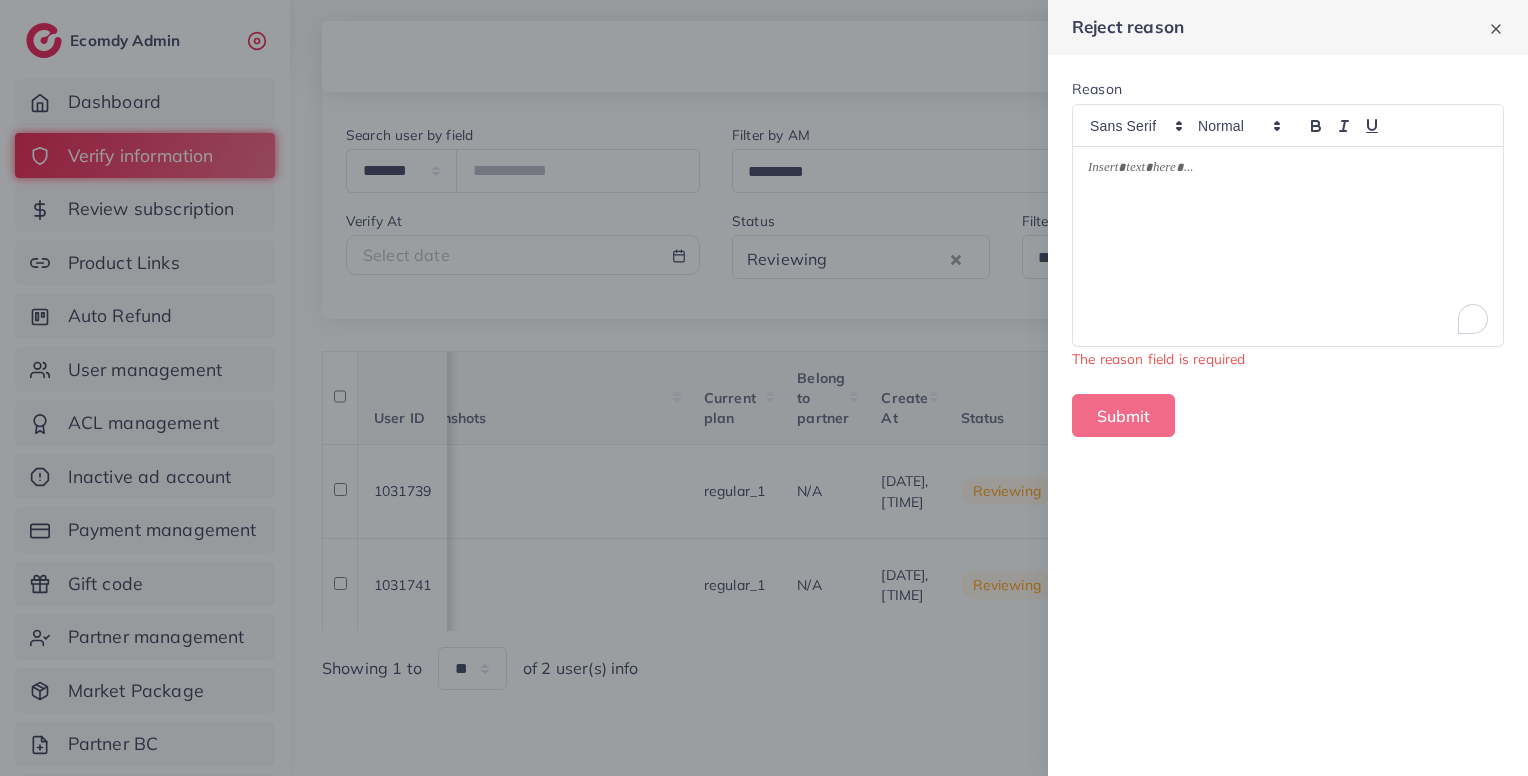 click at bounding box center [1288, 246] 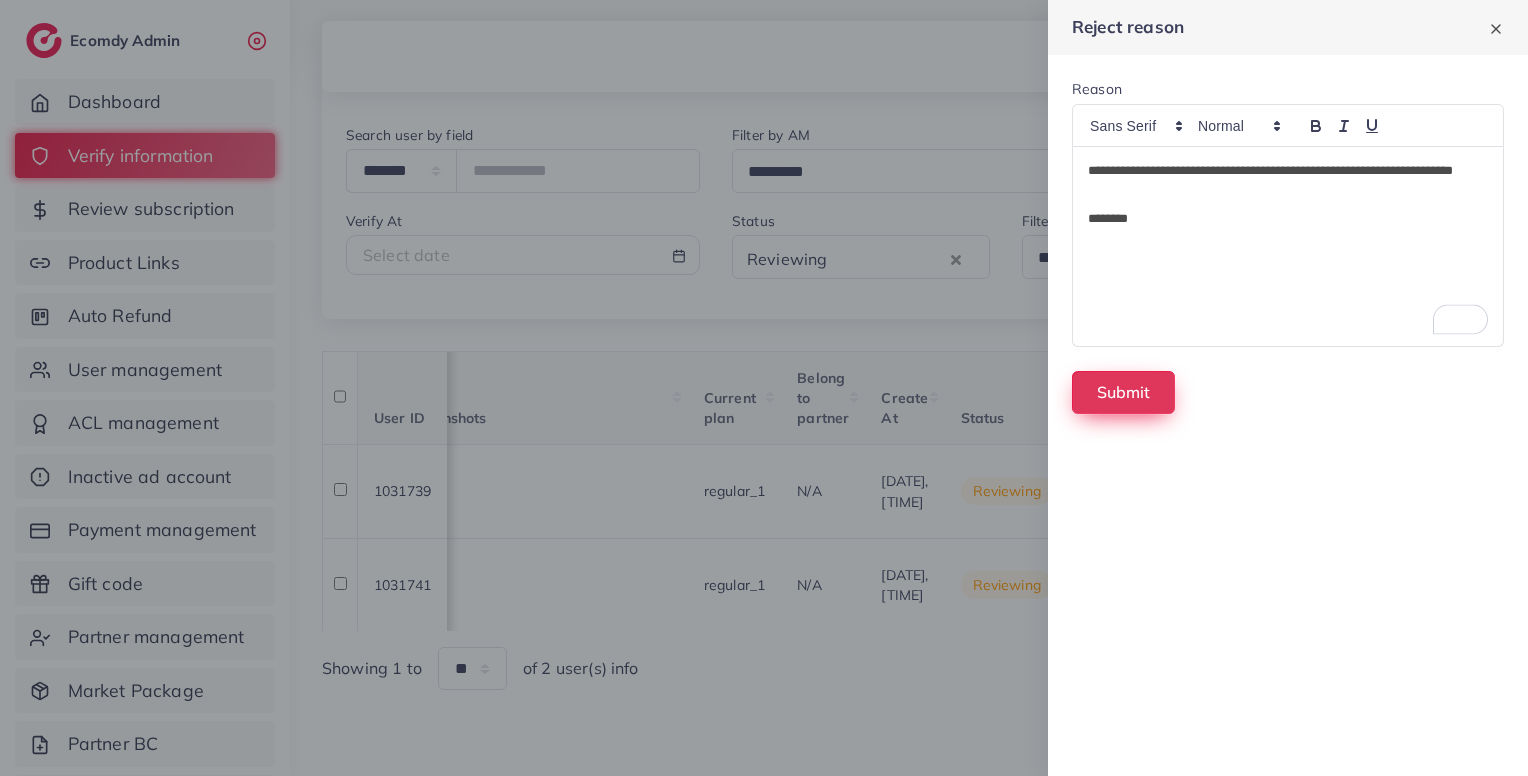 click on "Submit" at bounding box center [1123, 392] 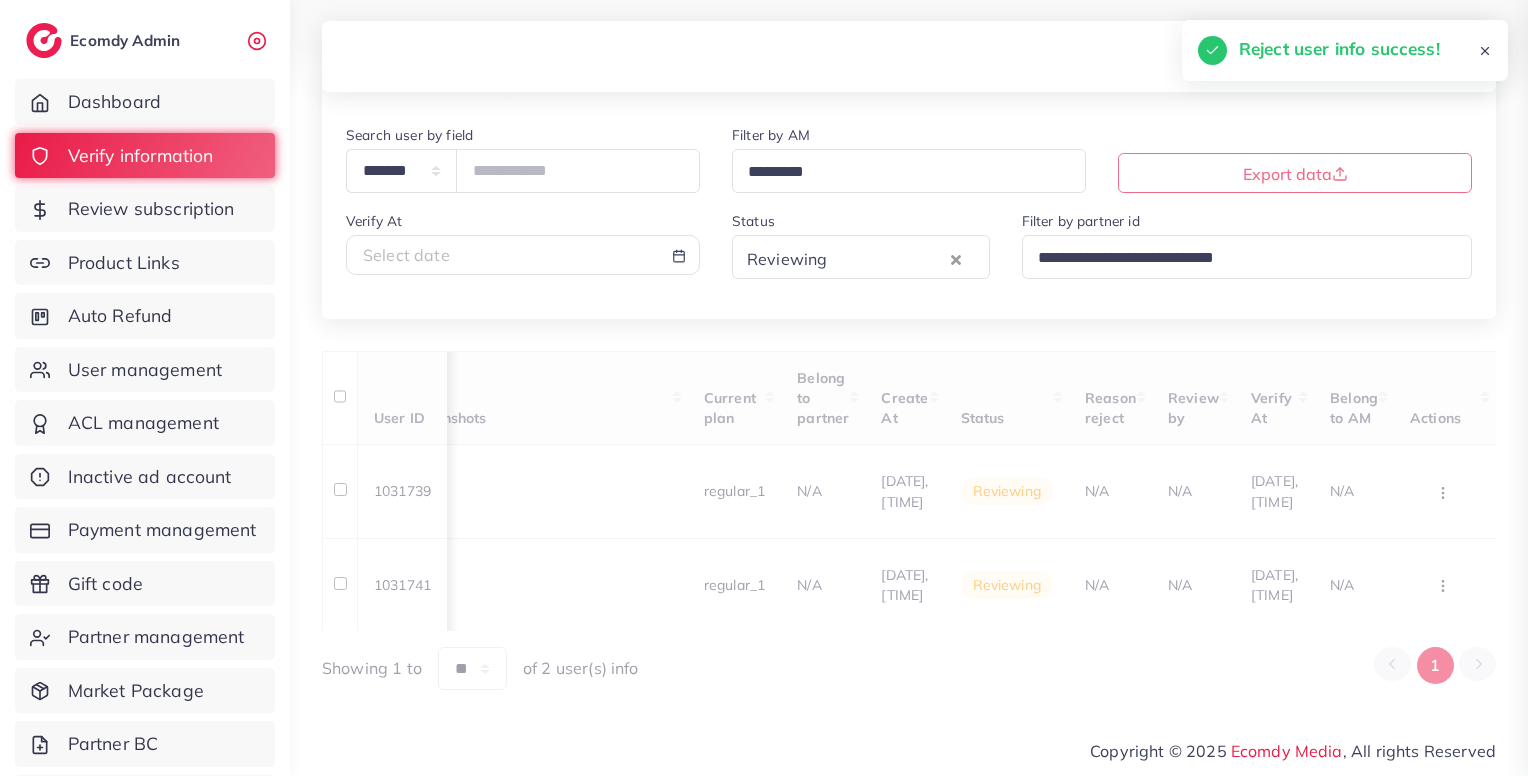 scroll, scrollTop: 18, scrollLeft: 0, axis: vertical 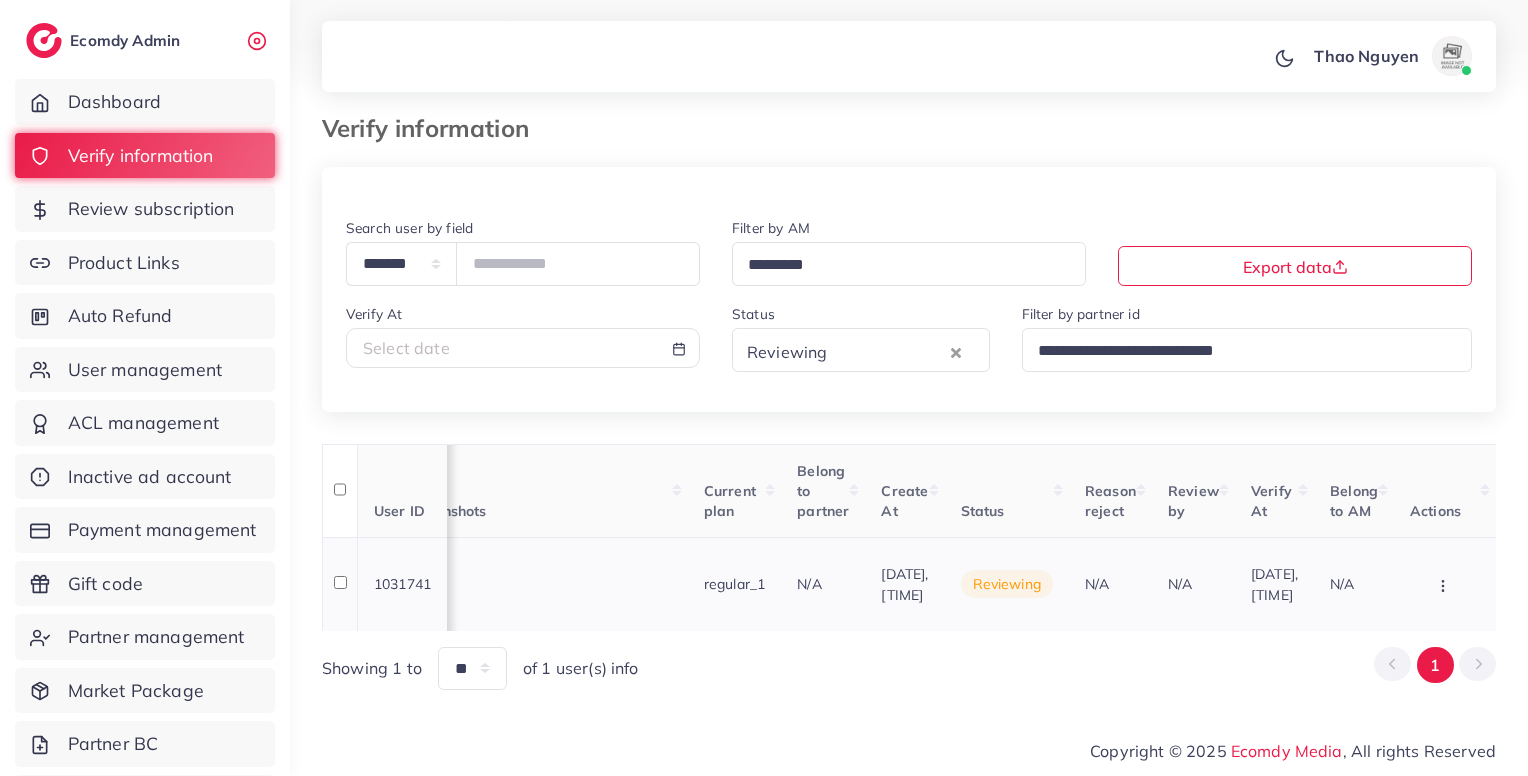 click at bounding box center [1445, 584] 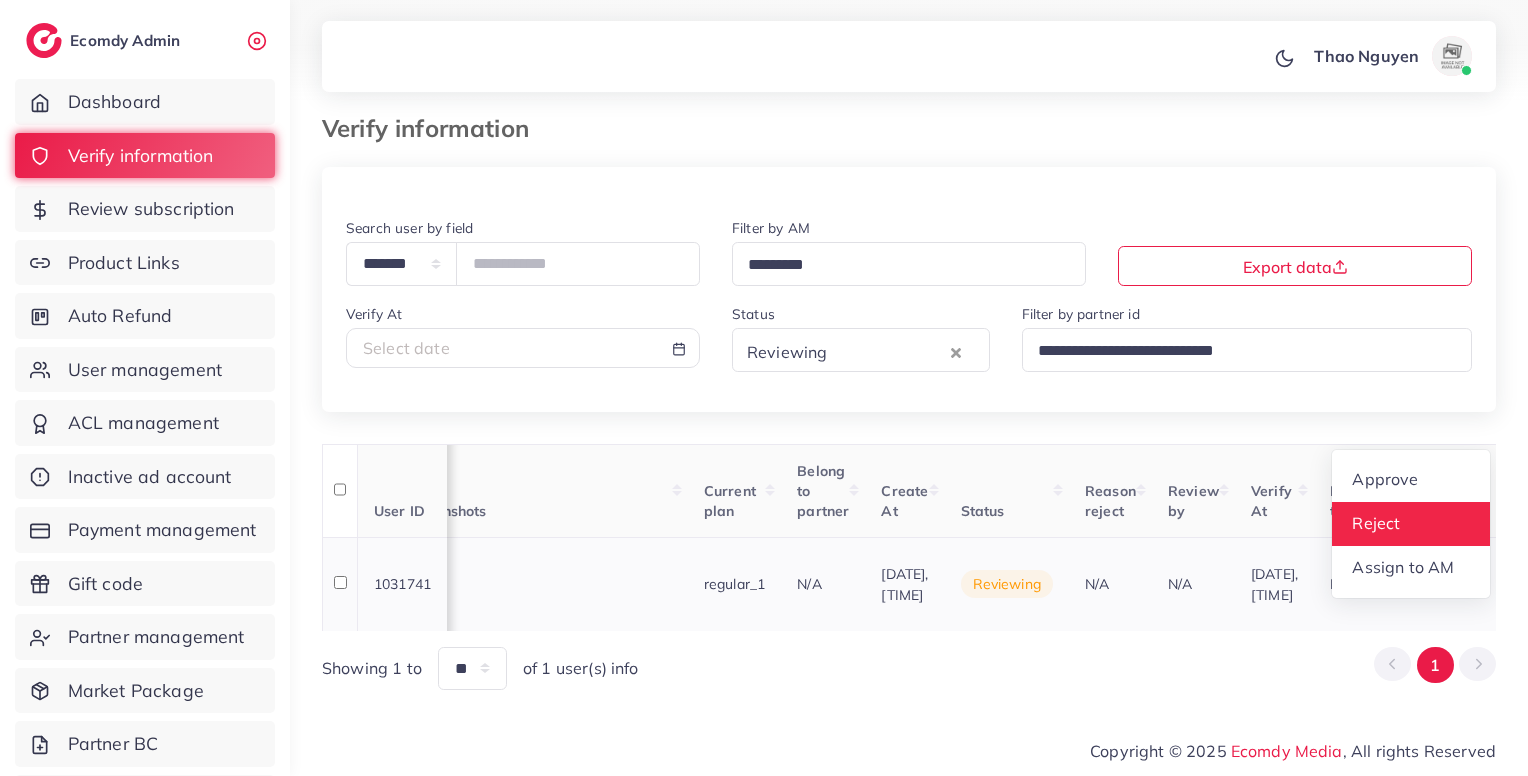 click on "Reject" at bounding box center [1376, 523] 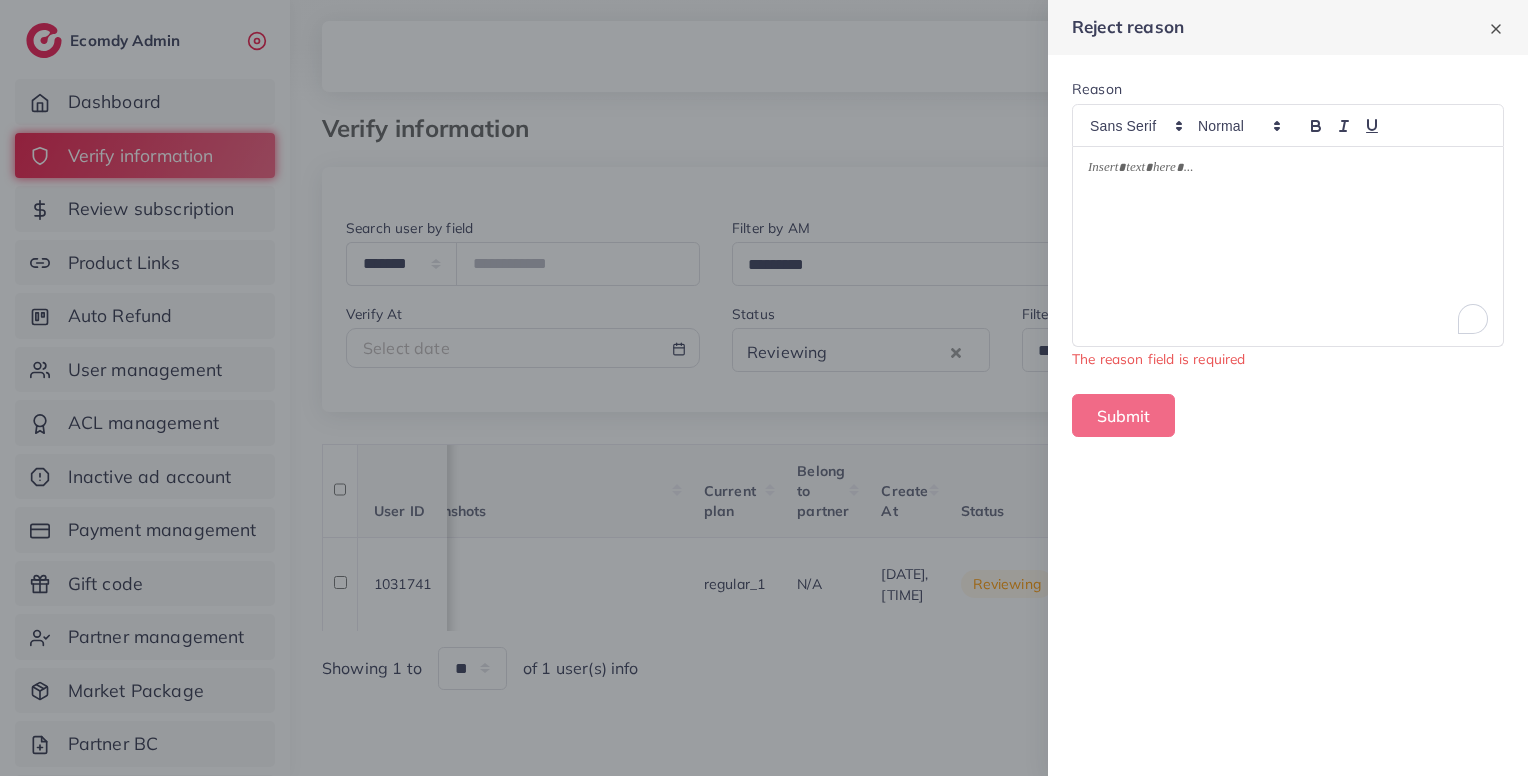 click at bounding box center (1288, 246) 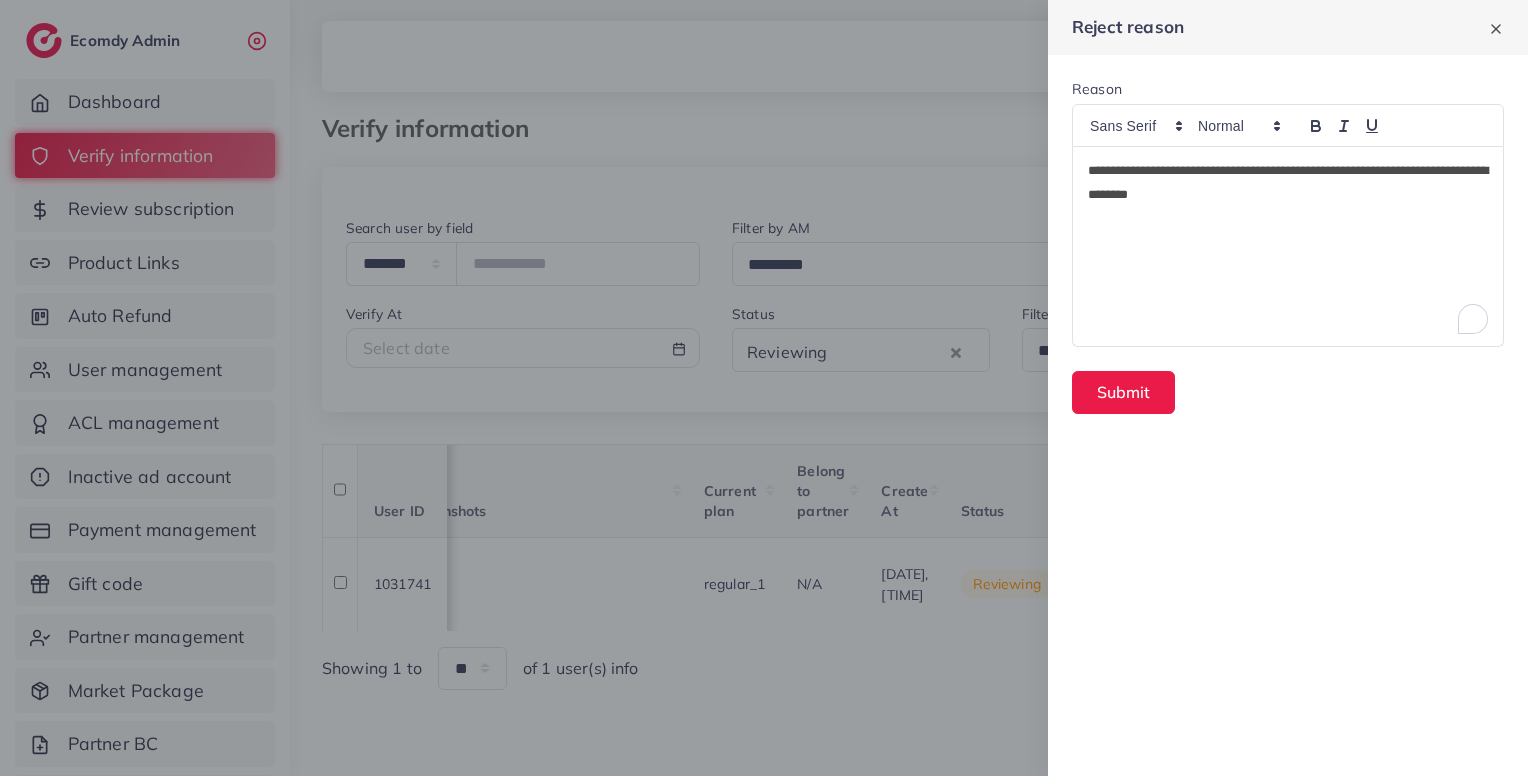 type 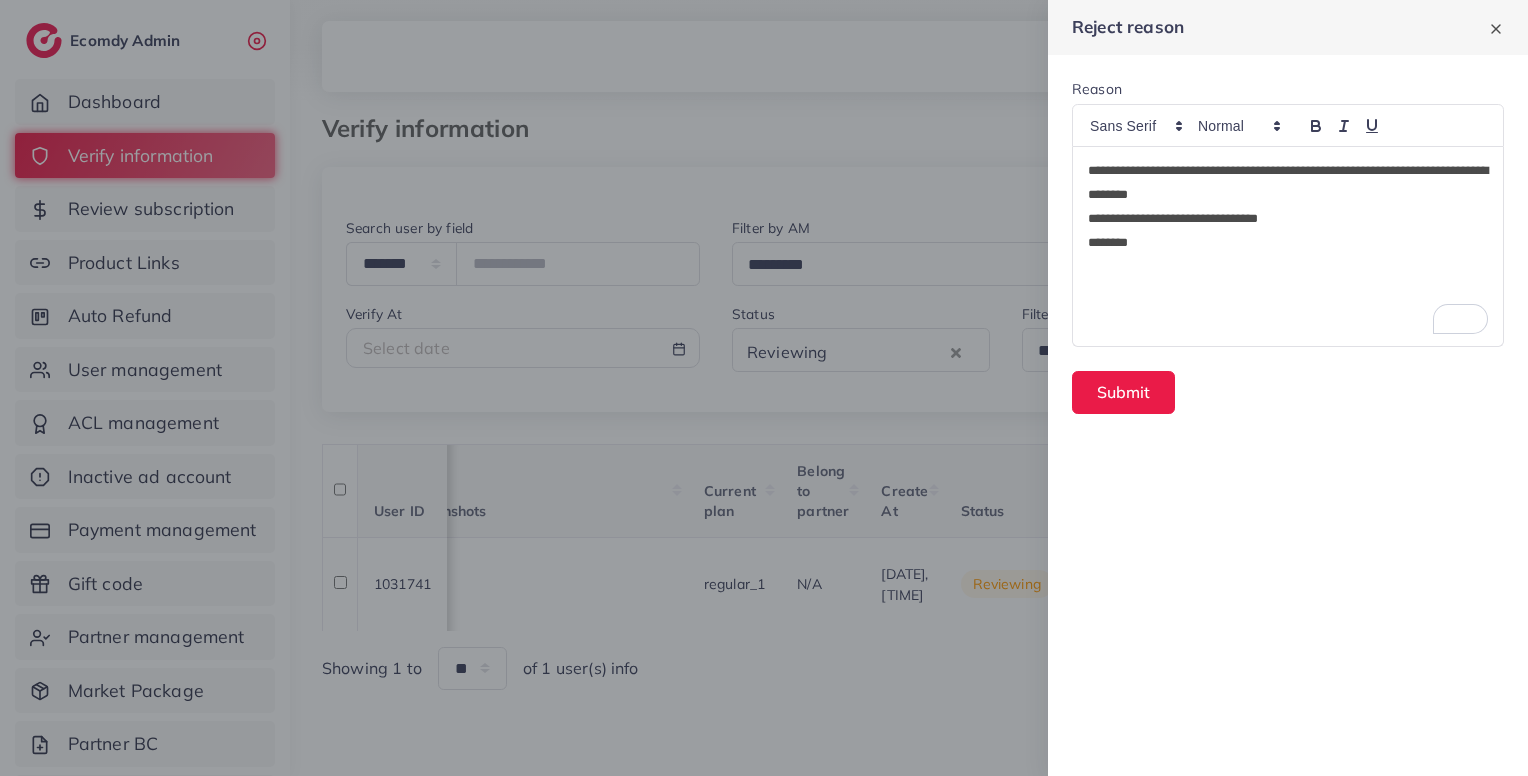 click on "*******" at bounding box center [1288, 243] 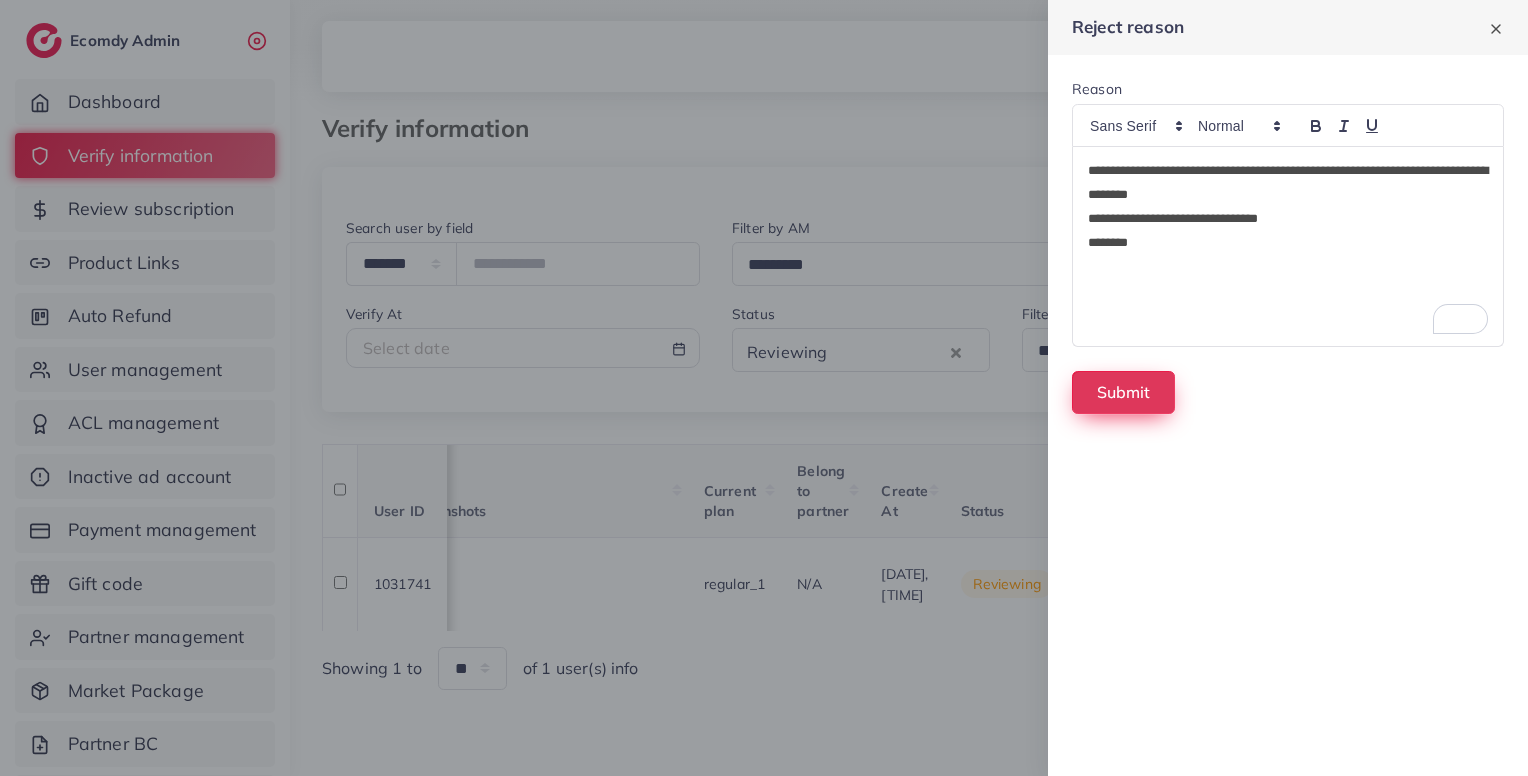 click on "Submit" at bounding box center (1123, 392) 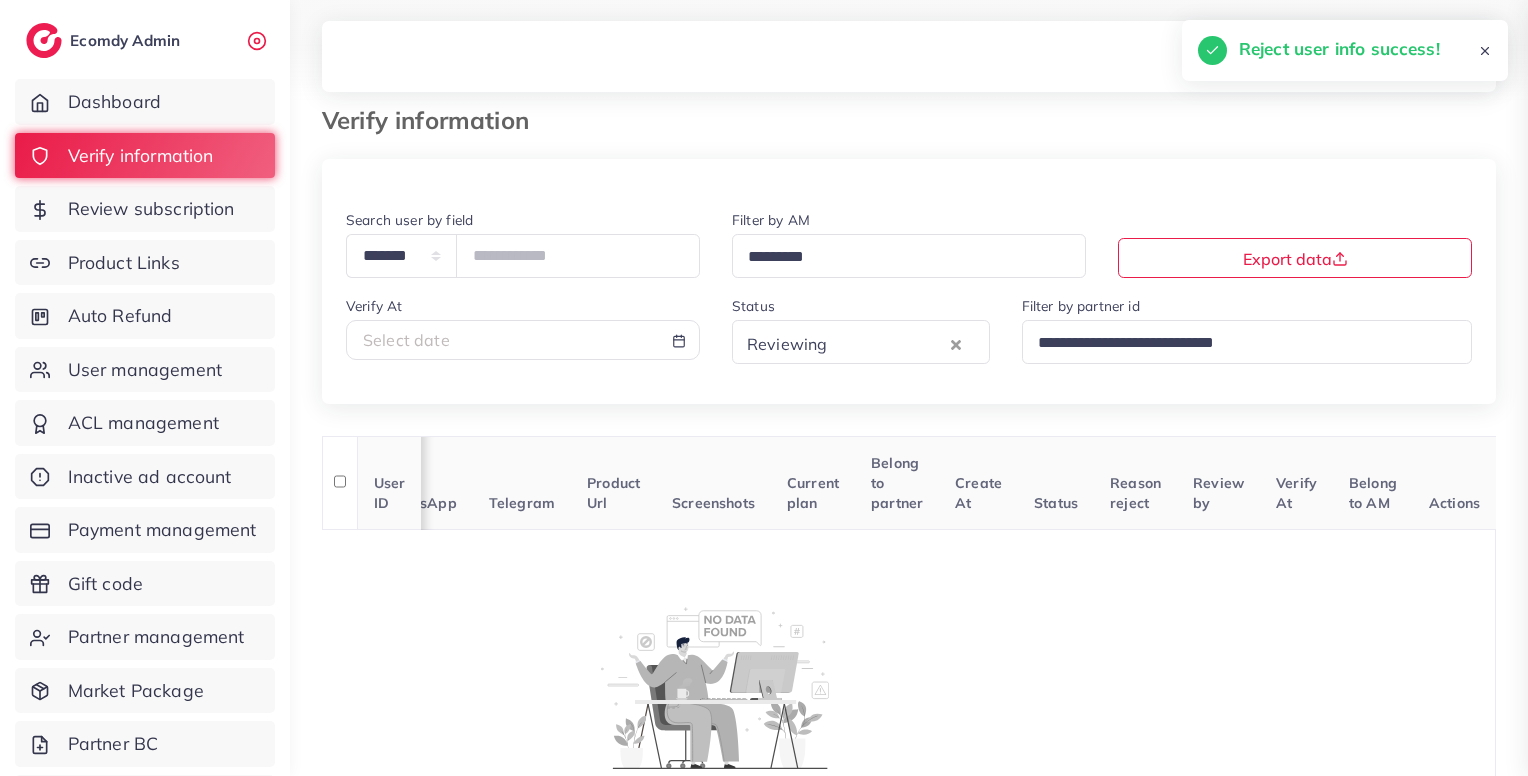 scroll, scrollTop: 0, scrollLeft: 376, axis: horizontal 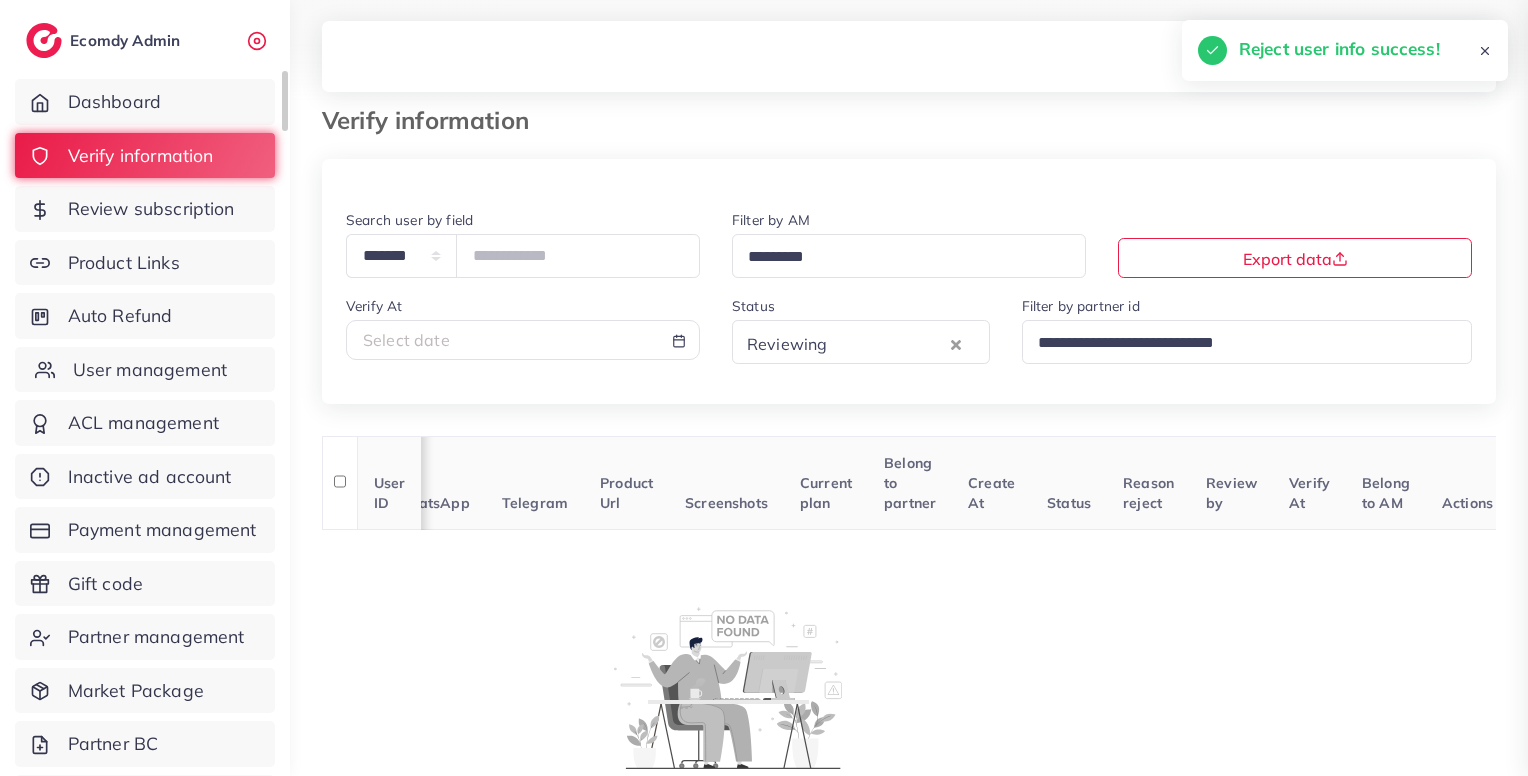 click on "**********" at bounding box center (764, 370) 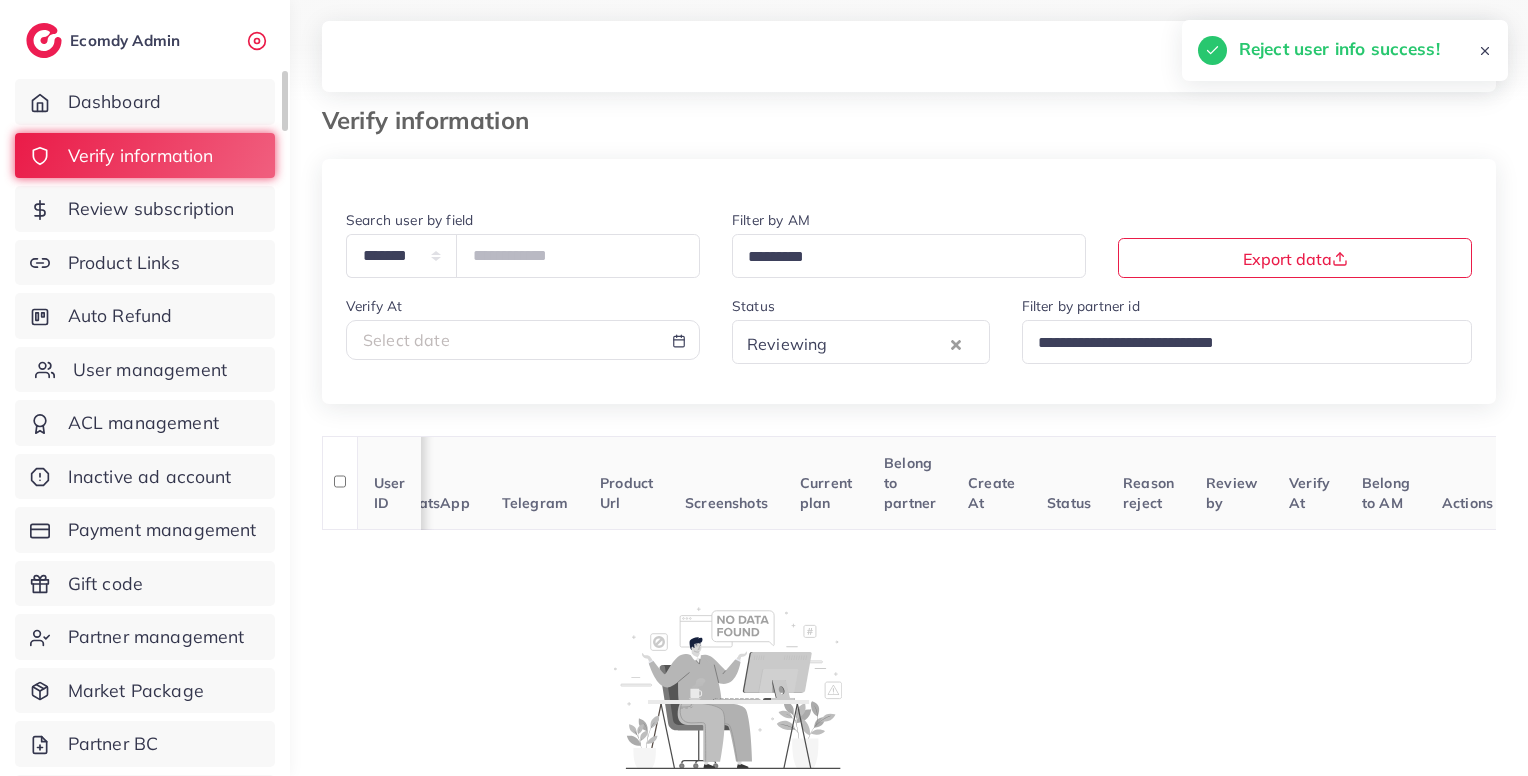 click on "User management" at bounding box center (150, 370) 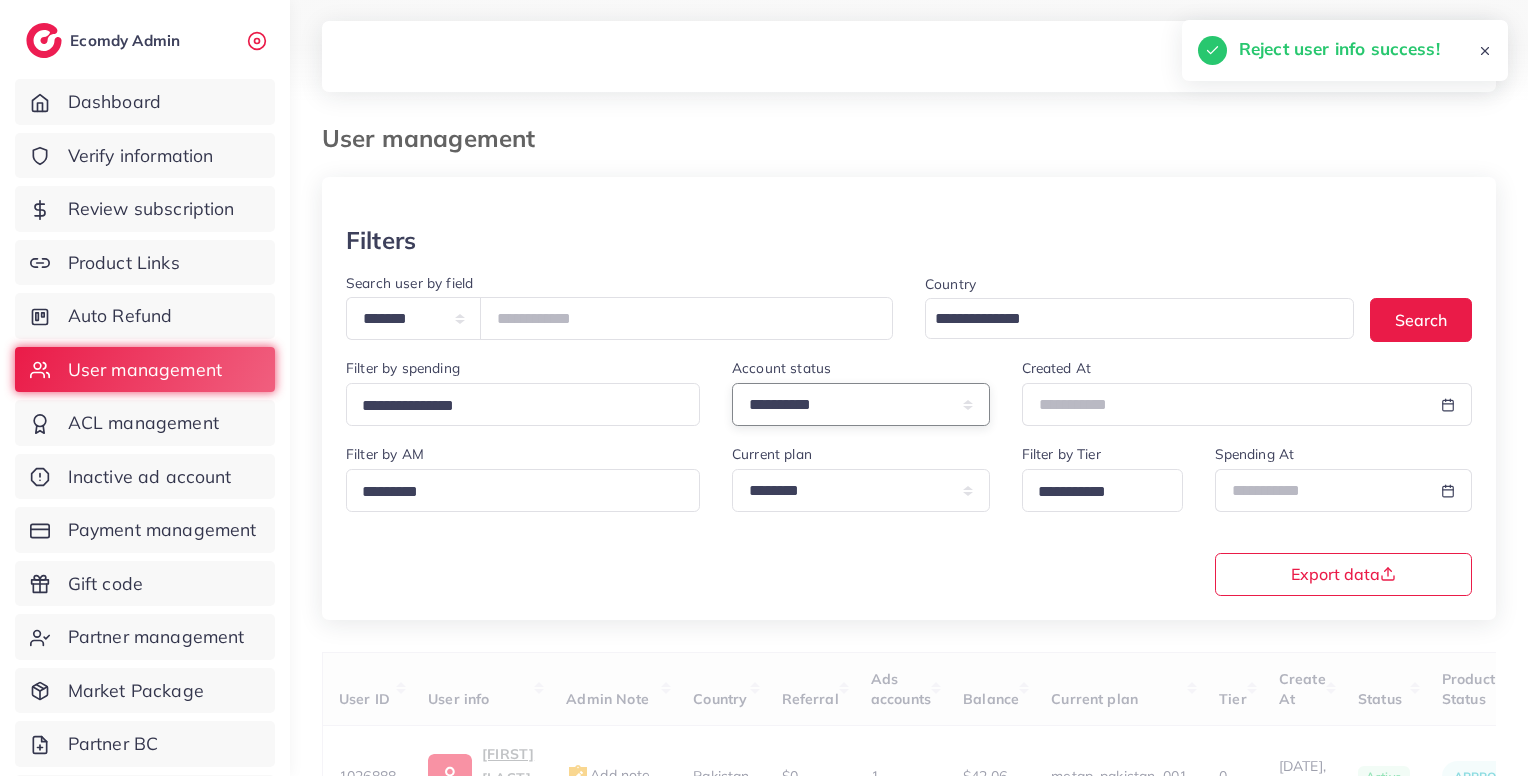 click on "**********" at bounding box center (861, 404) 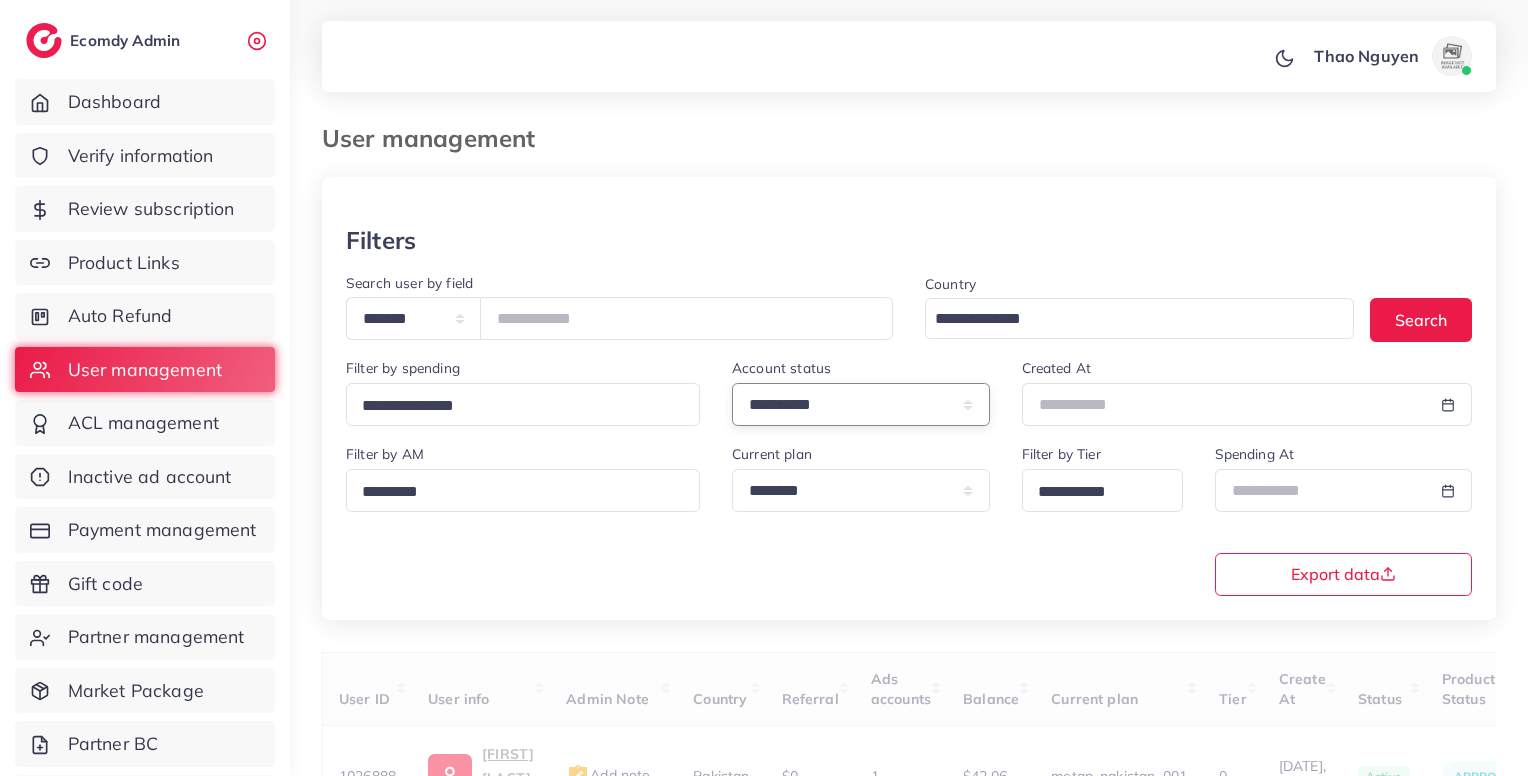 select on "*******" 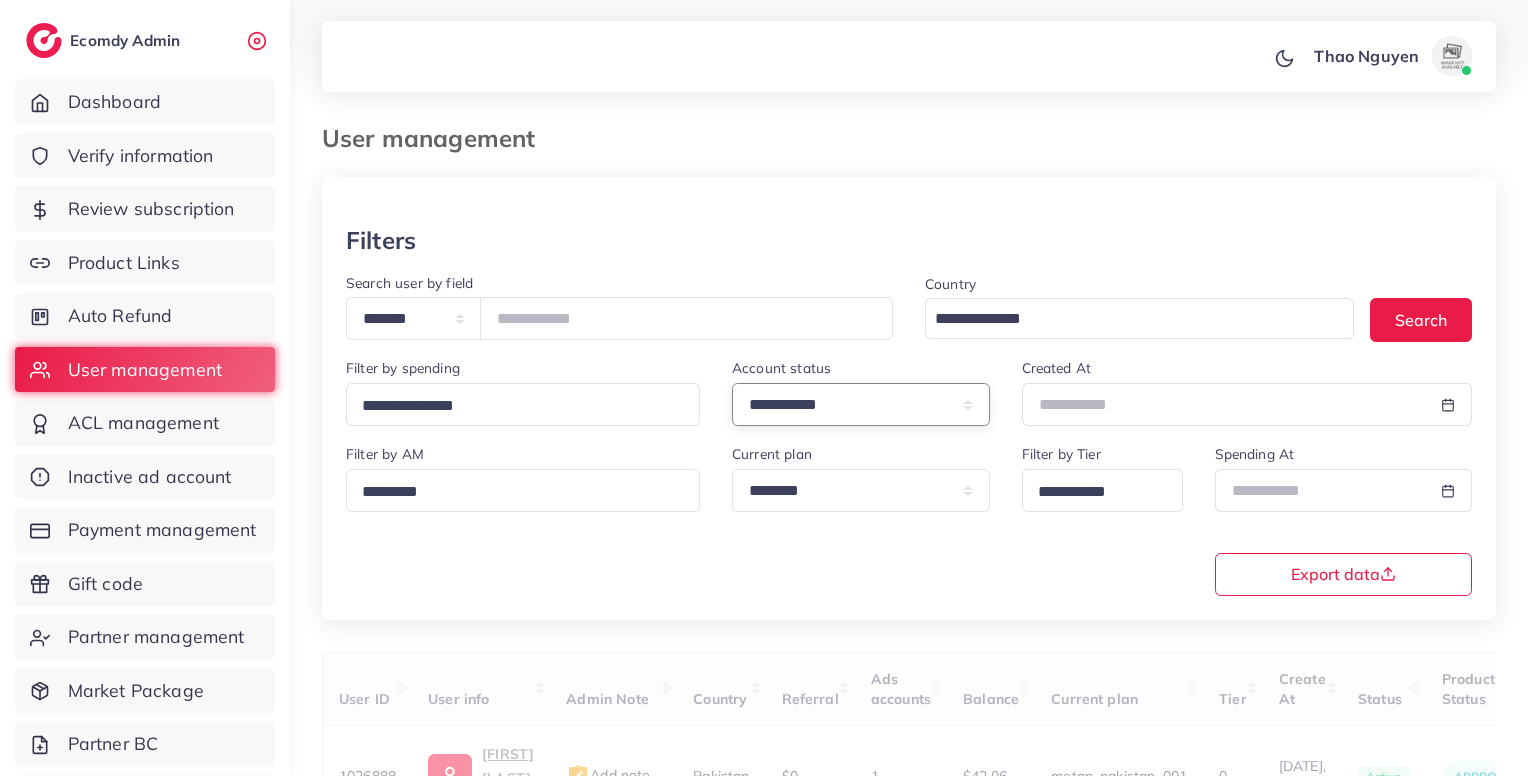 click on "**********" at bounding box center [861, 404] 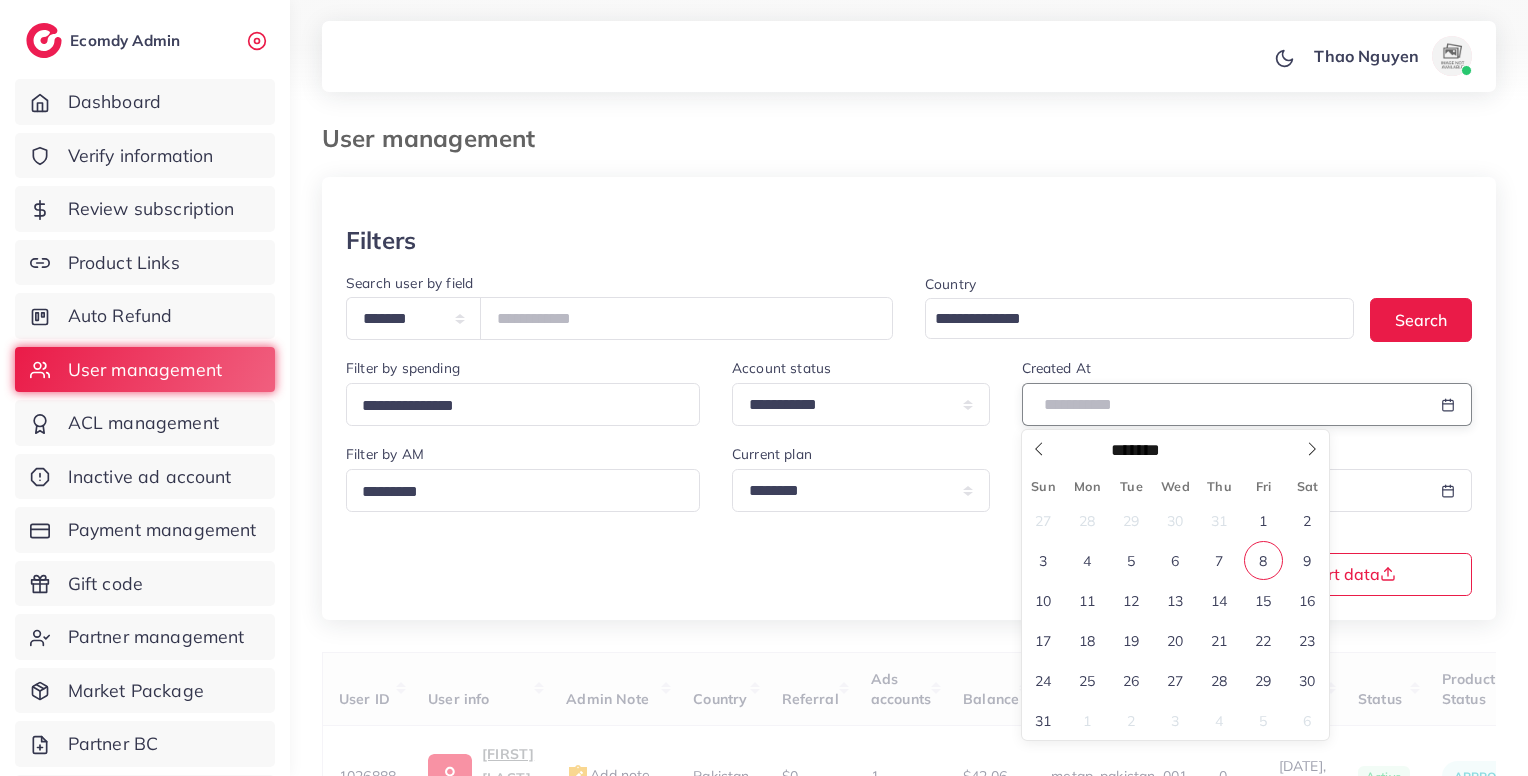 click at bounding box center [1224, 404] 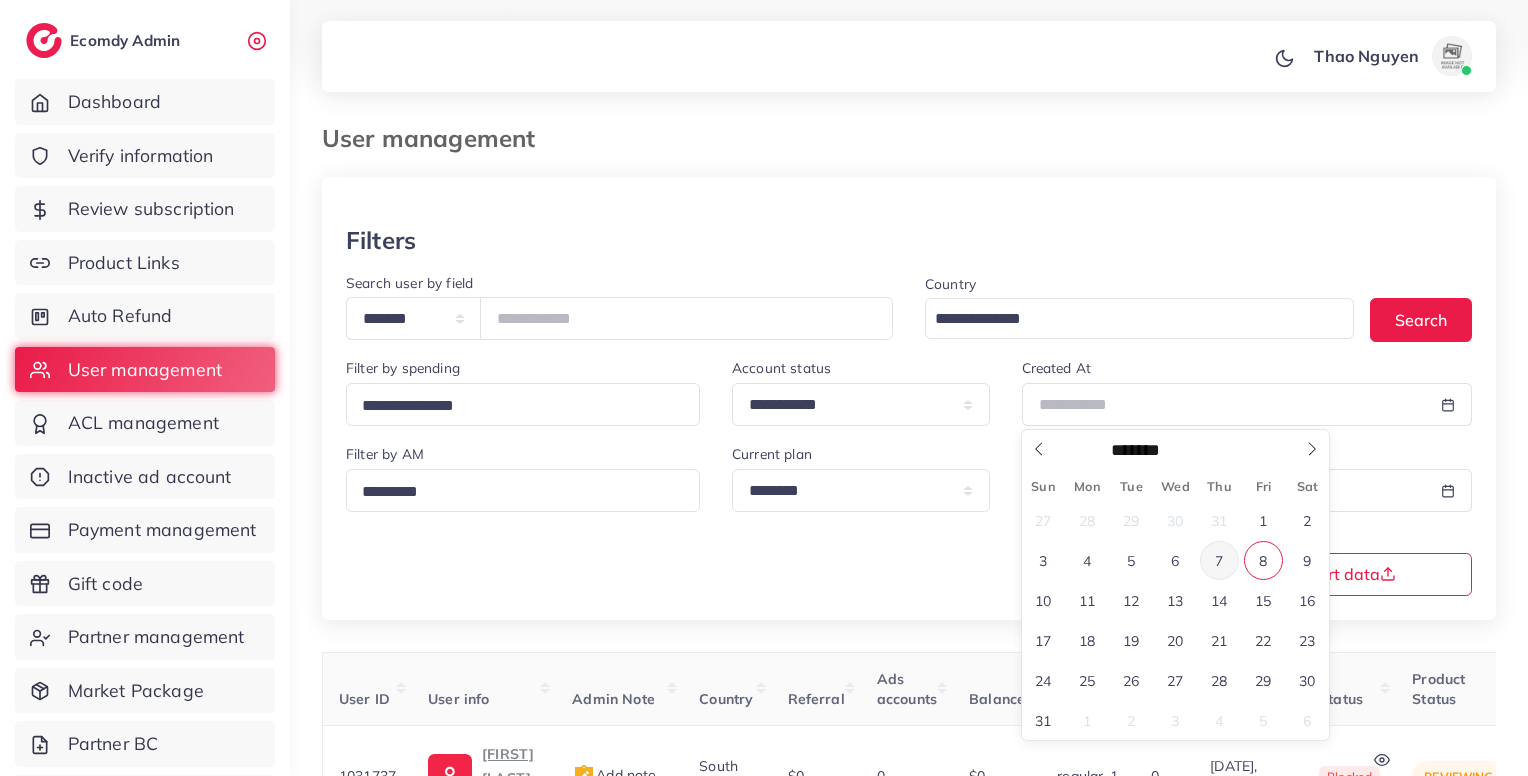 click on "7" at bounding box center (1219, 560) 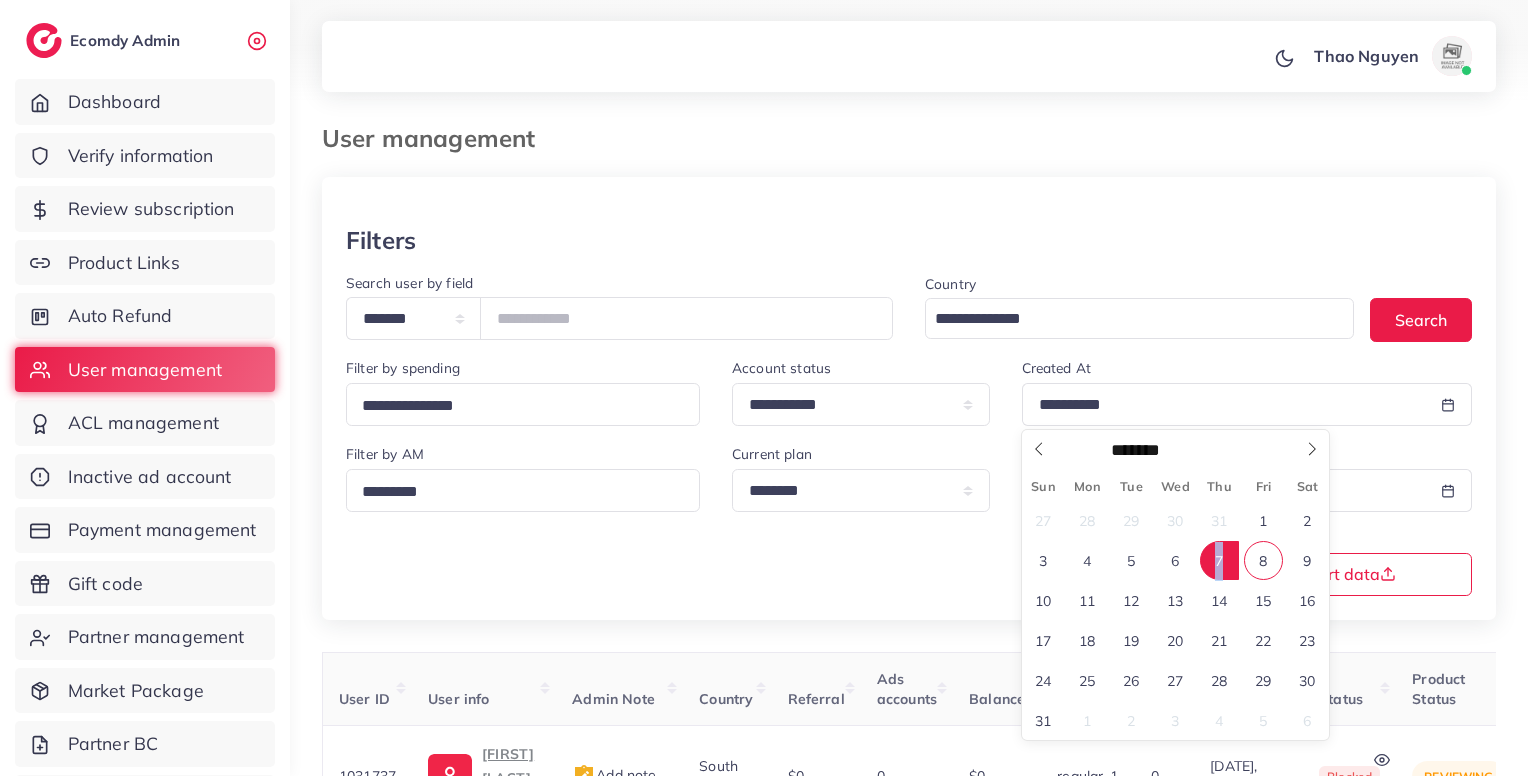 click on "7" at bounding box center [1219, 560] 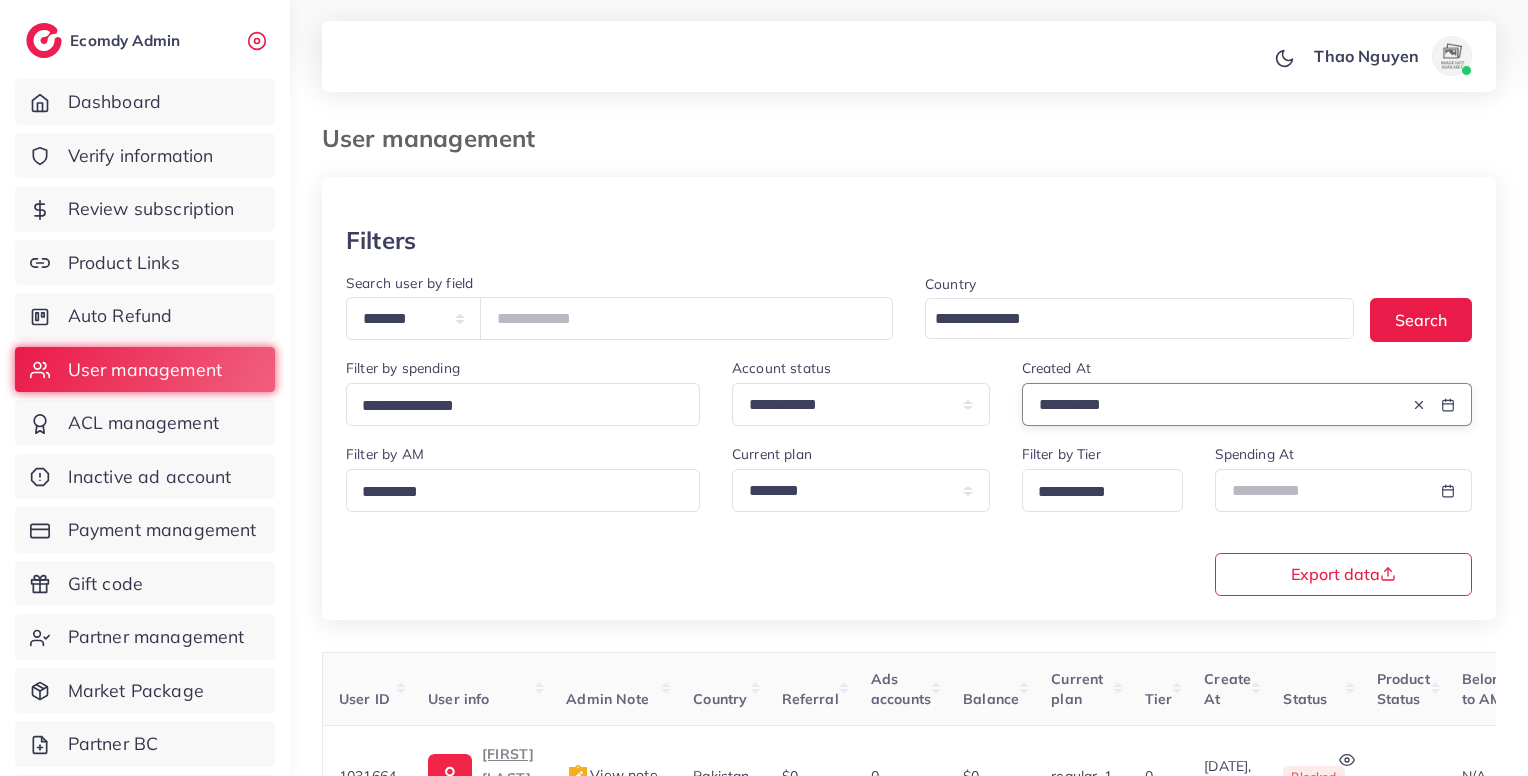 scroll, scrollTop: 260, scrollLeft: 0, axis: vertical 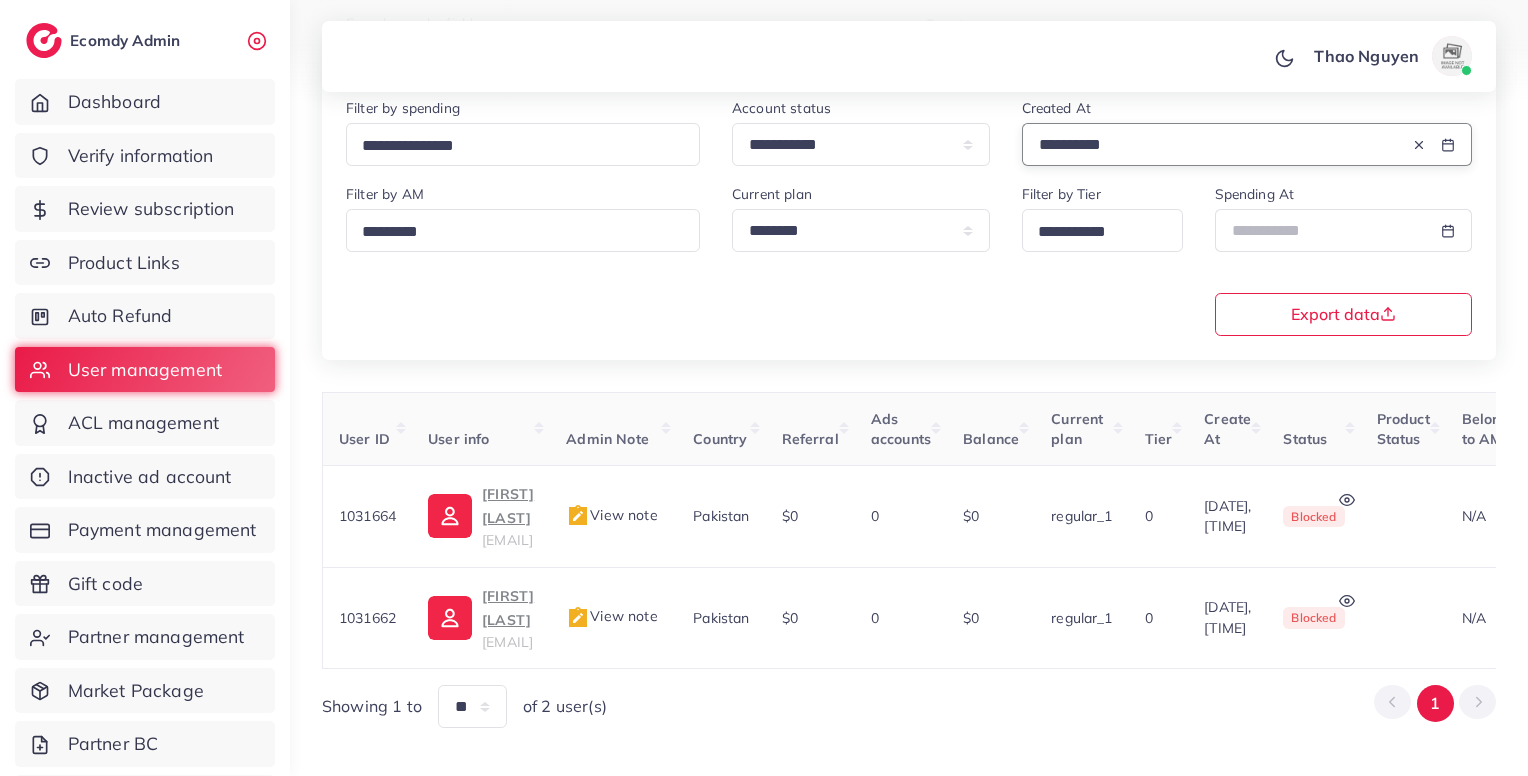 click on "**********" at bounding box center (1218, 144) 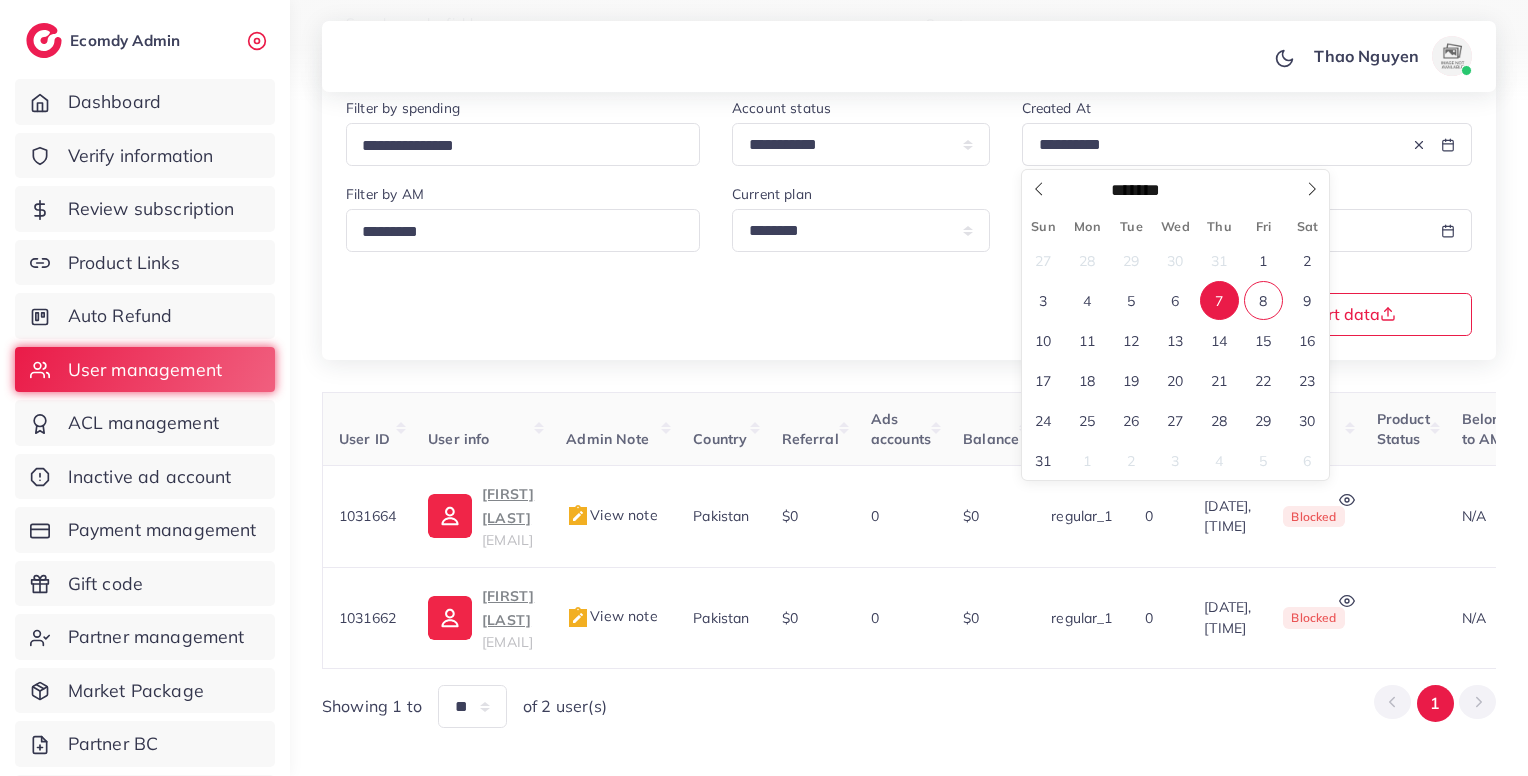 click on "8" at bounding box center (1263, 300) 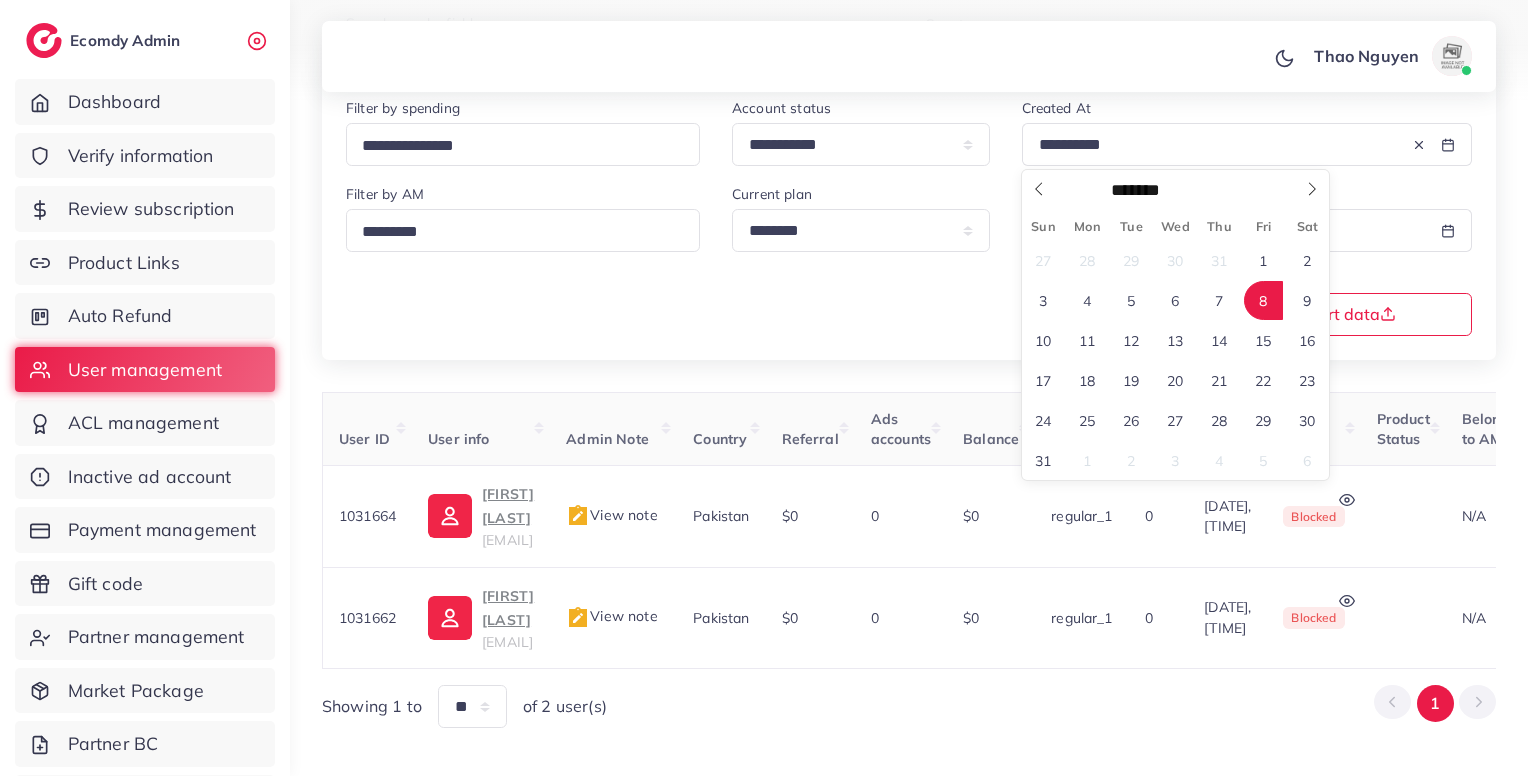 click on "8" at bounding box center (1263, 300) 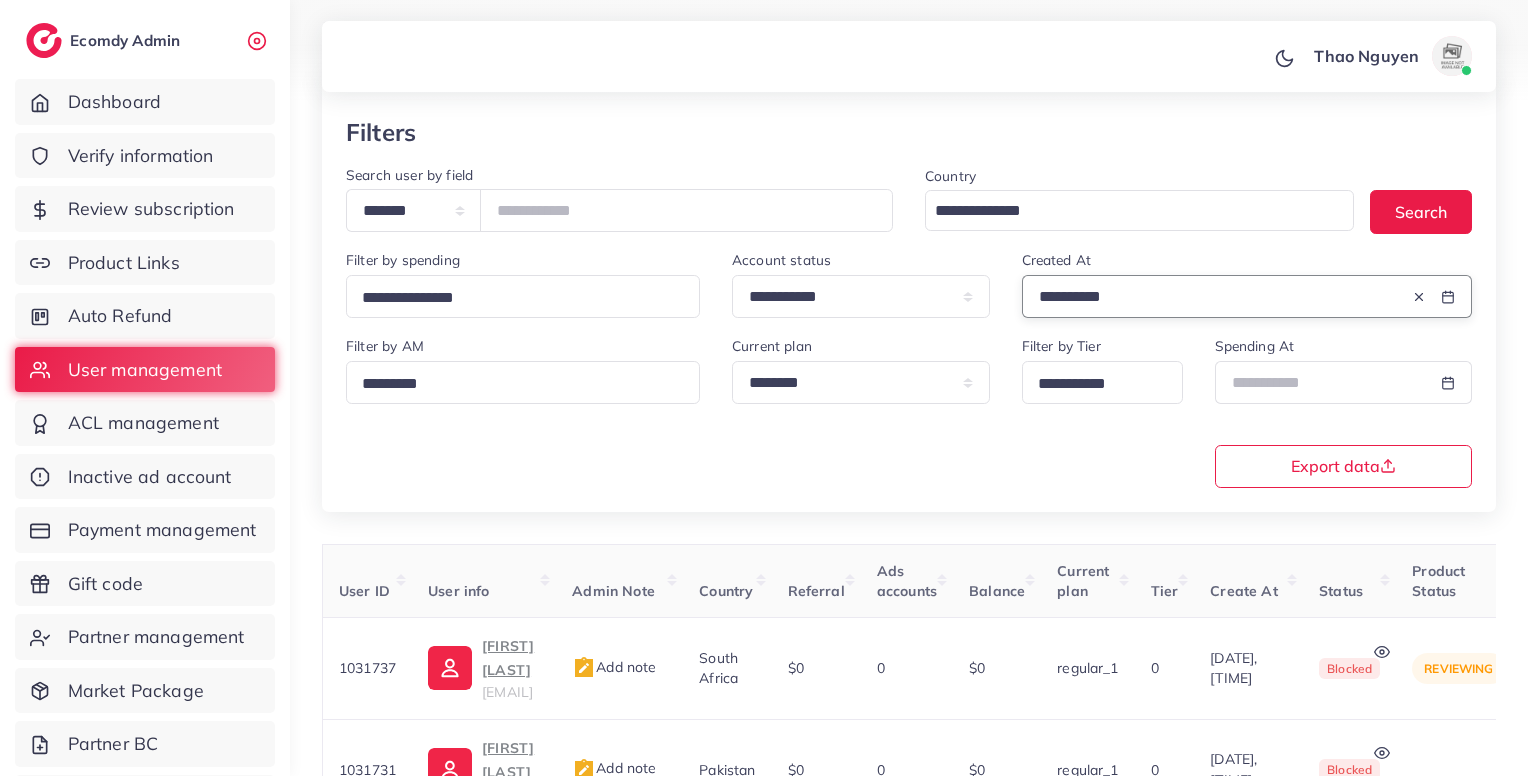 scroll, scrollTop: 80, scrollLeft: 0, axis: vertical 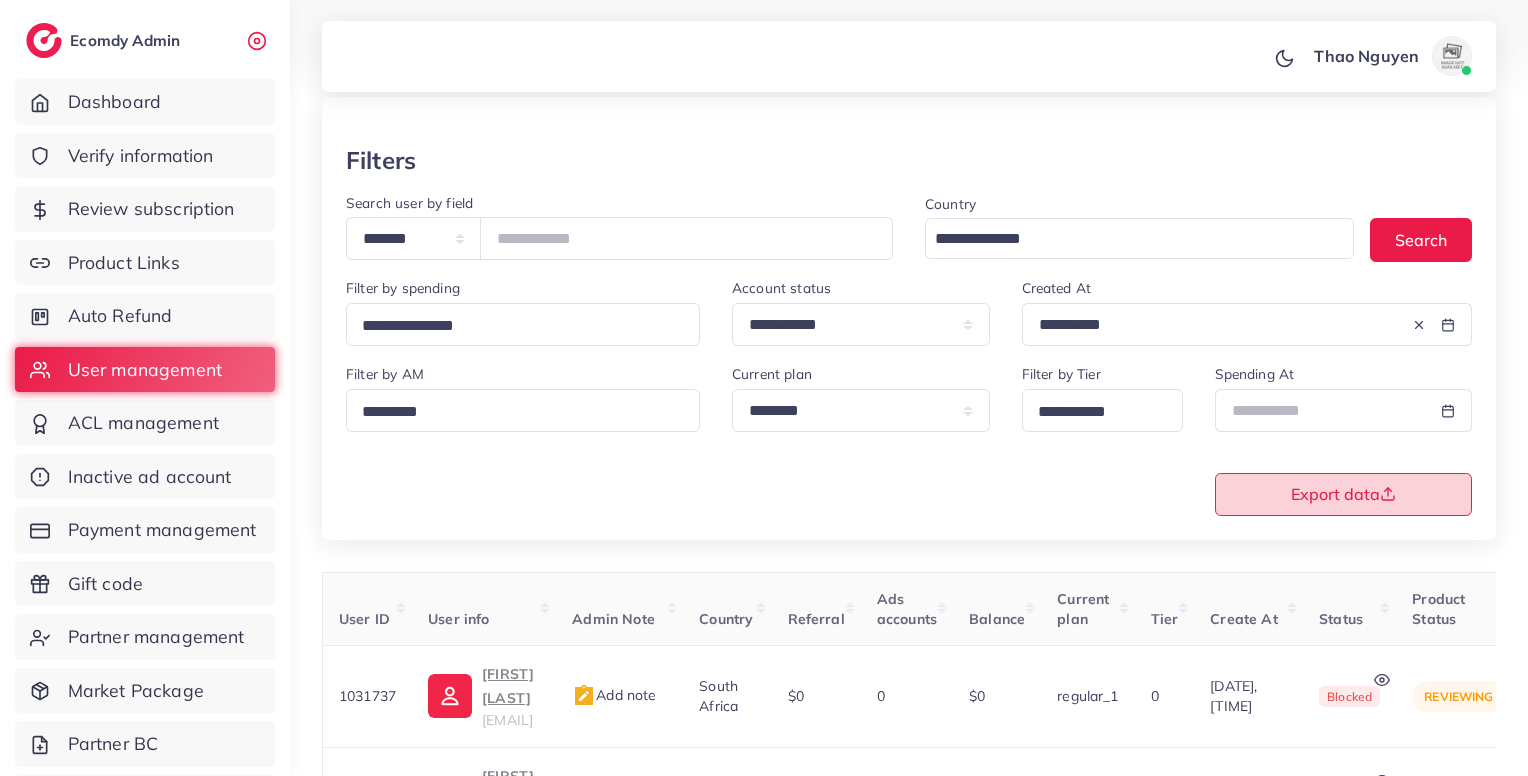 click on "Export data" at bounding box center (1343, 494) 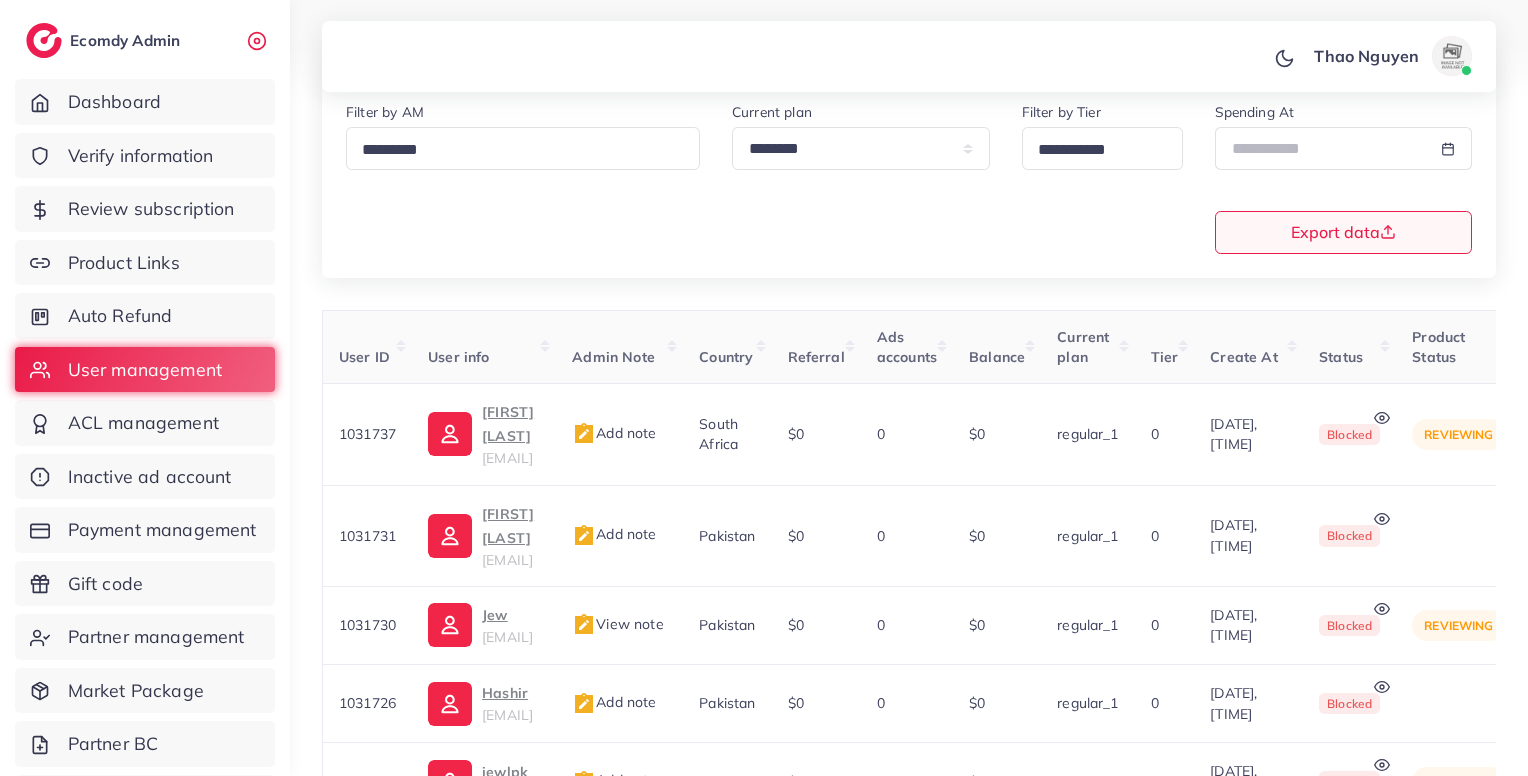 scroll, scrollTop: 0, scrollLeft: 0, axis: both 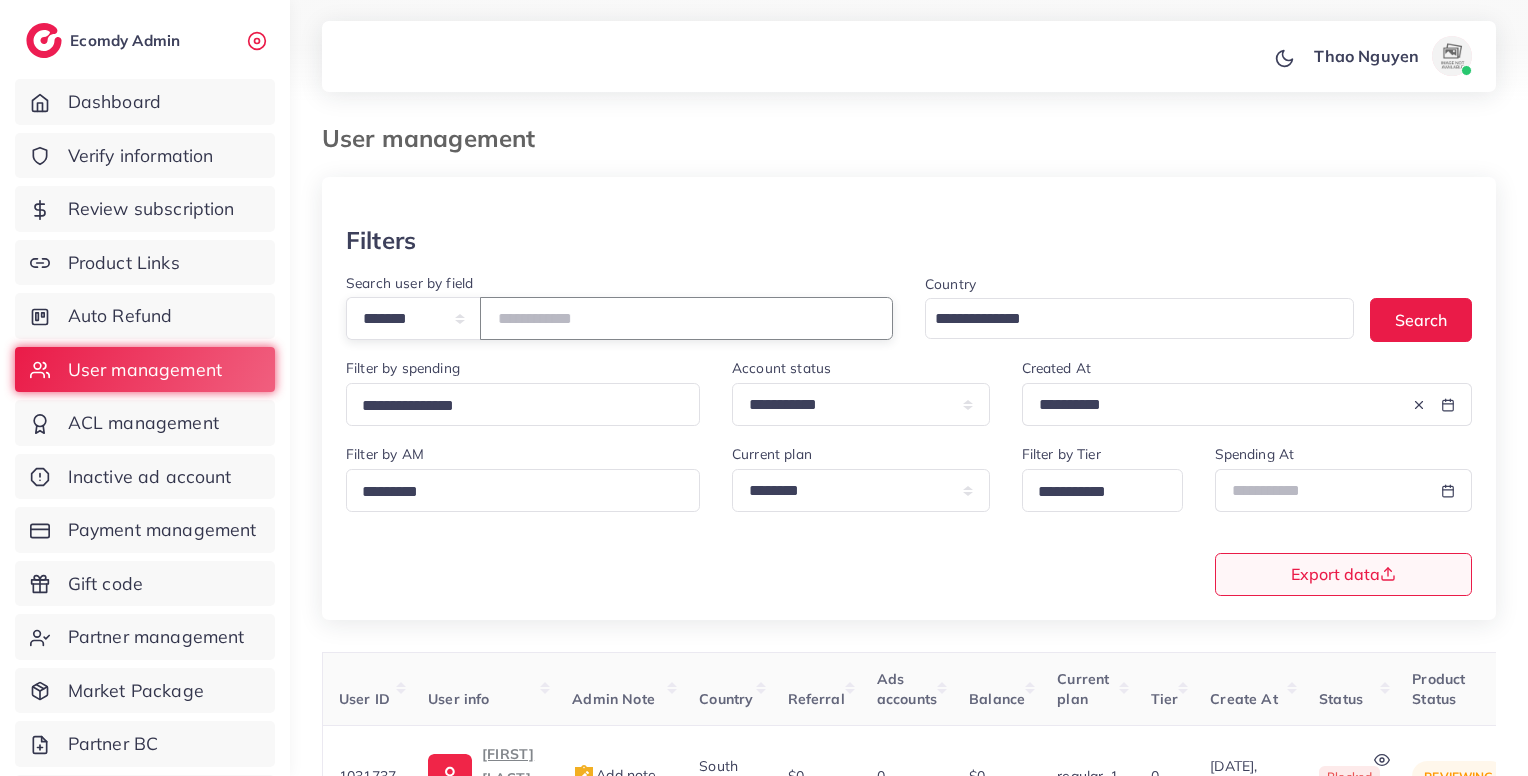 paste on "*******" 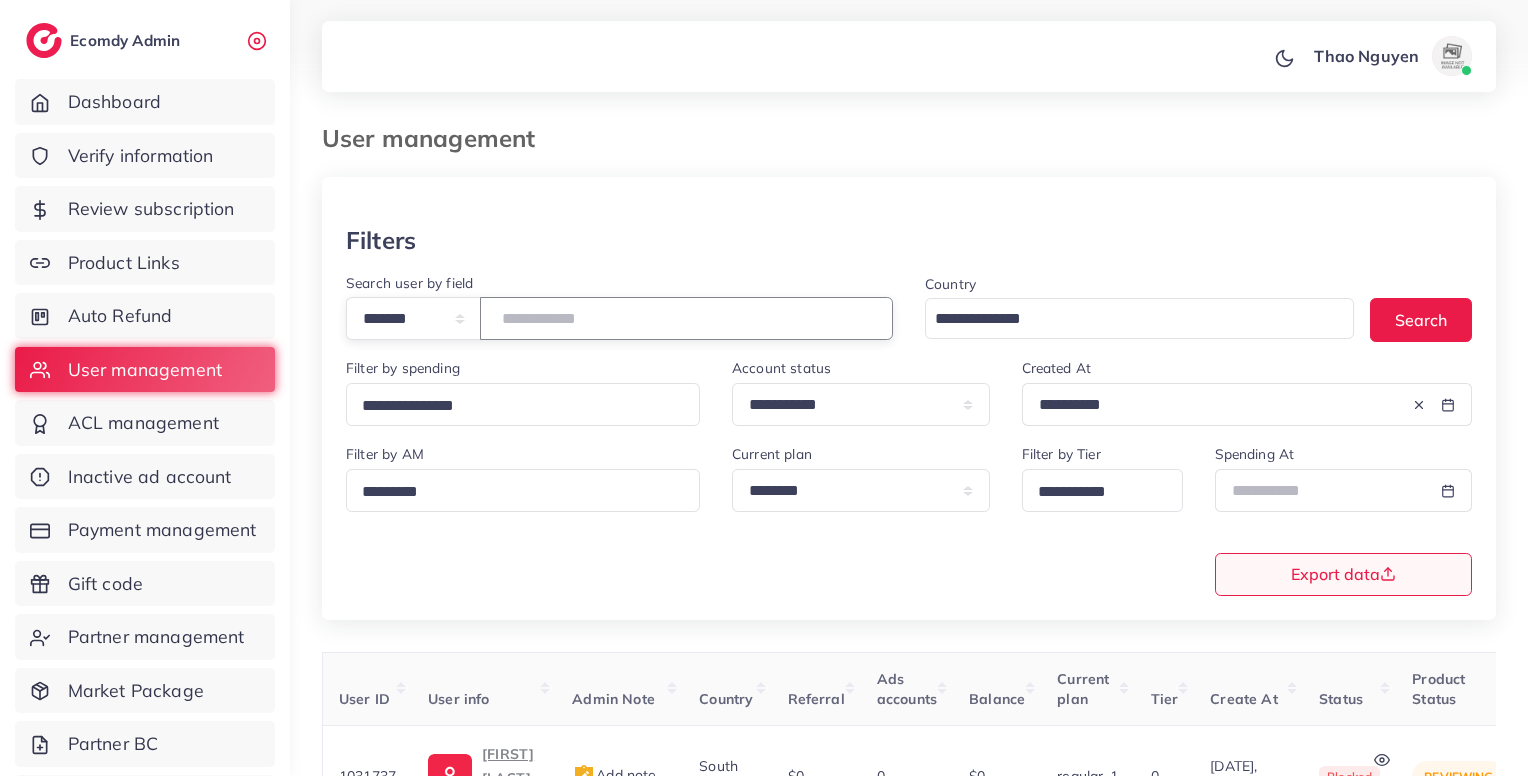 click on "*******" at bounding box center (686, 318) 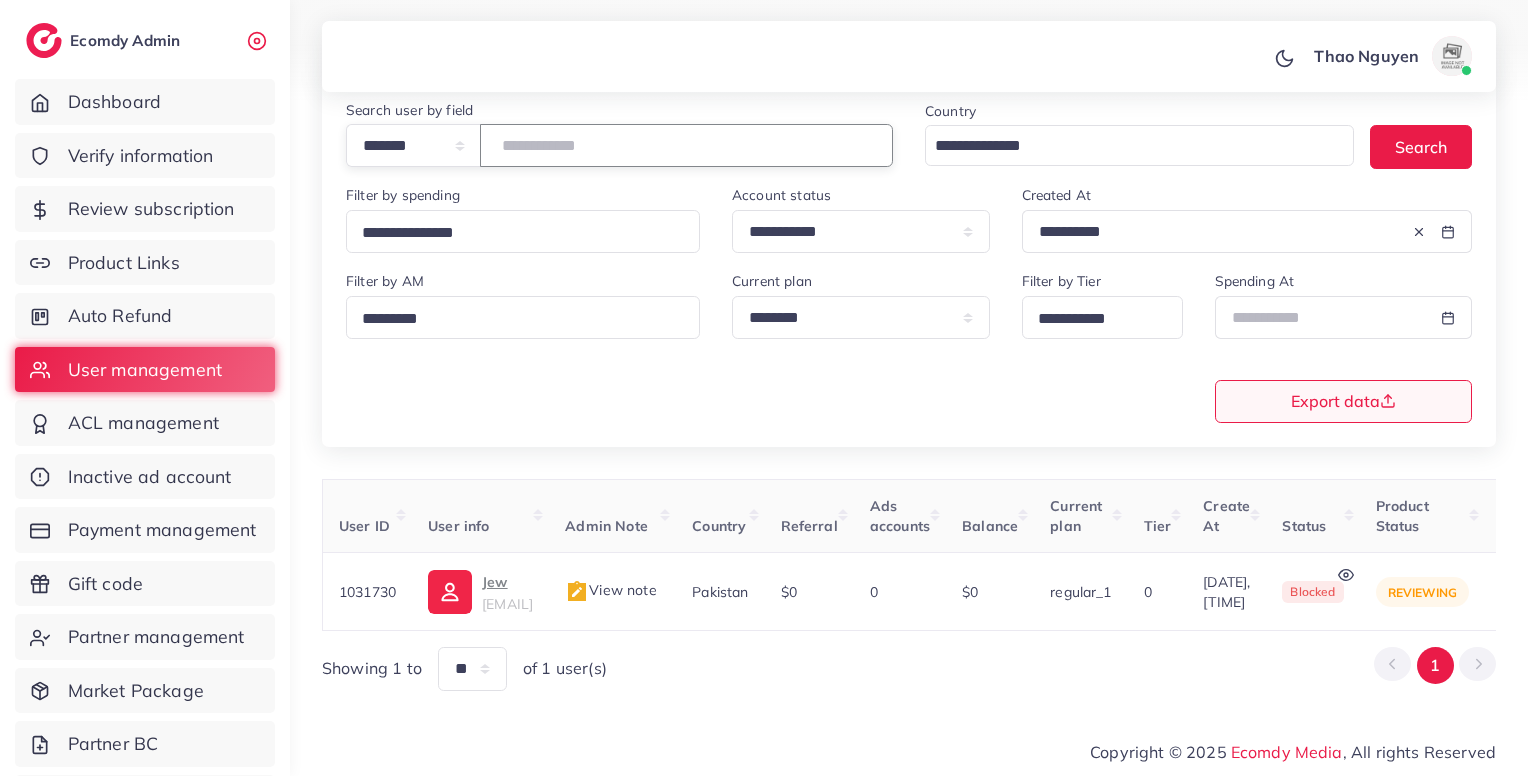 scroll, scrollTop: 183, scrollLeft: 0, axis: vertical 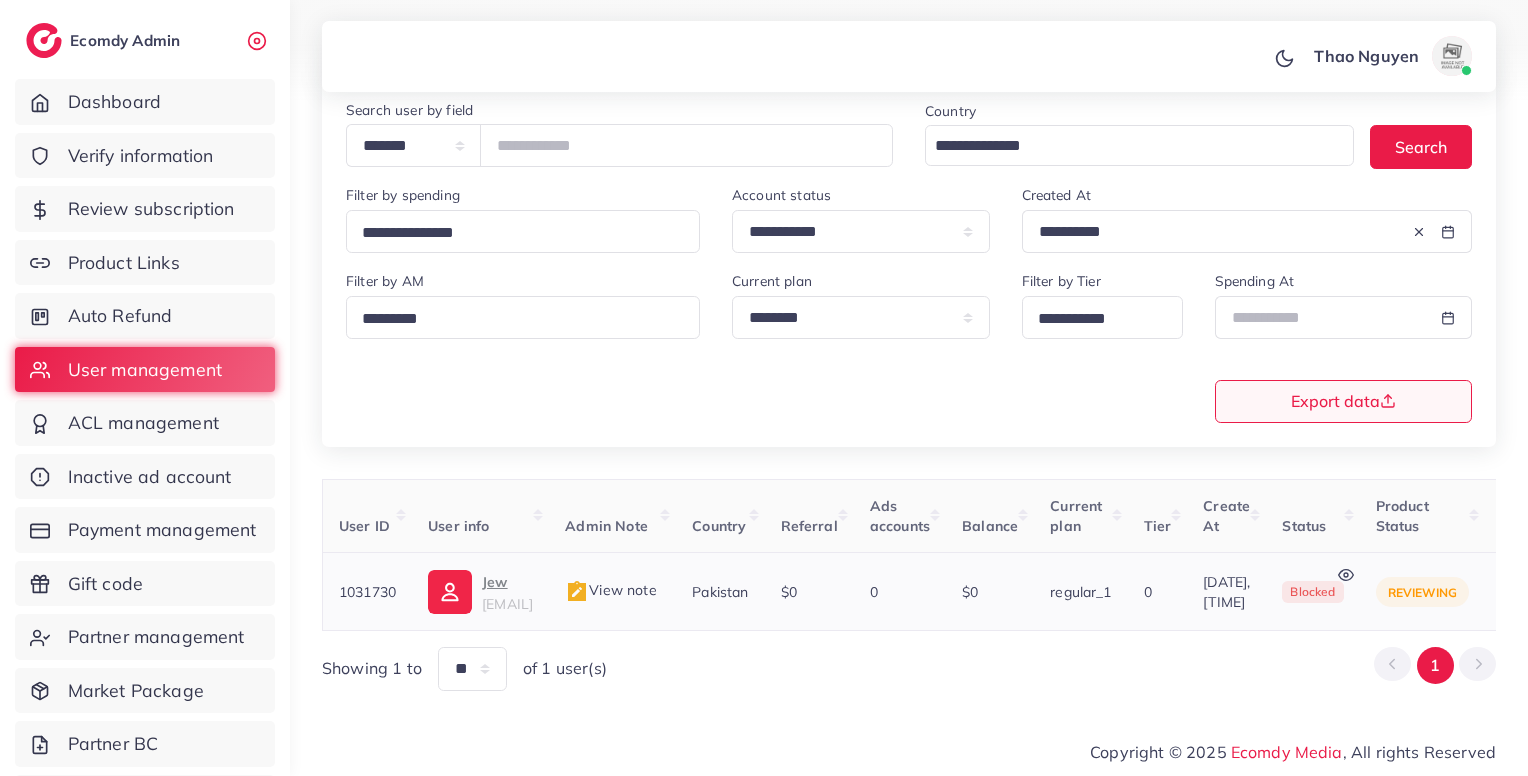 click on "Jew" at bounding box center (507, 582) 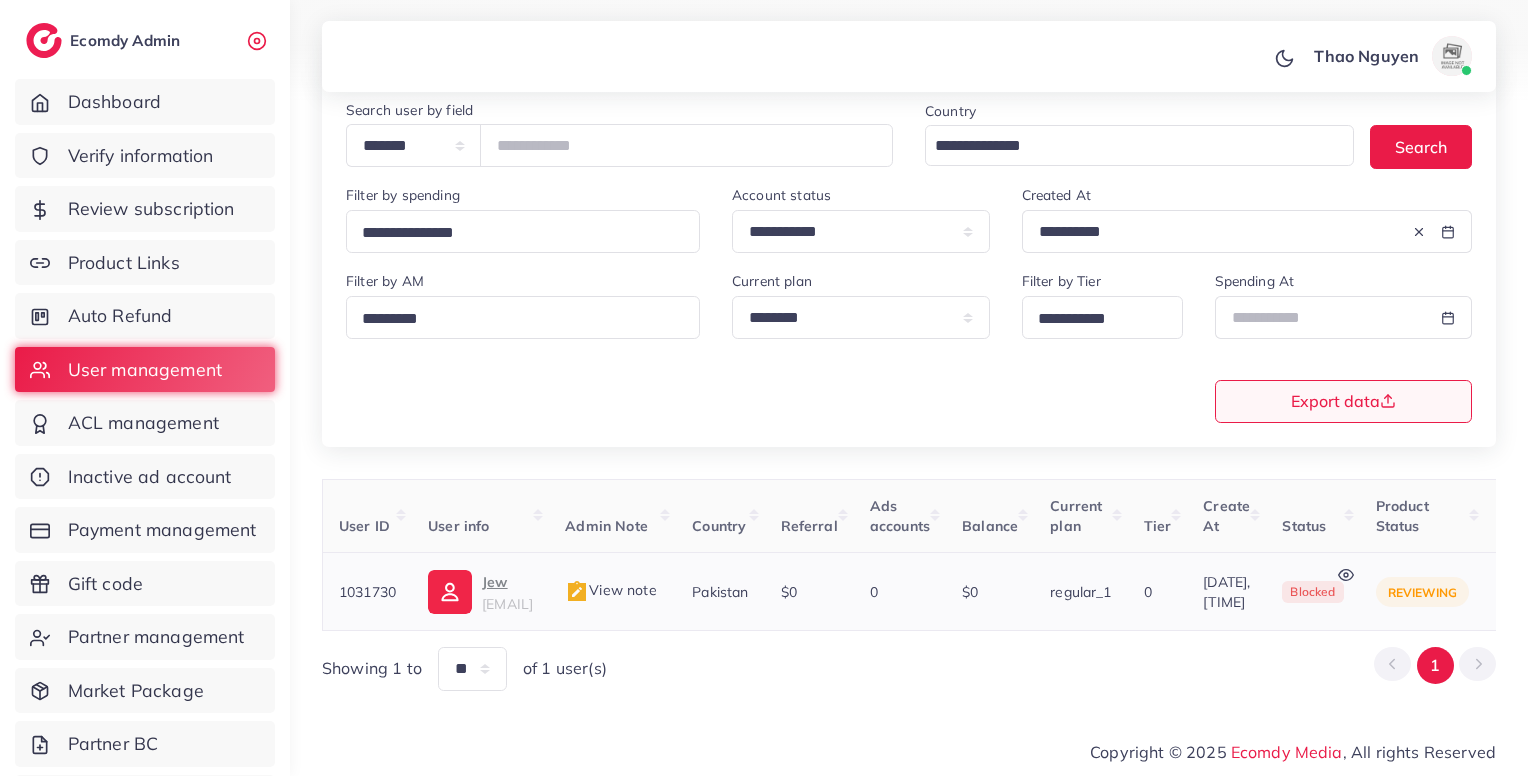 click on "View note" at bounding box center [610, 590] 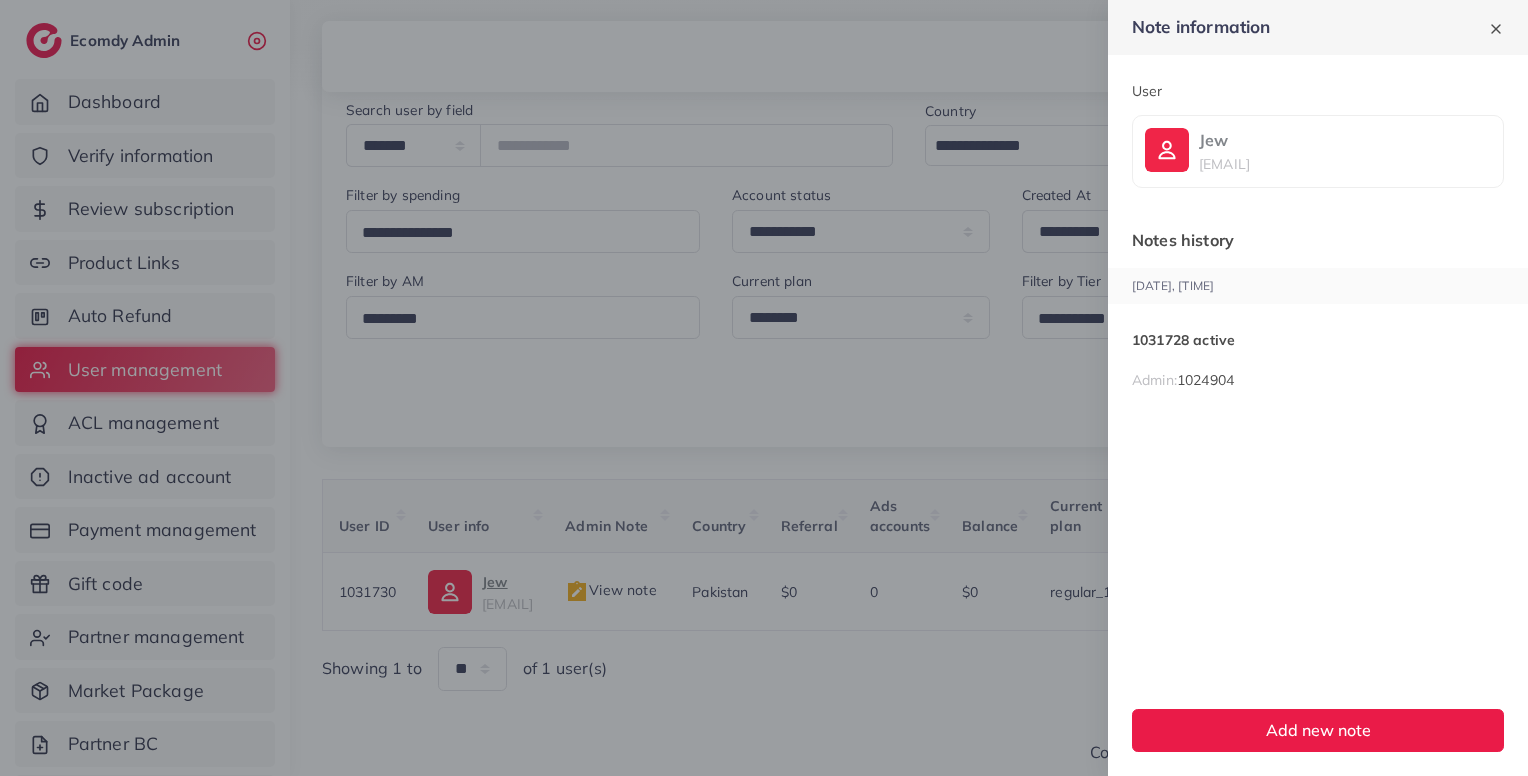 click at bounding box center (764, 388) 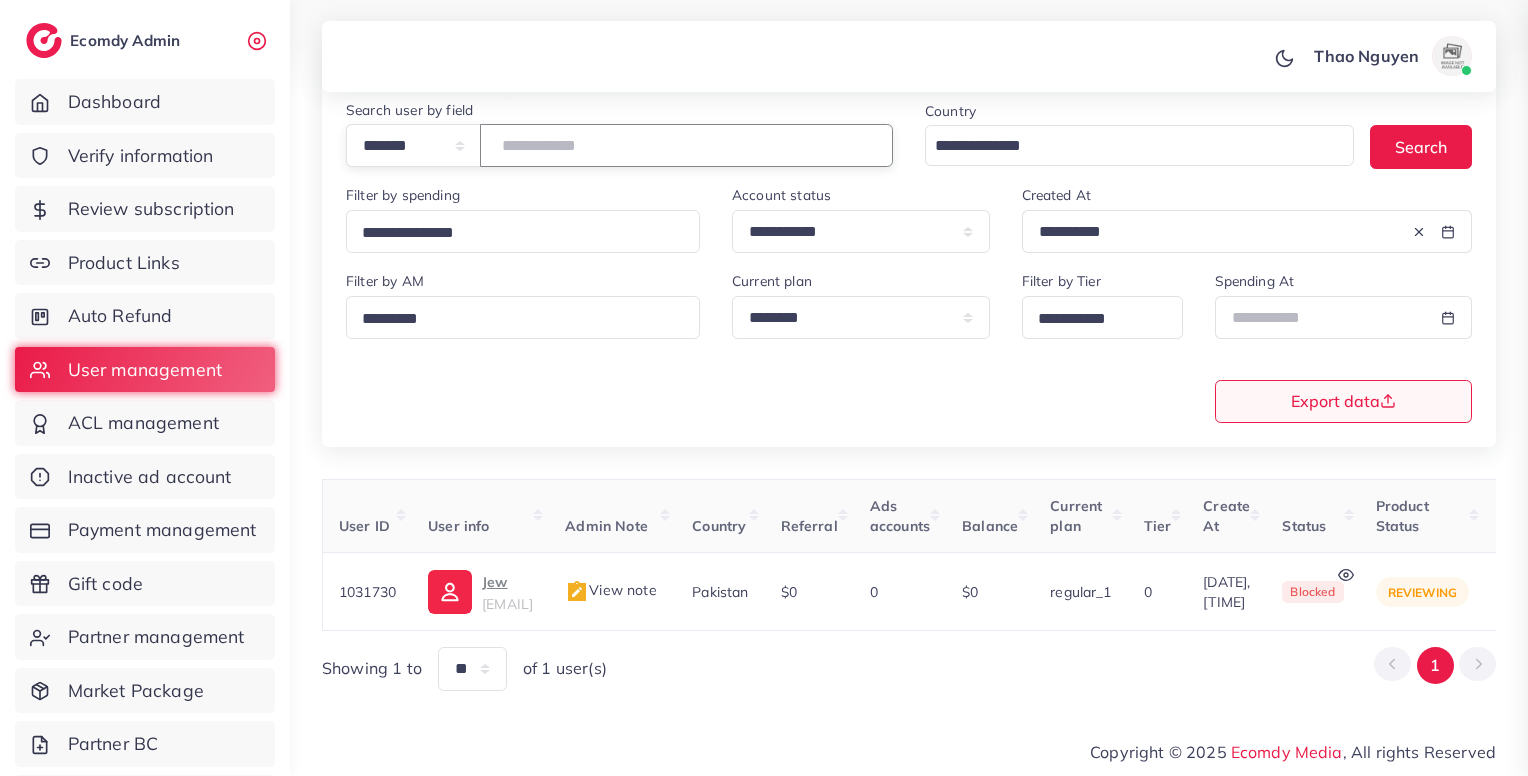 click on "*******" at bounding box center [686, 145] 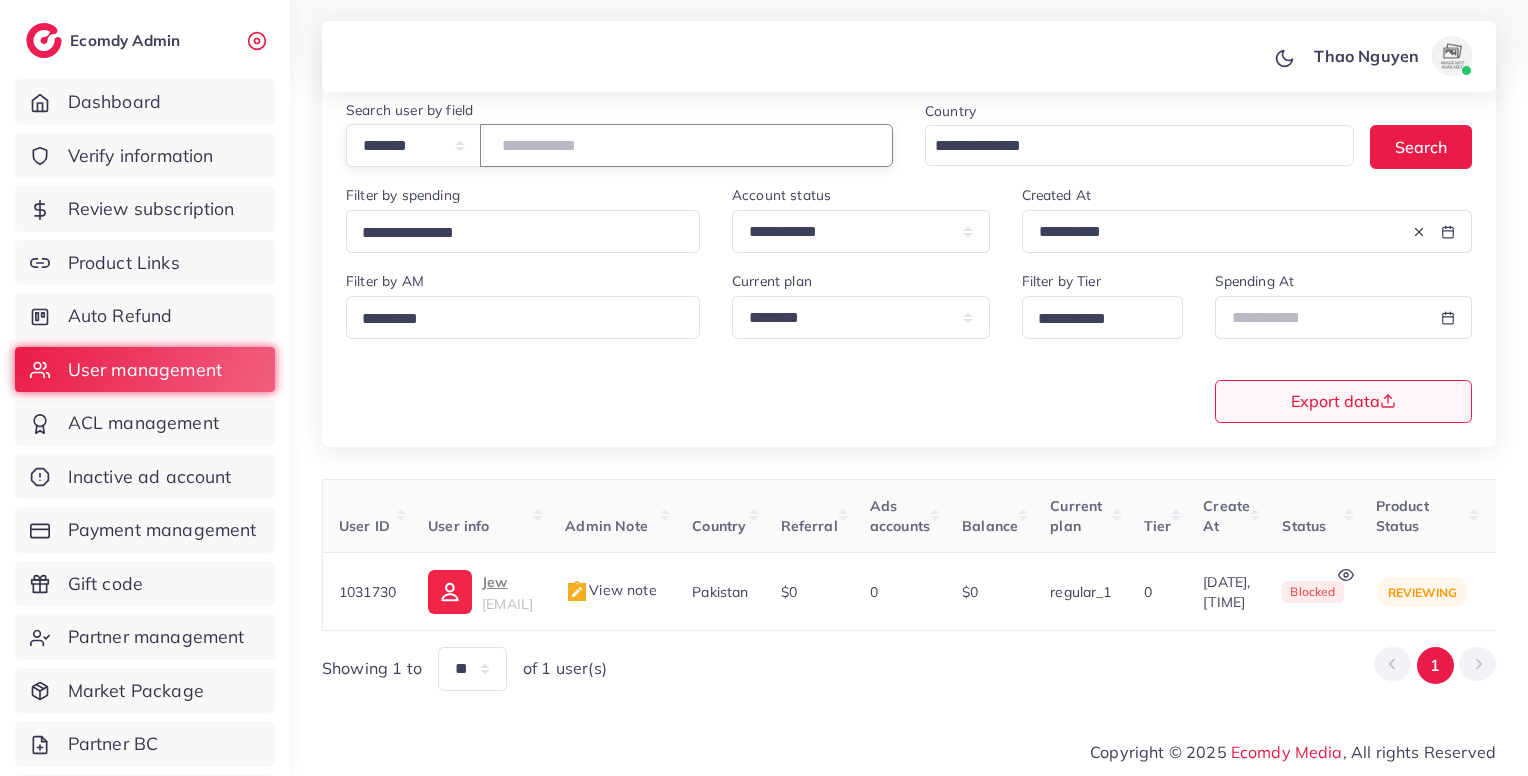 click on "*******" at bounding box center [686, 145] 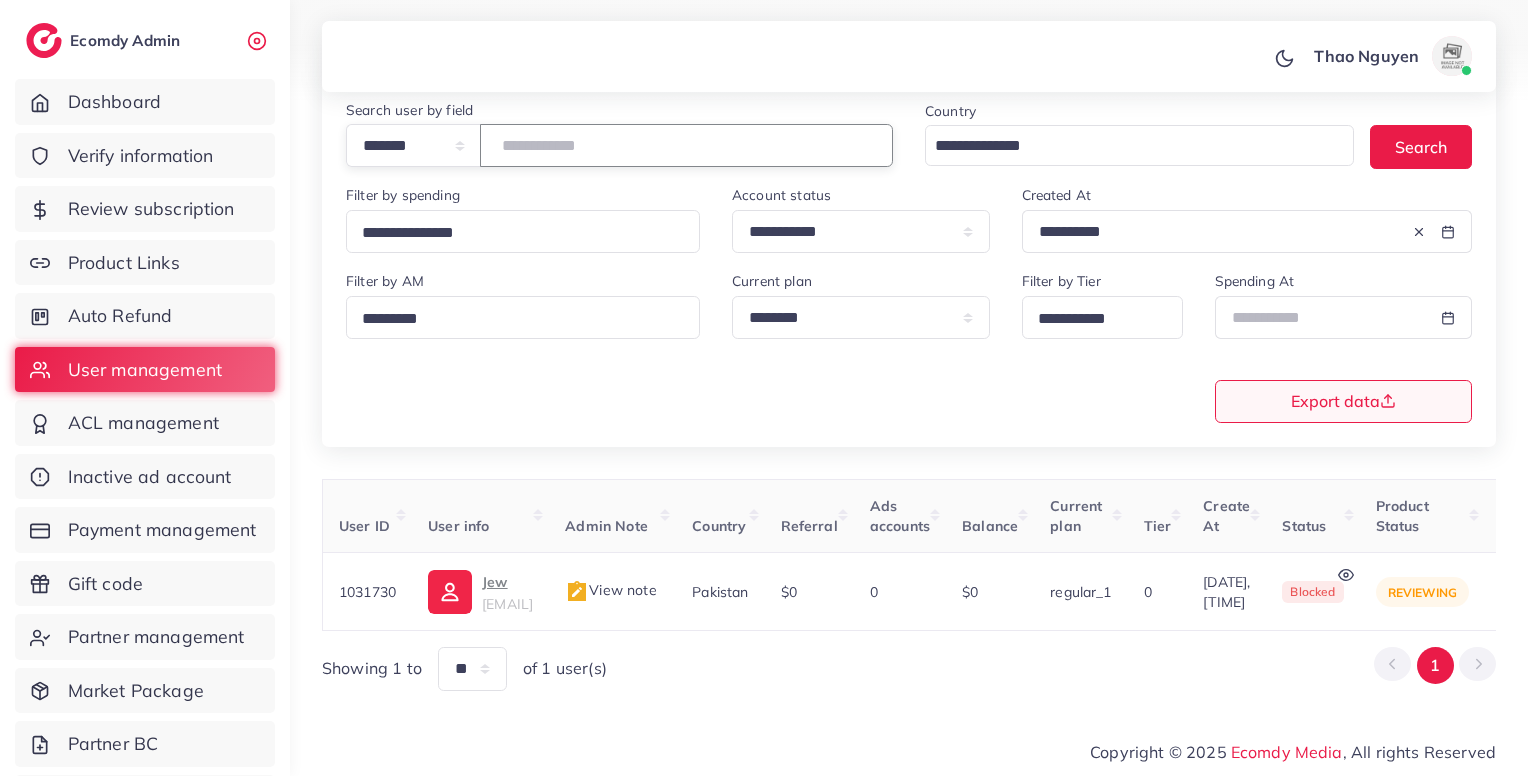 type on "*******" 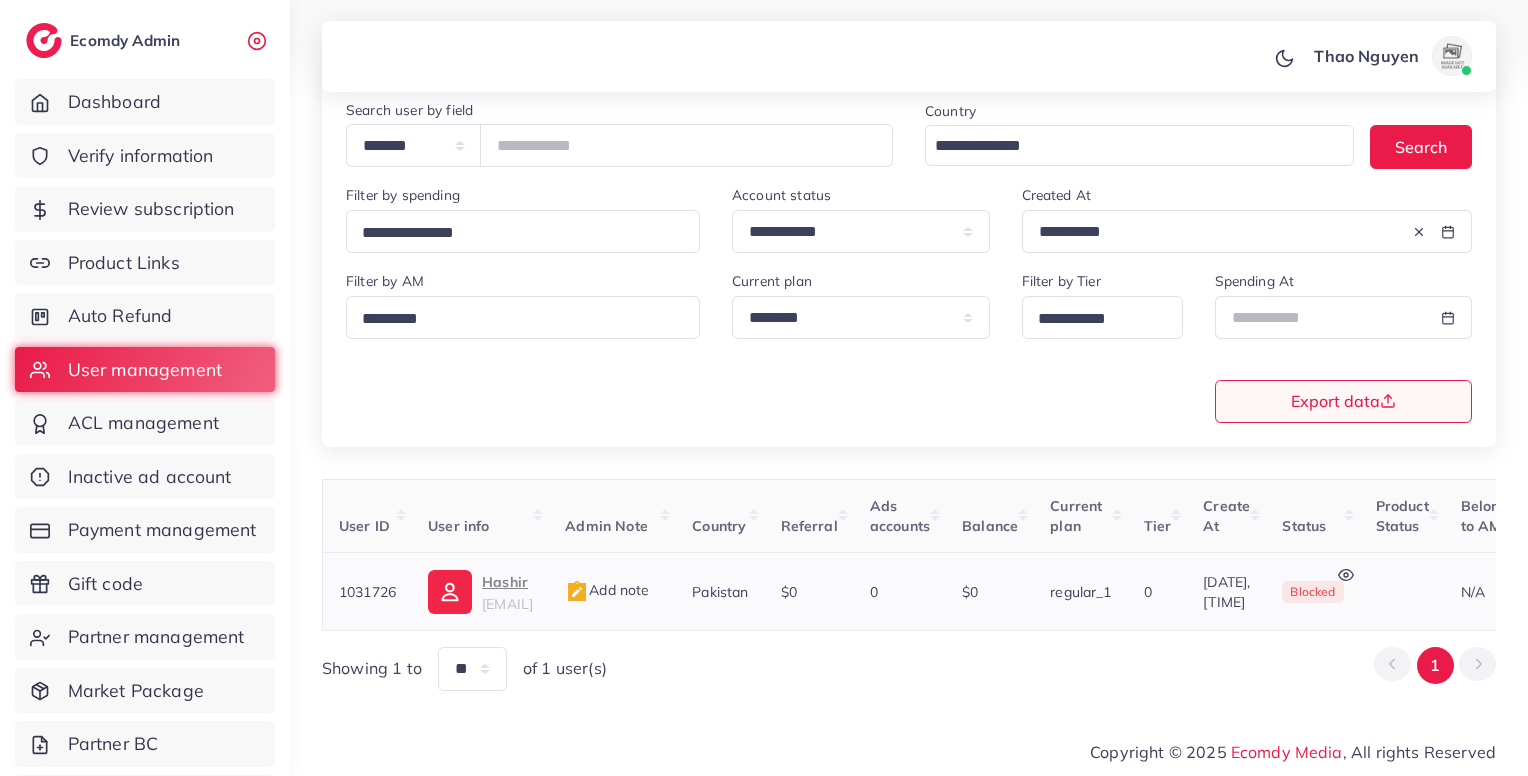 click on "rolando001144@gmail.com" at bounding box center [507, 604] 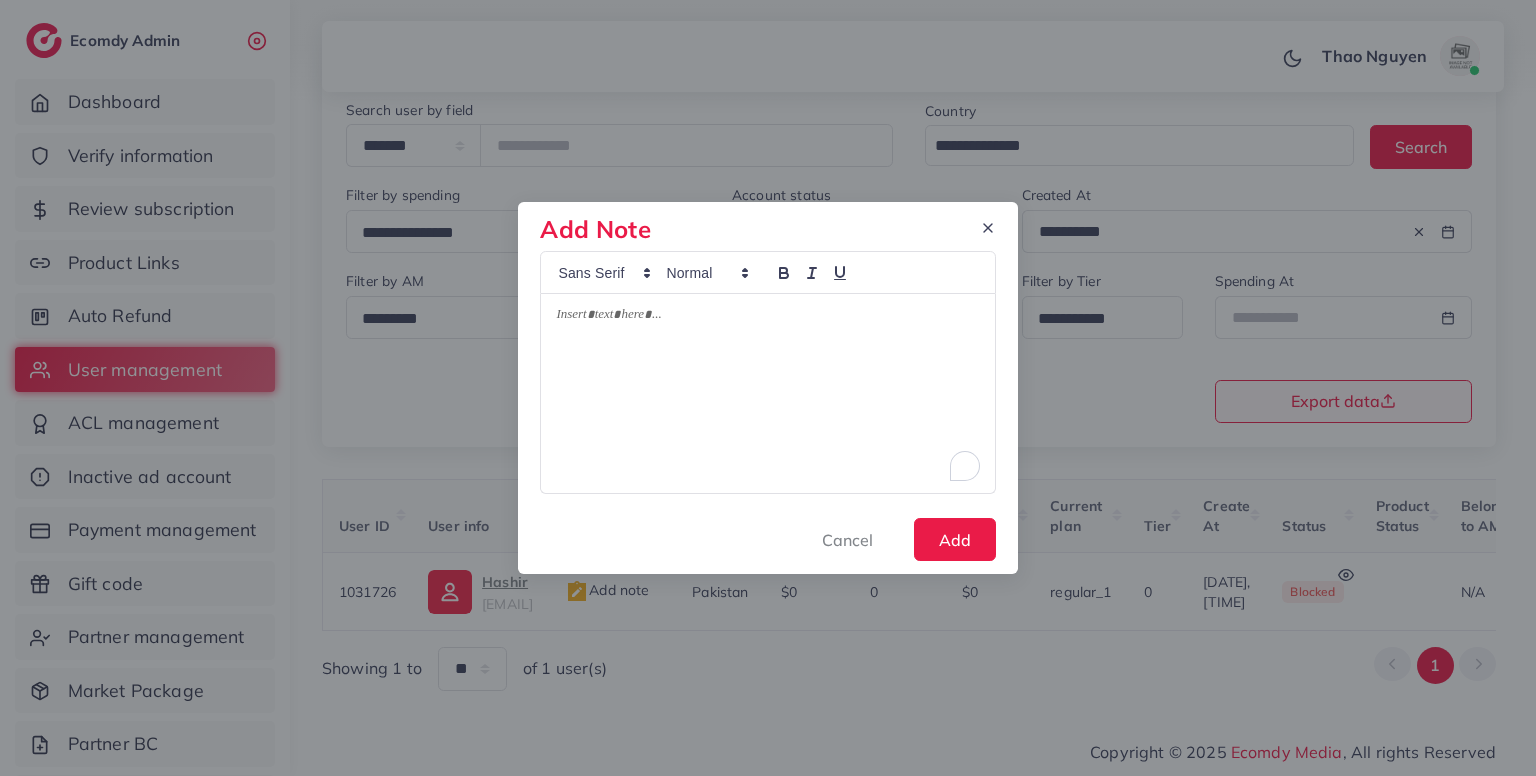 click at bounding box center (767, 318) 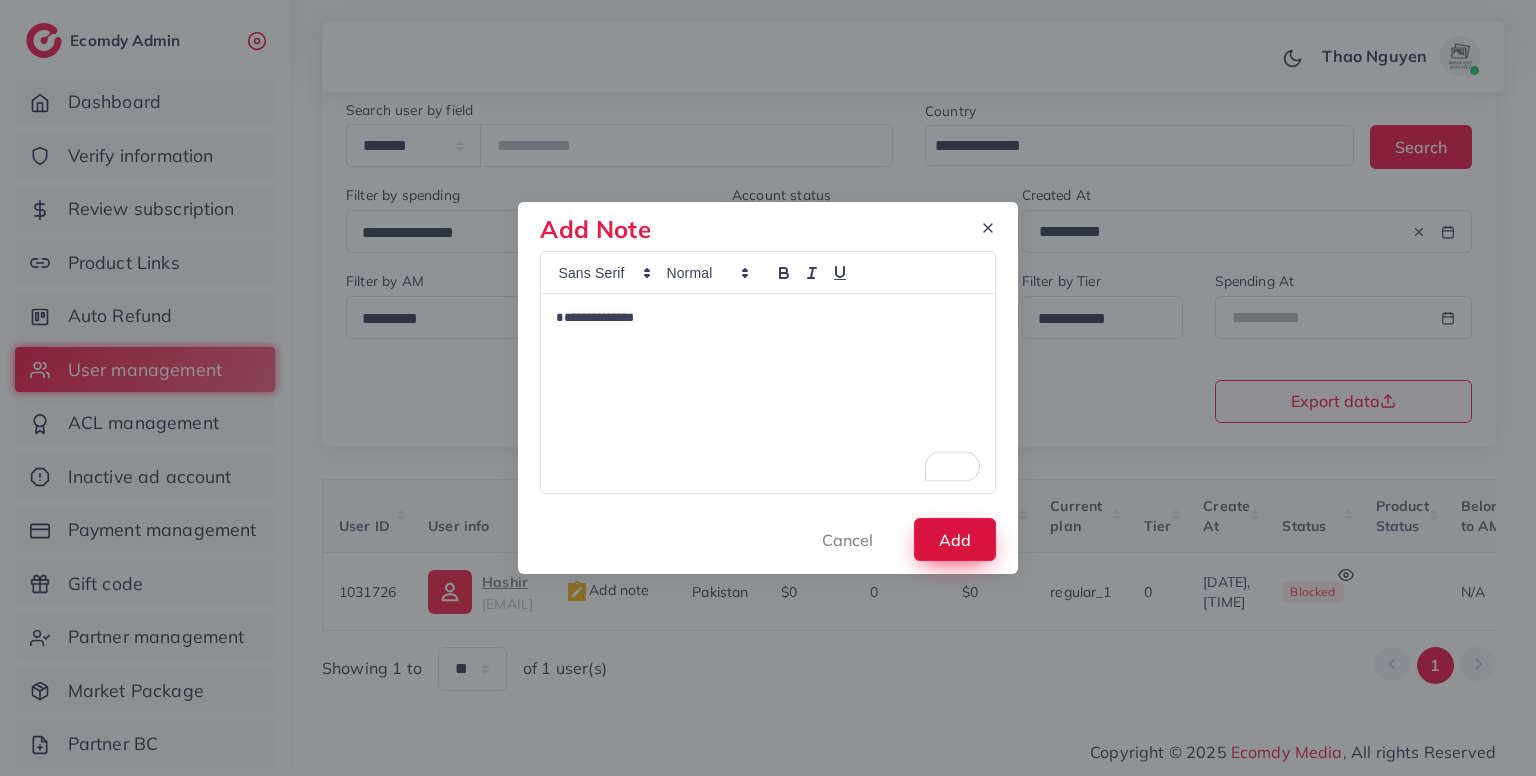 click on "Add" at bounding box center [955, 539] 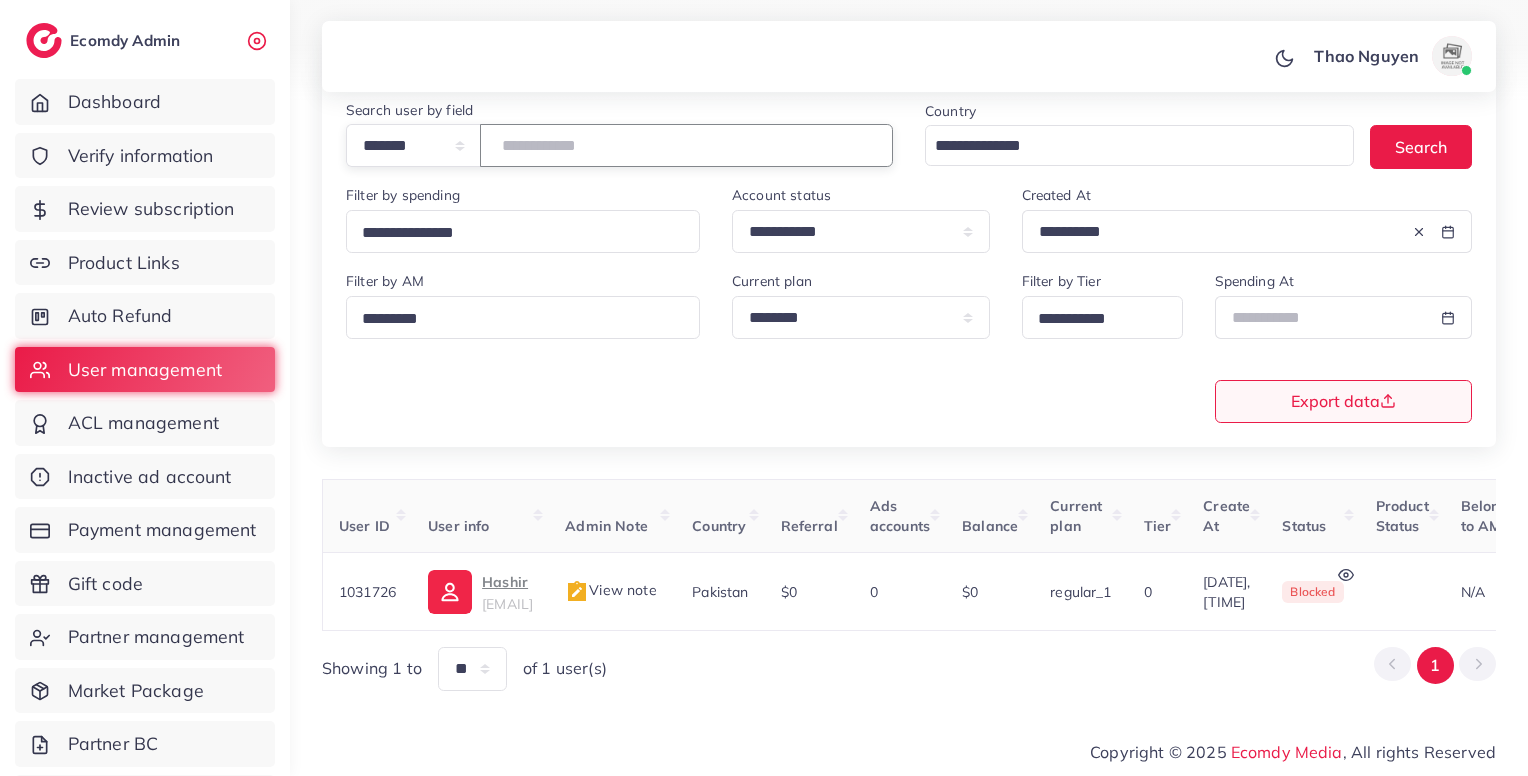 click on "*******" at bounding box center [686, 145] 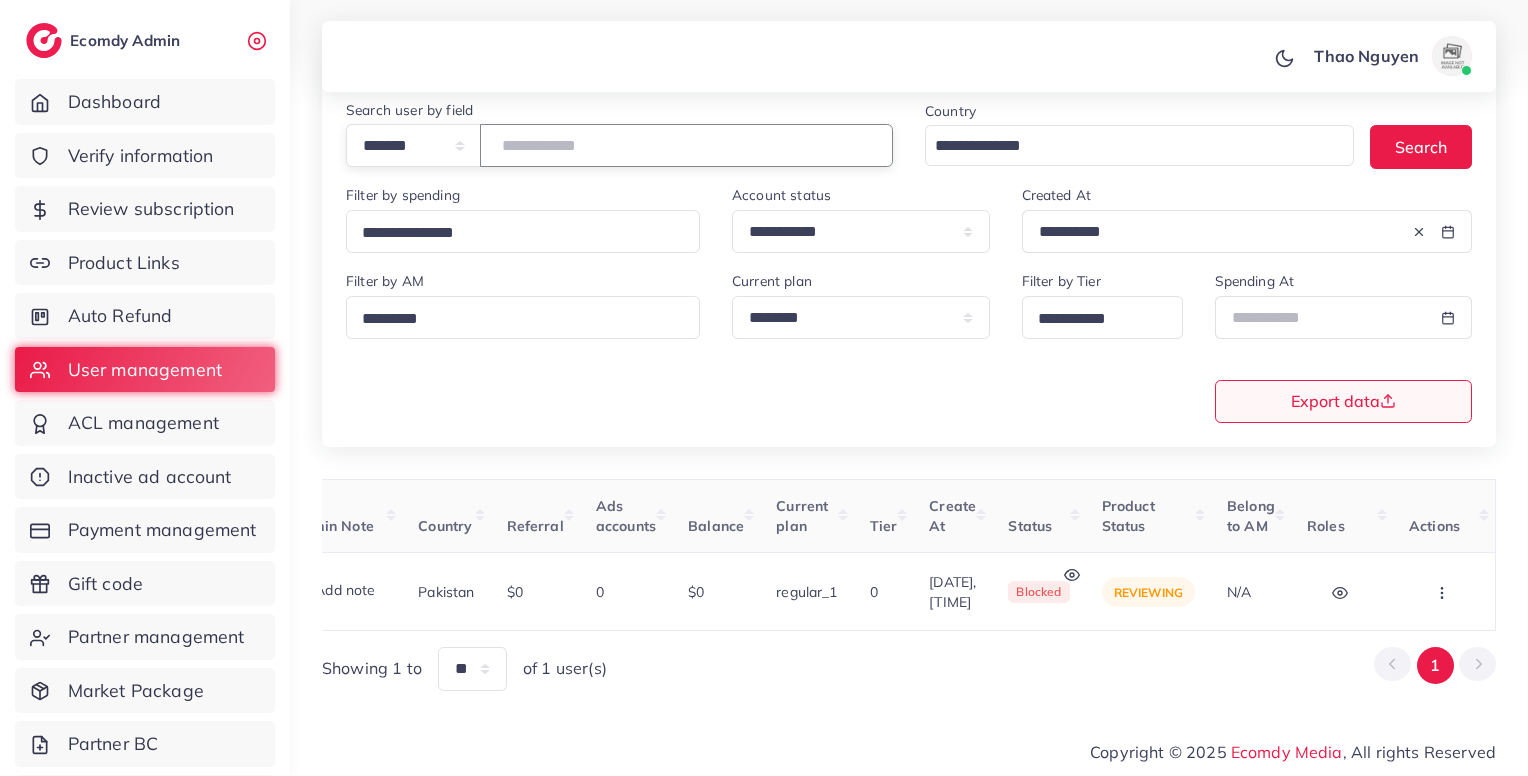 scroll, scrollTop: 0, scrollLeft: 0, axis: both 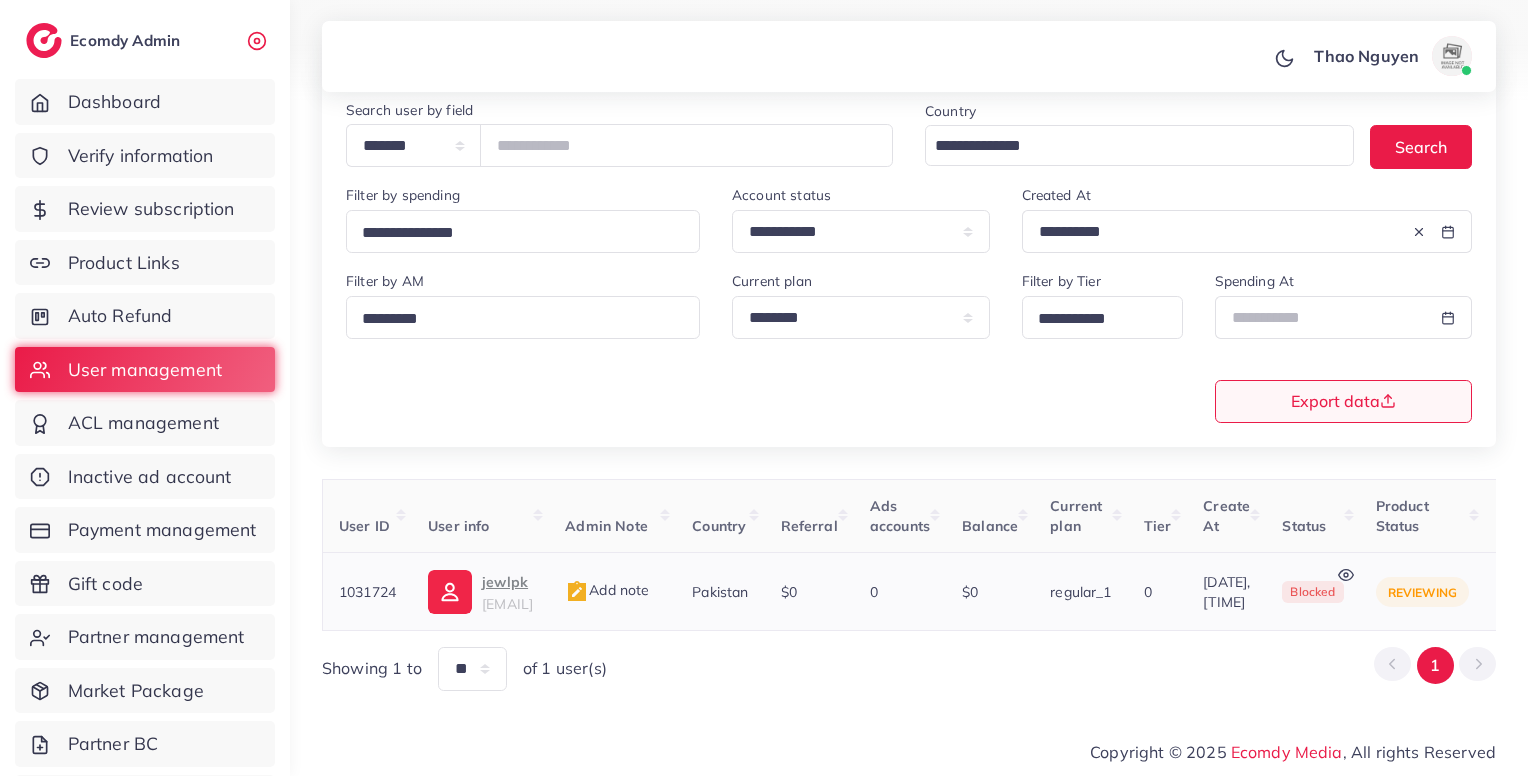 click on "jewlpk537@gmail.com" at bounding box center (507, 604) 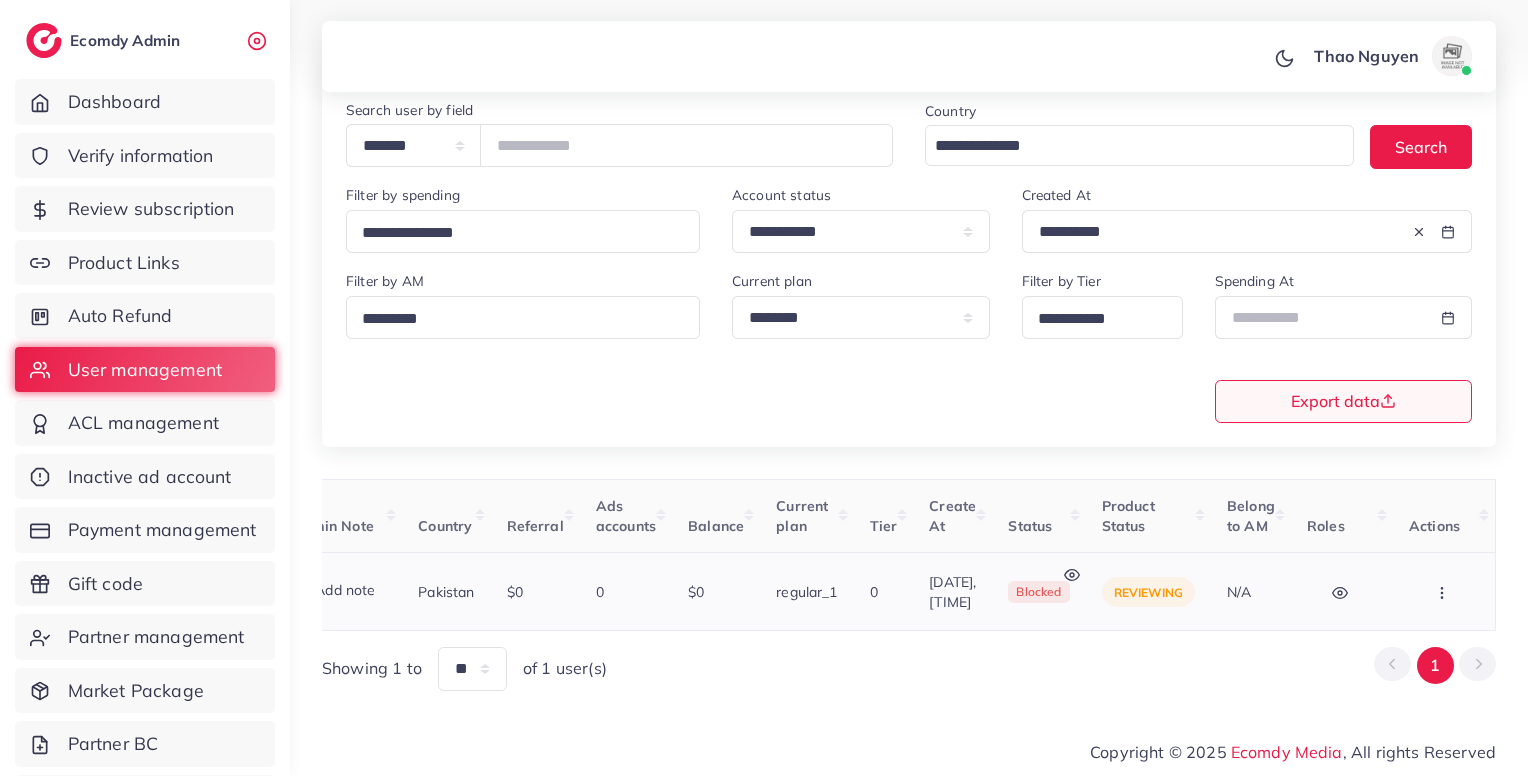 scroll, scrollTop: 0, scrollLeft: 375, axis: horizontal 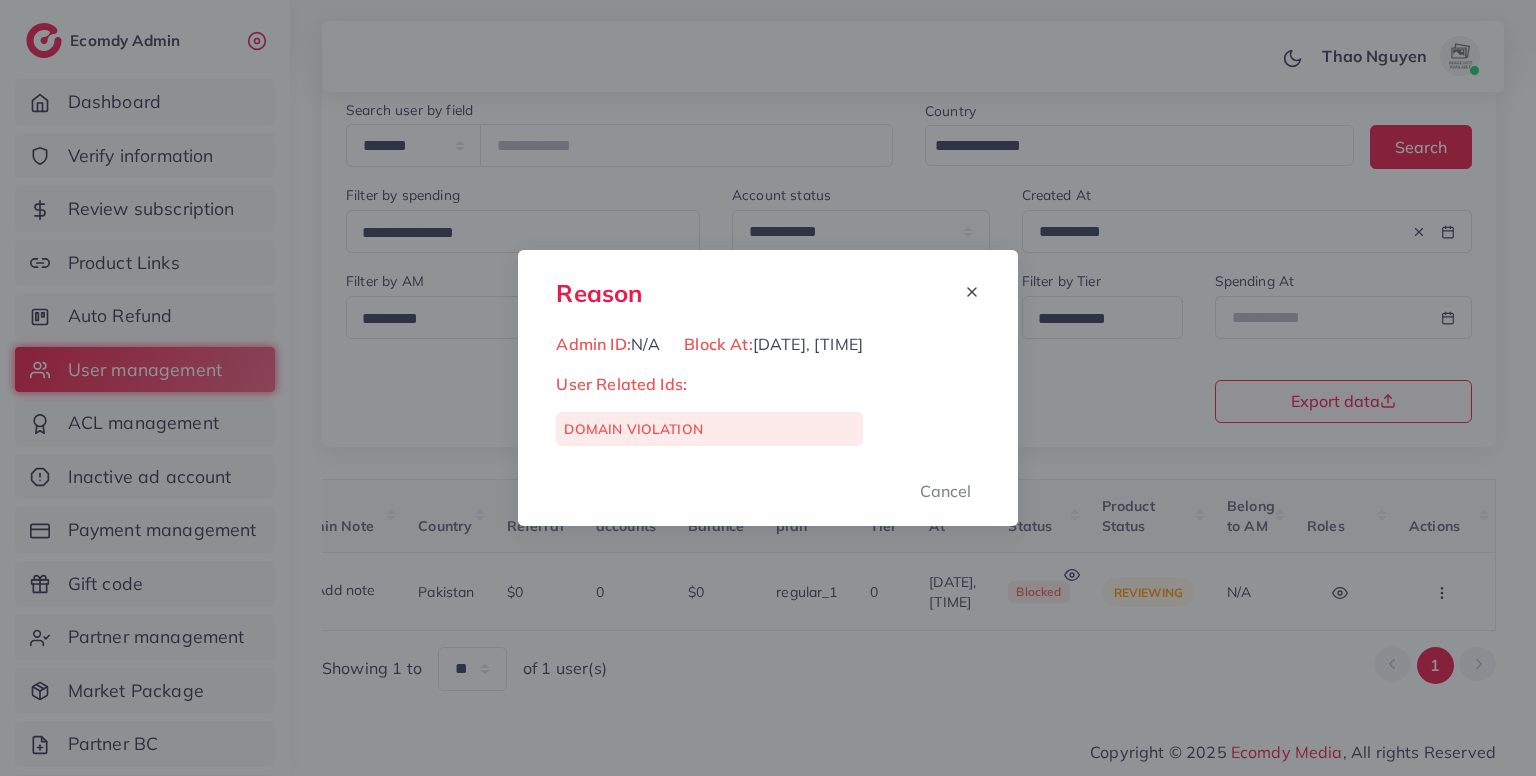 click on "Reason  Admin ID:  N/A  Block At:  08/08/2025, 16:36:47  User Related Ids:     DOMAIN VIOLATION   Cancel" at bounding box center (768, 388) 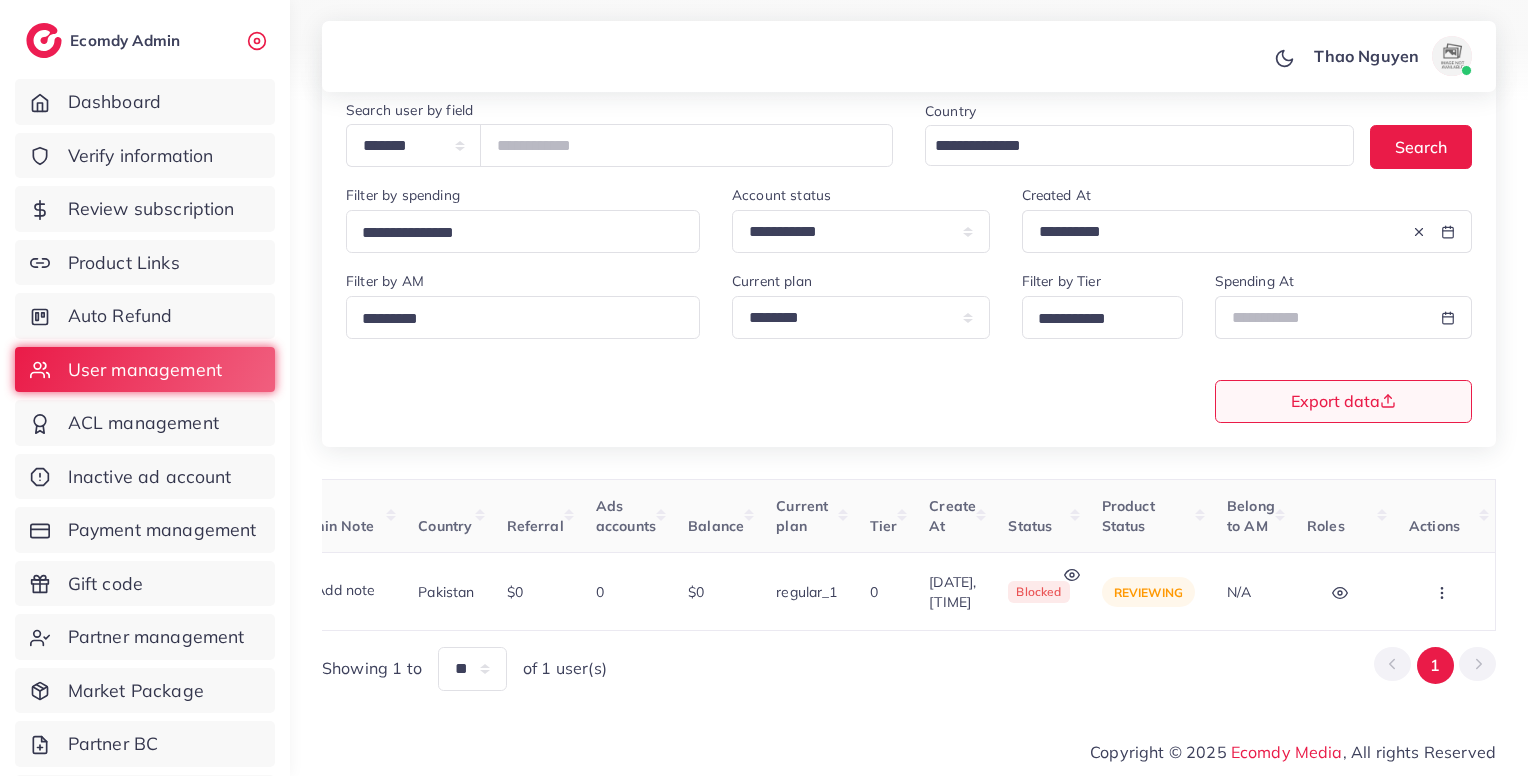 scroll, scrollTop: 0, scrollLeft: 0, axis: both 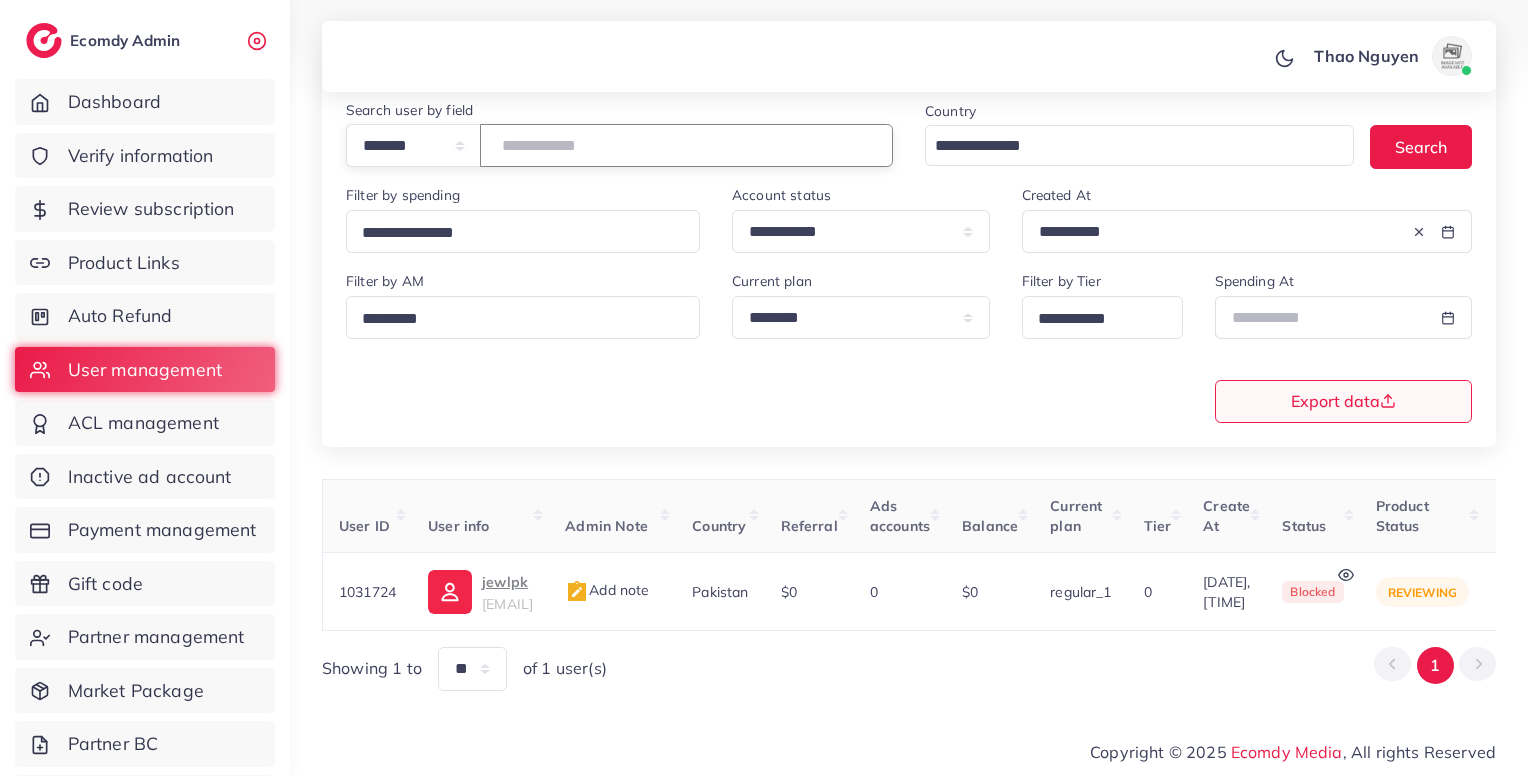 click on "*******" at bounding box center [686, 145] 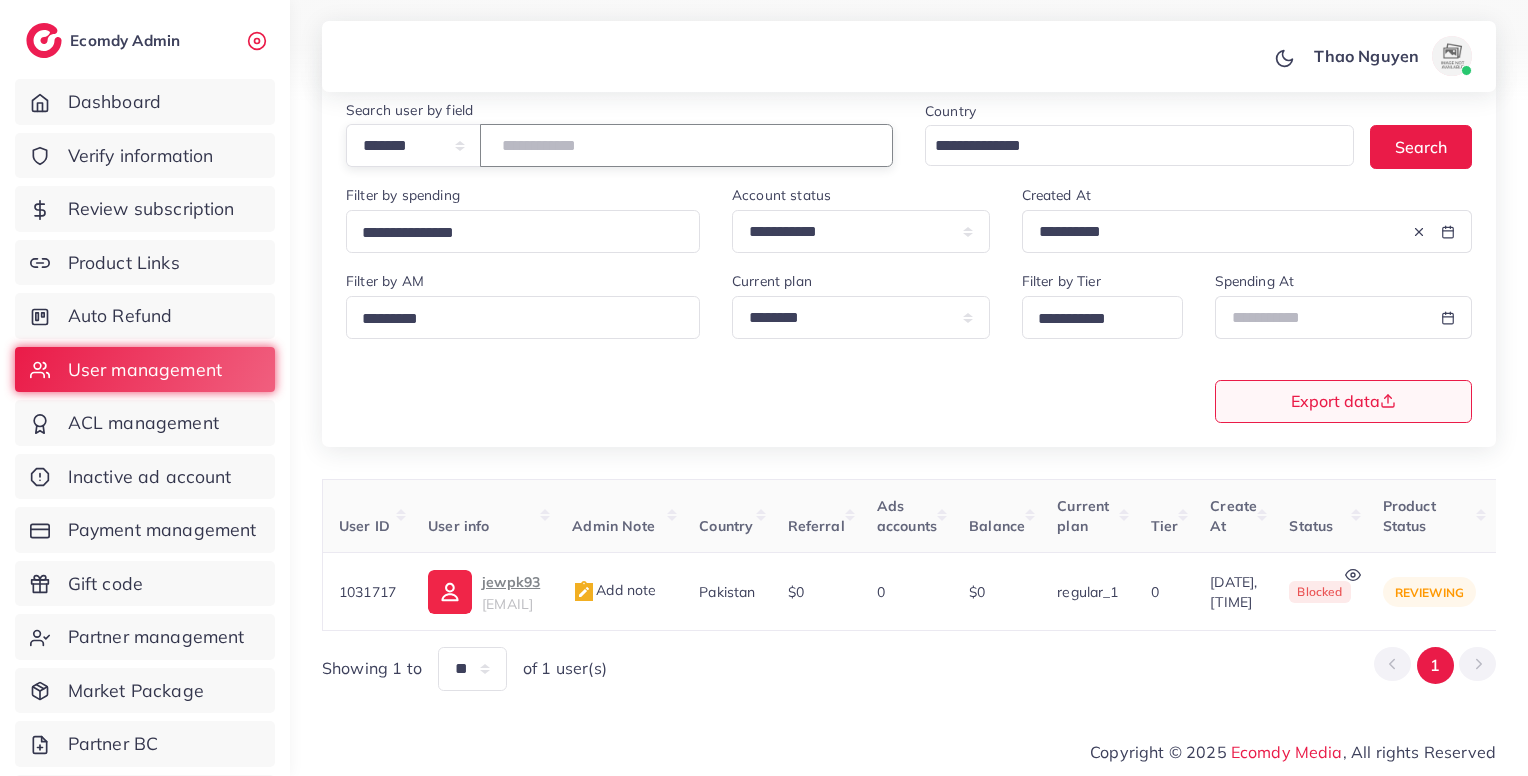 click on "*******" at bounding box center (686, 145) 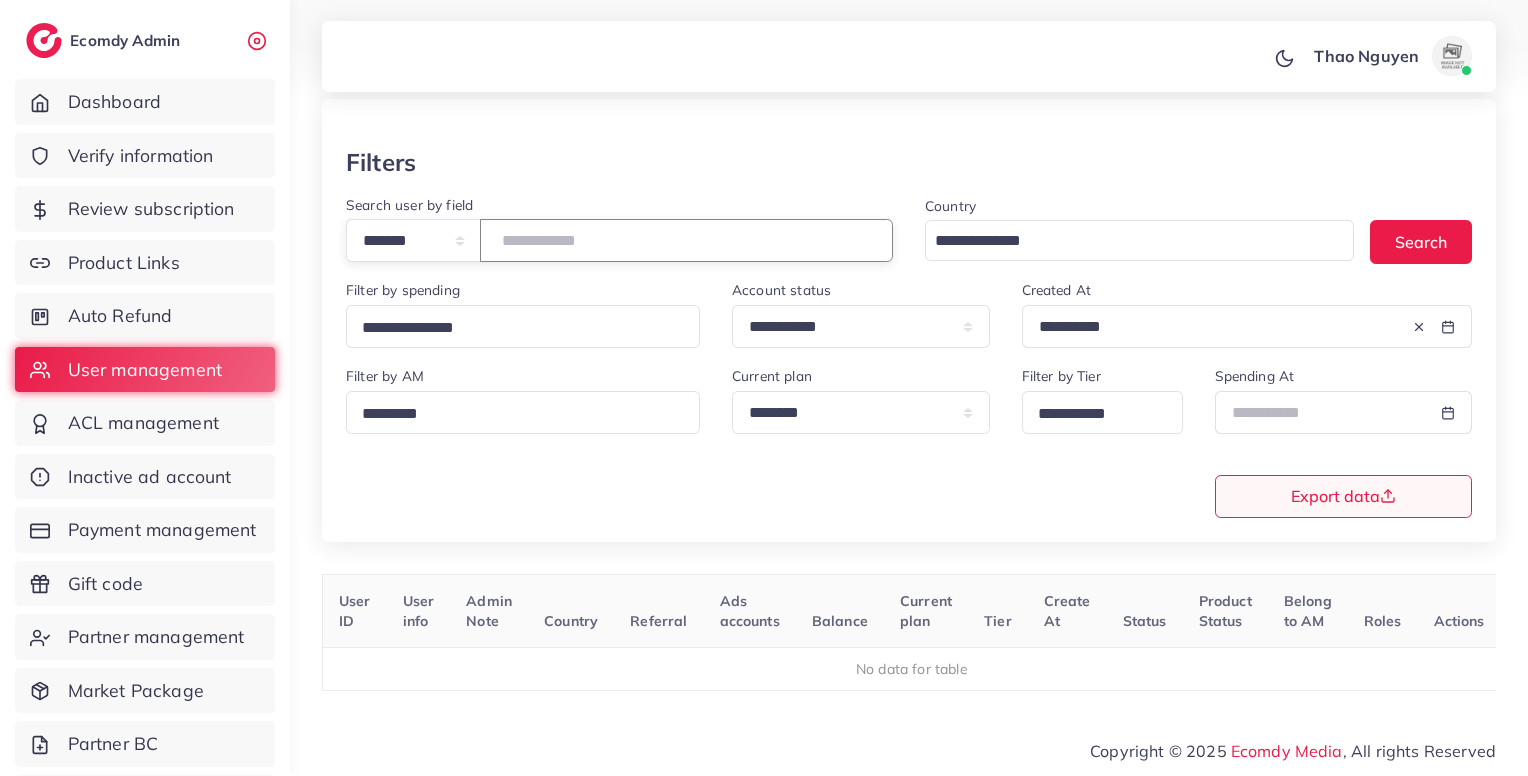 scroll, scrollTop: 80, scrollLeft: 0, axis: vertical 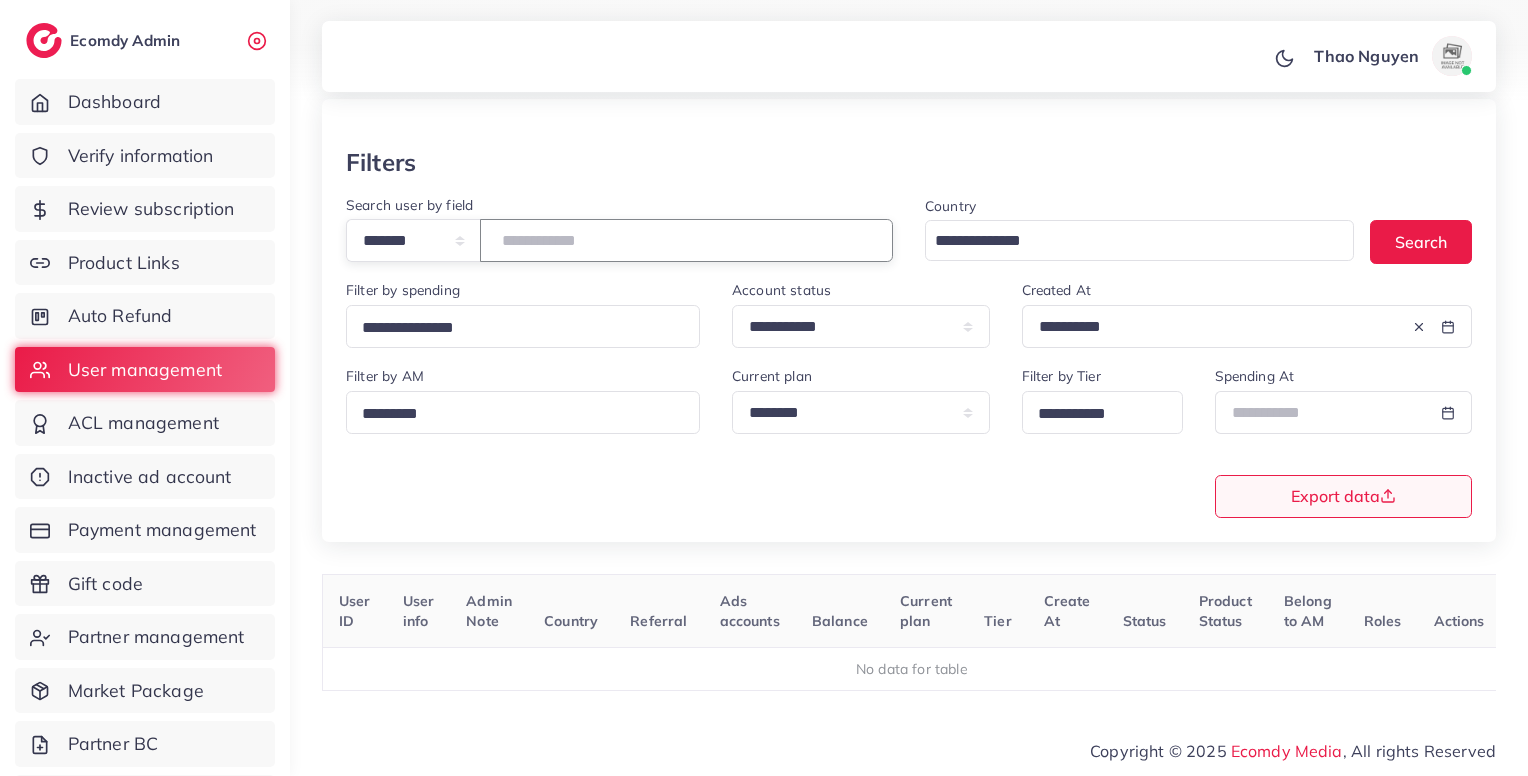 type on "*******" 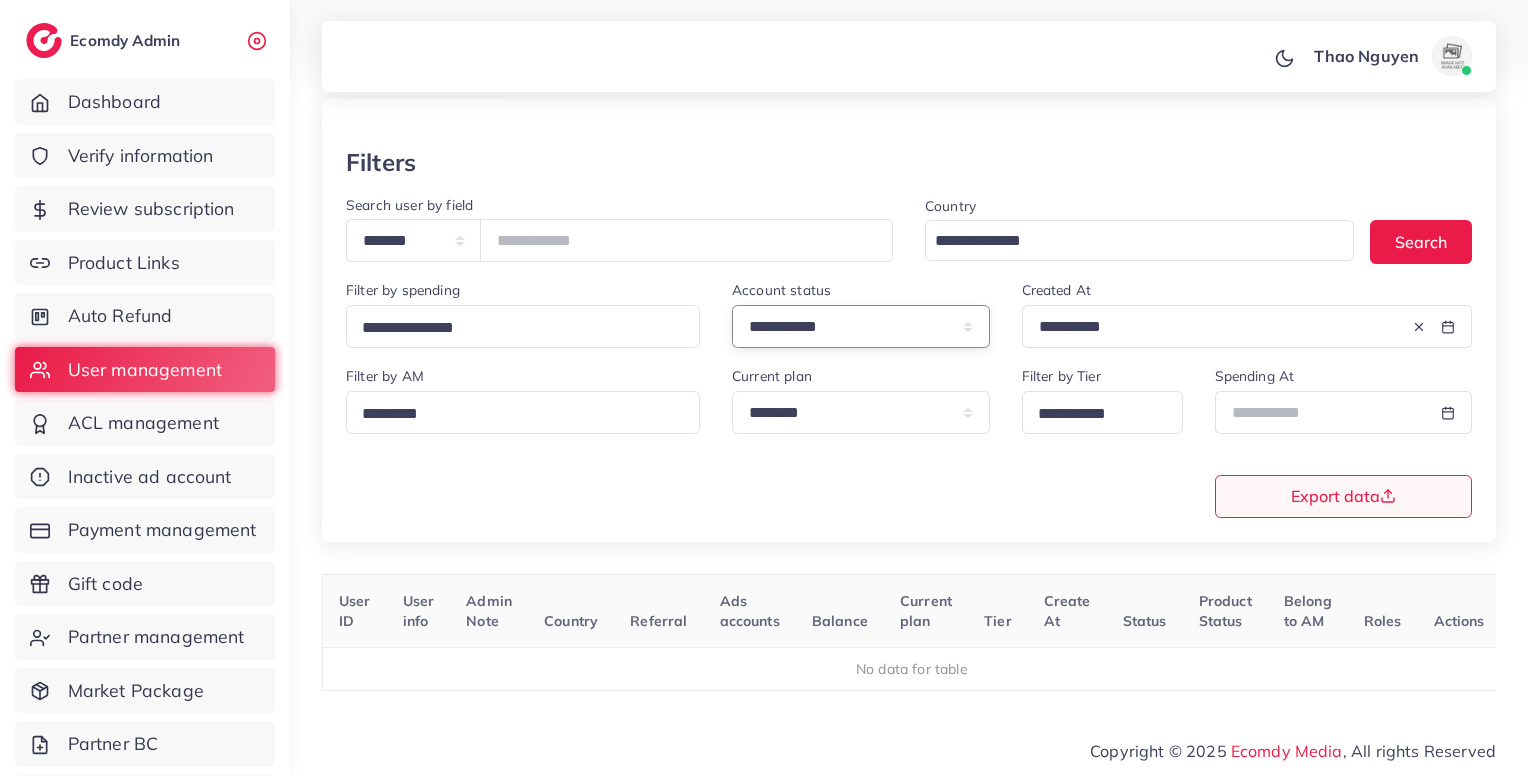 click on "**********" at bounding box center [861, 326] 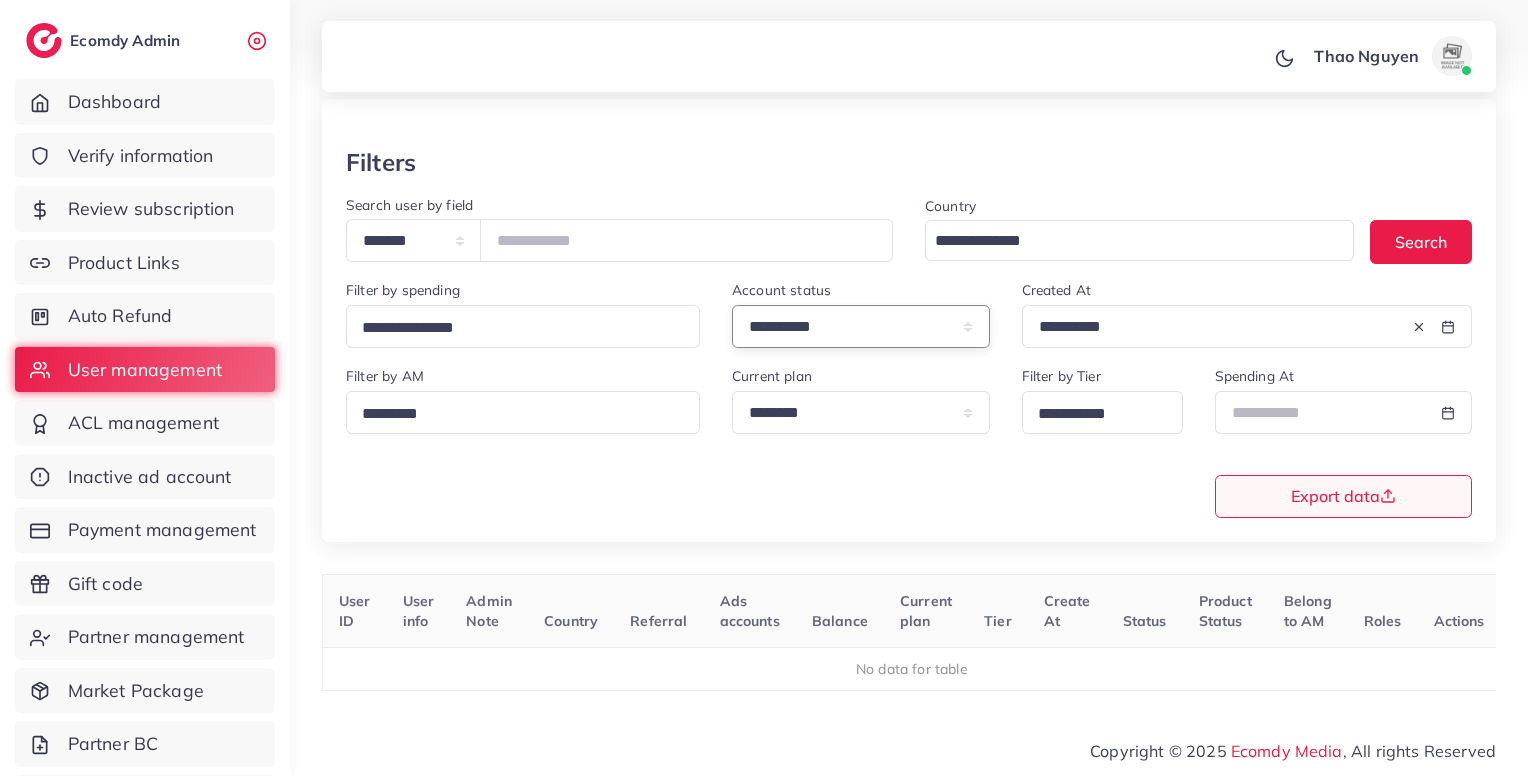 click on "**********" at bounding box center [861, 326] 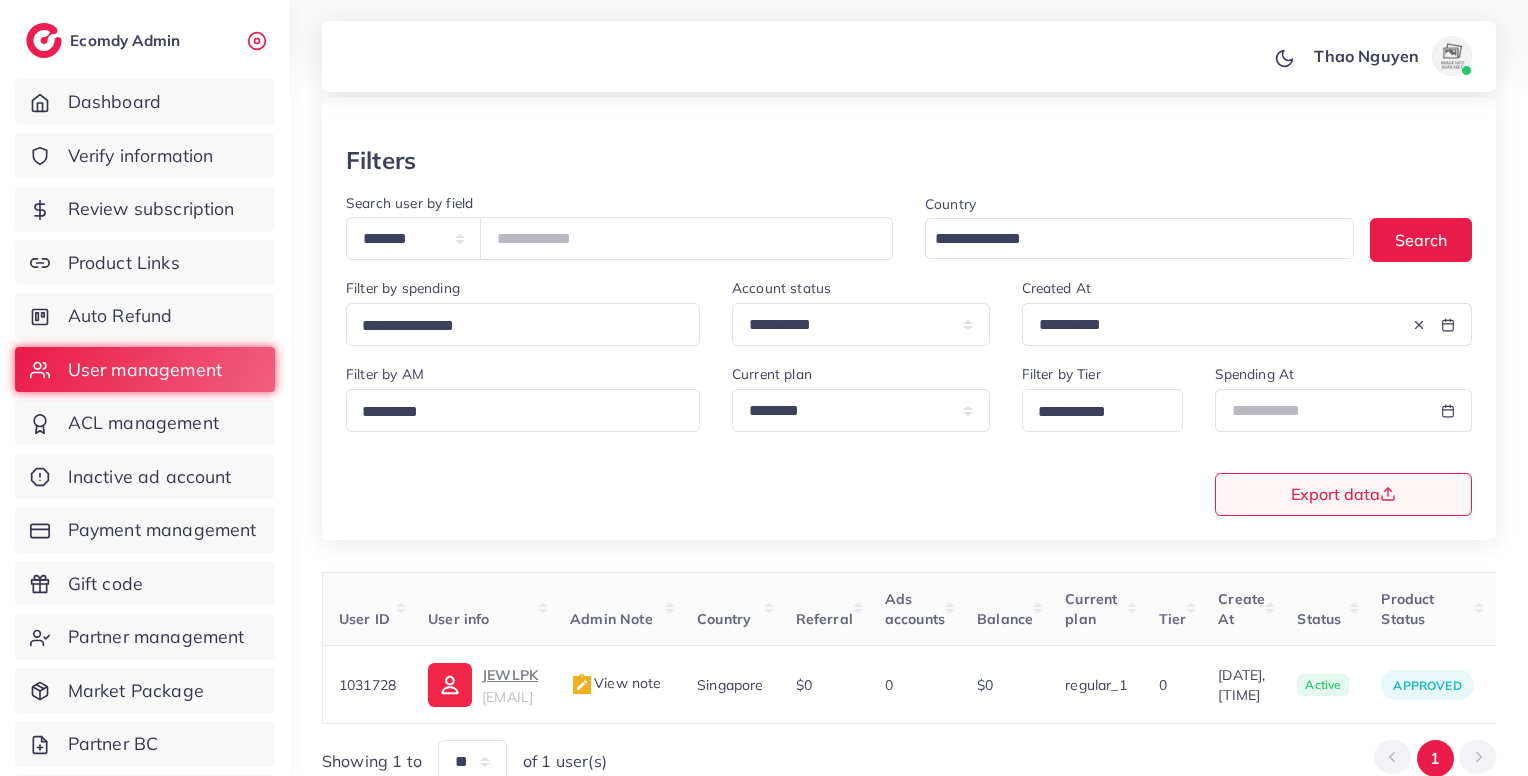 click 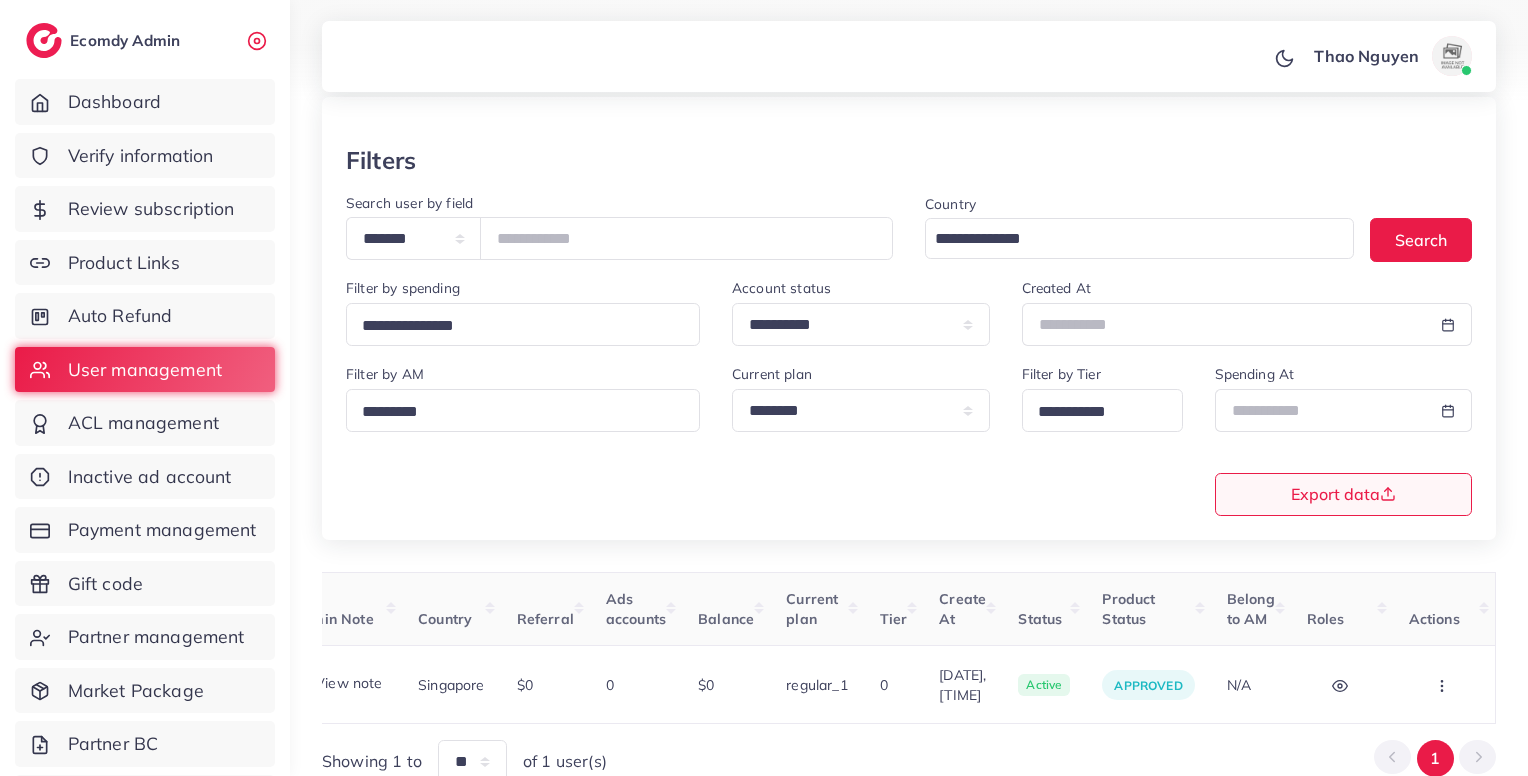 scroll, scrollTop: 0, scrollLeft: 0, axis: both 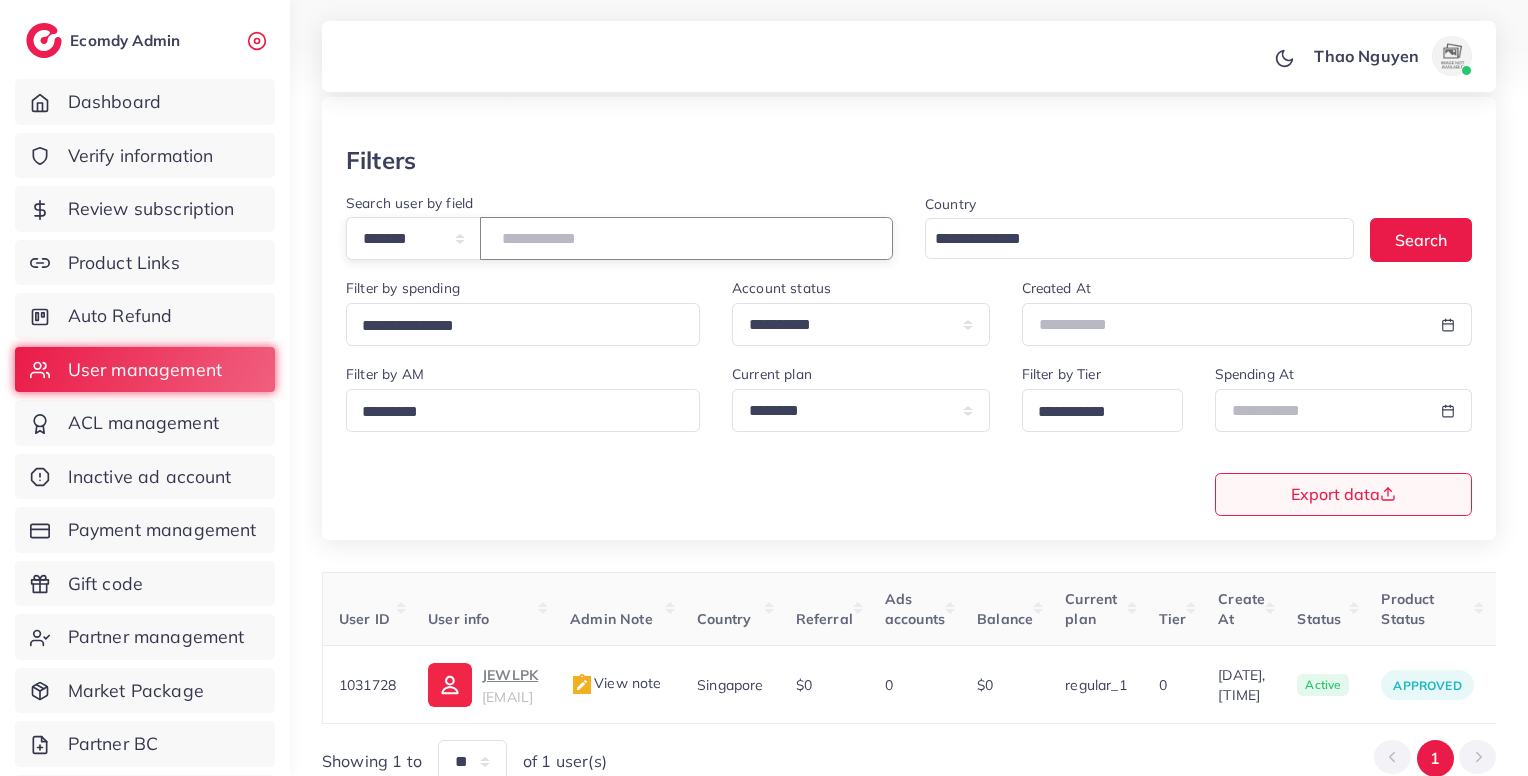click on "*******" at bounding box center [686, 238] 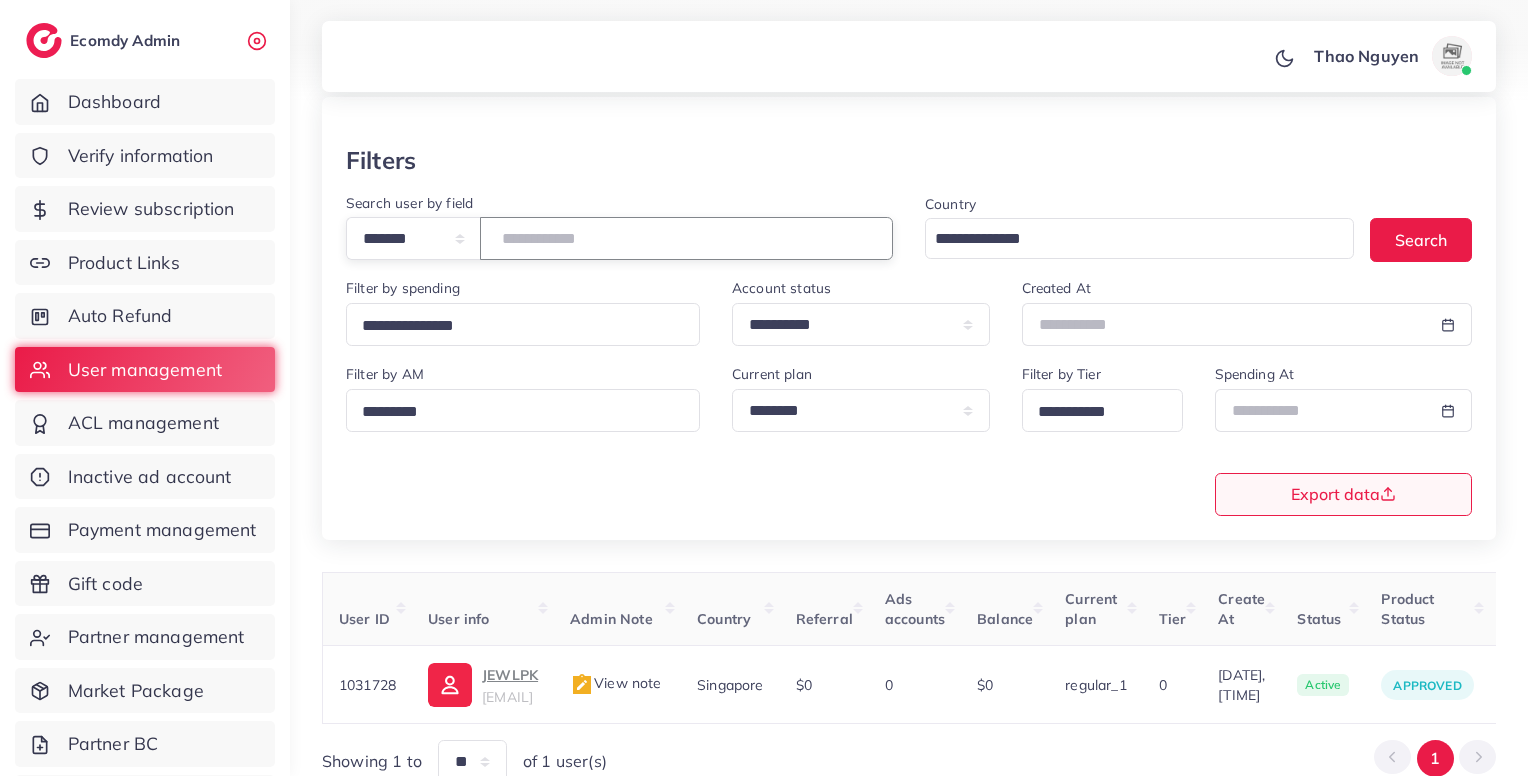 type on "*******" 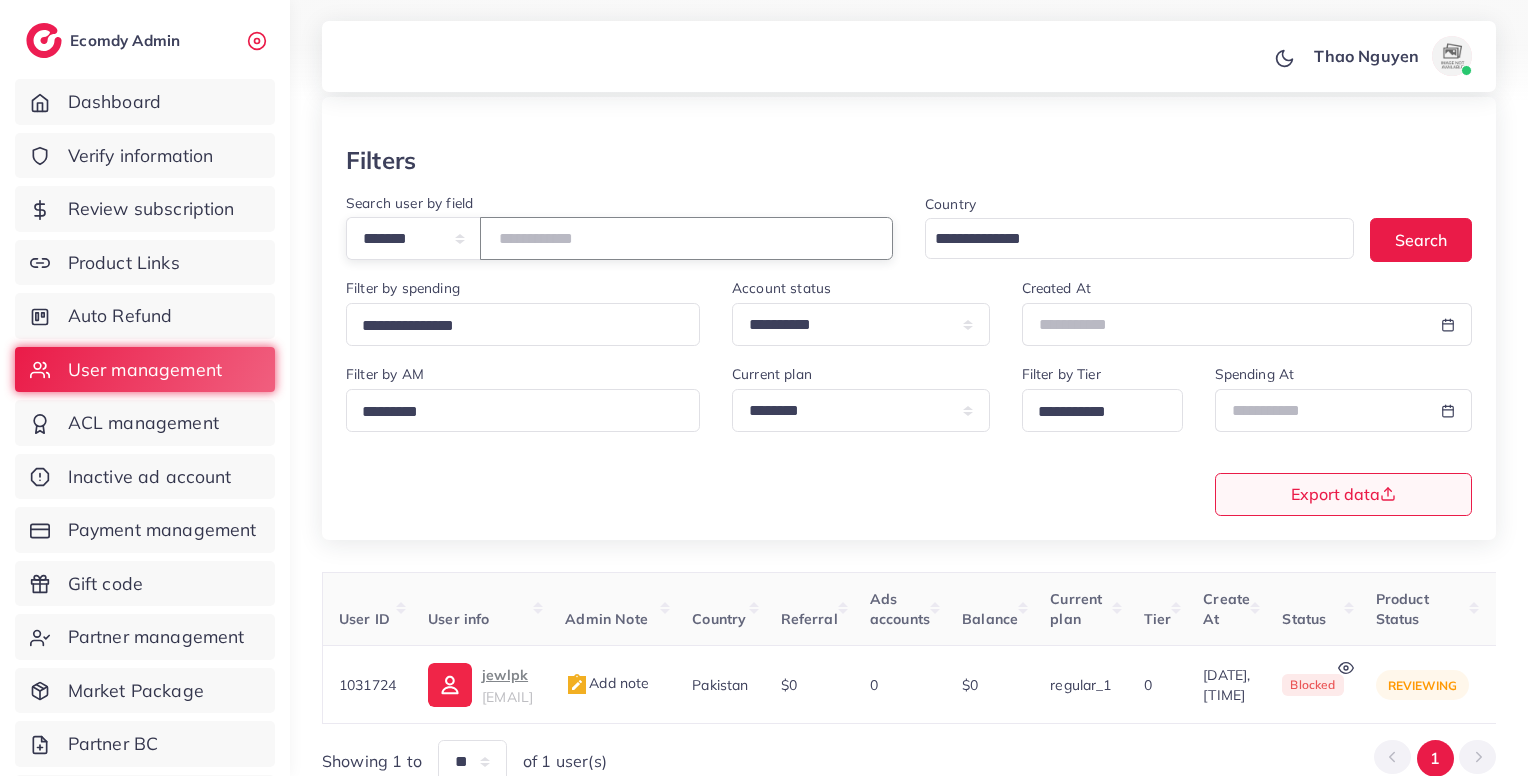 scroll, scrollTop: 183, scrollLeft: 0, axis: vertical 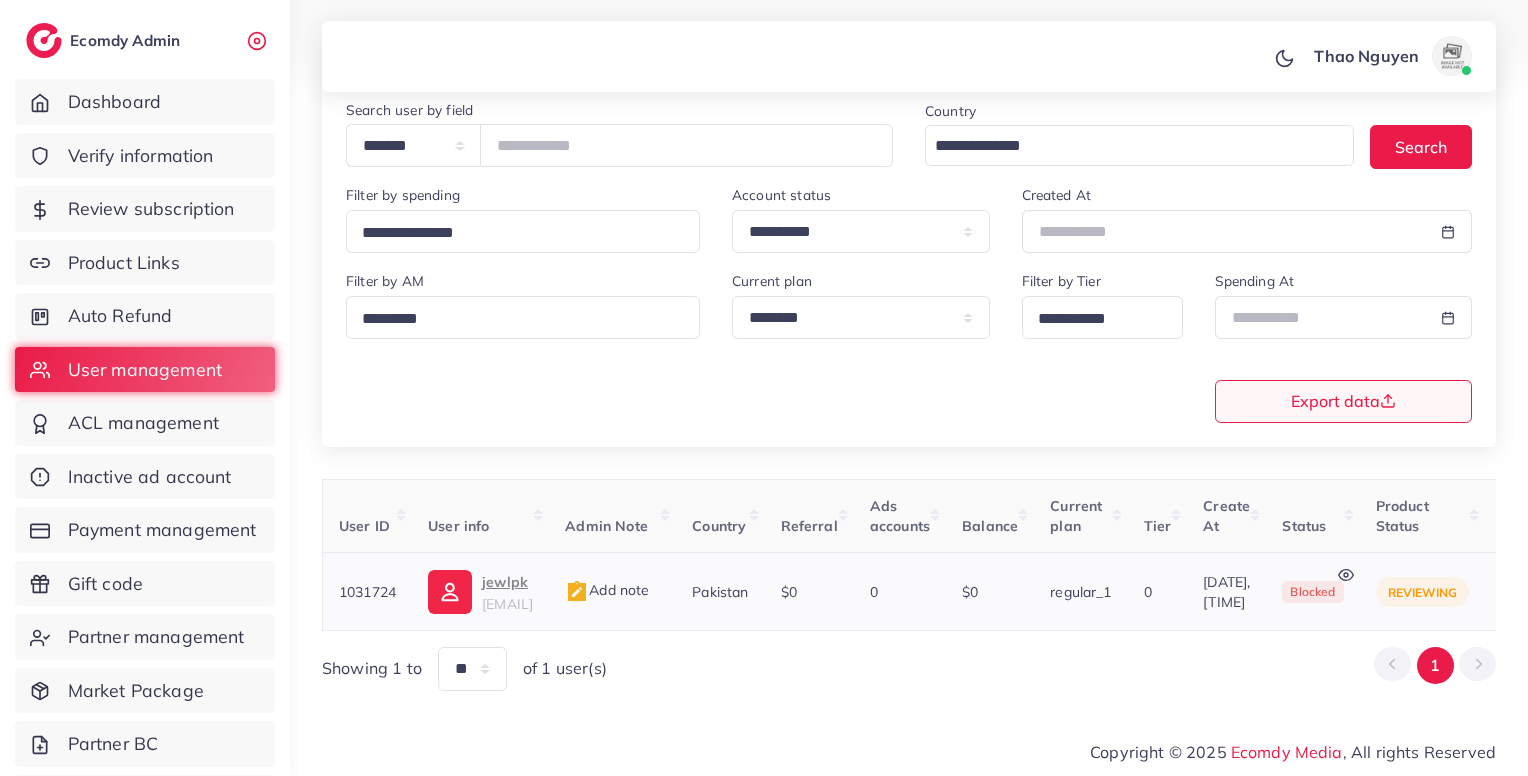 click on "Add note" at bounding box center [607, 590] 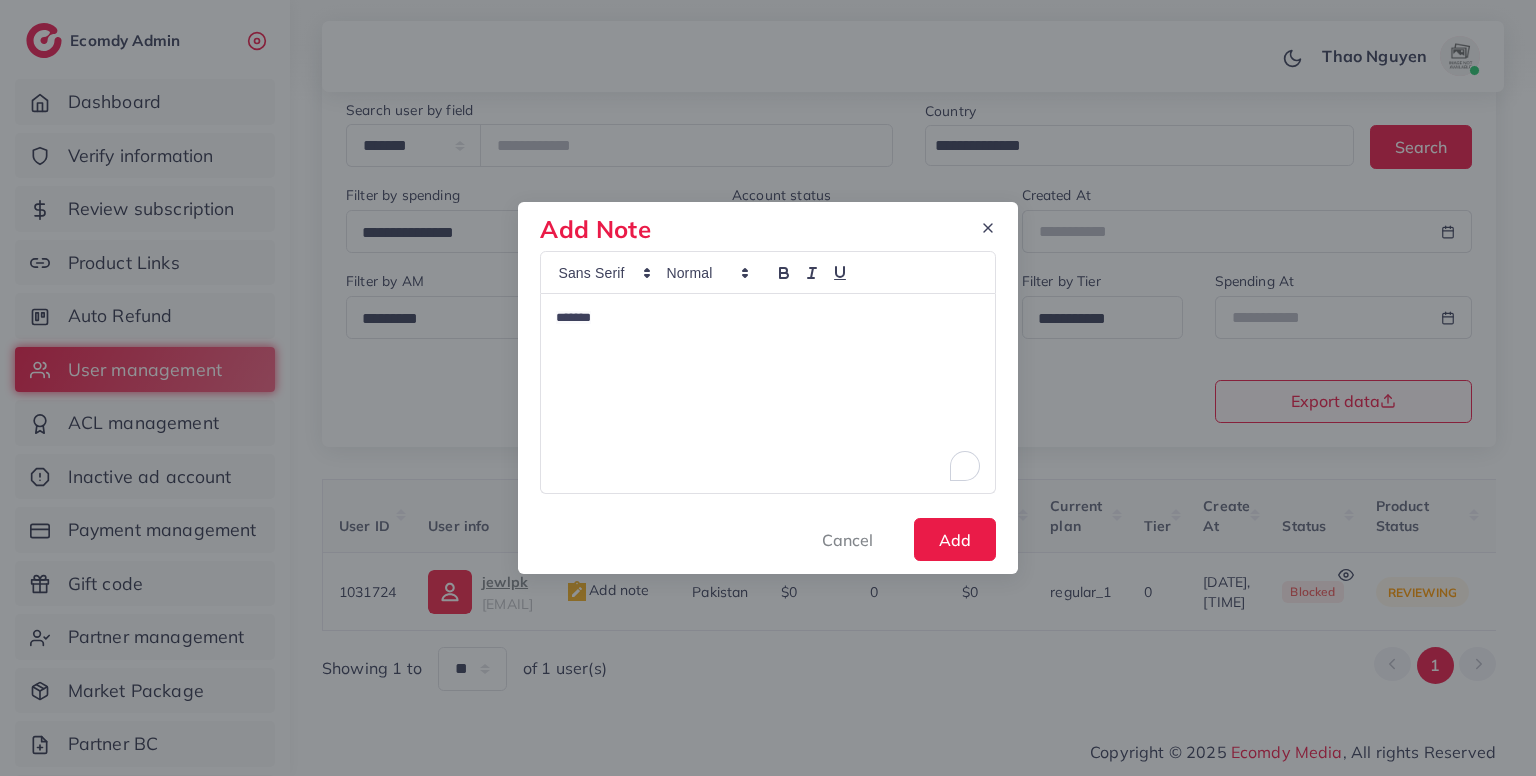 click on "*******" at bounding box center (767, 393) 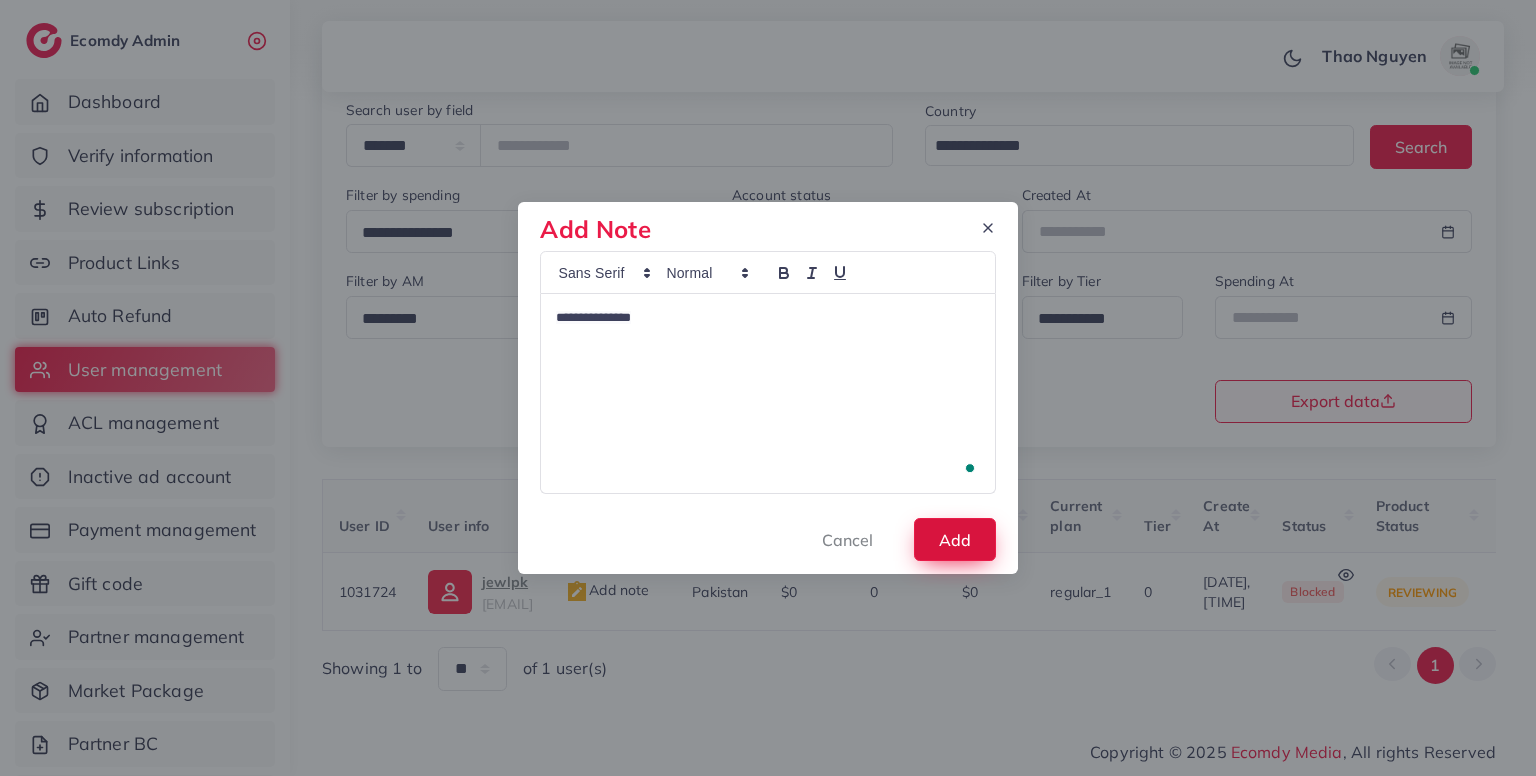 click on "Add" at bounding box center (955, 539) 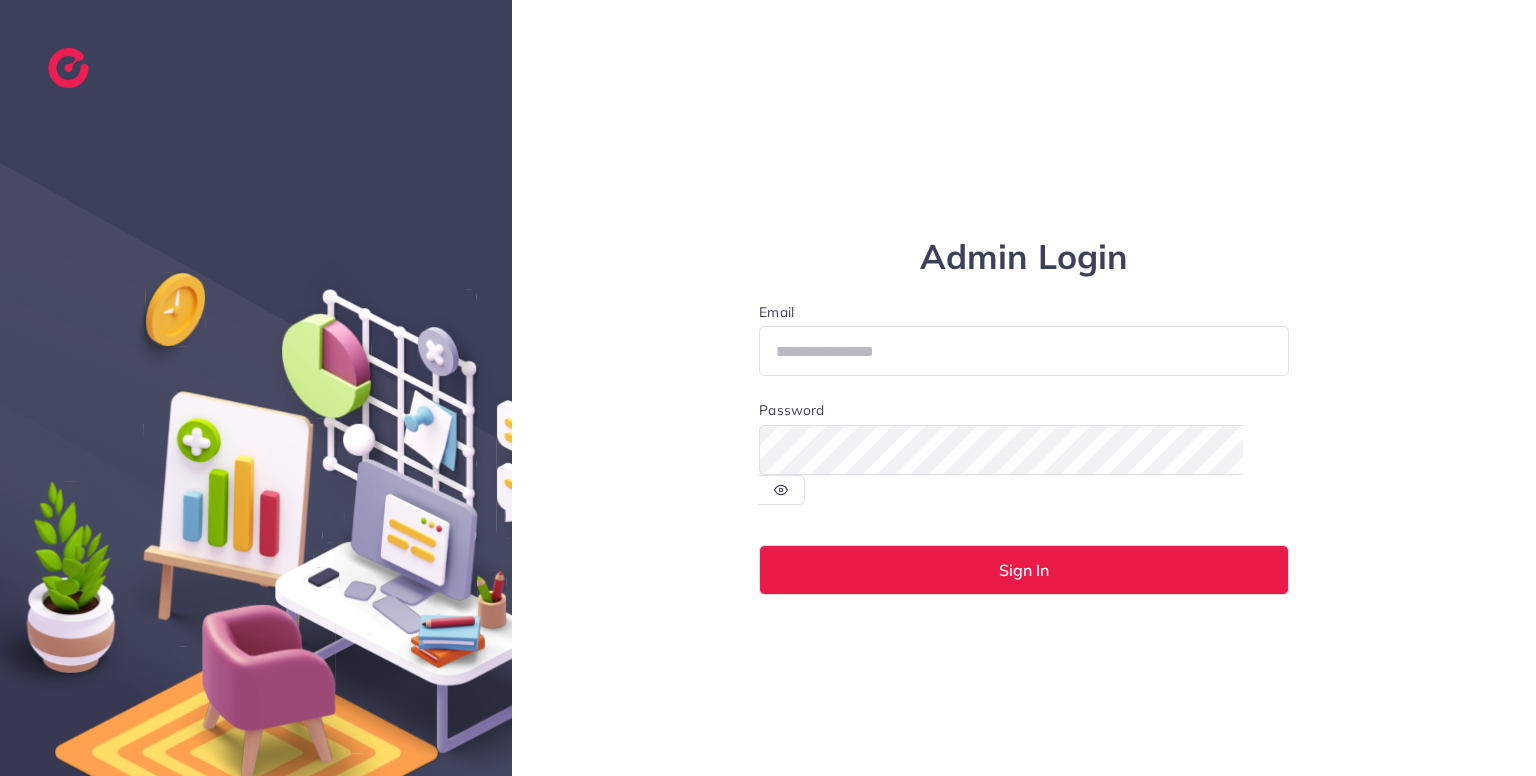 scroll, scrollTop: 0, scrollLeft: 0, axis: both 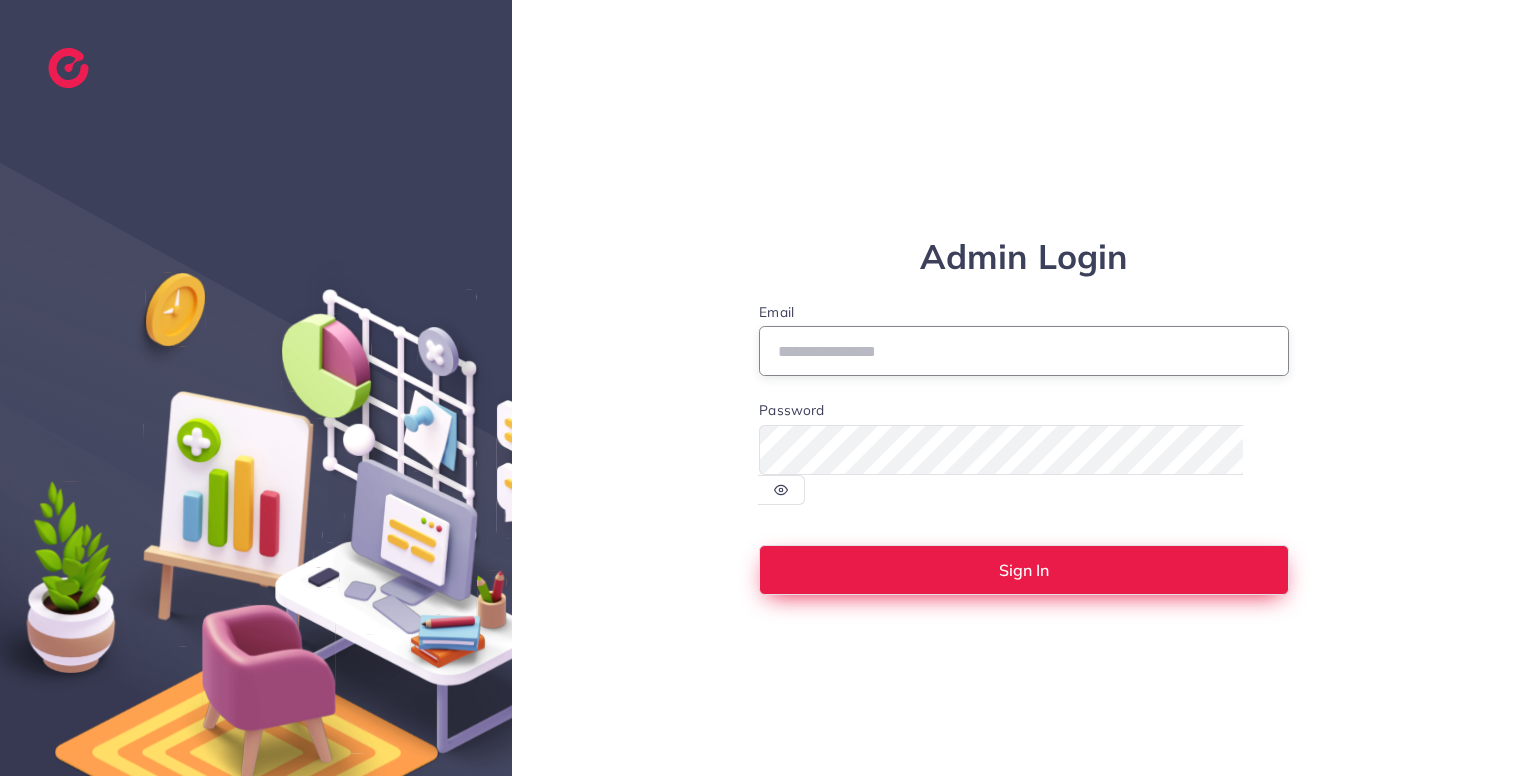 type on "**********" 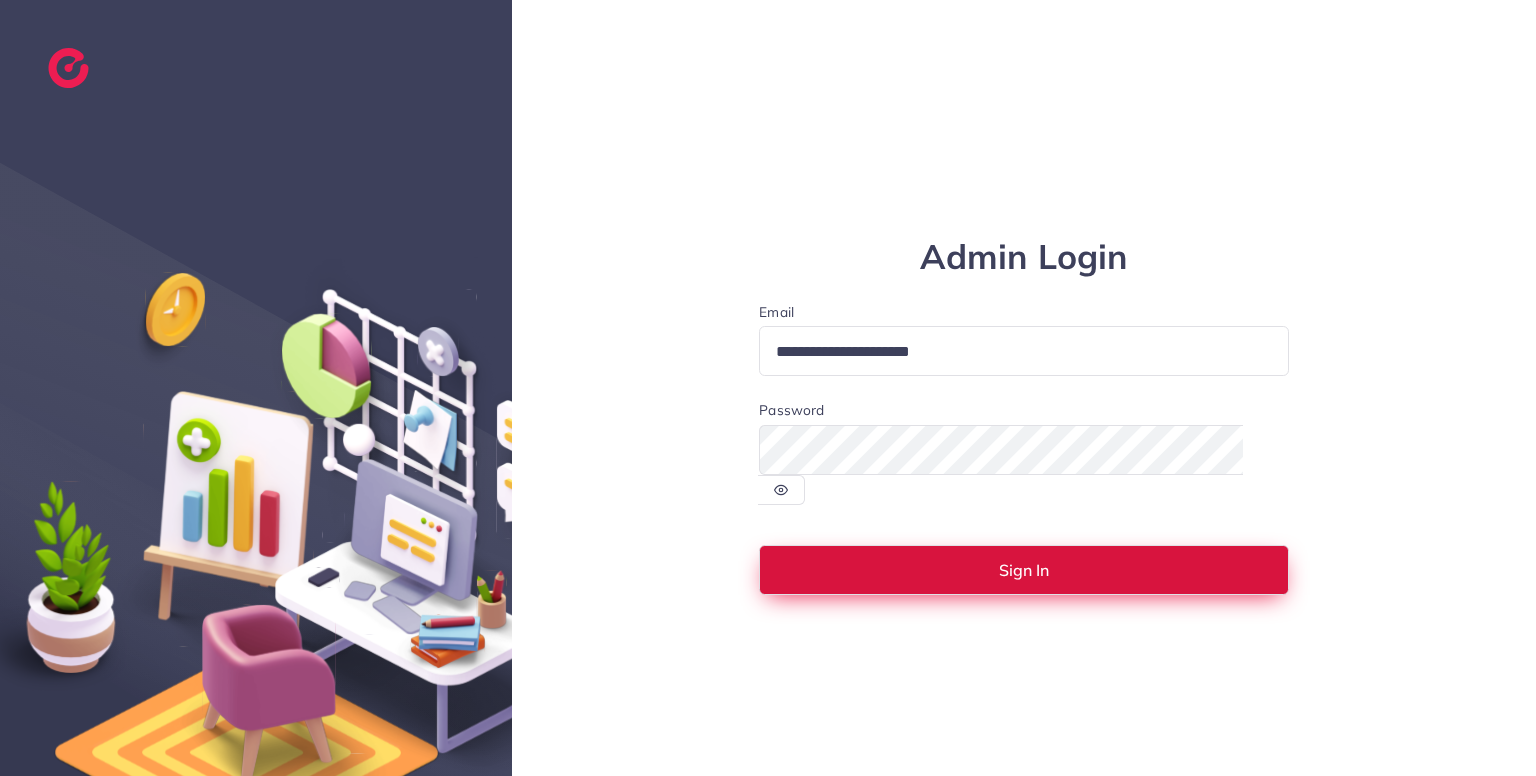 click on "Sign In" at bounding box center [1024, 570] 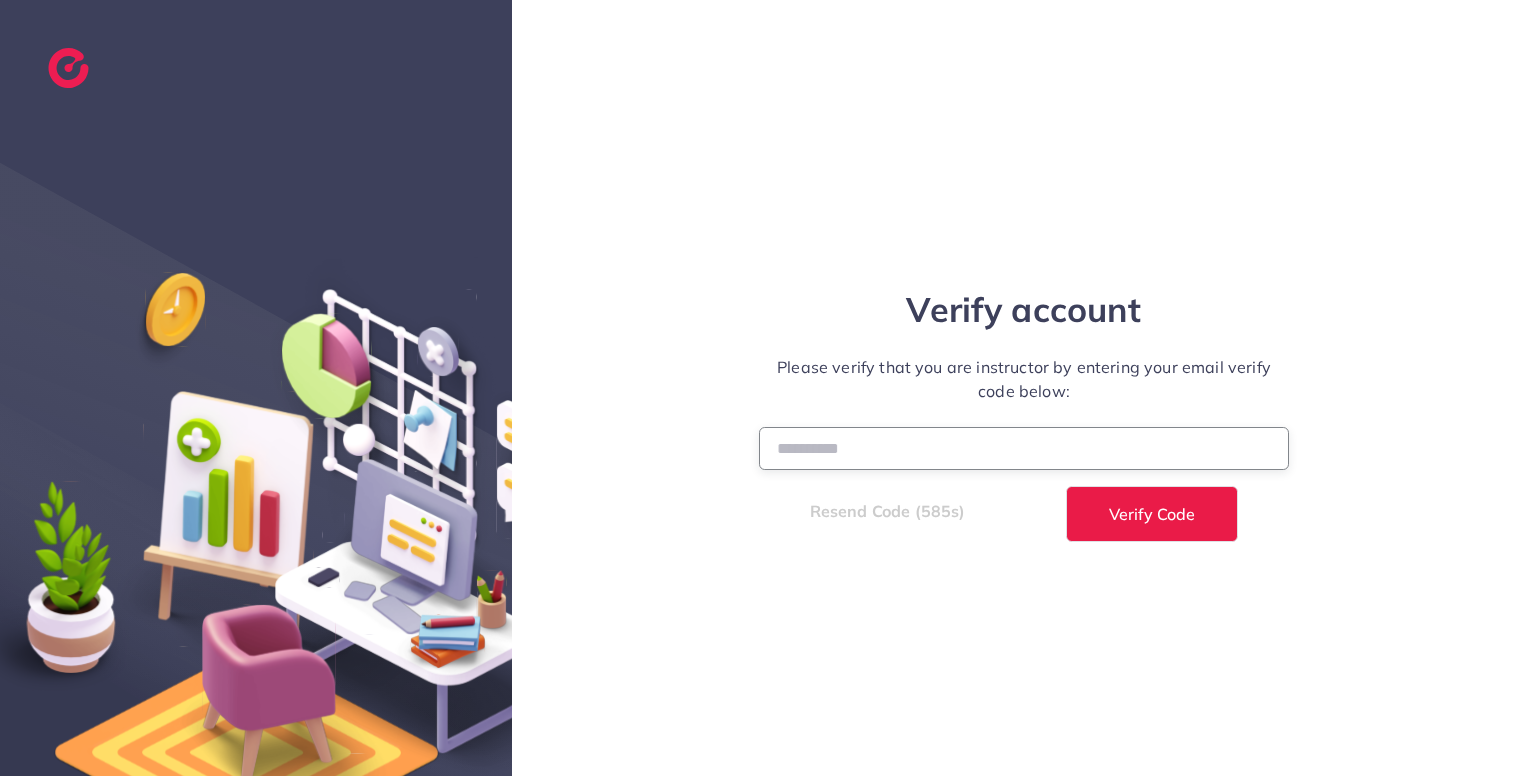 paste on "******" 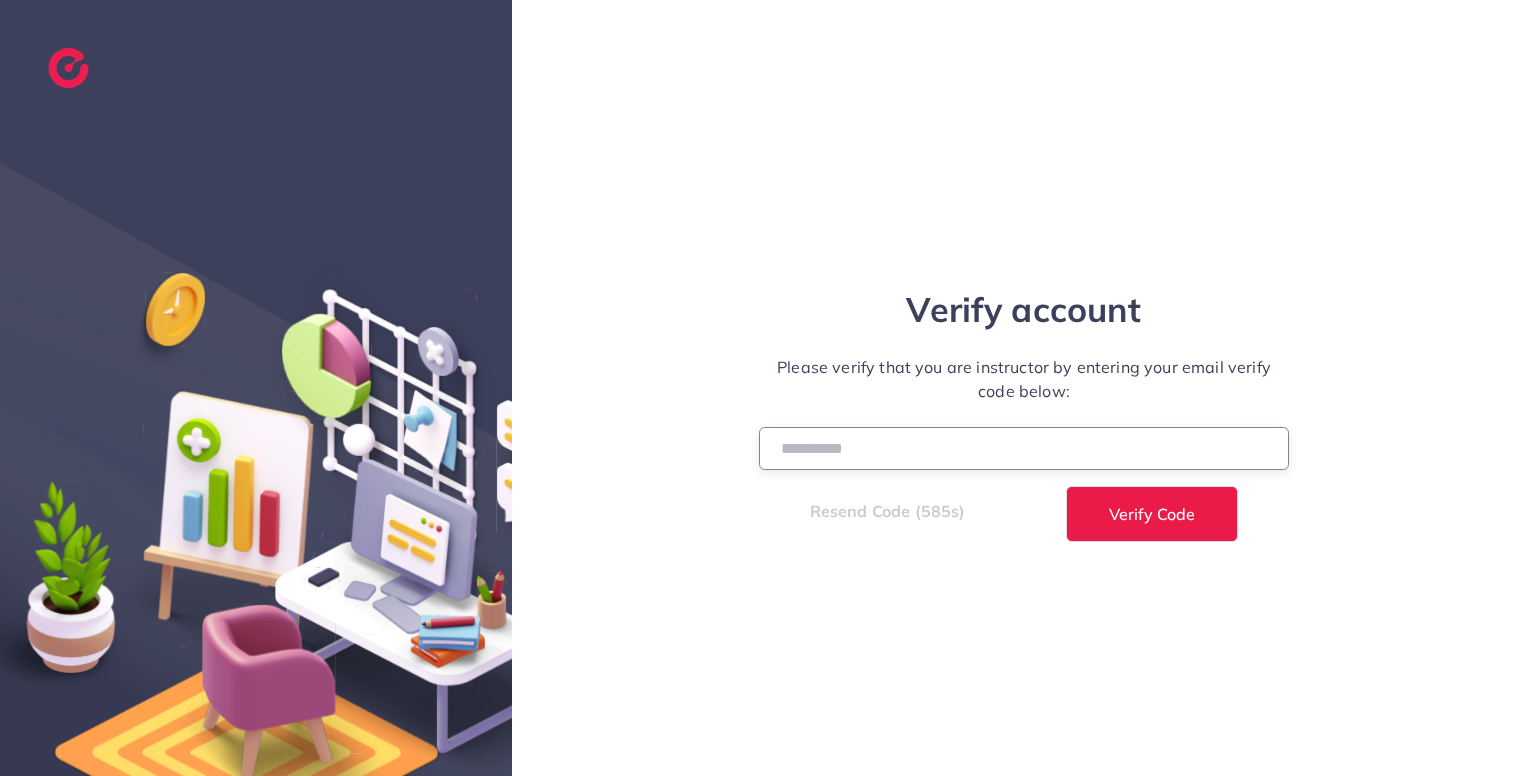 click at bounding box center (1024, 448) 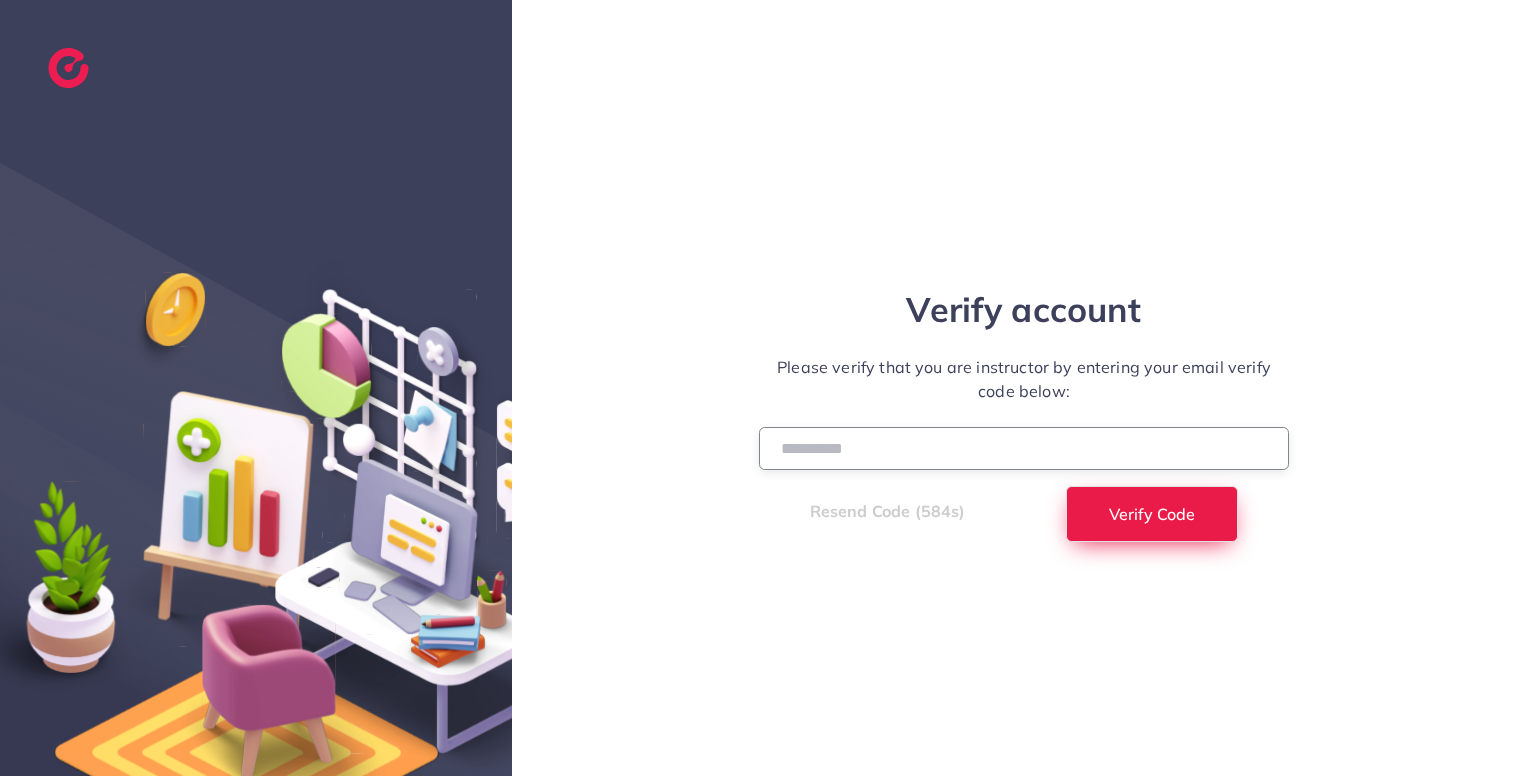 type on "******" 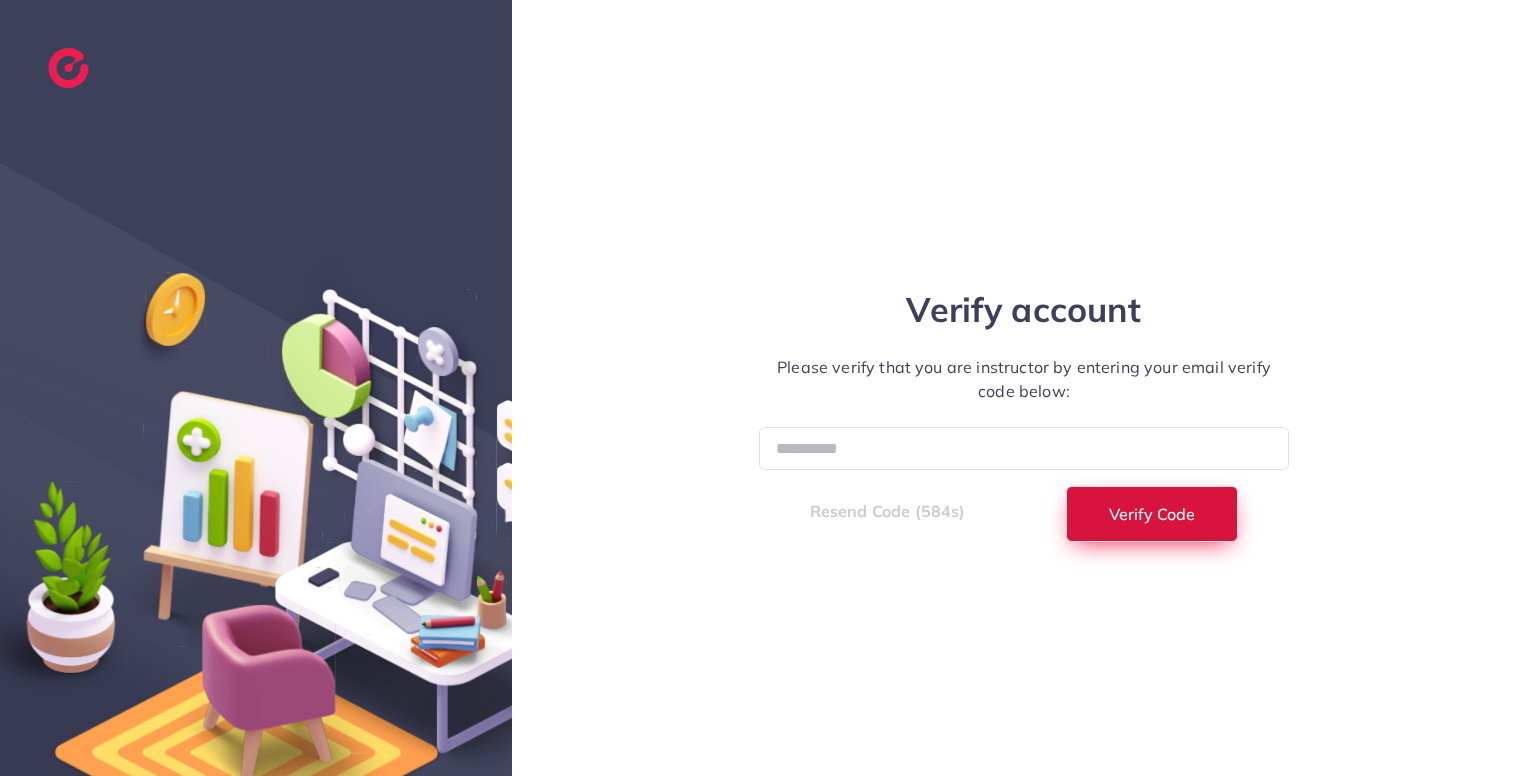 click on "Verify Code" at bounding box center (1152, 514) 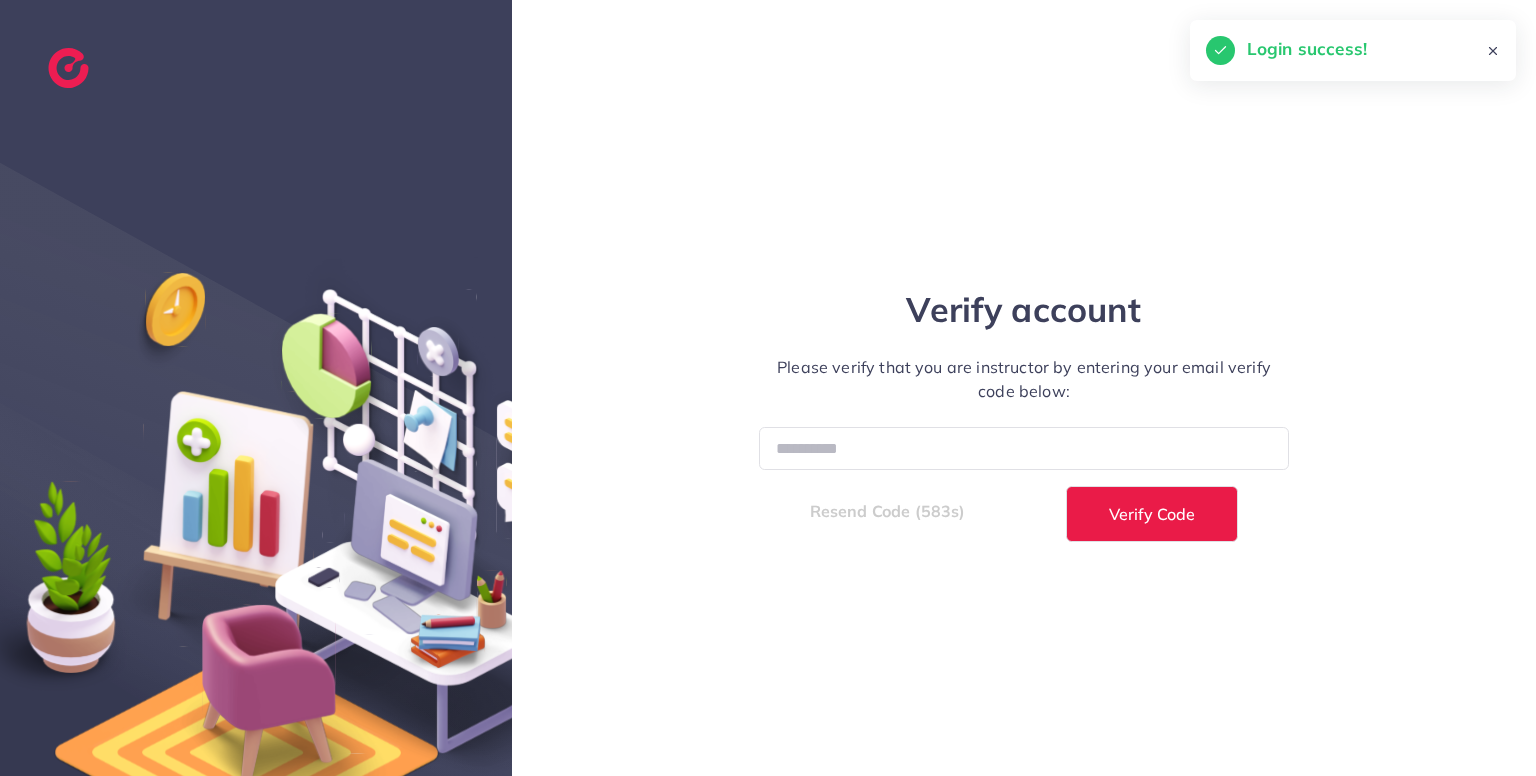 select on "*" 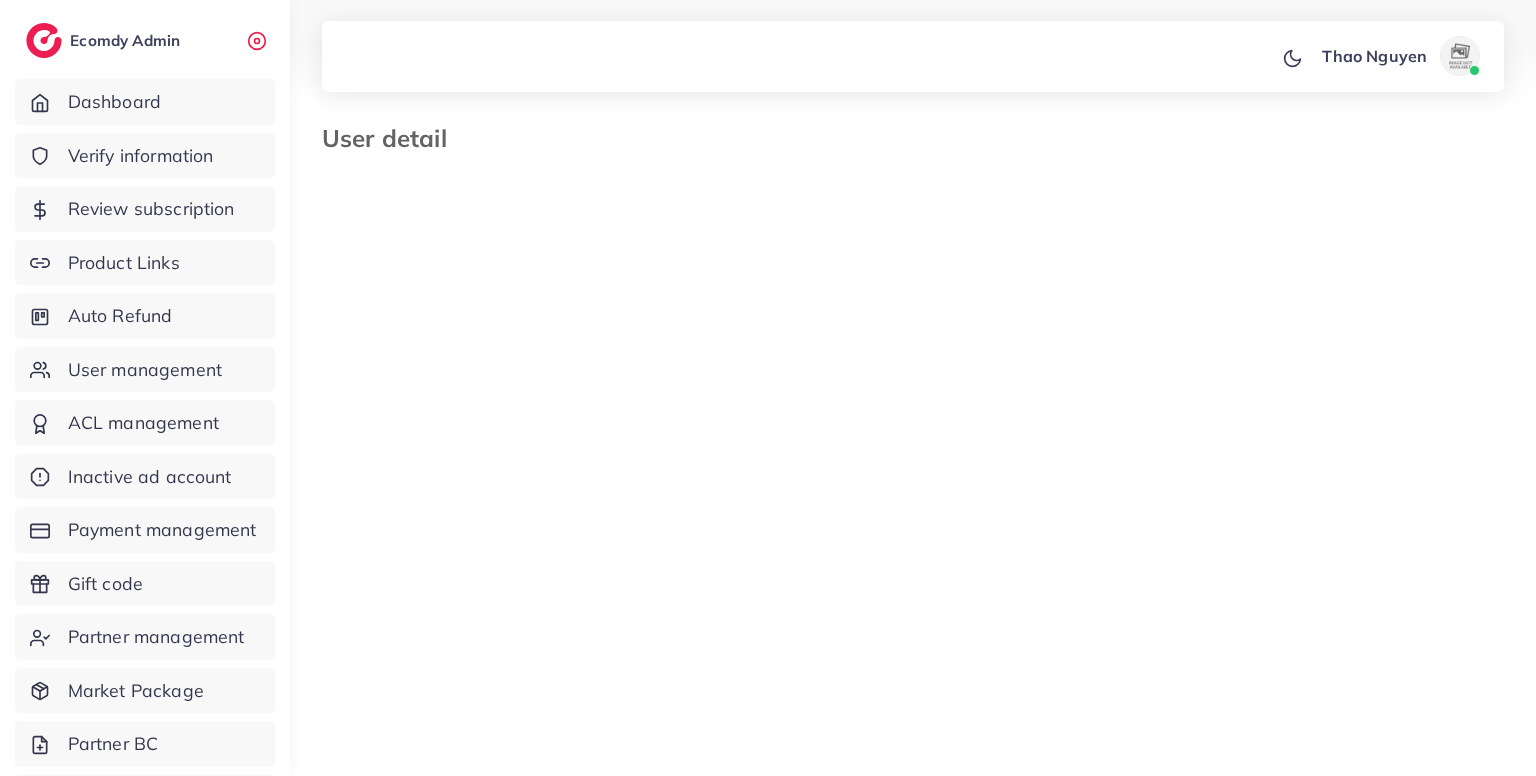 select on "********" 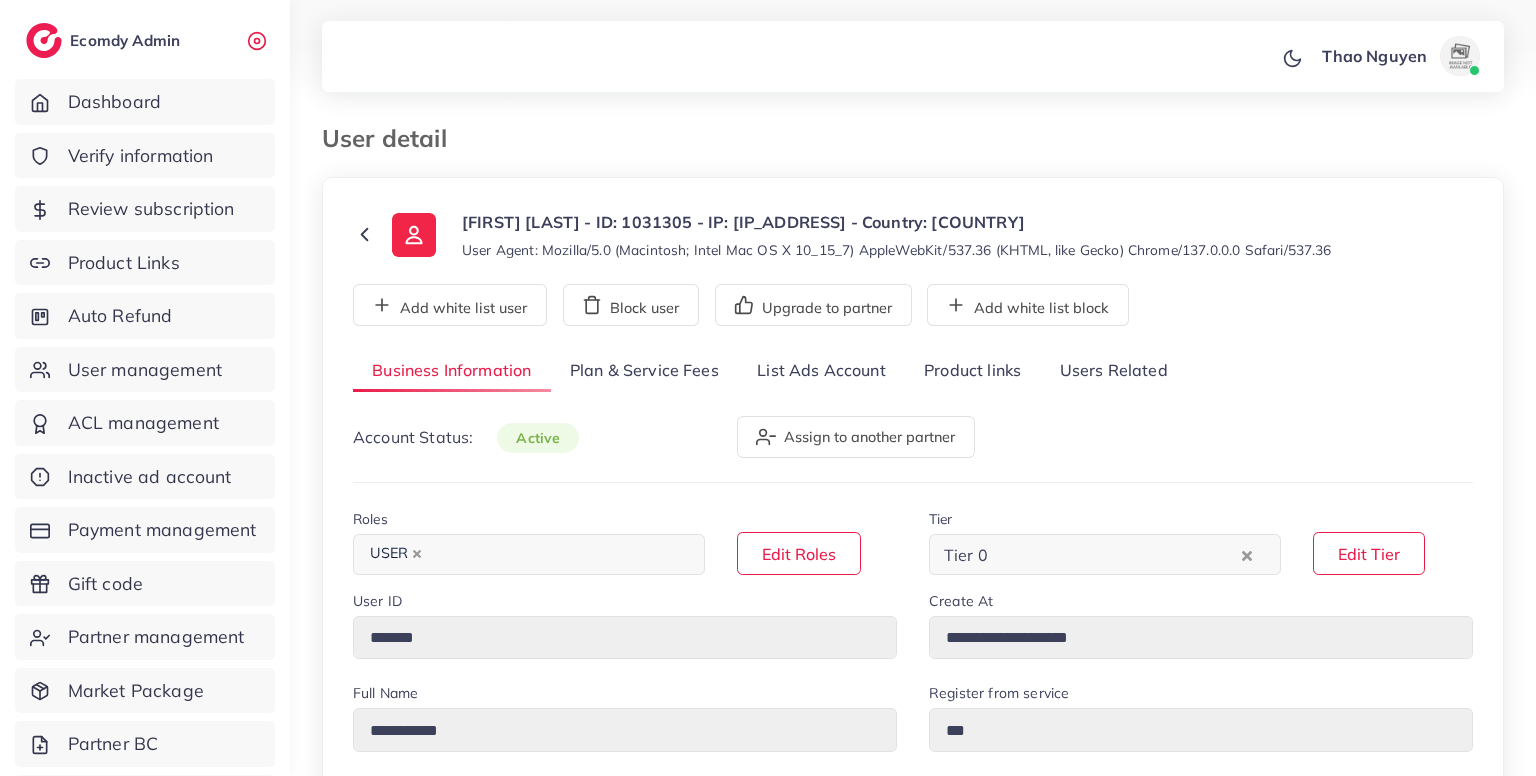 scroll, scrollTop: 0, scrollLeft: 0, axis: both 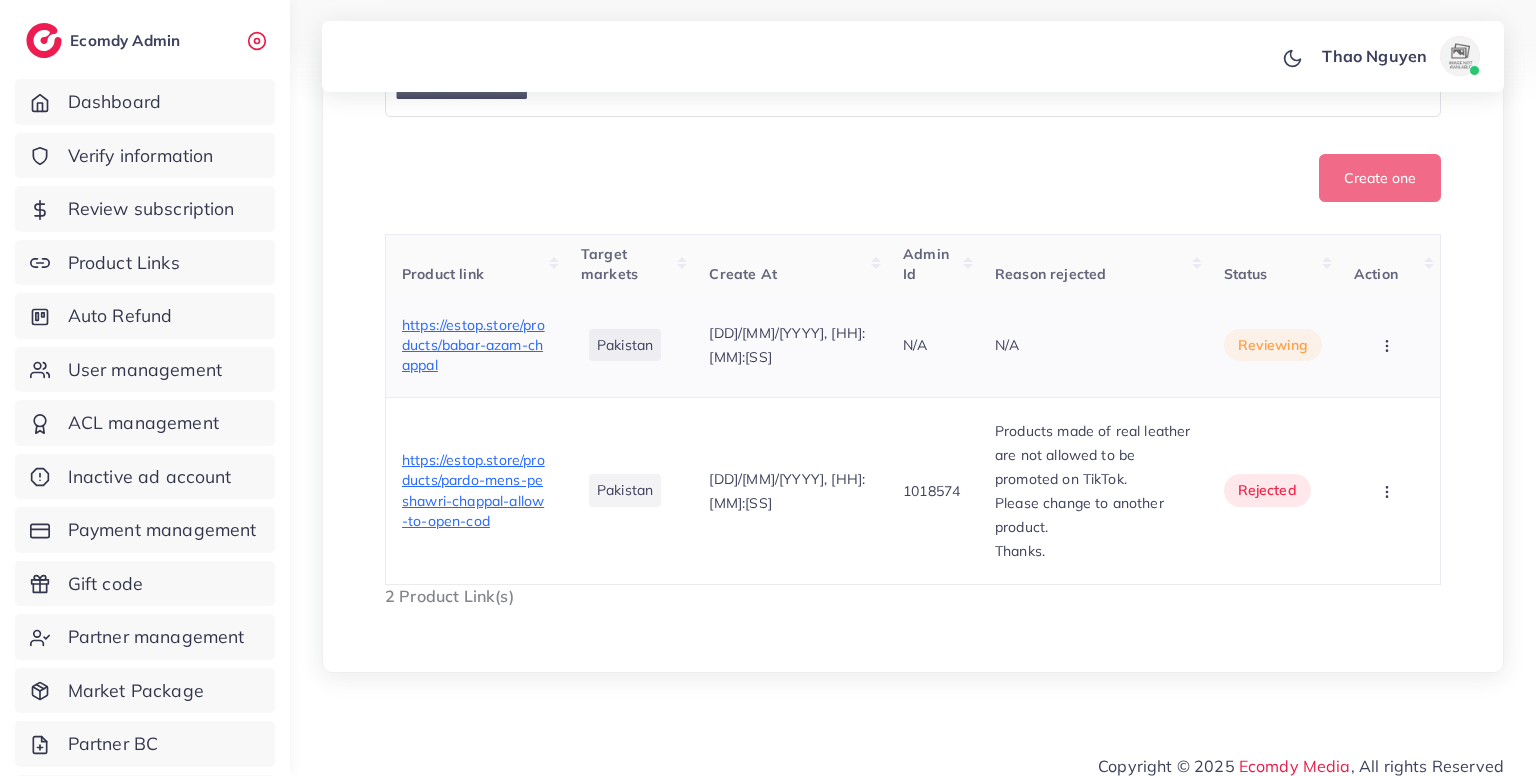 click on "https://estop.store/products/babar-azam-chappal" at bounding box center (473, 345) 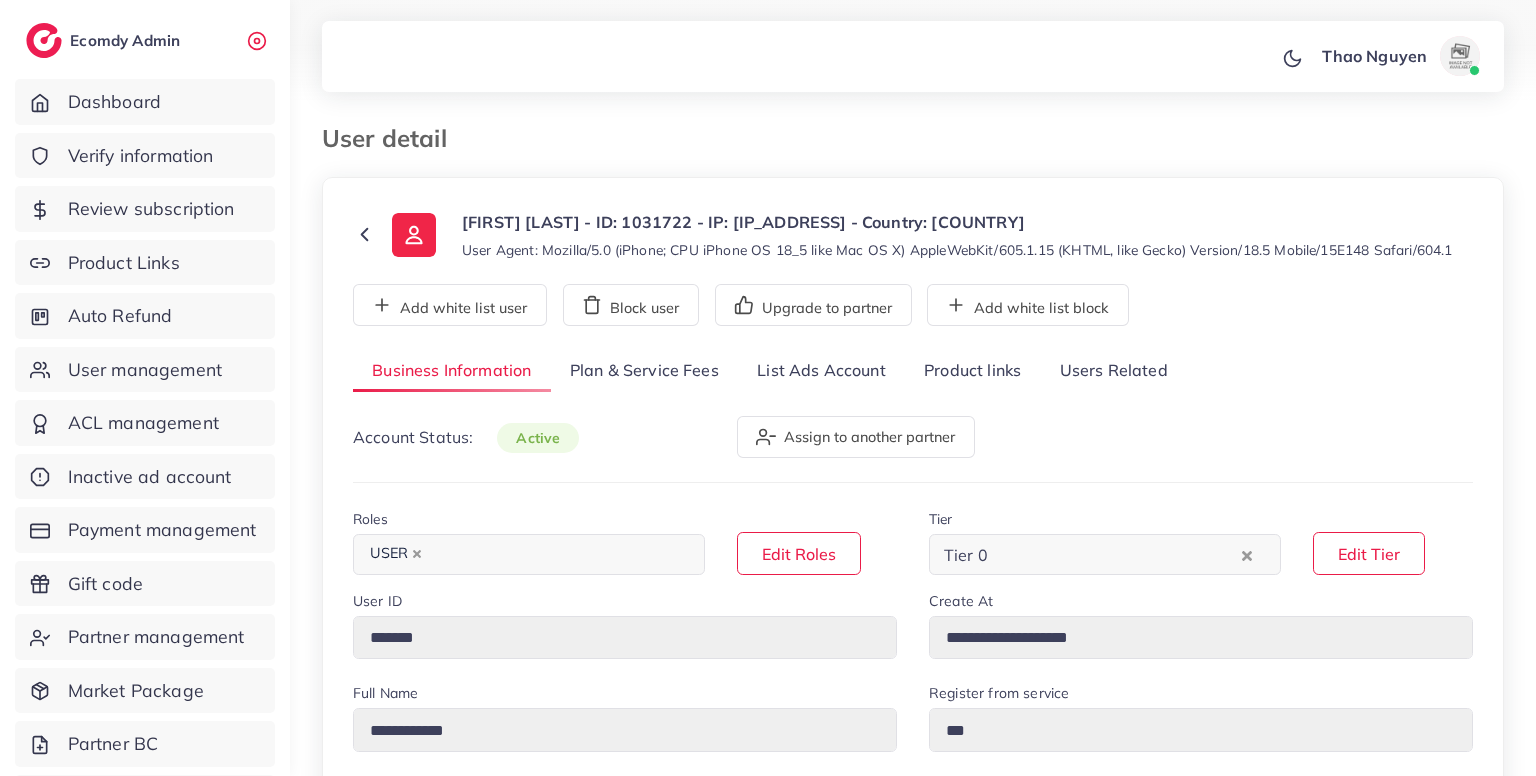 select on "********" 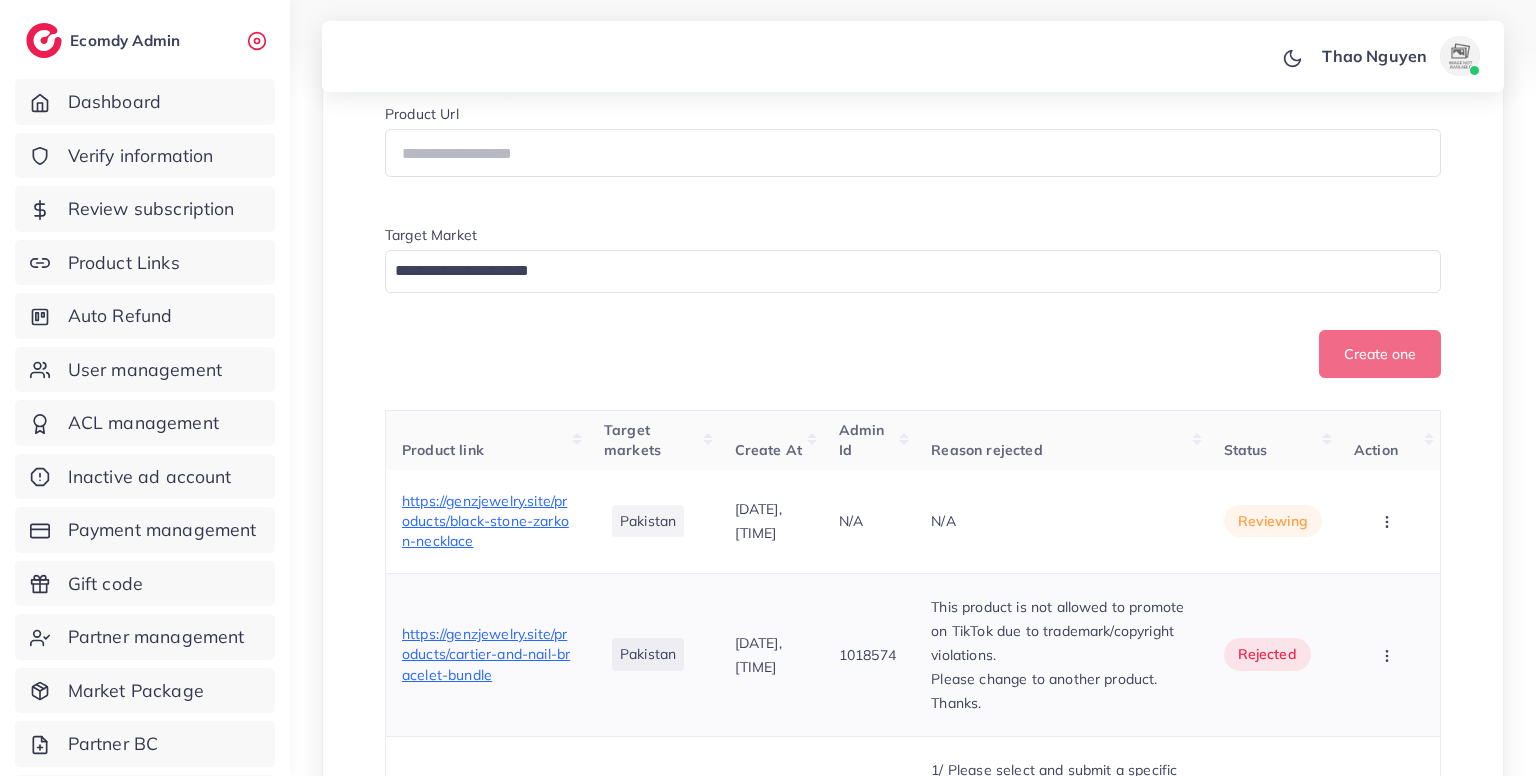 scroll, scrollTop: 752, scrollLeft: 0, axis: vertical 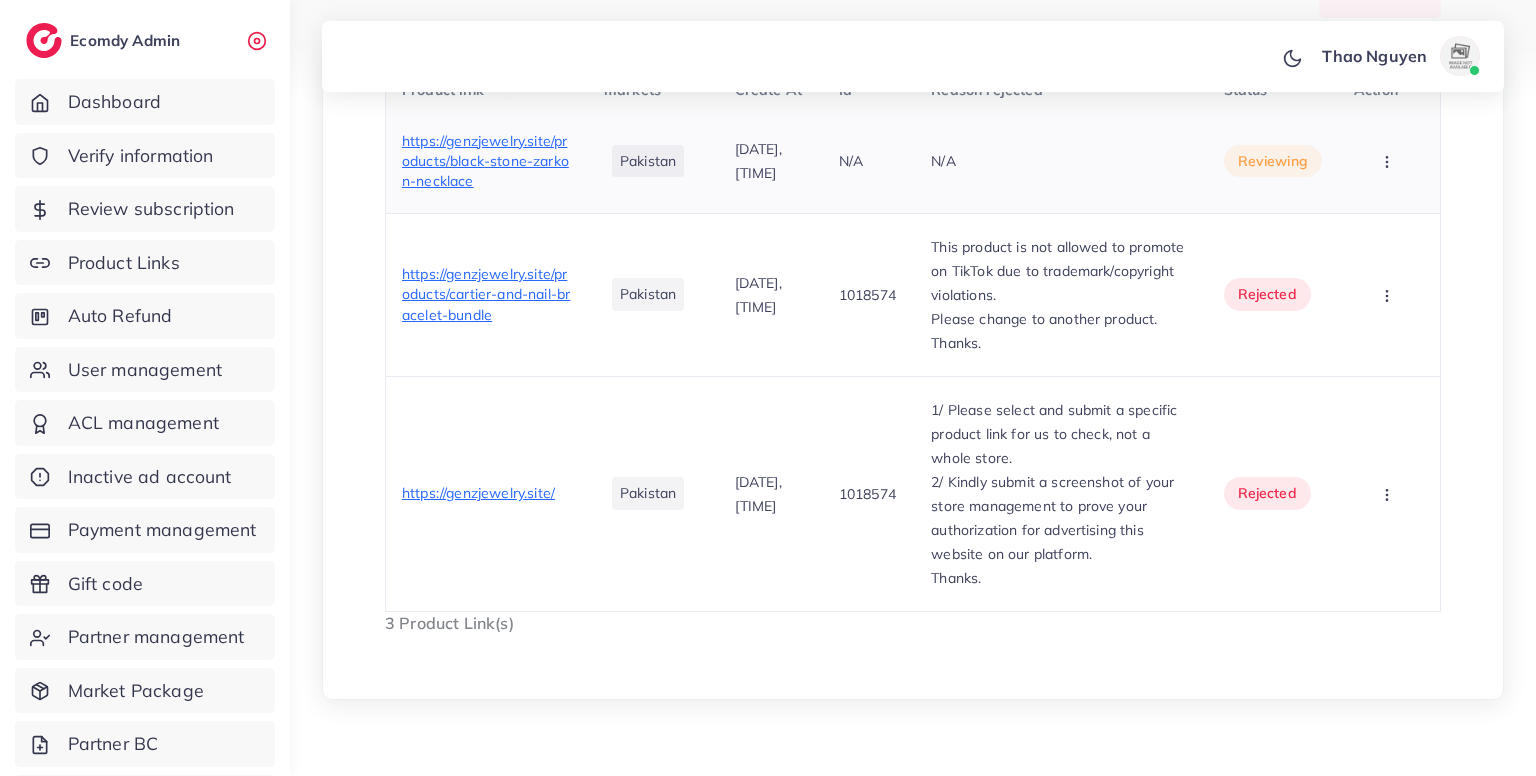 click on "https://genzjewelry.site/products/black-stone-zarkon-necklace" at bounding box center [487, 161] 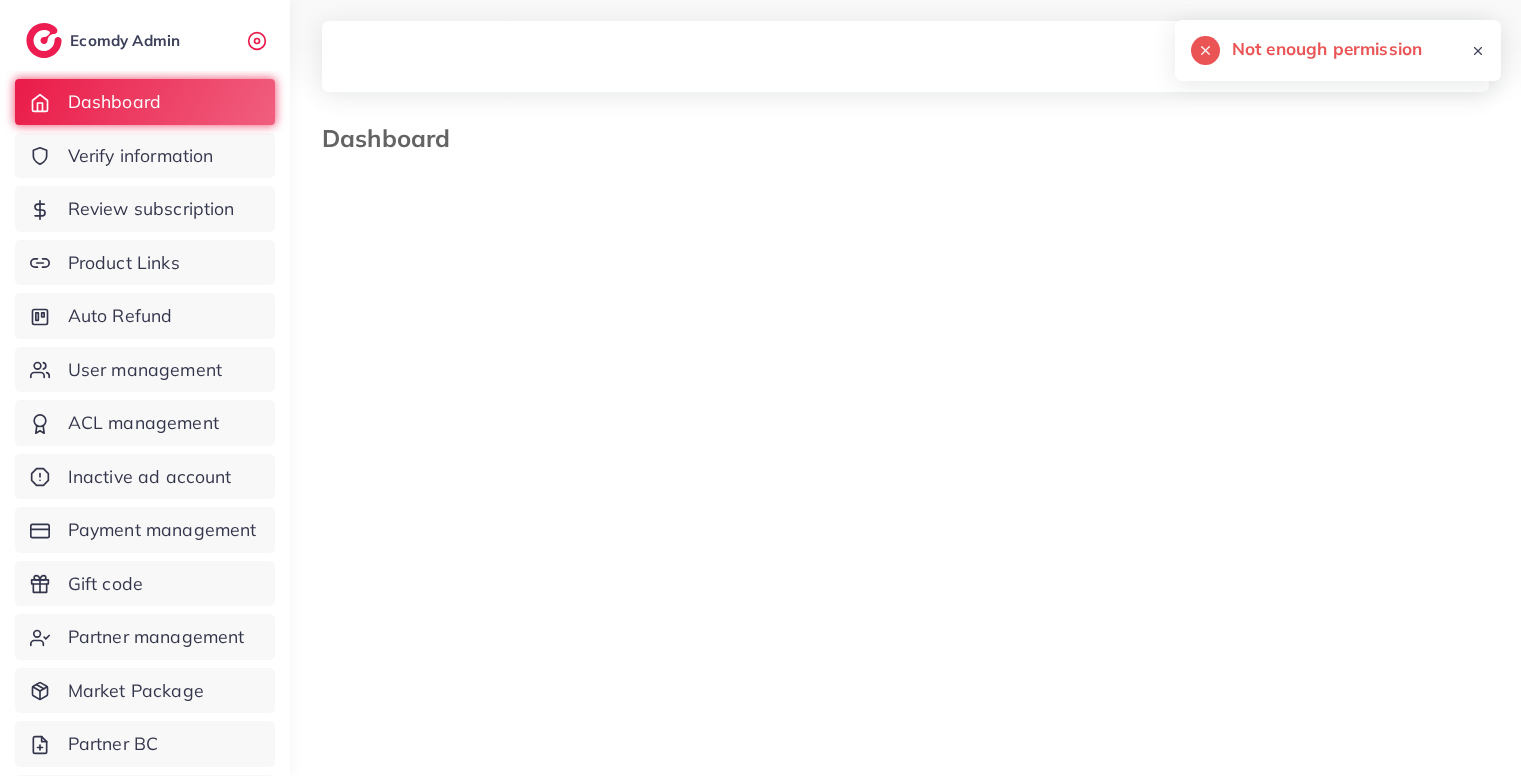 select on "*" 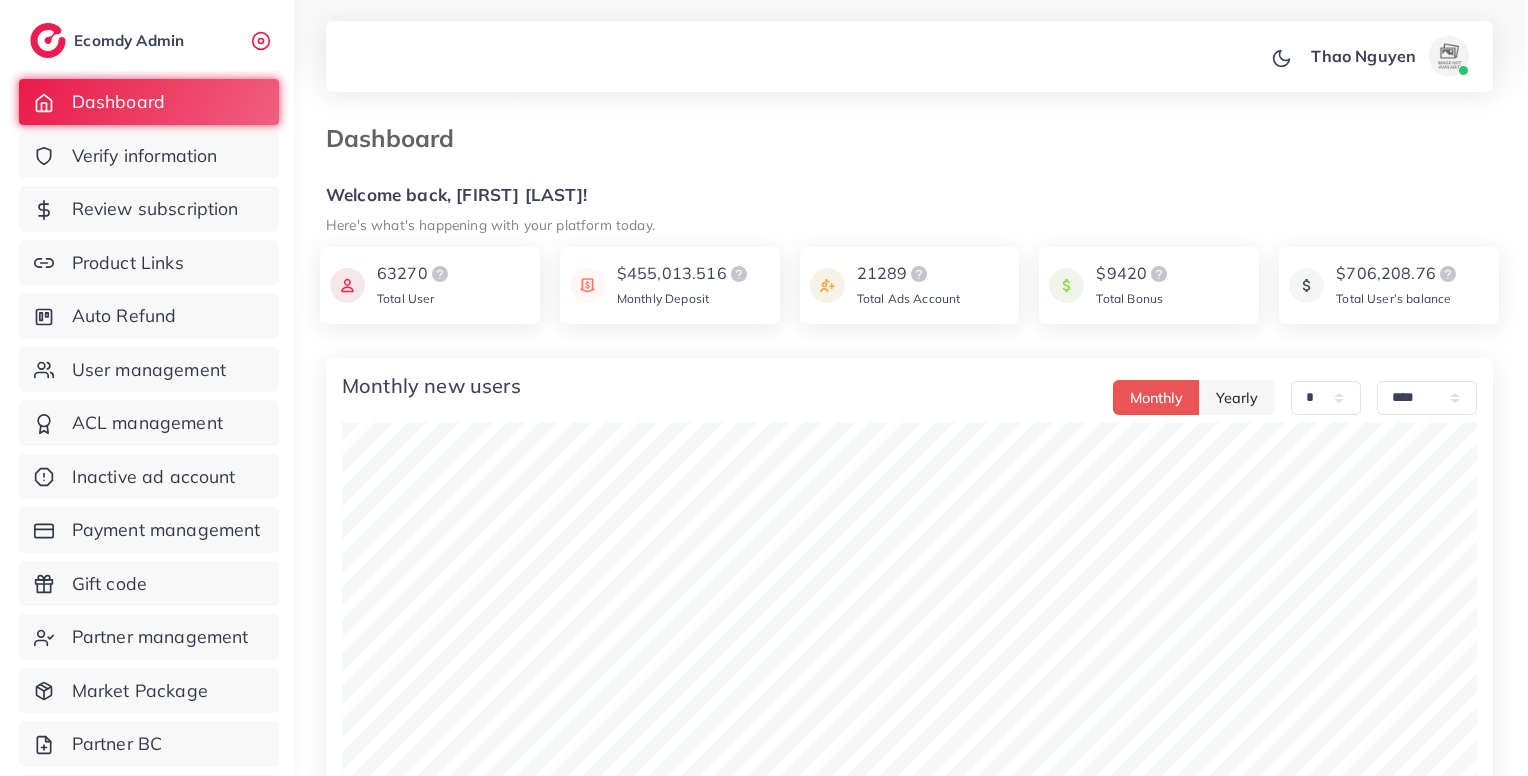 scroll, scrollTop: 0, scrollLeft: 0, axis: both 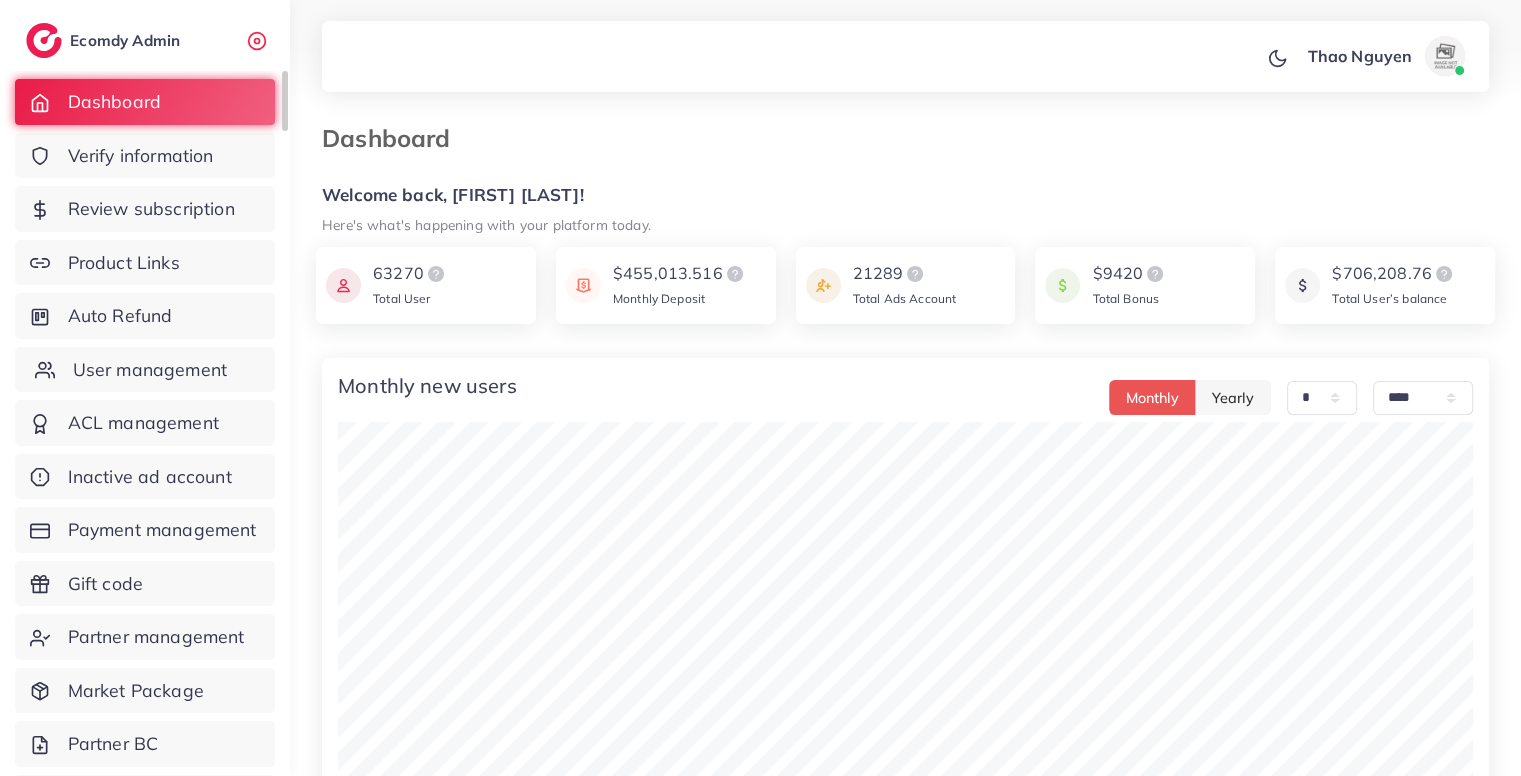 click on "User management" at bounding box center (150, 370) 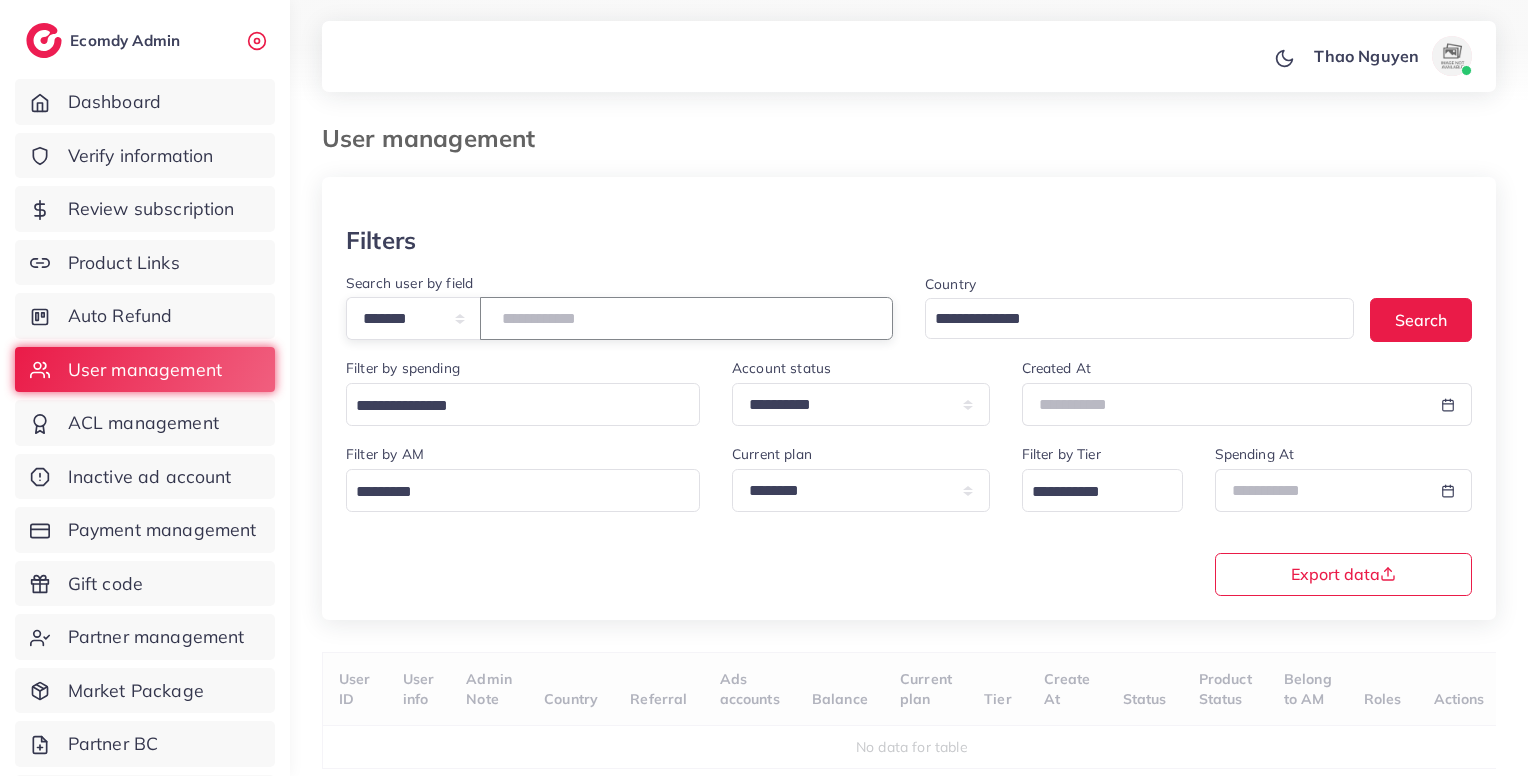 click at bounding box center (686, 318) 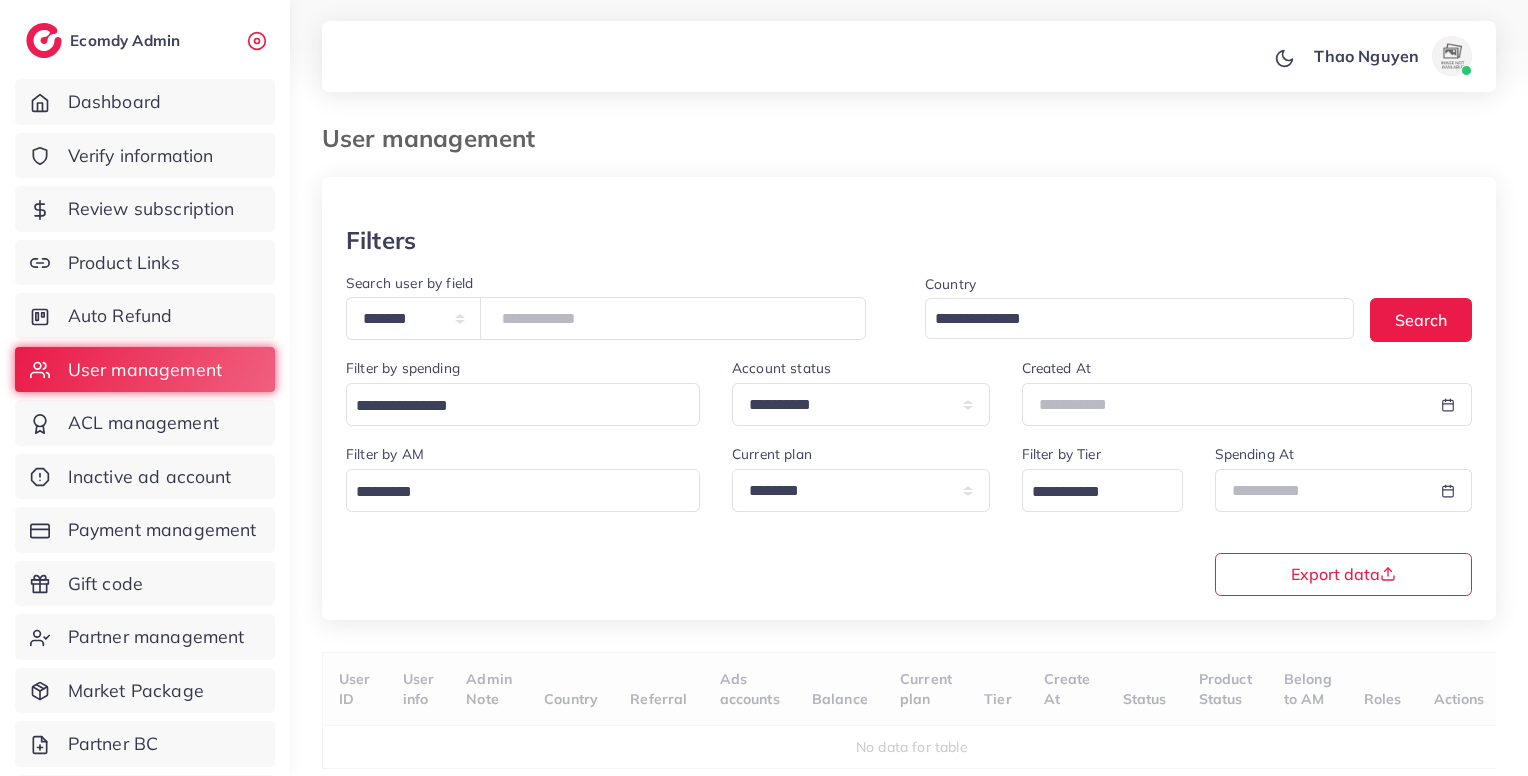 scroll, scrollTop: 0, scrollLeft: 0, axis: both 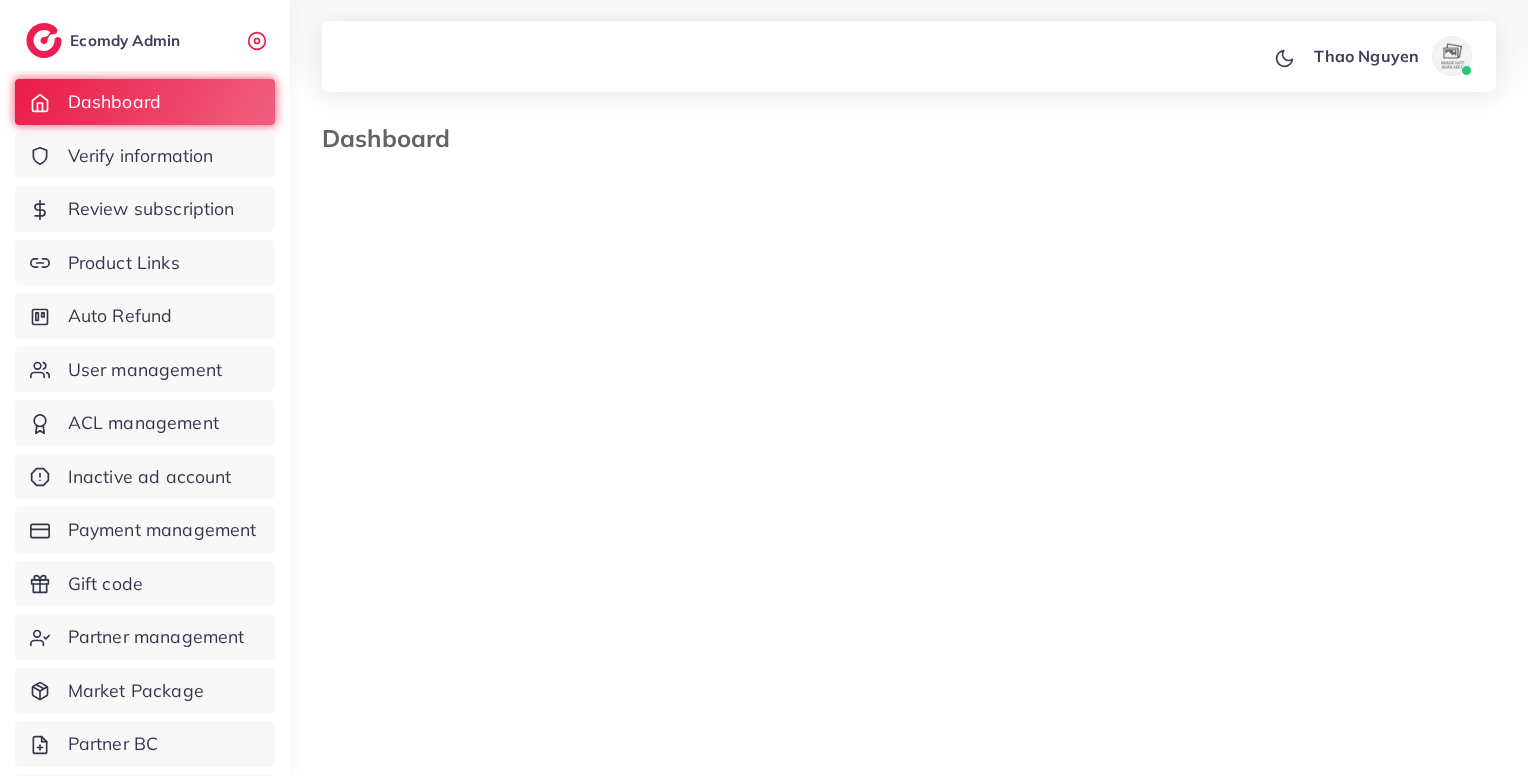 select on "*" 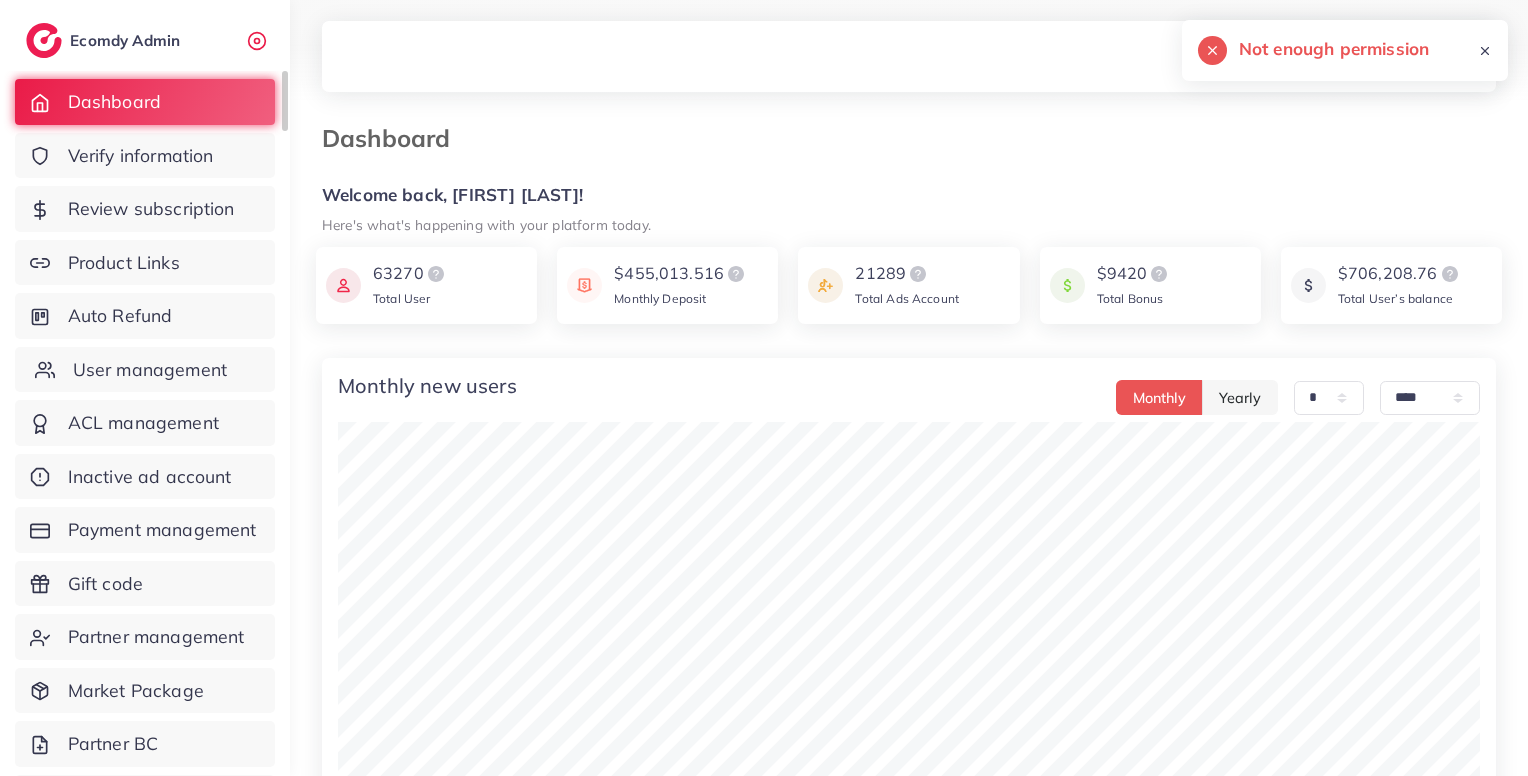click on "User management" at bounding box center [150, 370] 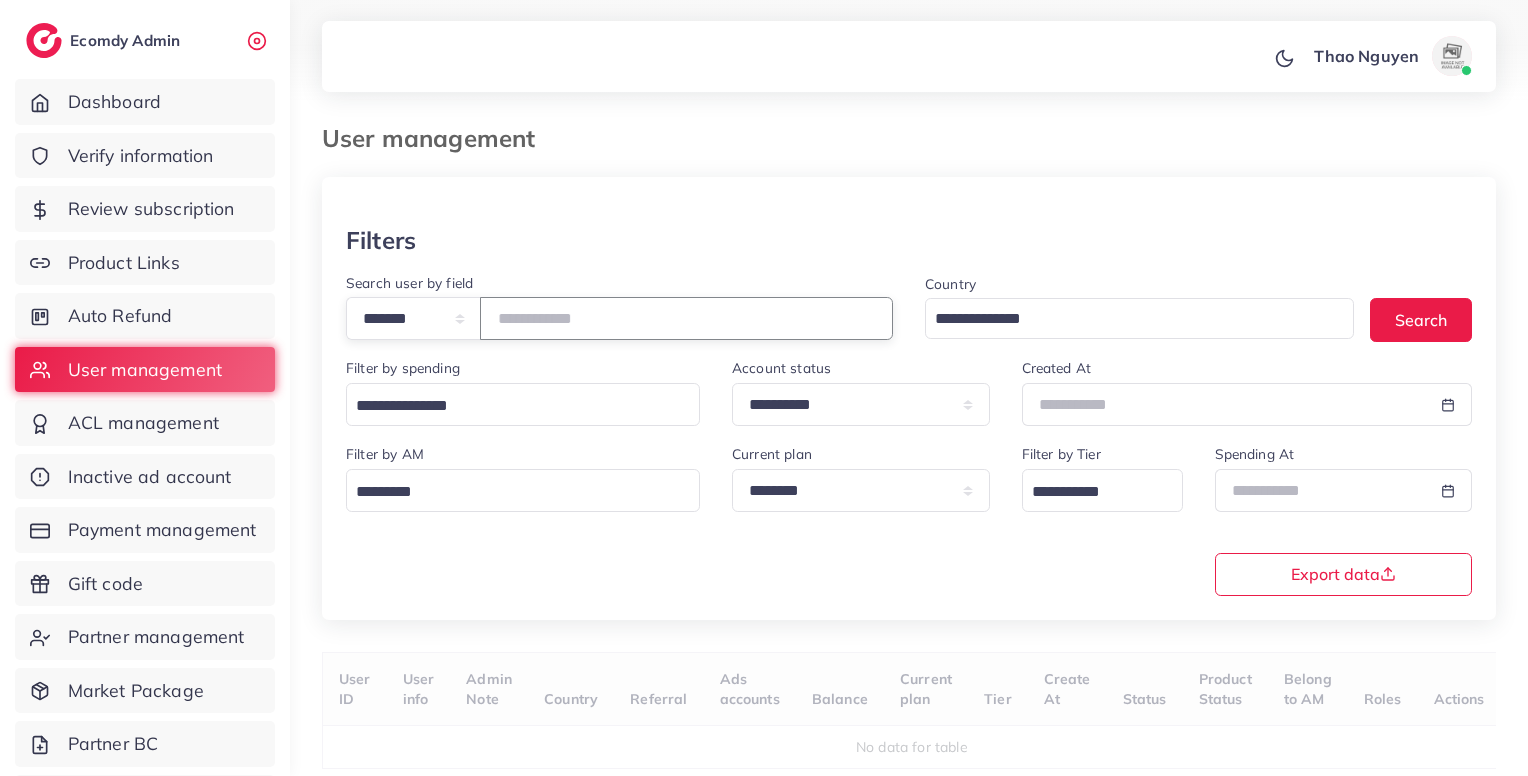 paste on "*******" 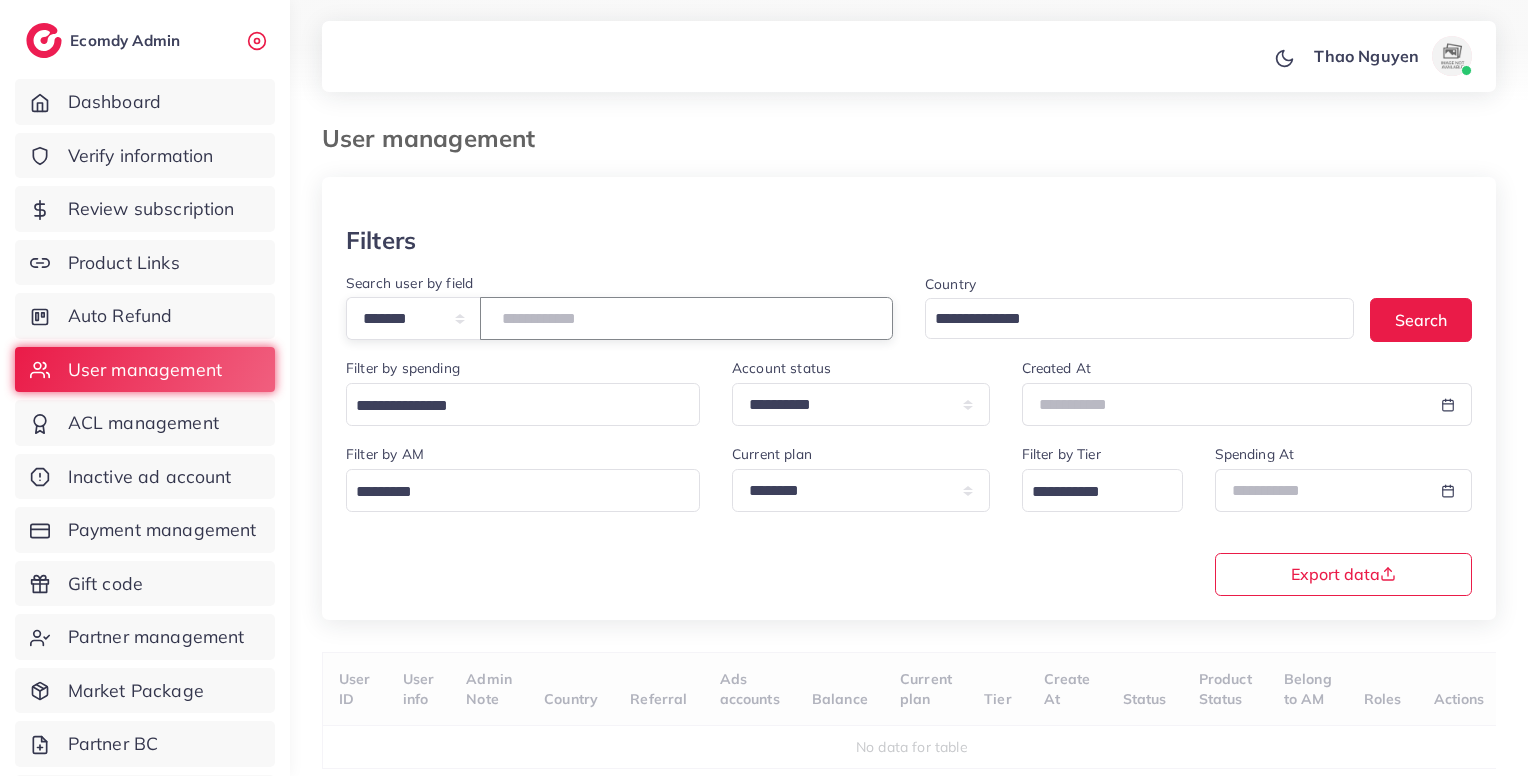 drag, startPoint x: 650, startPoint y: 319, endPoint x: 824, endPoint y: 493, distance: 246.07317 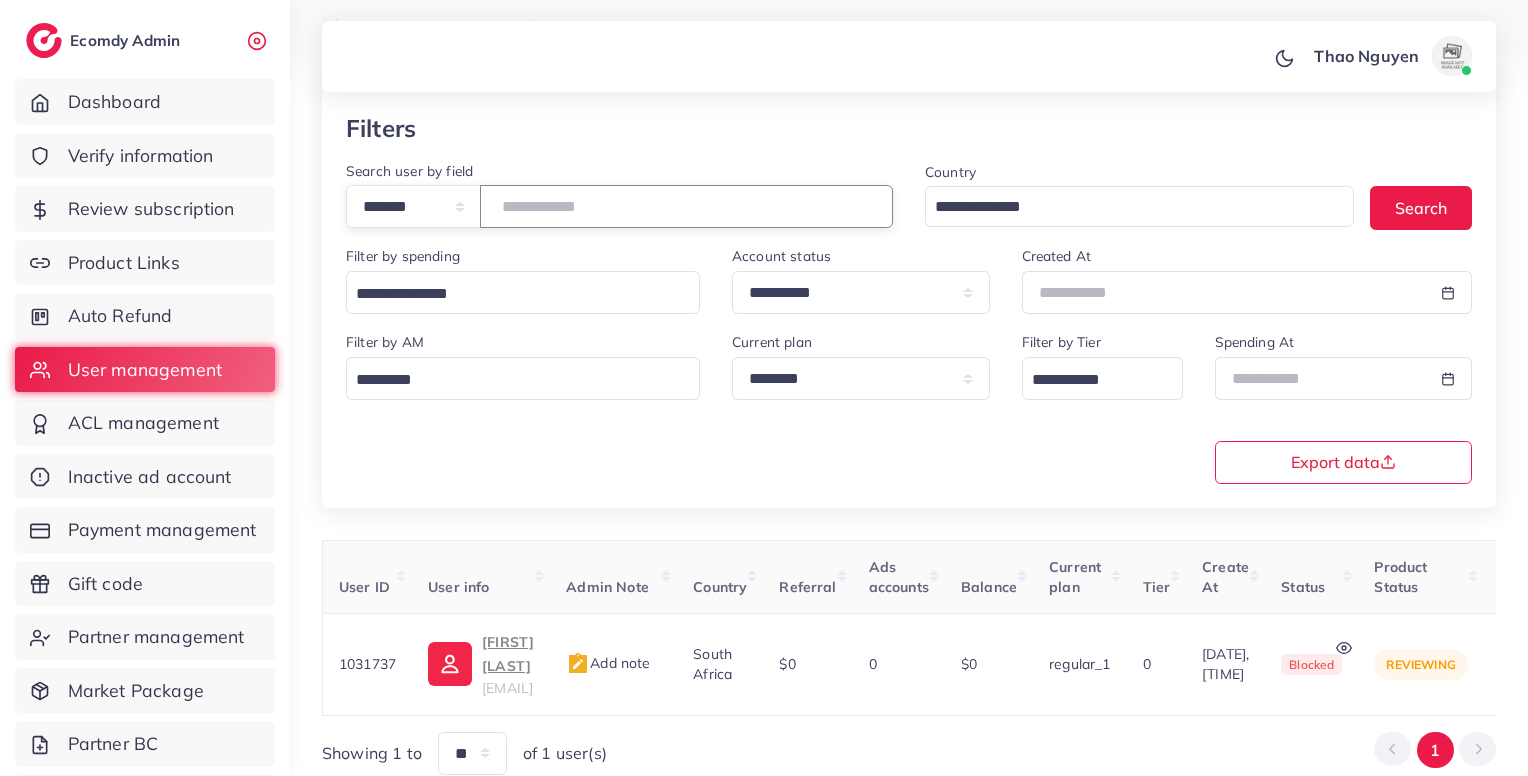 scroll, scrollTop: 183, scrollLeft: 0, axis: vertical 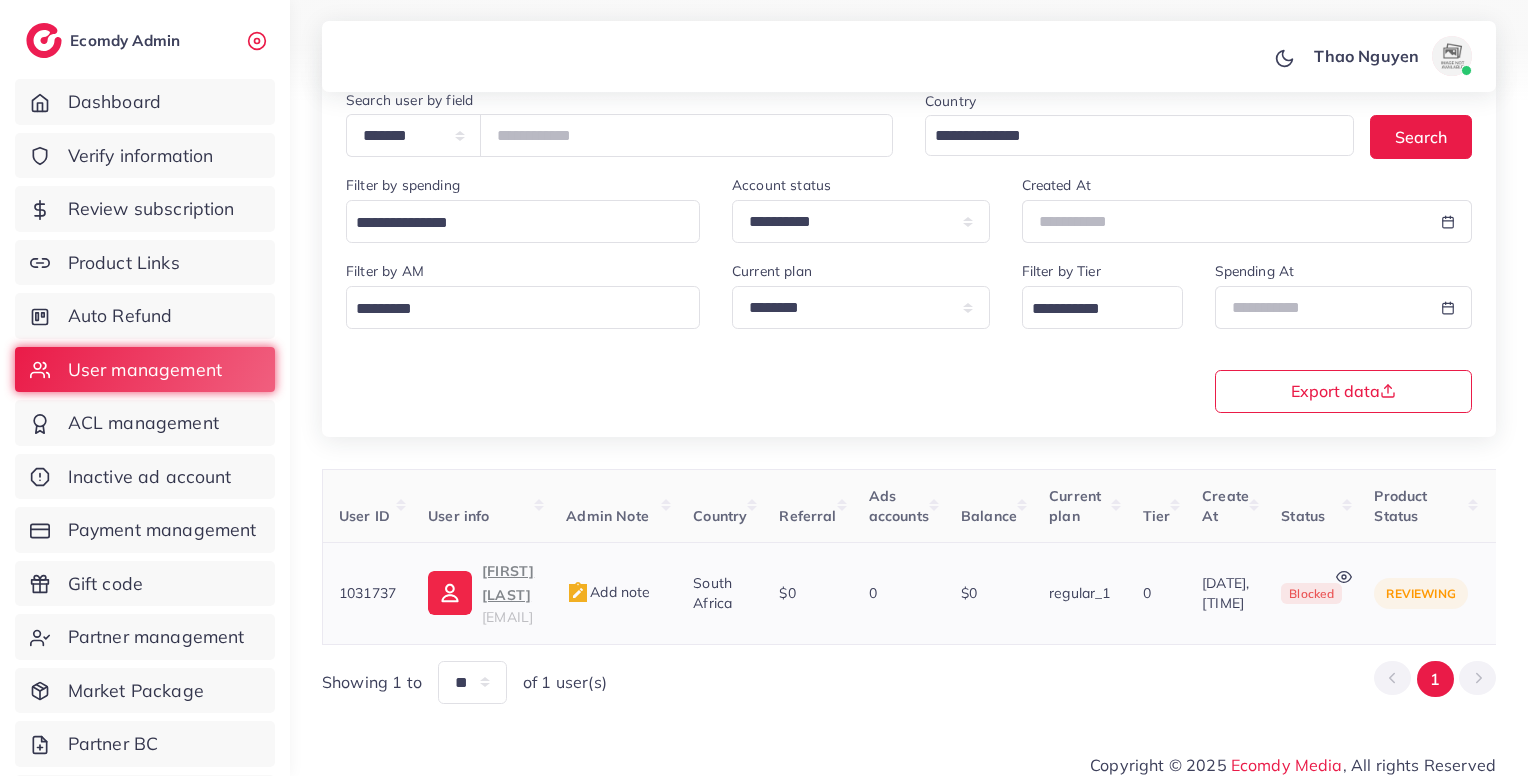 click on "svunomthembu@gmail.com" at bounding box center (507, 617) 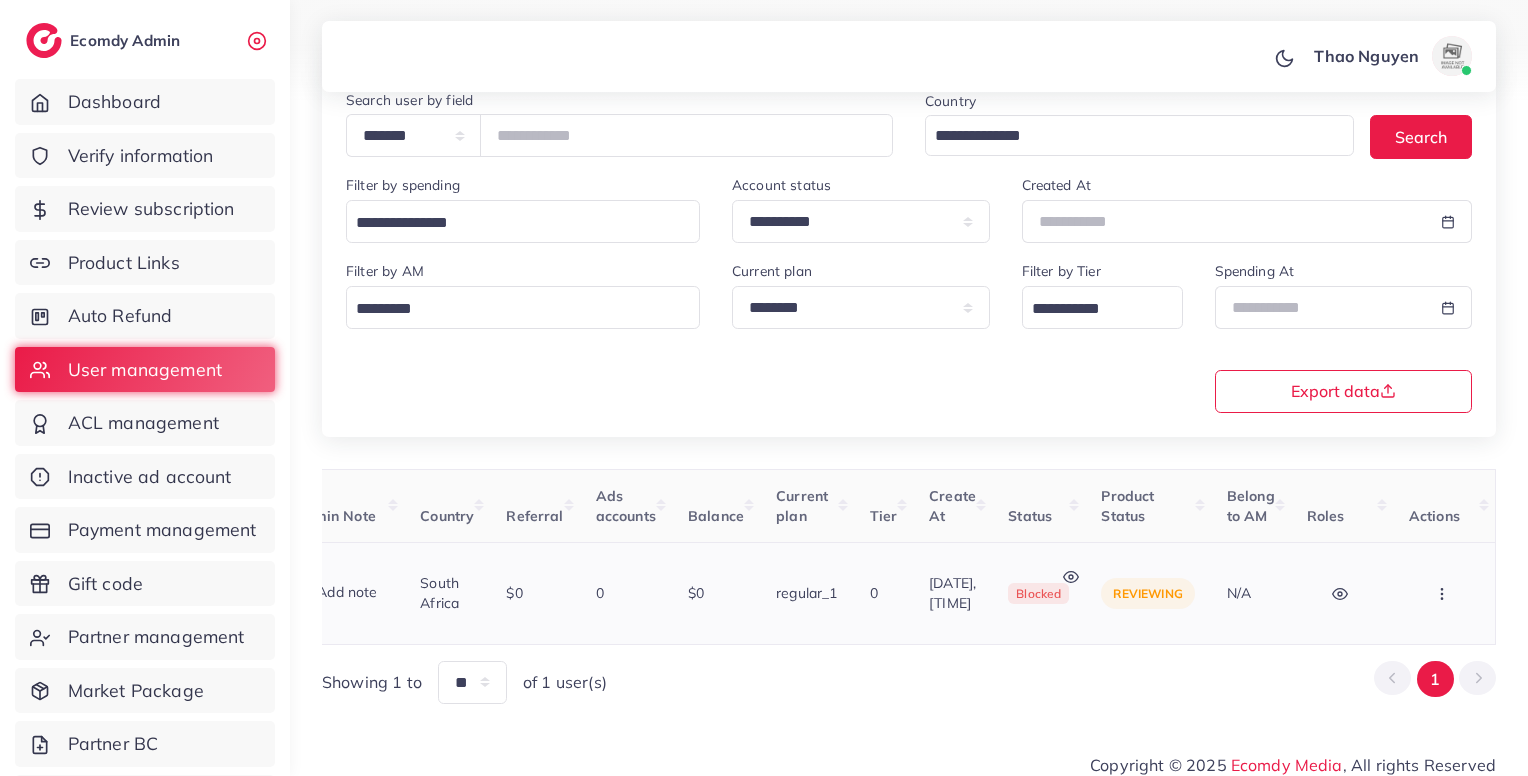 scroll, scrollTop: 0, scrollLeft: 435, axis: horizontal 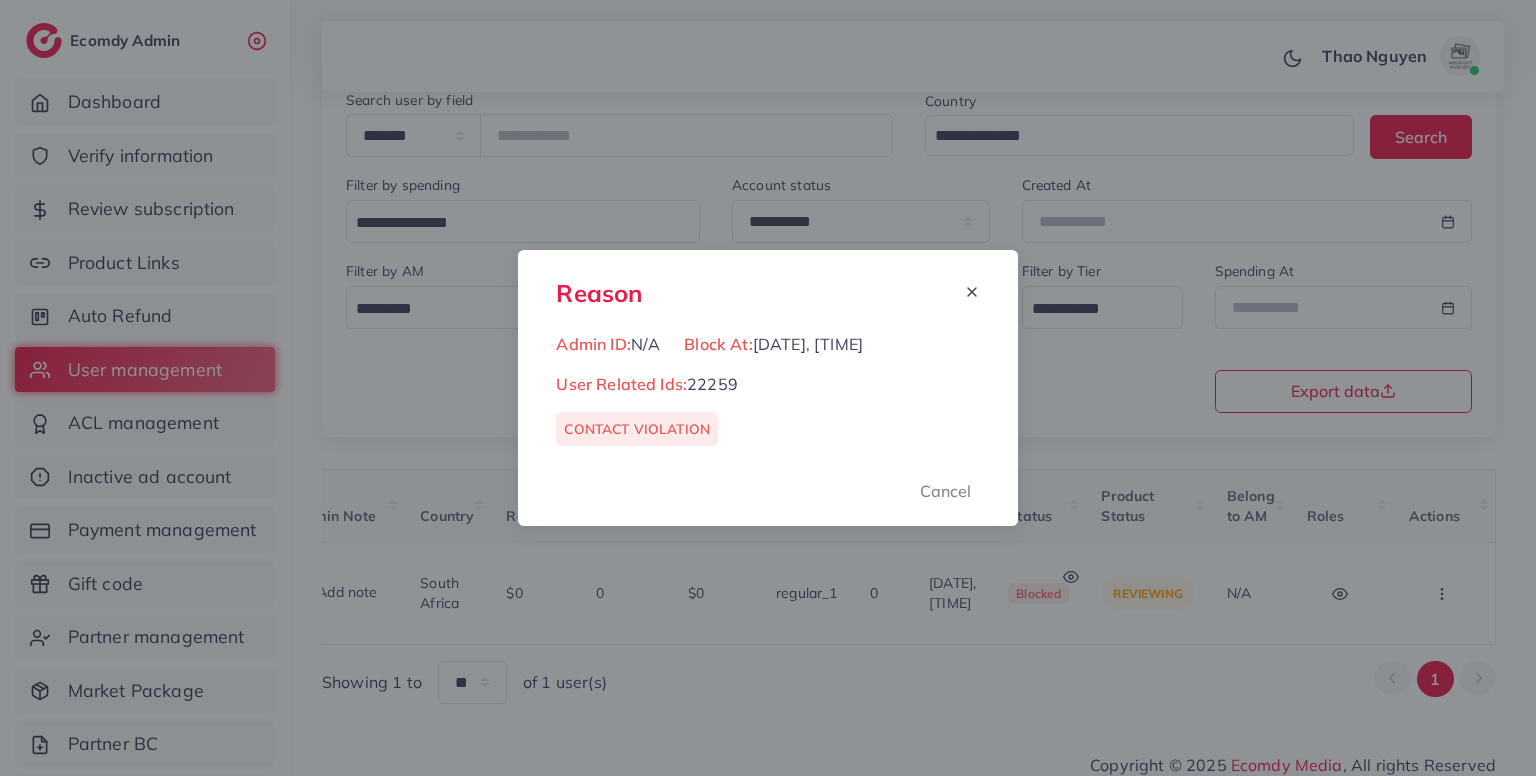 click on "22259" at bounding box center [712, 384] 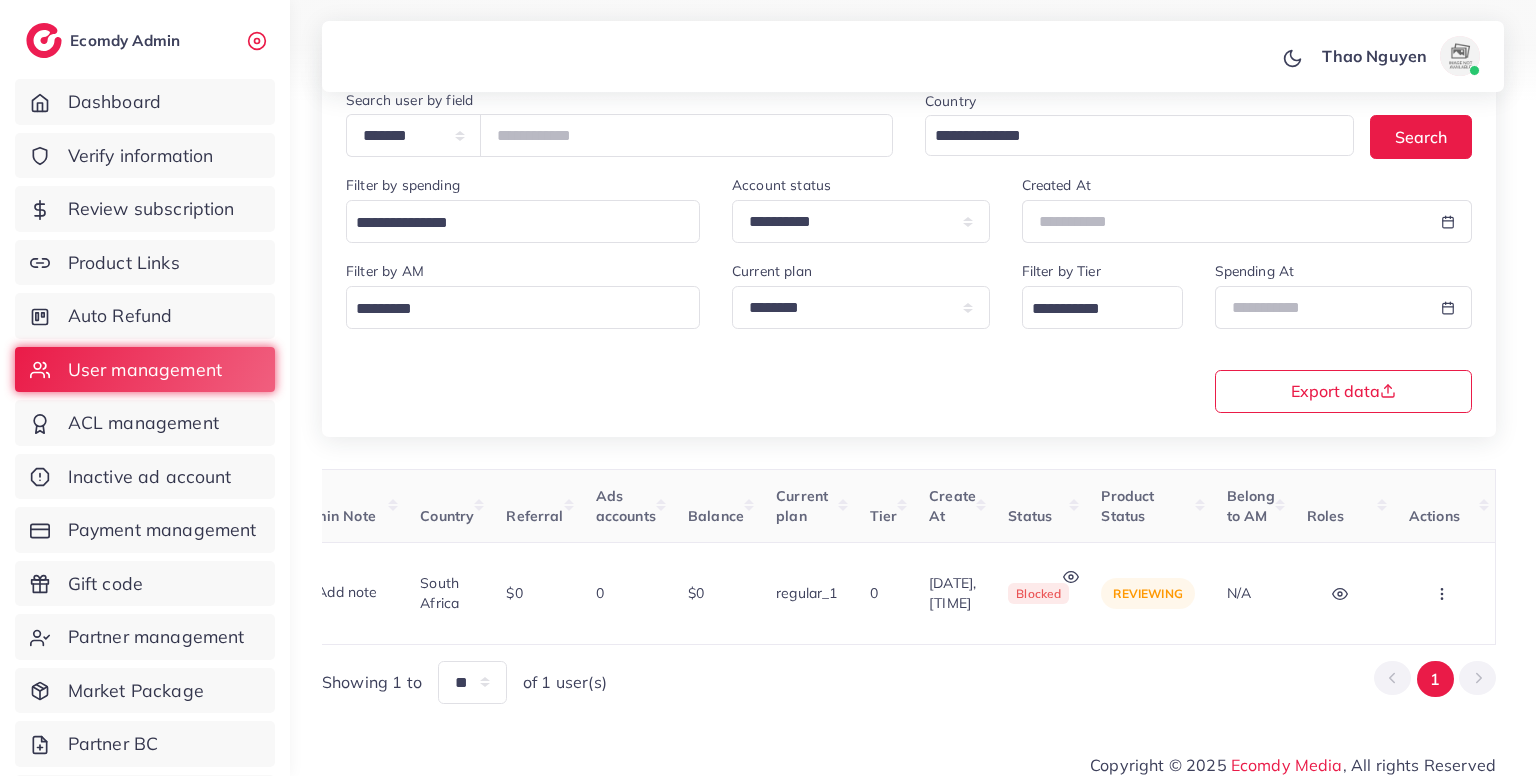 click on "Reason  Admin ID:  N/A  Block At:  08/08/2025, 22:43:39  User Related Ids:  22259   CONTACT VIOLATION   Cancel" at bounding box center (768, 388) 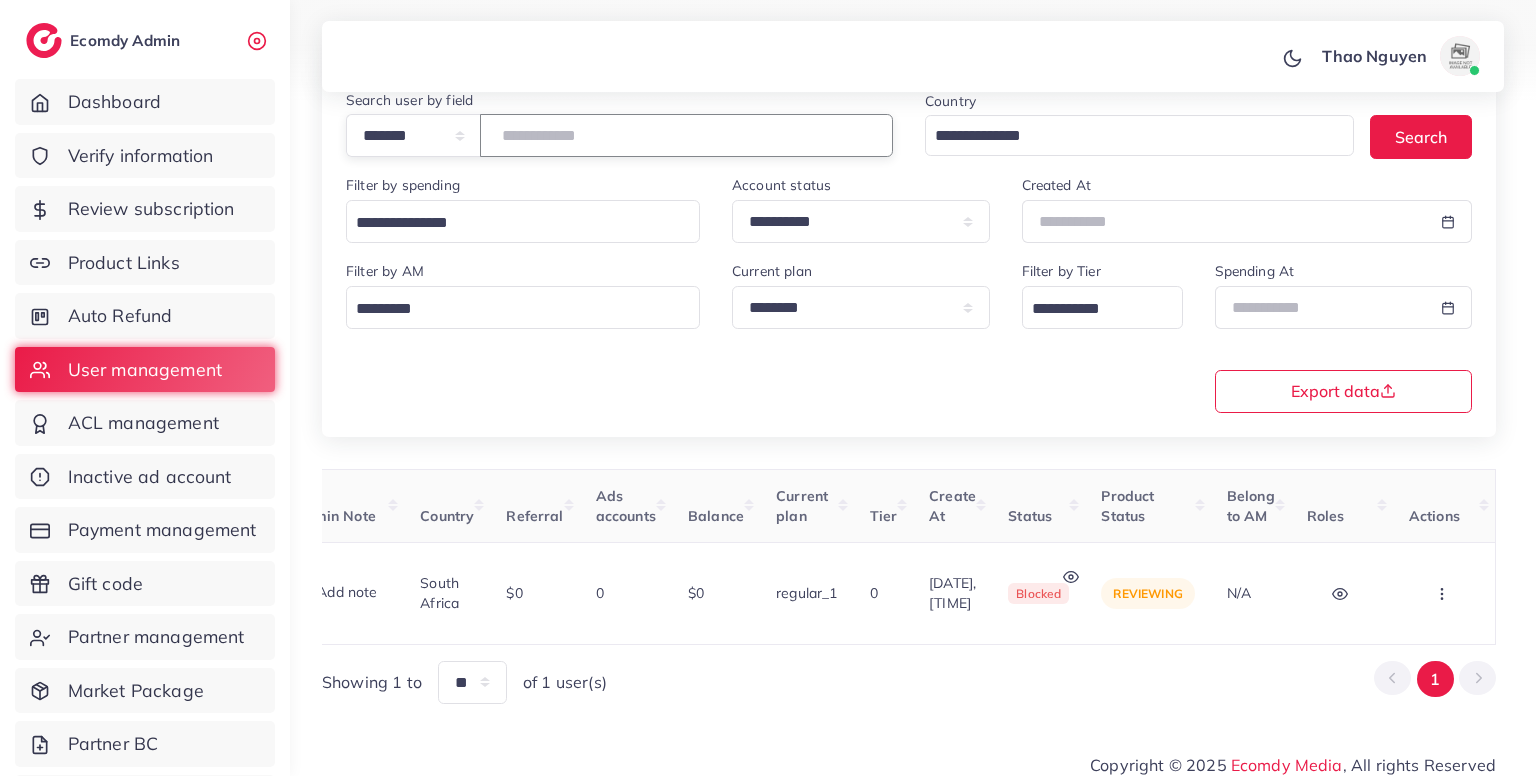click on "*******" at bounding box center (686, 135) 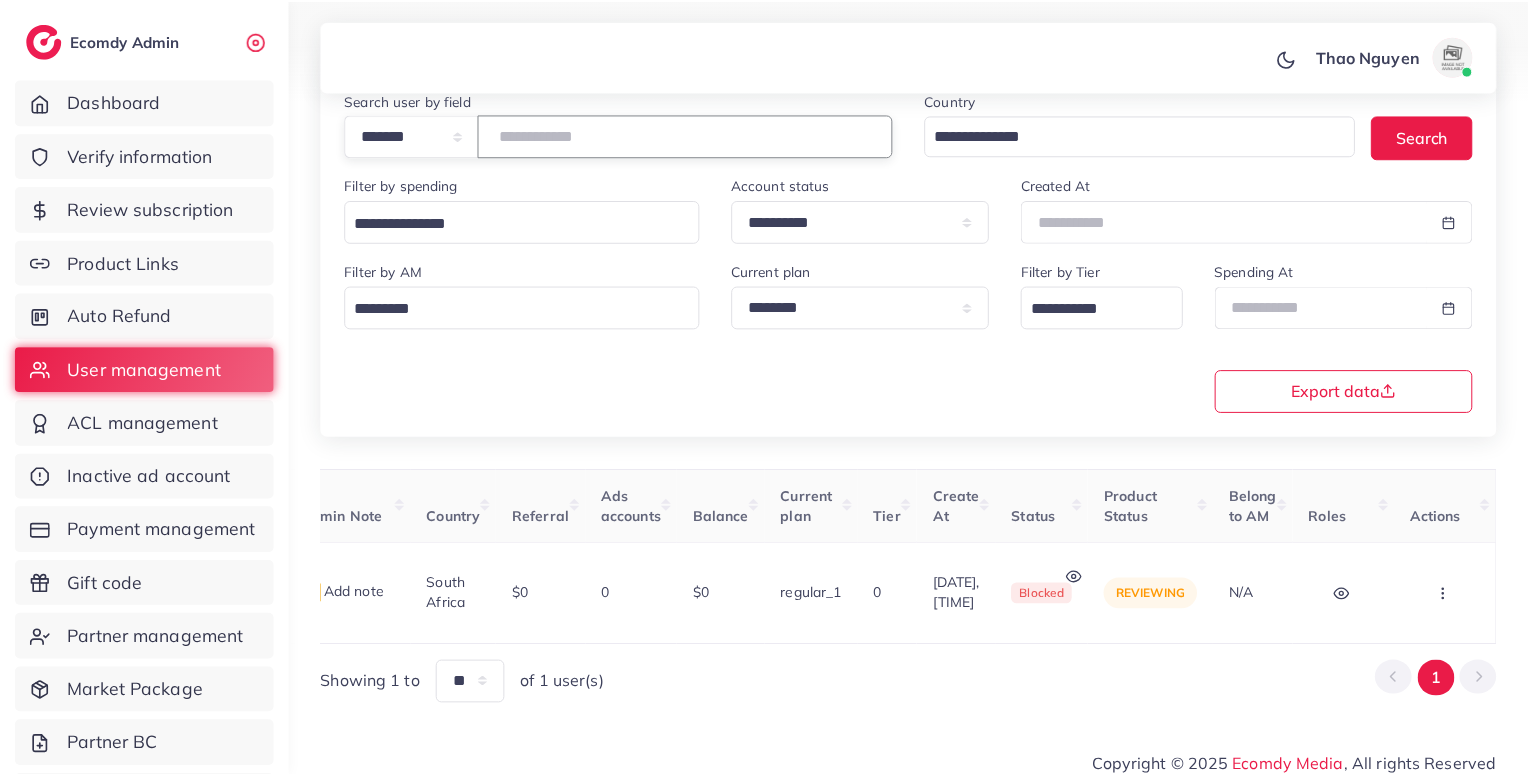 scroll, scrollTop: 0, scrollLeft: 427, axis: horizontal 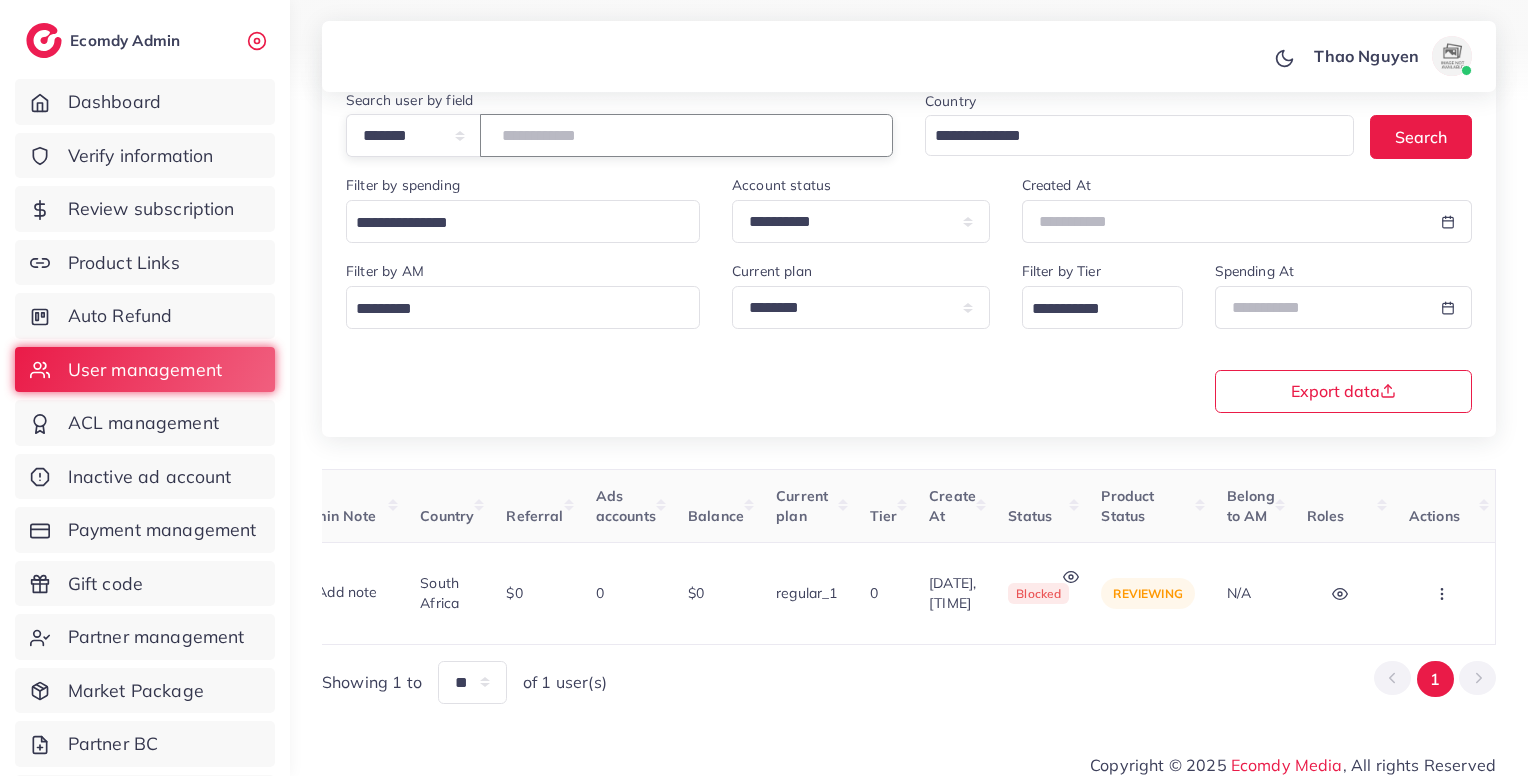 paste 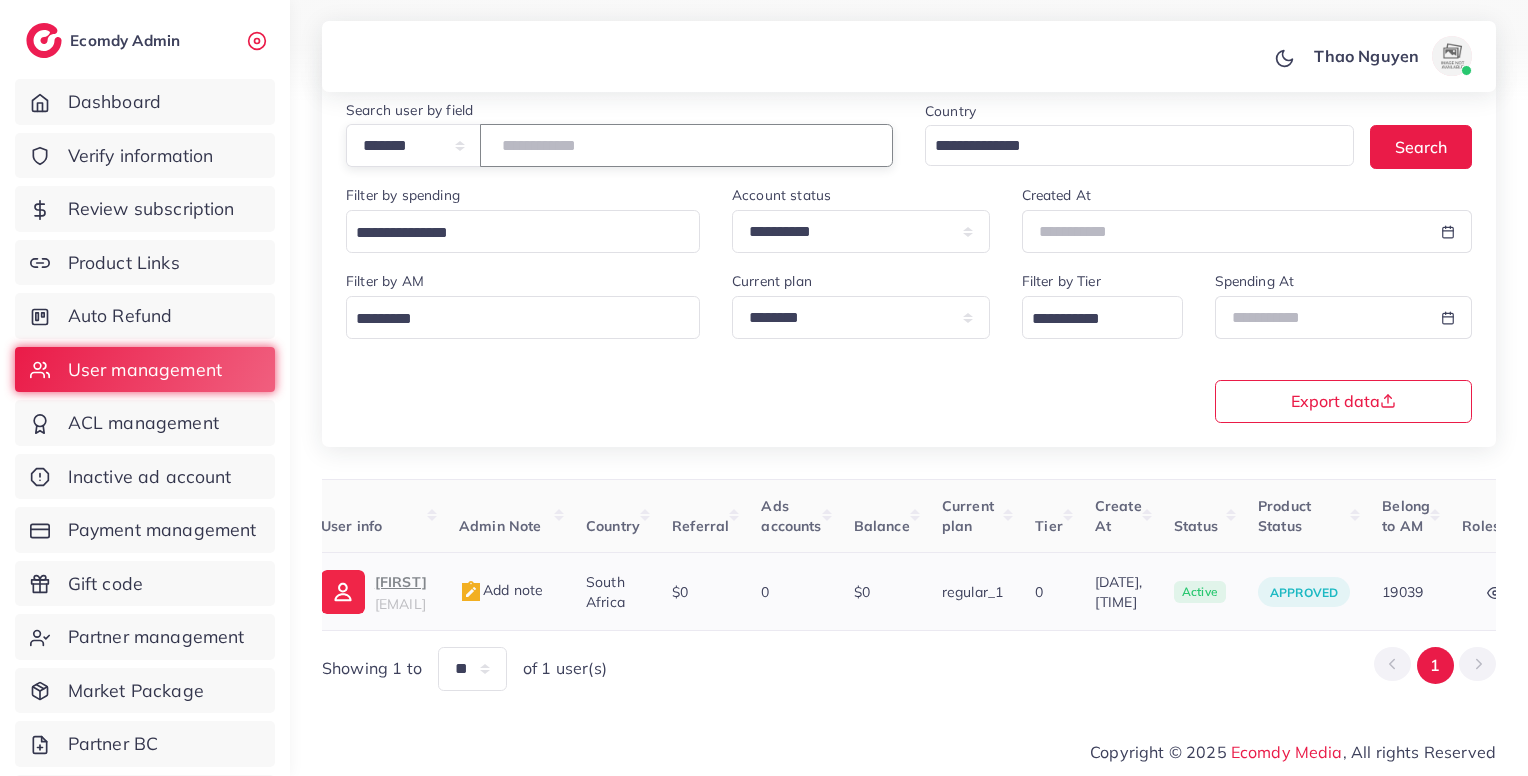 scroll, scrollTop: 0, scrollLeft: 380, axis: horizontal 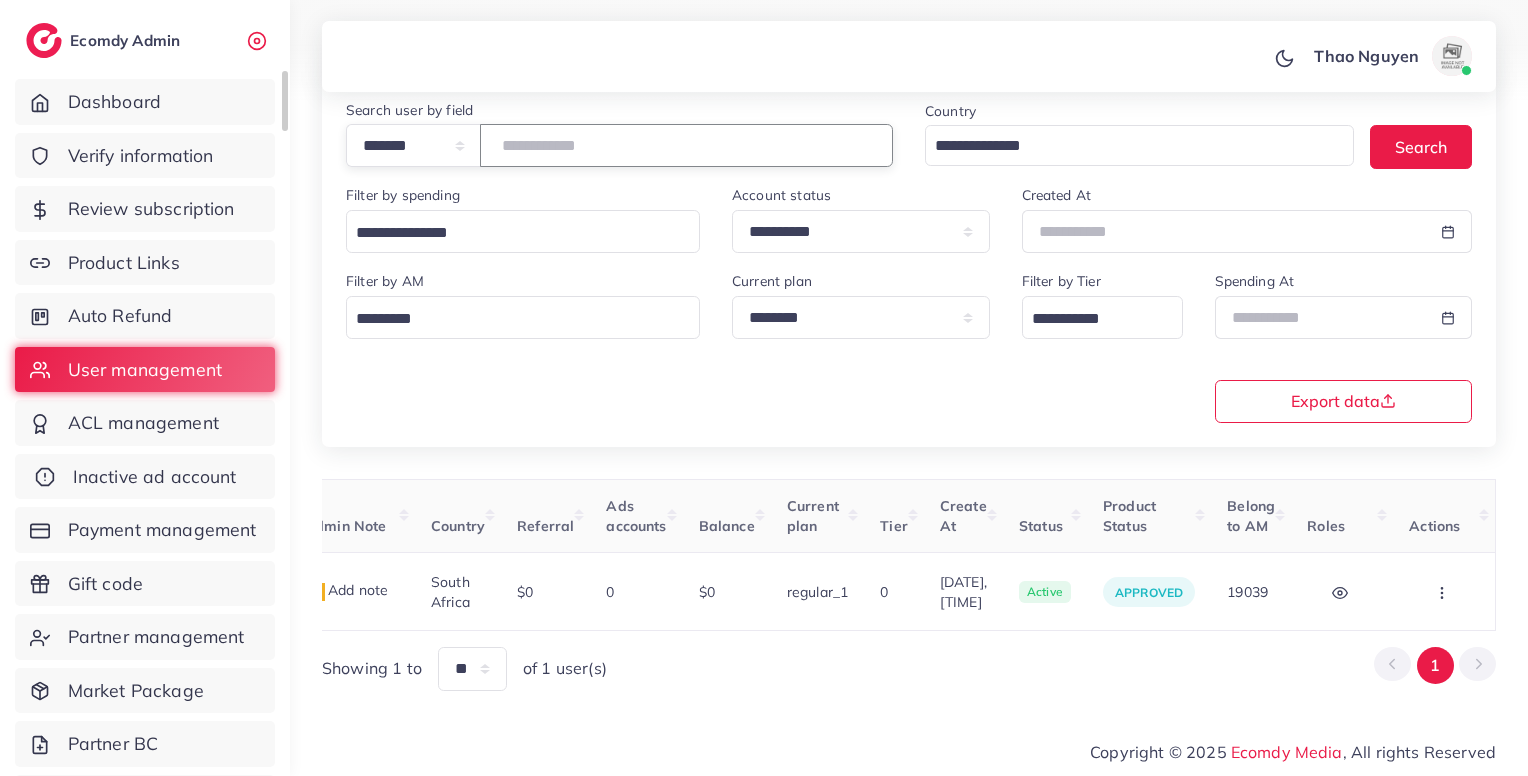 type on "*****" 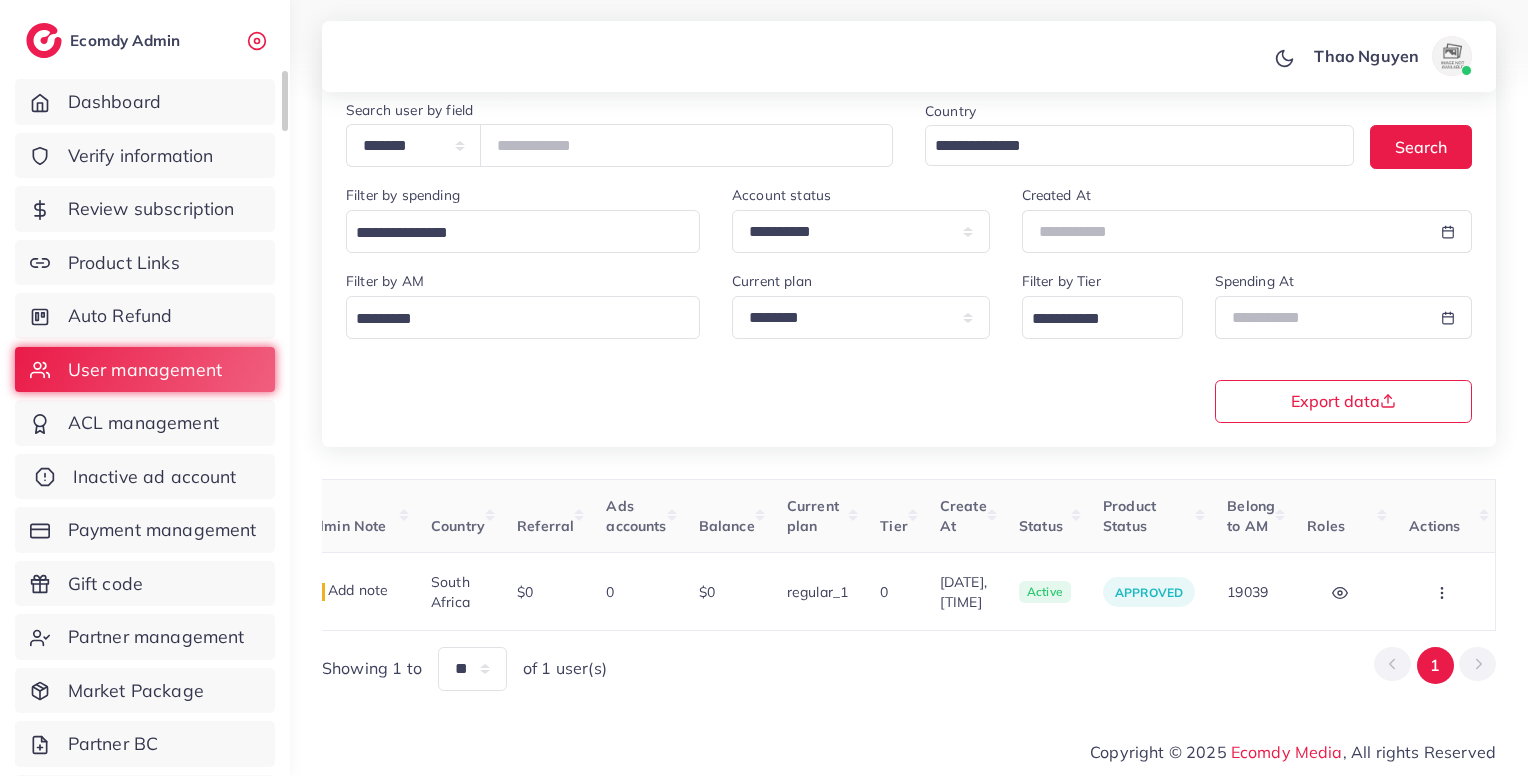 click on "Inactive ad account" at bounding box center [155, 477] 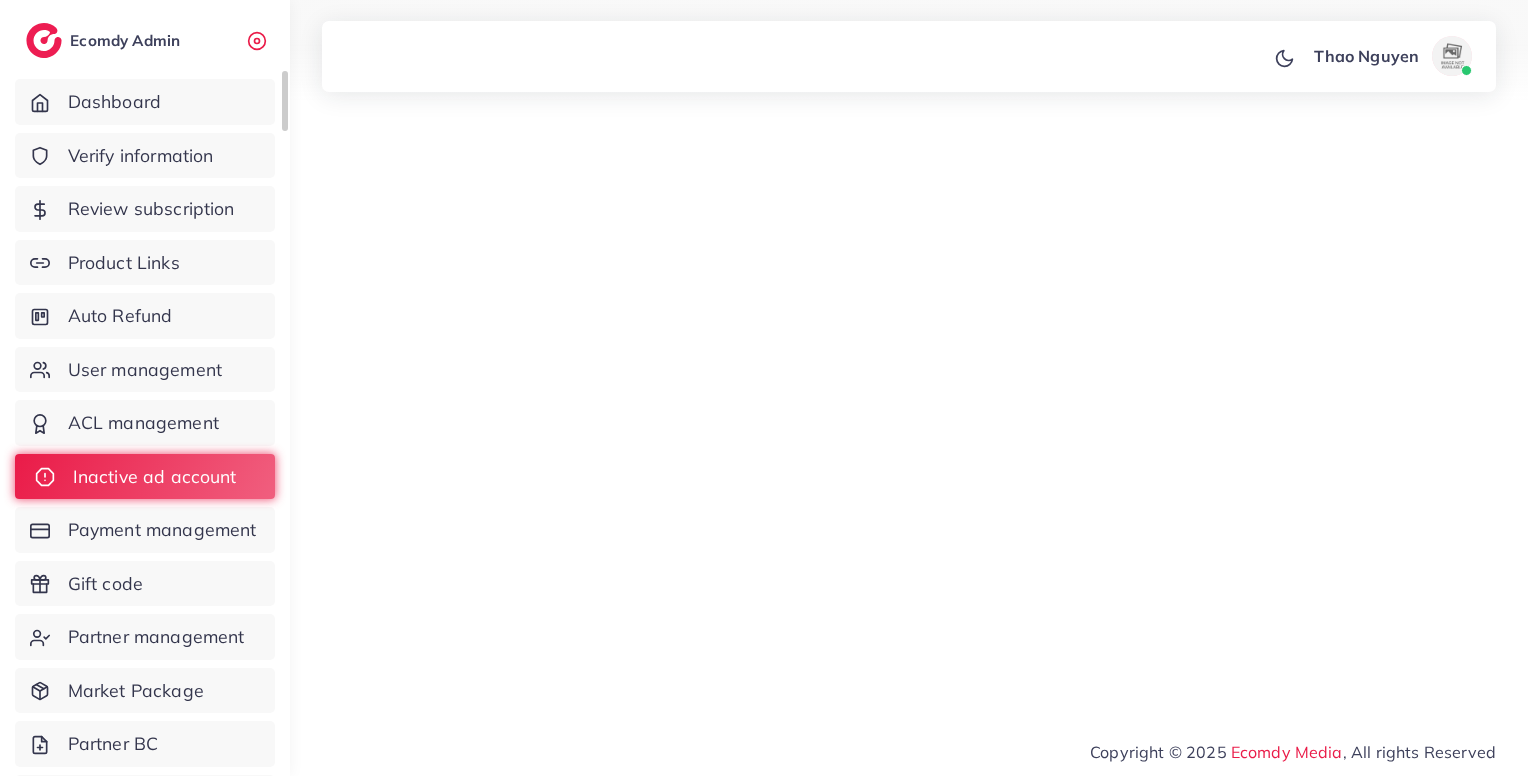scroll, scrollTop: 0, scrollLeft: 0, axis: both 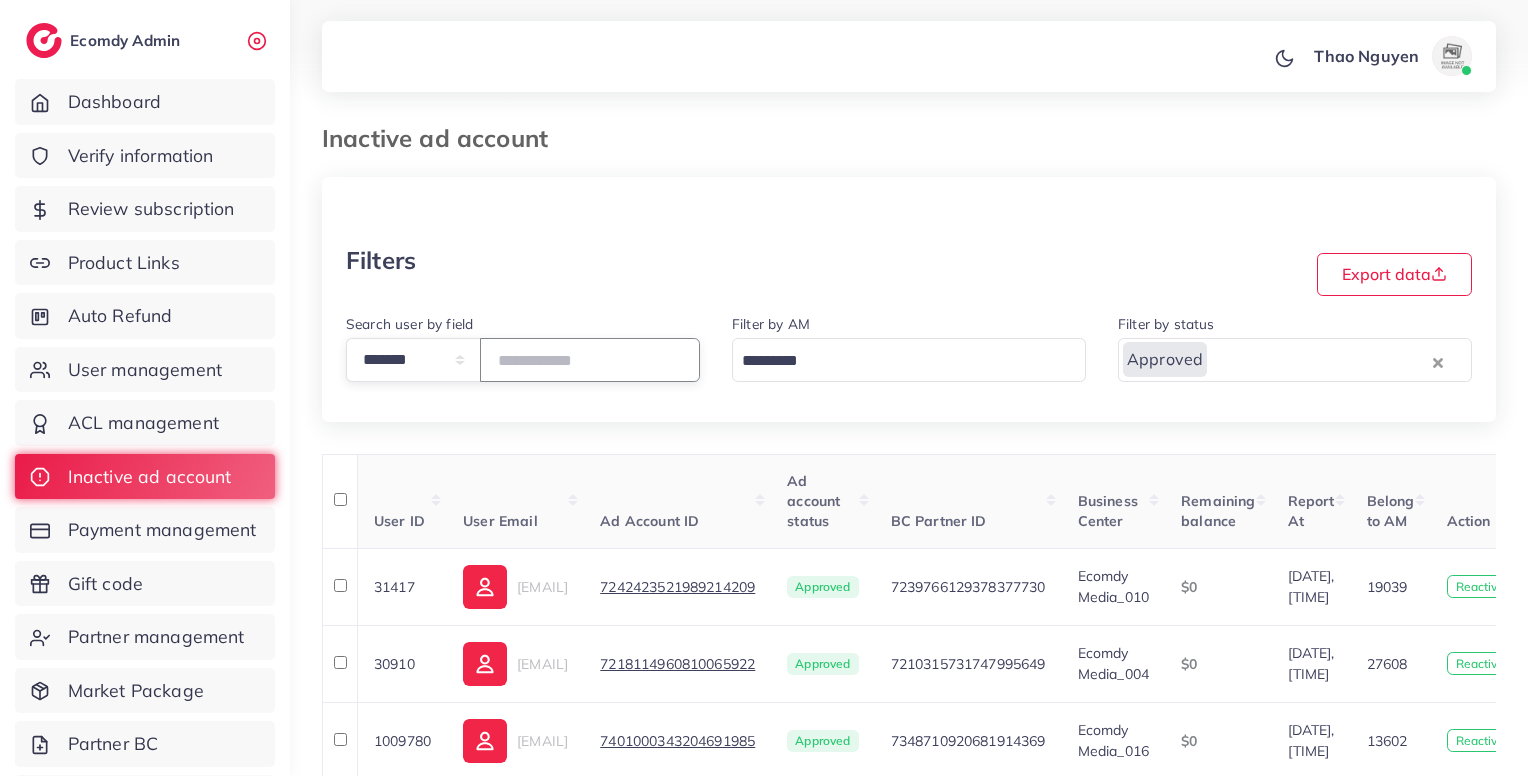 paste on "*****" 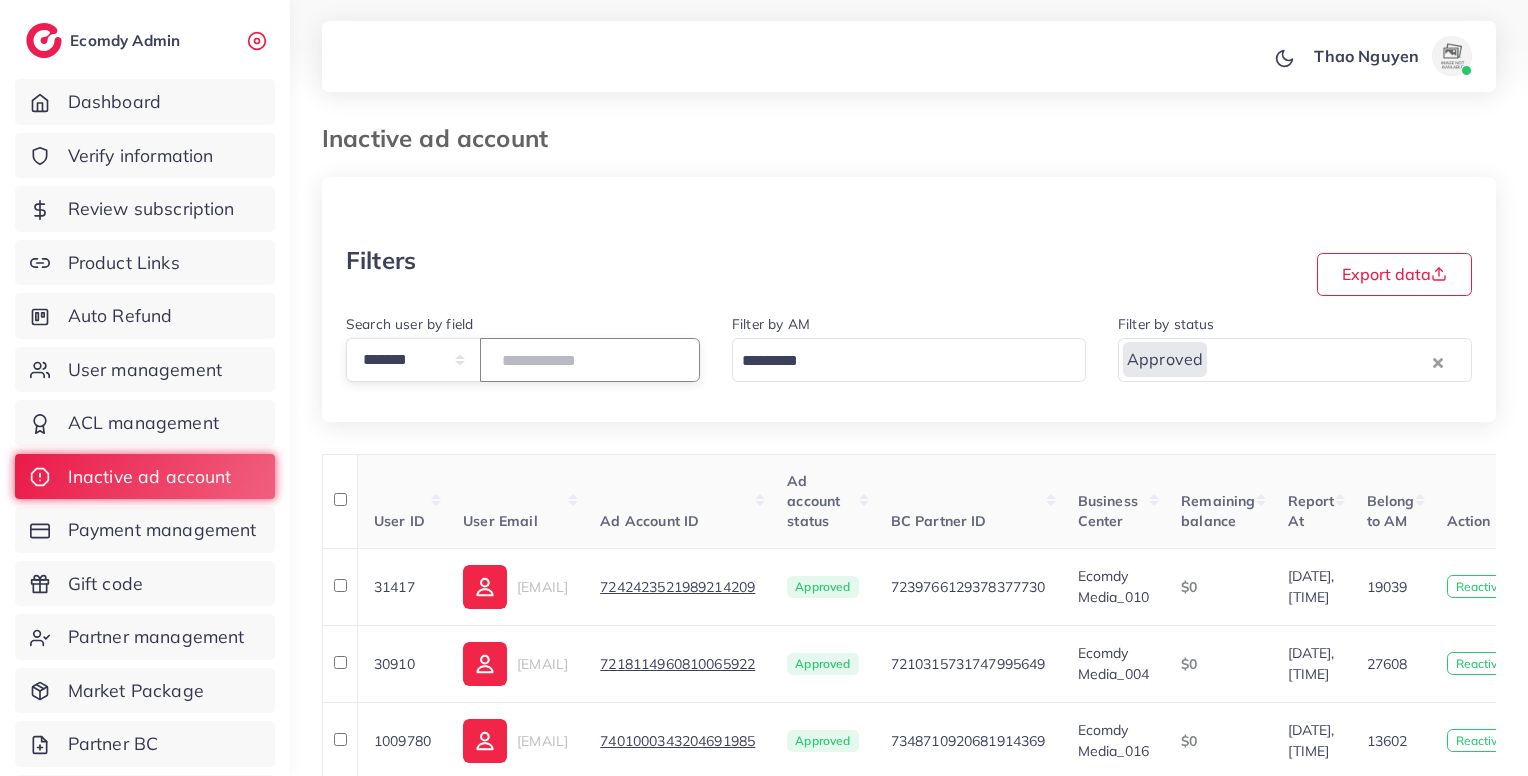 click on "*****" at bounding box center (590, 359) 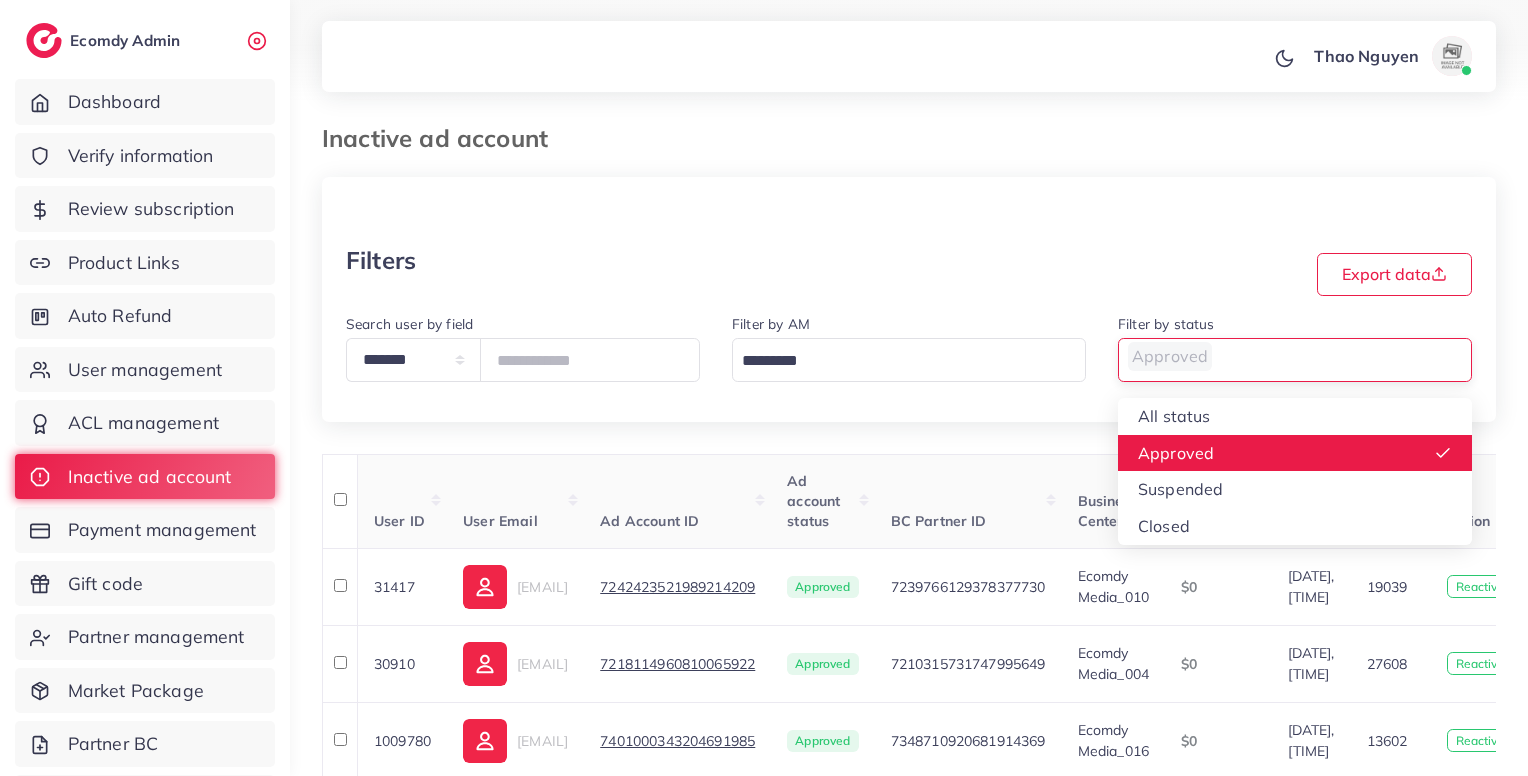 click at bounding box center [1283, 361] 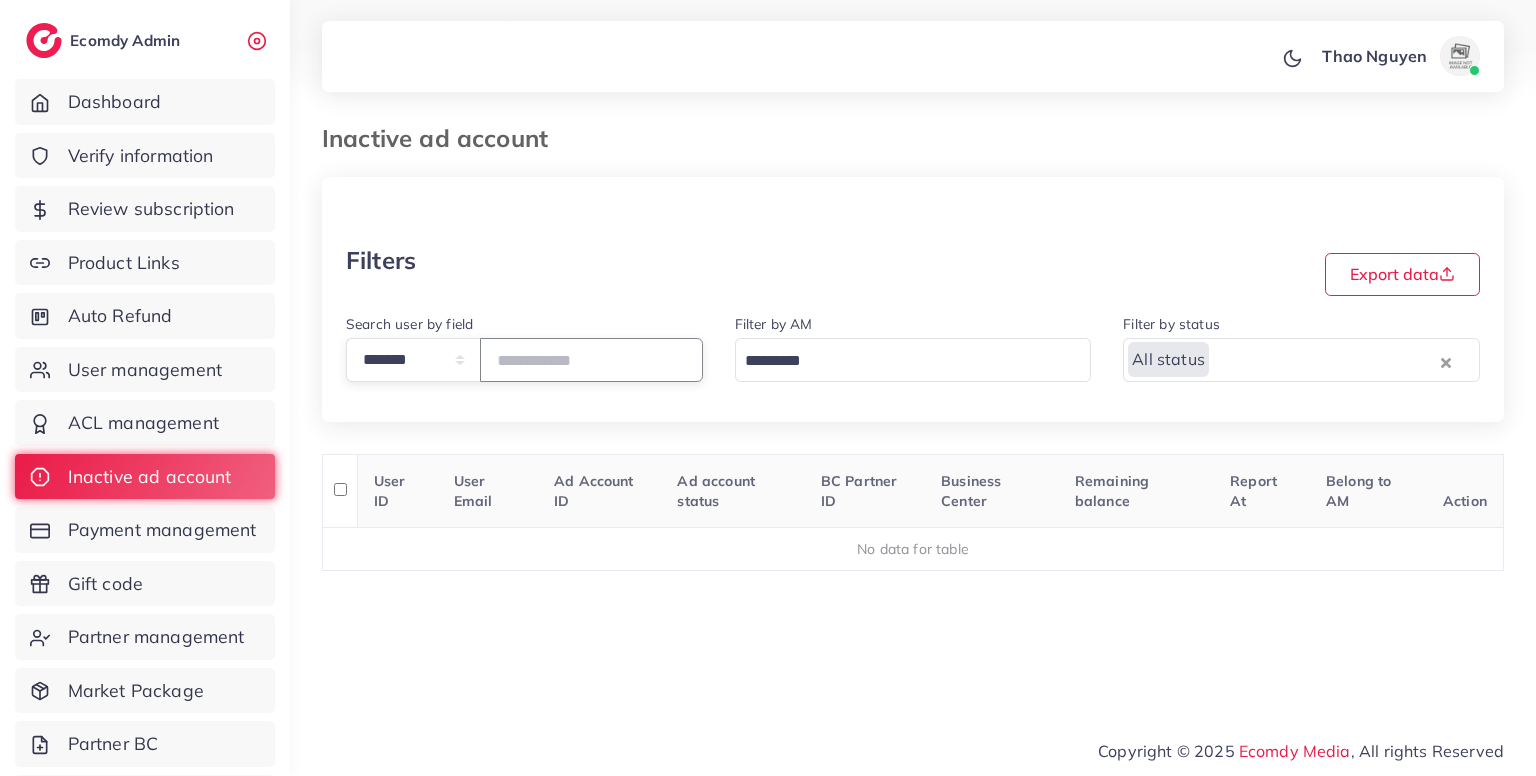 click on "*****" at bounding box center [591, 359] 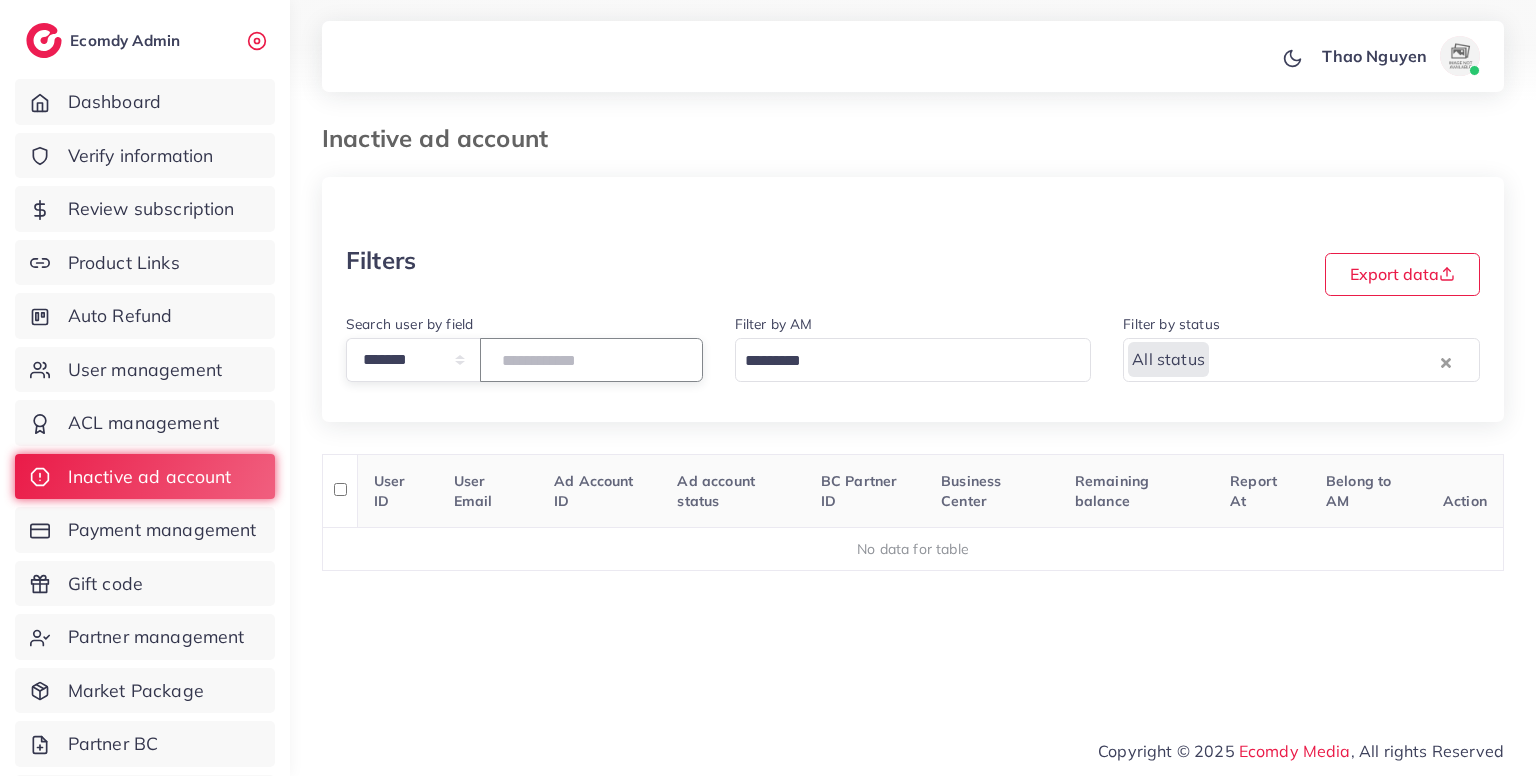 click on "*****" at bounding box center [591, 359] 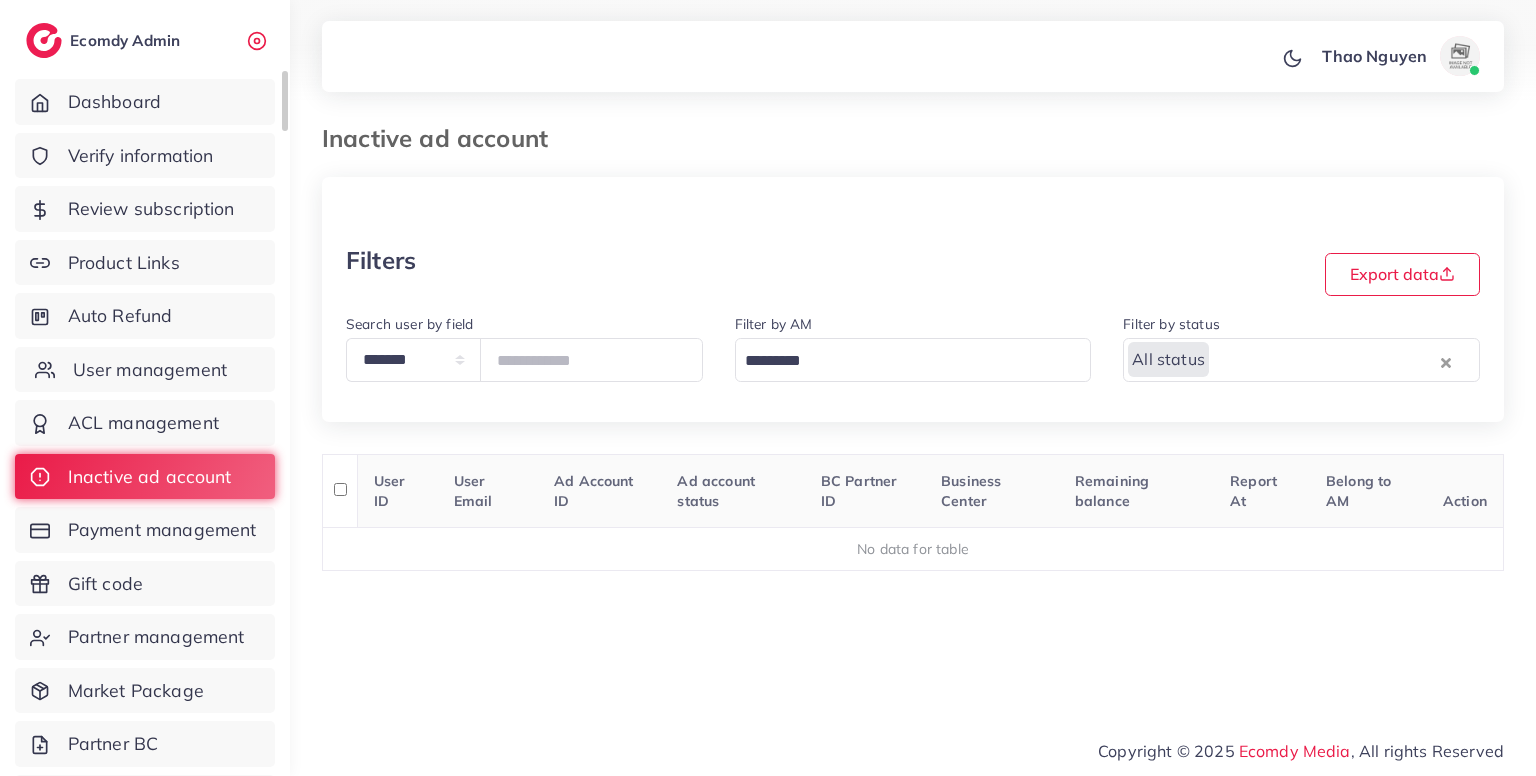 click on "User management" at bounding box center [150, 370] 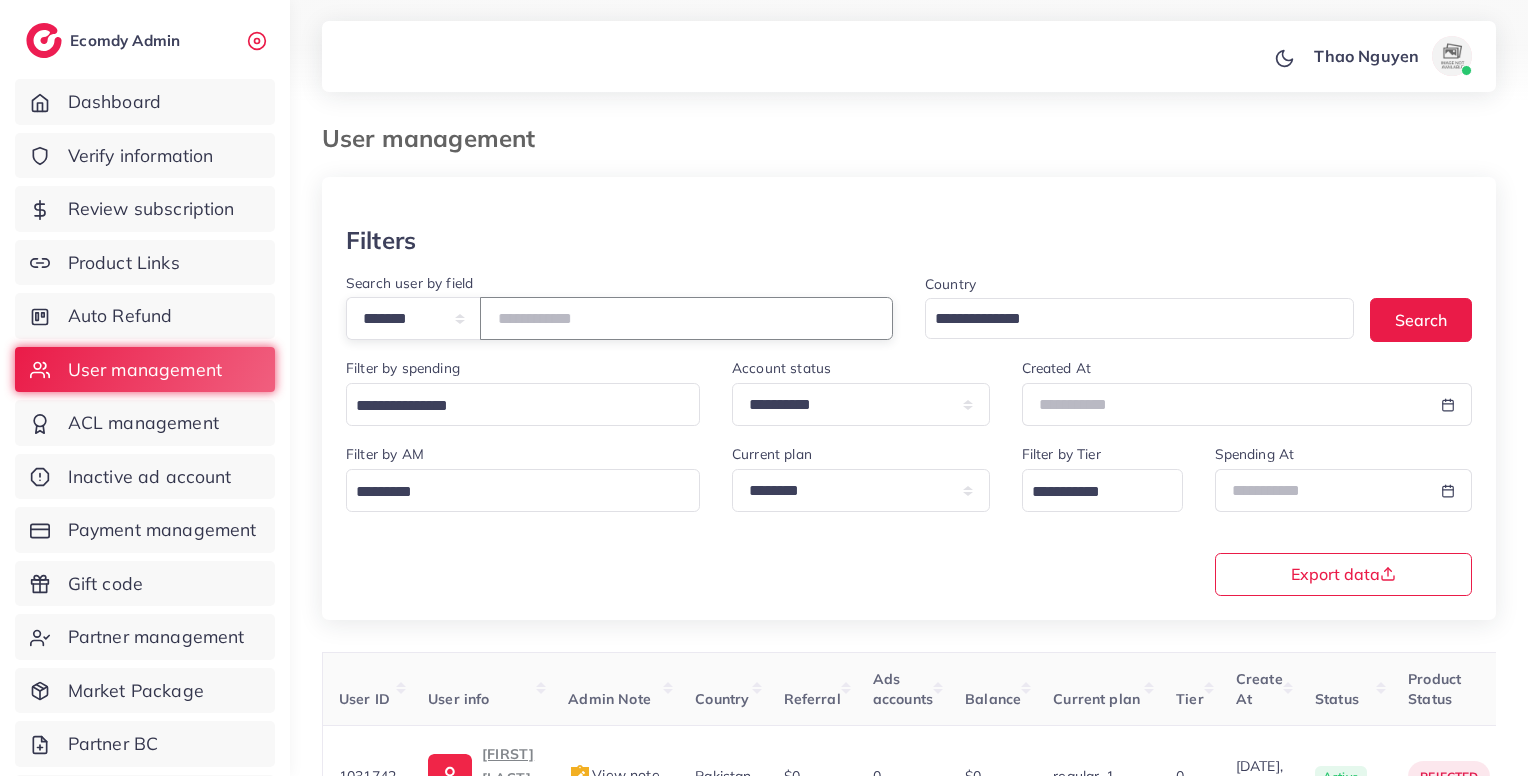 paste on "*******" 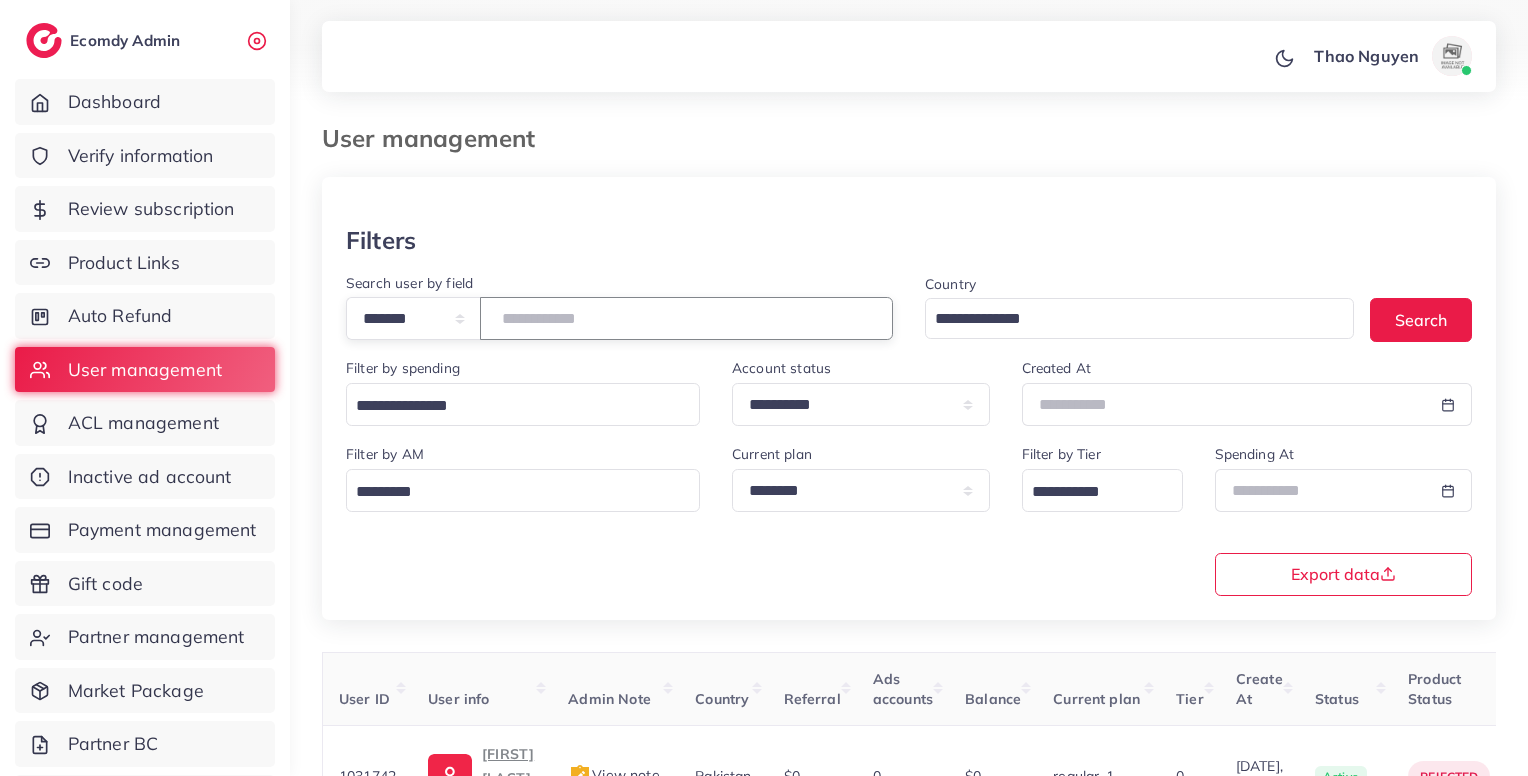 click on "*******" at bounding box center (686, 318) 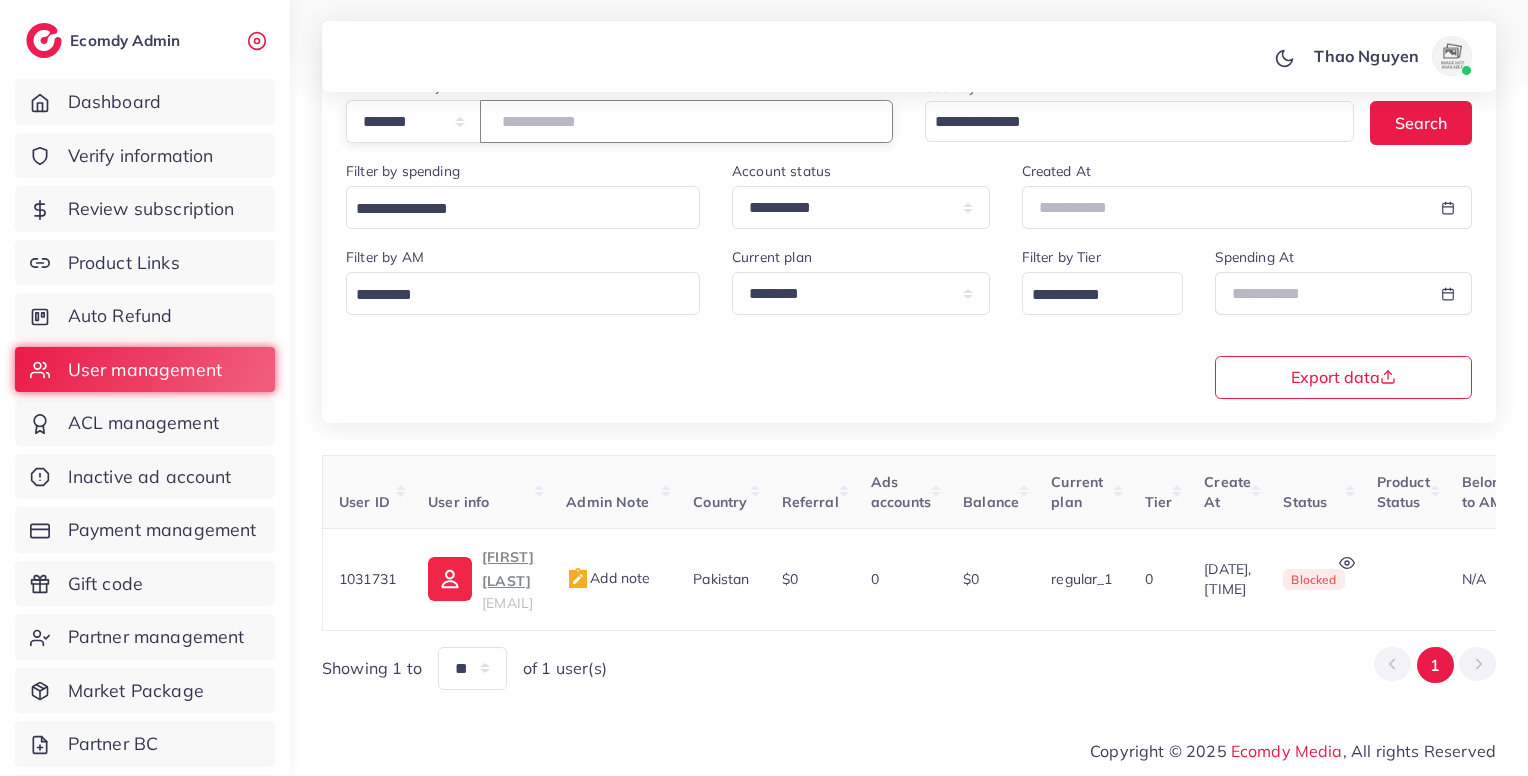 scroll, scrollTop: 183, scrollLeft: 0, axis: vertical 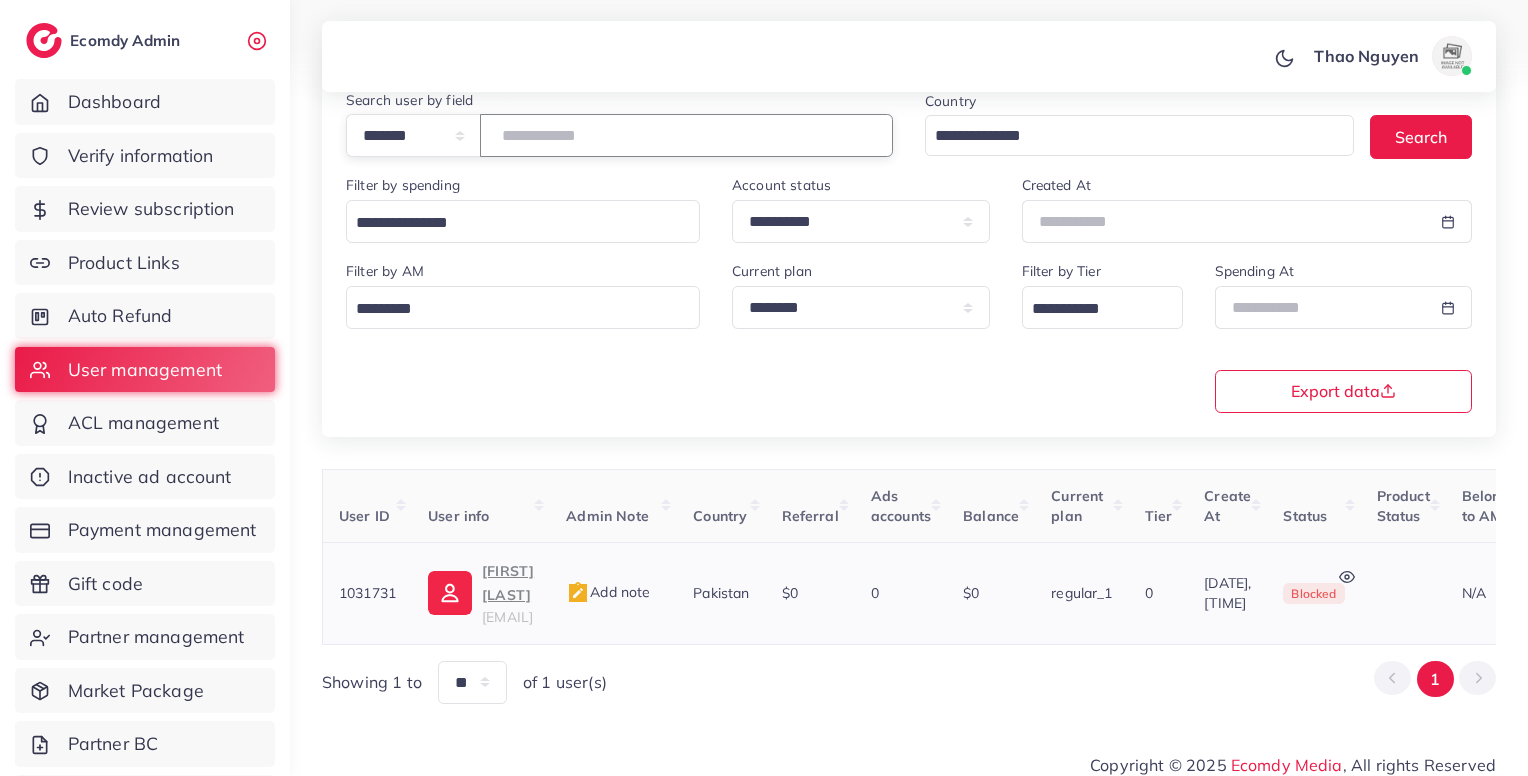 type on "*******" 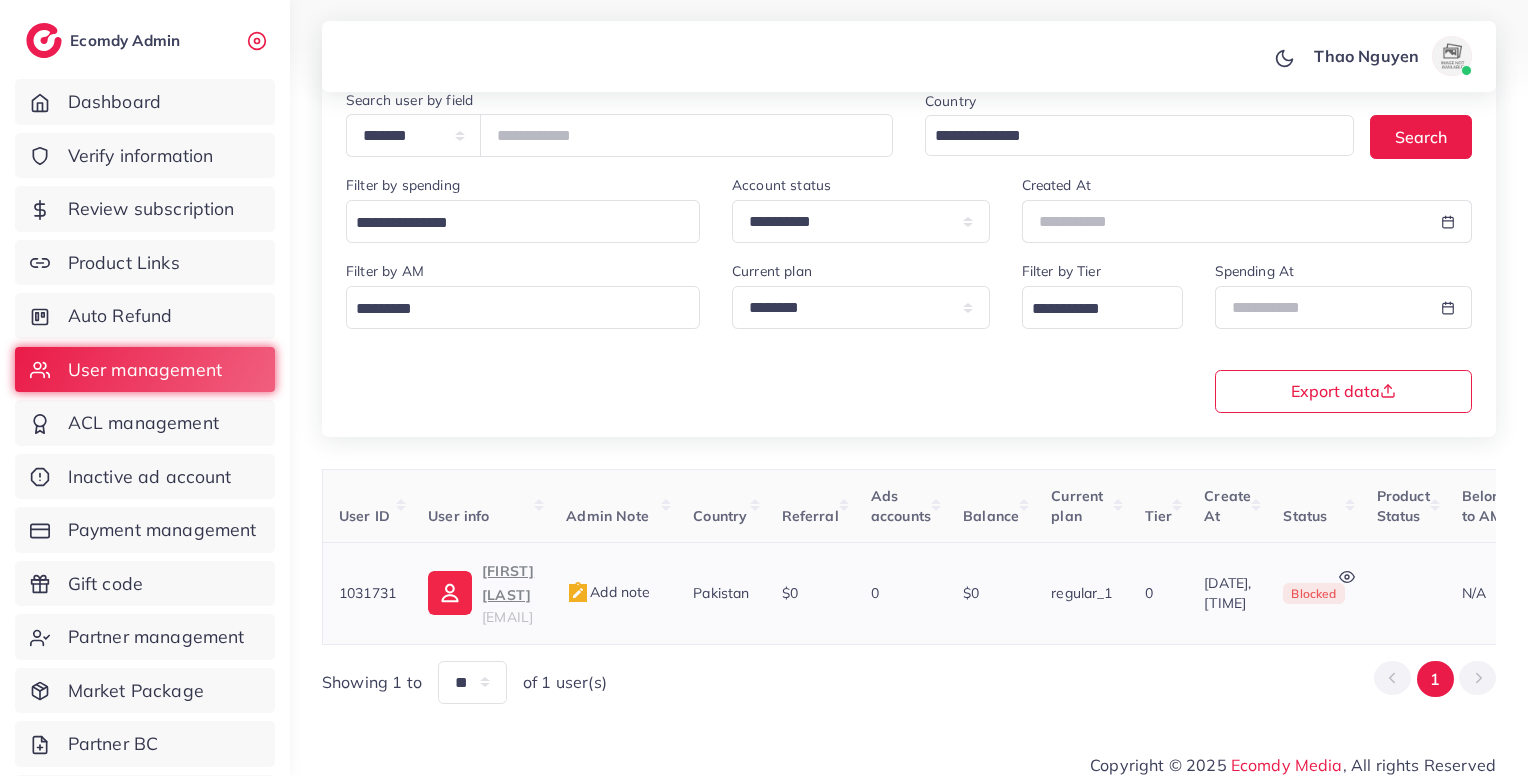 click on "rajputranaahtesham@gmail.com" at bounding box center [507, 617] 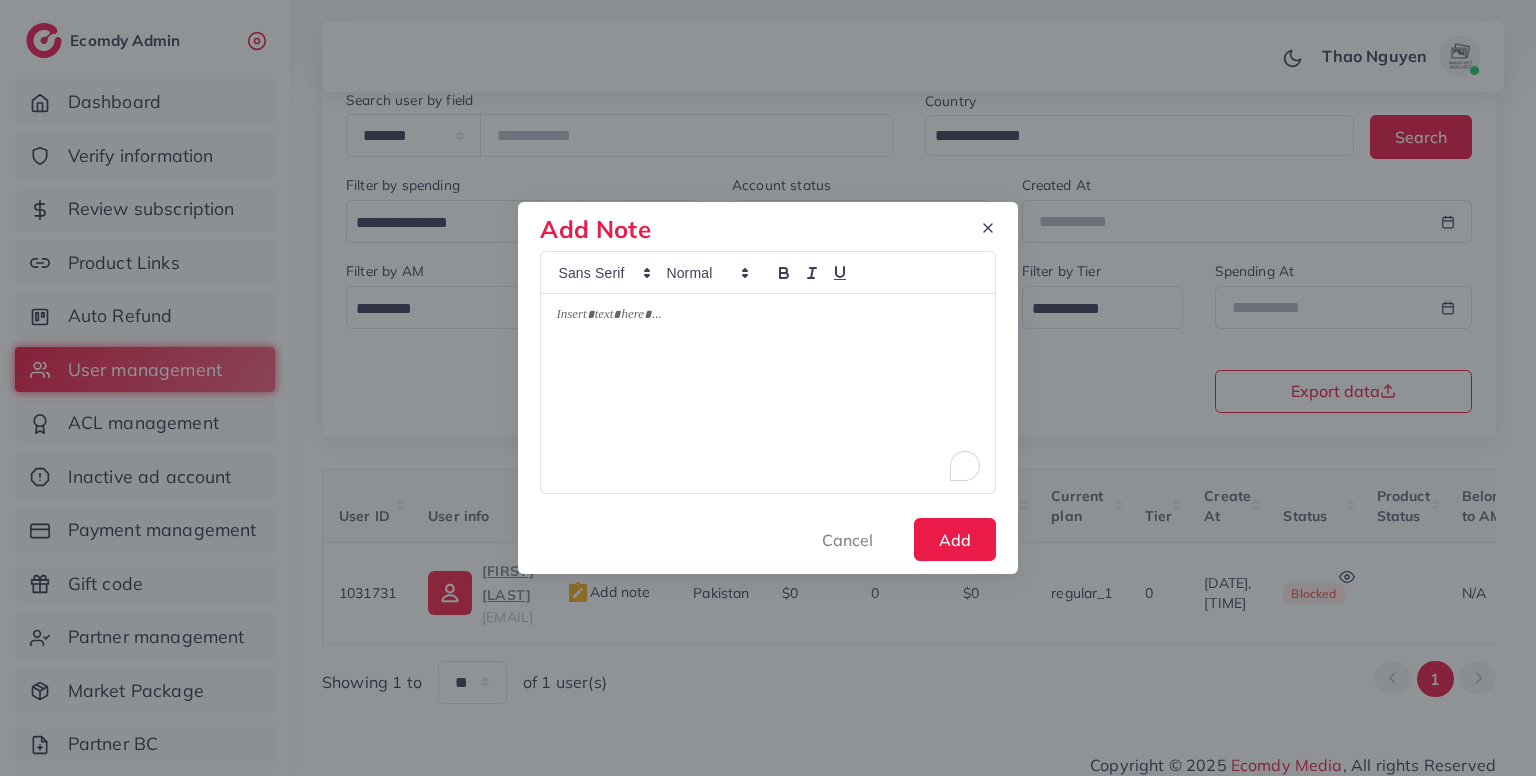 click at bounding box center (767, 393) 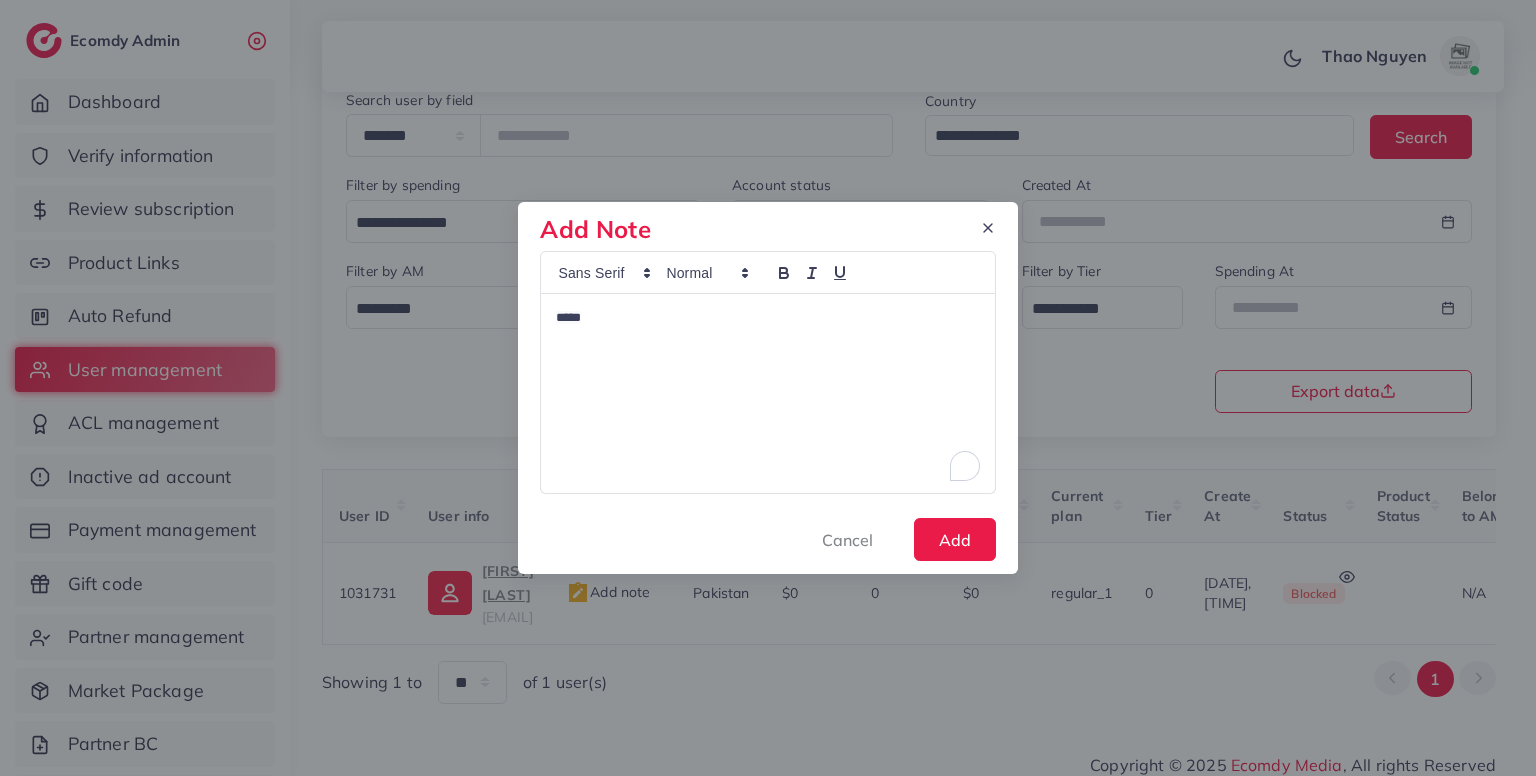 type 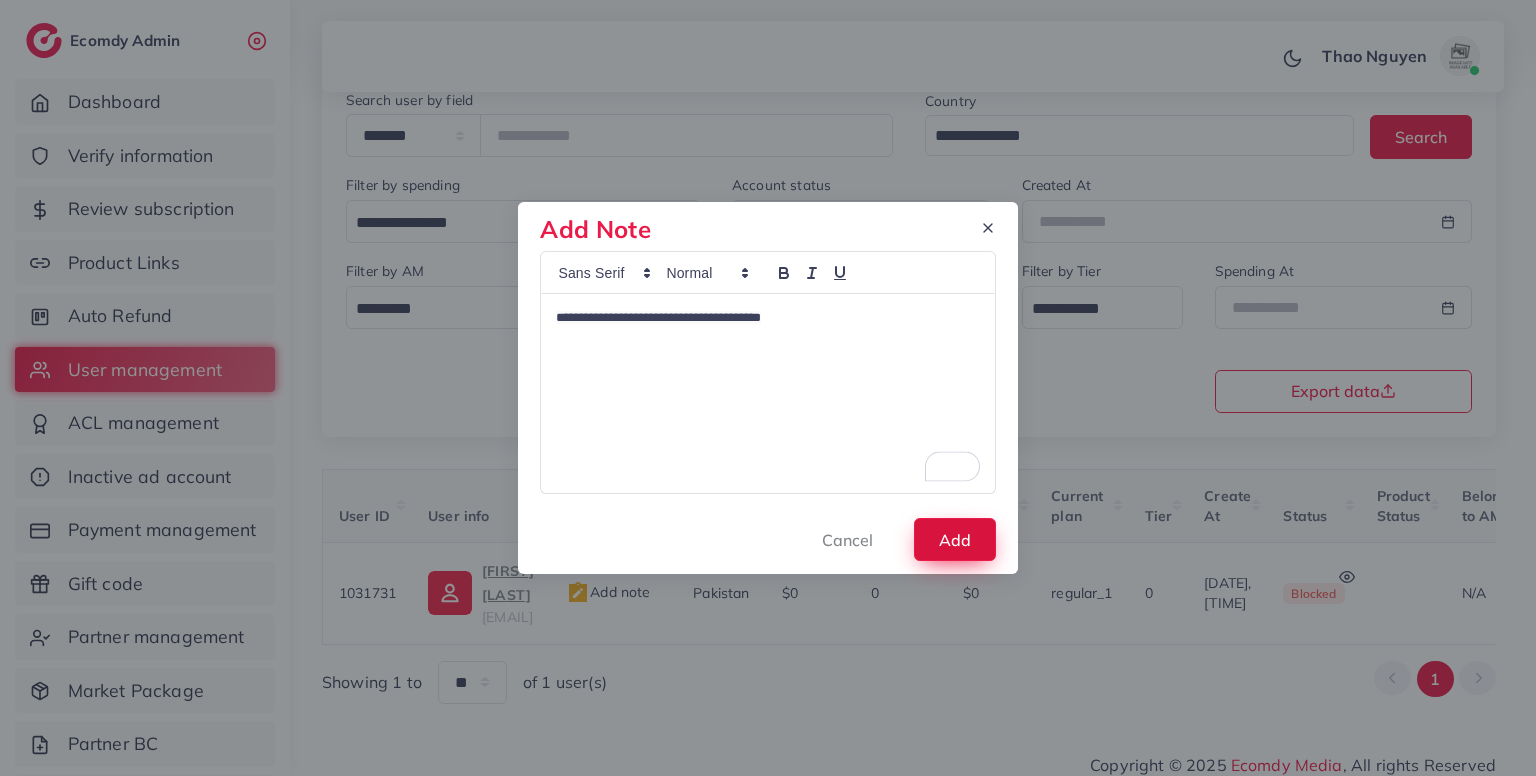 click on "Add" at bounding box center [955, 539] 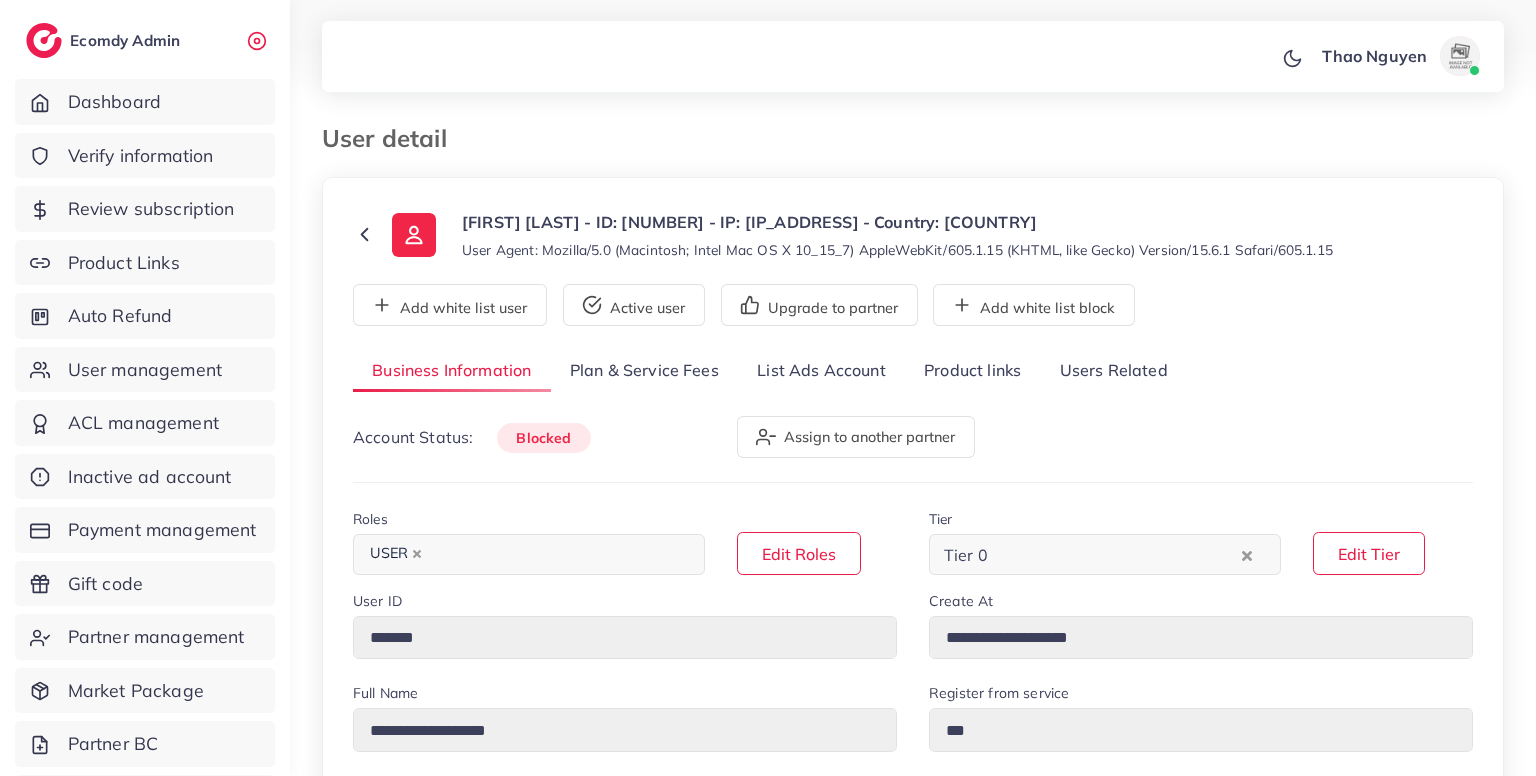 select on "**********" 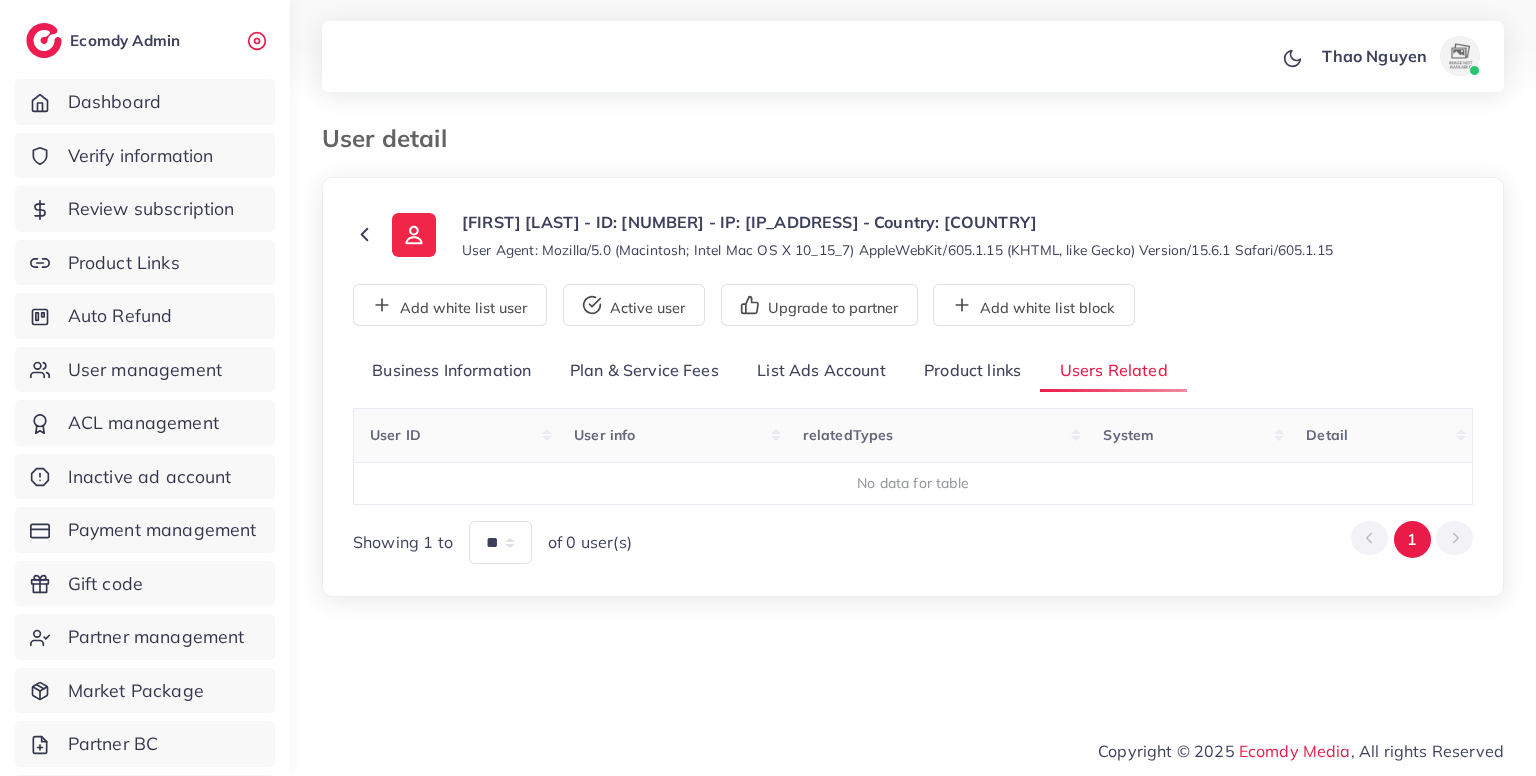 click on "Product links" at bounding box center [972, 371] 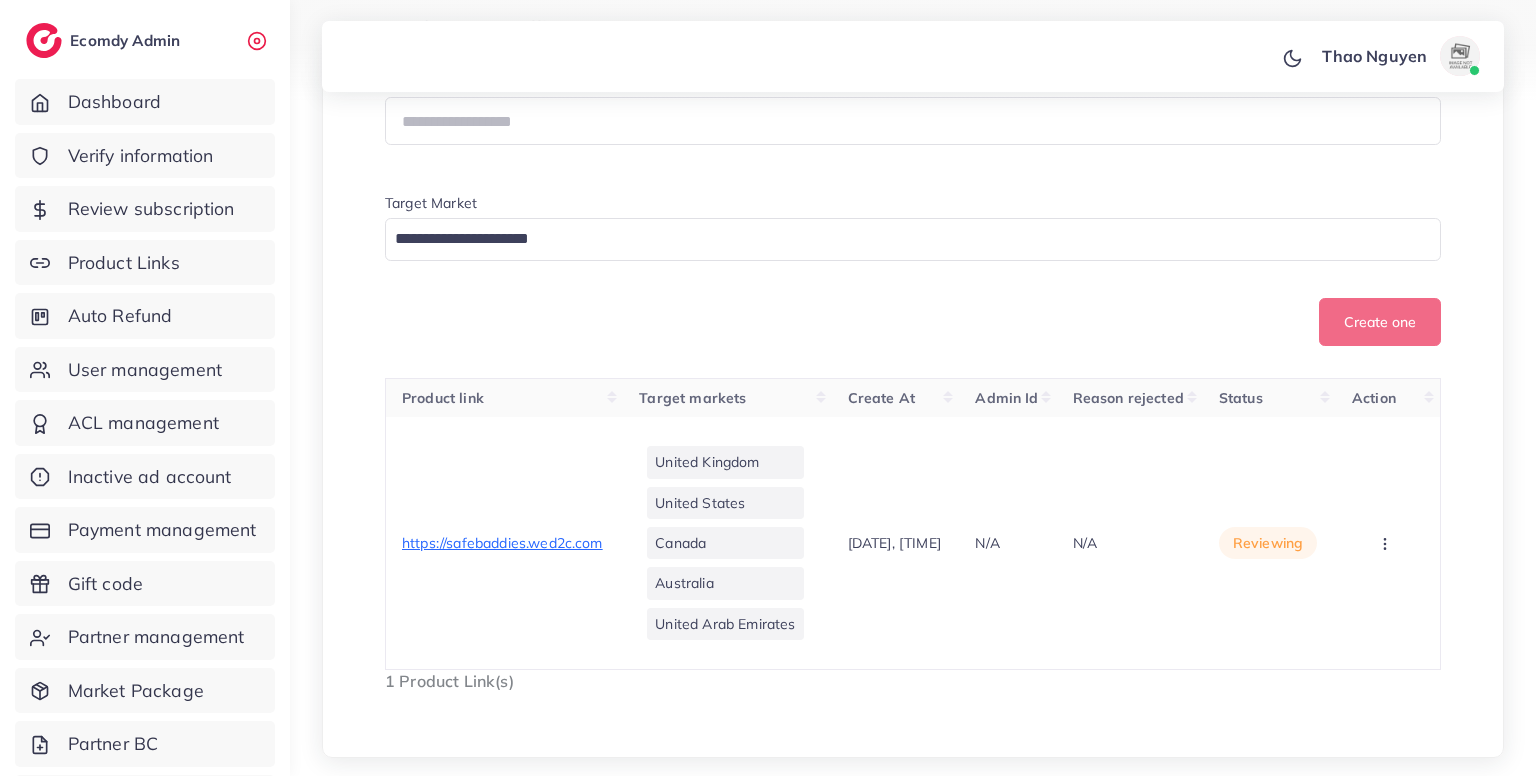 scroll, scrollTop: 563, scrollLeft: 0, axis: vertical 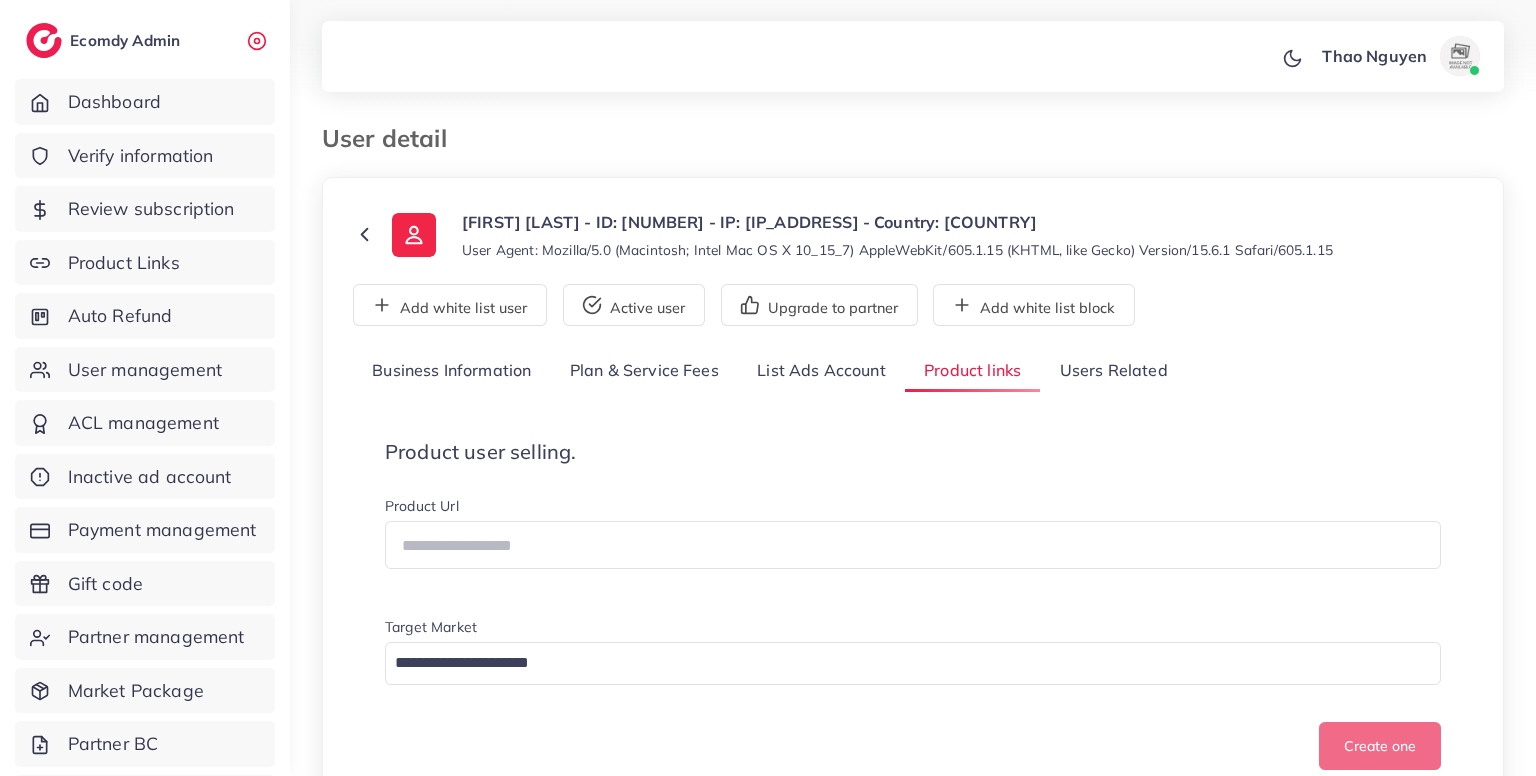 click on "Sivunesihle Mthembu - ID: 1031737 - IP: 41.144.75.13 - Country: South Africa" at bounding box center (897, 222) 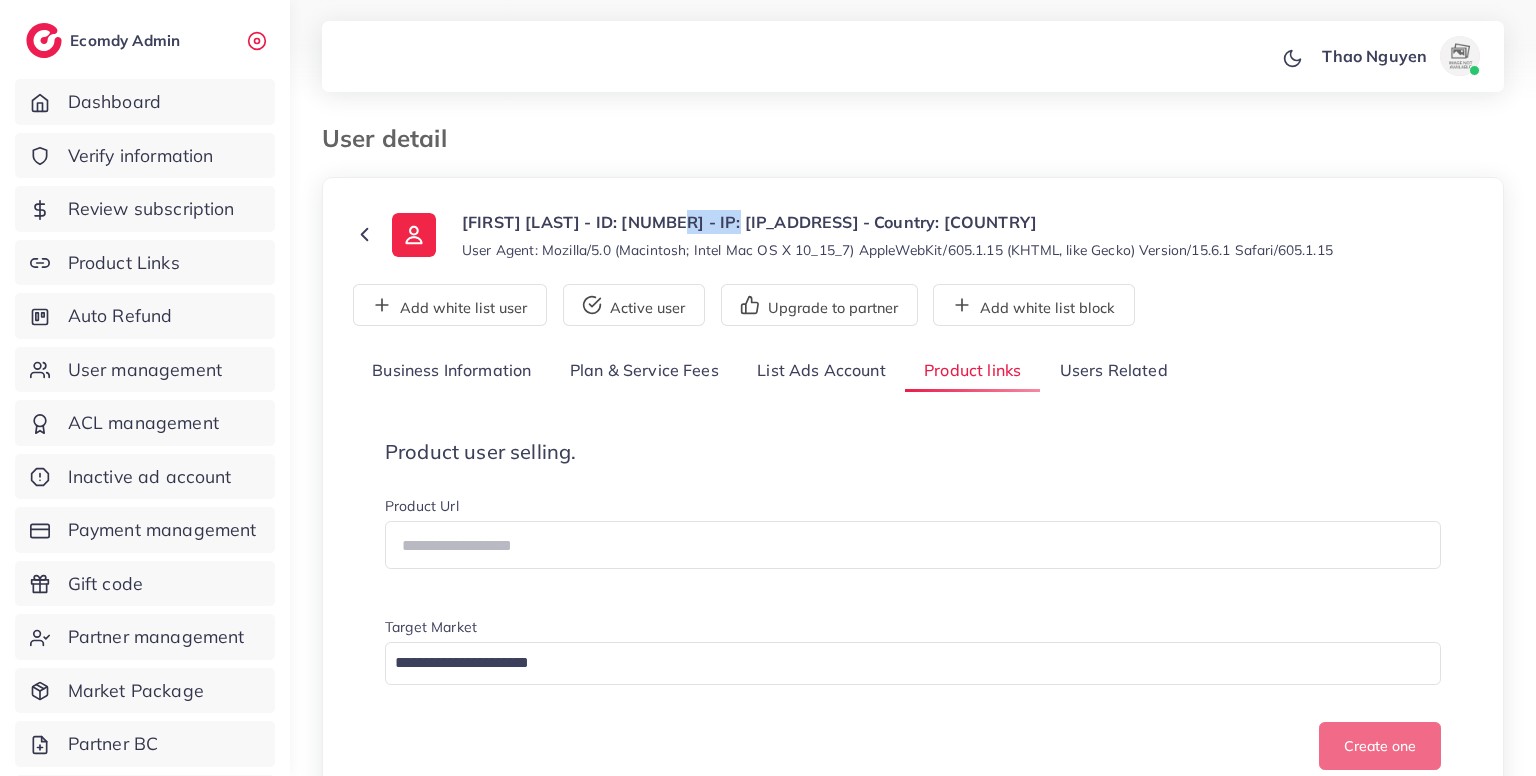 copy on "1031737" 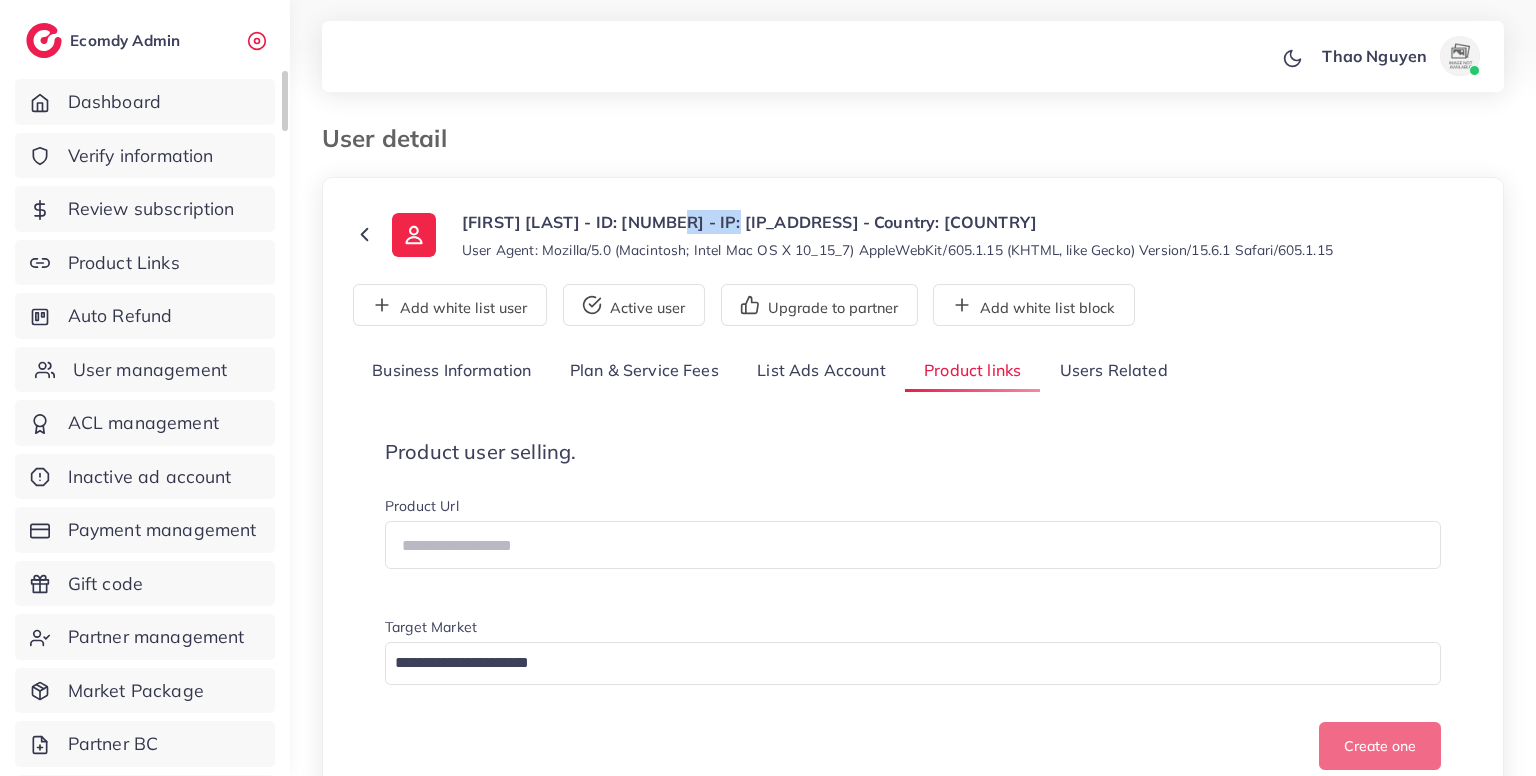 click on "User management" at bounding box center [150, 370] 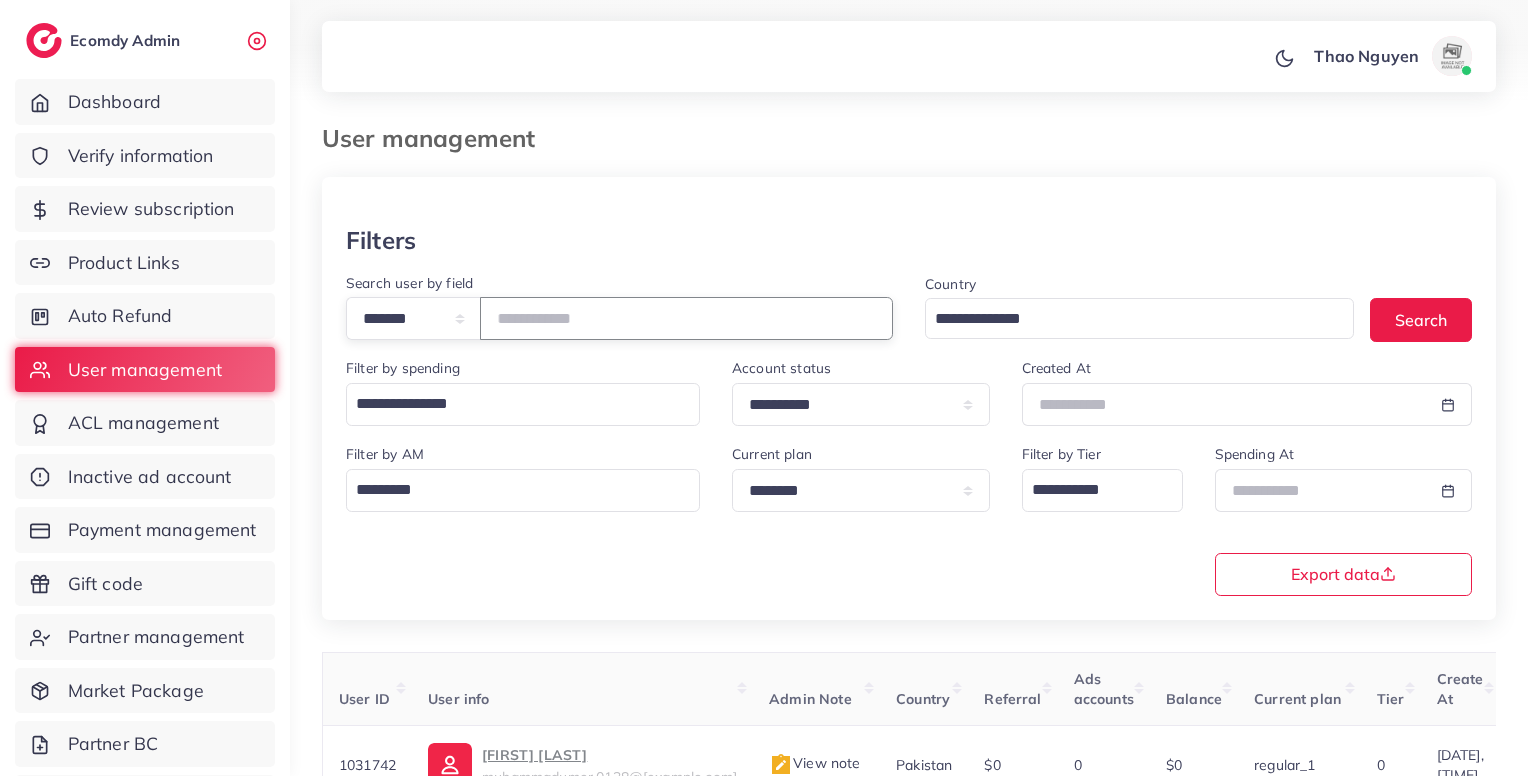 paste on "*******" 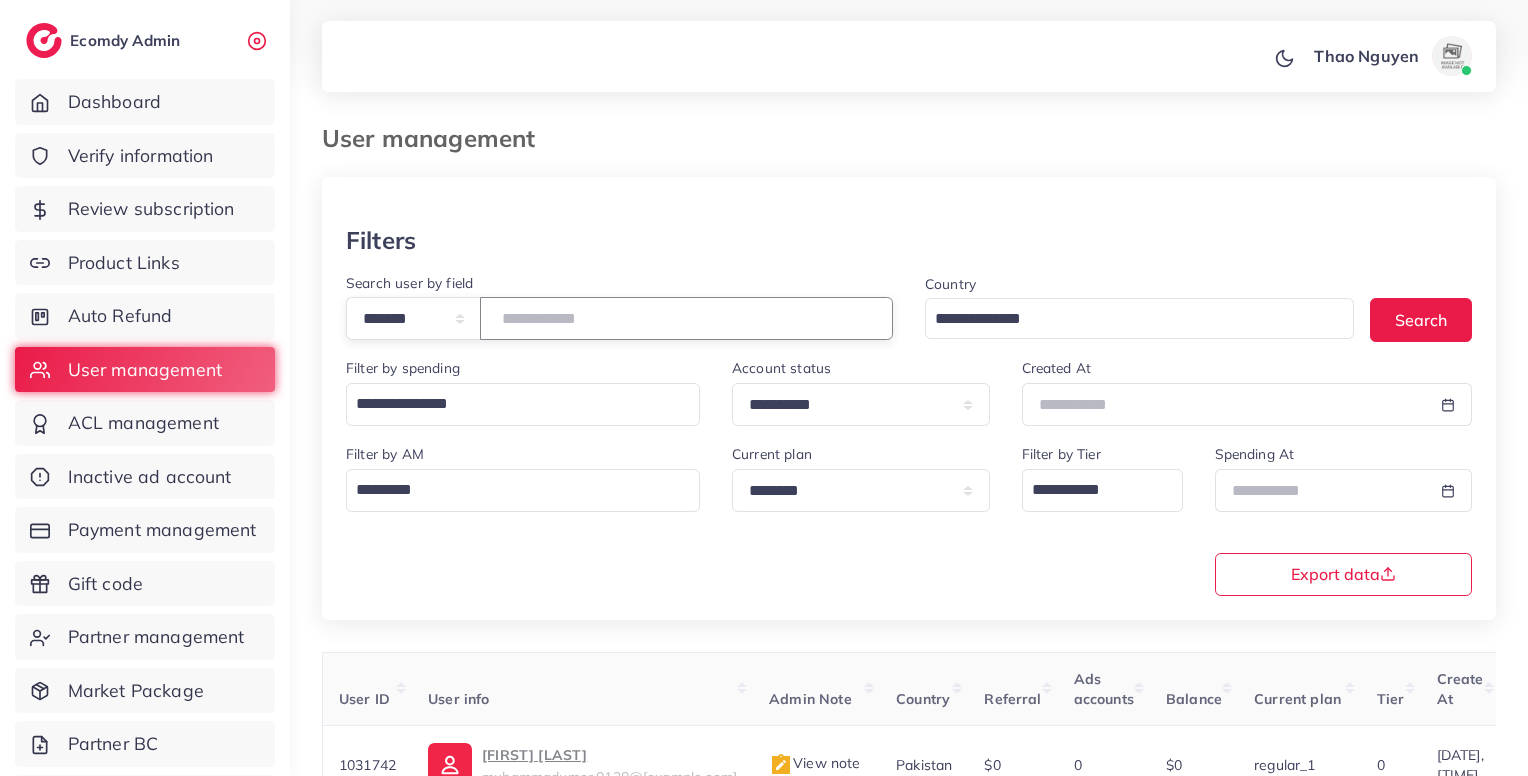 click on "*******" at bounding box center [686, 318] 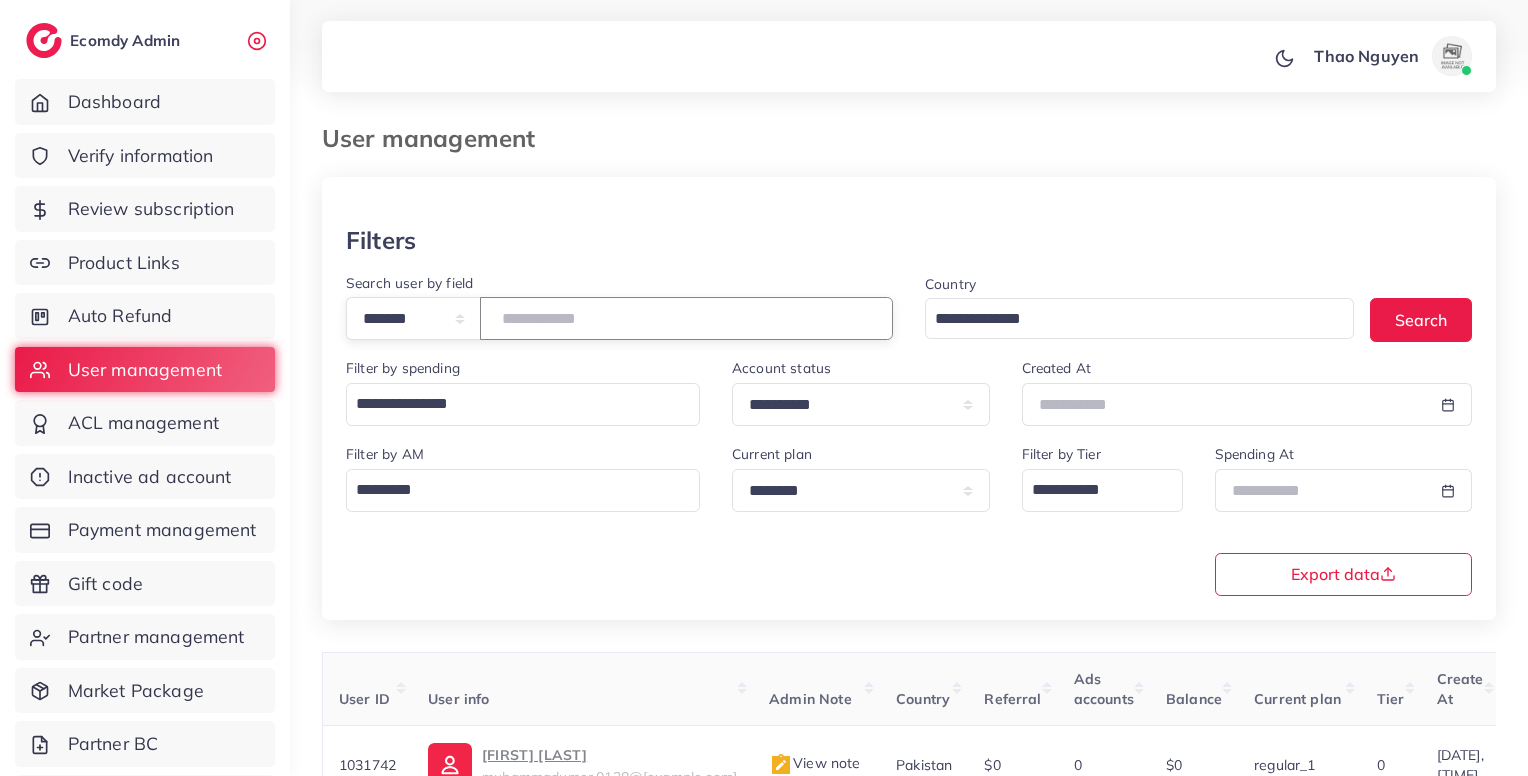 type on "*******" 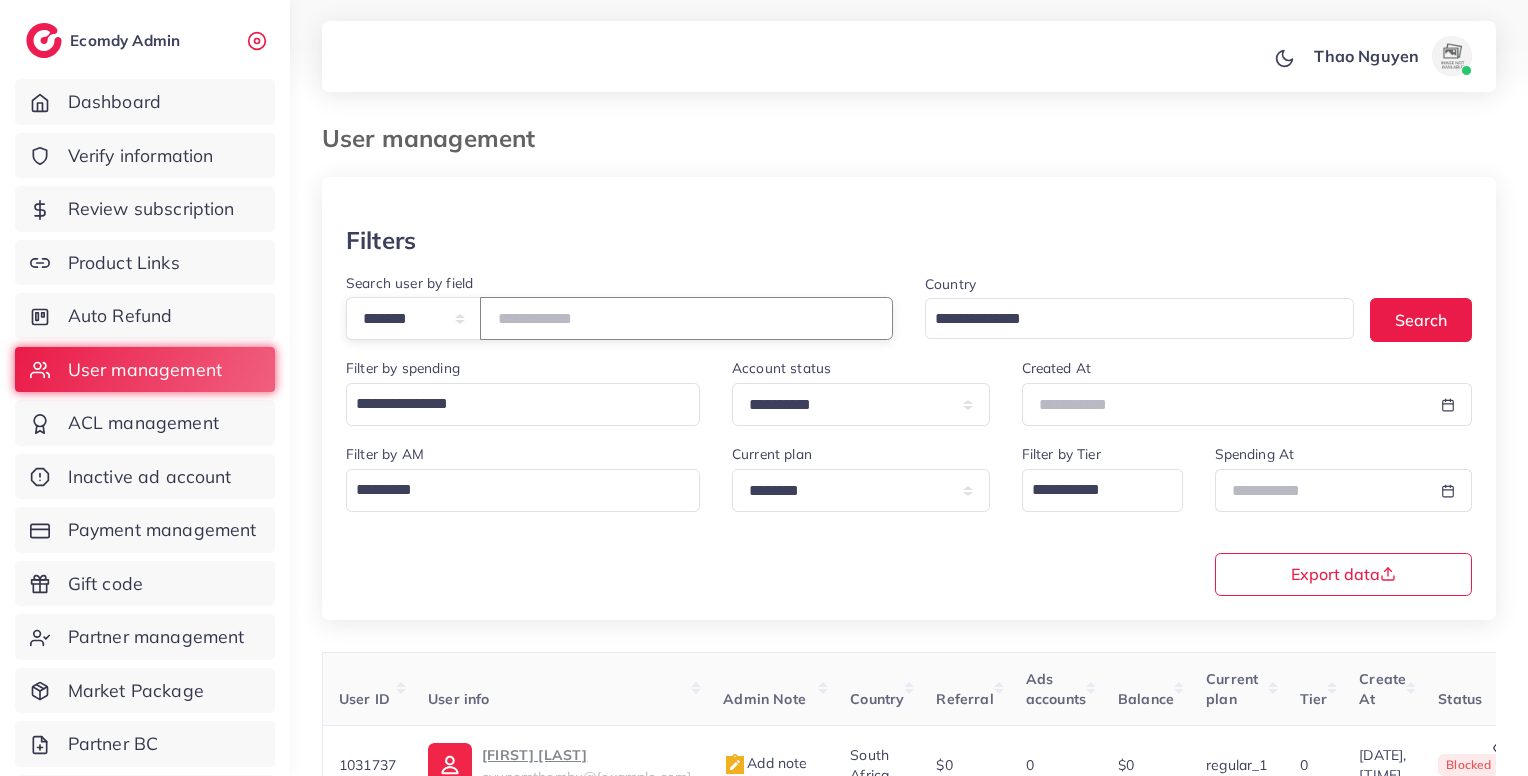 scroll, scrollTop: 183, scrollLeft: 0, axis: vertical 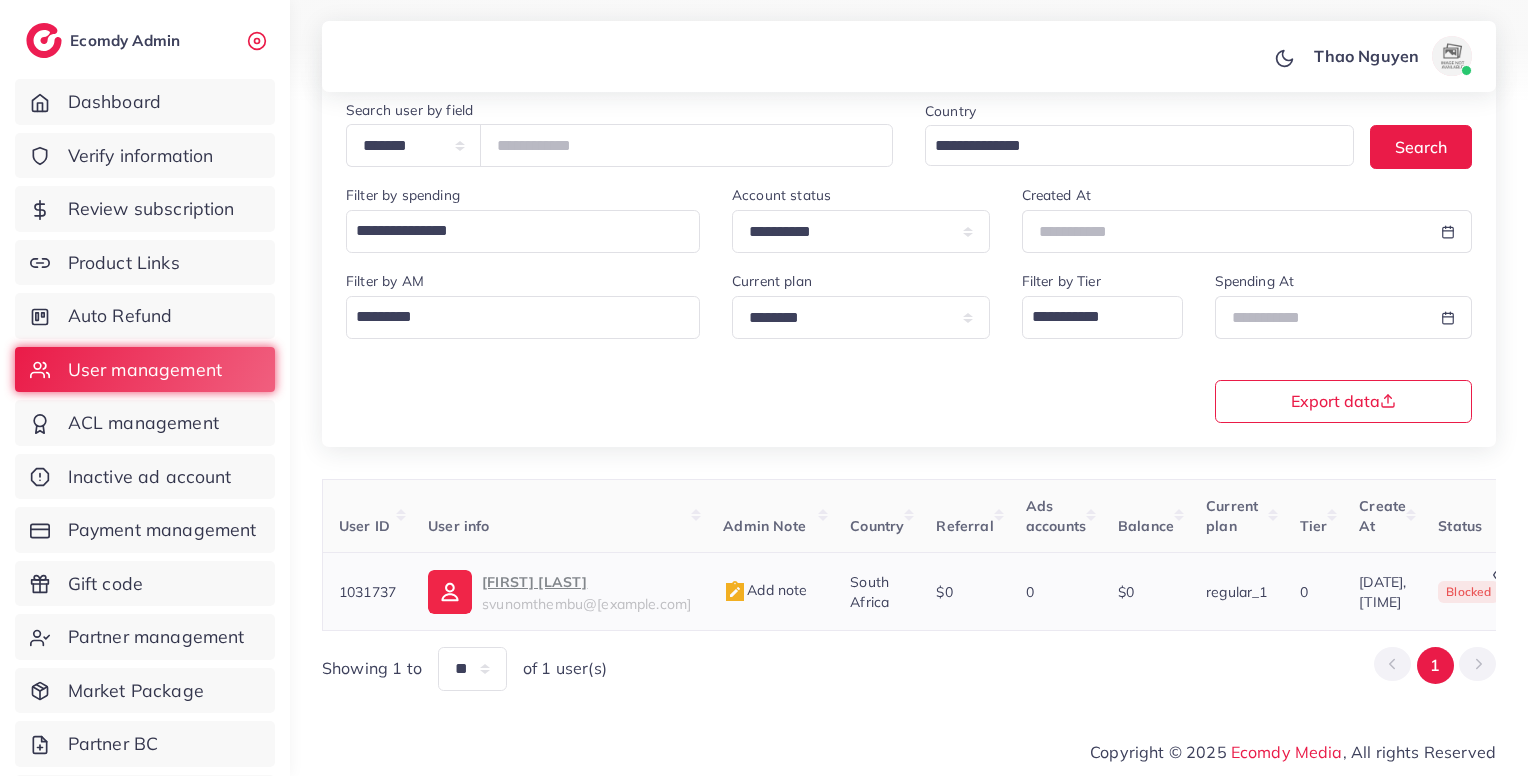 click on "Add note" at bounding box center [765, 590] 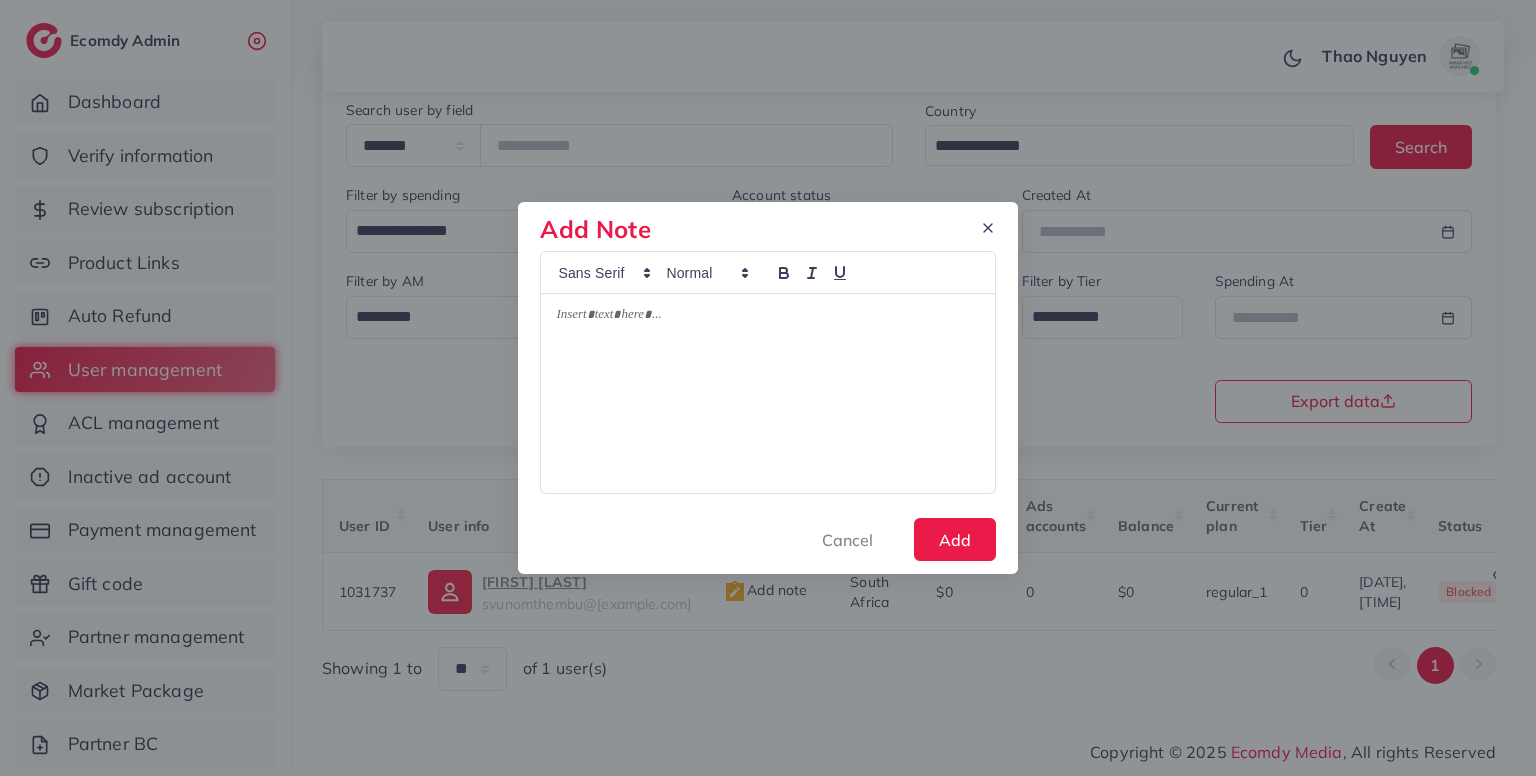 click at bounding box center (767, 394) 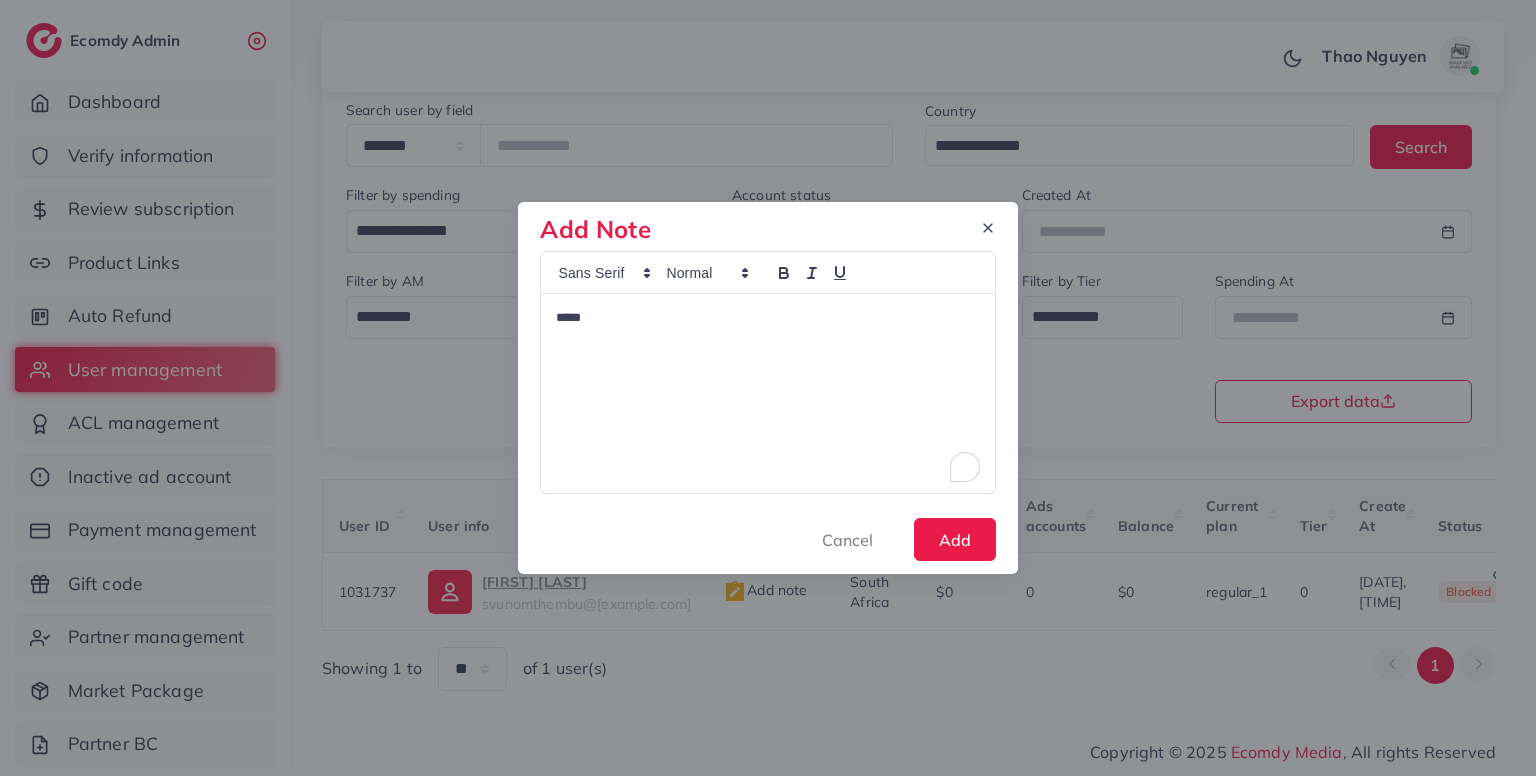 type 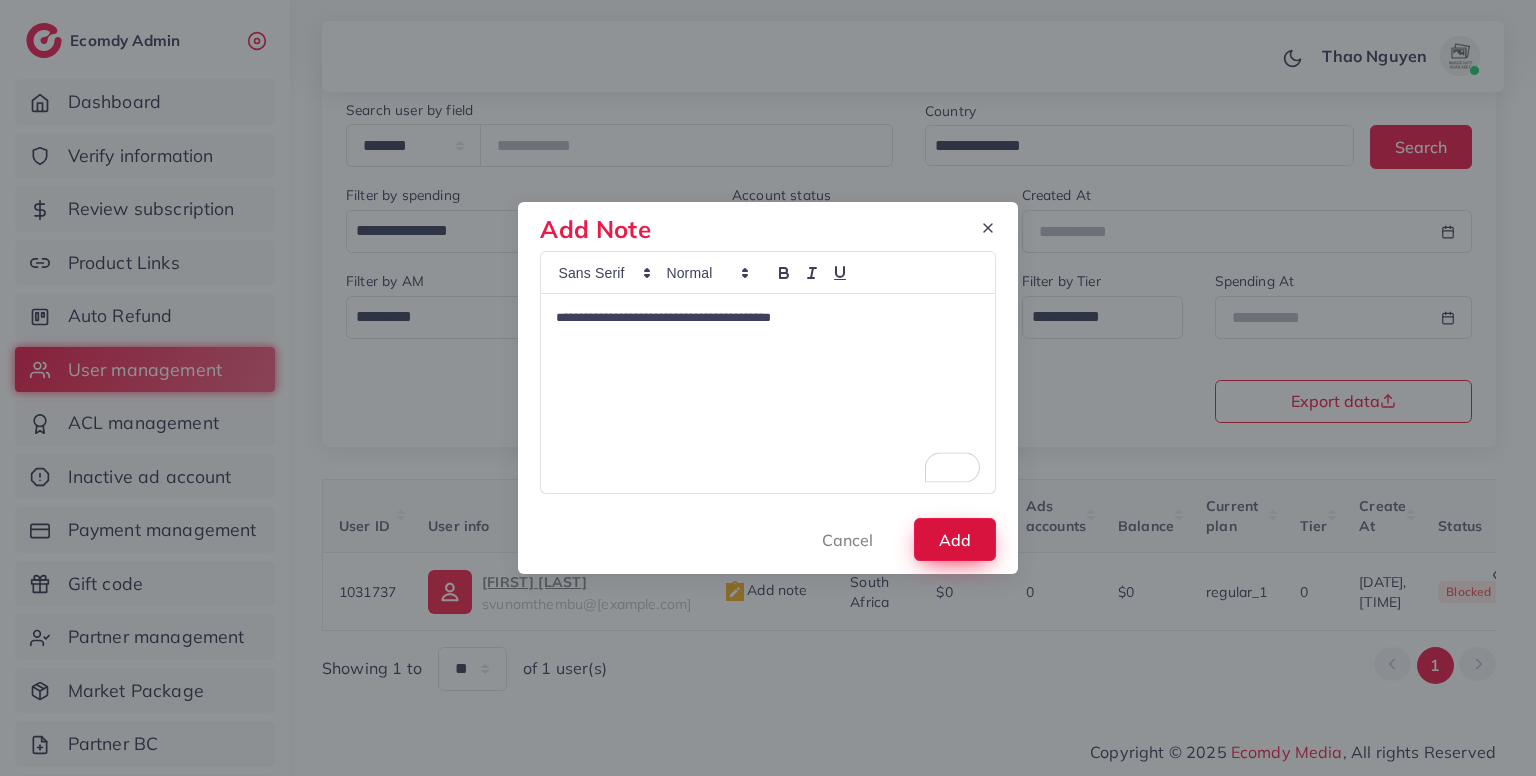 click on "Add" at bounding box center (955, 539) 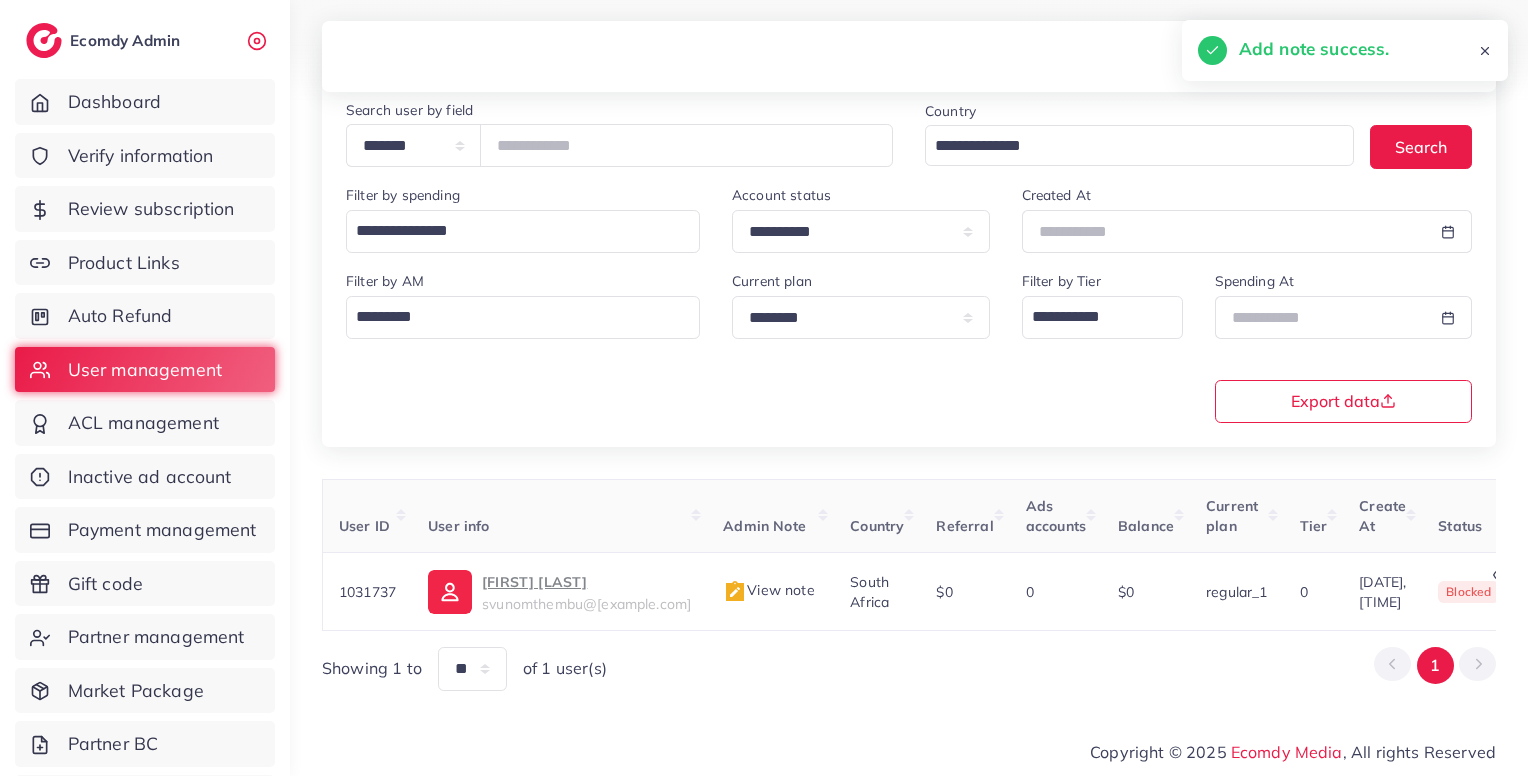scroll, scrollTop: 0, scrollLeft: 435, axis: horizontal 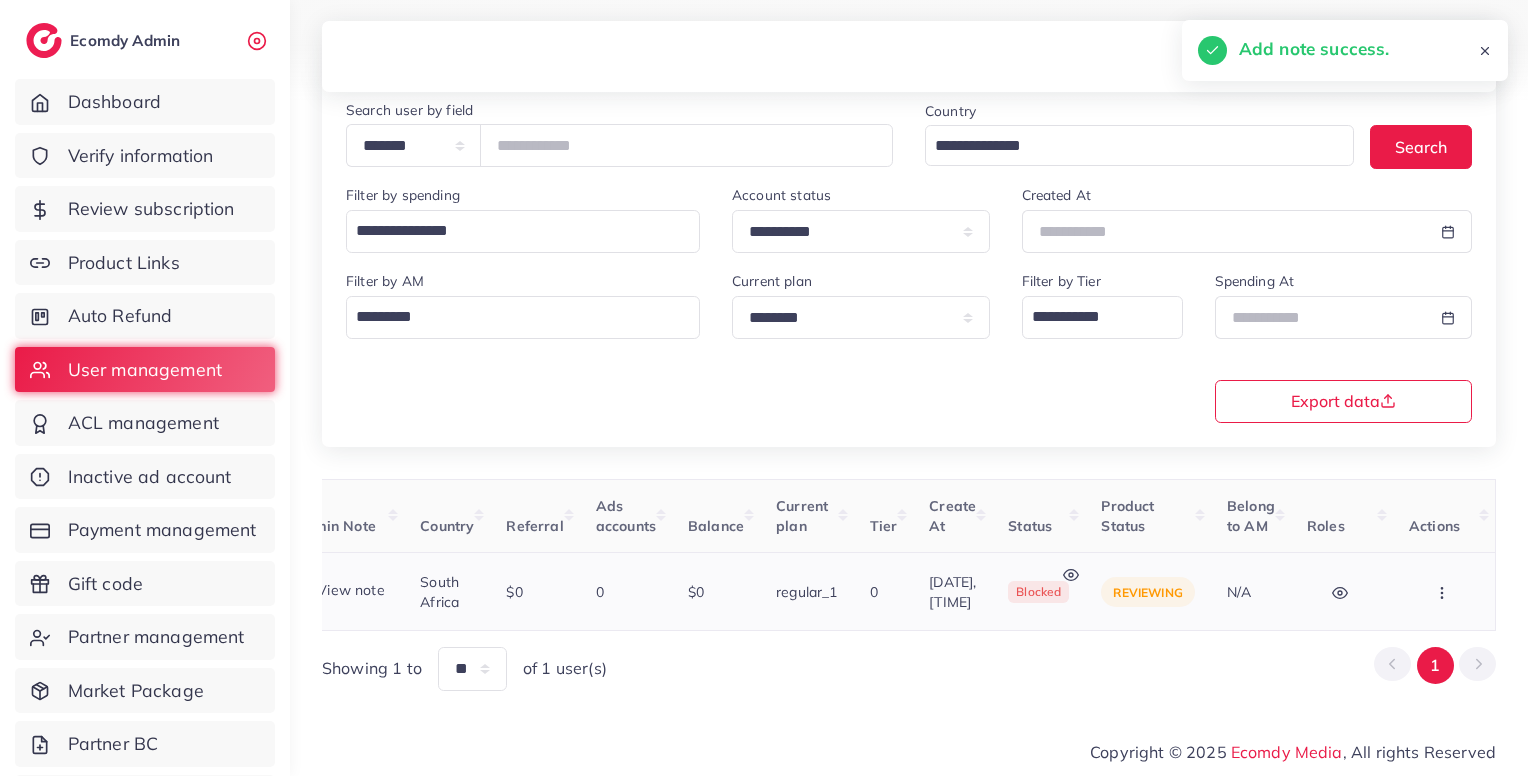 click 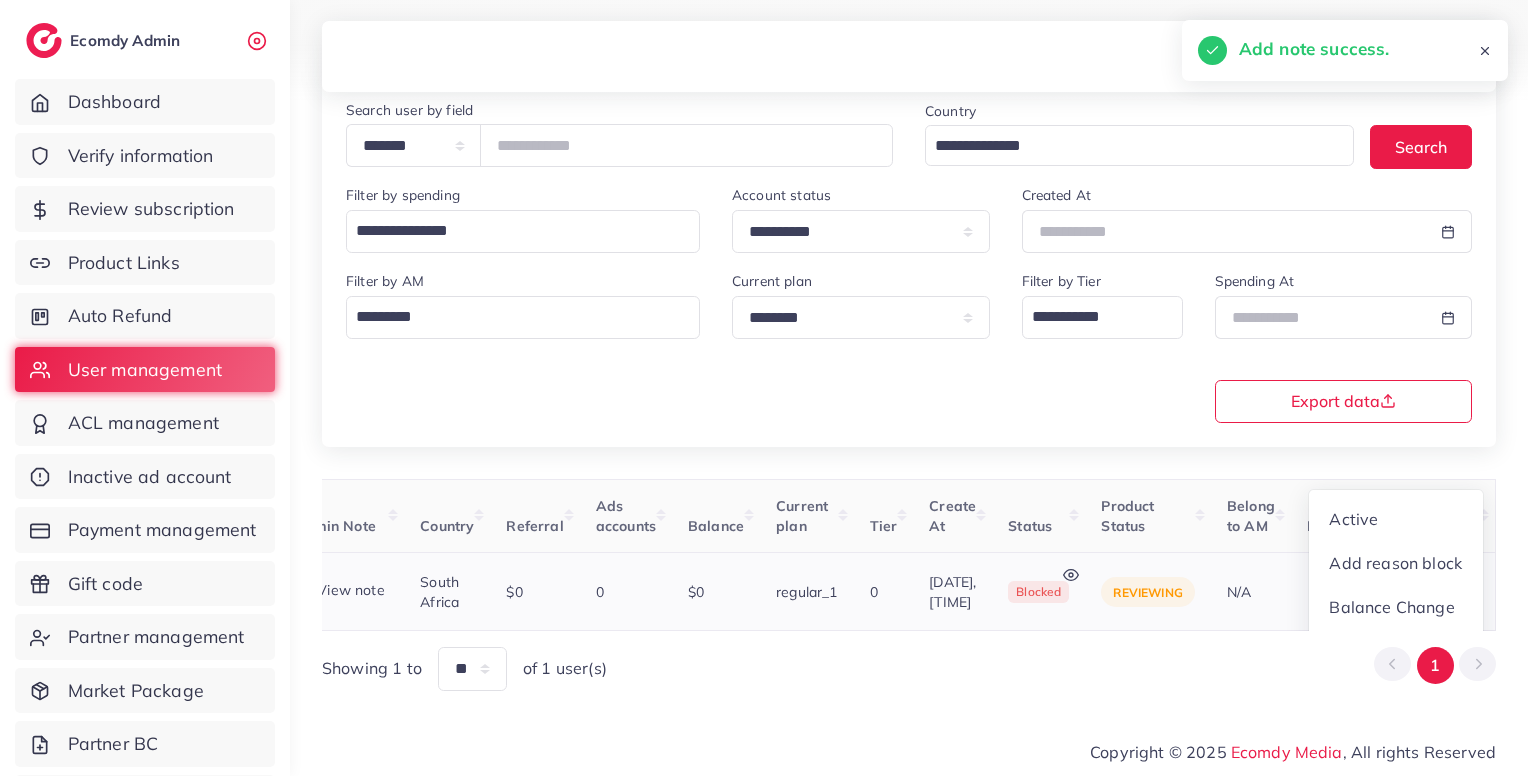 scroll, scrollTop: 5, scrollLeft: 435, axis: both 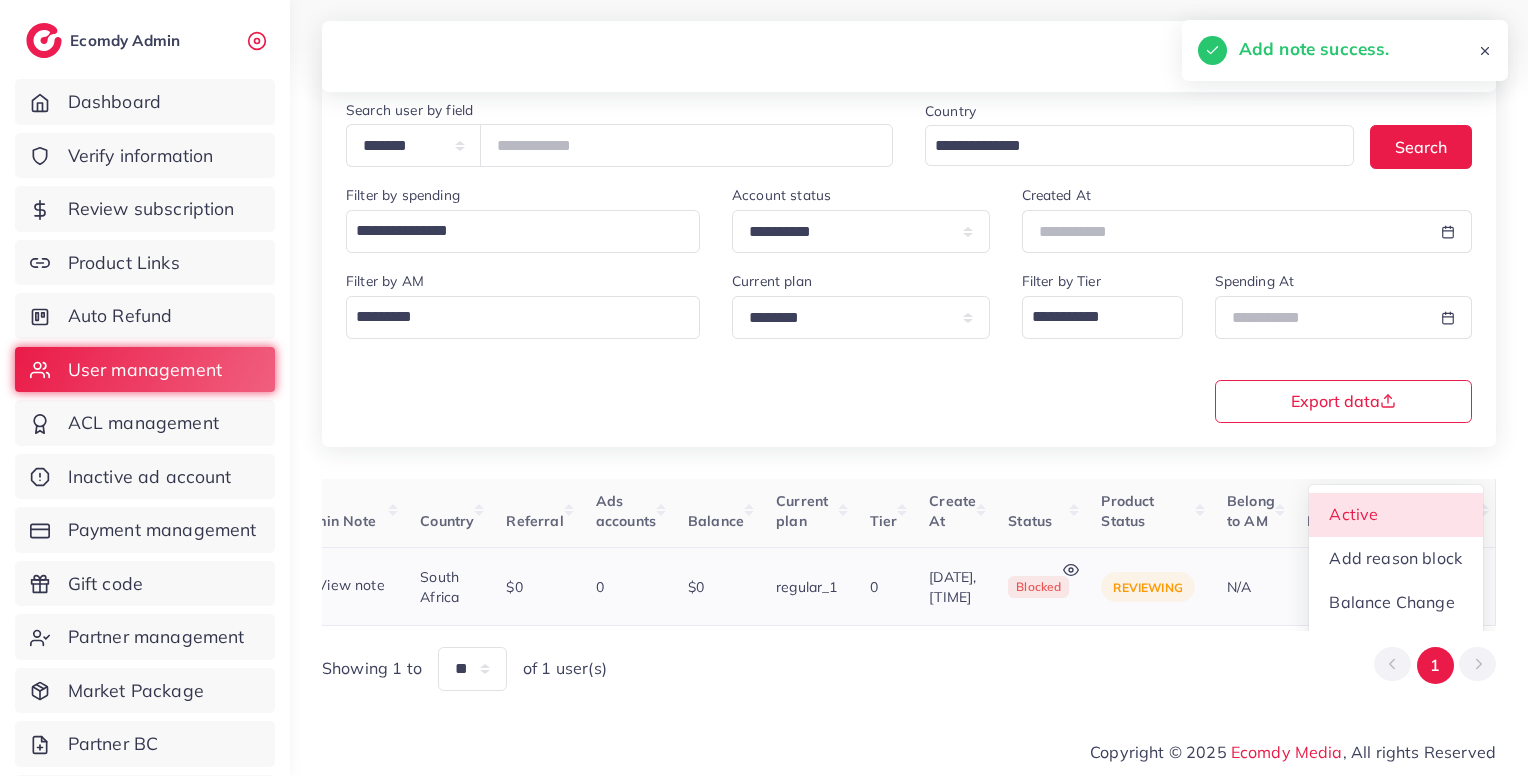 click on "Active" at bounding box center [1396, 515] 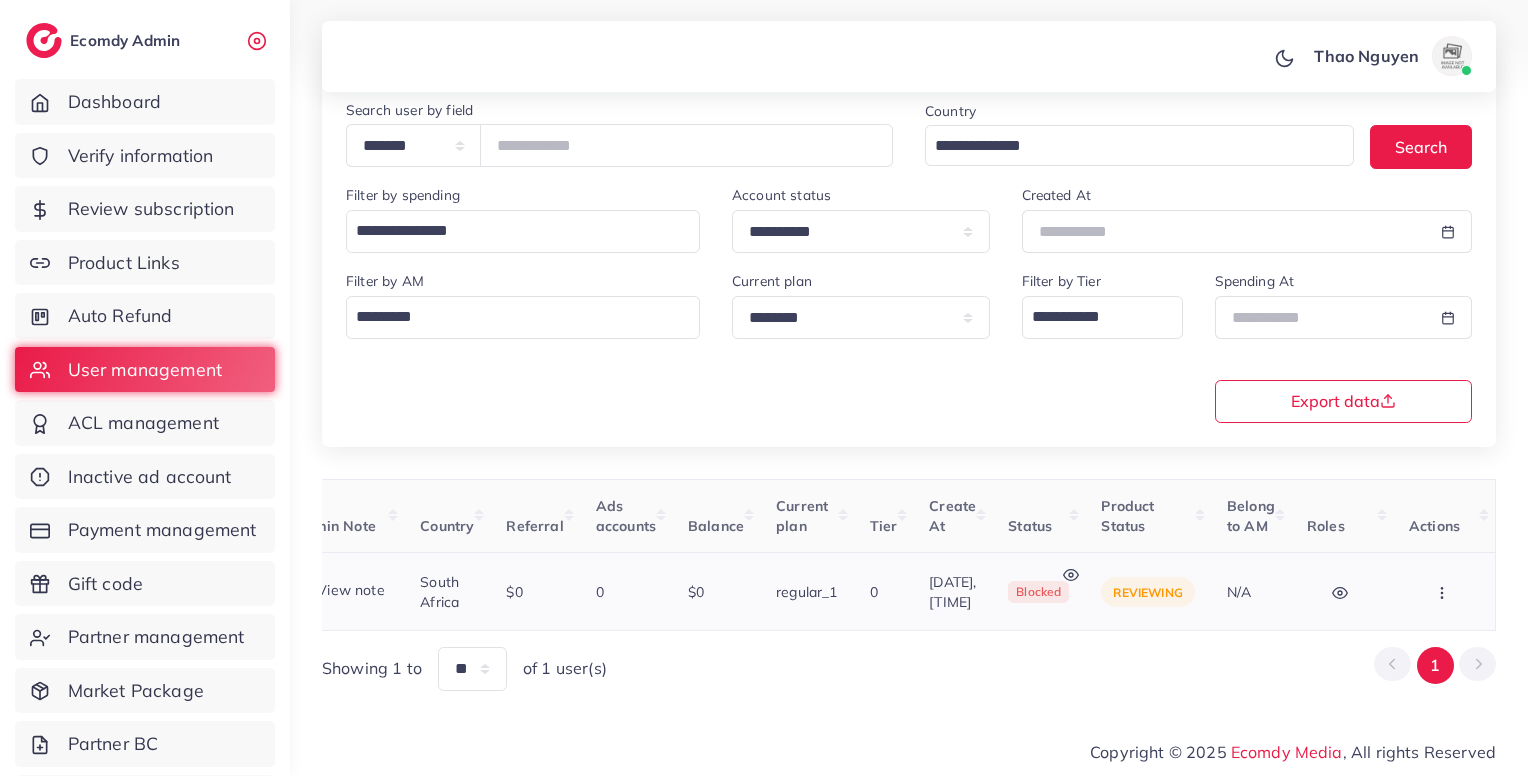scroll, scrollTop: 0, scrollLeft: 435, axis: horizontal 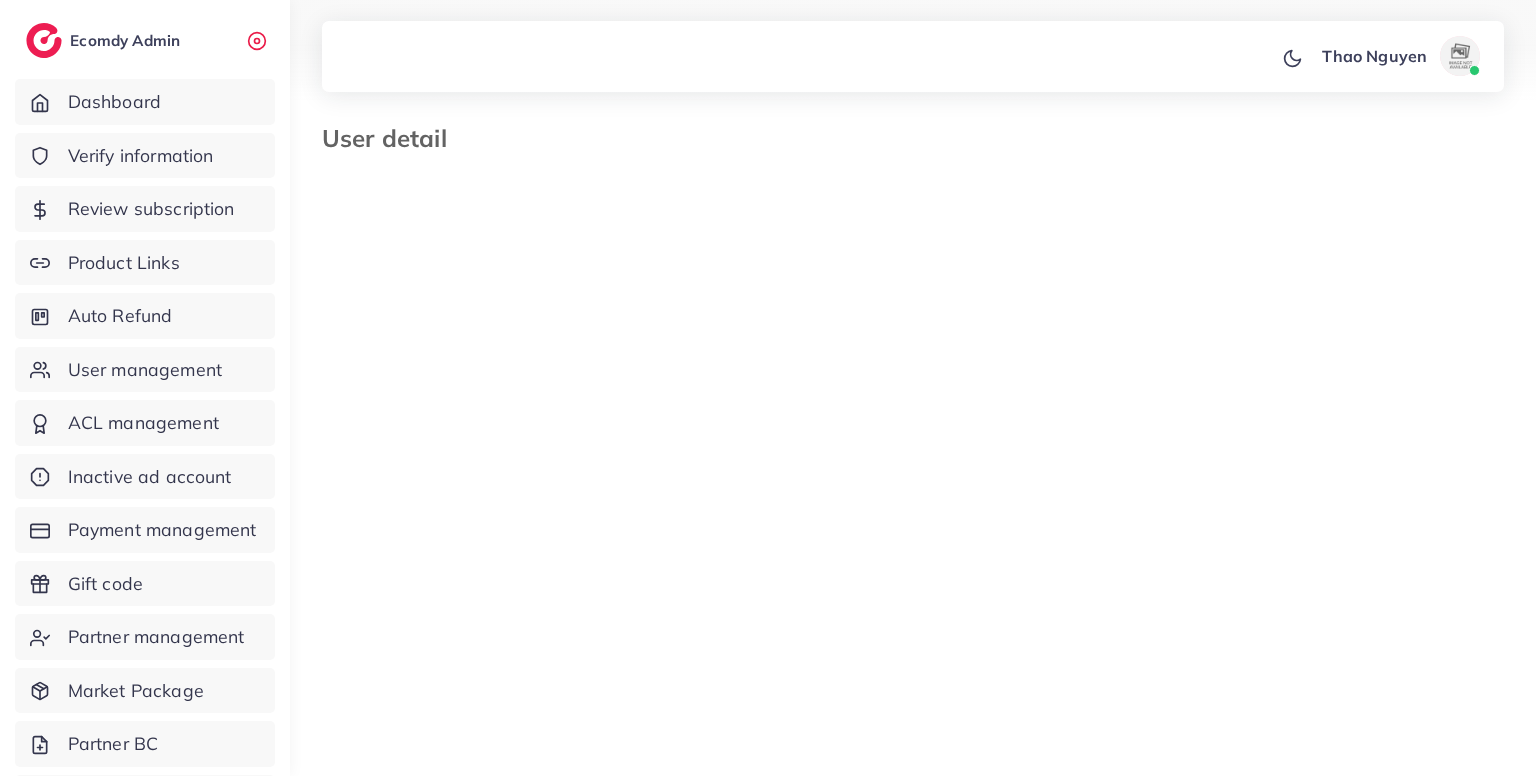 select on "********" 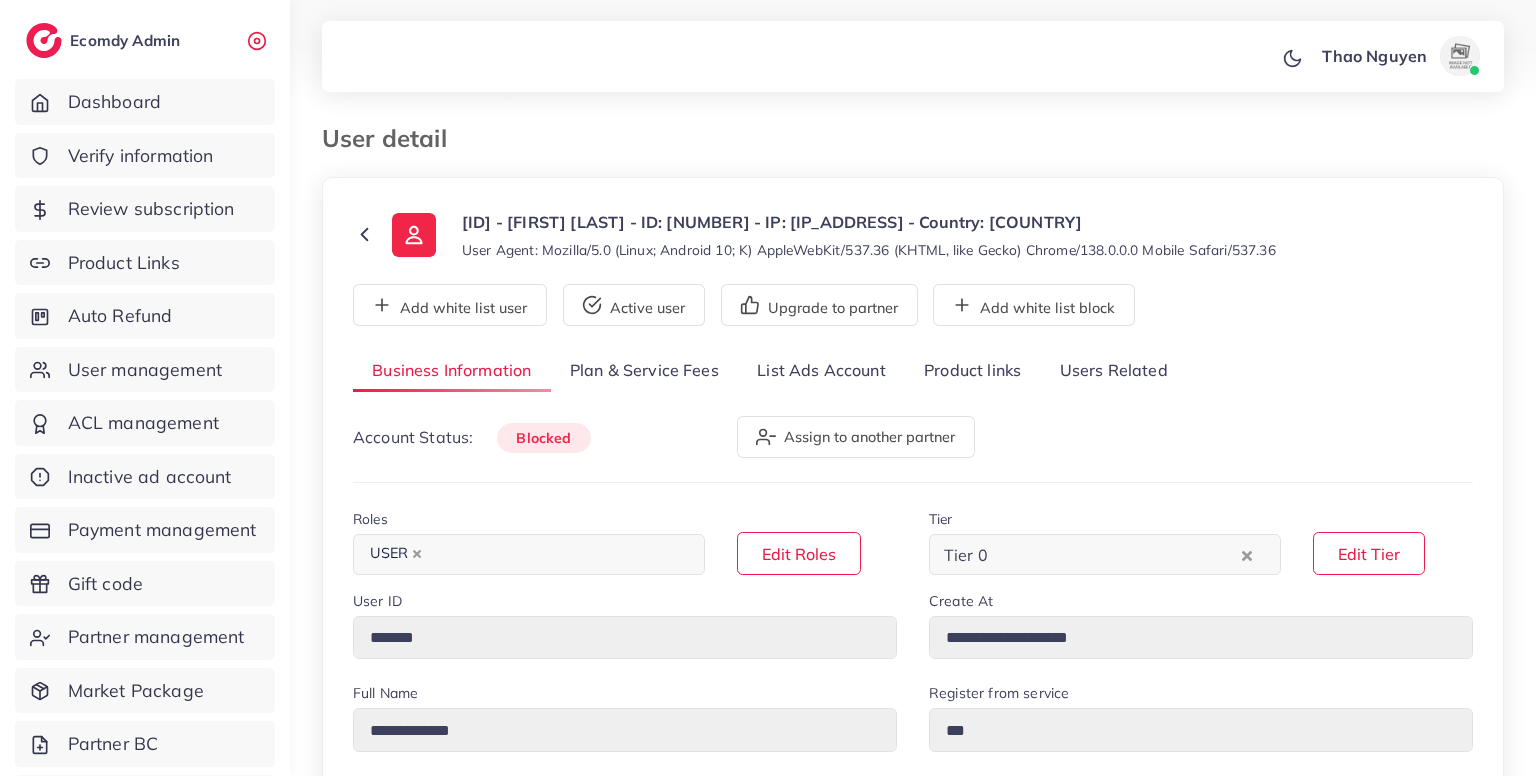 click on "Users Related" at bounding box center [1113, 371] 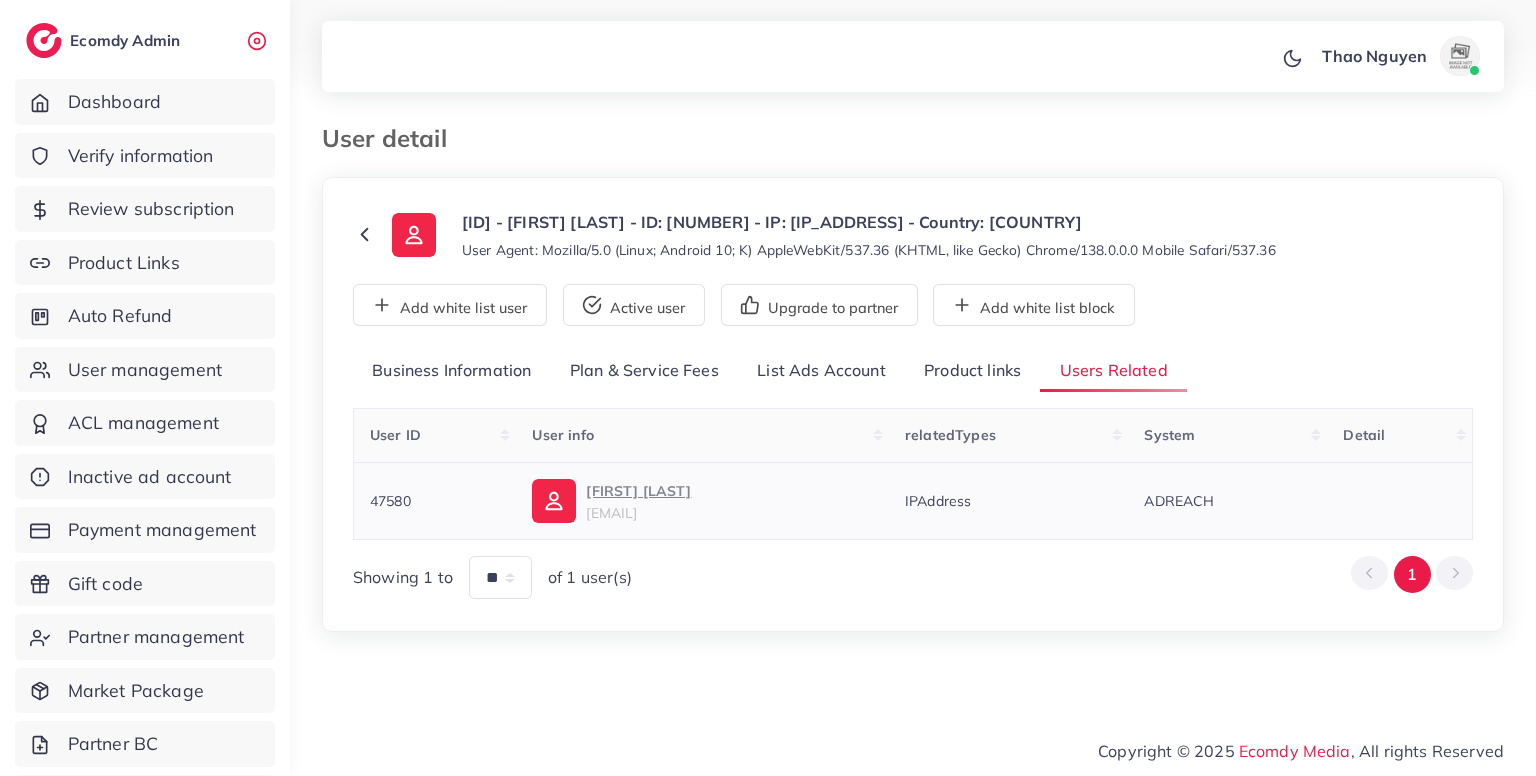 click on "47580" at bounding box center [390, 501] 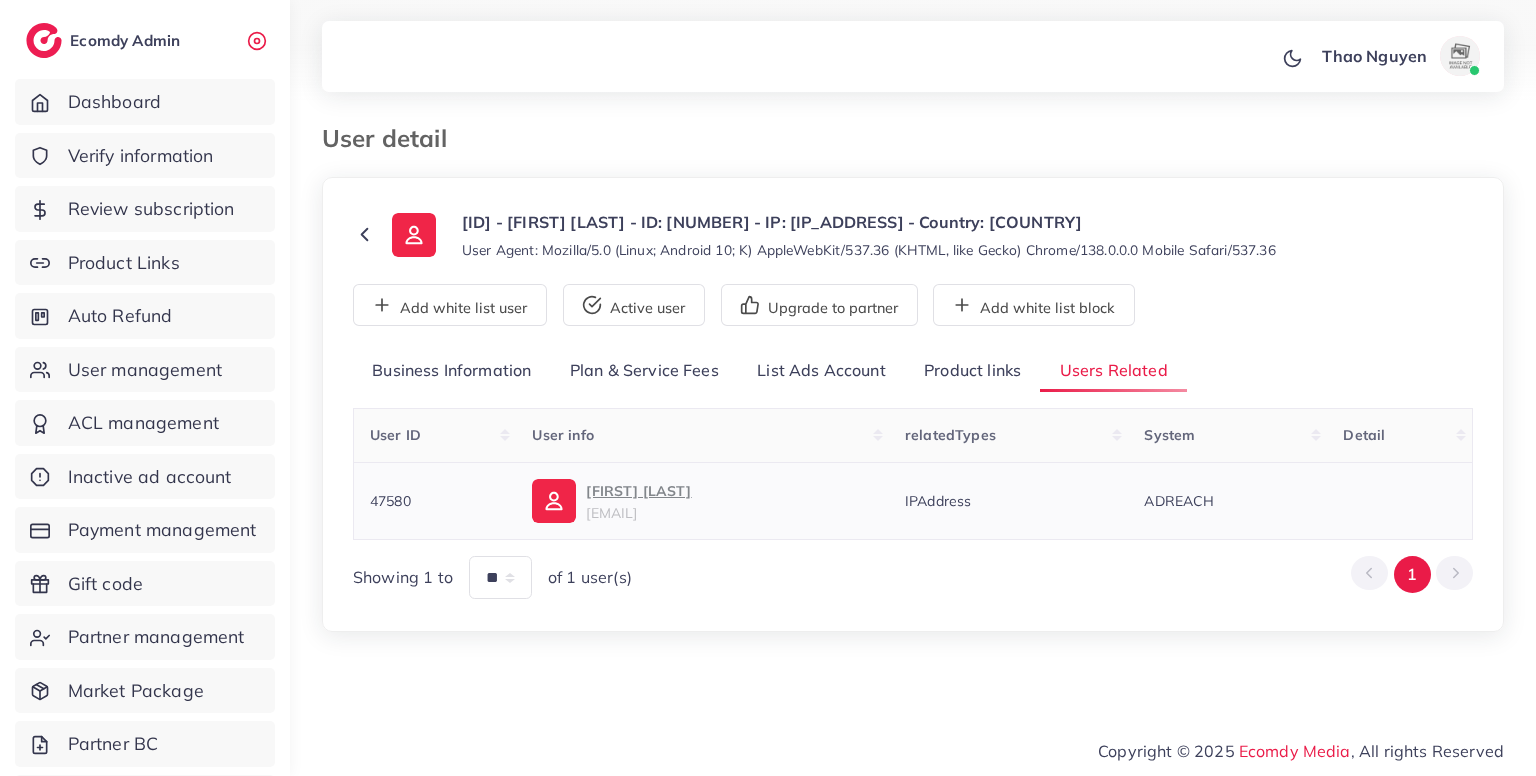 copy on "47580" 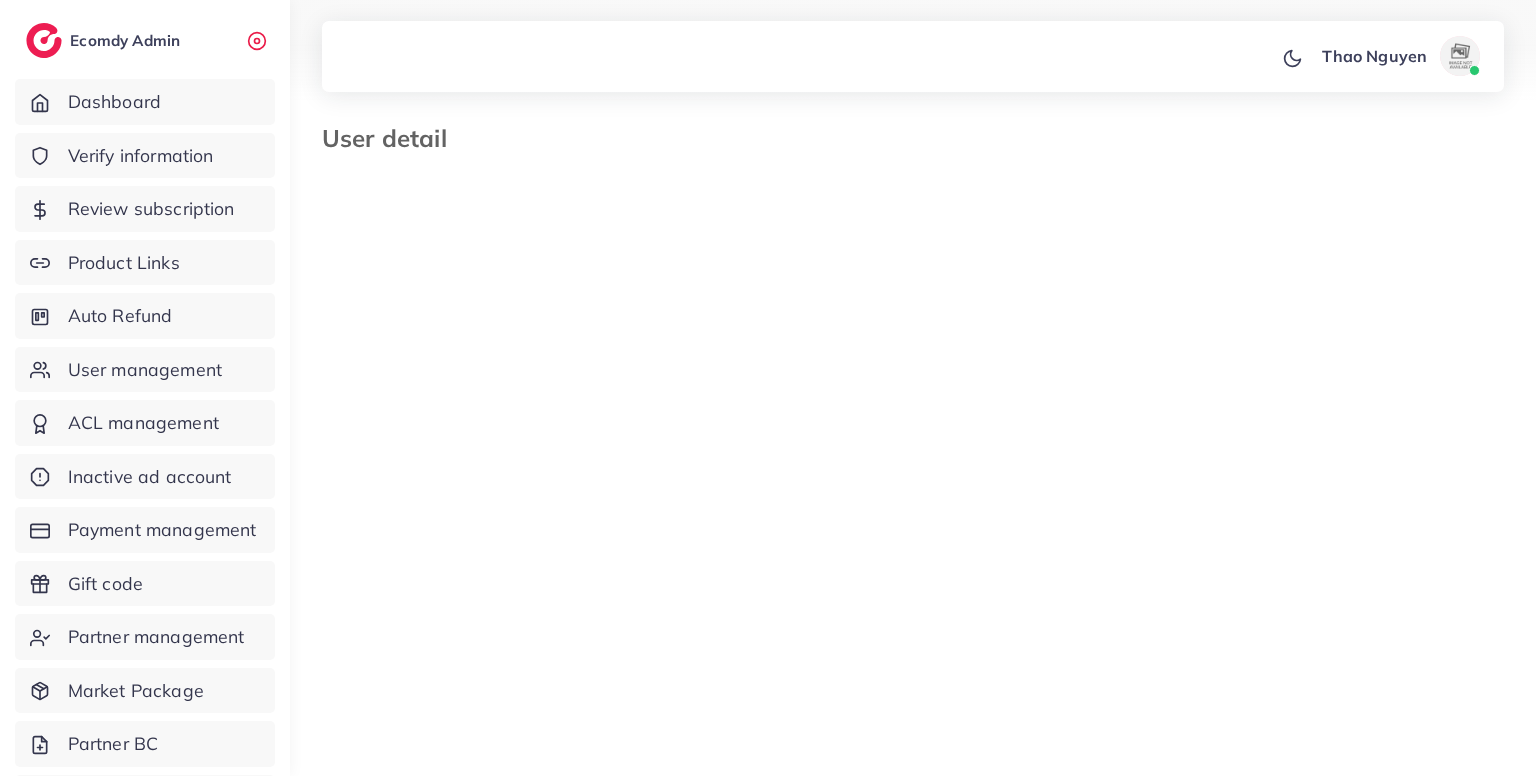 select on "********" 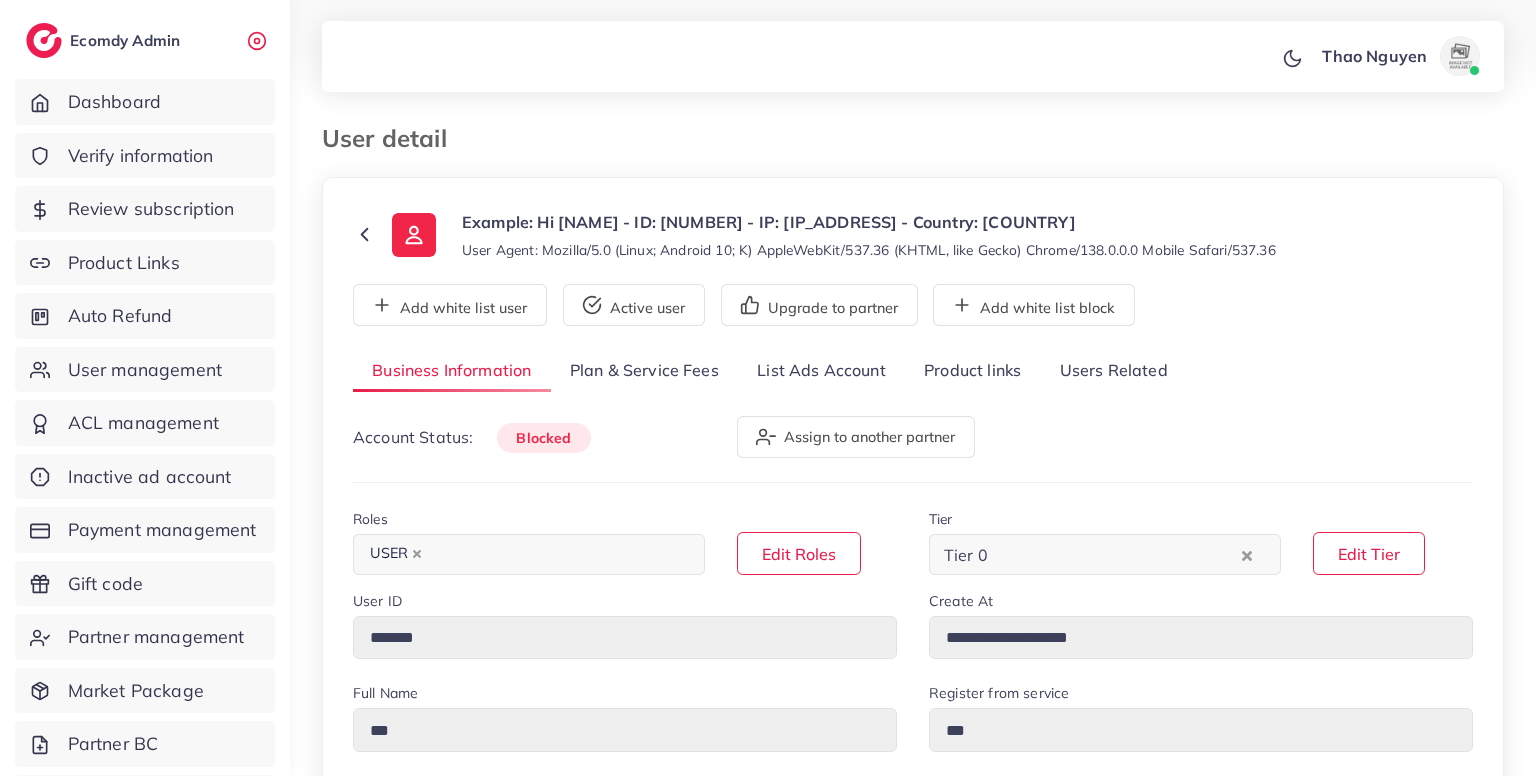 scroll, scrollTop: 0, scrollLeft: 0, axis: both 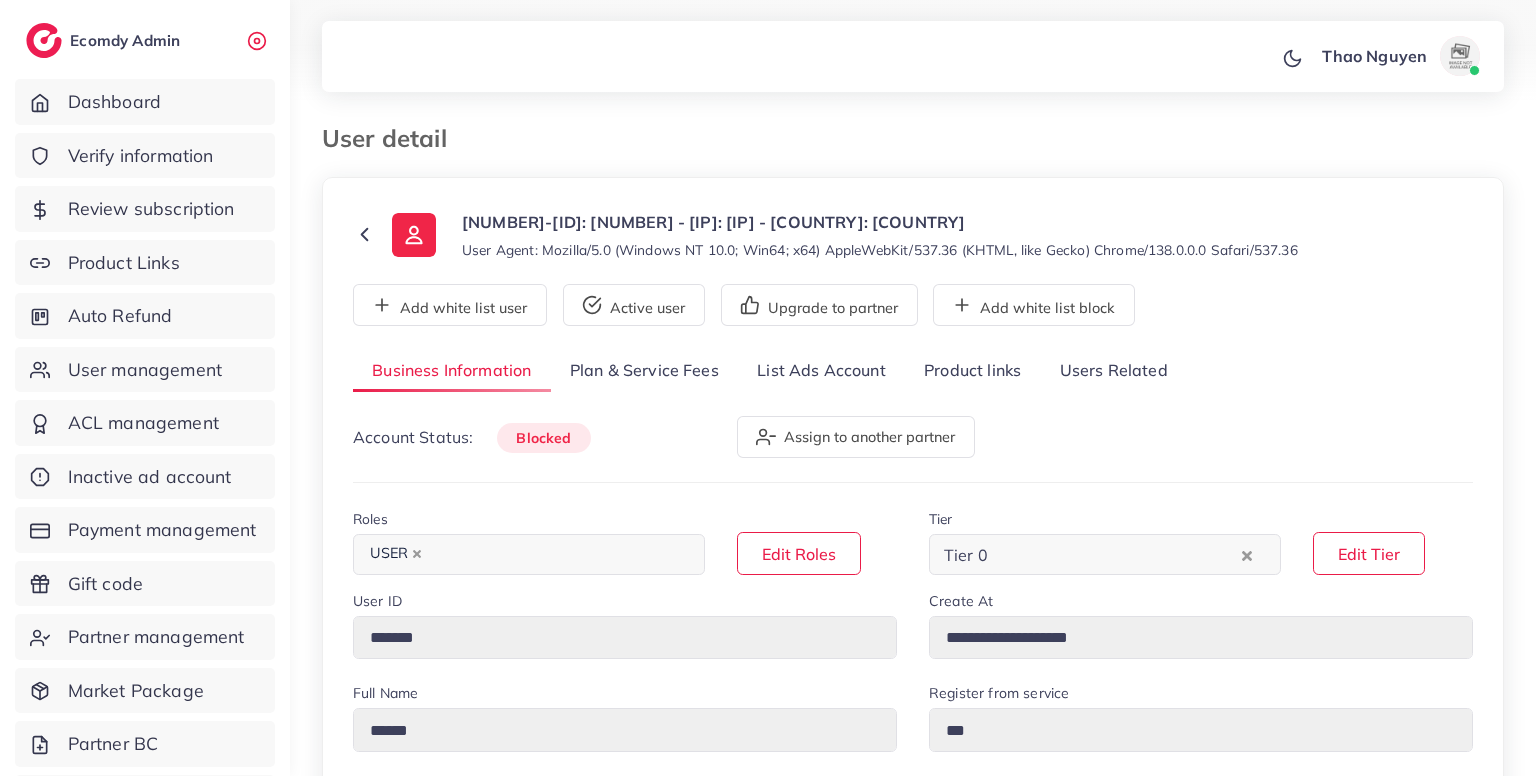 click on "Users Related" at bounding box center (1113, 371) 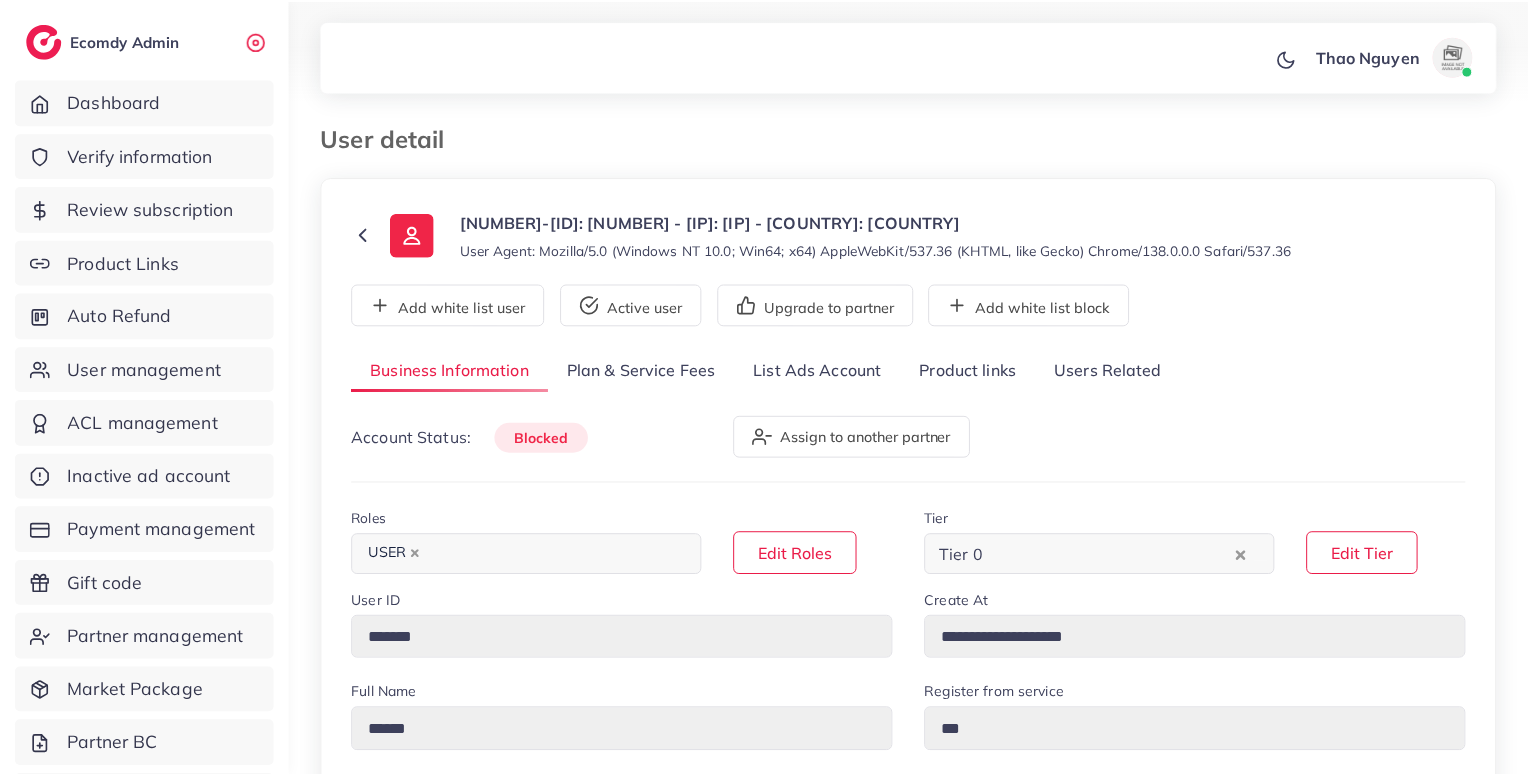 scroll, scrollTop: 0, scrollLeft: 0, axis: both 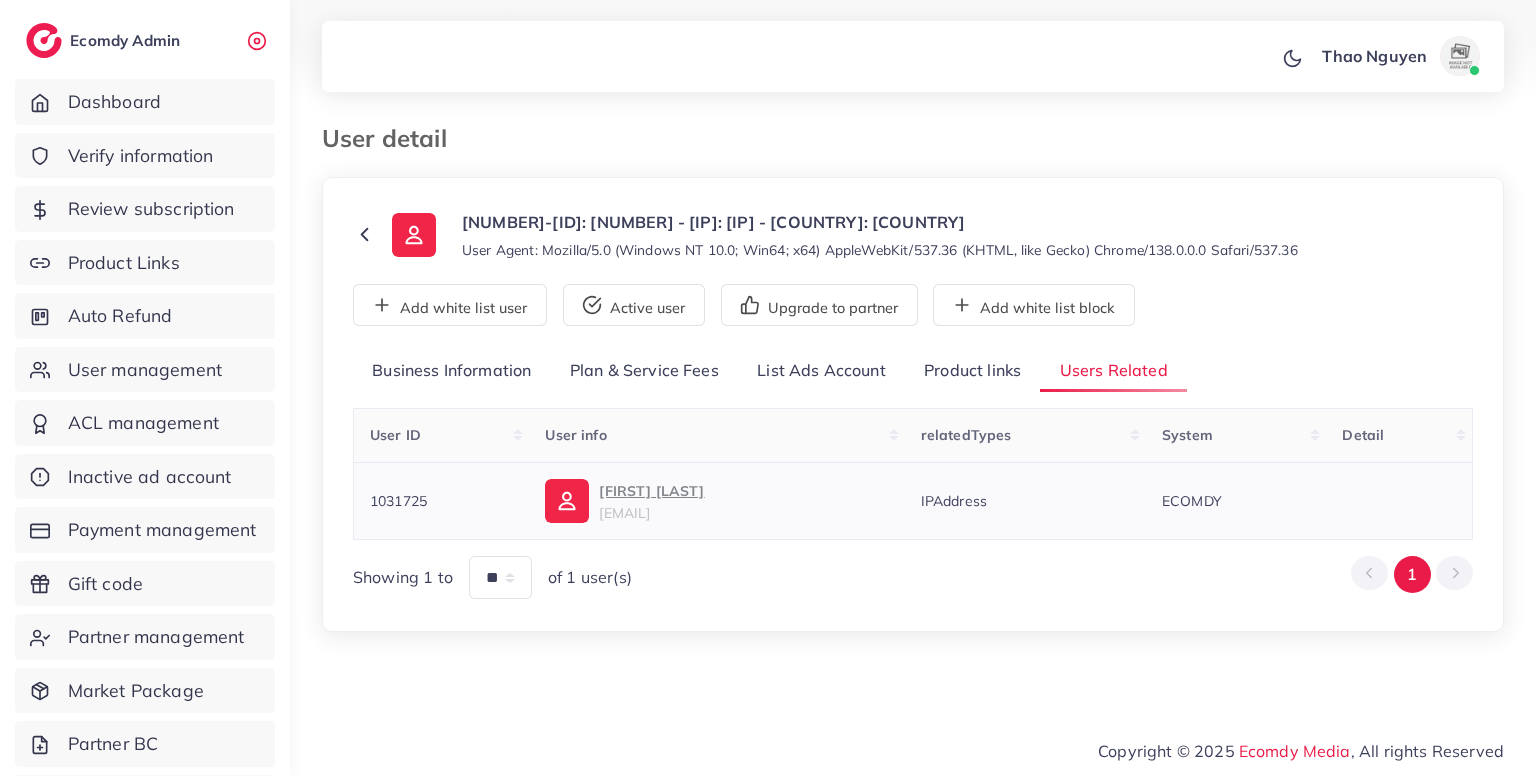 click on "1031725" at bounding box center [398, 501] 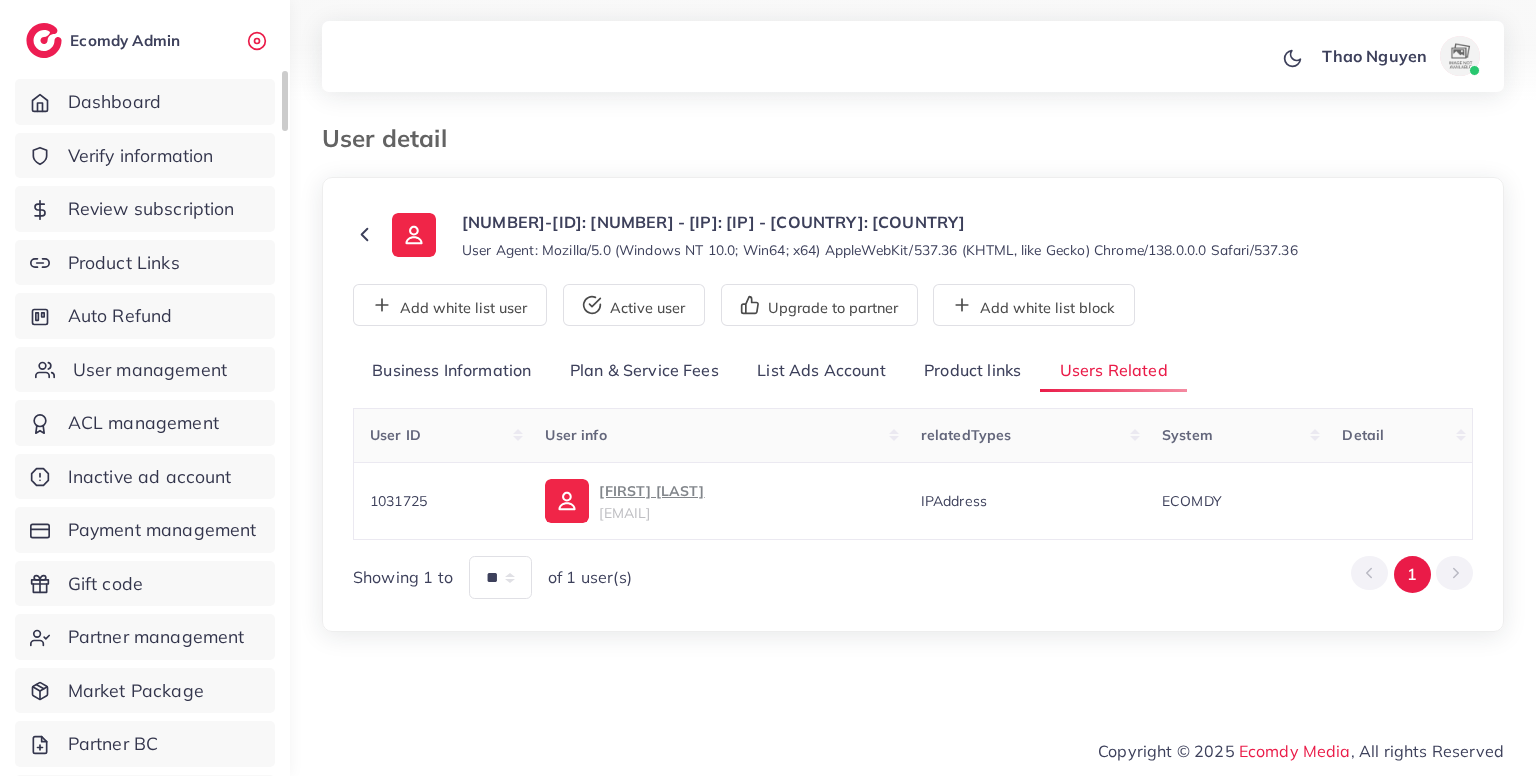 click on "User management" at bounding box center [150, 370] 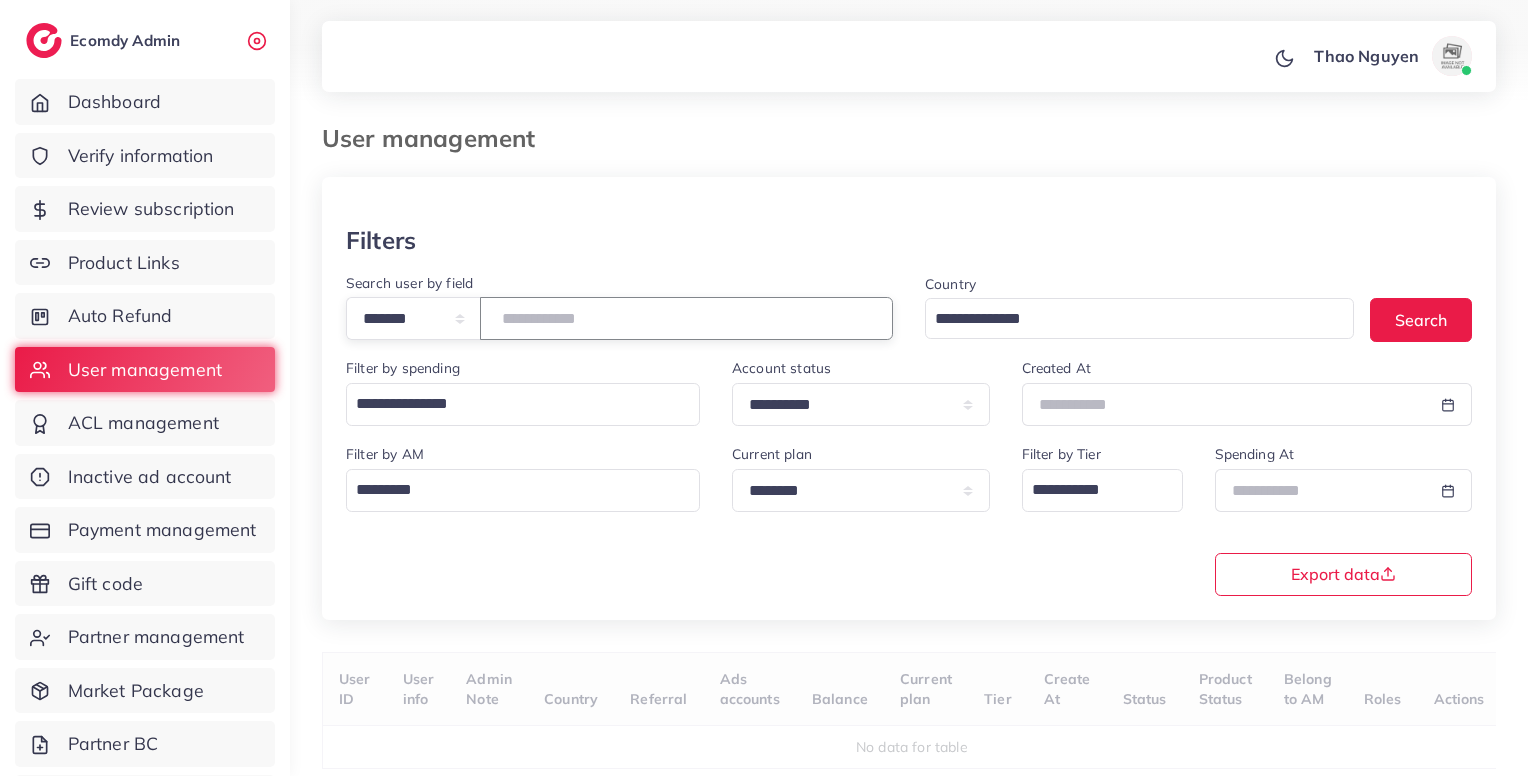 click at bounding box center [686, 318] 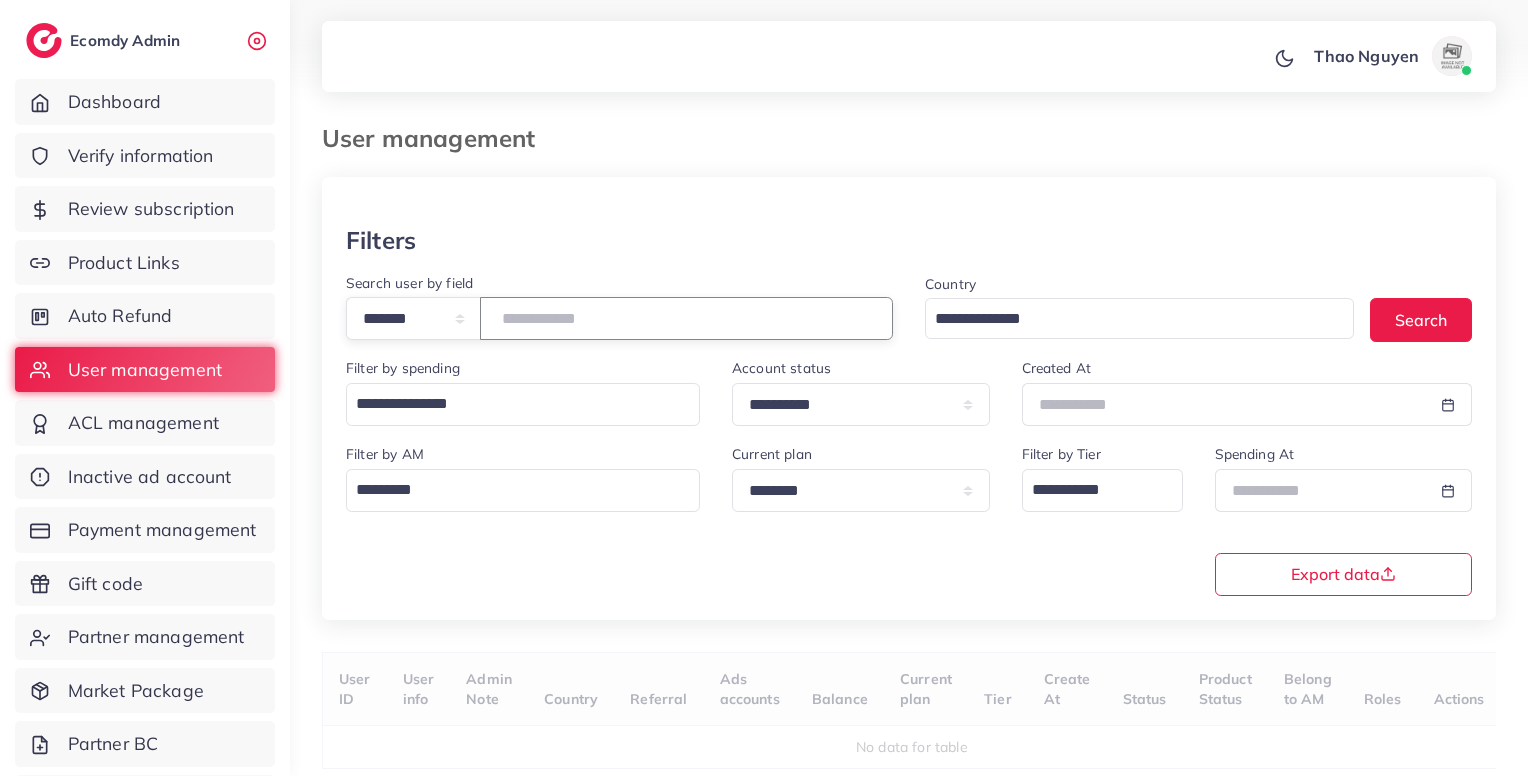 scroll, scrollTop: 80, scrollLeft: 0, axis: vertical 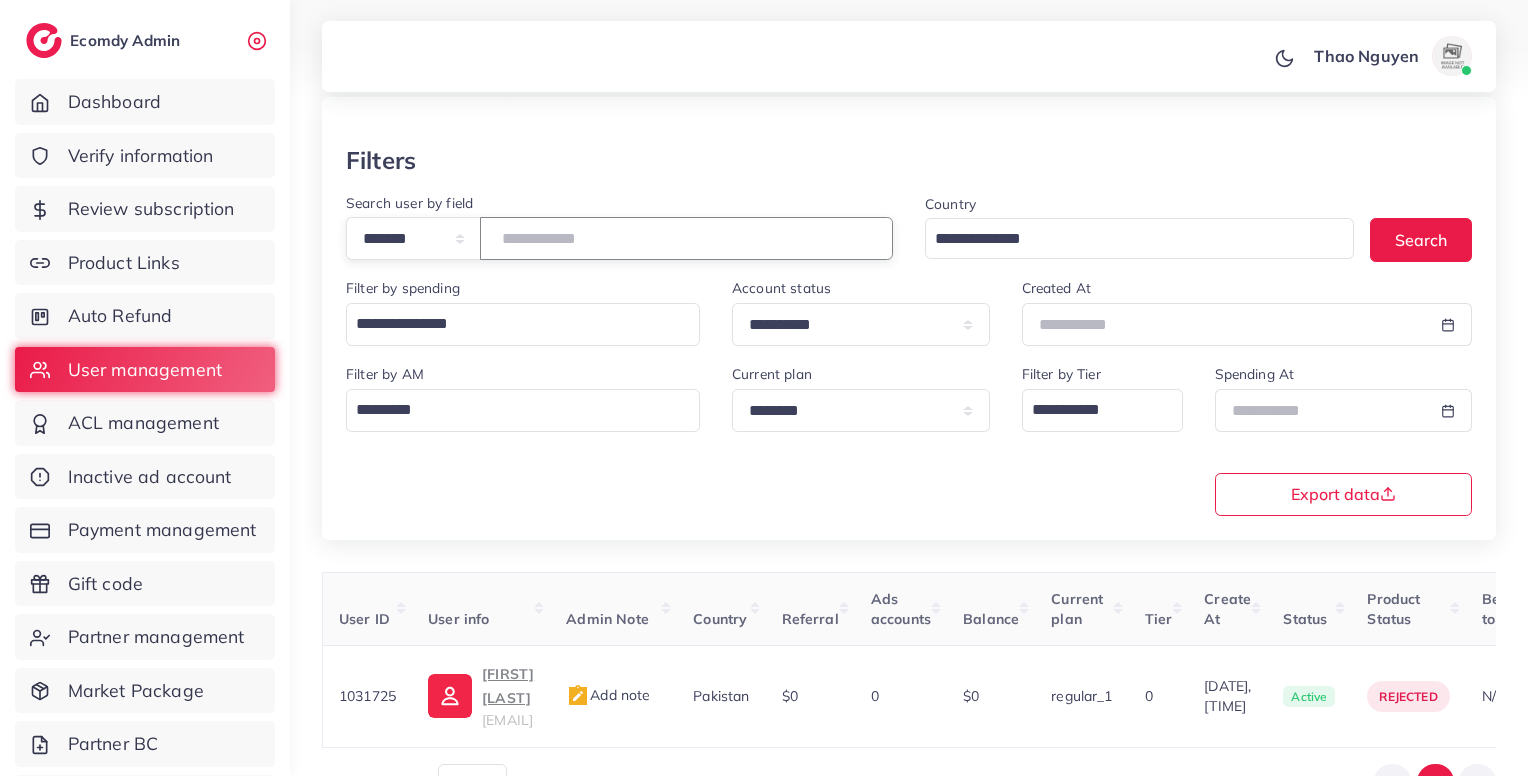 type on "*******" 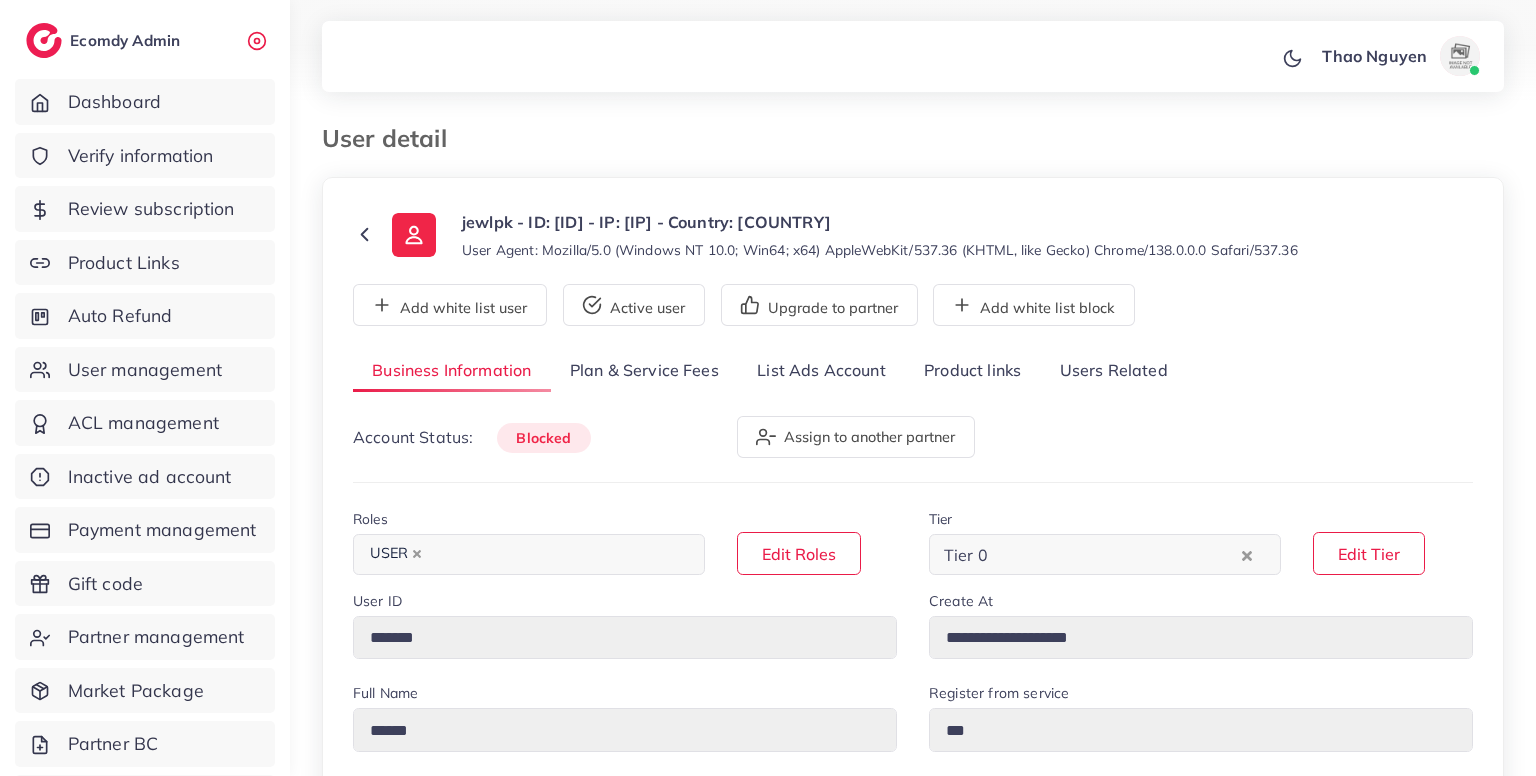 select on "********" 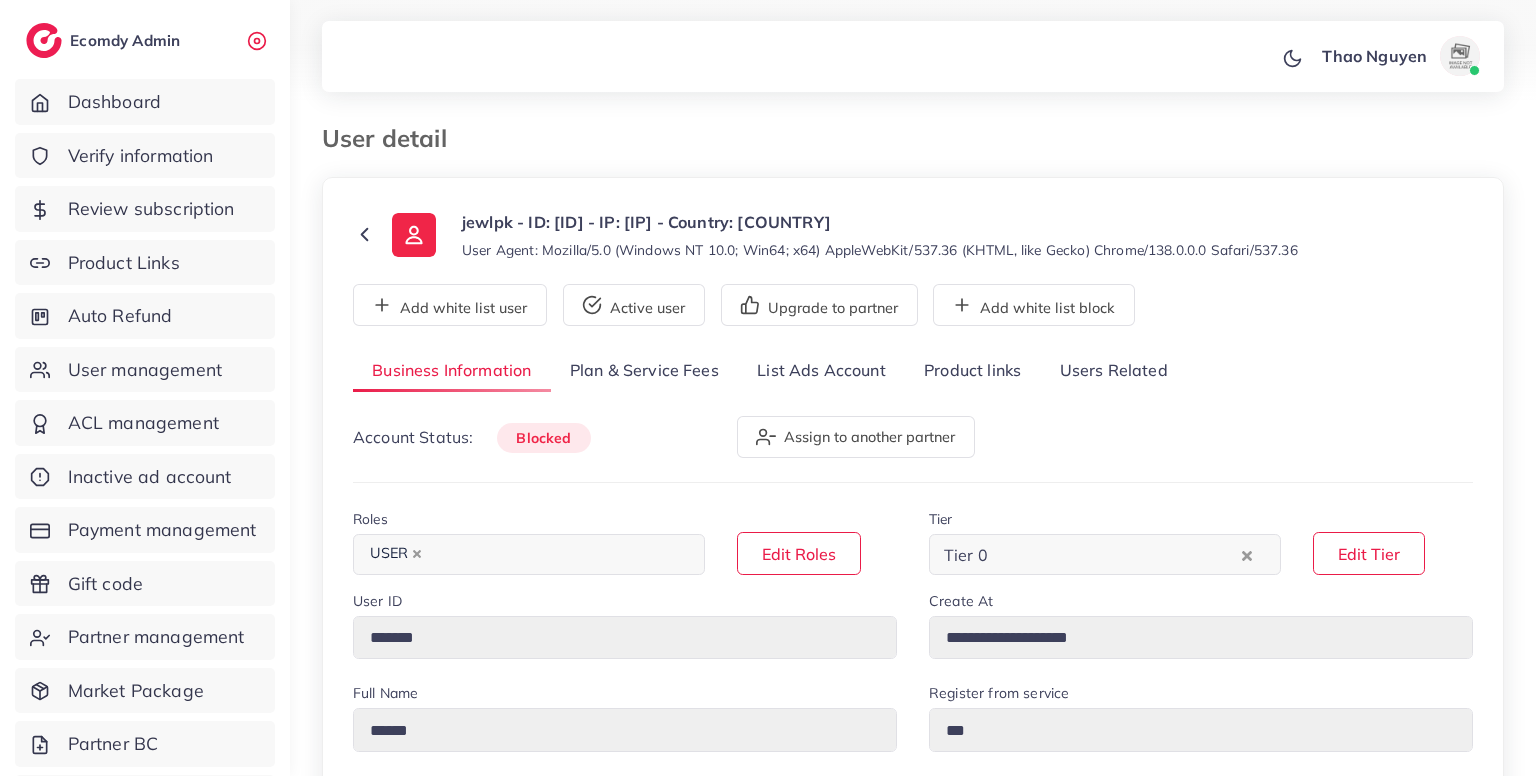 click on "Users Related" at bounding box center (1113, 371) 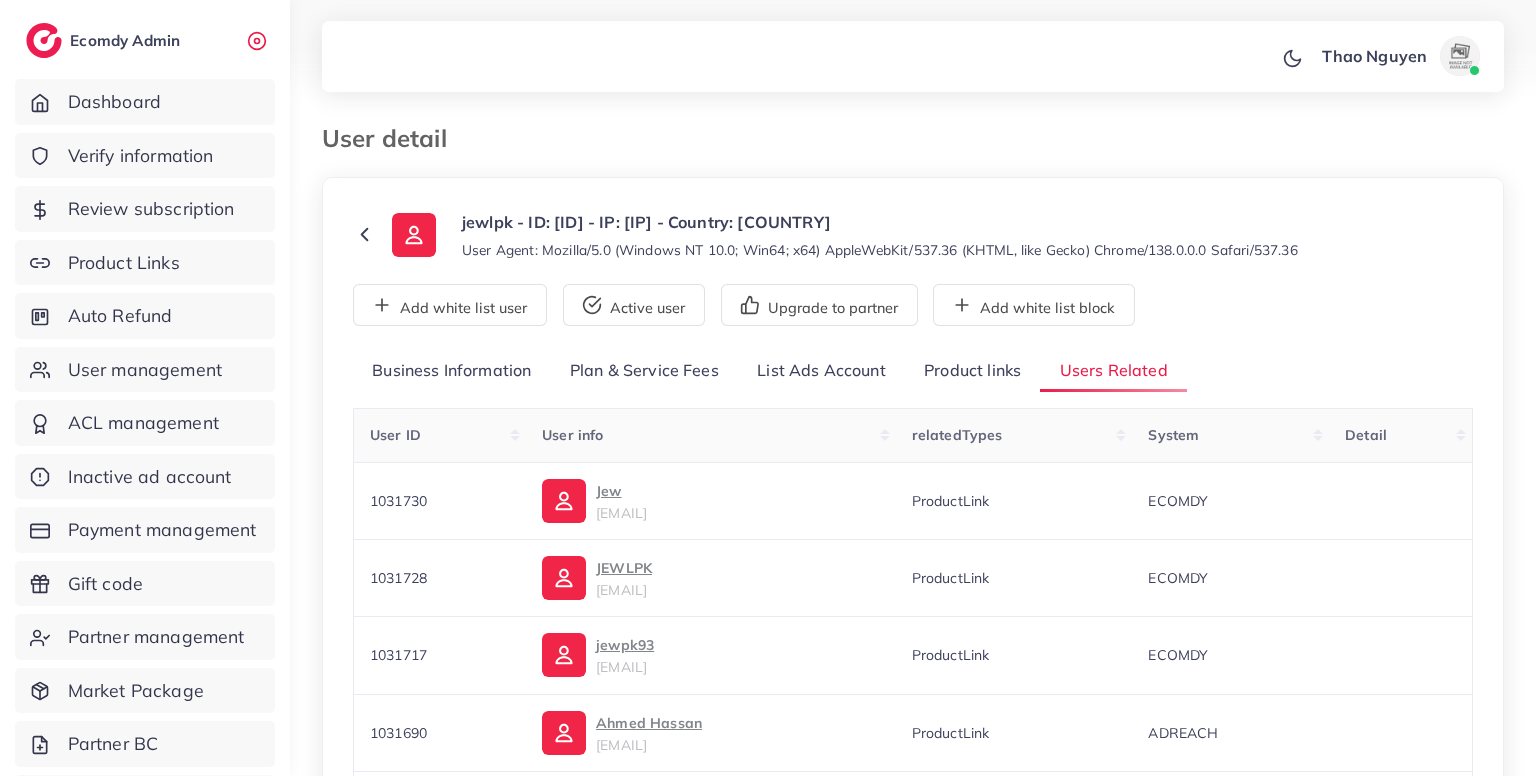 scroll, scrollTop: 280, scrollLeft: 0, axis: vertical 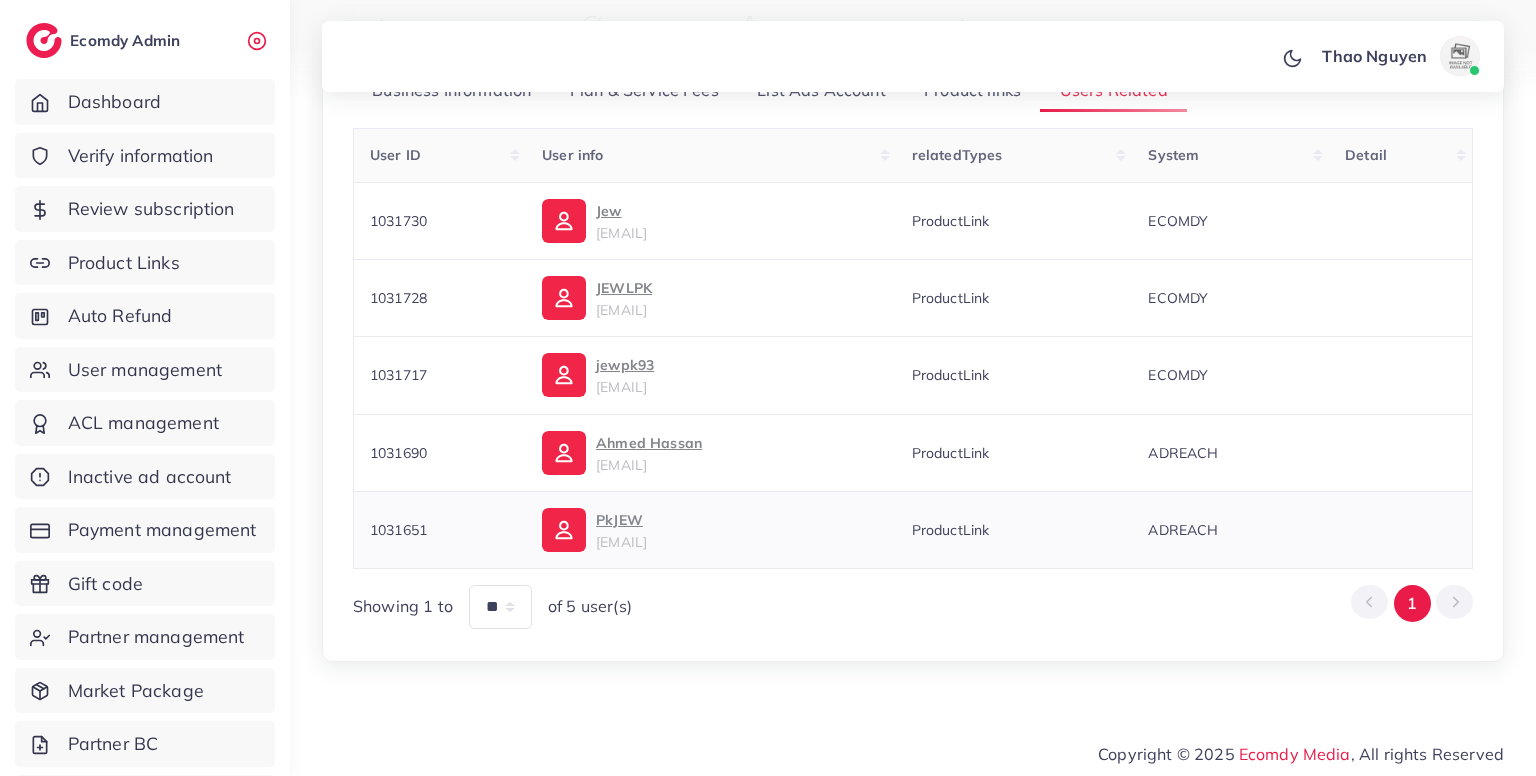 click on "1031651" at bounding box center (398, 530) 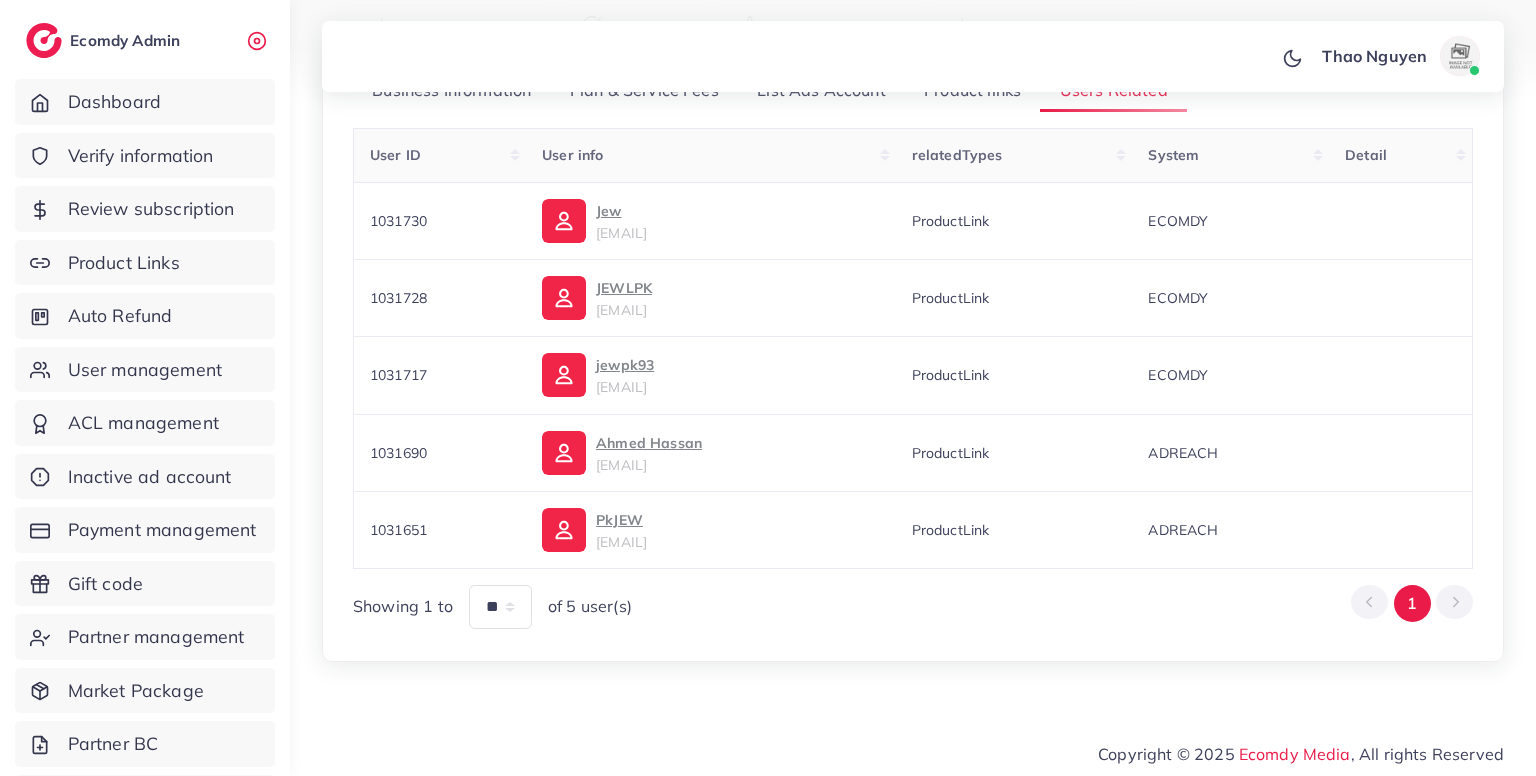 click on "**********" at bounding box center (913, 223) 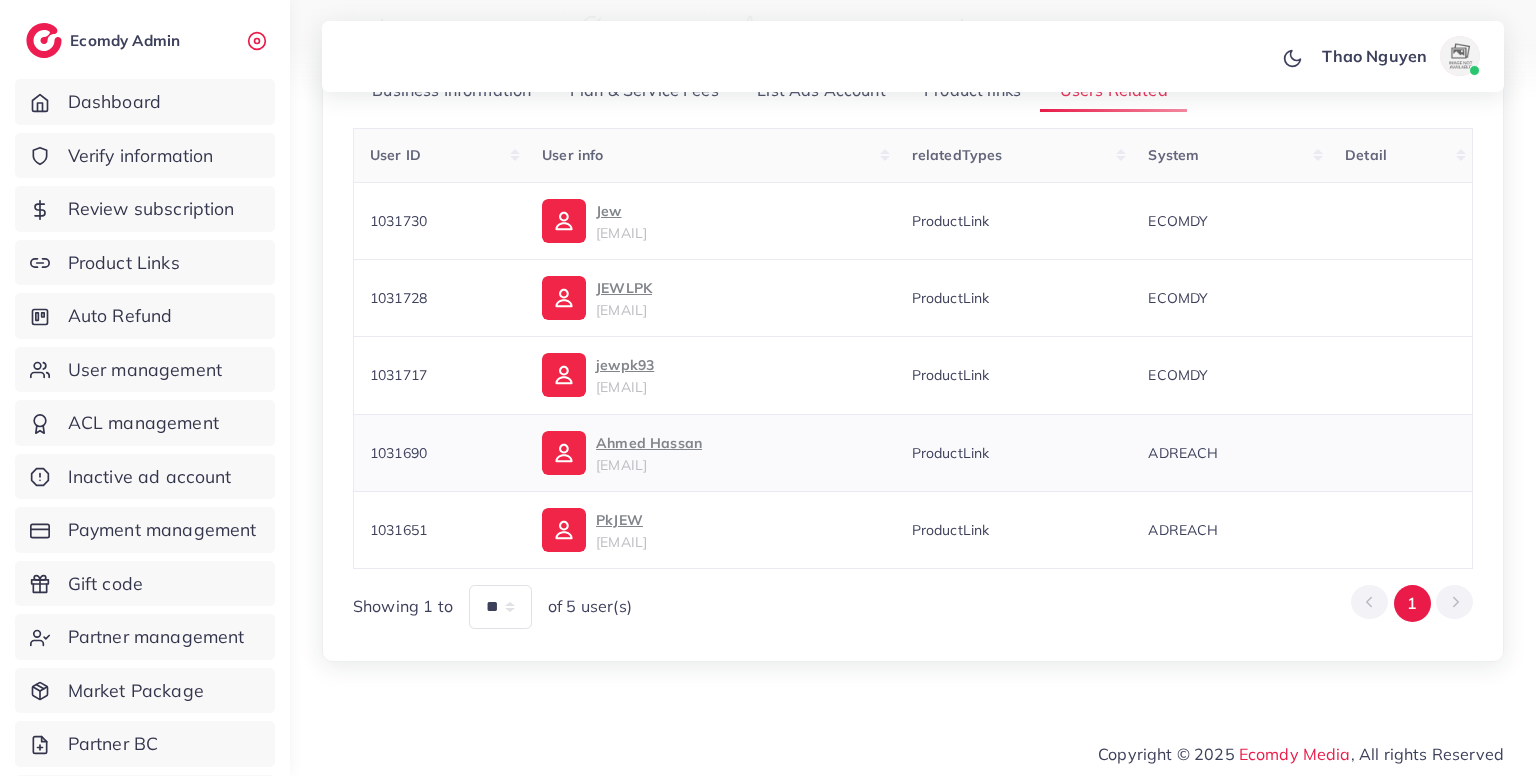 click on "1031690" at bounding box center (398, 453) 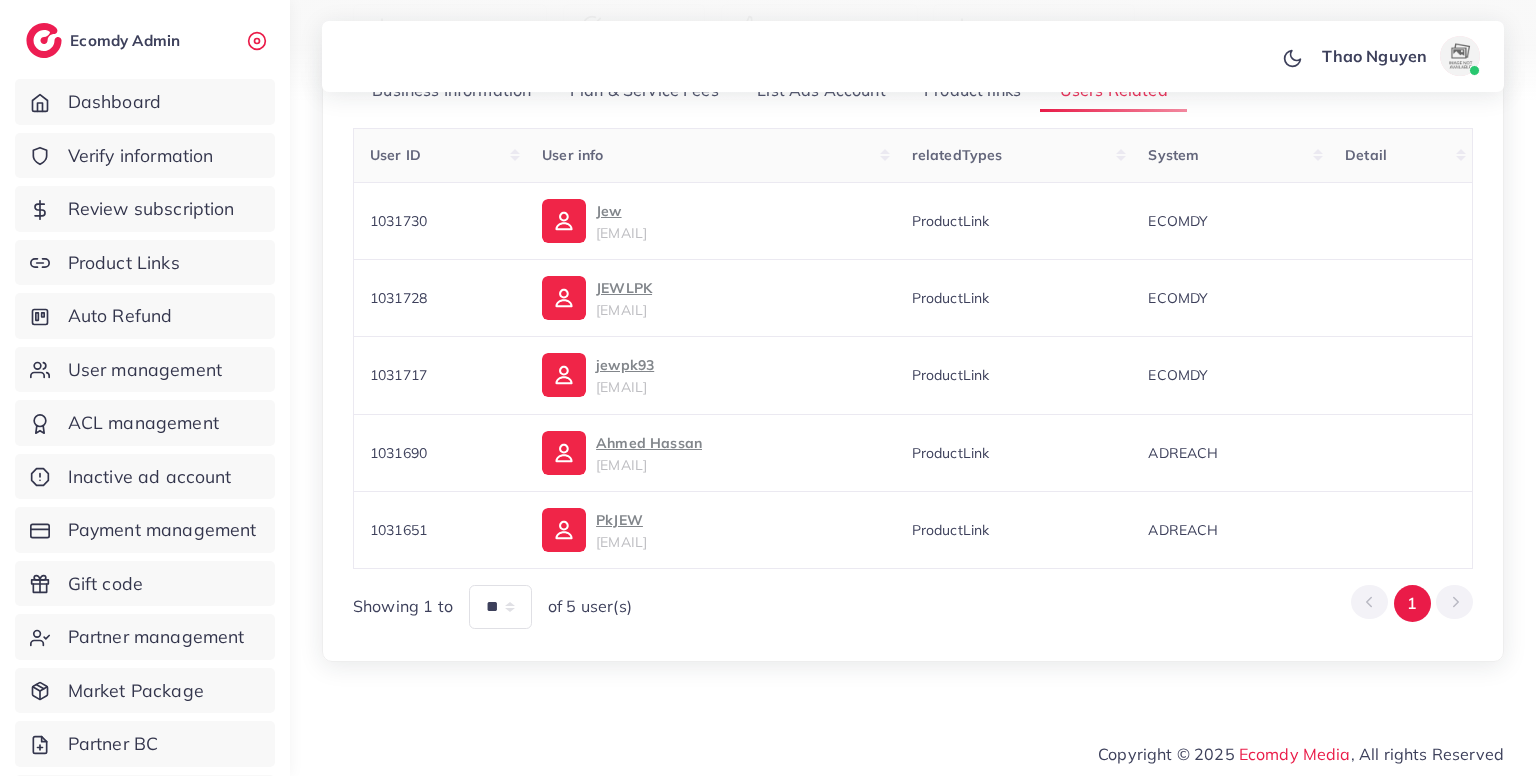 click on "**********" at bounding box center (913, 223) 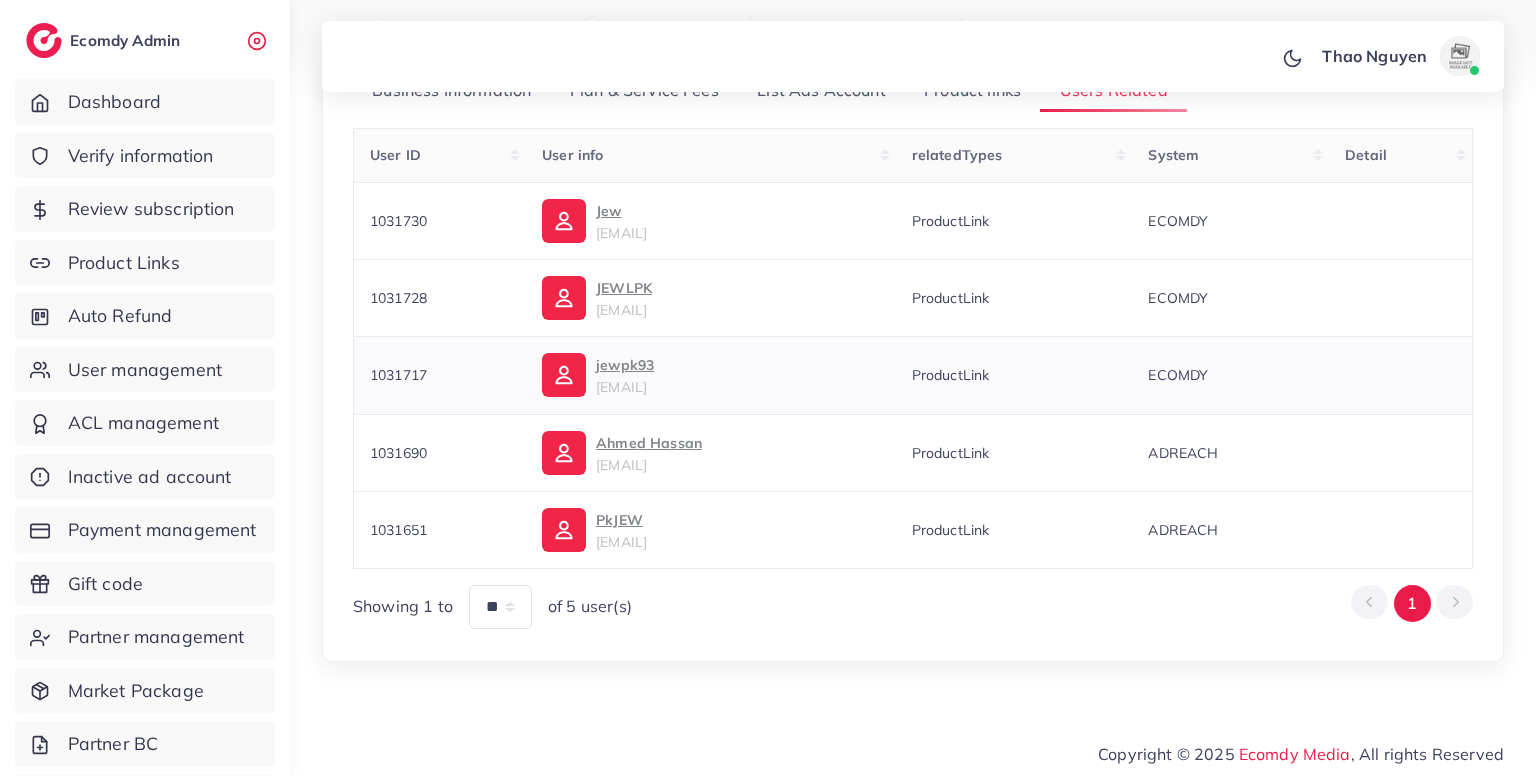 click on "1031717" at bounding box center [398, 375] 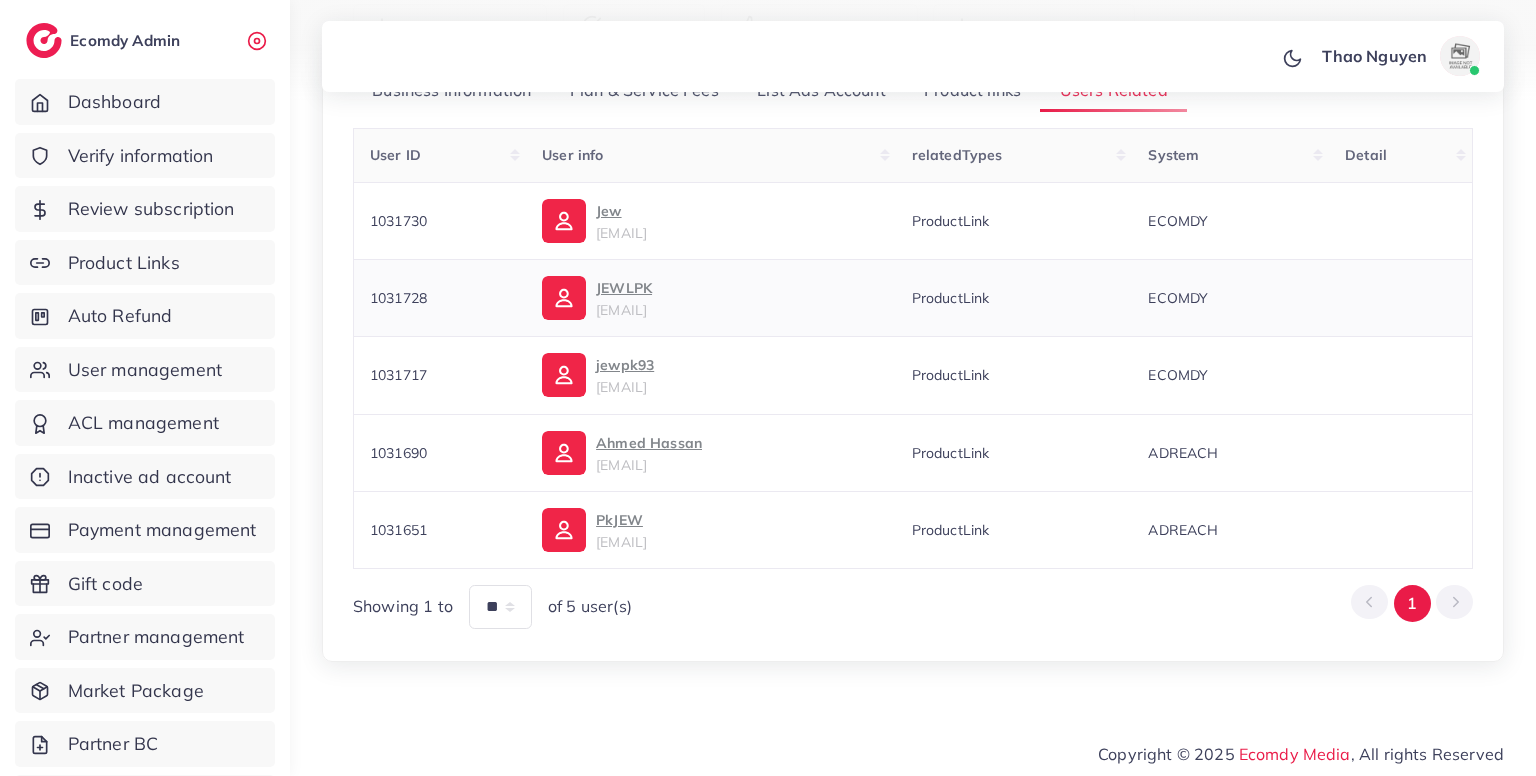 click on "1031728" at bounding box center (398, 298) 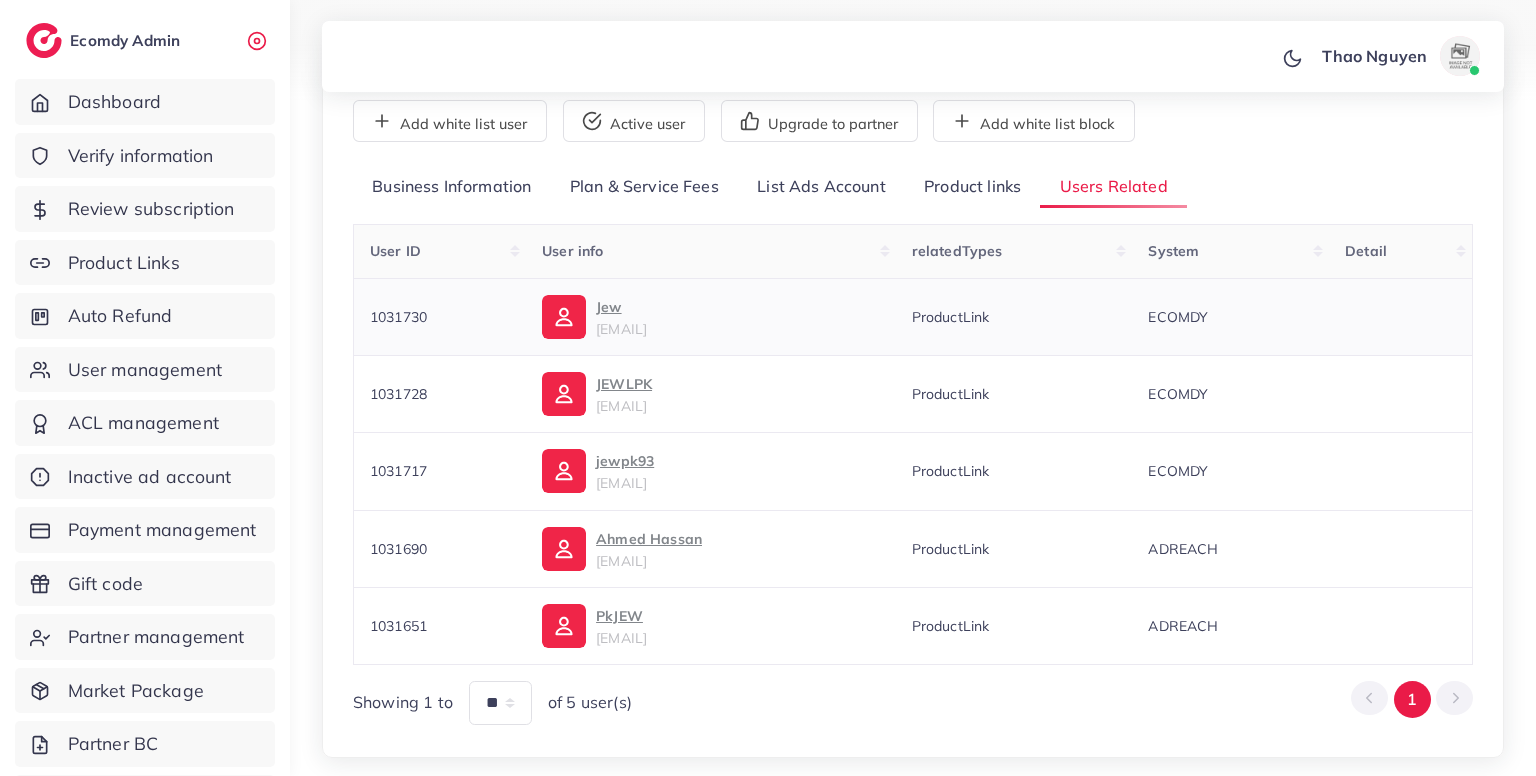 scroll, scrollTop: 0, scrollLeft: 0, axis: both 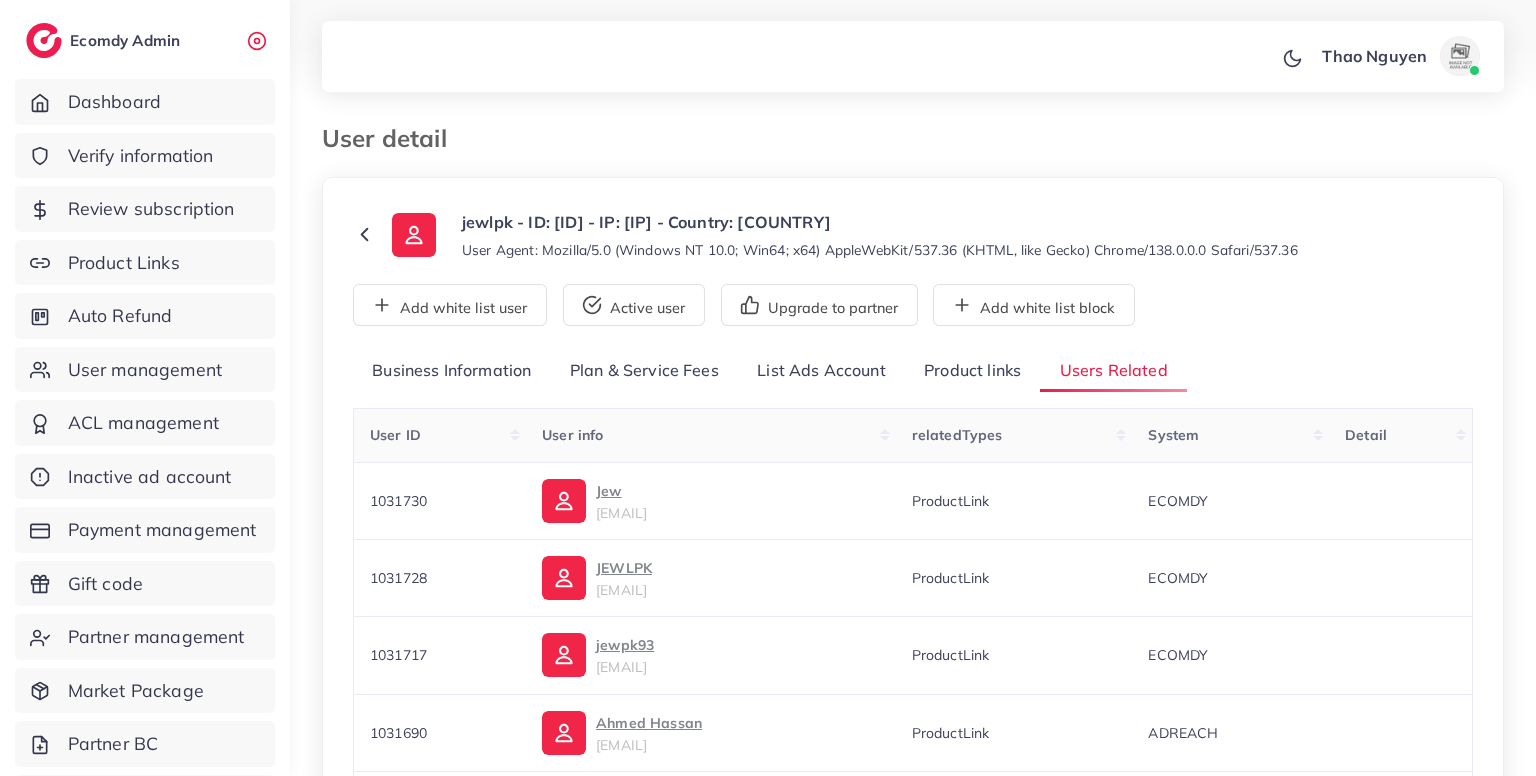 click on "jewlpk - ID: 1031724 - IP: 103.134.3.25 - Country: Pakistan" at bounding box center (880, 222) 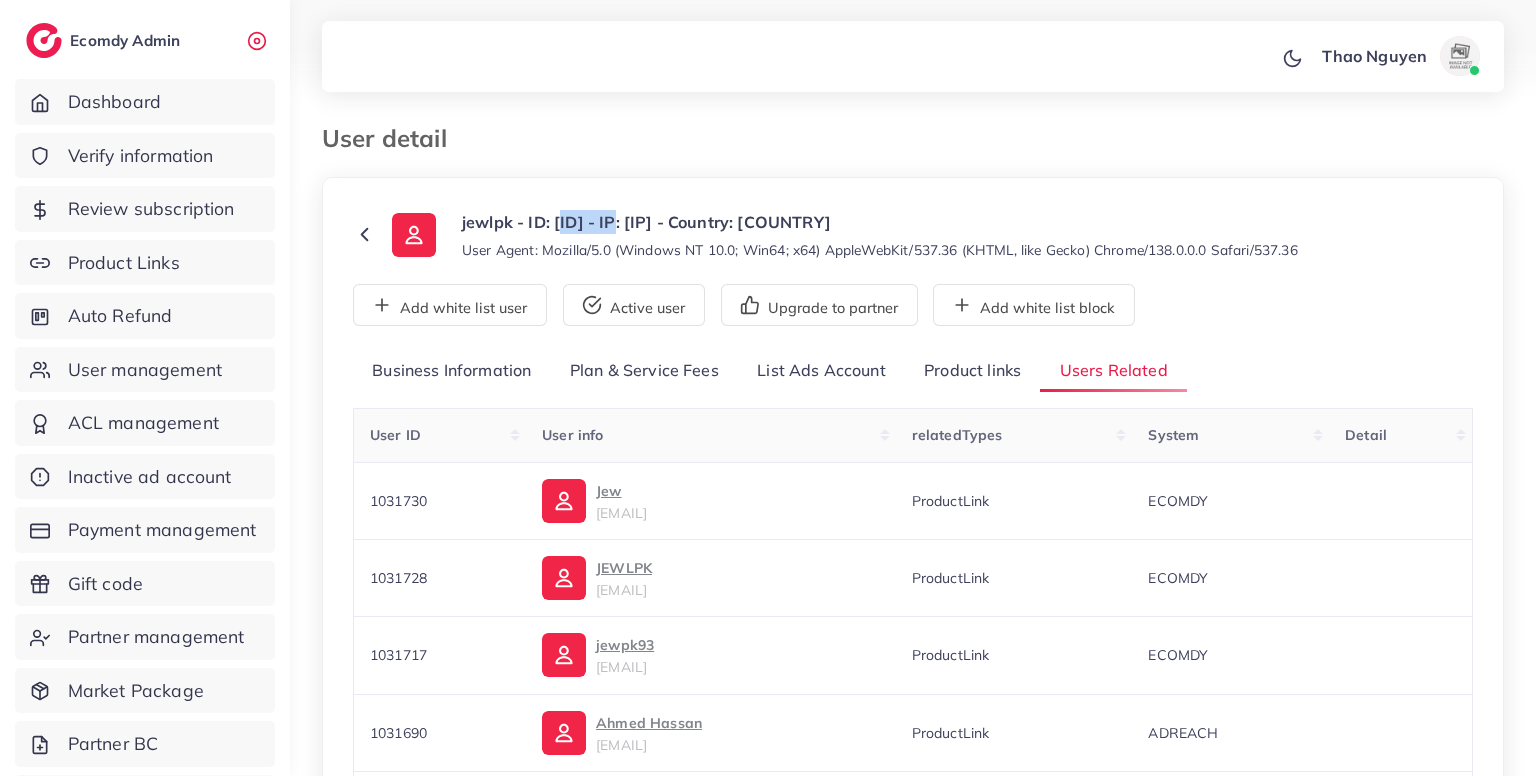 click on "jewlpk - ID: 1031724 - IP: 103.134.3.25 - Country: Pakistan" at bounding box center (880, 222) 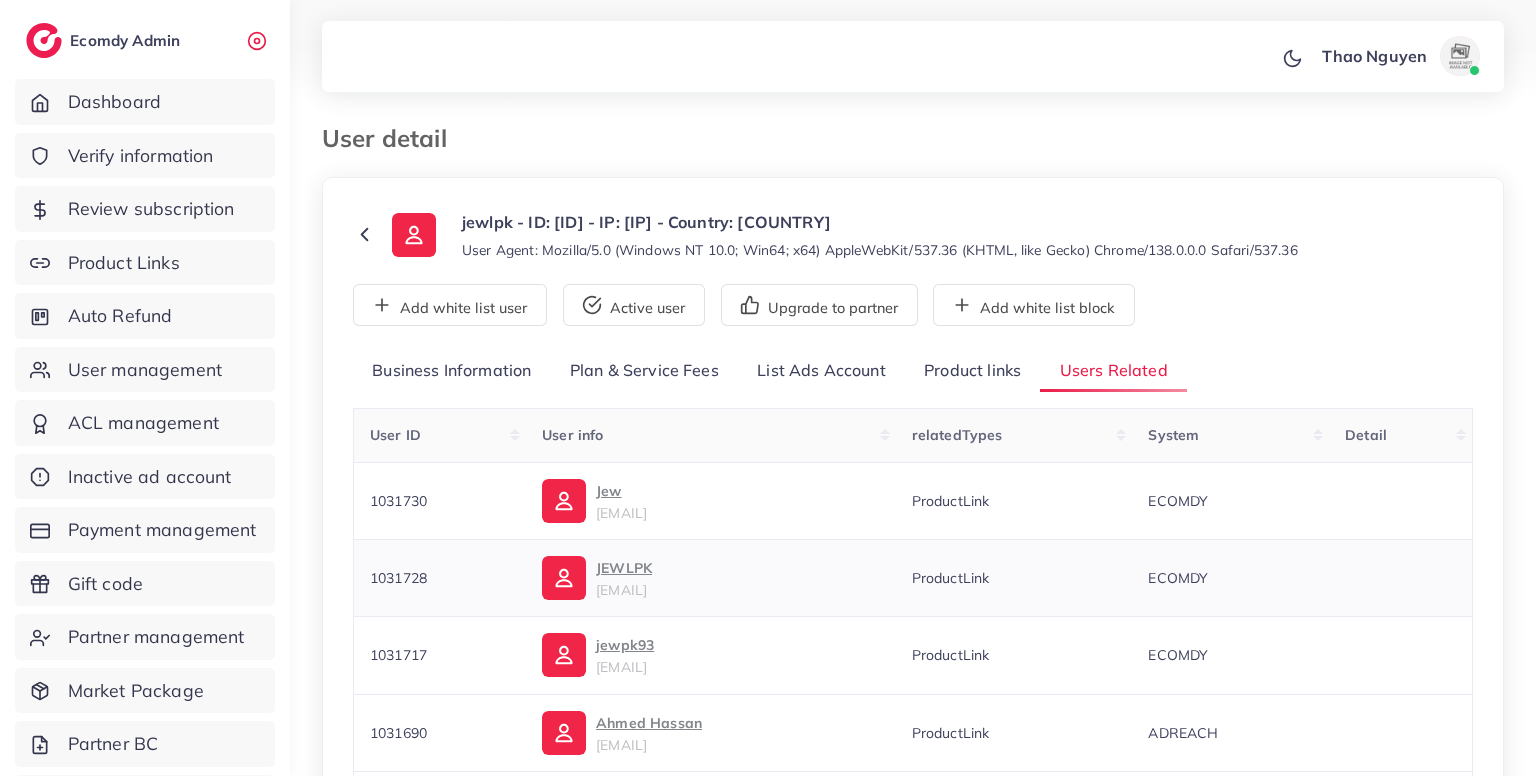 click on "1031728" at bounding box center (398, 578) 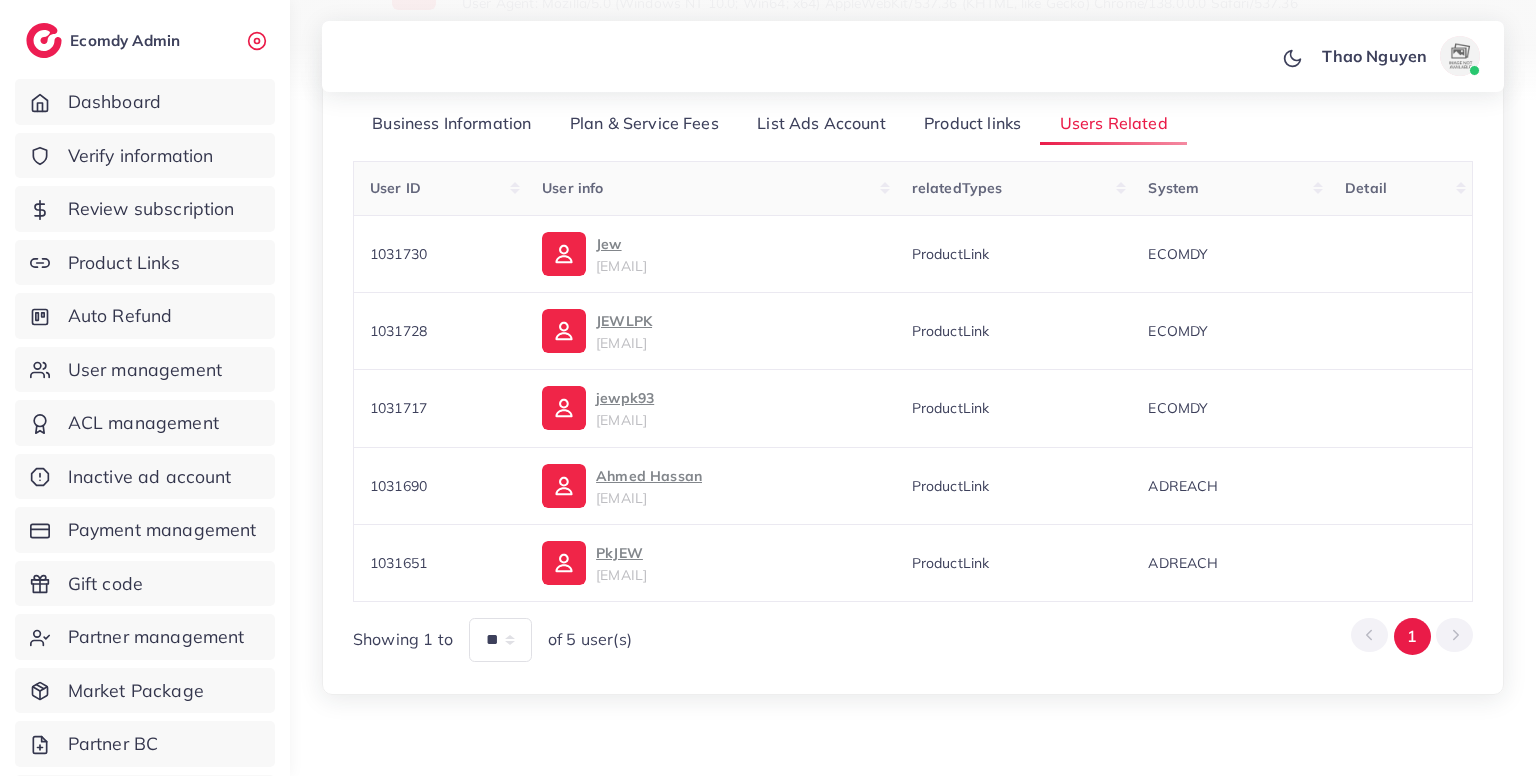 scroll, scrollTop: 248, scrollLeft: 0, axis: vertical 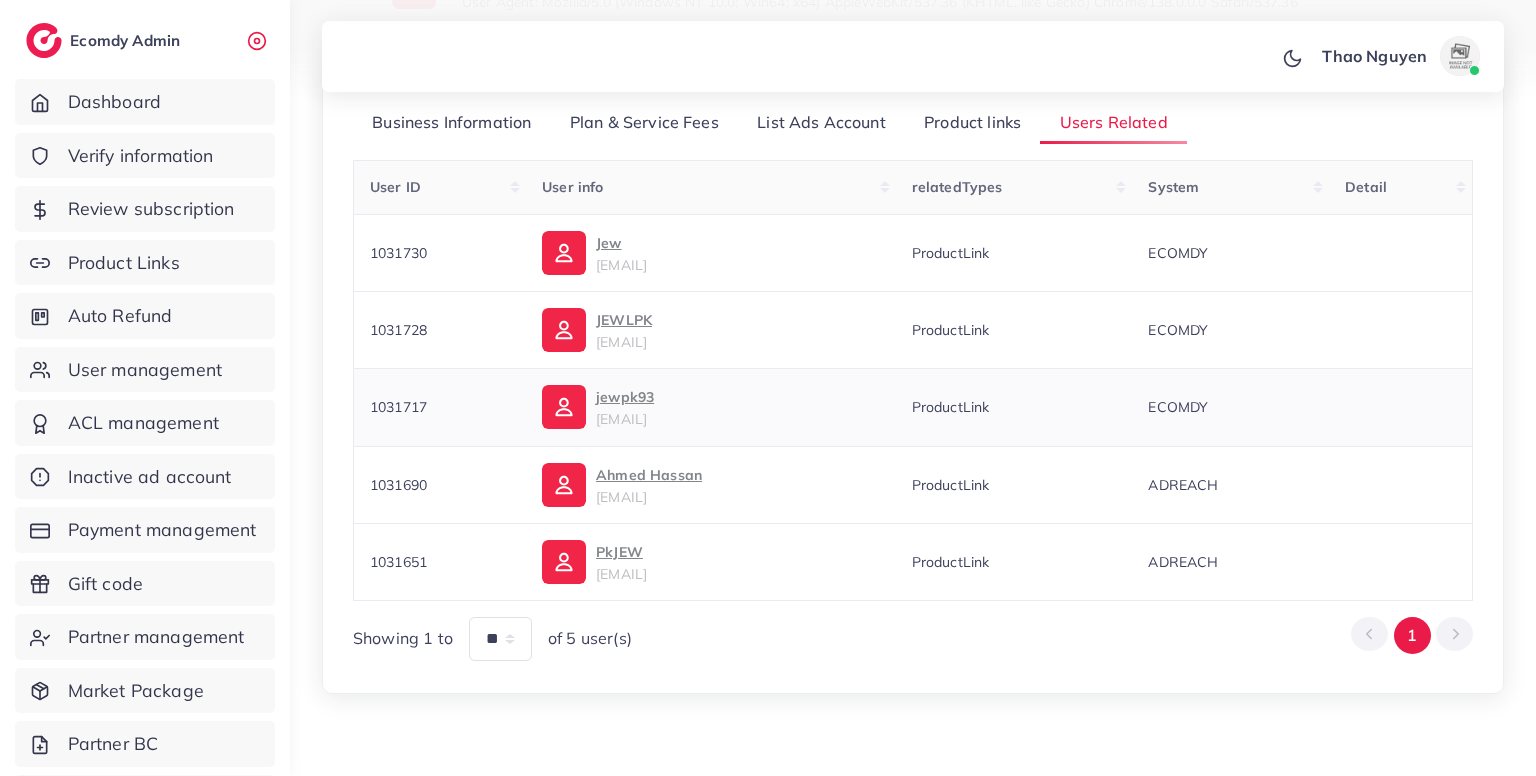 click on "1031717" at bounding box center [440, 407] 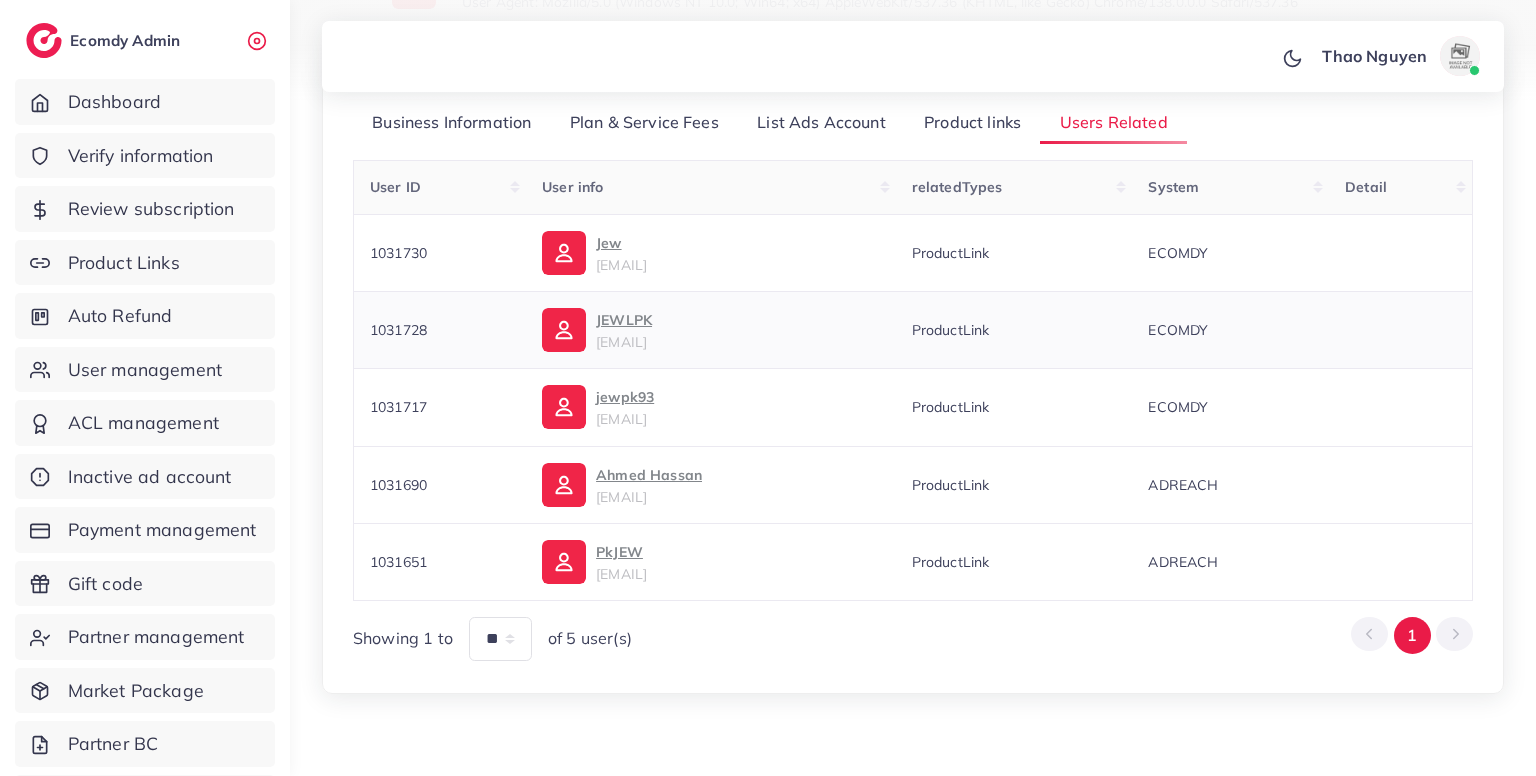 click on "1031728" at bounding box center (440, 329) 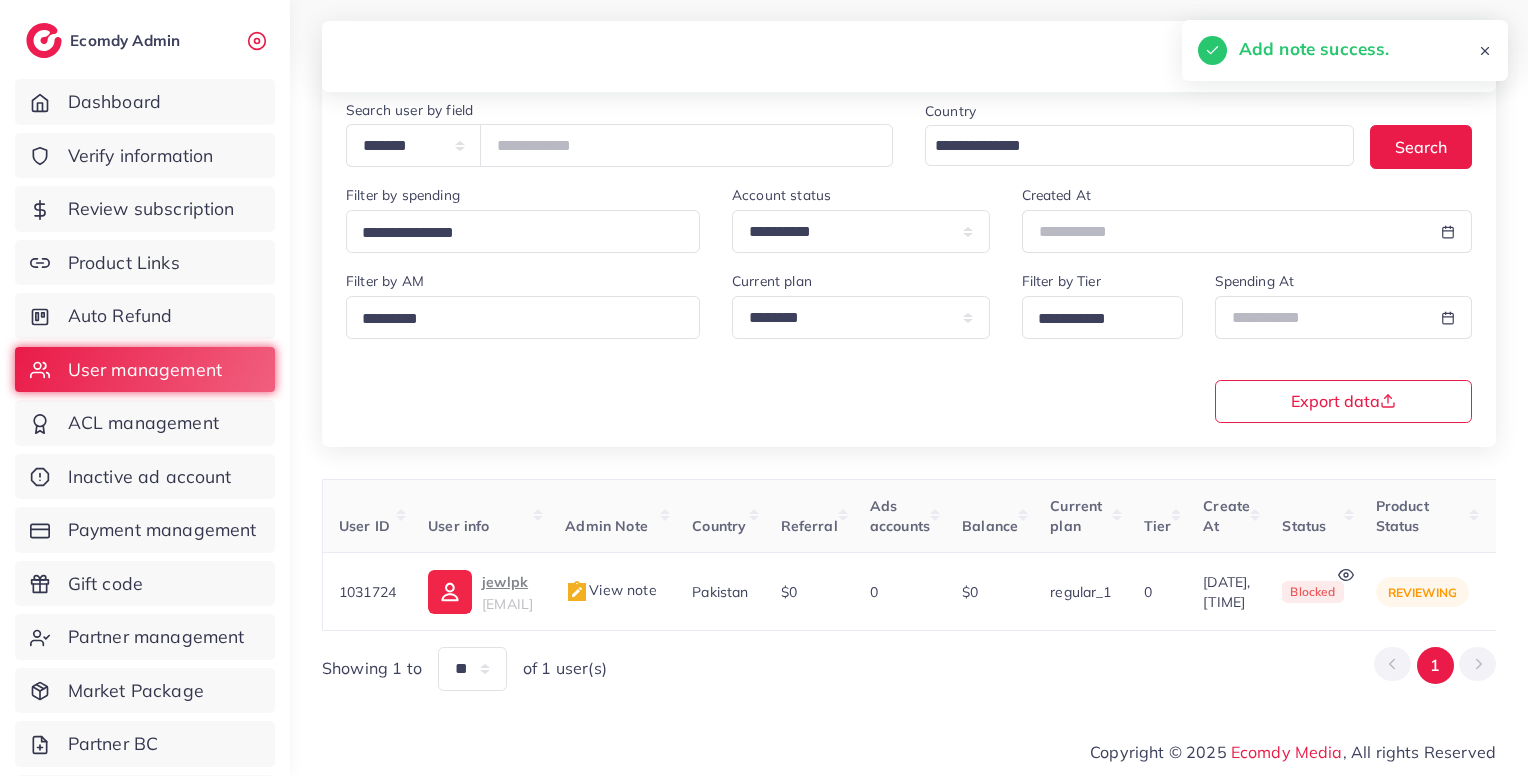 scroll, scrollTop: 183, scrollLeft: 0, axis: vertical 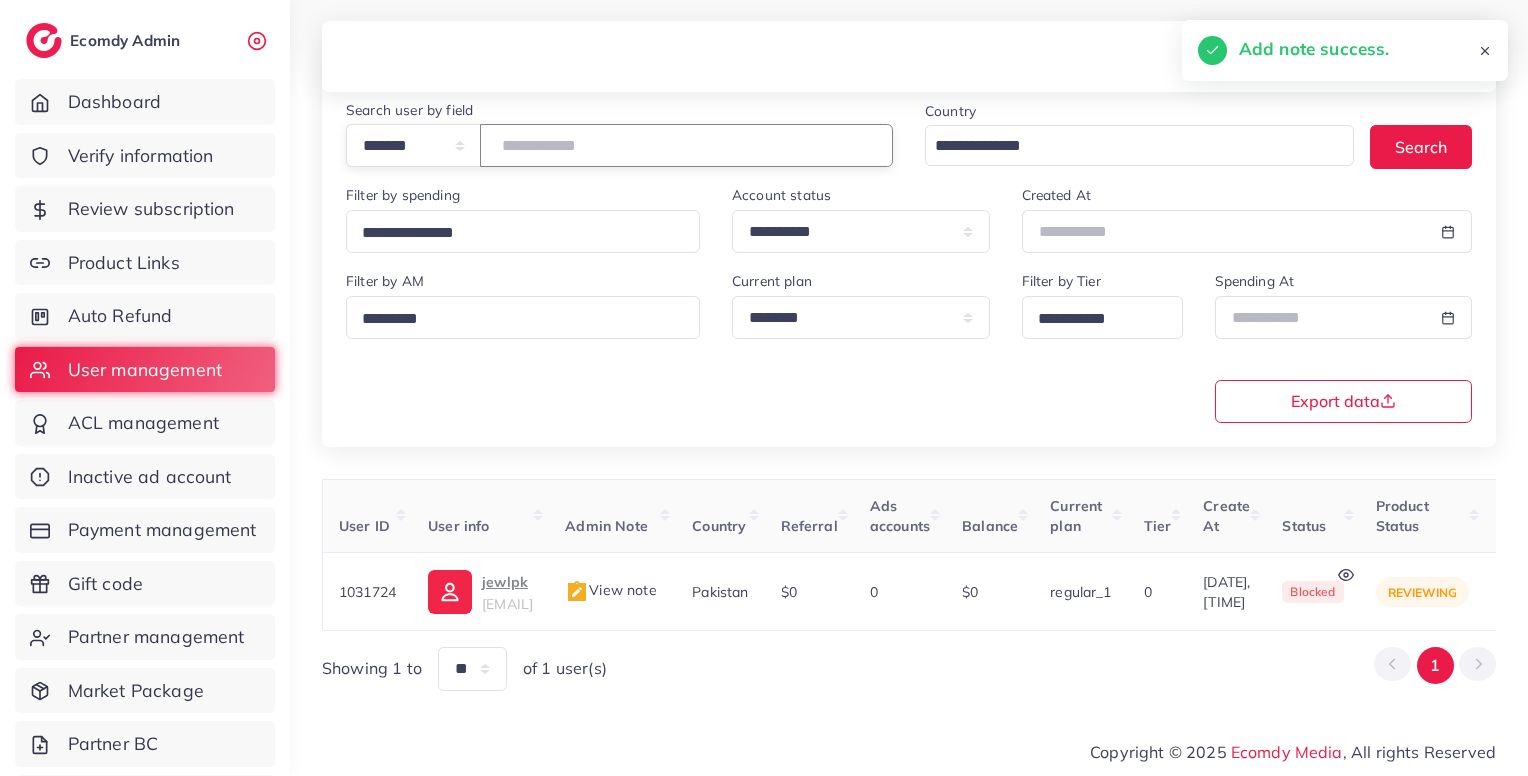 click on "*******" at bounding box center [686, 145] 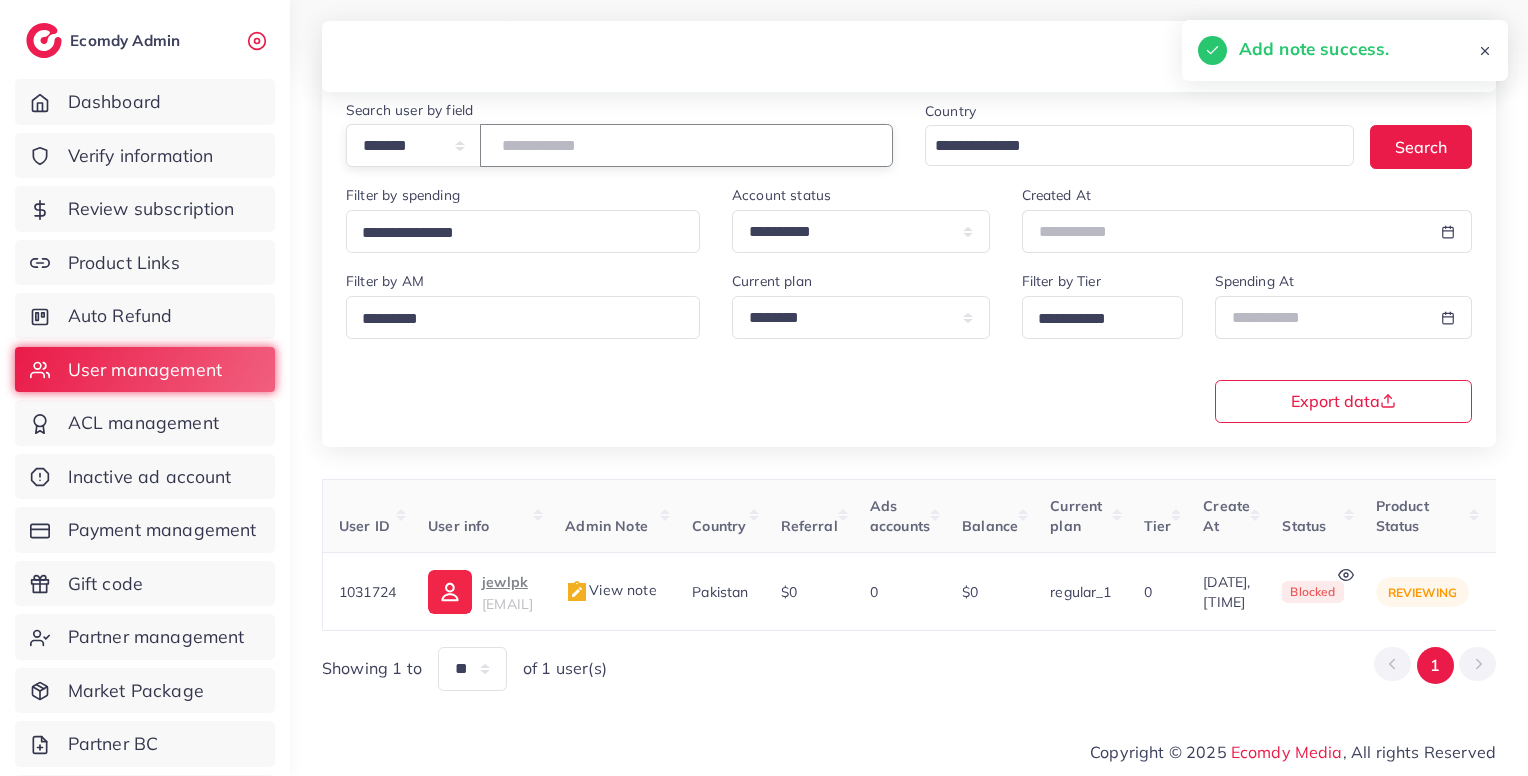 type on "*******" 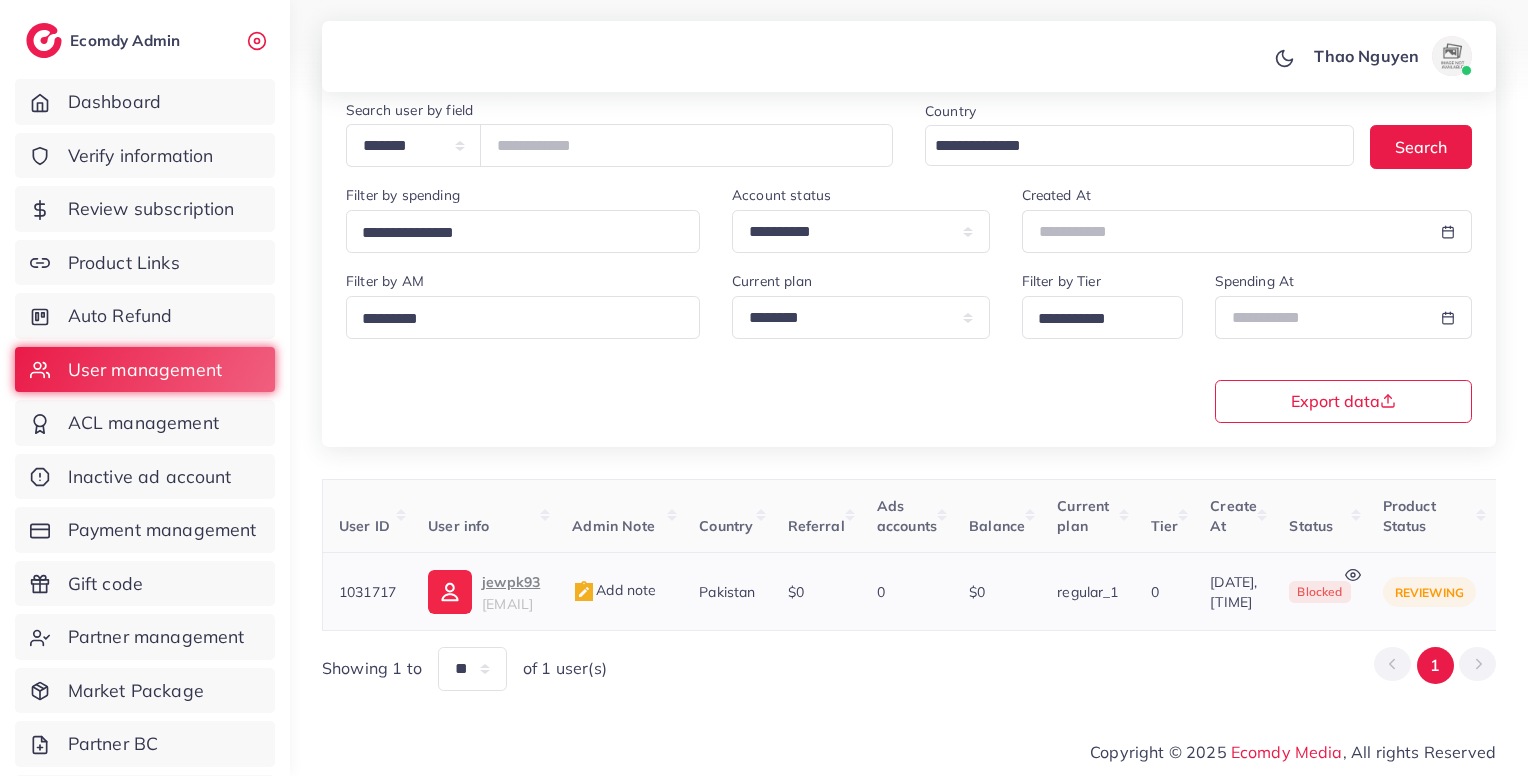 click on "Add note" at bounding box center (614, 590) 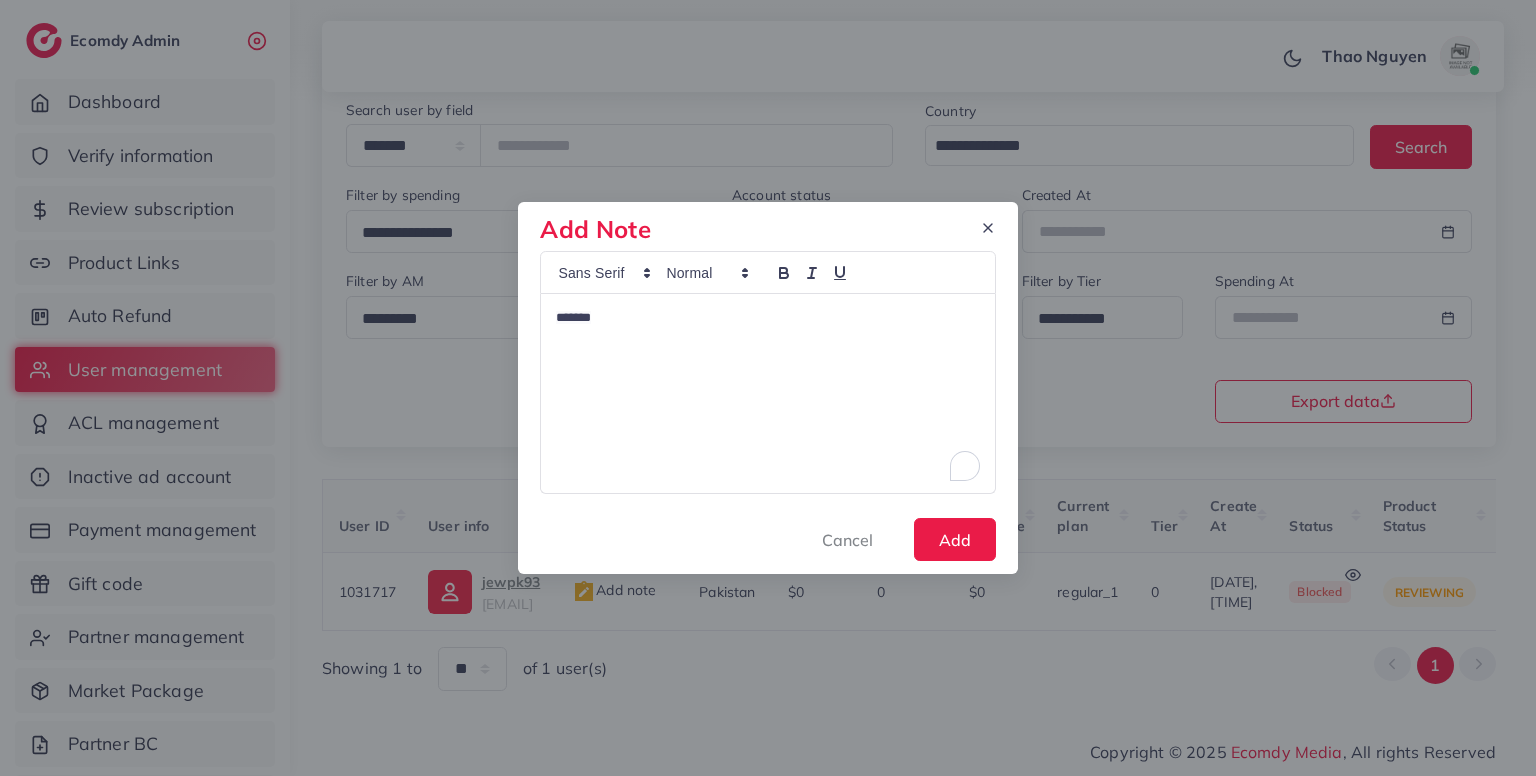click on "*******" at bounding box center (767, 393) 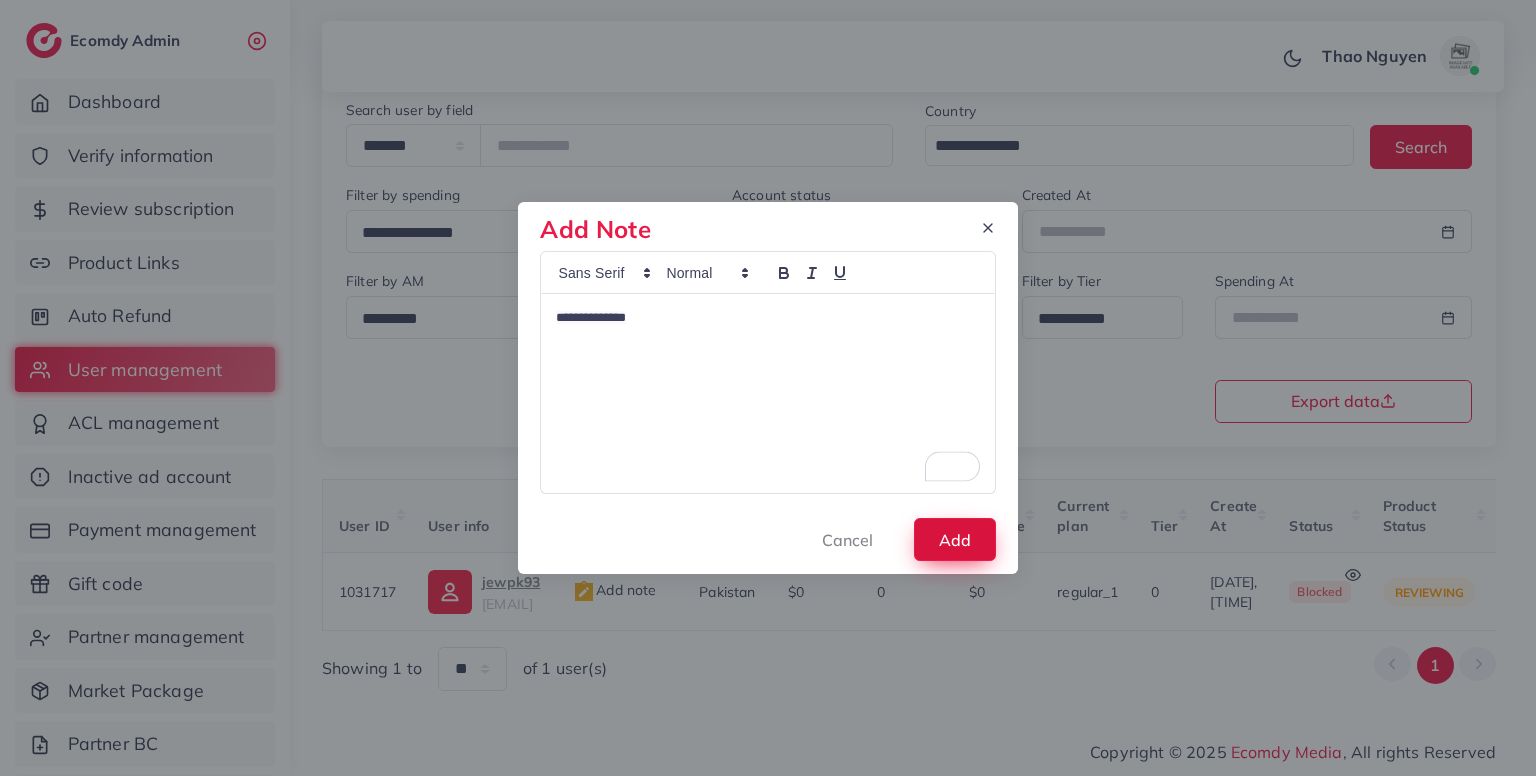 click on "Add" at bounding box center [955, 539] 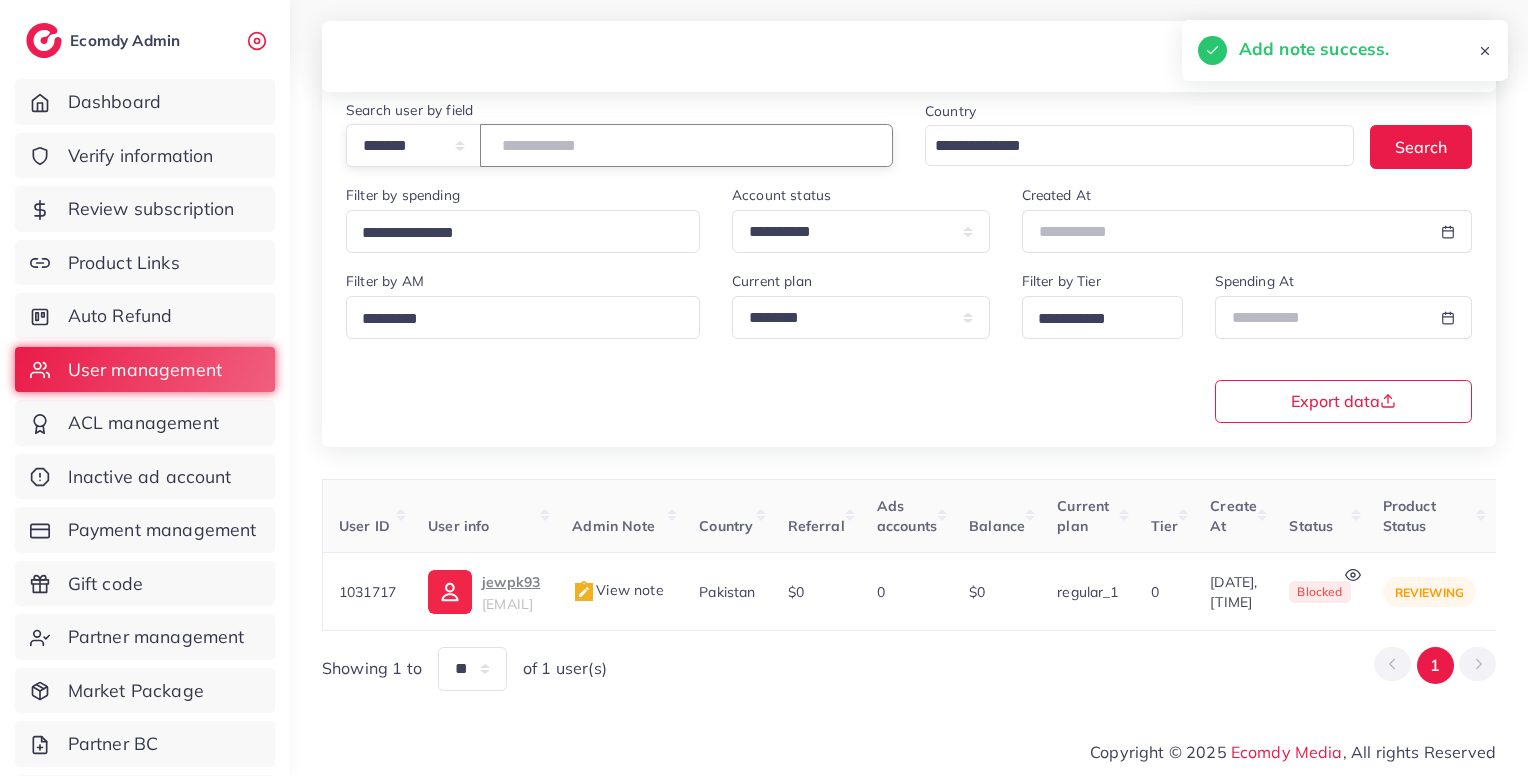 click on "*******" at bounding box center [686, 145] 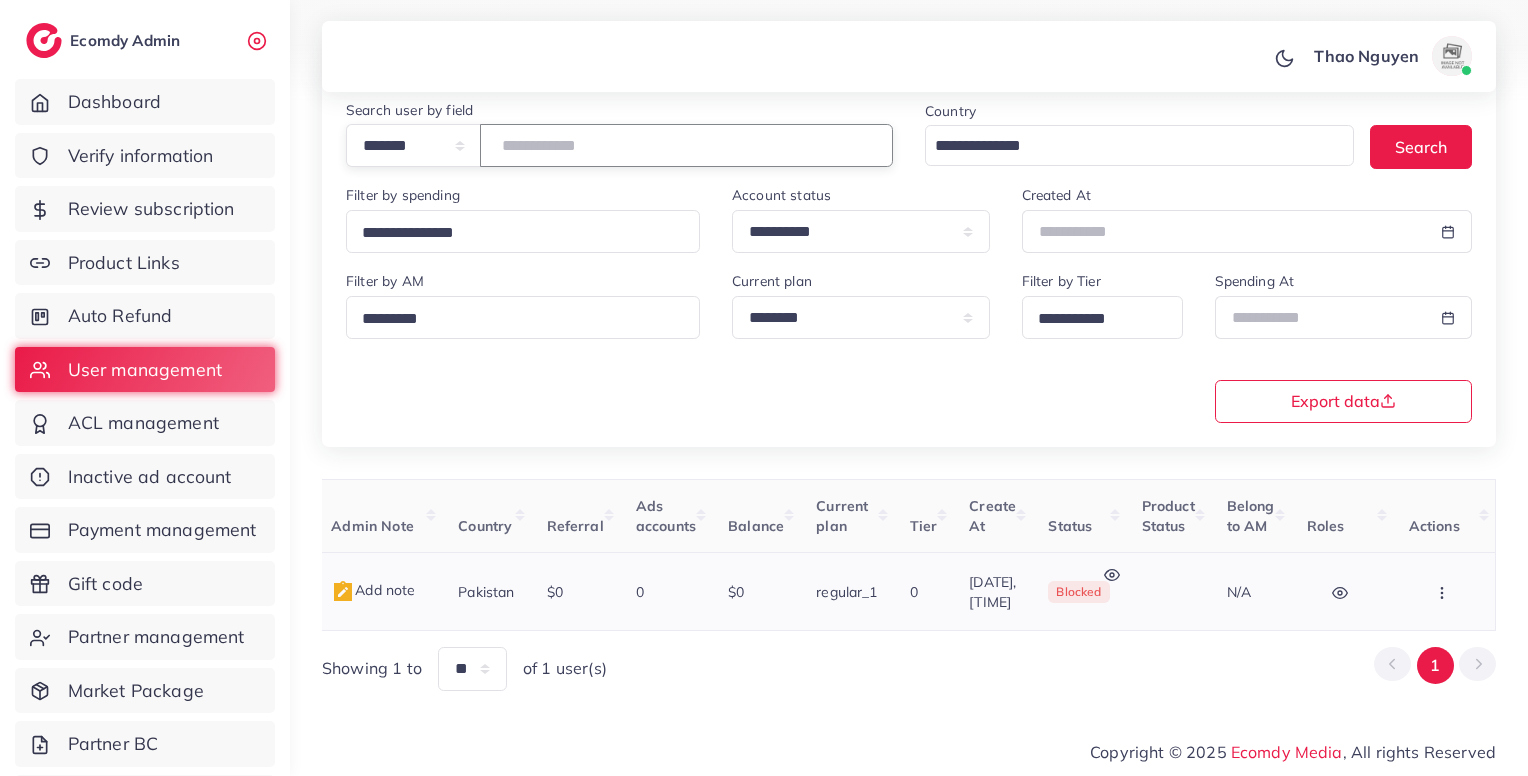scroll, scrollTop: 0, scrollLeft: 0, axis: both 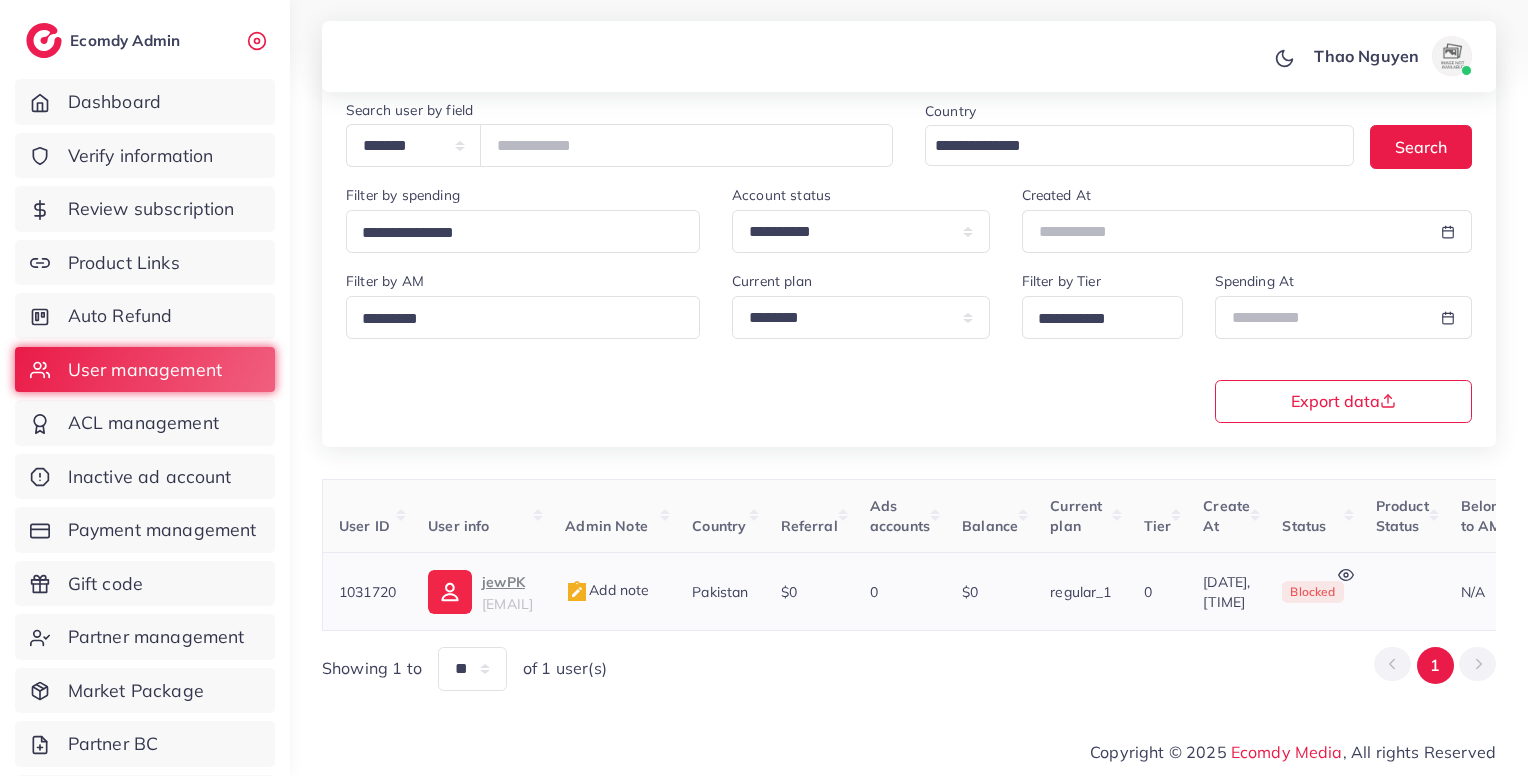 click on "jewPK" at bounding box center (507, 582) 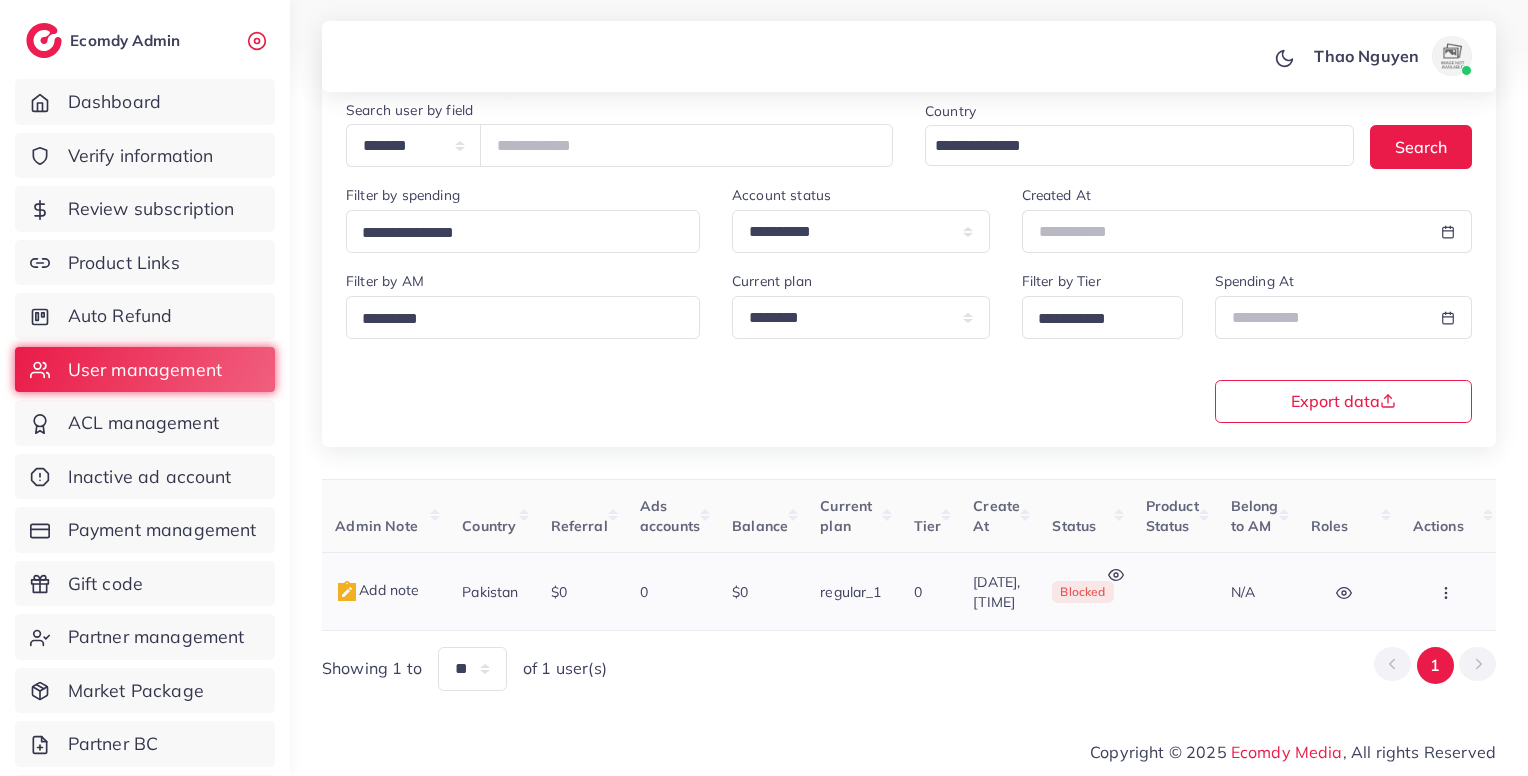 scroll, scrollTop: 0, scrollLeft: 272, axis: horizontal 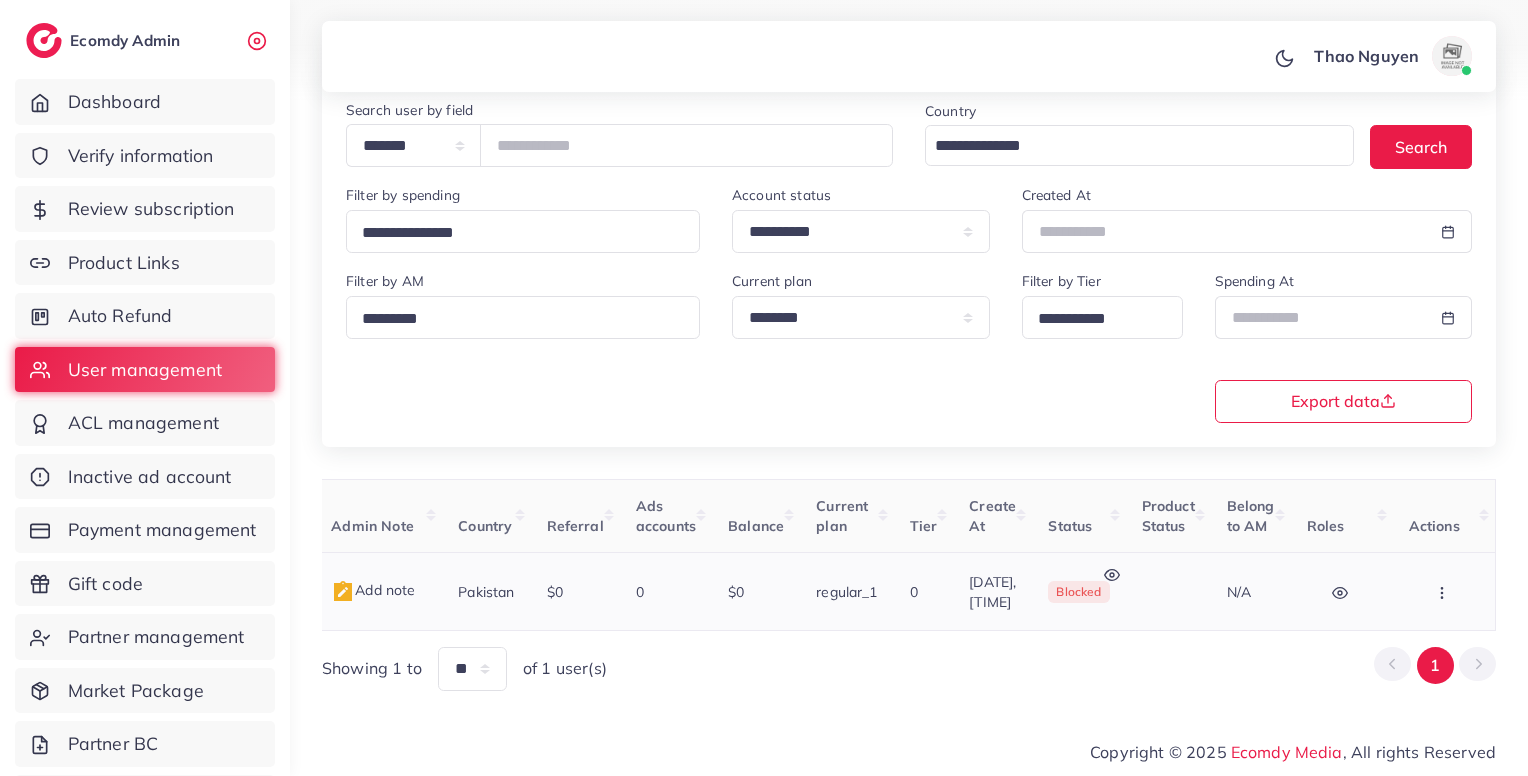 click 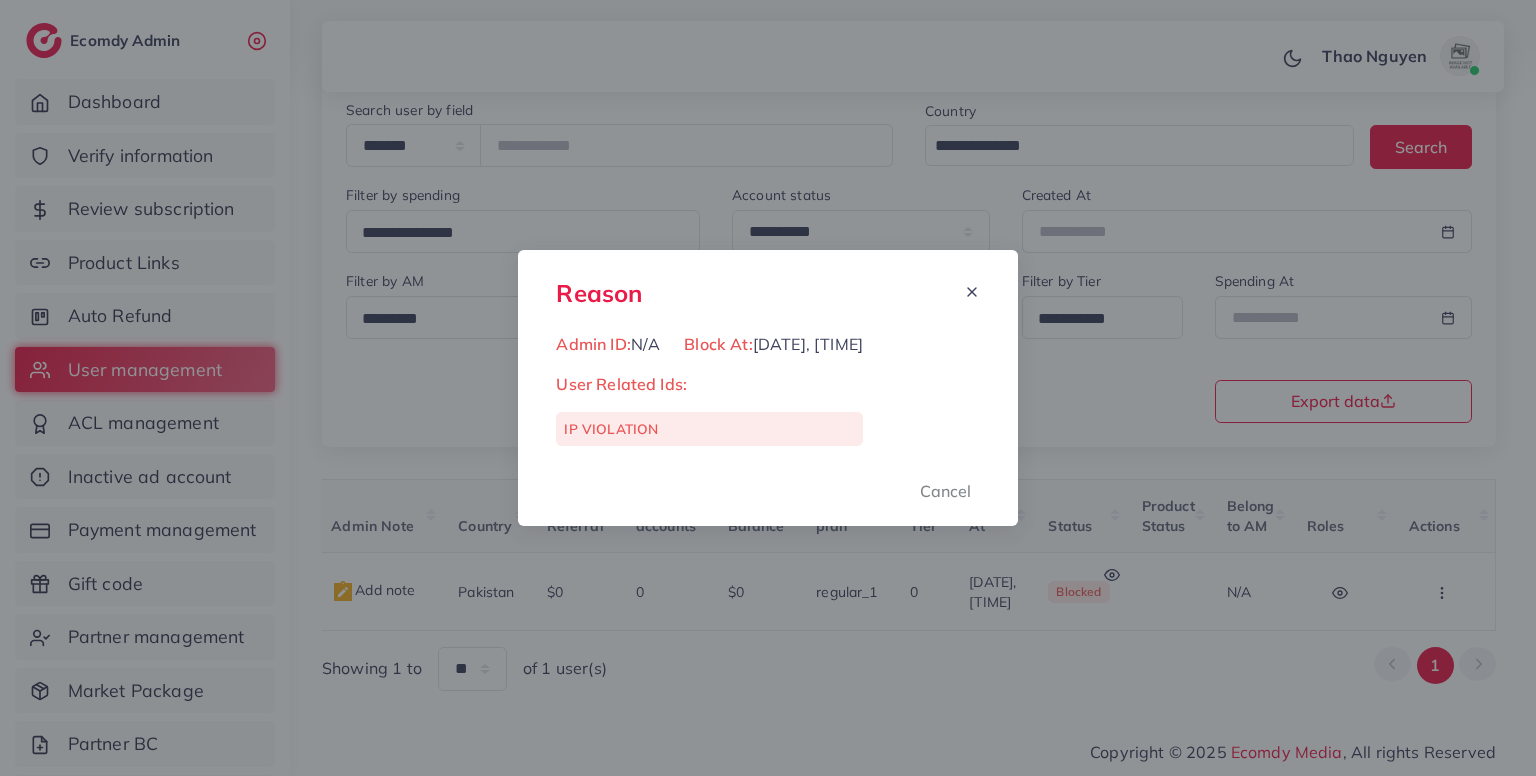 click on "Reason  Admin ID:  N/A  Block At:  08/08/2025, 16:07:52  User Related Ids:     IP VIOLATION   Cancel" at bounding box center (768, 388) 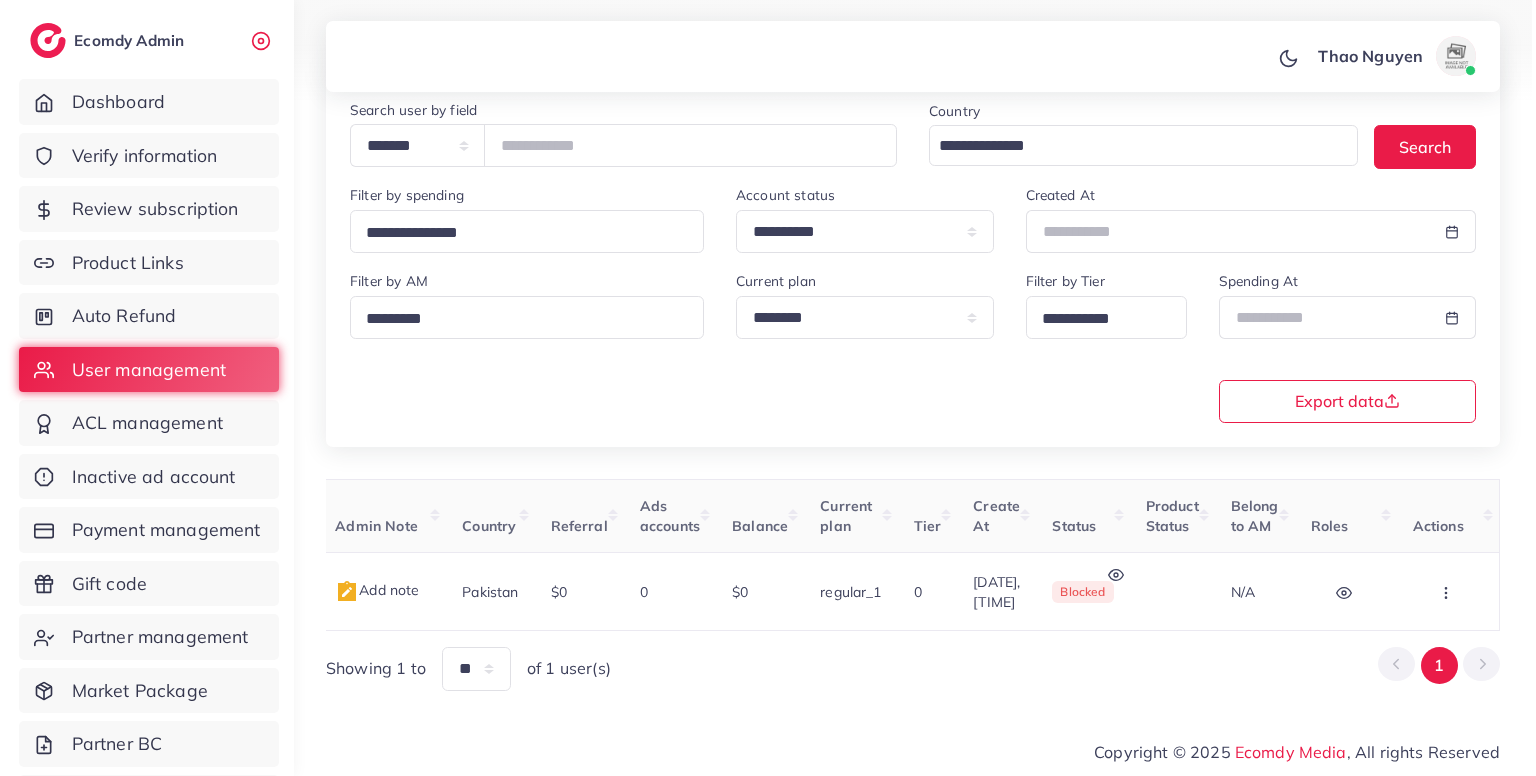 scroll, scrollTop: 0, scrollLeft: 0, axis: both 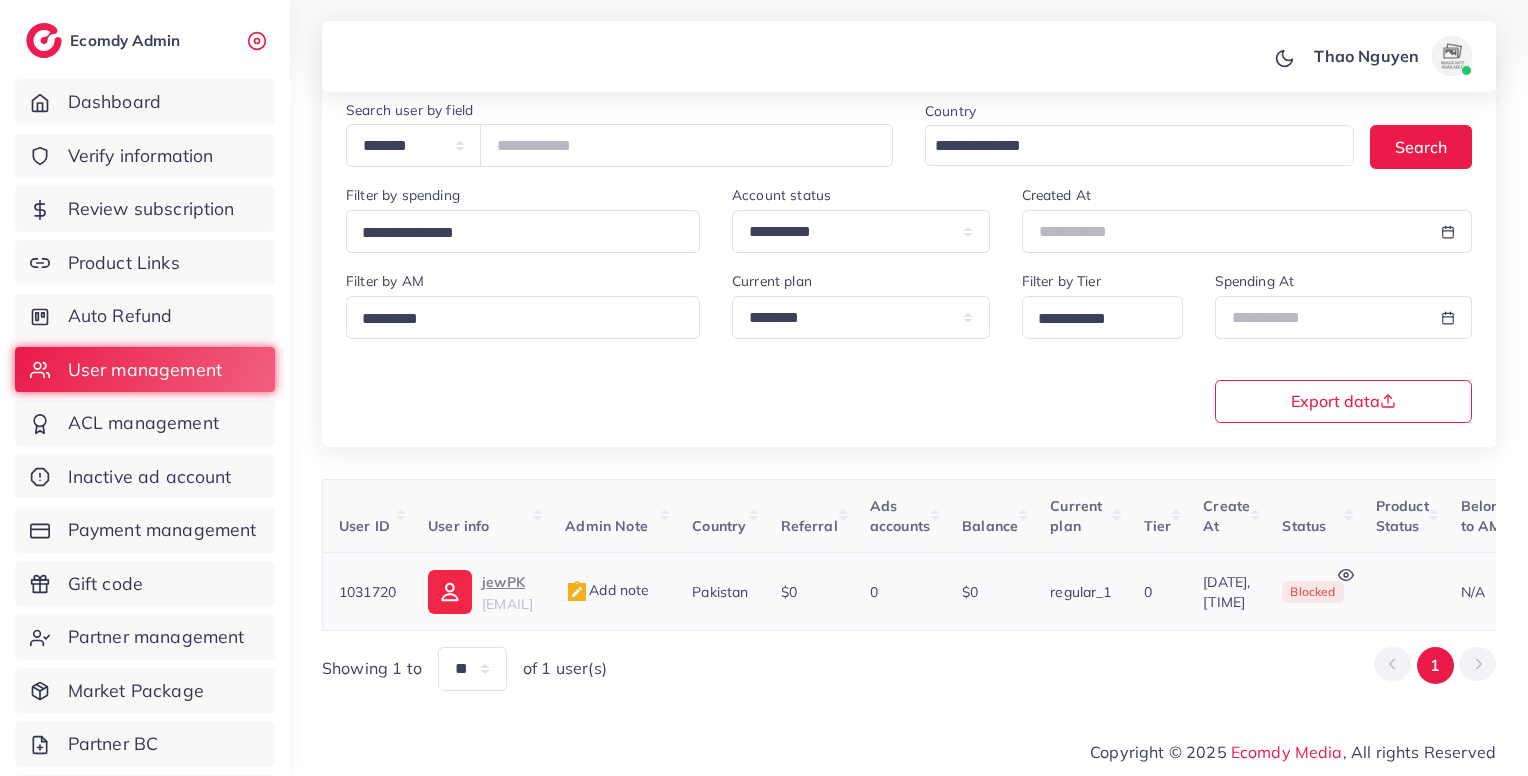 click on "Add note" at bounding box center [607, 590] 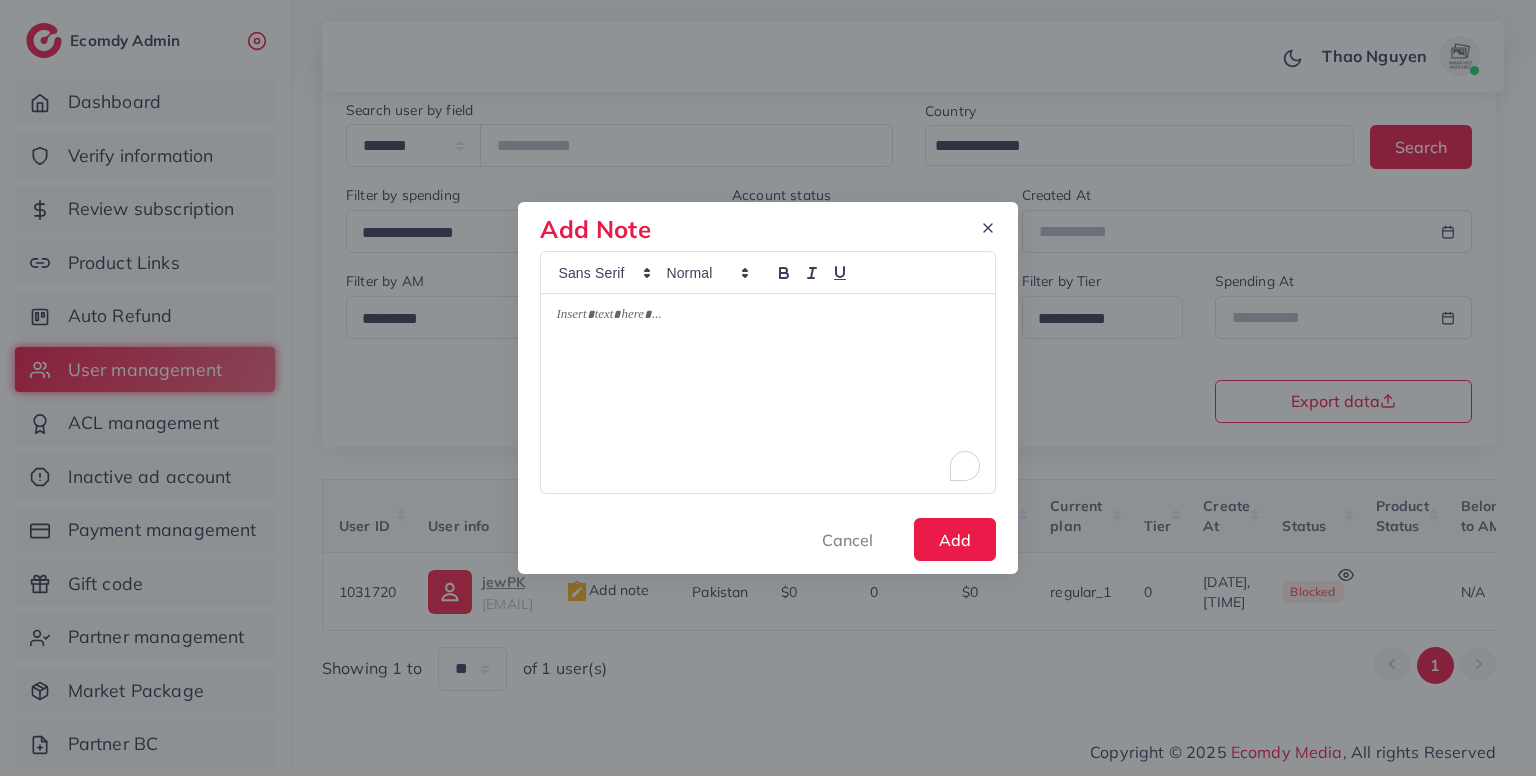click at bounding box center [767, 393] 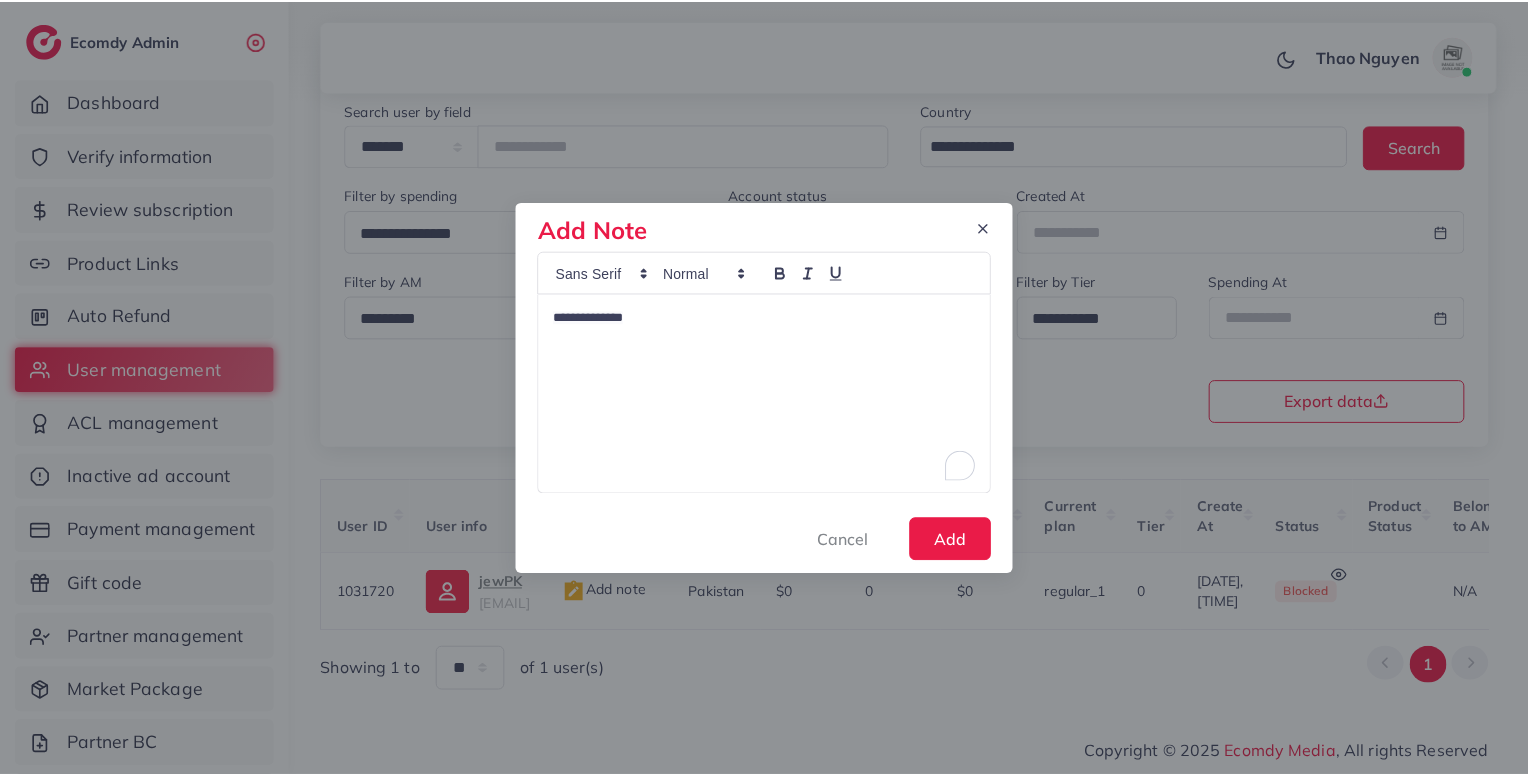 scroll, scrollTop: 0, scrollLeft: 0, axis: both 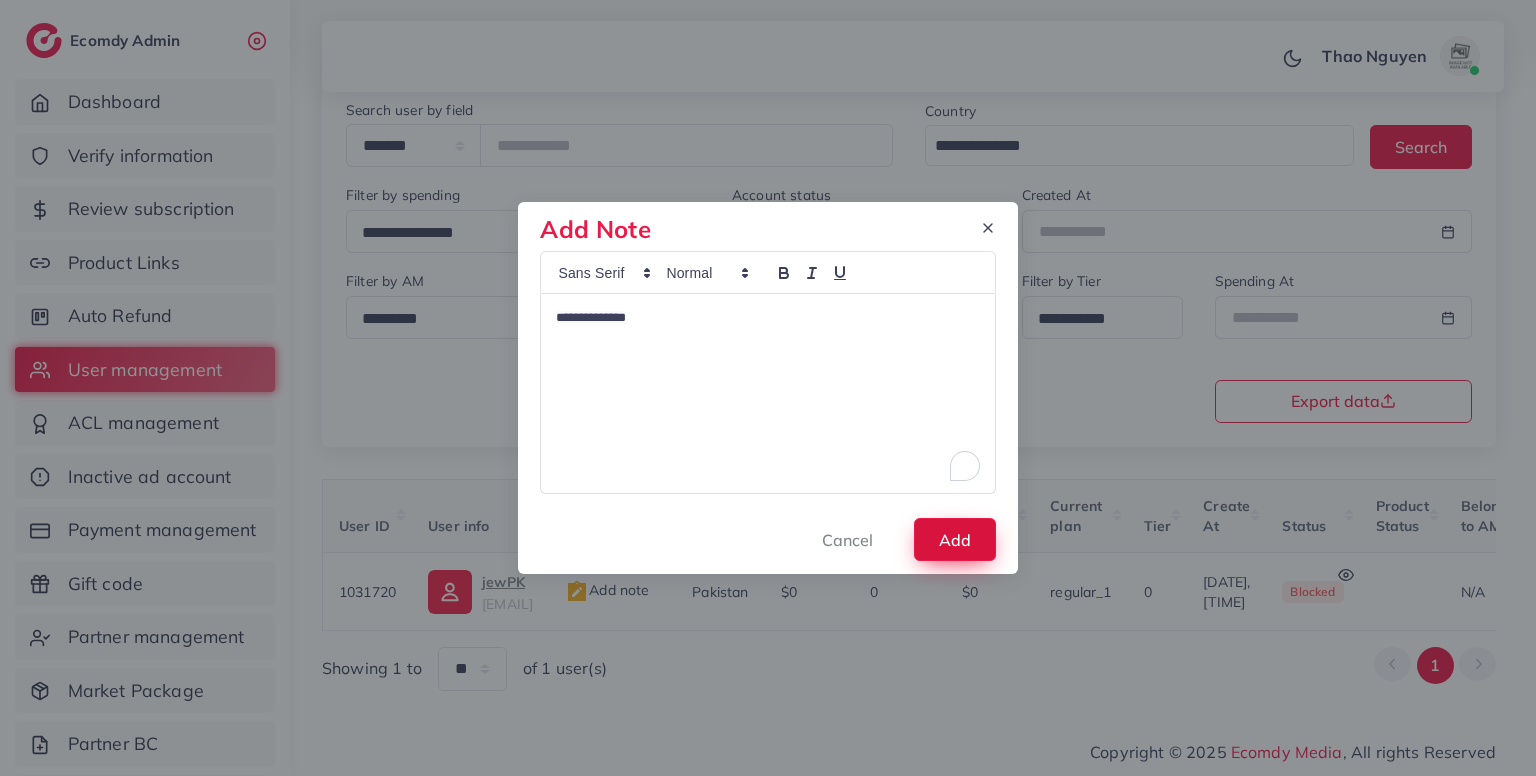 click on "Add" at bounding box center [955, 539] 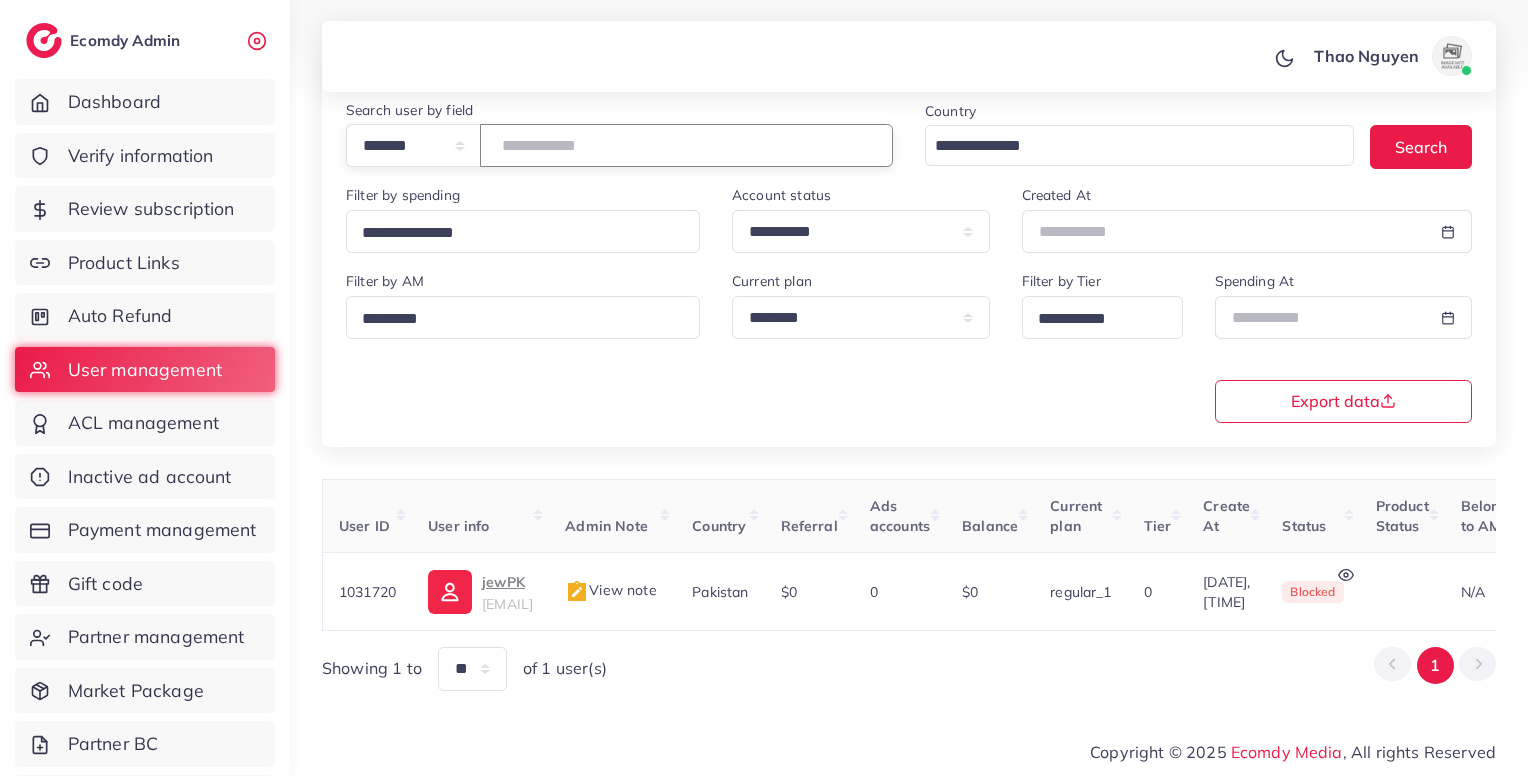 click on "*******" at bounding box center (686, 145) 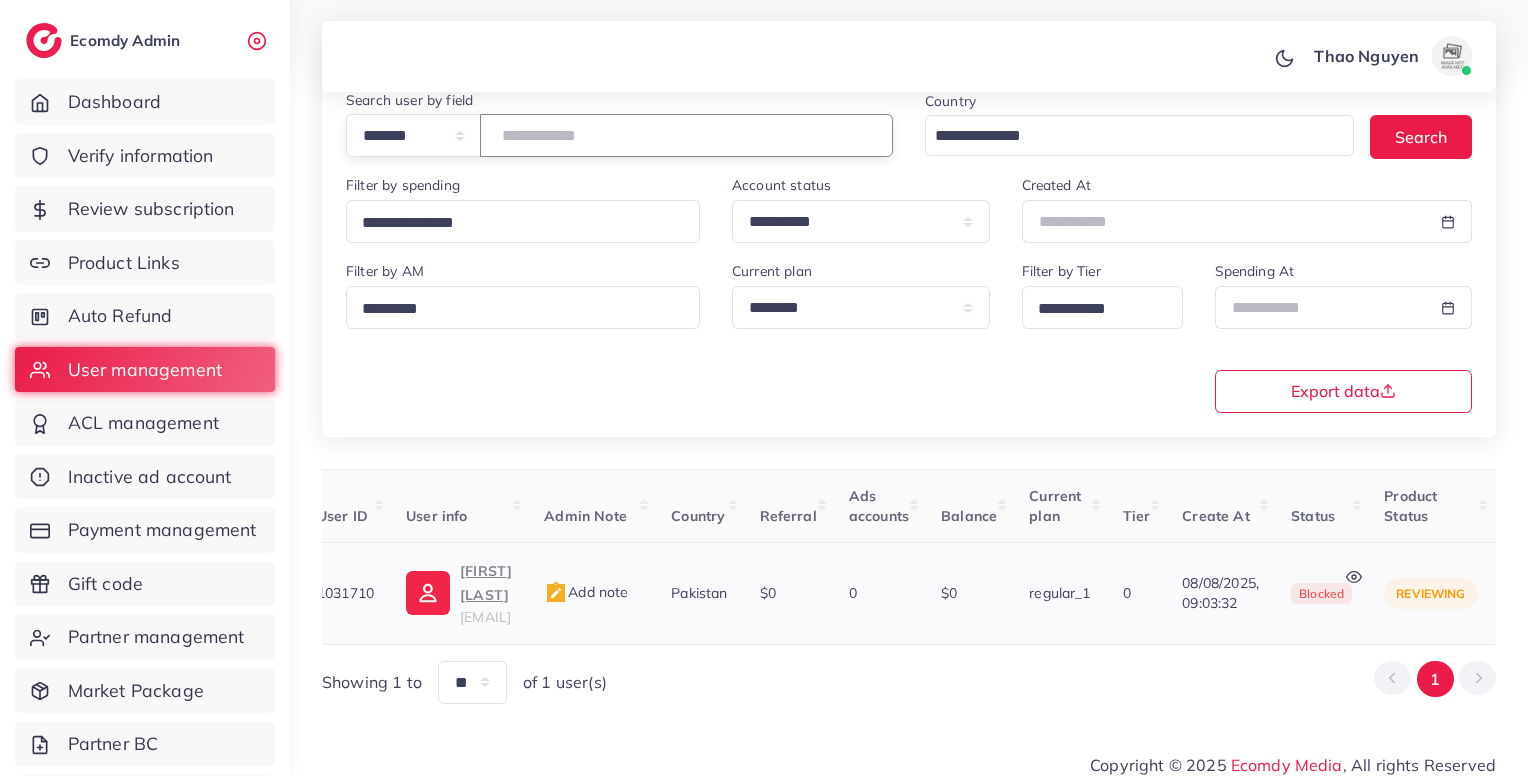 scroll, scrollTop: 0, scrollLeft: 0, axis: both 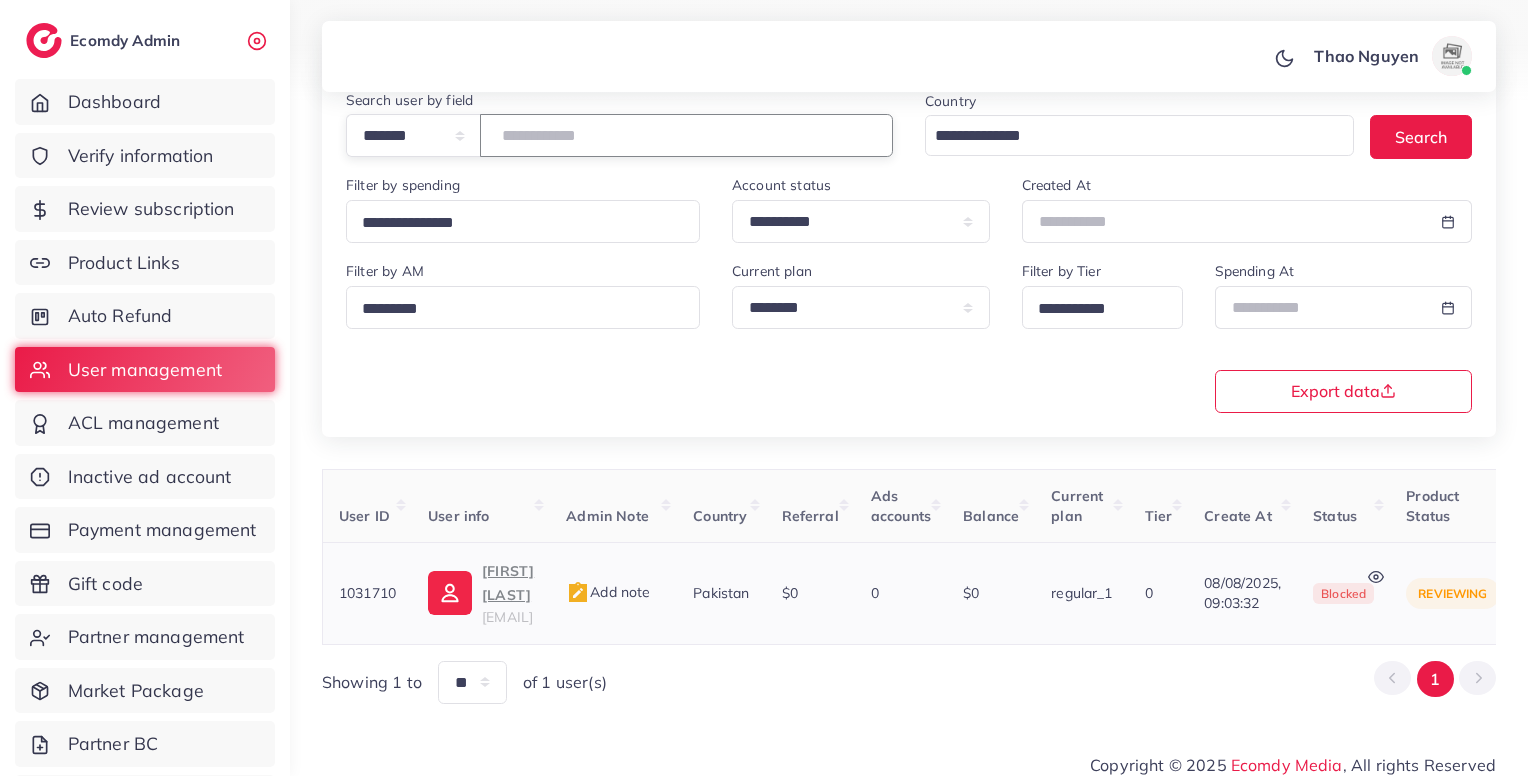 type on "*******" 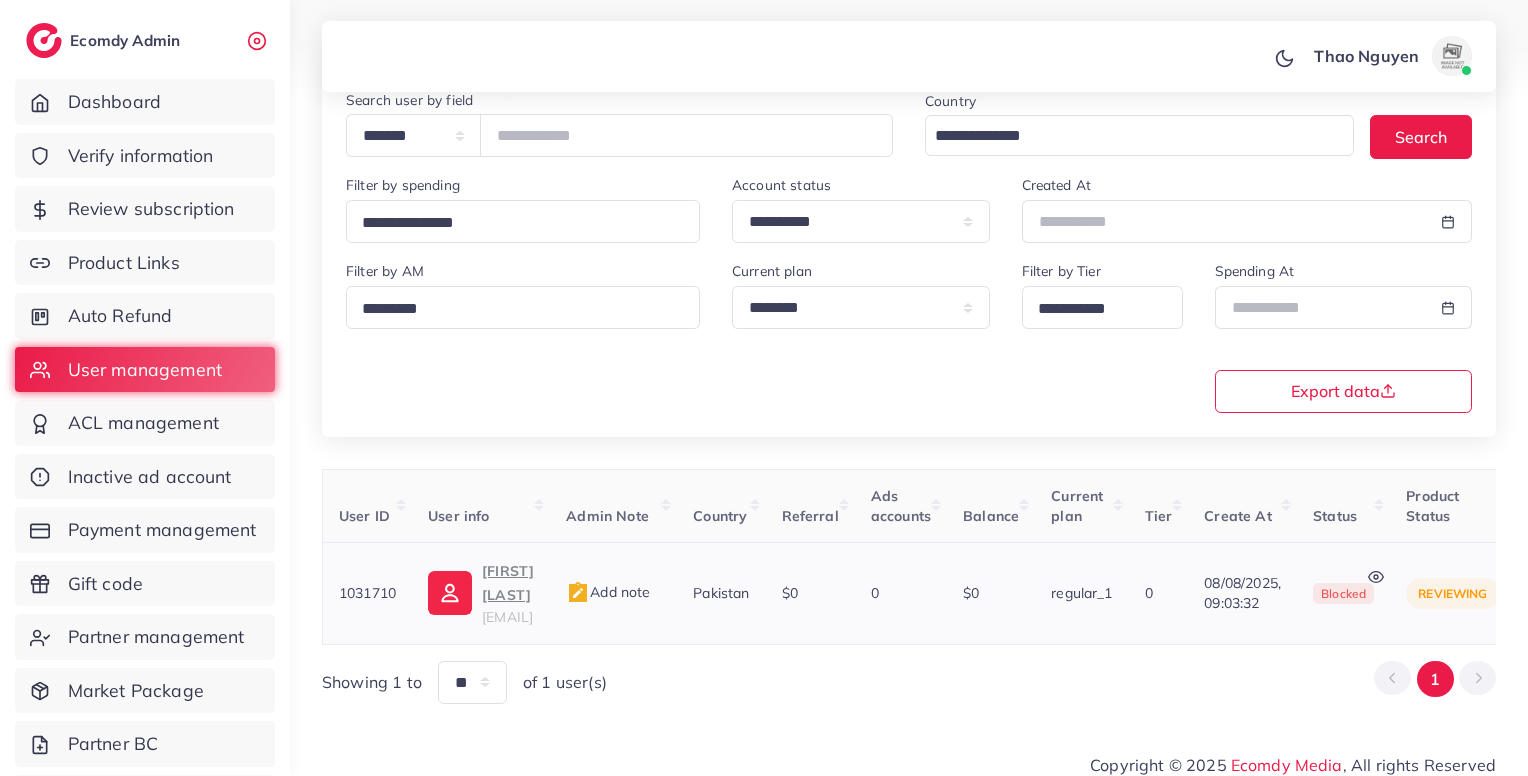 click on "drazharpk20@gmail.com" at bounding box center (507, 617) 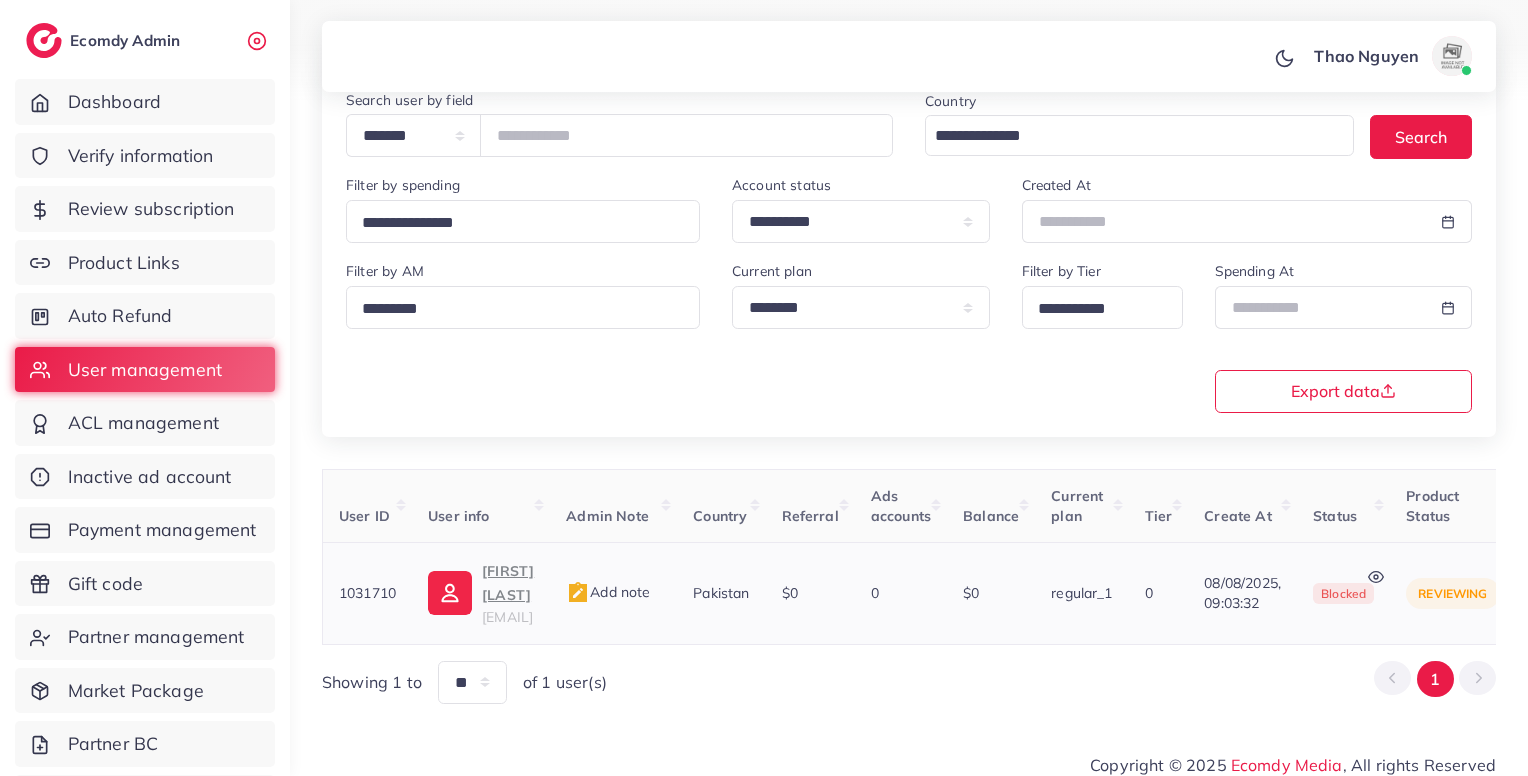 scroll, scrollTop: 0, scrollLeft: 421, axis: horizontal 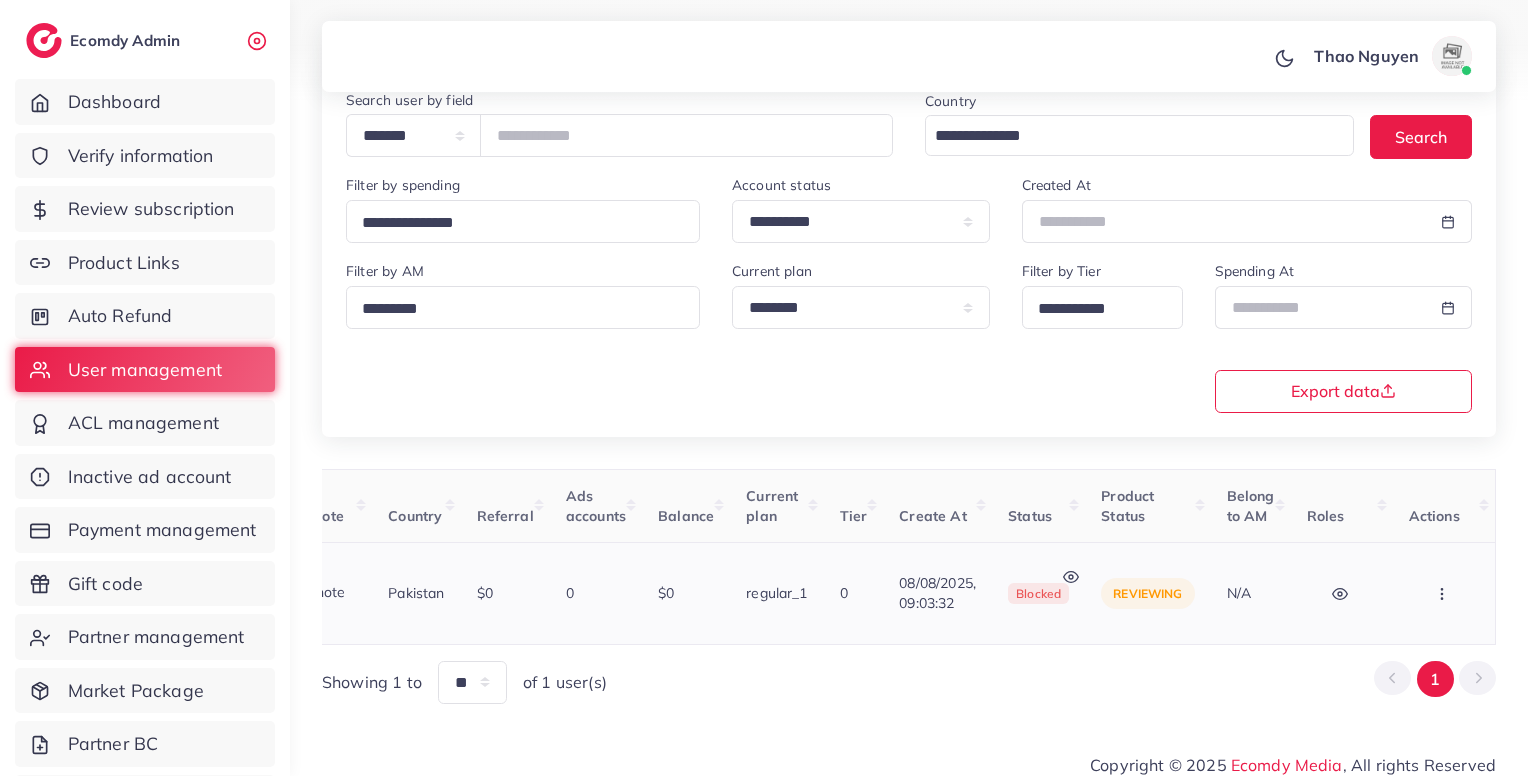 click 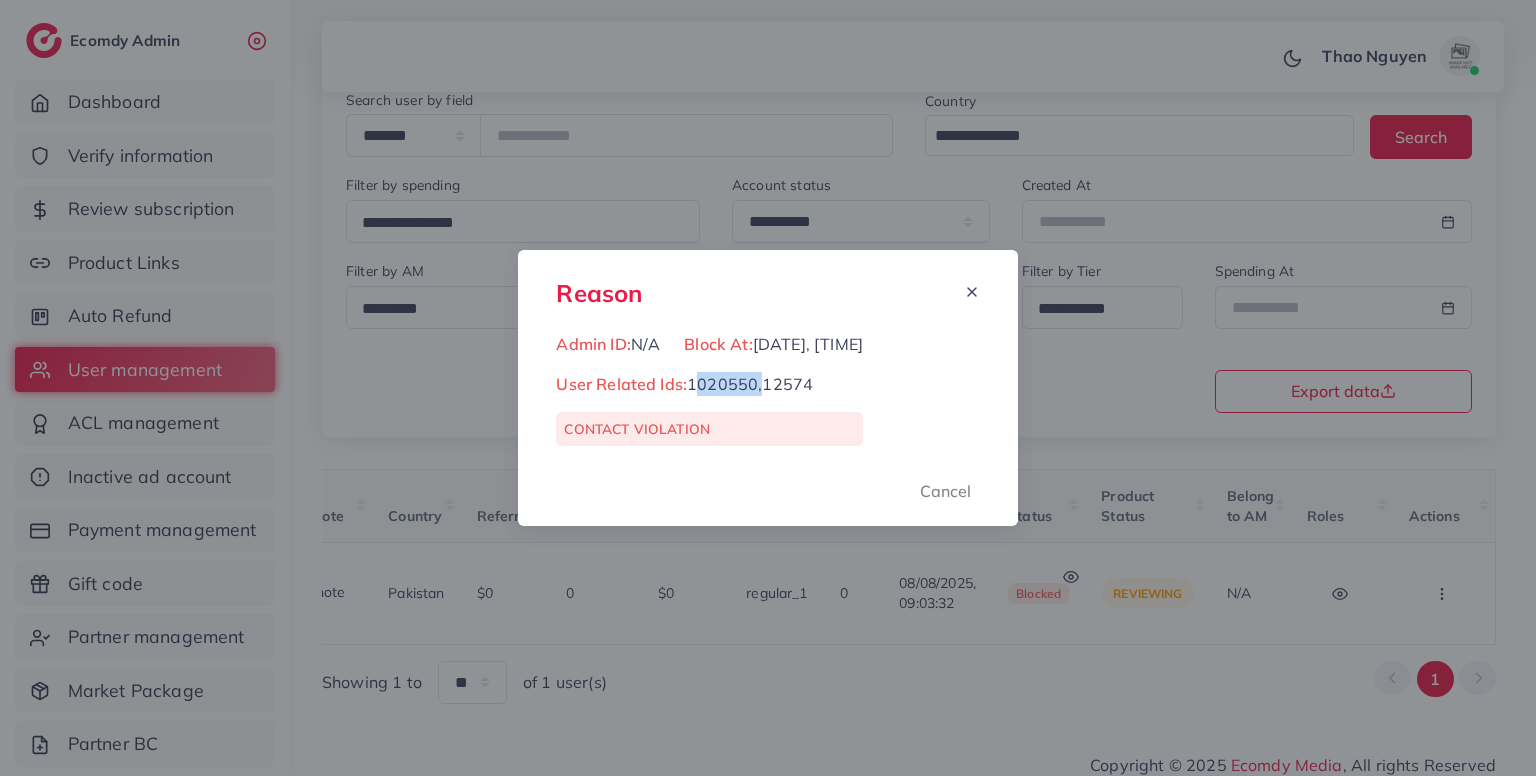 drag, startPoint x: 689, startPoint y: 374, endPoint x: 755, endPoint y: 381, distance: 66.37017 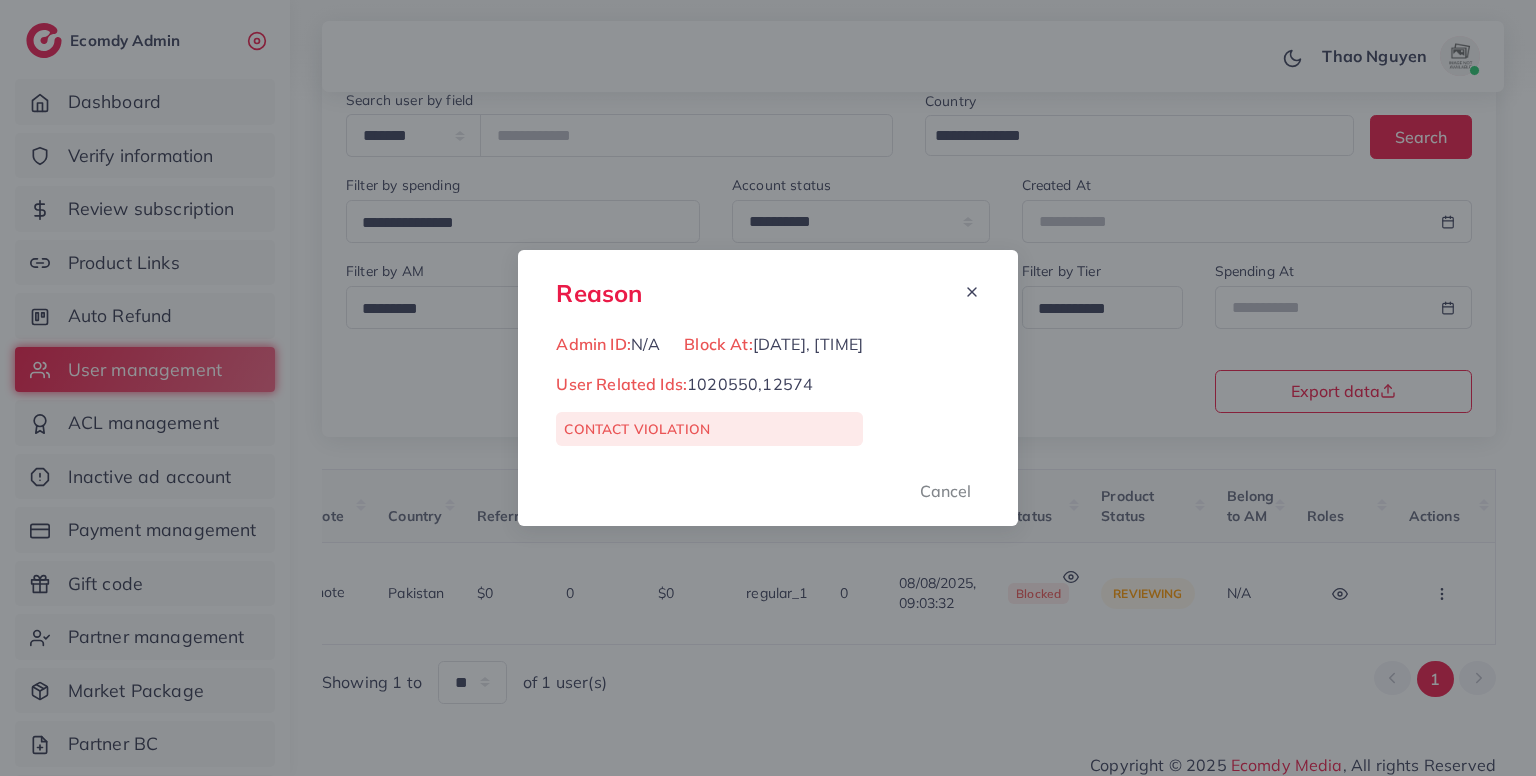 click on "Reason  Admin ID:  N/A  Block At:  08/08/2025, 09:08:06  User Related Ids:  1020550,12574   CONTACT VIOLATION   Cancel" at bounding box center (768, 388) 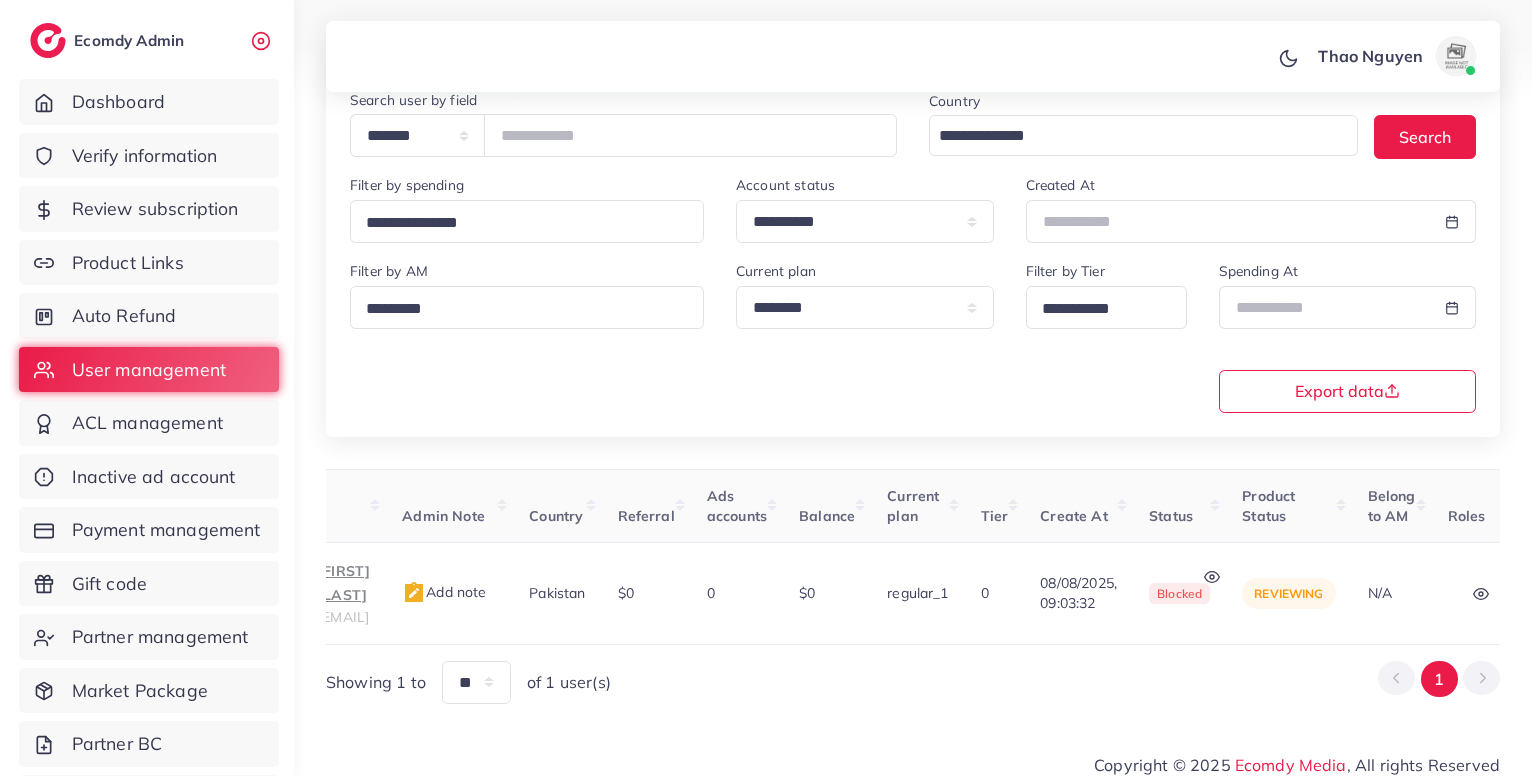 scroll, scrollTop: 0, scrollLeft: 0, axis: both 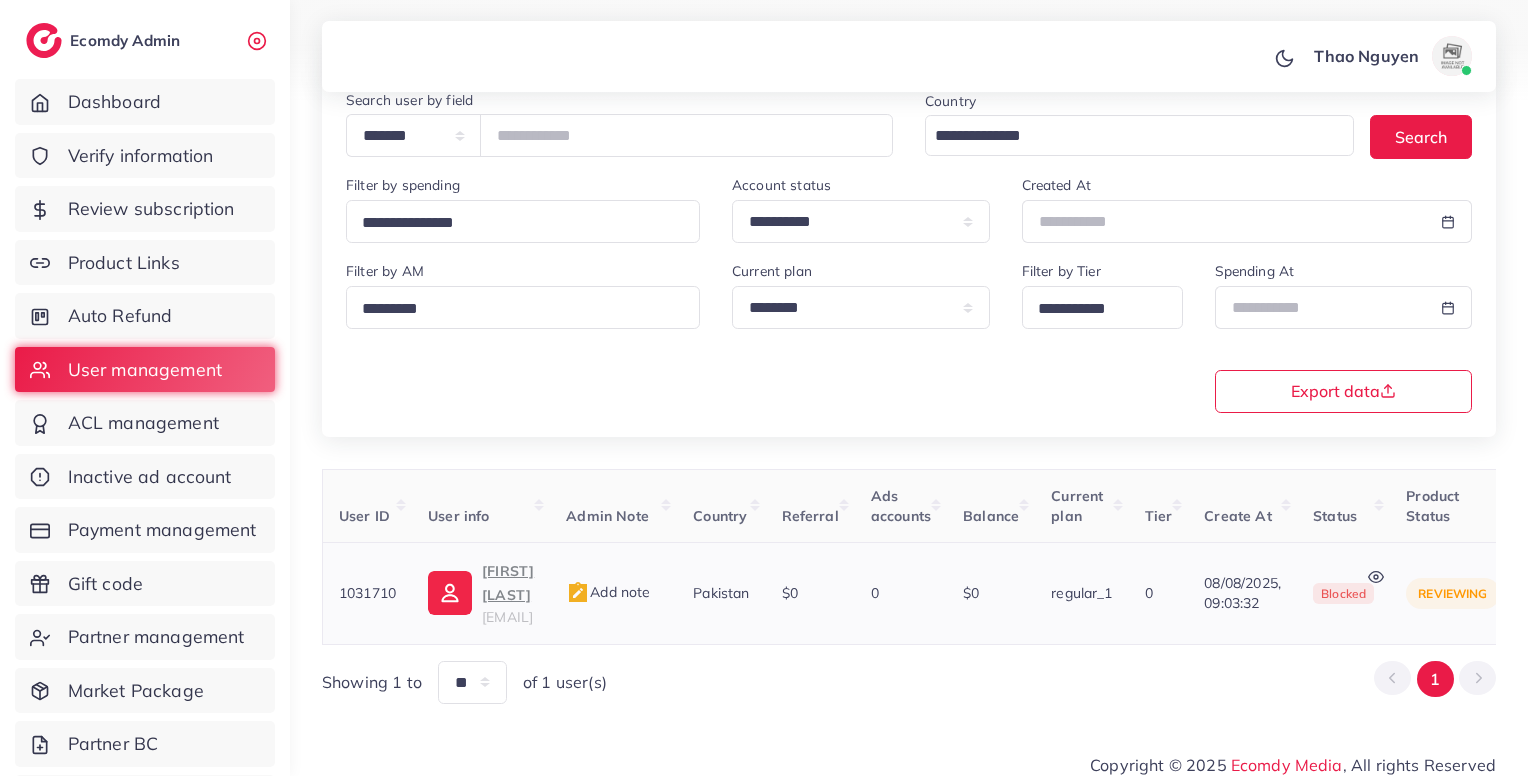 click on "Add note" at bounding box center [608, 592] 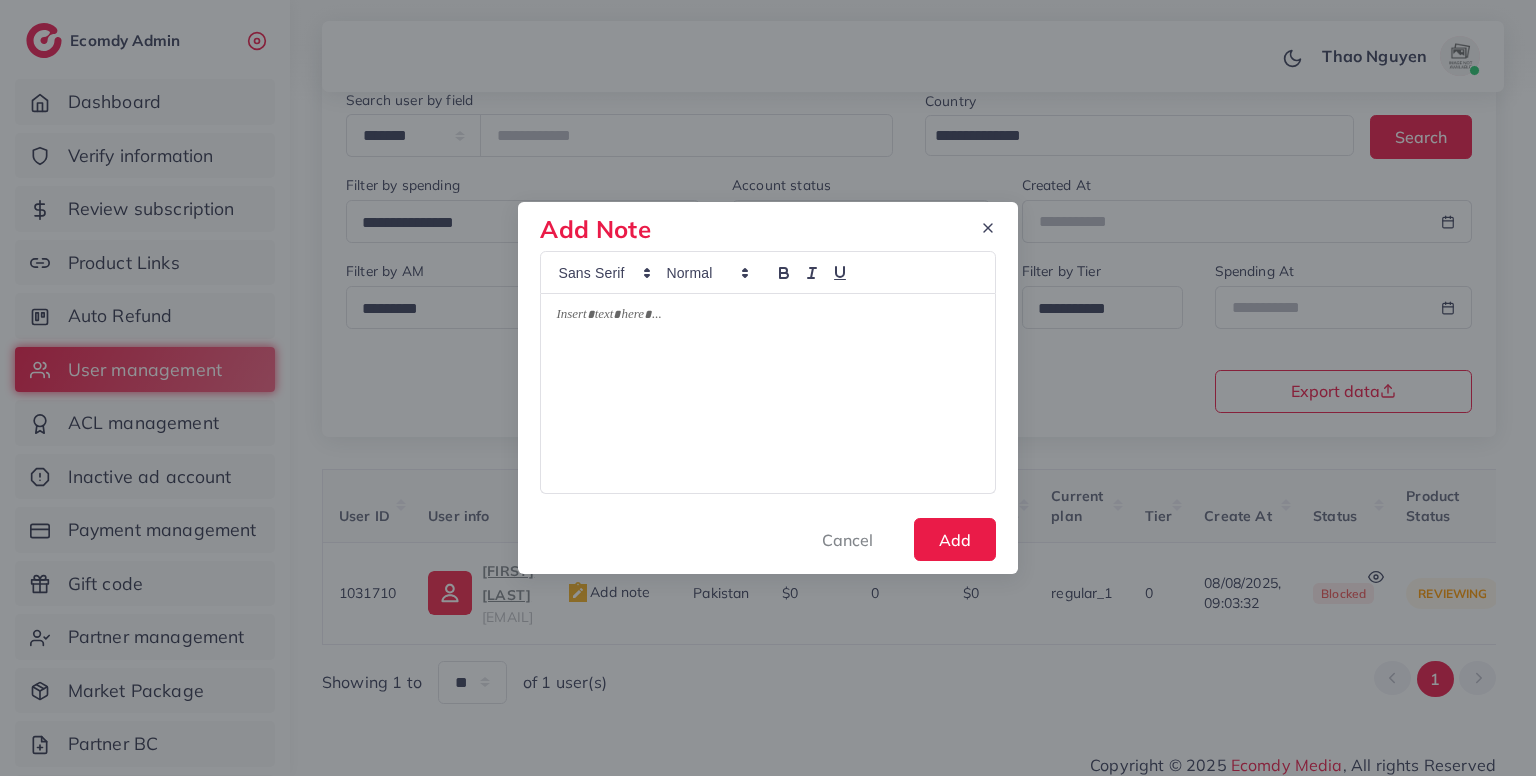 click at bounding box center [767, 393] 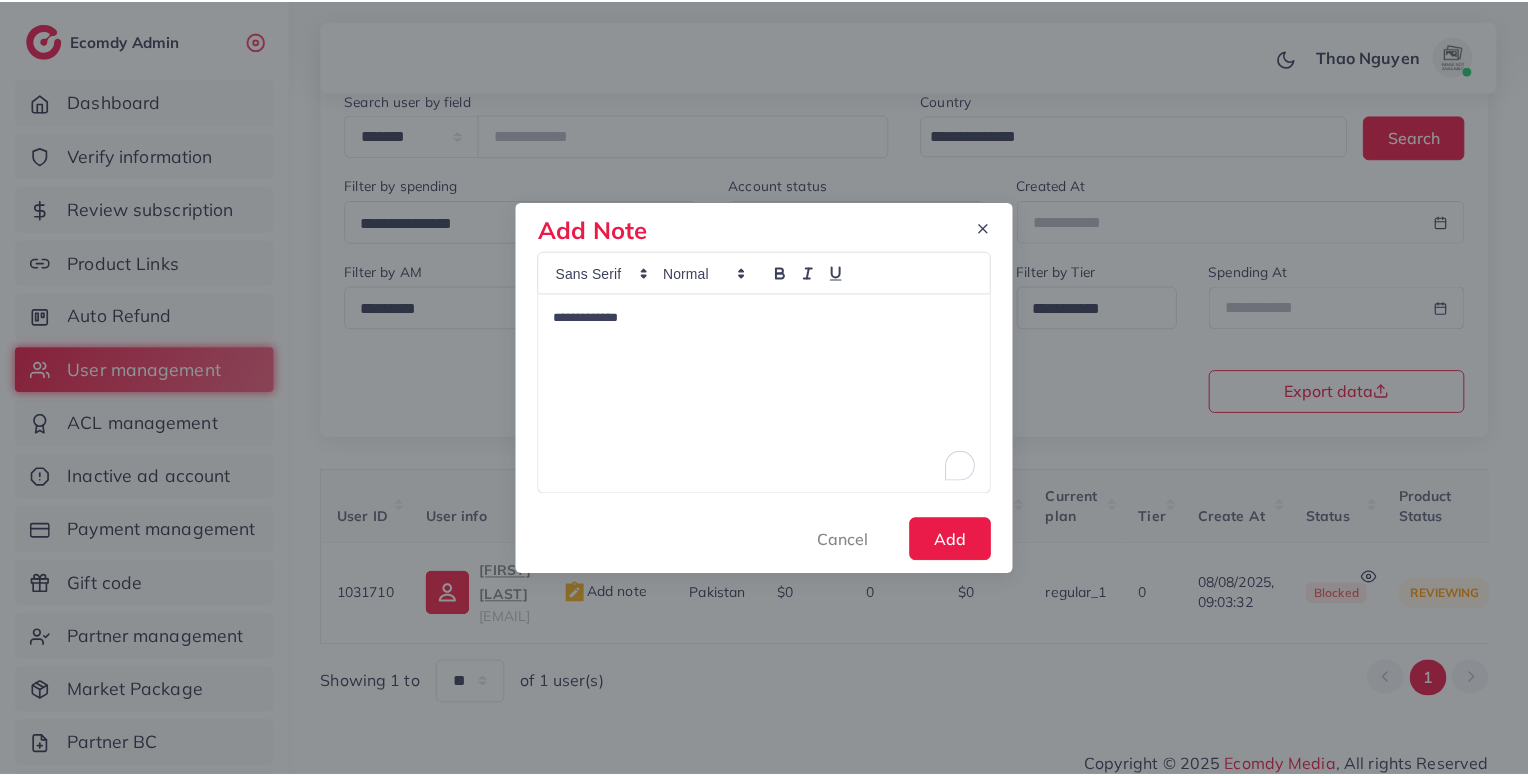 scroll, scrollTop: 0, scrollLeft: 0, axis: both 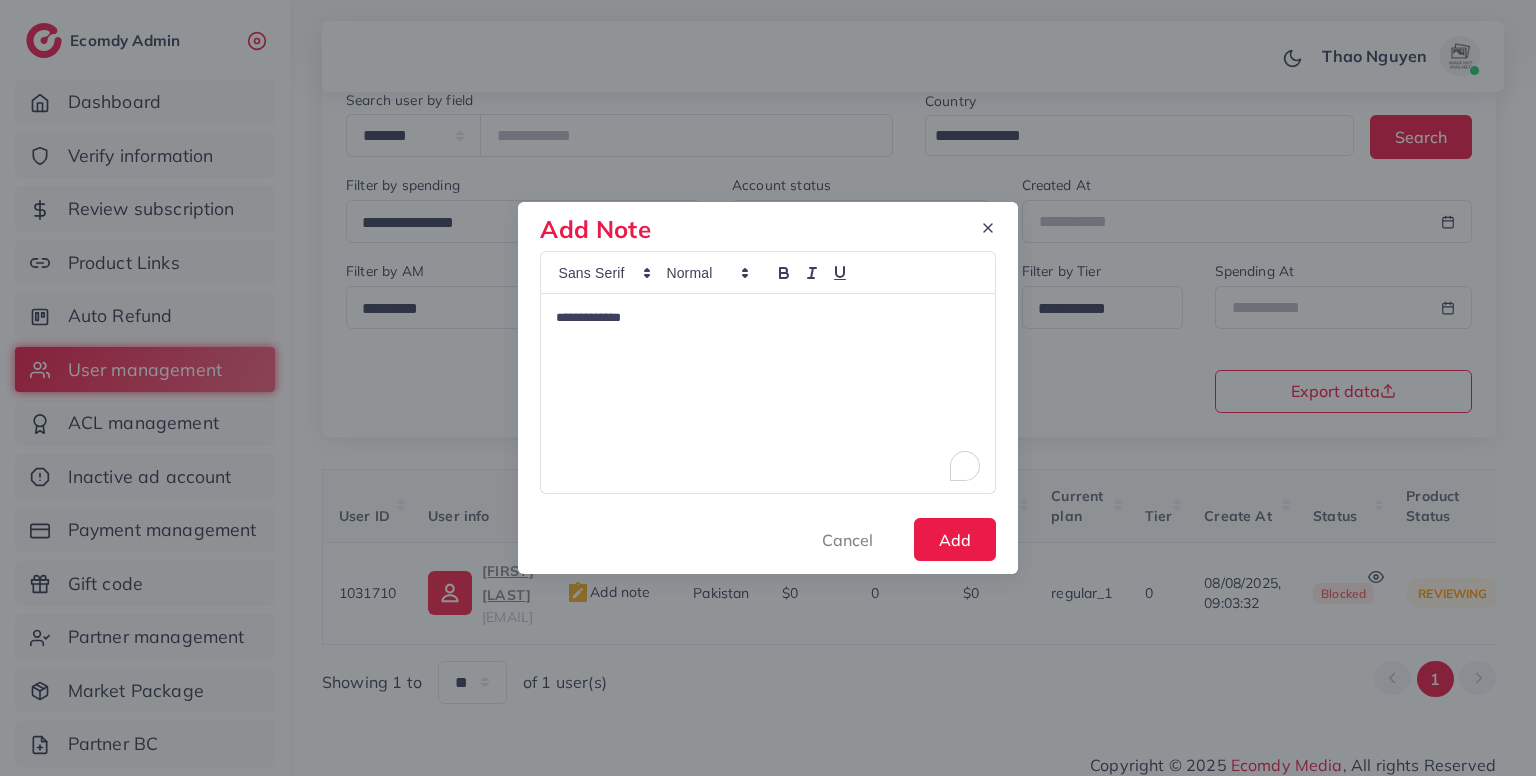 type 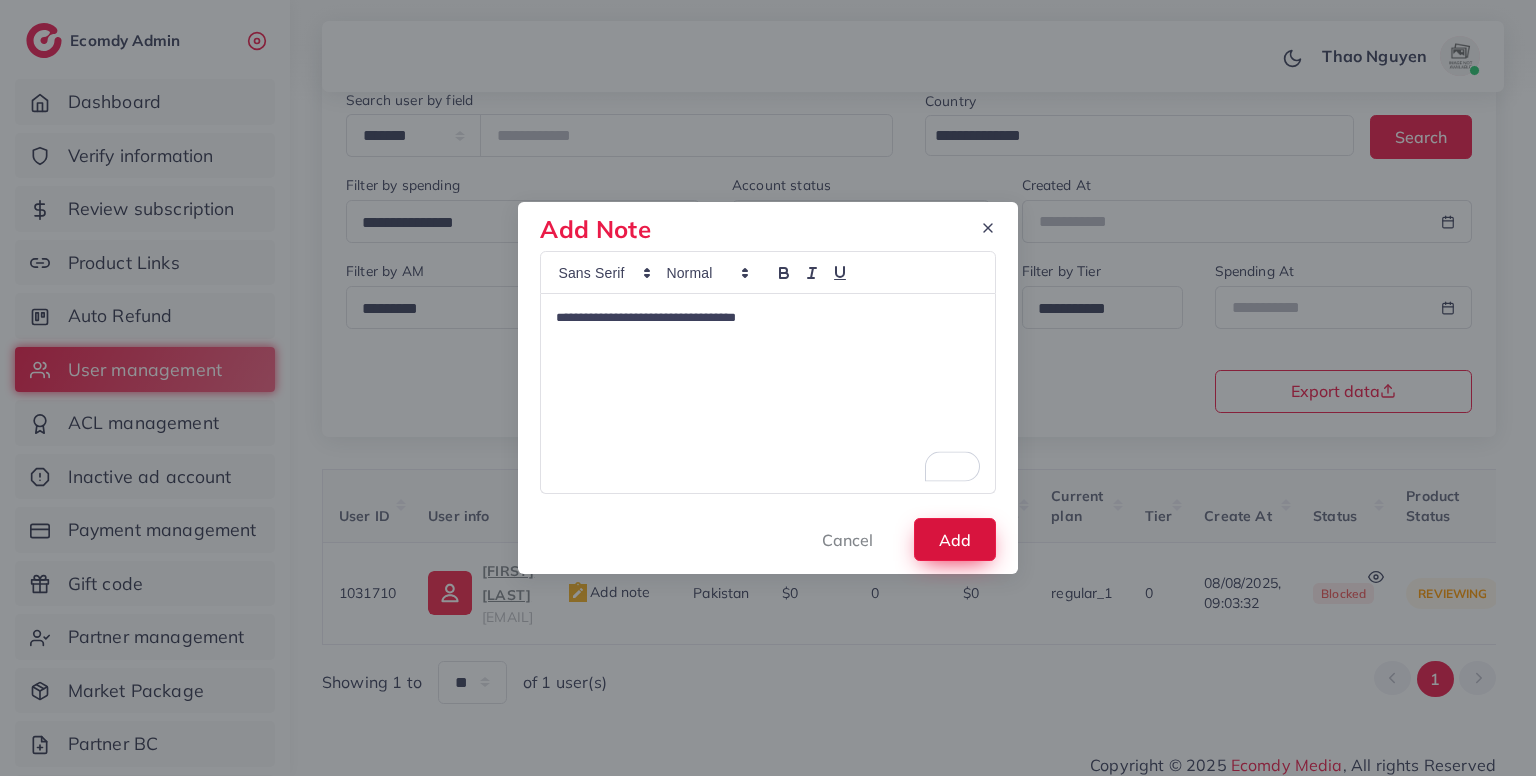 click on "Add" at bounding box center [955, 539] 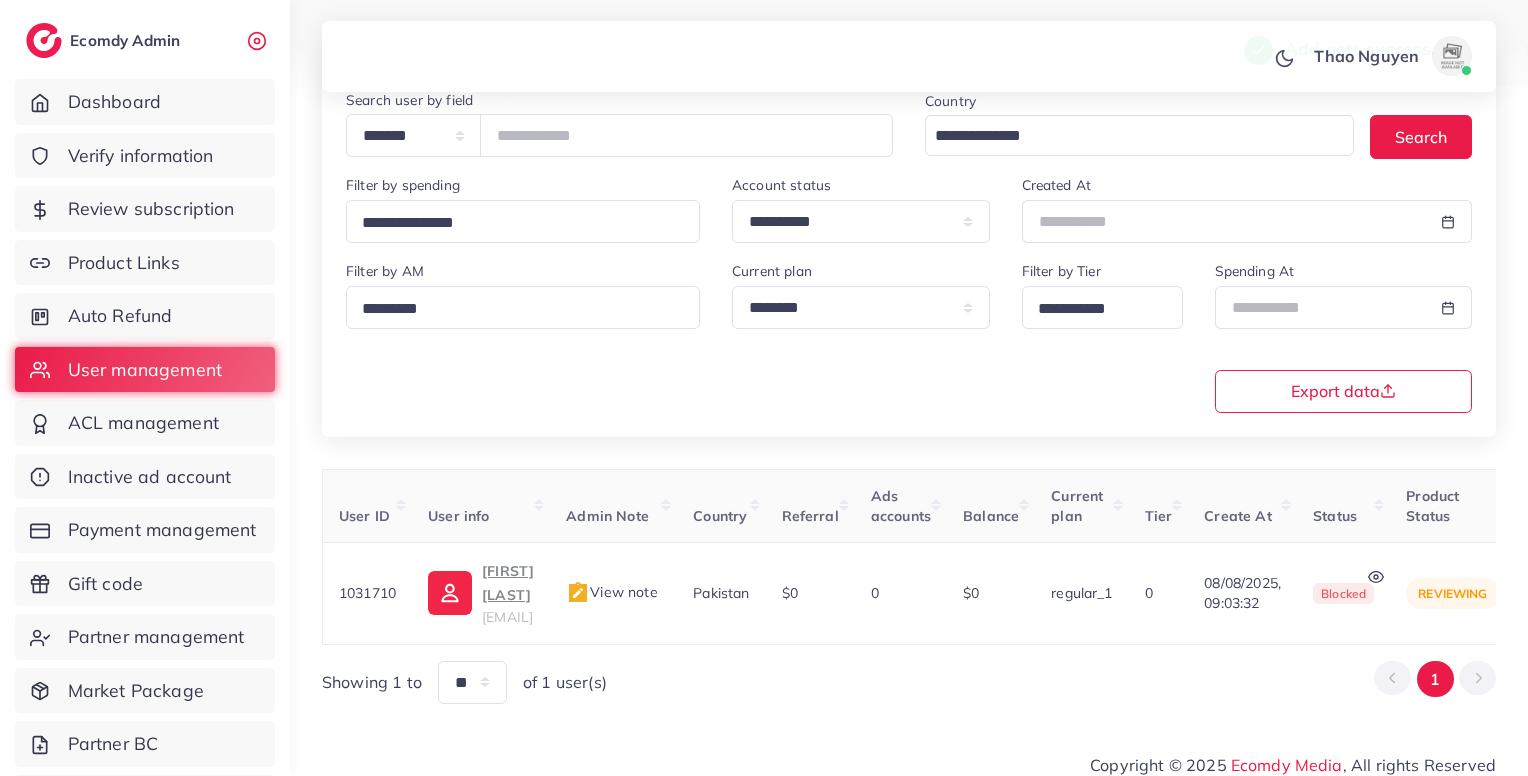 scroll, scrollTop: 0, scrollLeft: 421, axis: horizontal 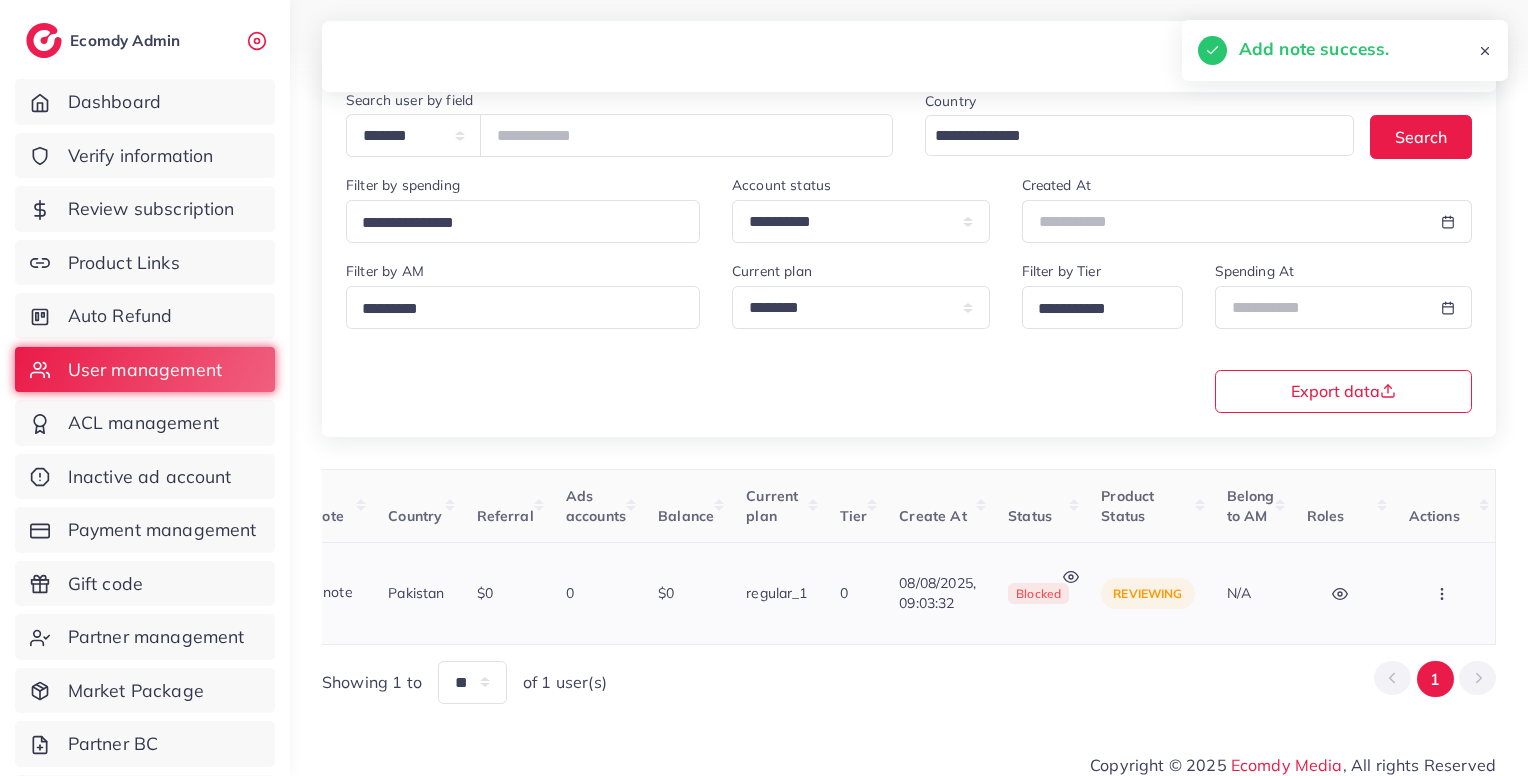 click 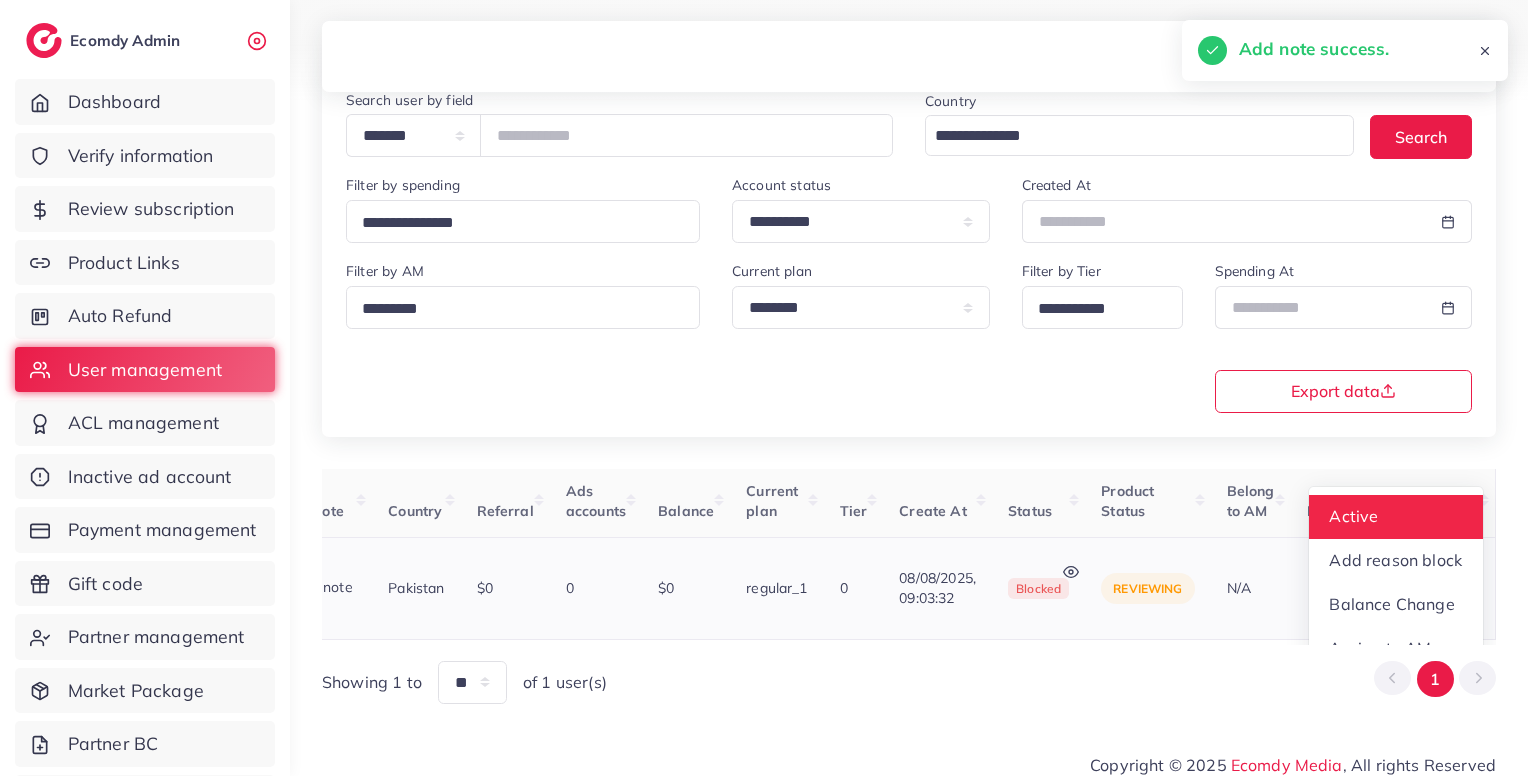 click on "Active" at bounding box center (1396, 517) 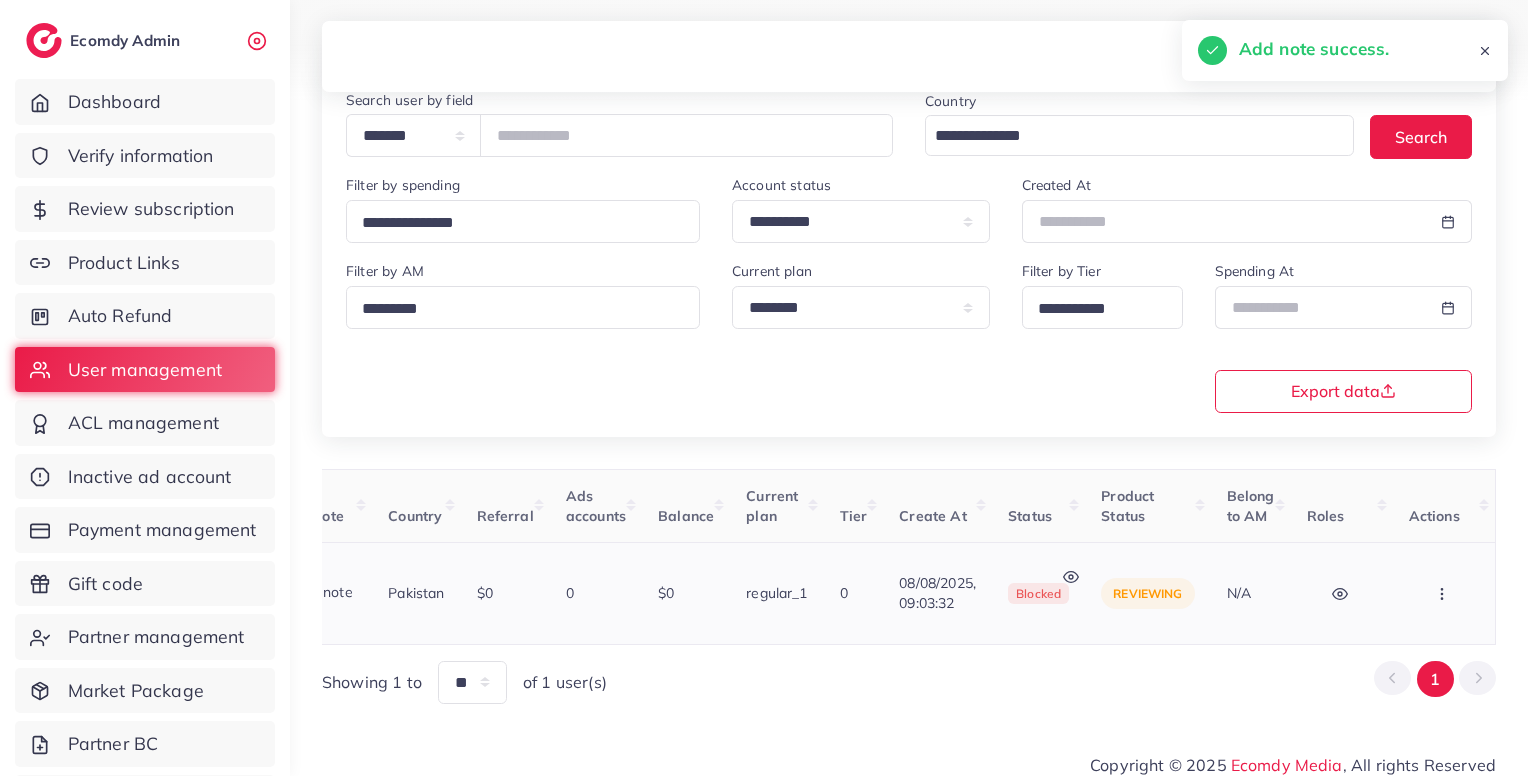 scroll, scrollTop: 0, scrollLeft: 421, axis: horizontal 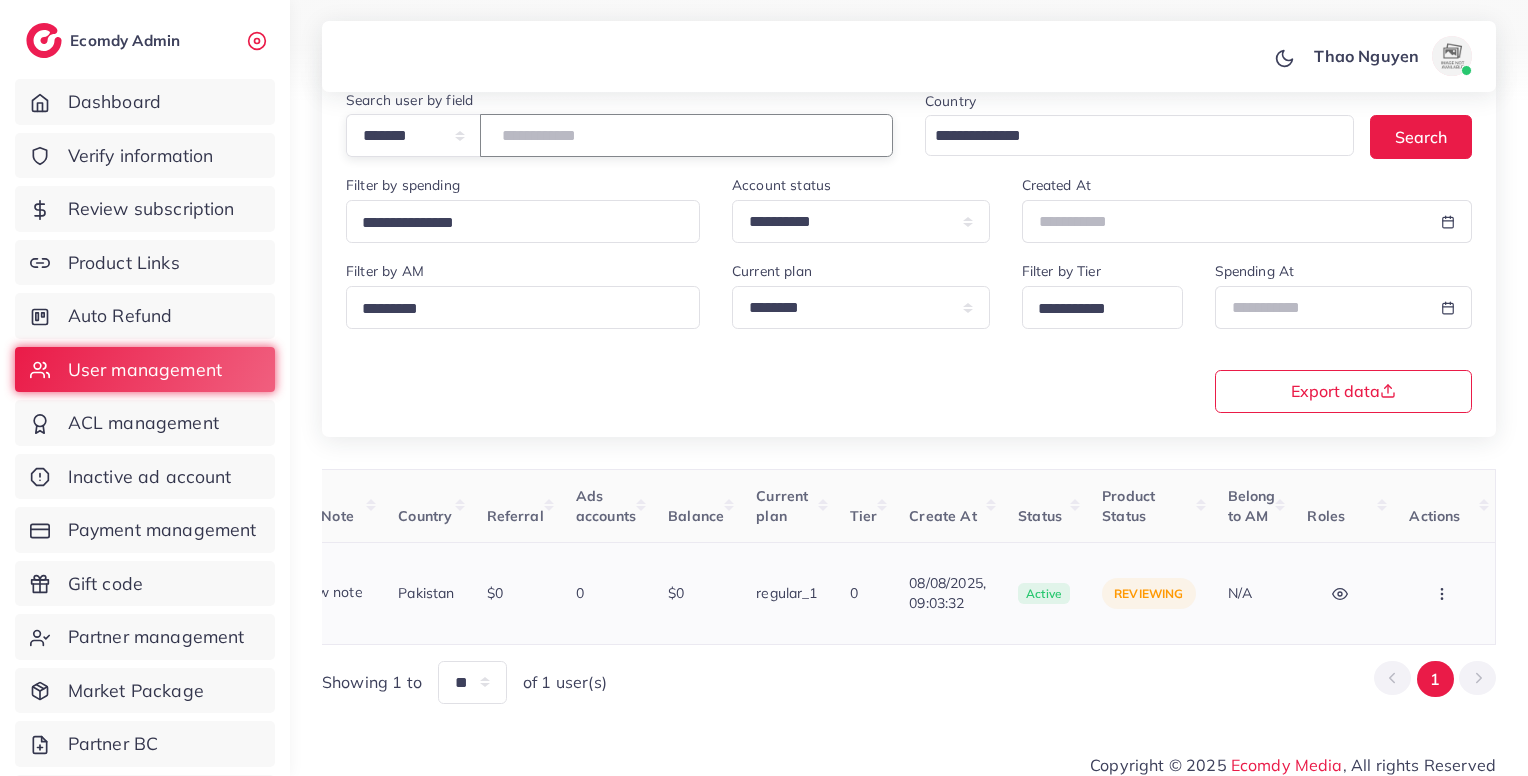 click on "*******" at bounding box center [686, 135] 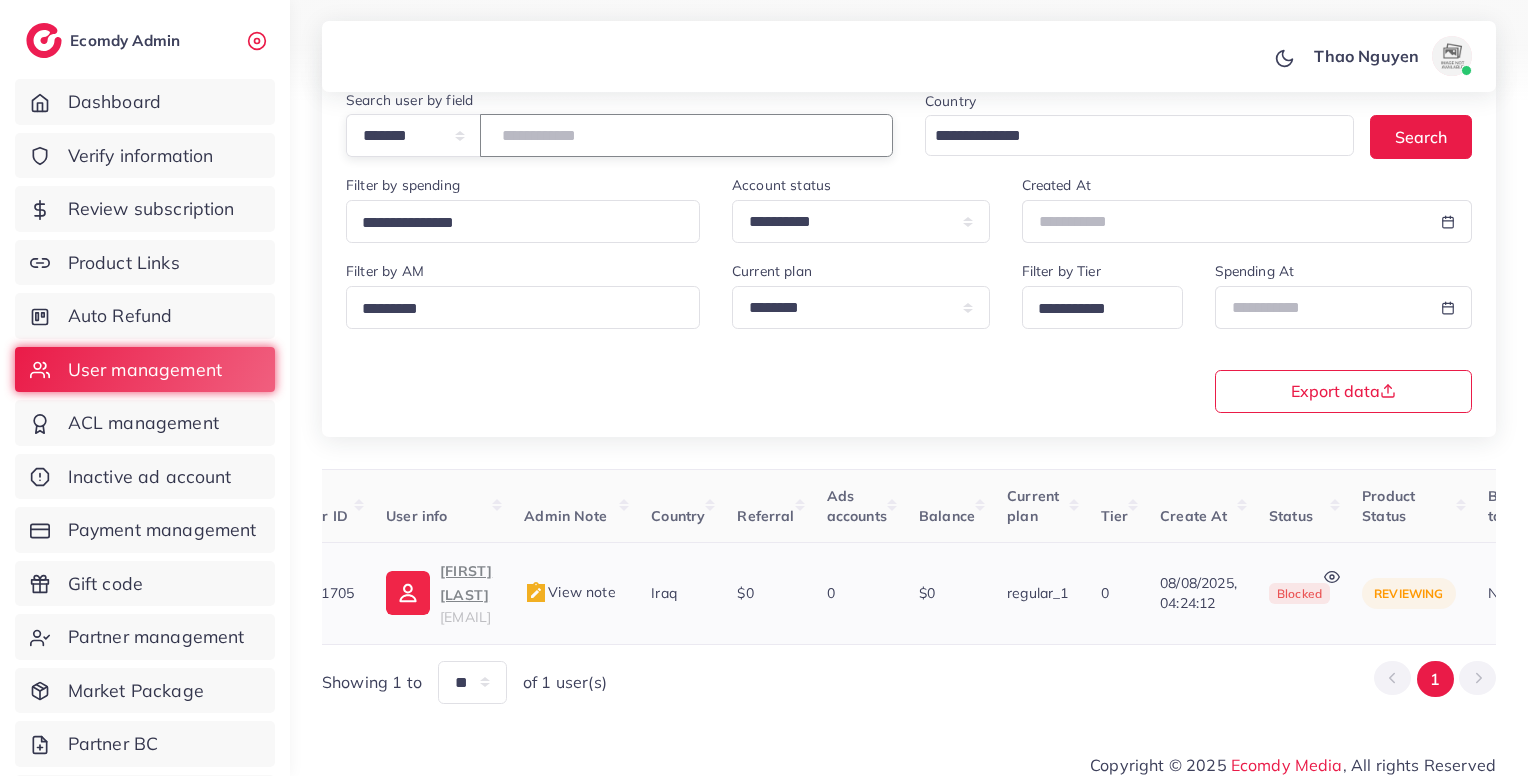 scroll, scrollTop: 0, scrollLeft: 0, axis: both 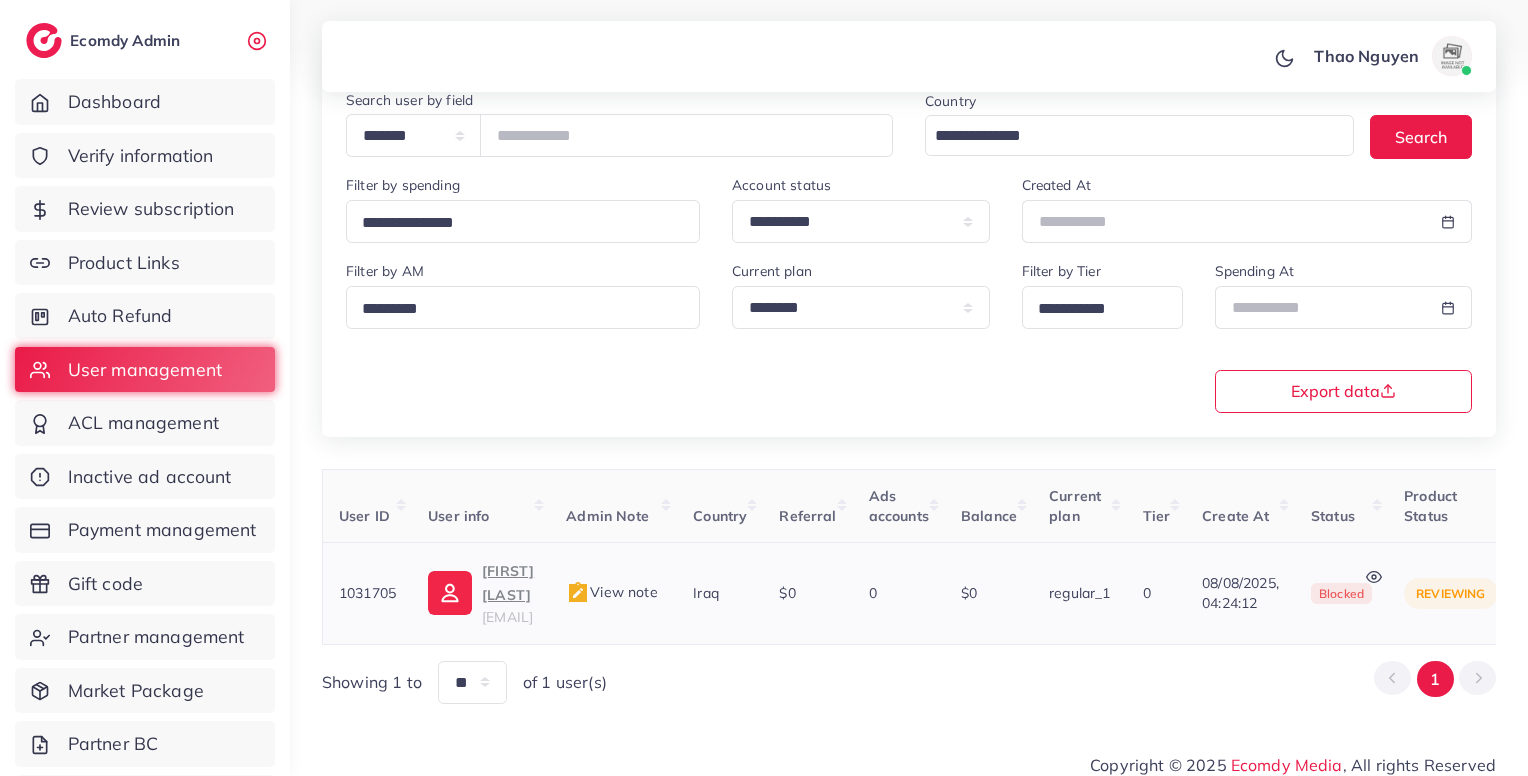 click on "View note" at bounding box center [613, 593] 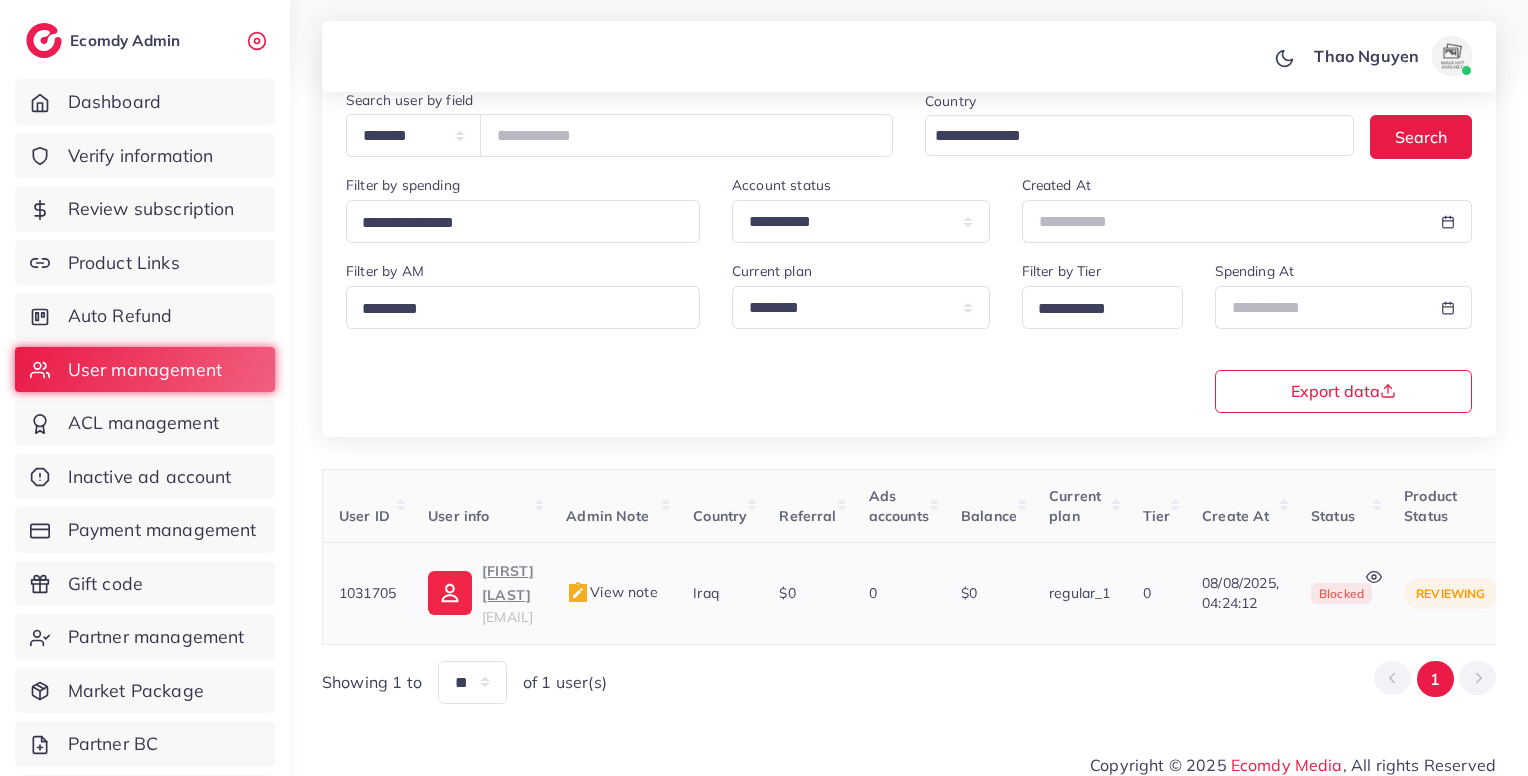 click on "View note" at bounding box center [611, 592] 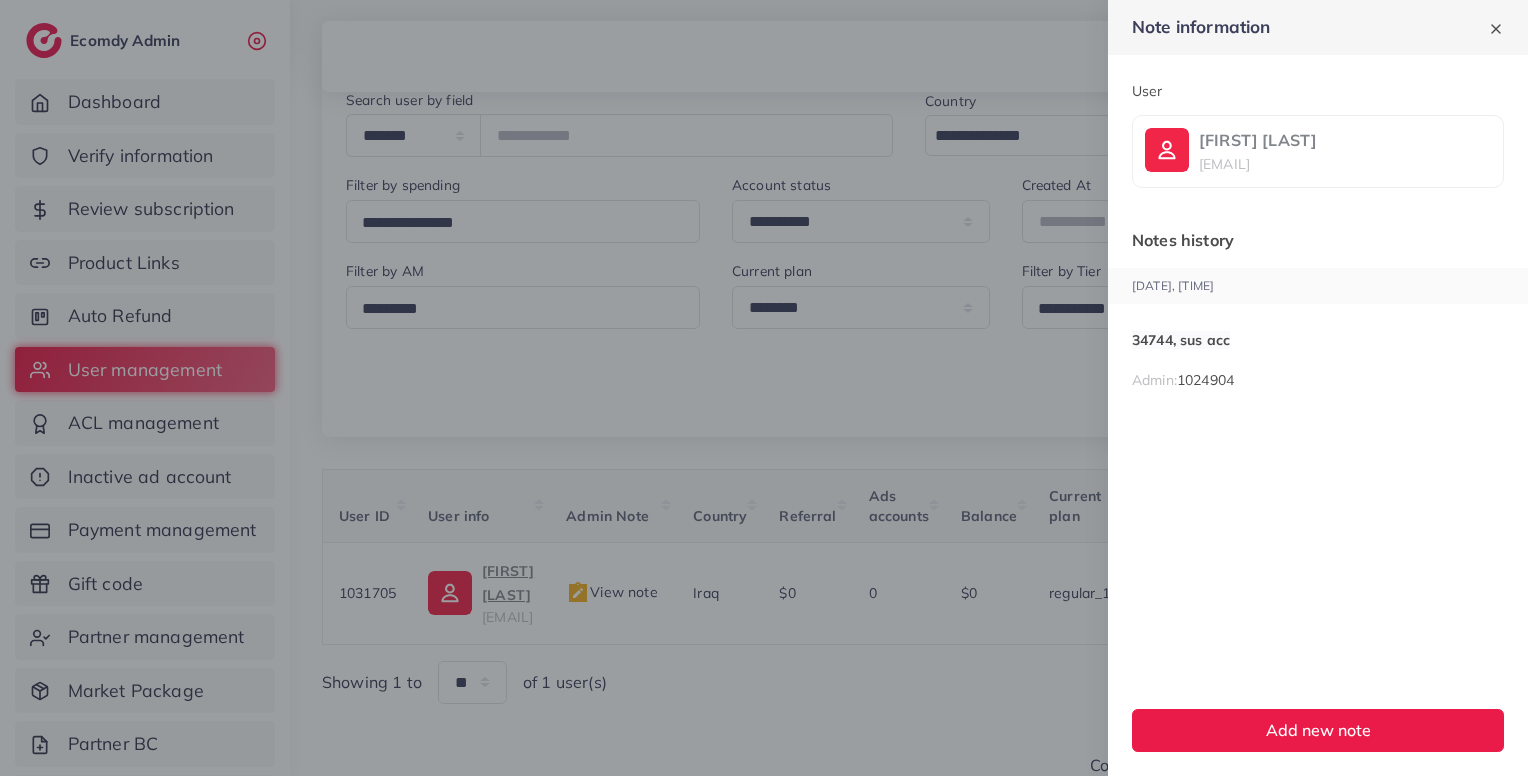 click at bounding box center [764, 388] 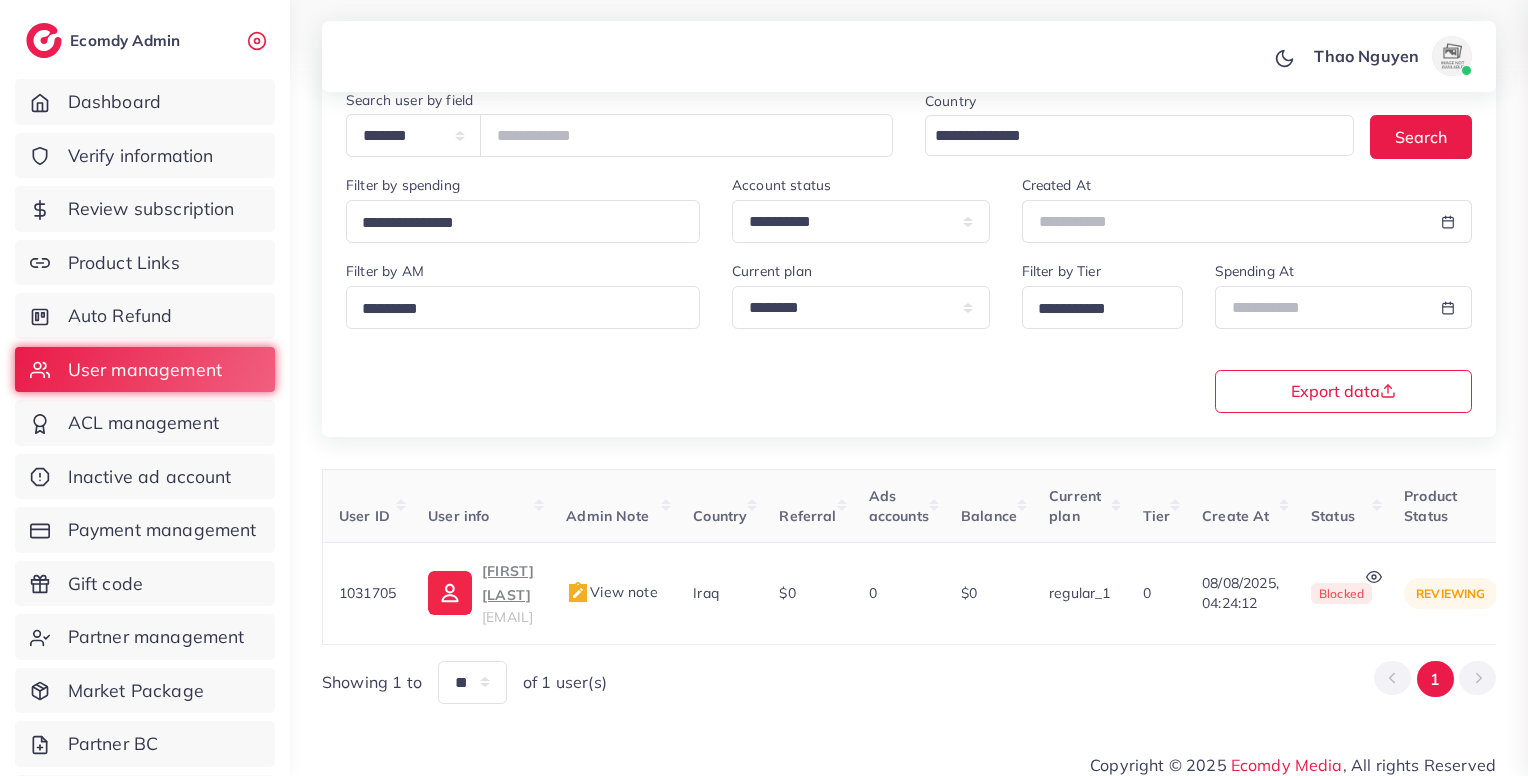 click on "**********" at bounding box center (909, 349) 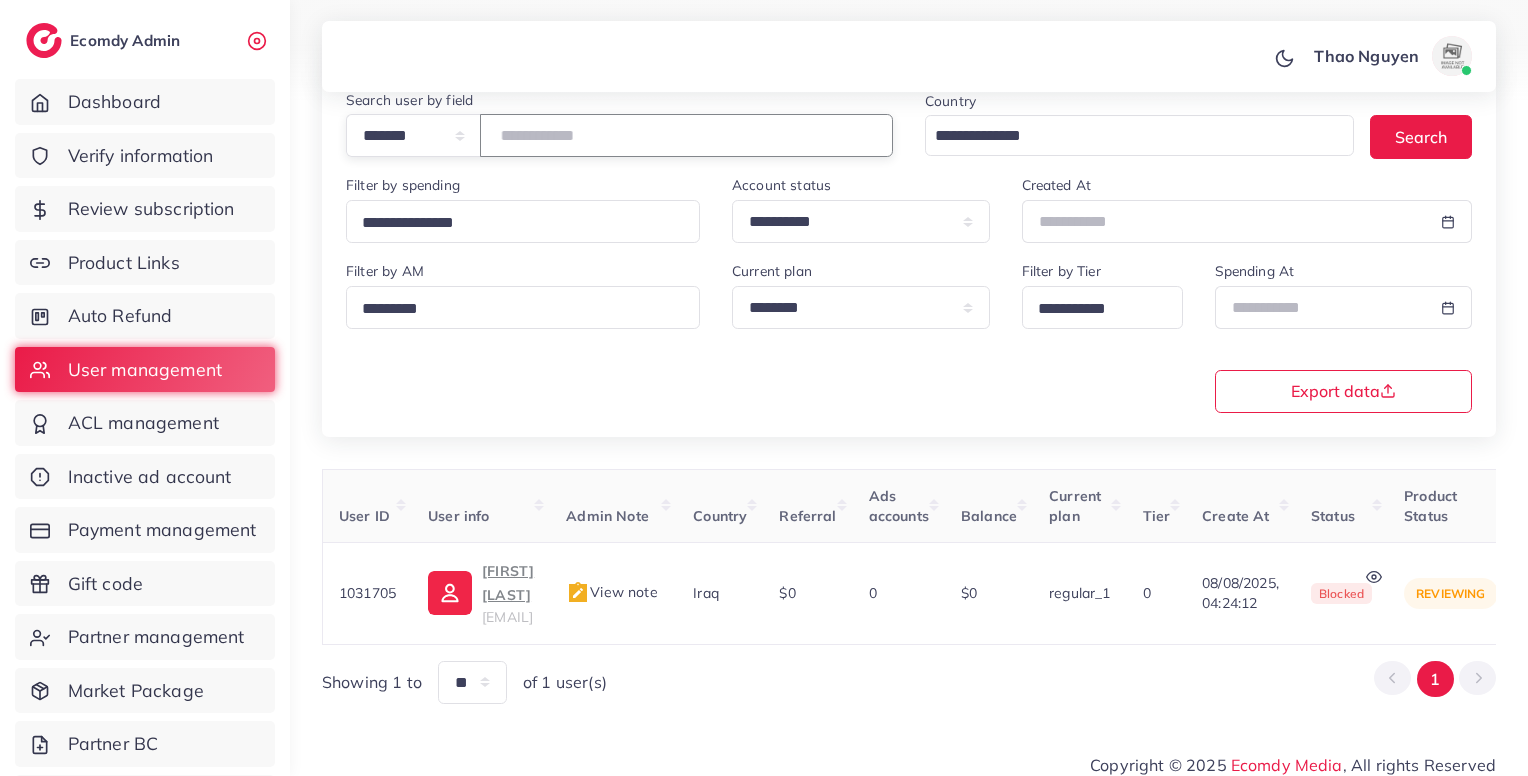 click on "*******" at bounding box center [686, 135] 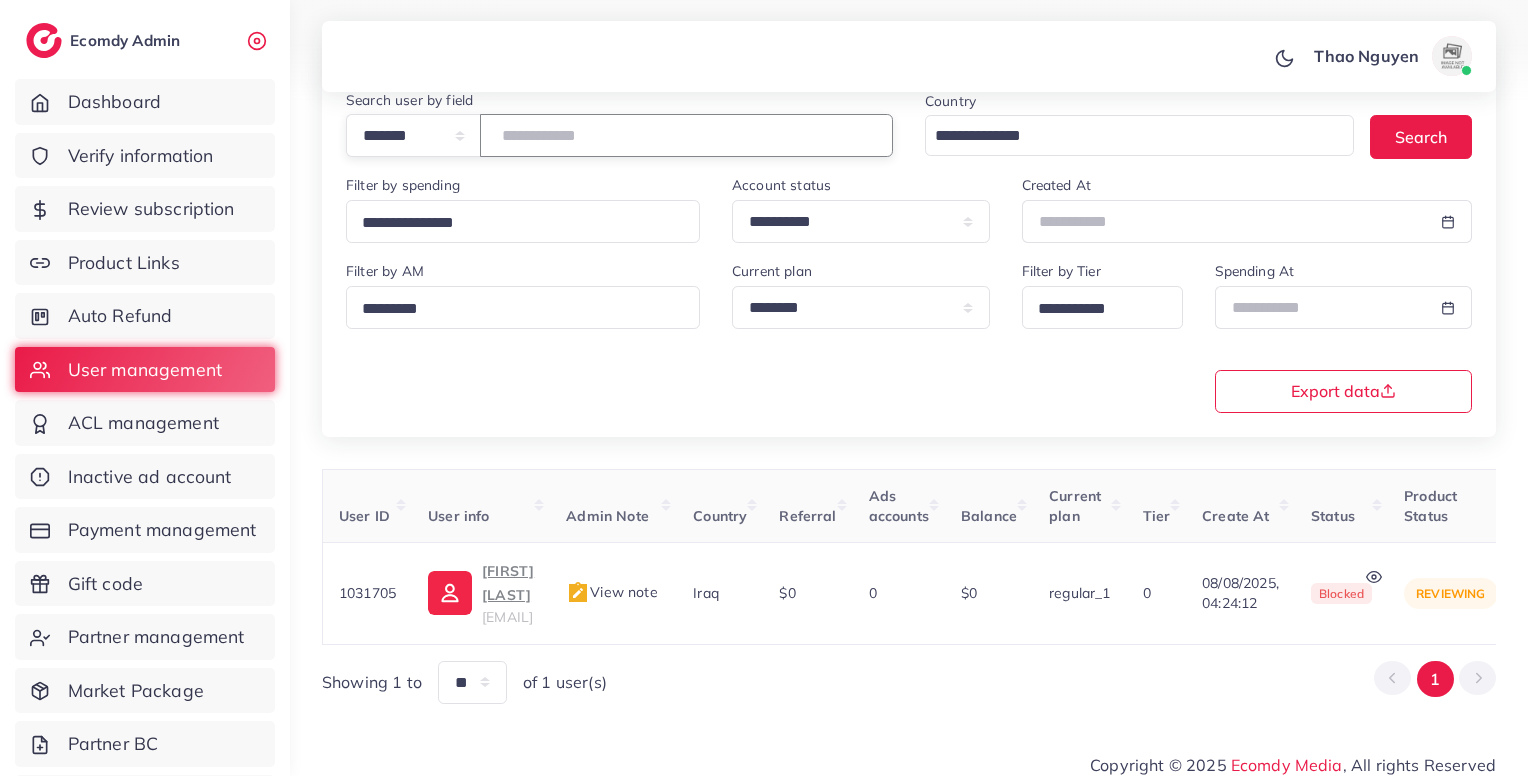 click on "*******" at bounding box center (686, 135) 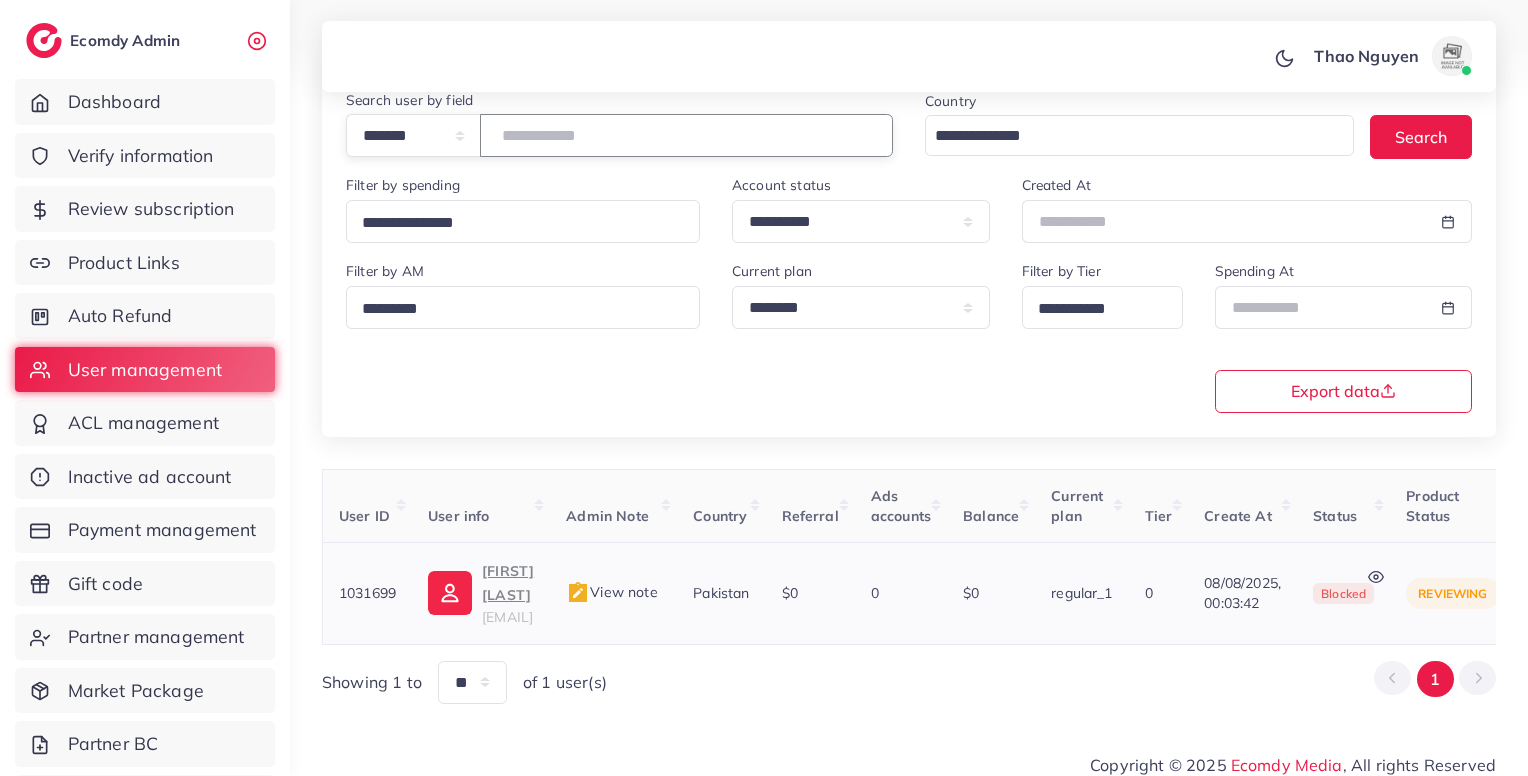 type on "*******" 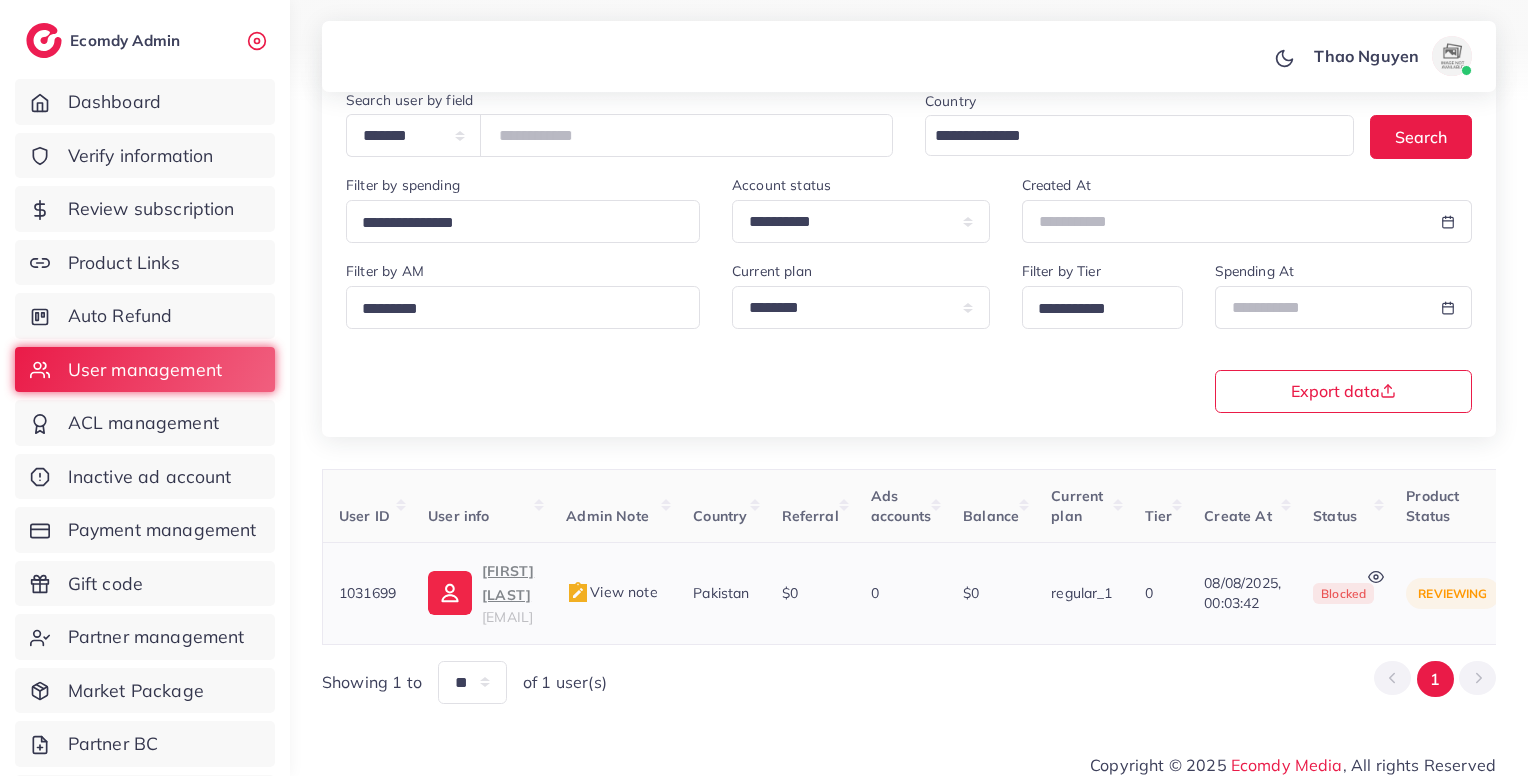click on "View note" at bounding box center [613, 593] 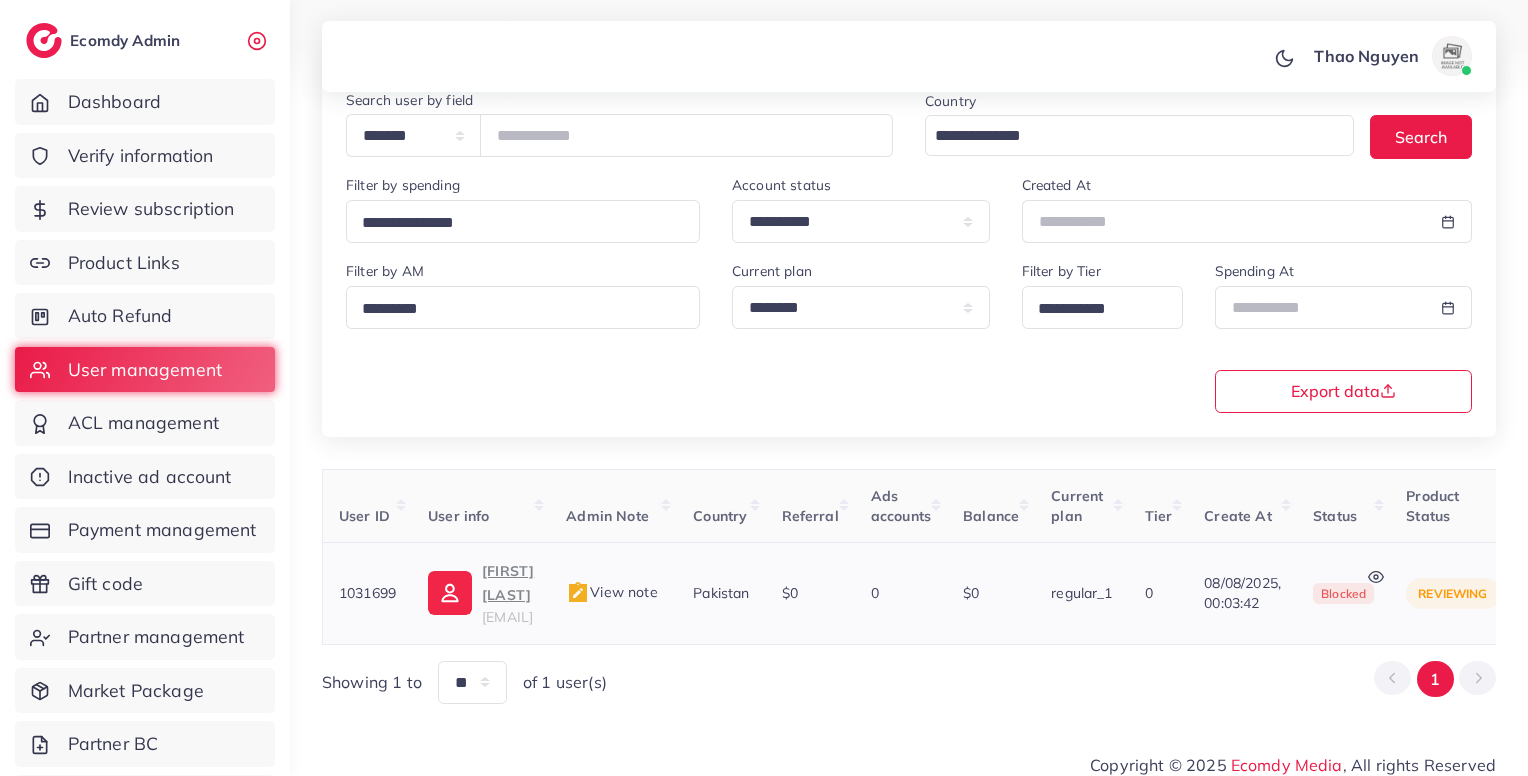 click on "View note" at bounding box center (611, 592) 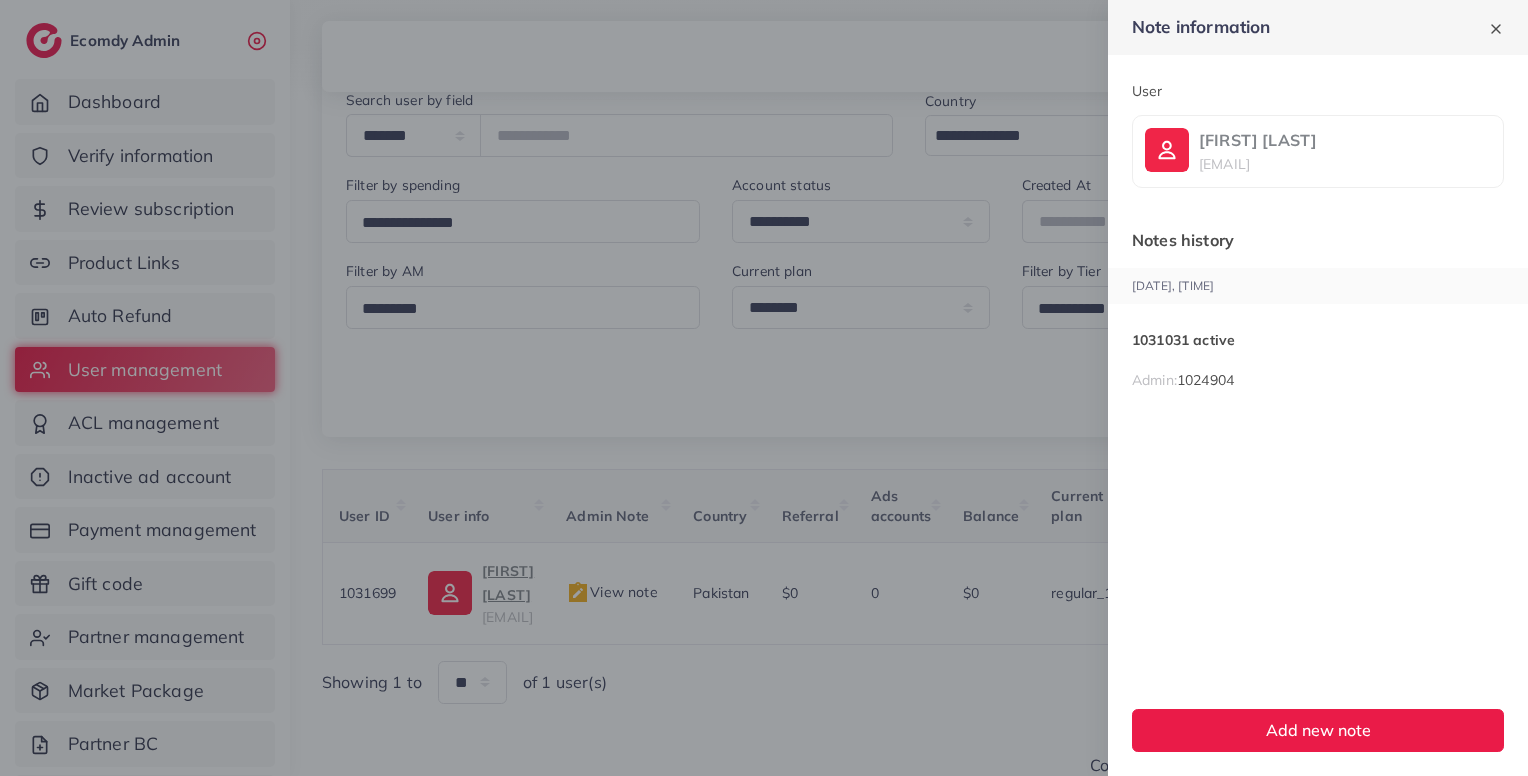 click at bounding box center (764, 388) 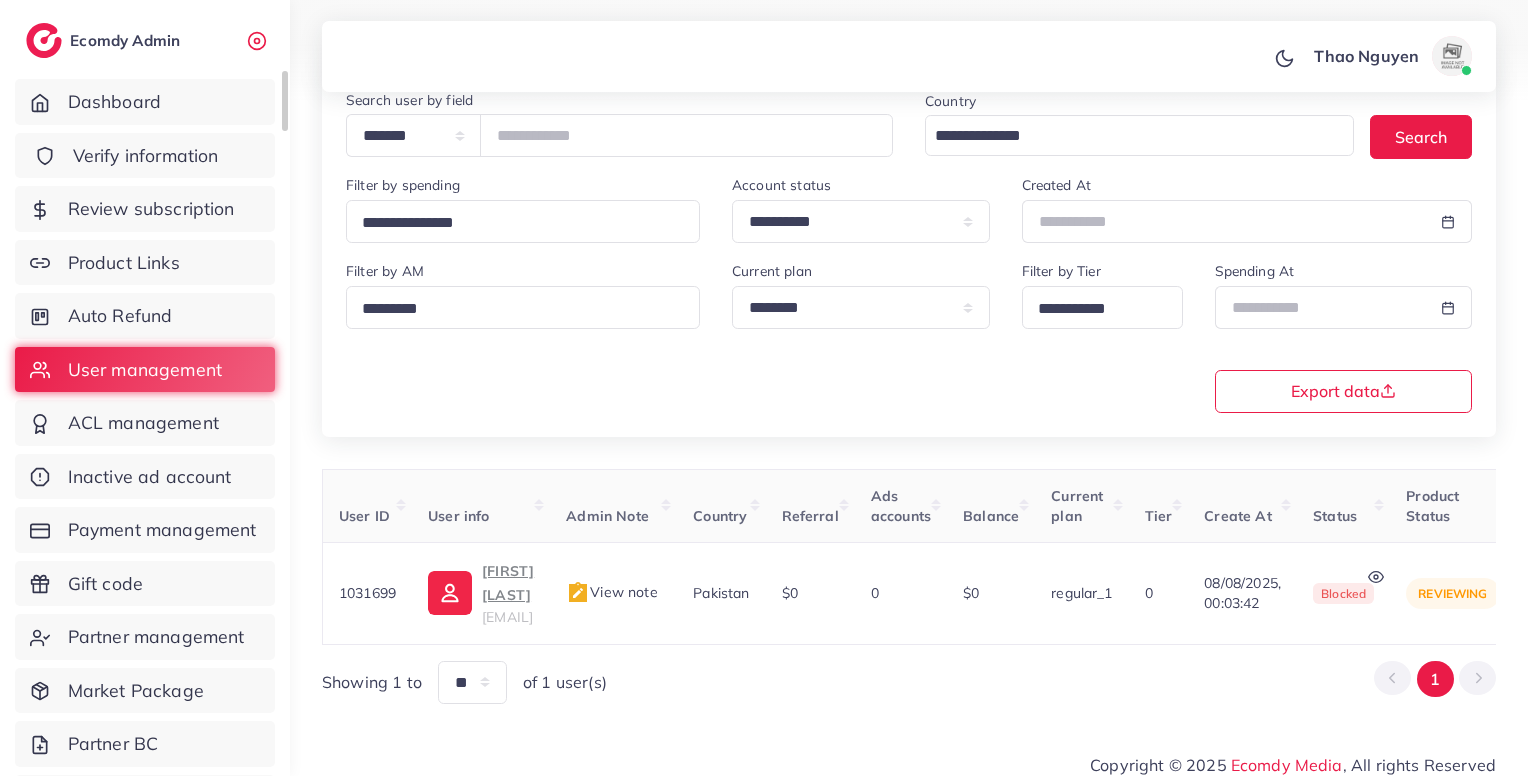 click on "Verify information" at bounding box center (146, 156) 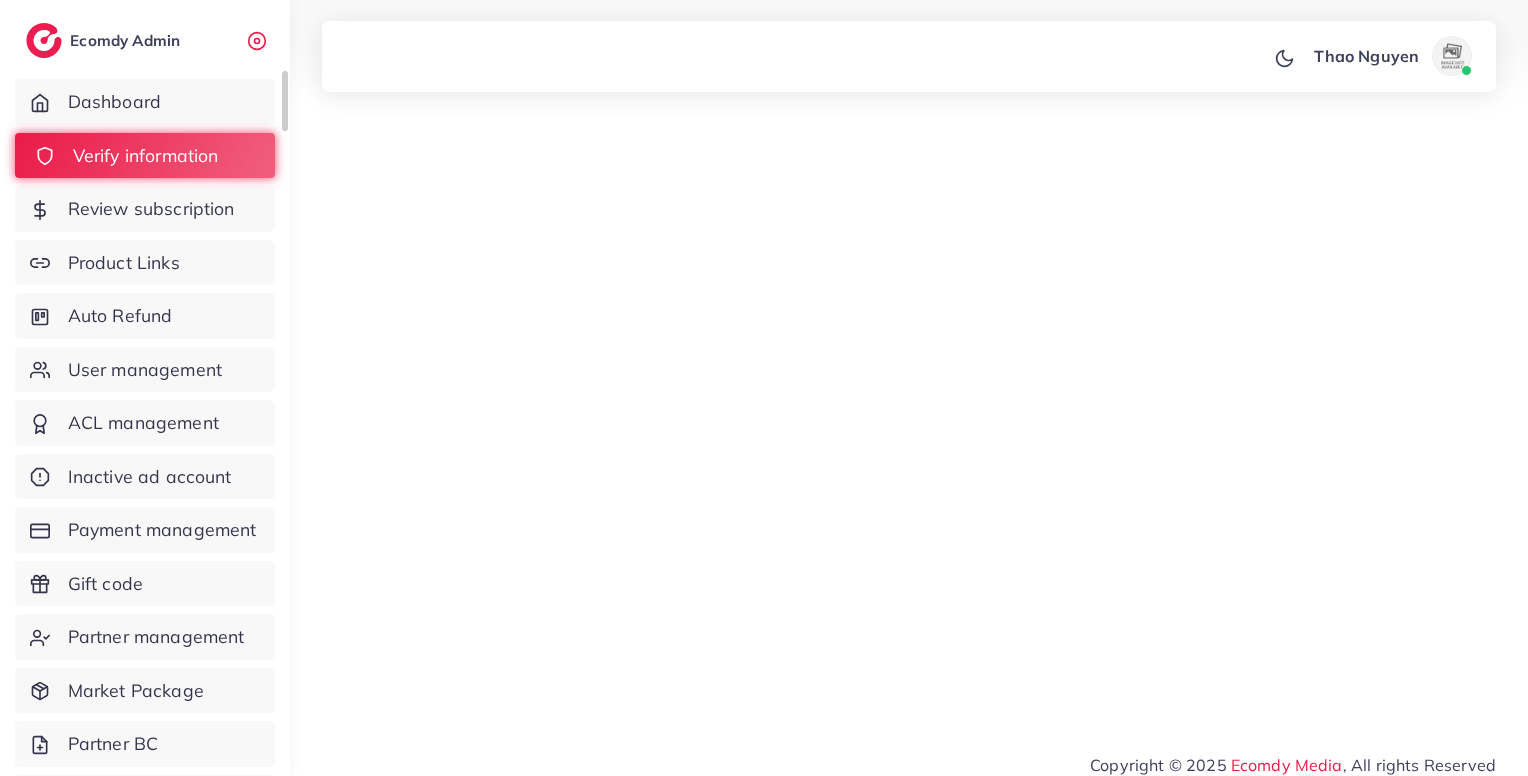 scroll, scrollTop: 0, scrollLeft: 0, axis: both 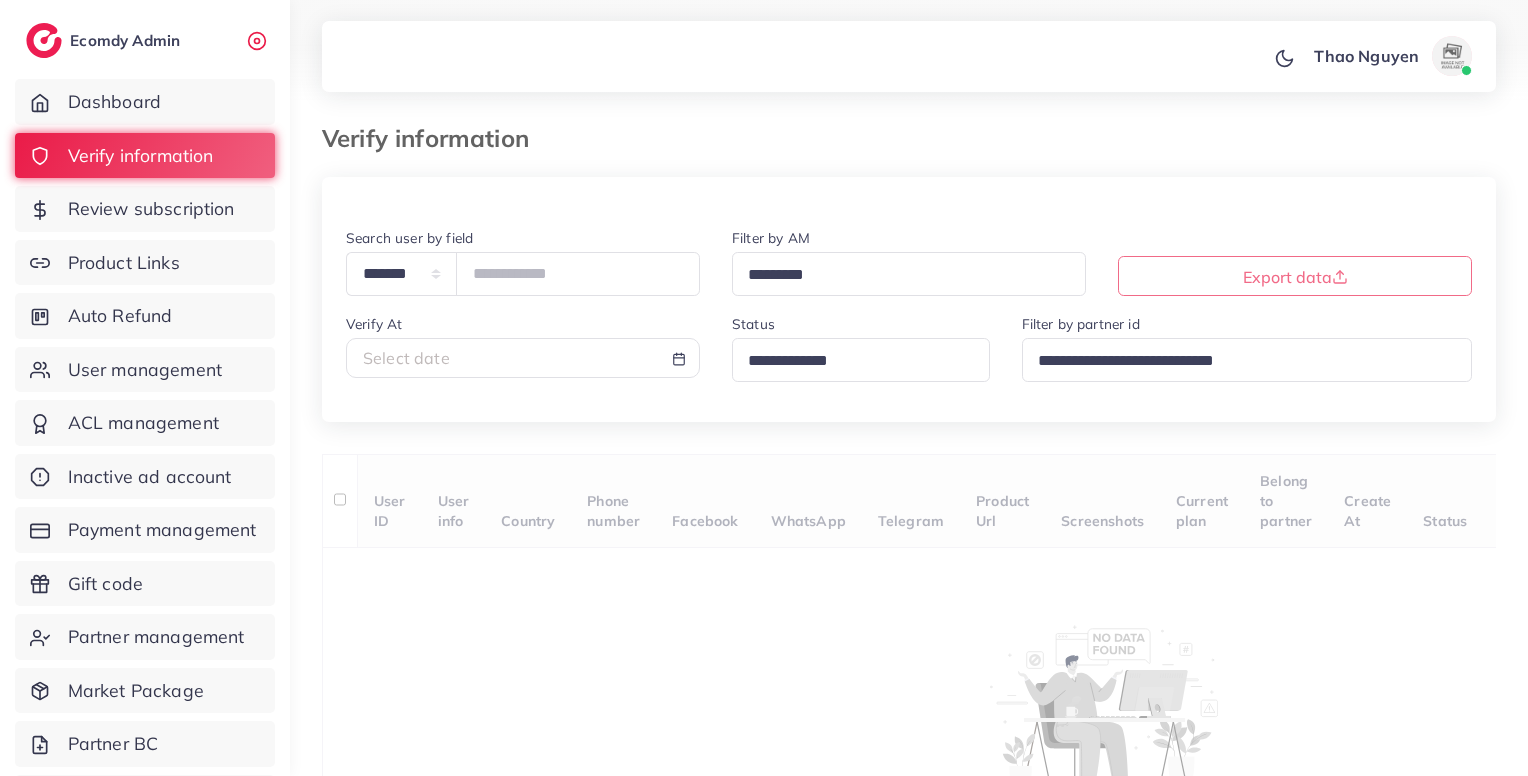 click on "Loading..." at bounding box center [861, 359] 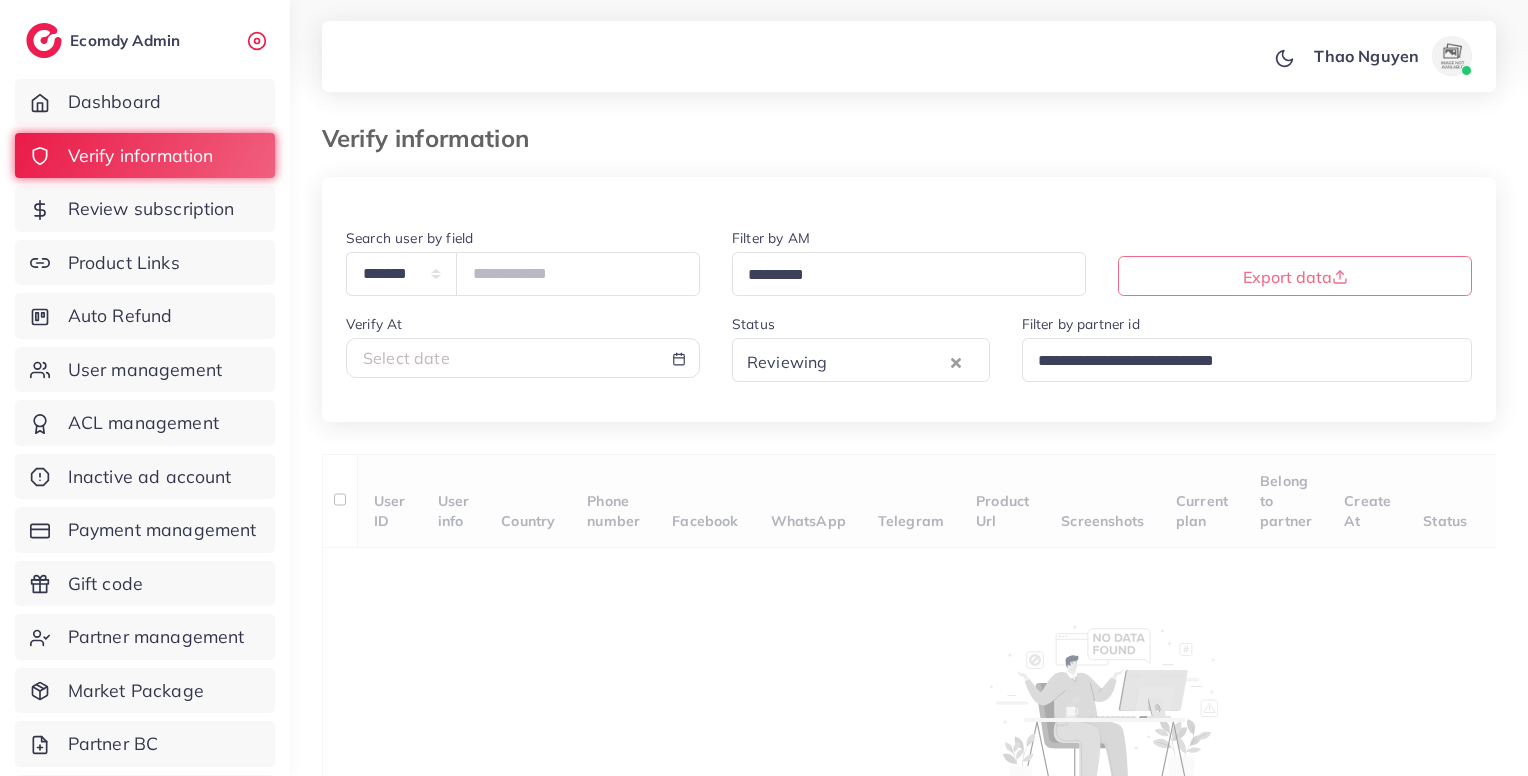 click on "**********" at bounding box center [909, 520] 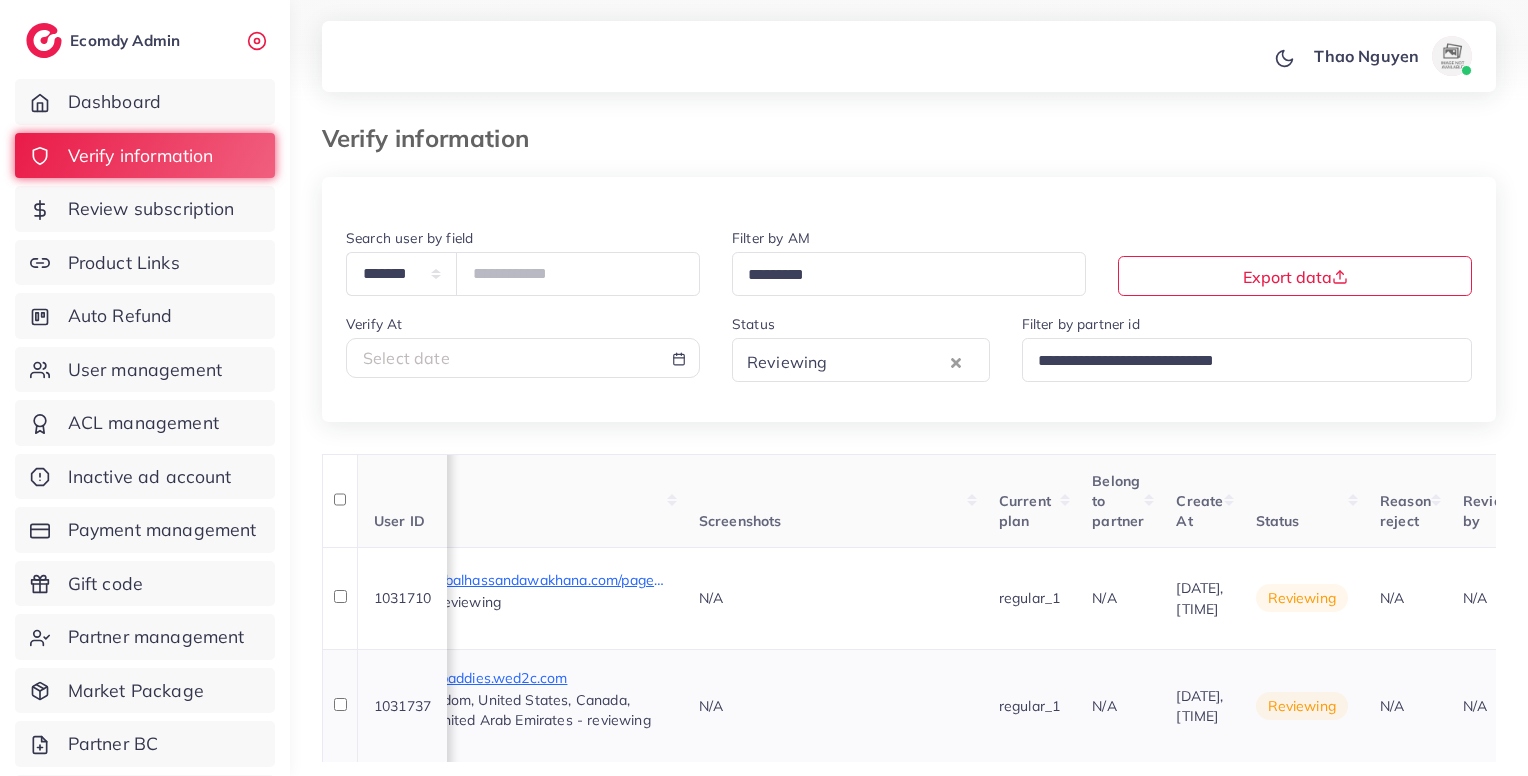 scroll, scrollTop: 0, scrollLeft: 1202, axis: horizontal 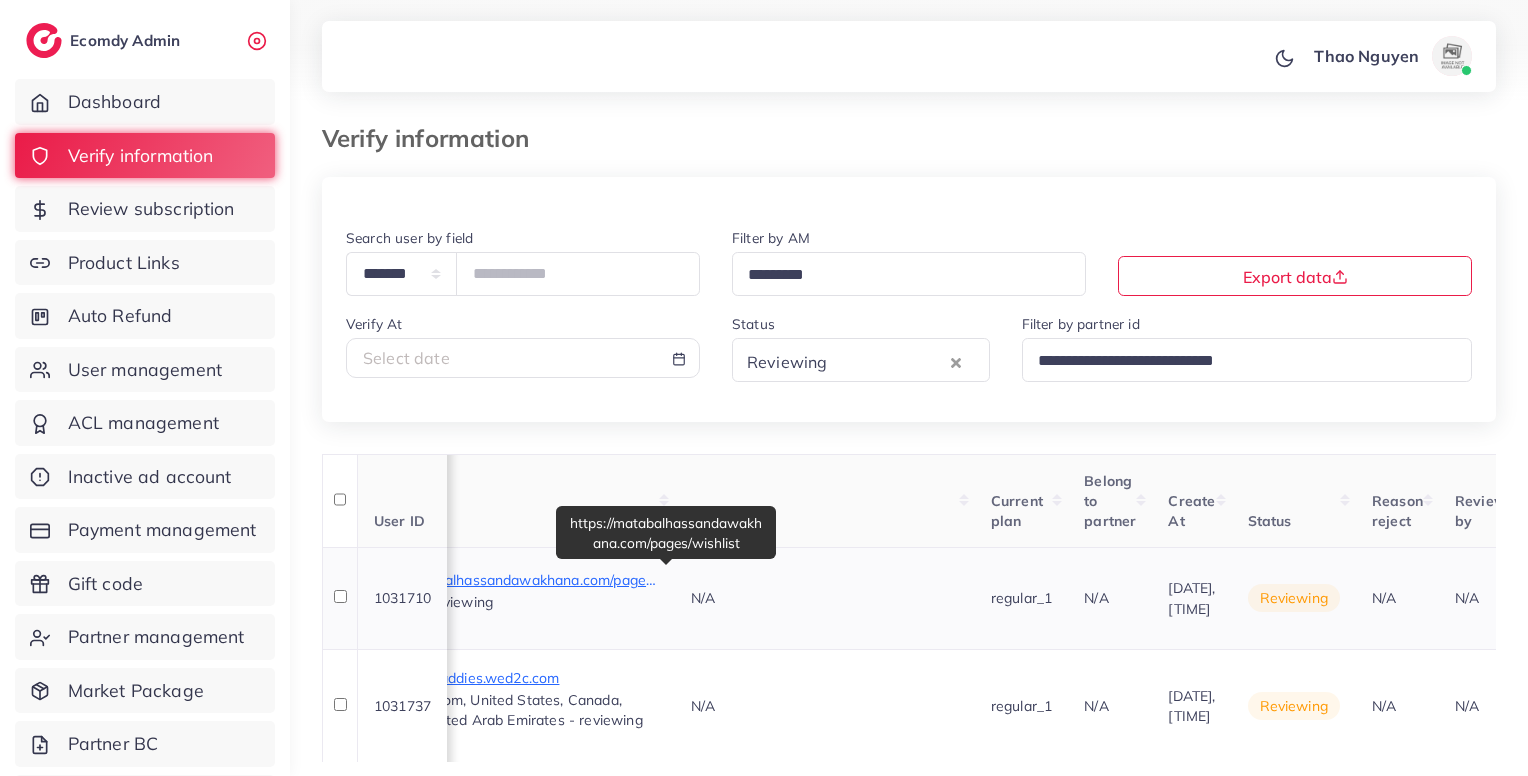 click on "https://matabalhassandawakhana.com/pages/wishlist" at bounding box center (509, 580) 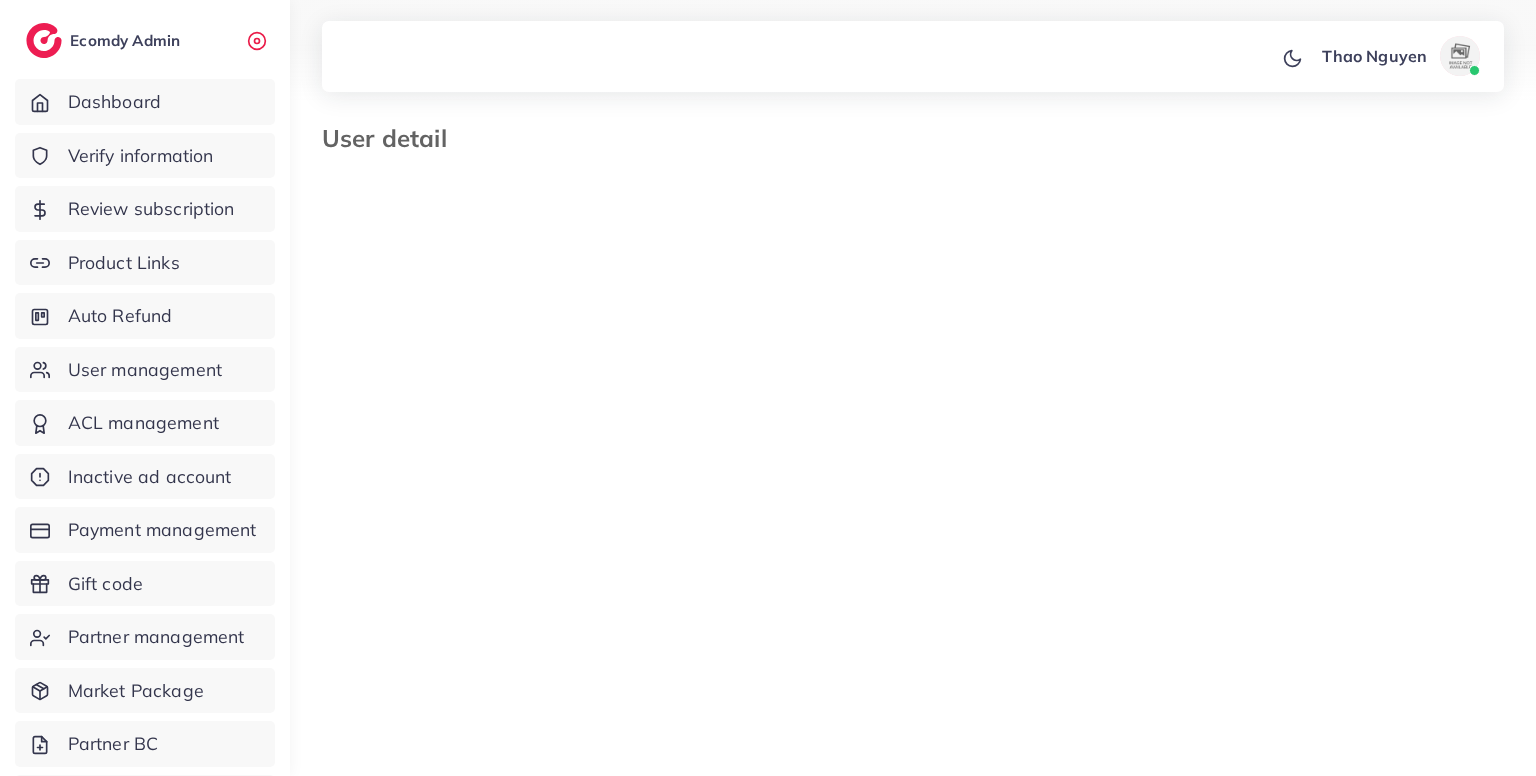 select on "********" 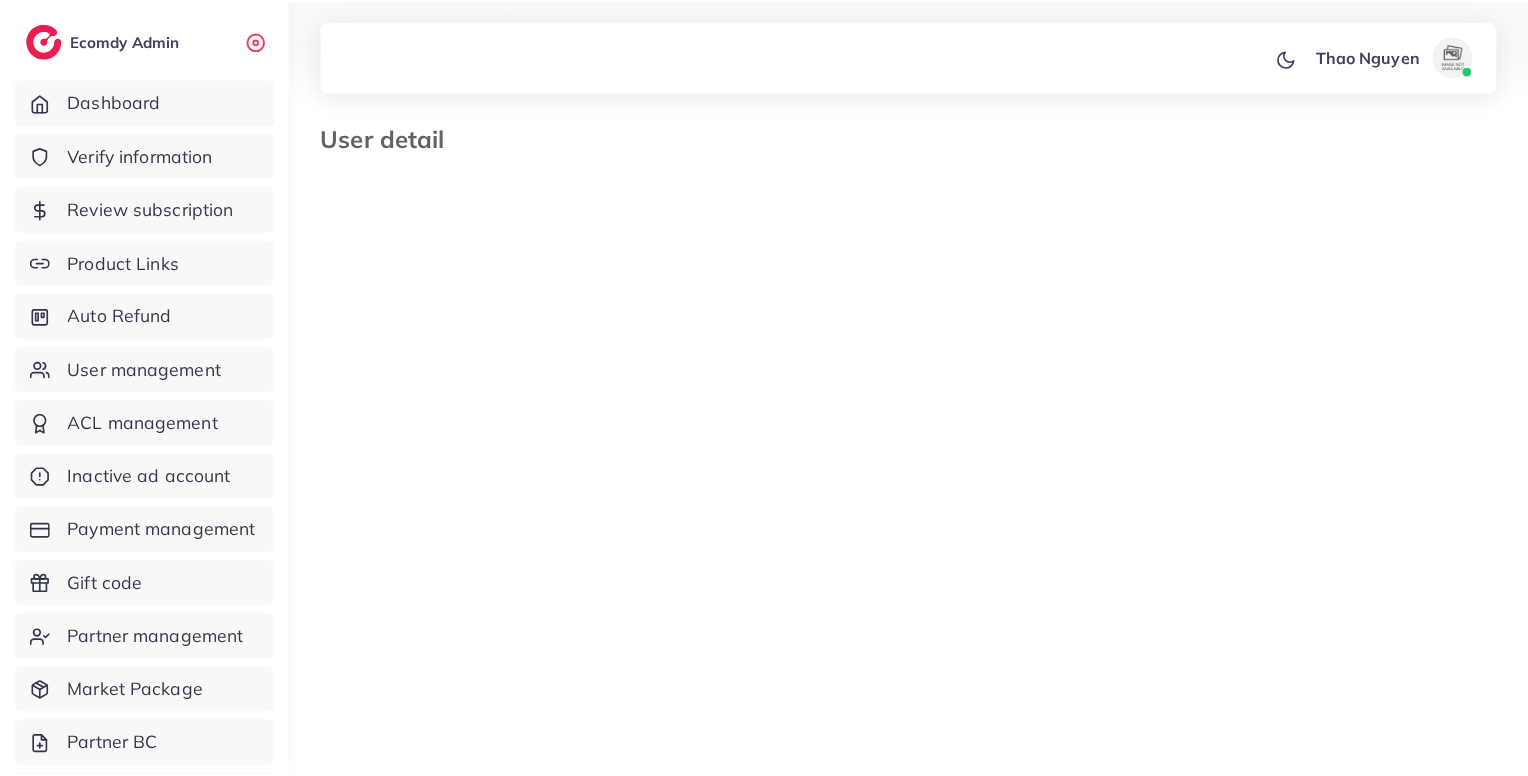 scroll, scrollTop: 0, scrollLeft: 0, axis: both 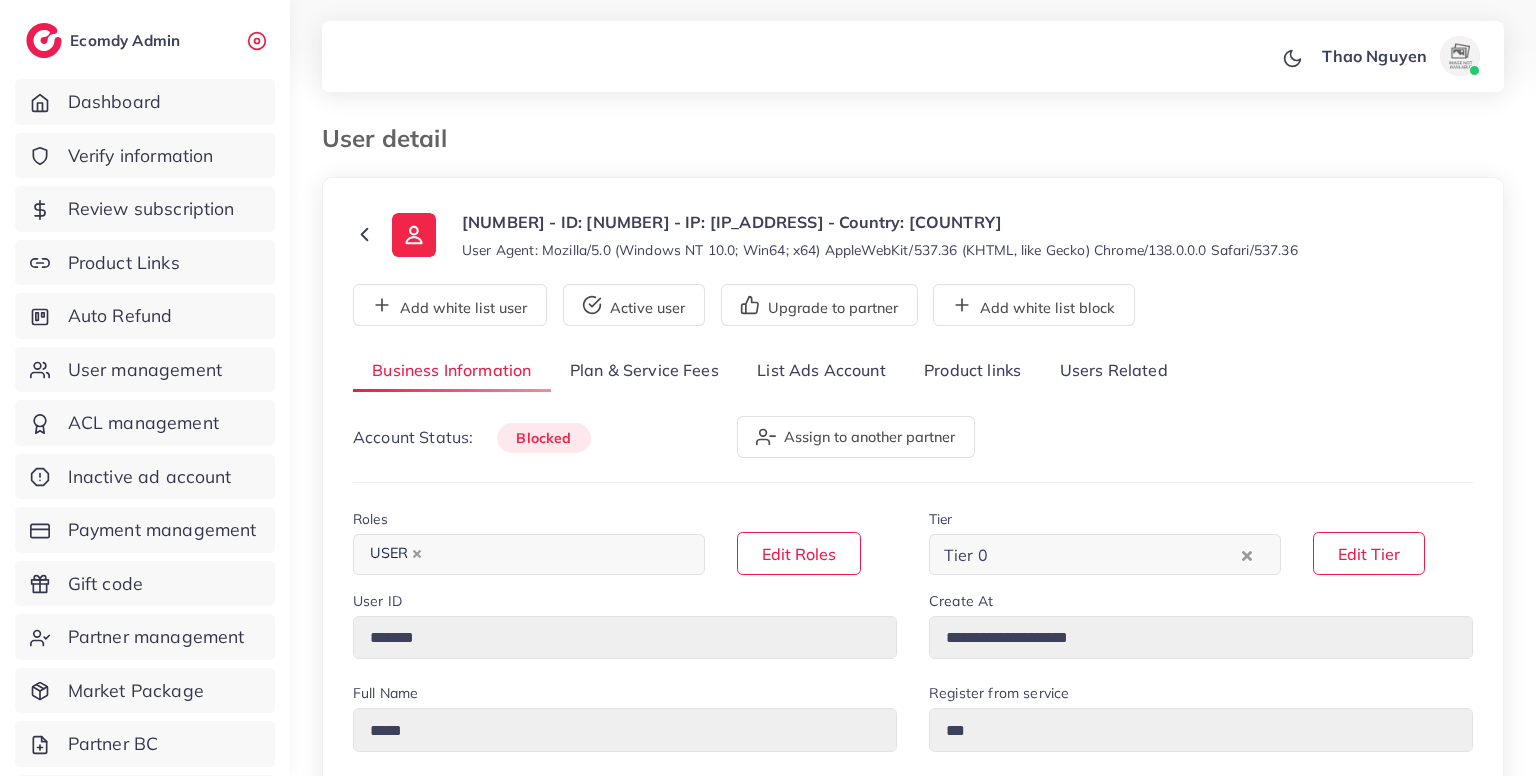click on "Users Related" at bounding box center [1113, 371] 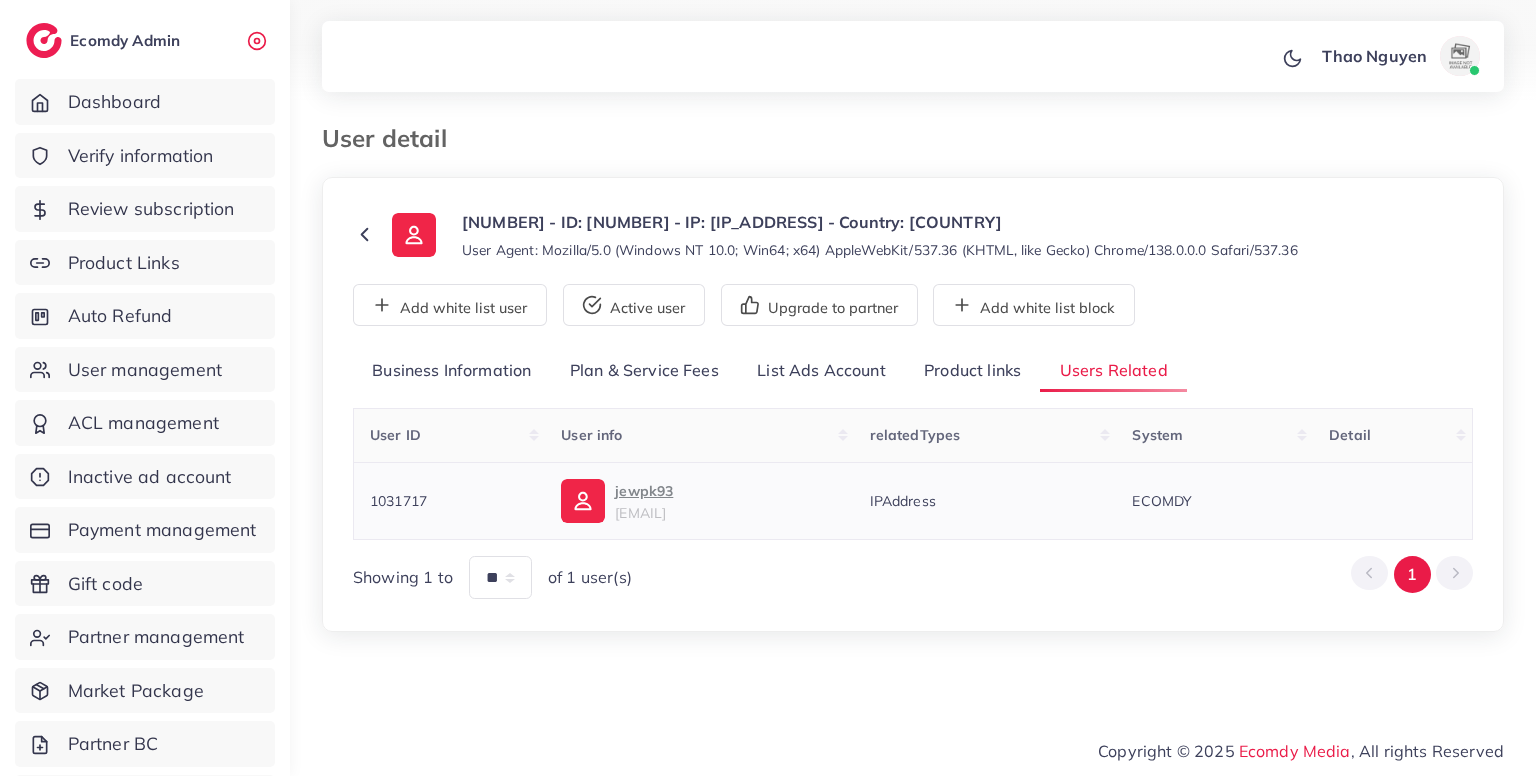 click on "1031717" at bounding box center (398, 501) 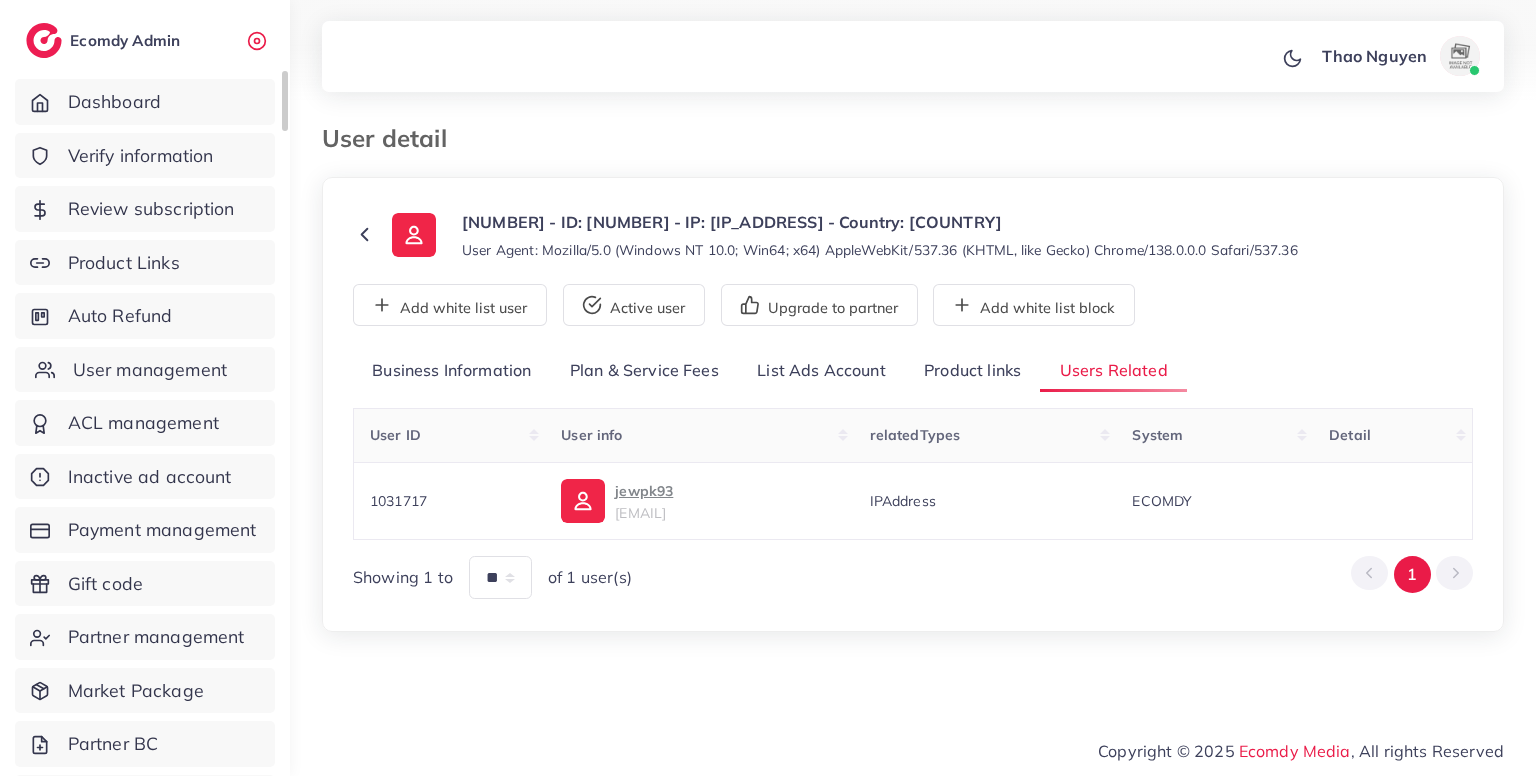 click on "User management" at bounding box center [150, 370] 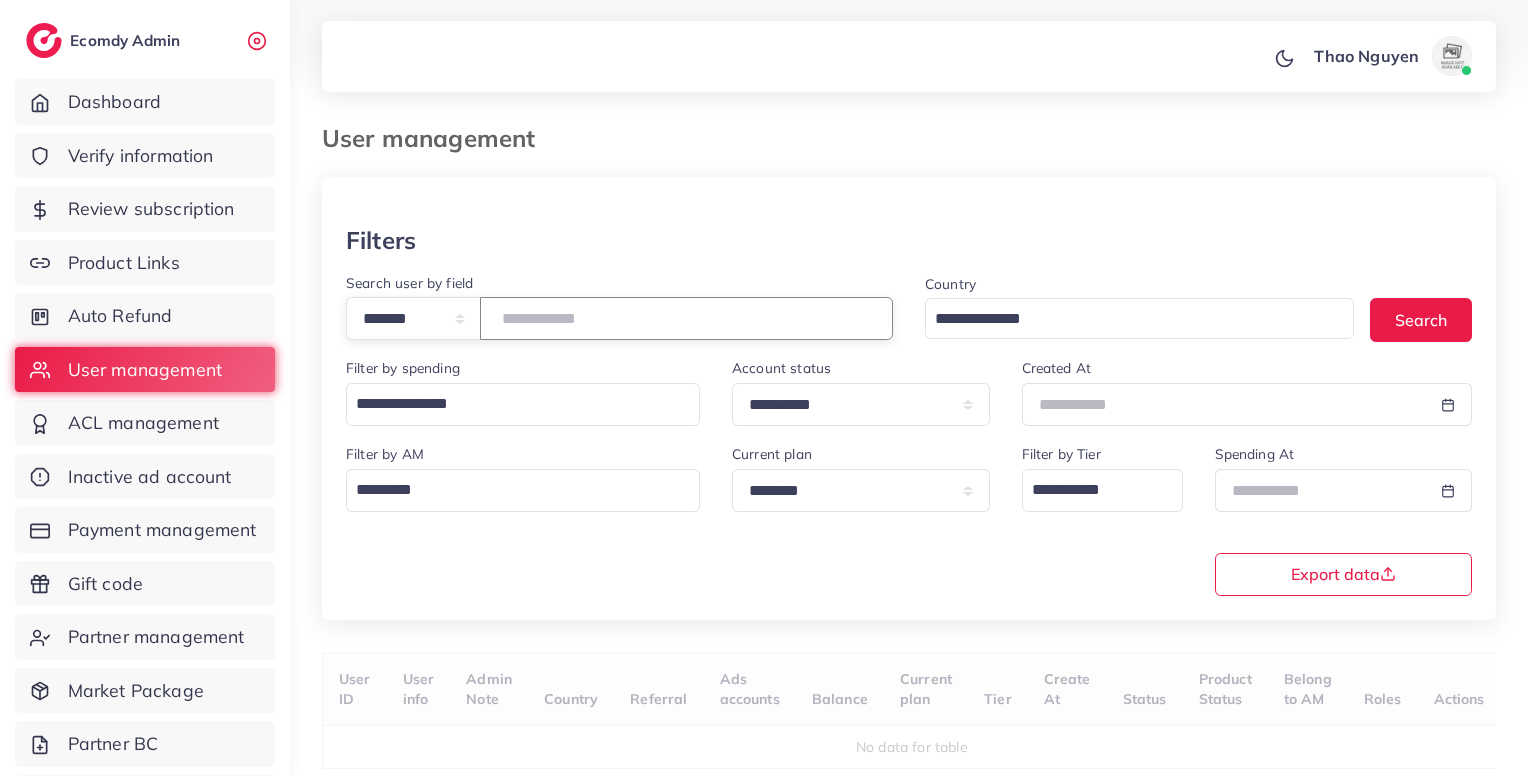 click at bounding box center (686, 318) 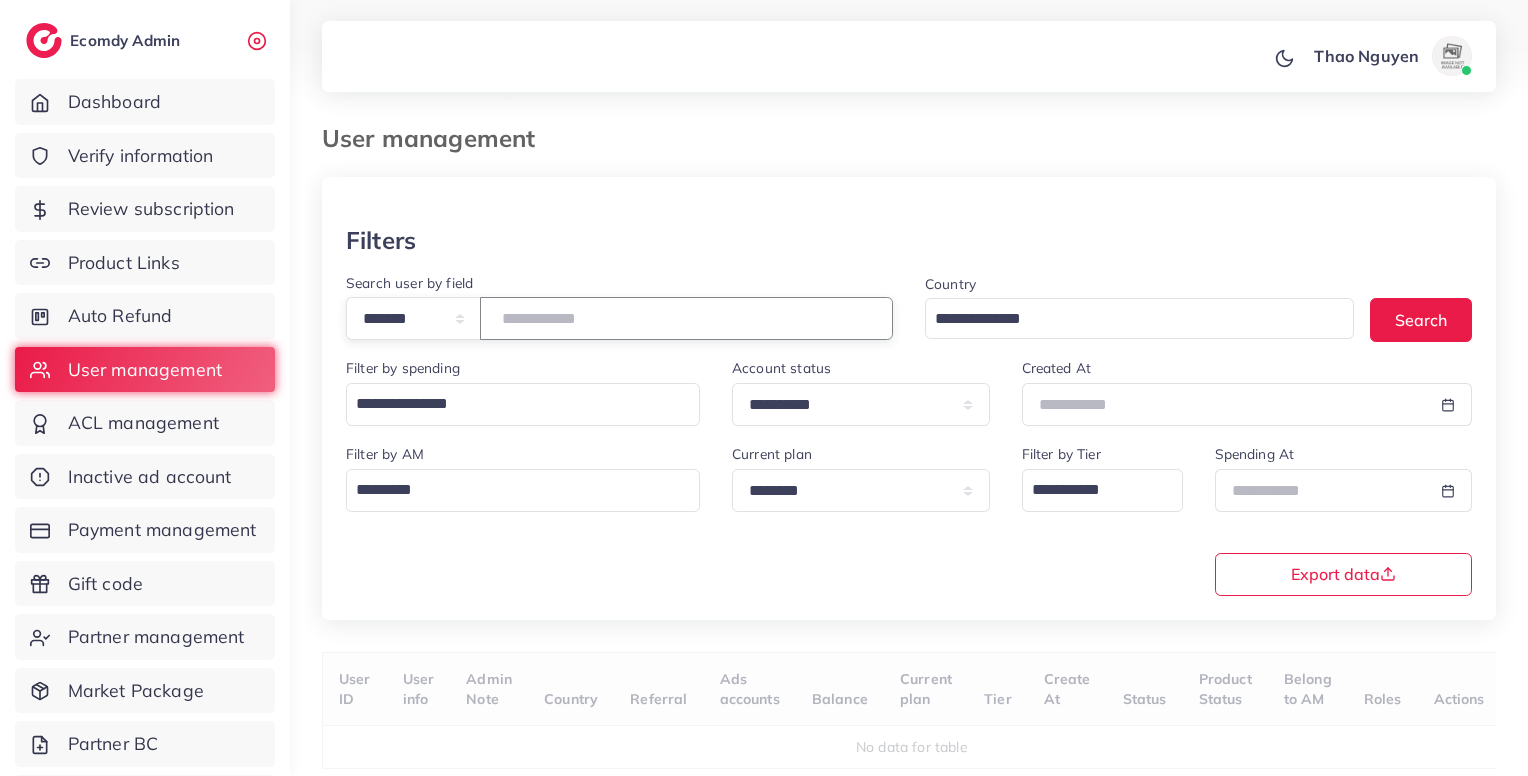 scroll, scrollTop: 80, scrollLeft: 0, axis: vertical 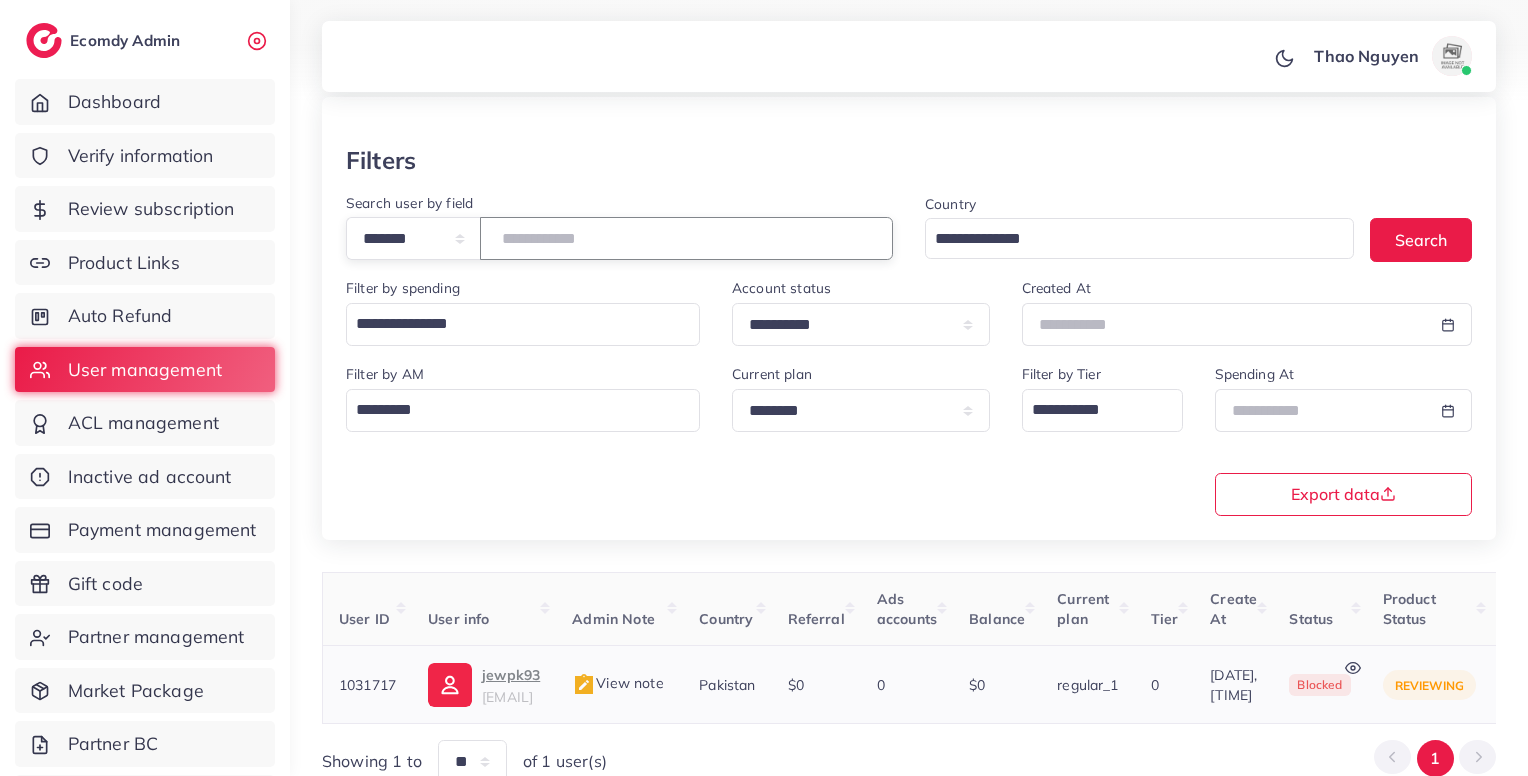 type on "*******" 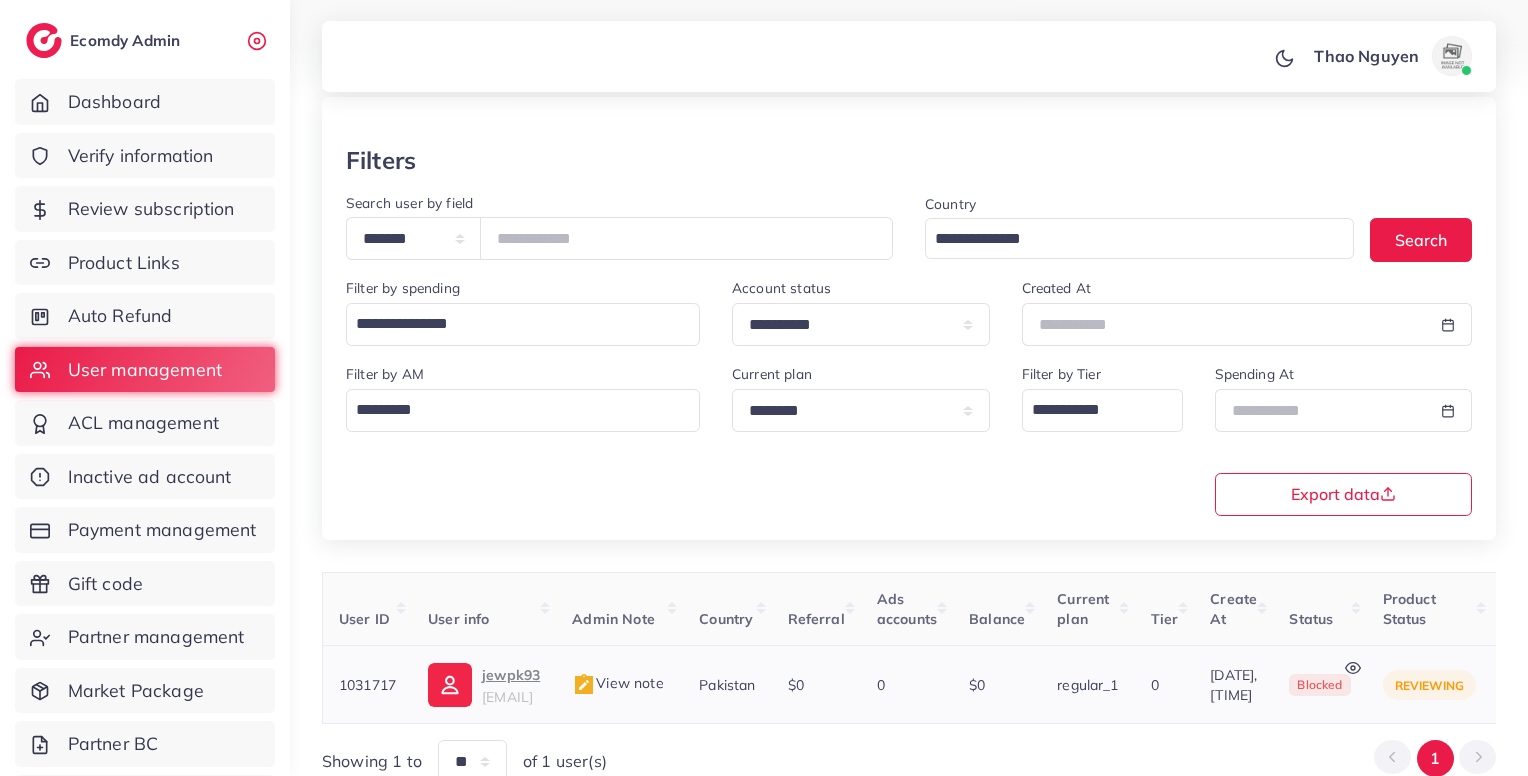 click on "View note" at bounding box center (617, 683) 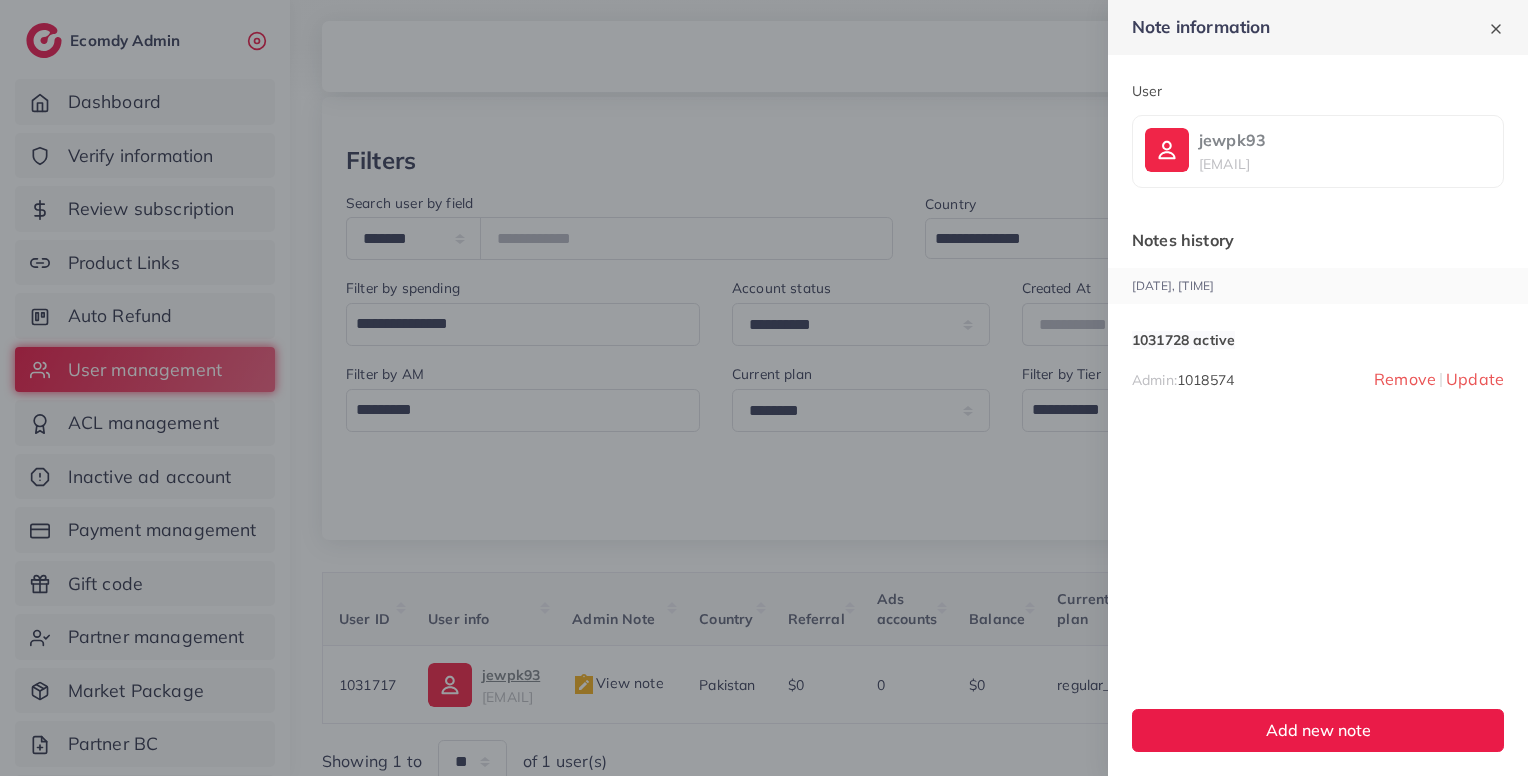 click on "1031728 active" at bounding box center [1183, 340] 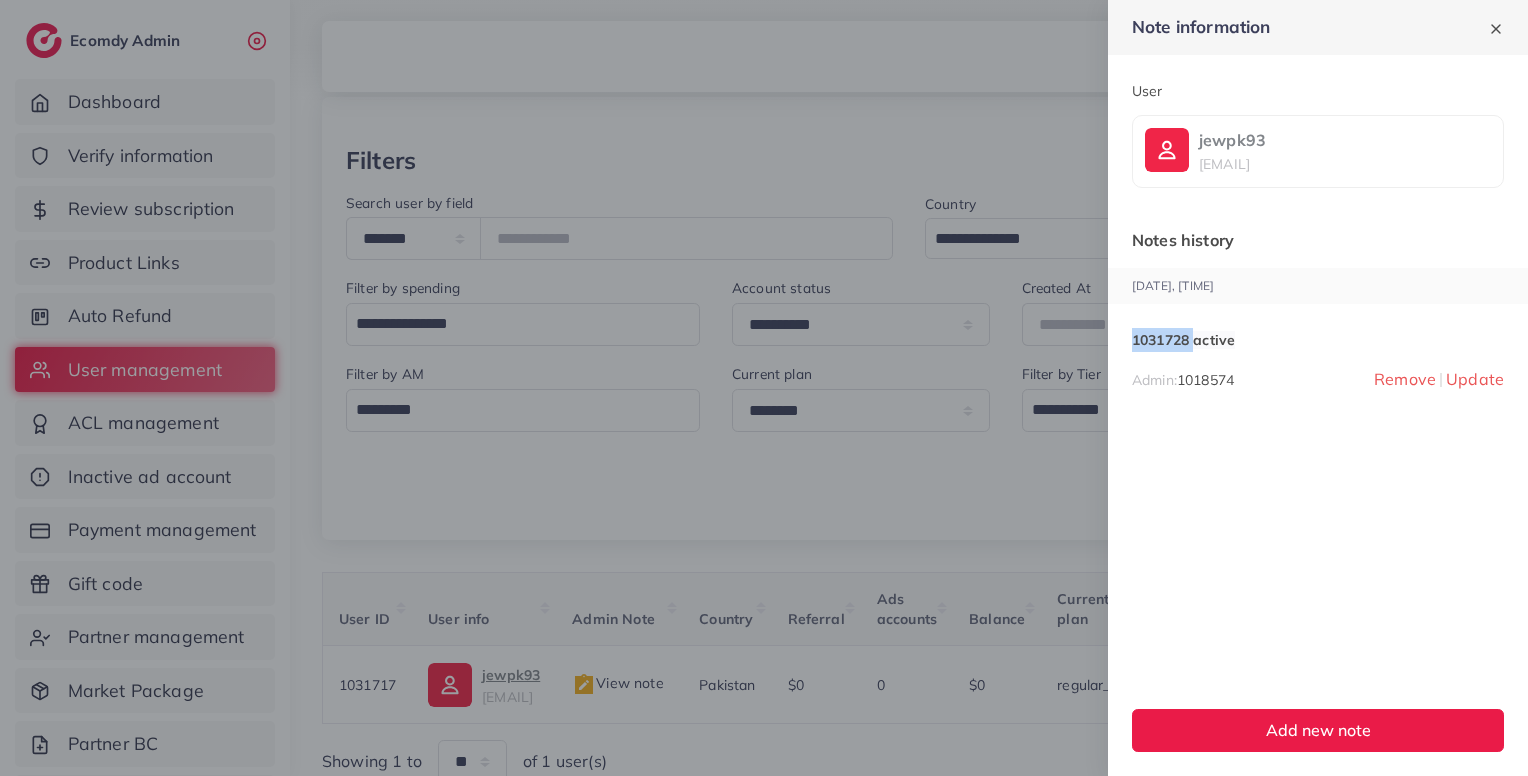 click on "1031728 active" at bounding box center (1183, 340) 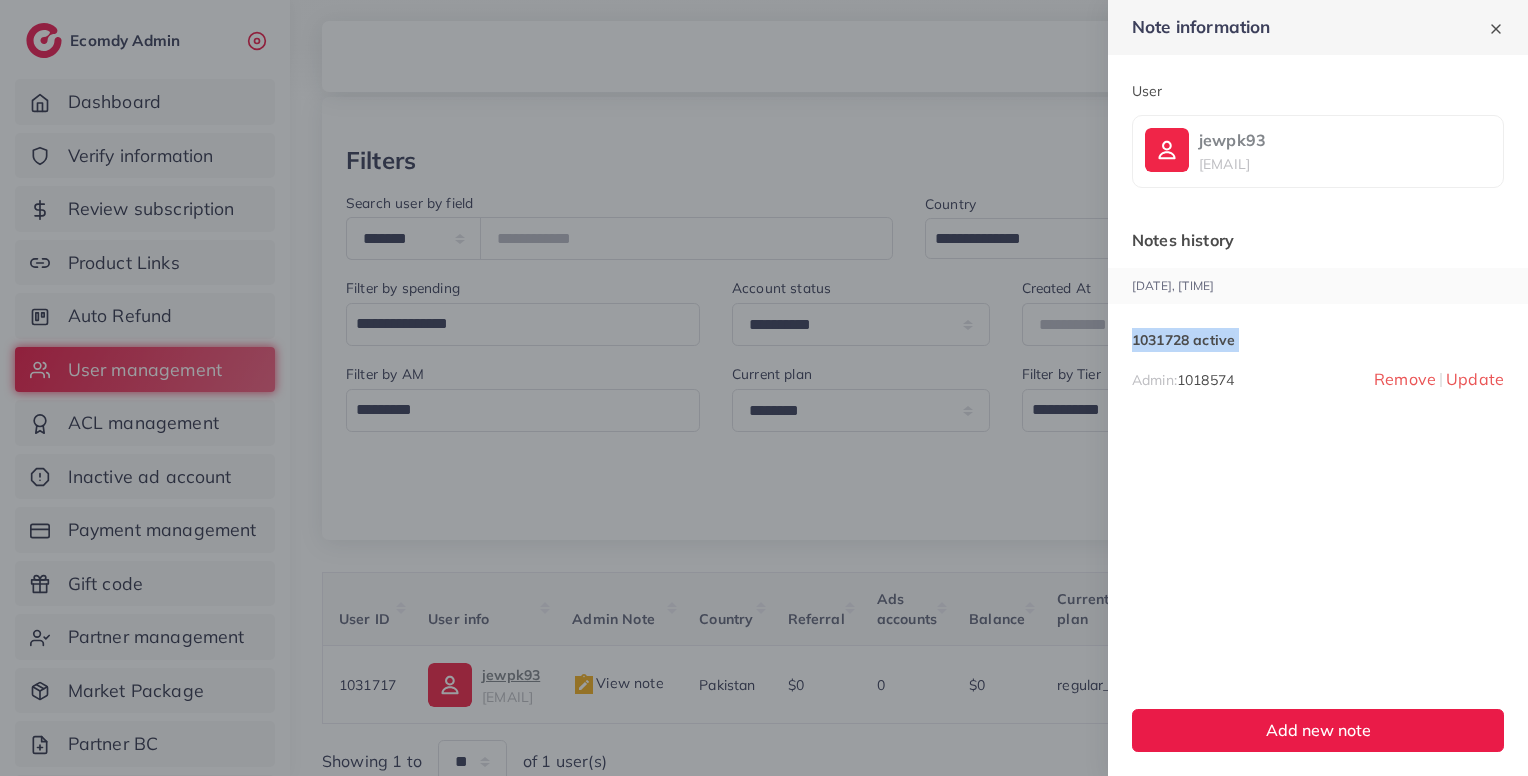 click on "1031728 active" at bounding box center (1183, 340) 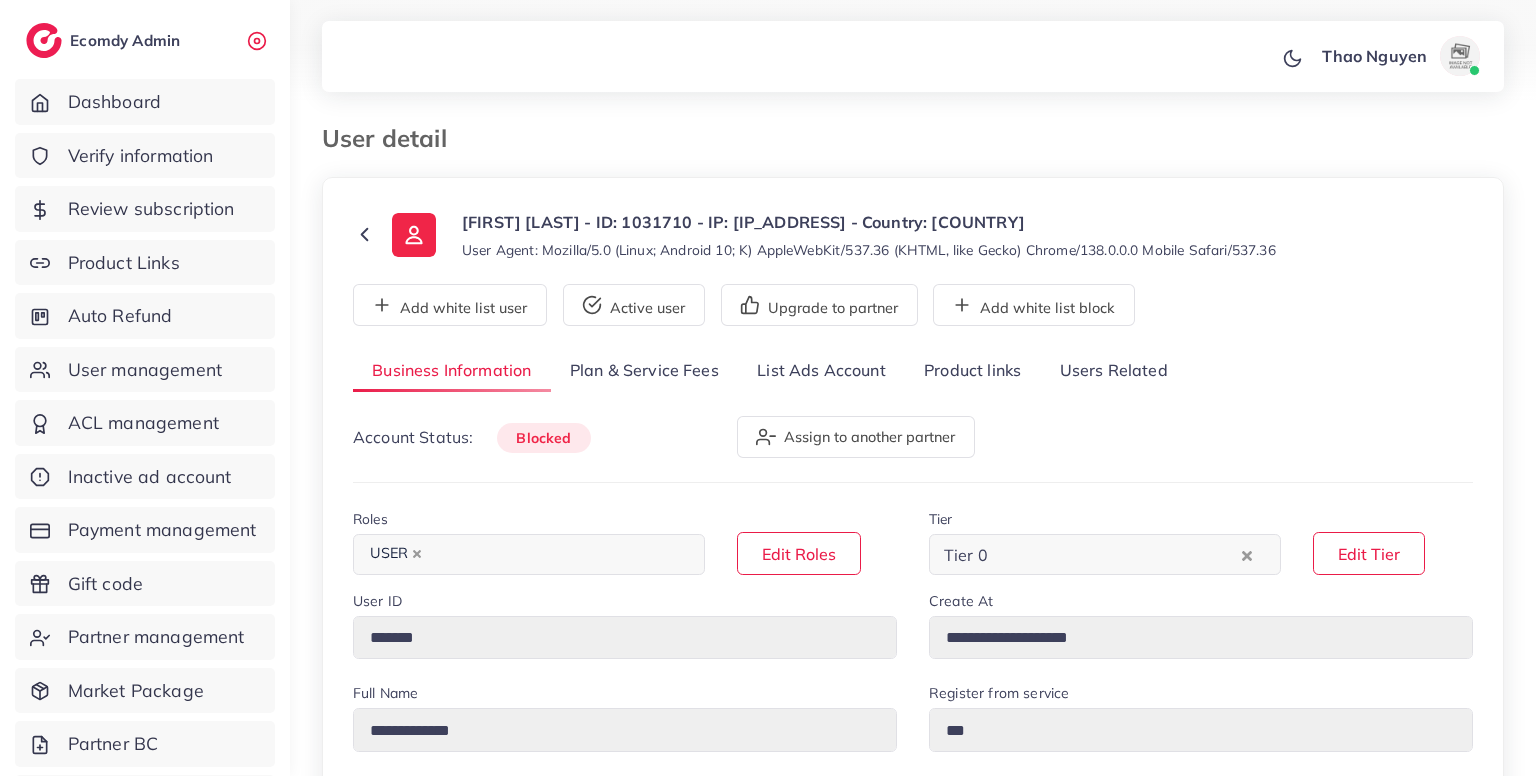 select on "********" 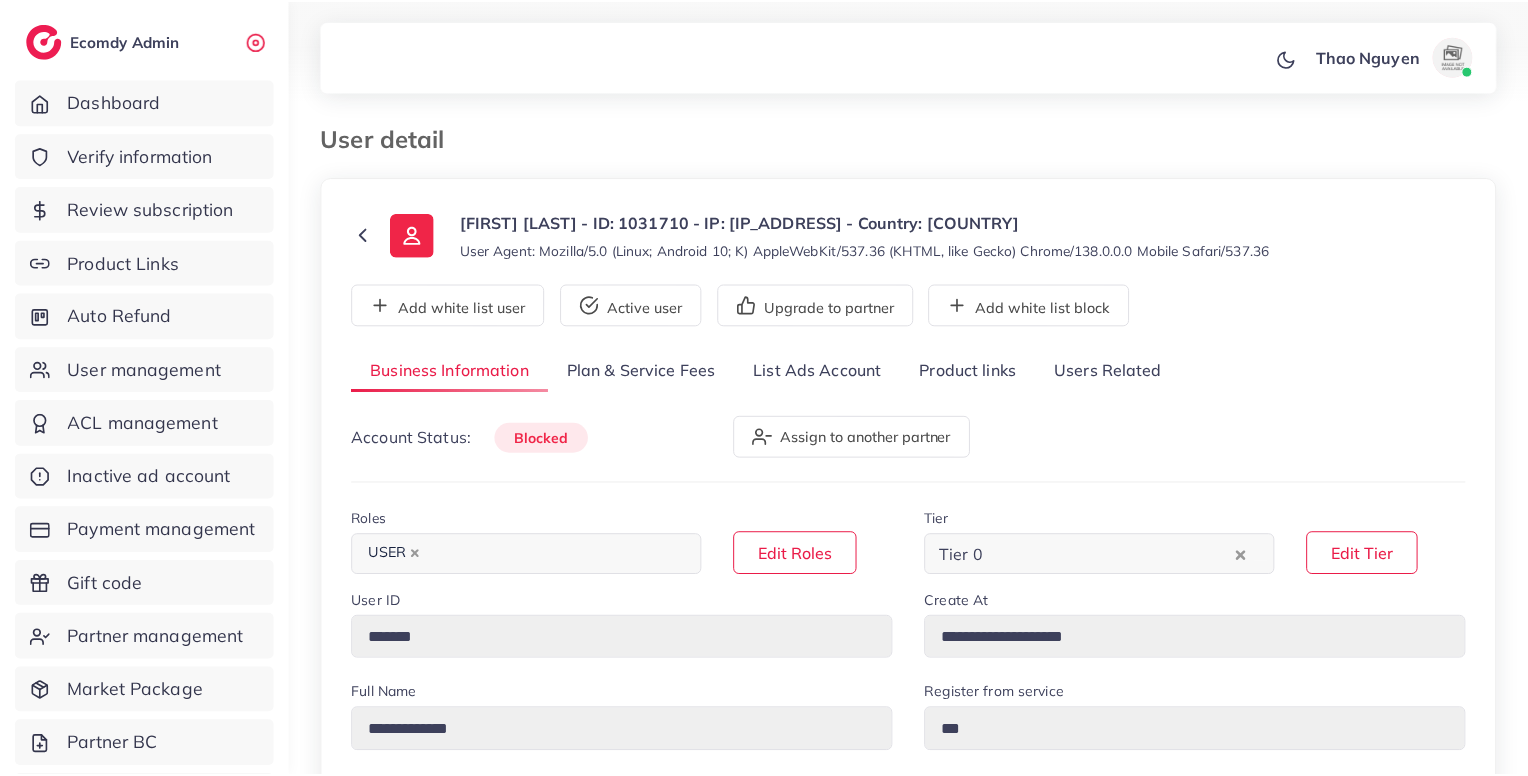 scroll, scrollTop: 0, scrollLeft: 0, axis: both 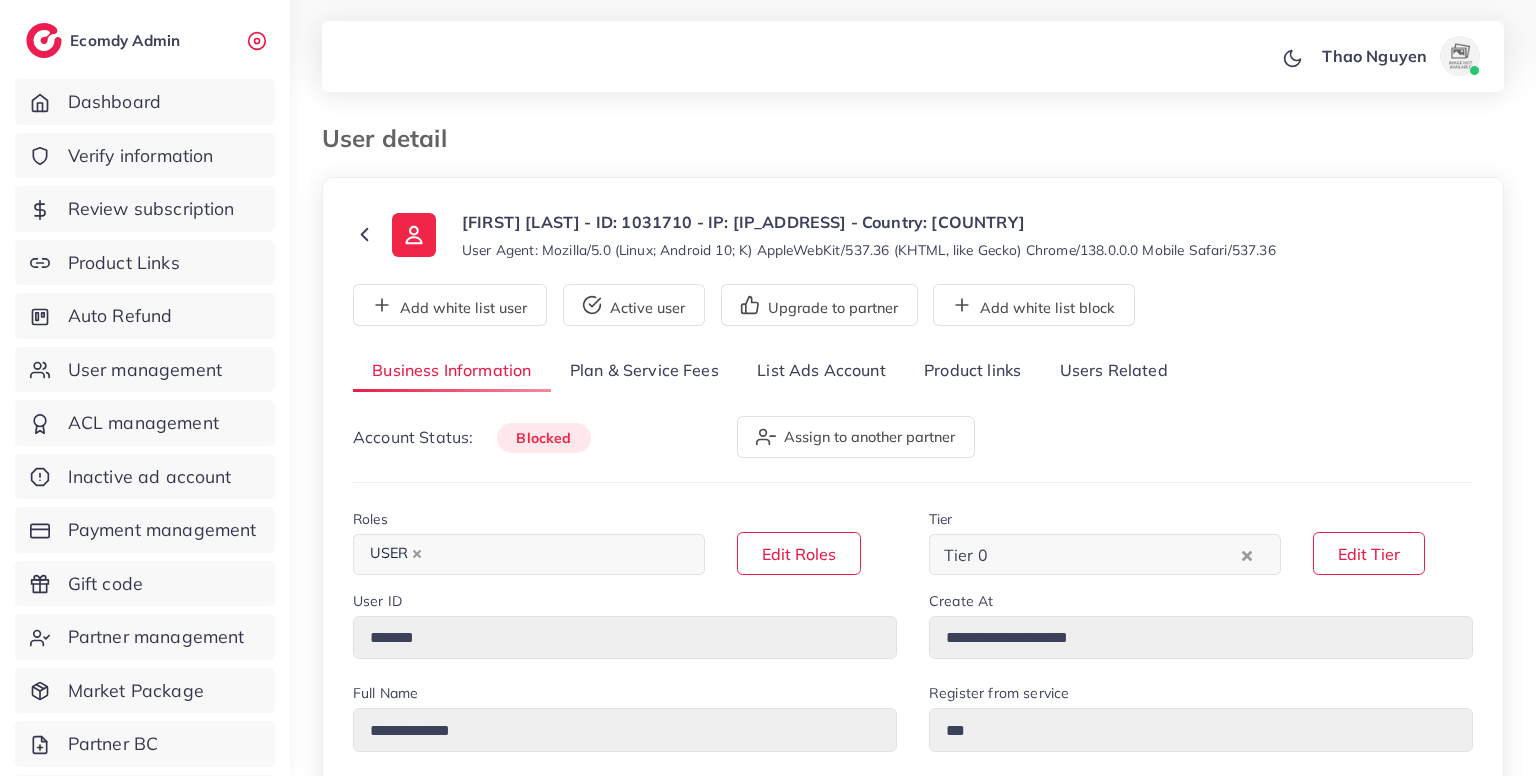 click on "Users Related" at bounding box center (1113, 371) 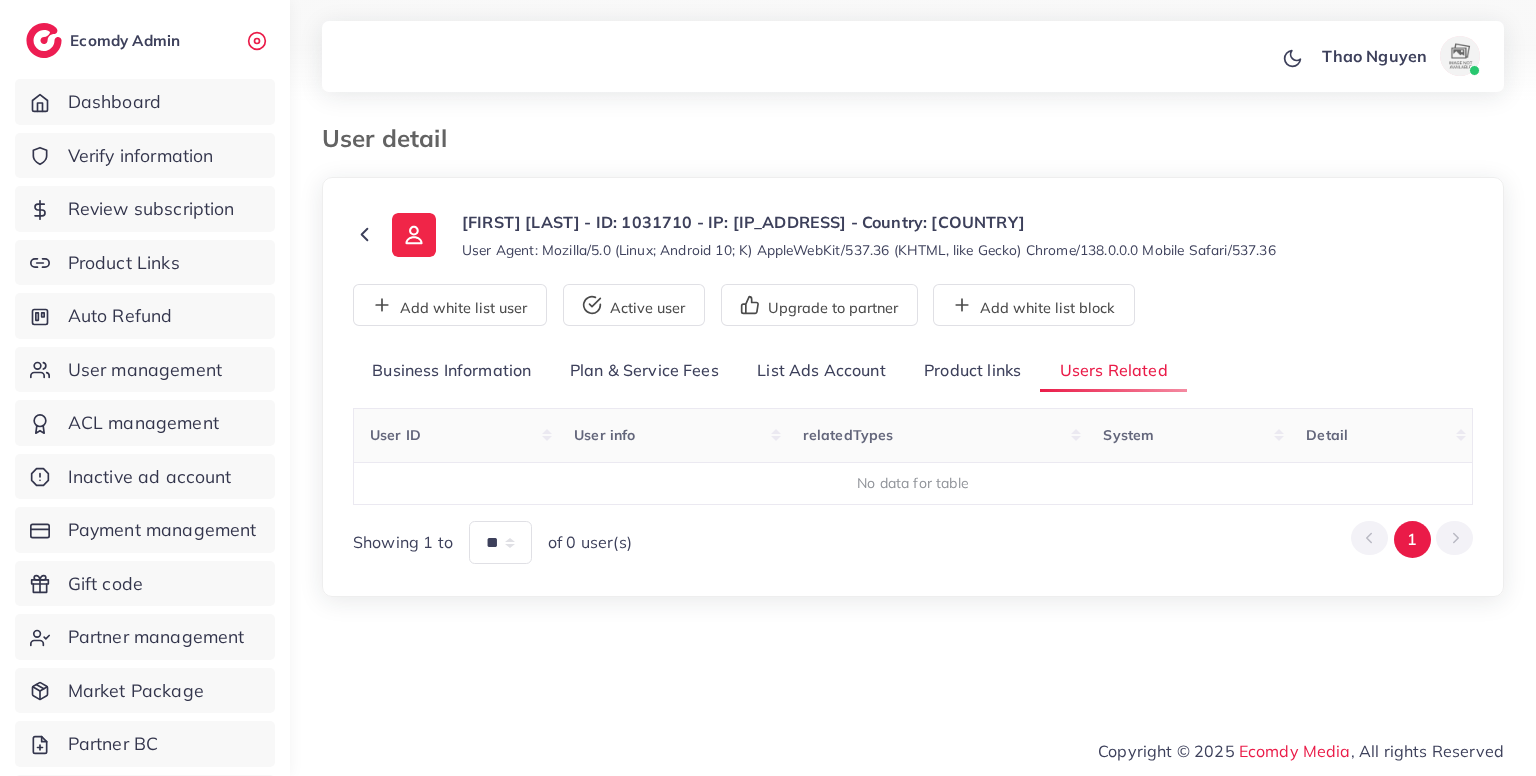 click on "Business Information" at bounding box center [452, 371] 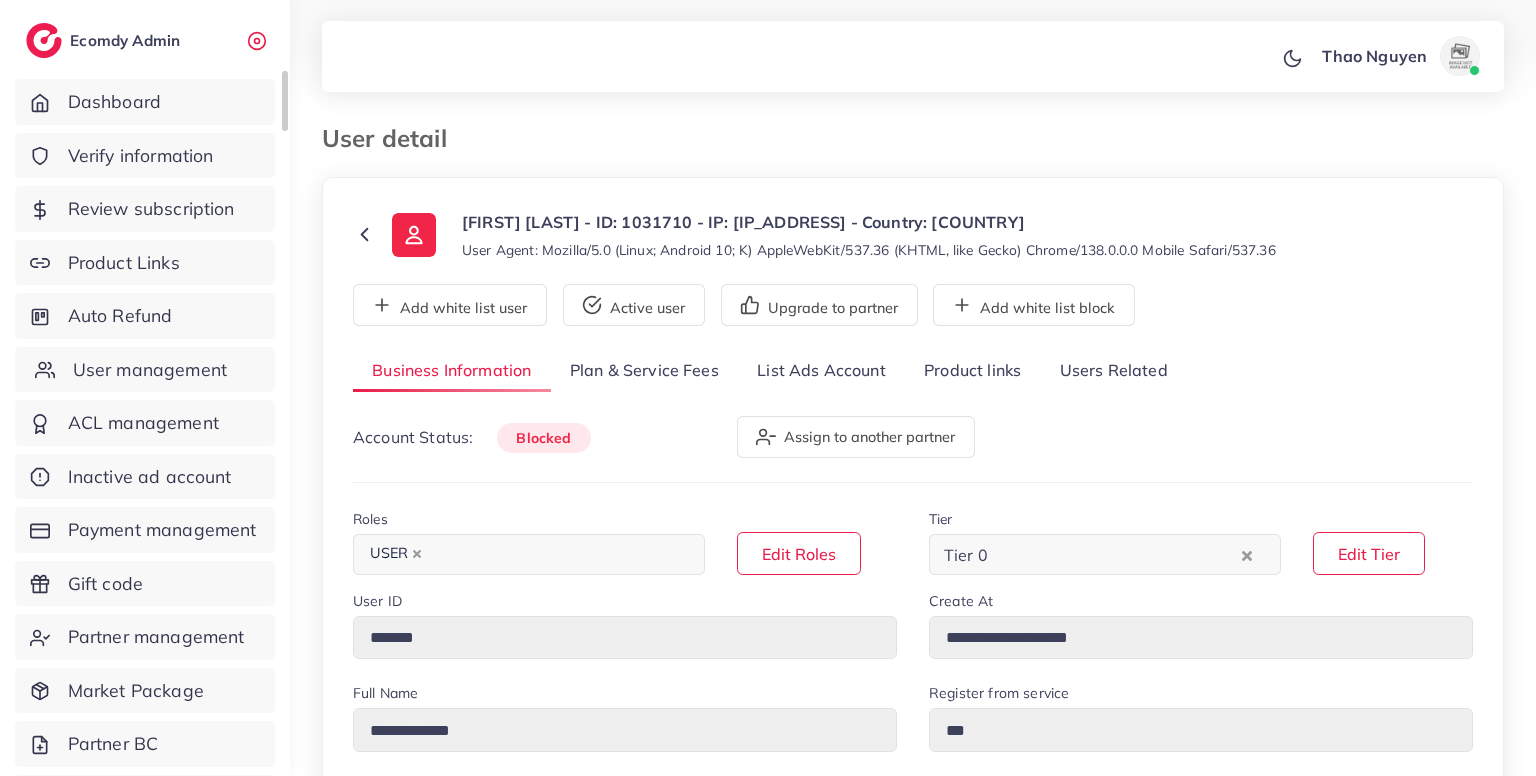 click on "User management" at bounding box center (150, 370) 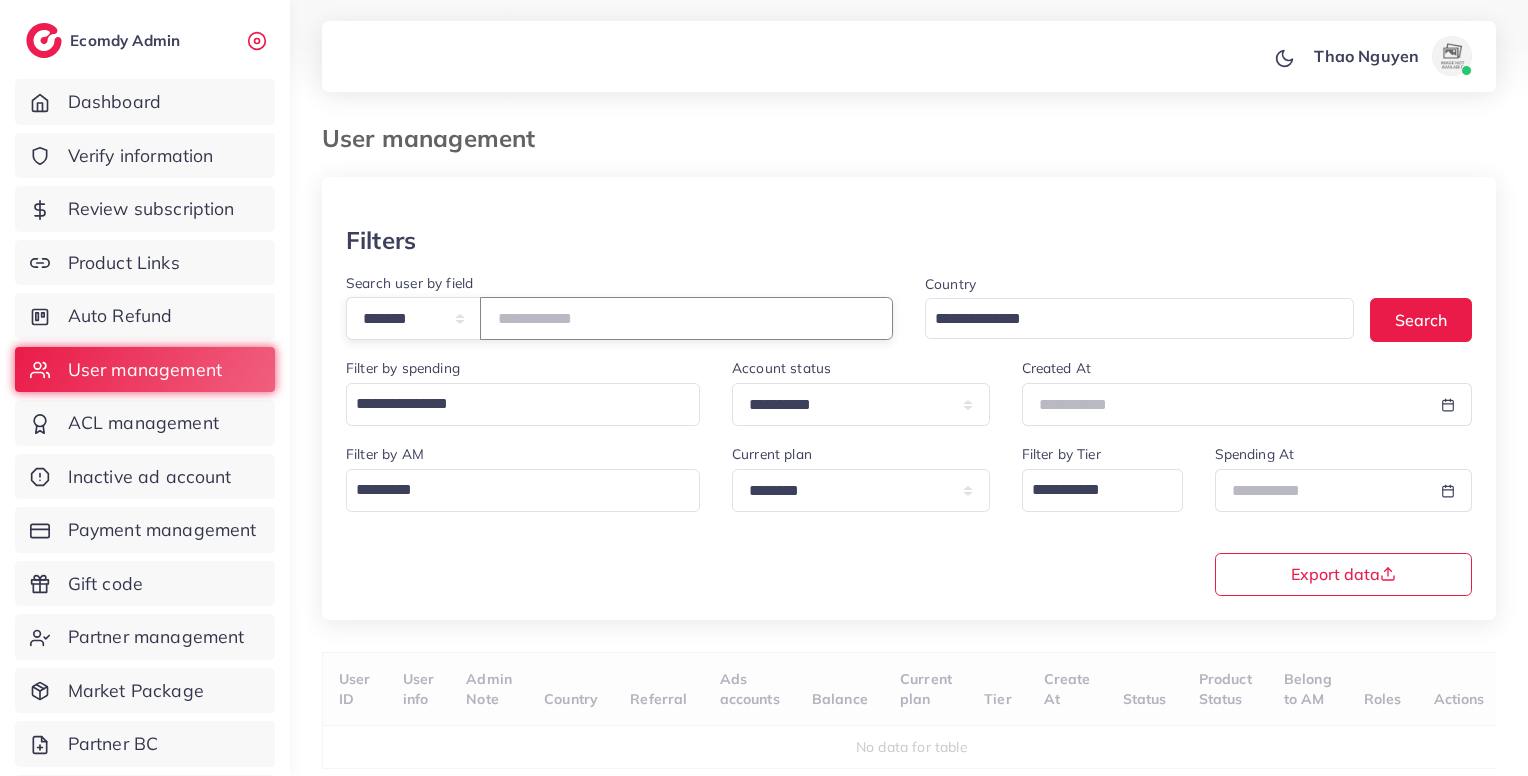 paste on "*******" 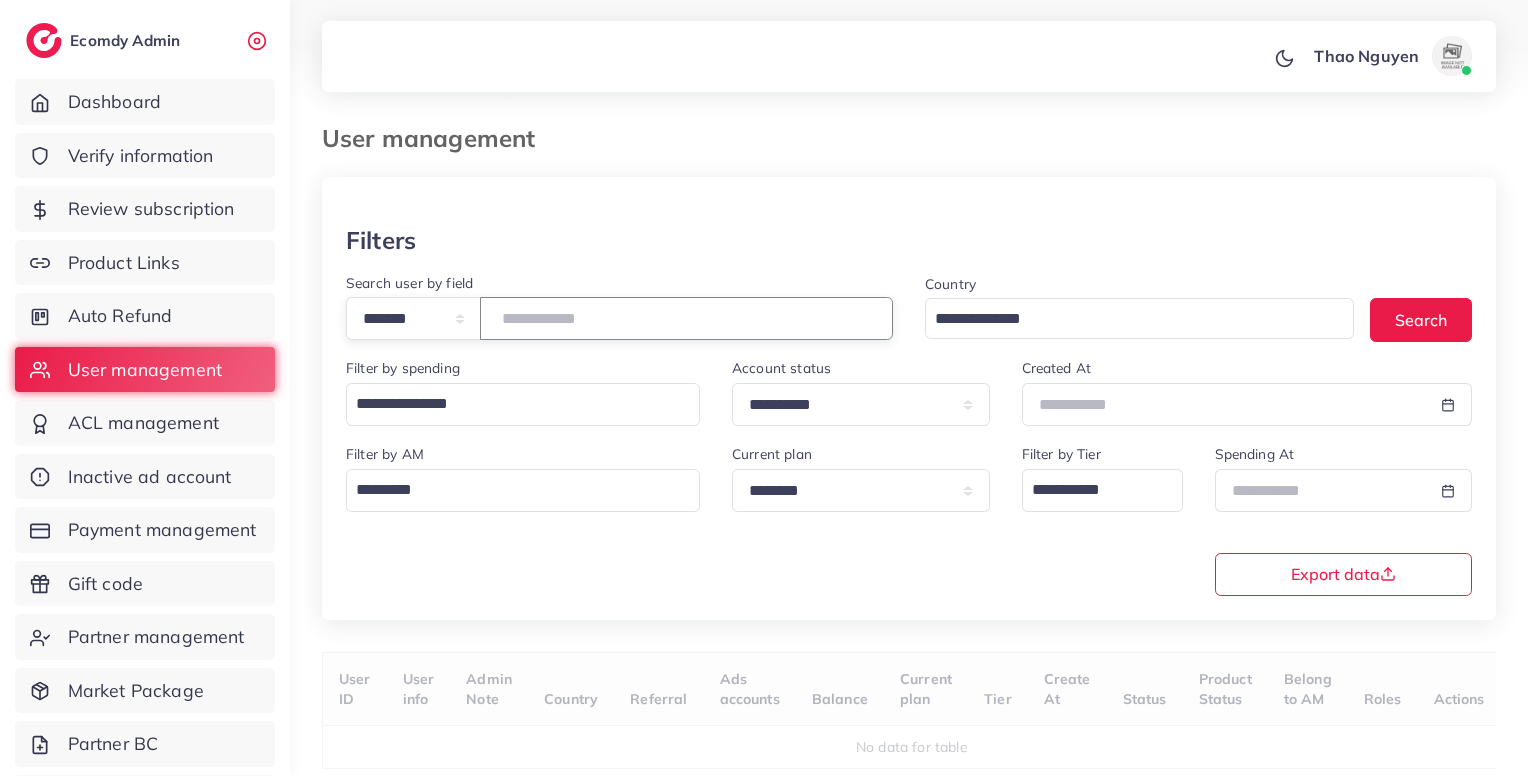 click on "*******" at bounding box center (686, 318) 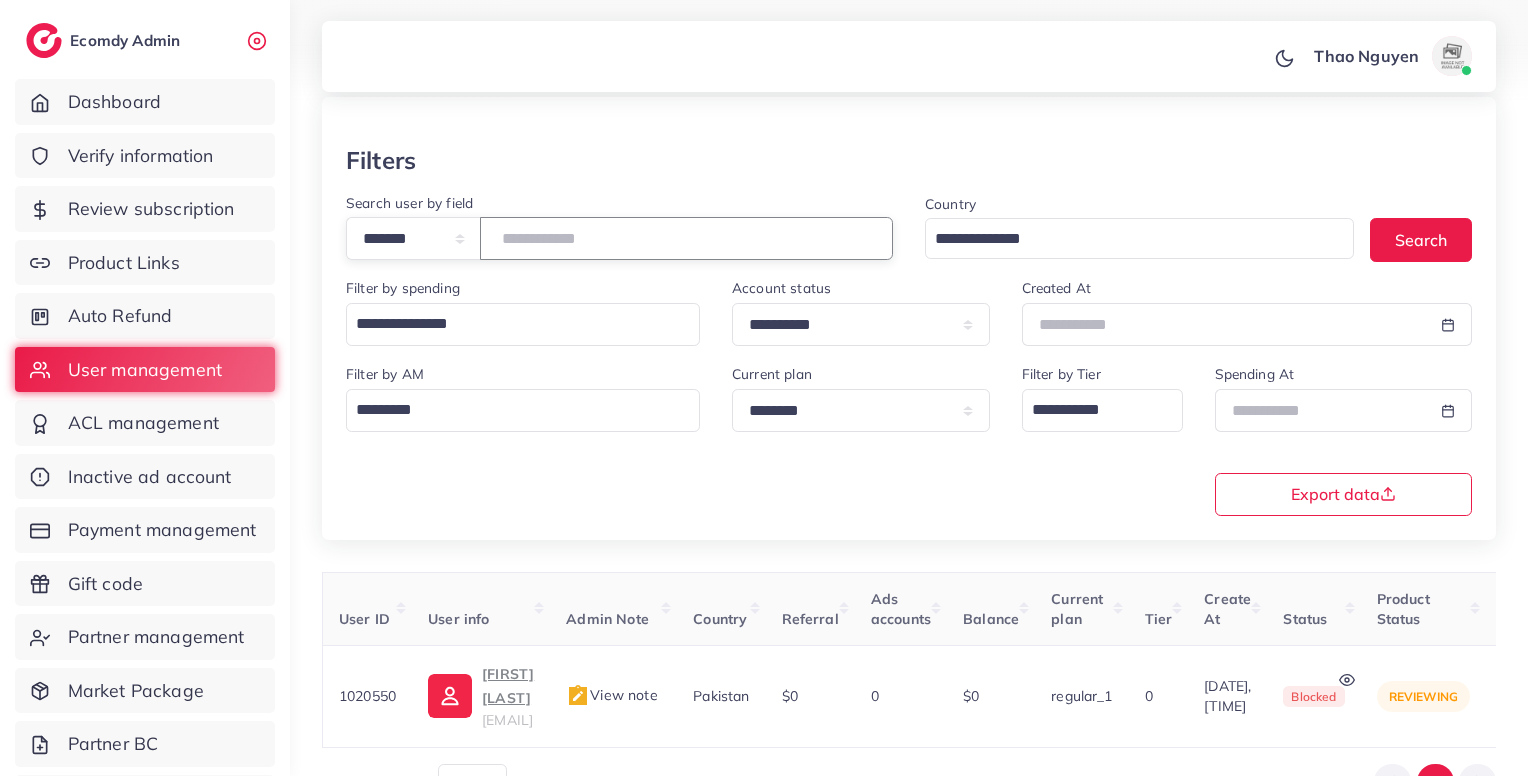 scroll, scrollTop: 183, scrollLeft: 0, axis: vertical 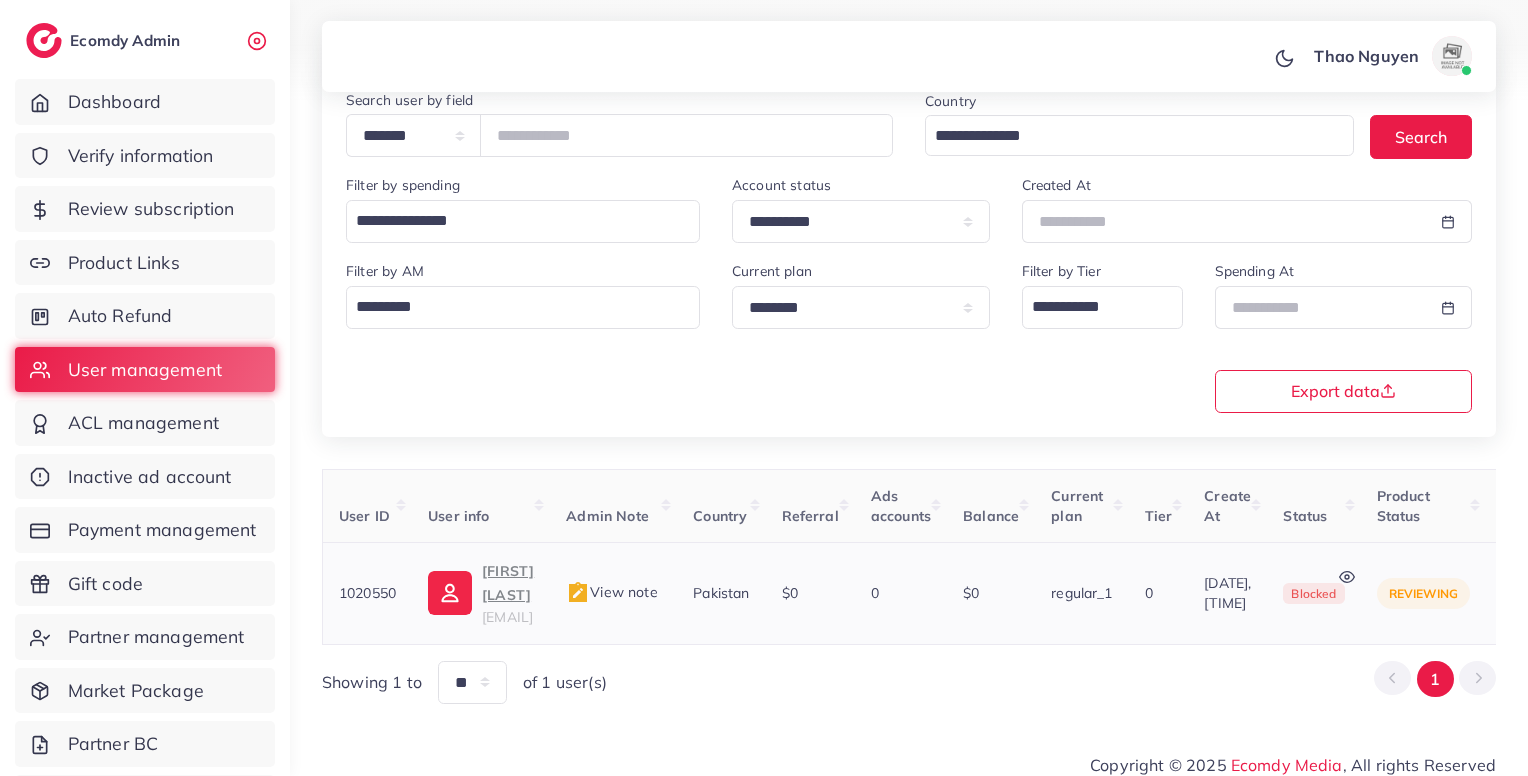 click on "View note" at bounding box center [611, 592] 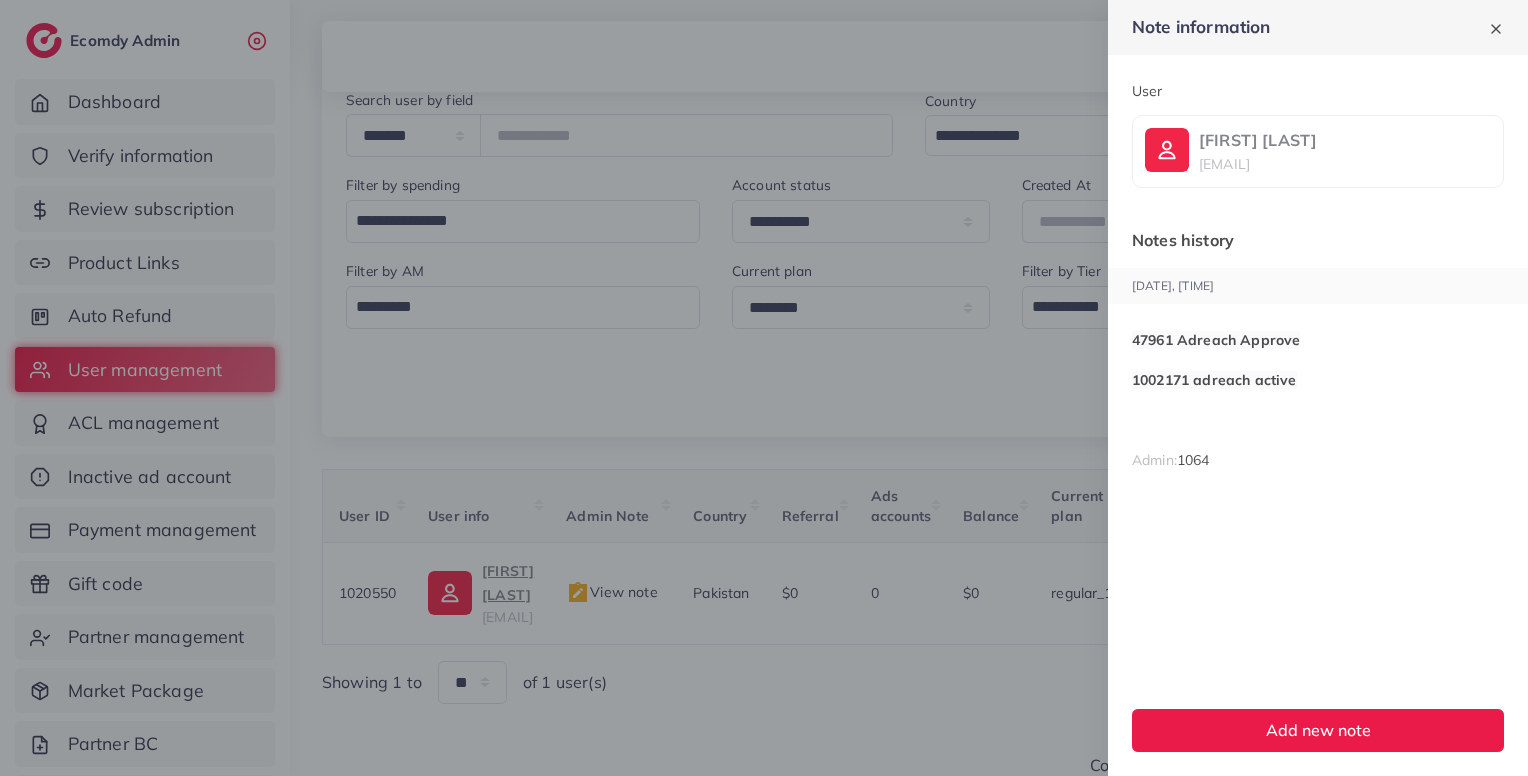 click on "1002171 adreach active" at bounding box center [1214, 380] 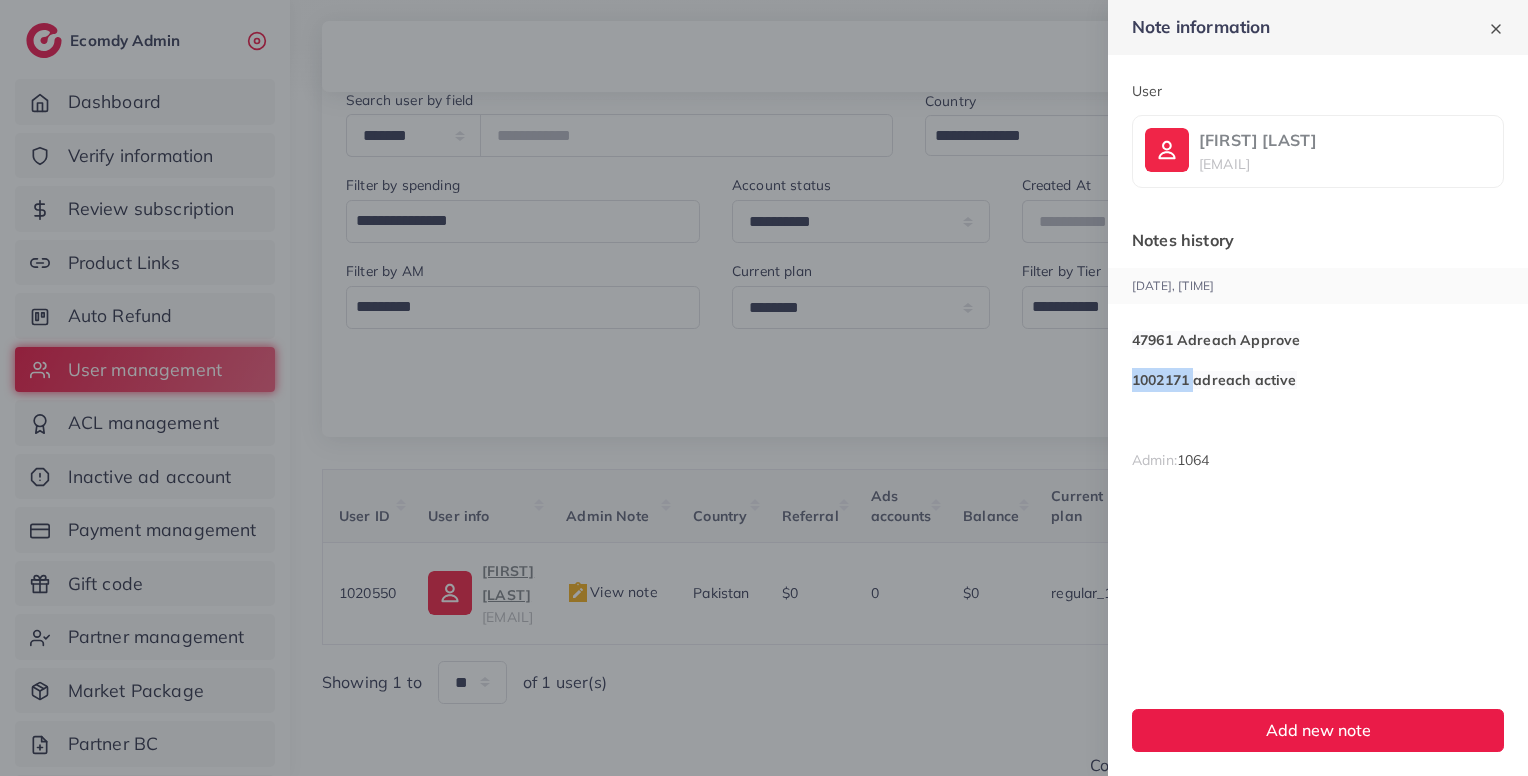 click on "1002171 adreach active" at bounding box center (1214, 380) 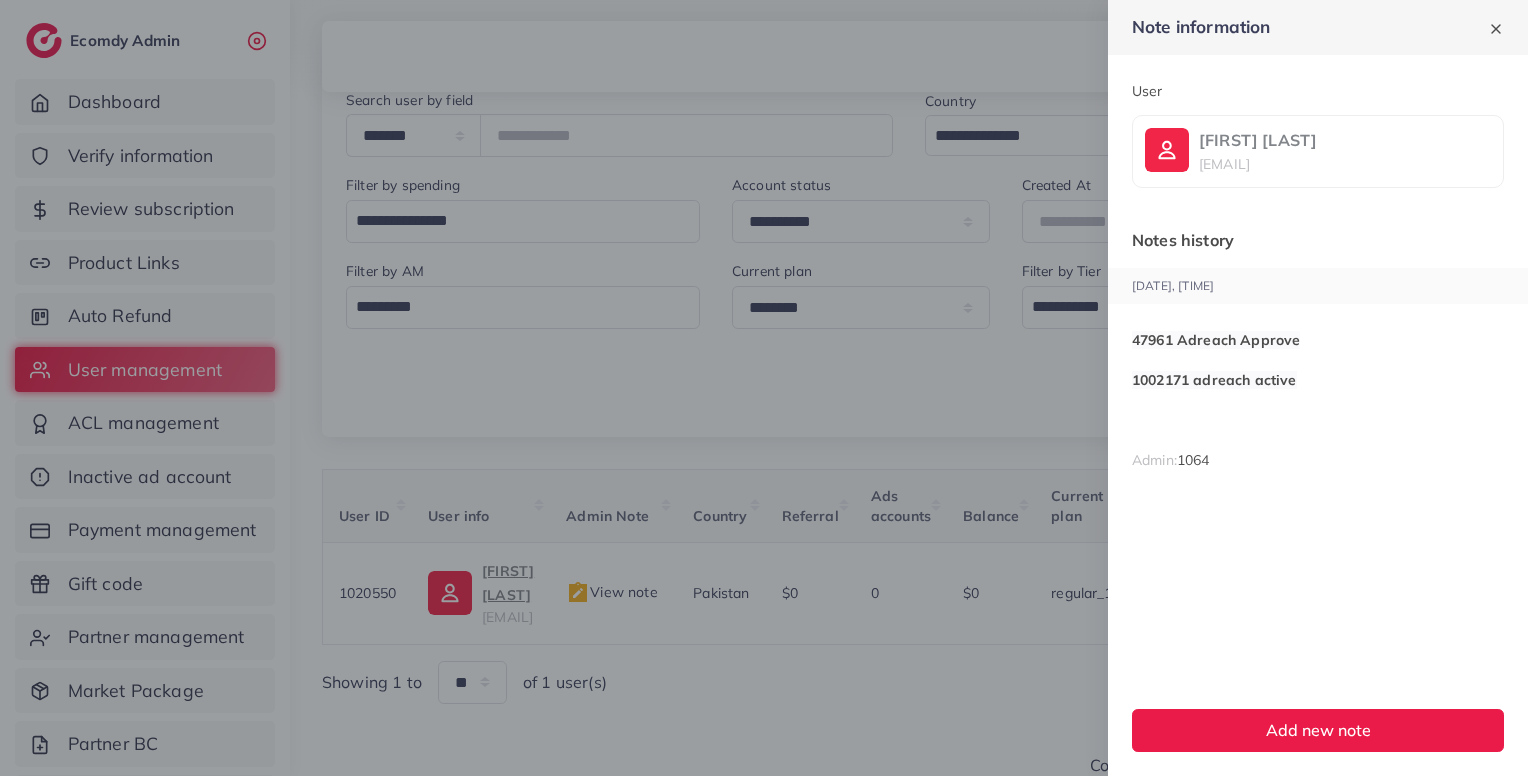 click at bounding box center [764, 388] 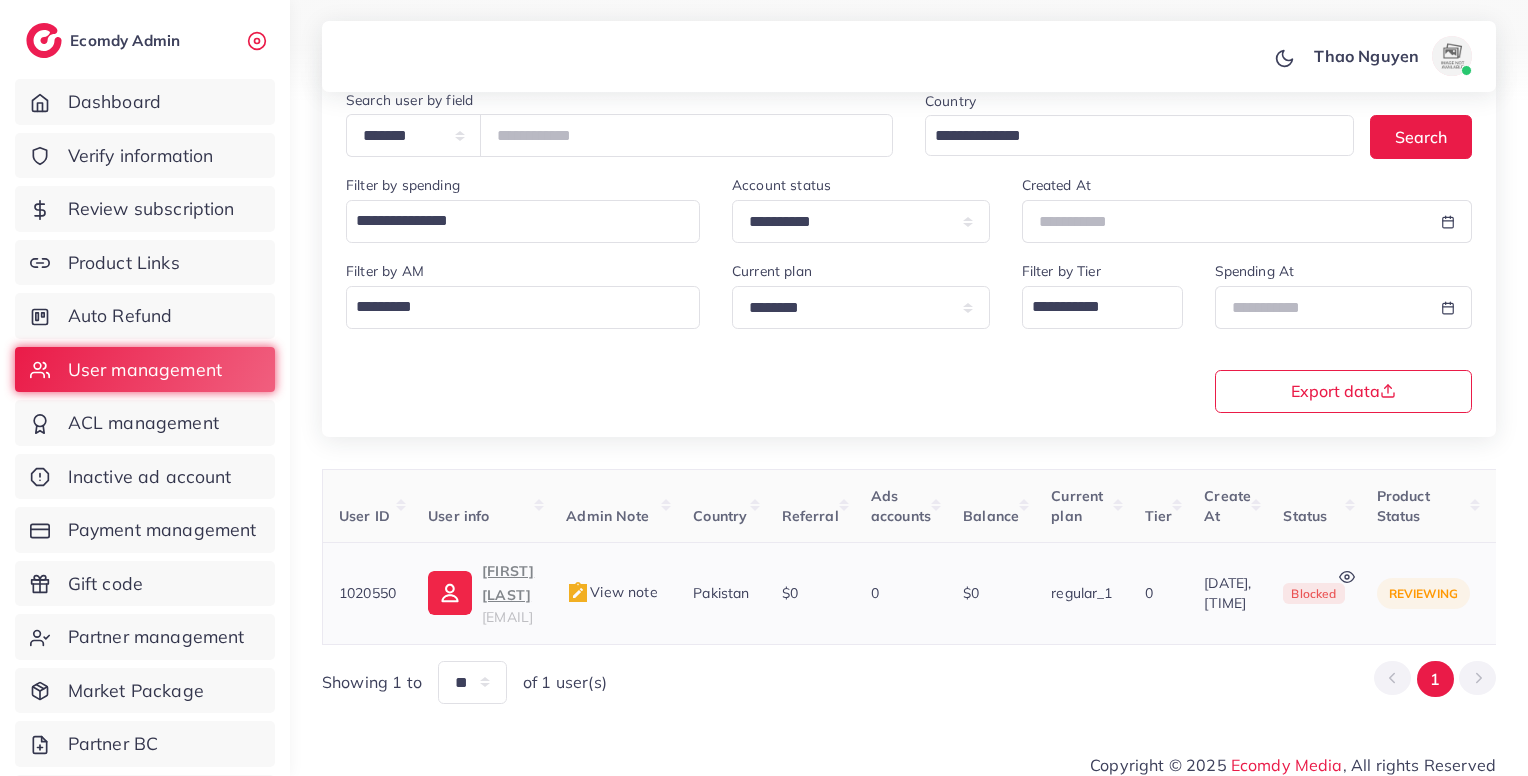 click on "View note" at bounding box center (613, 593) 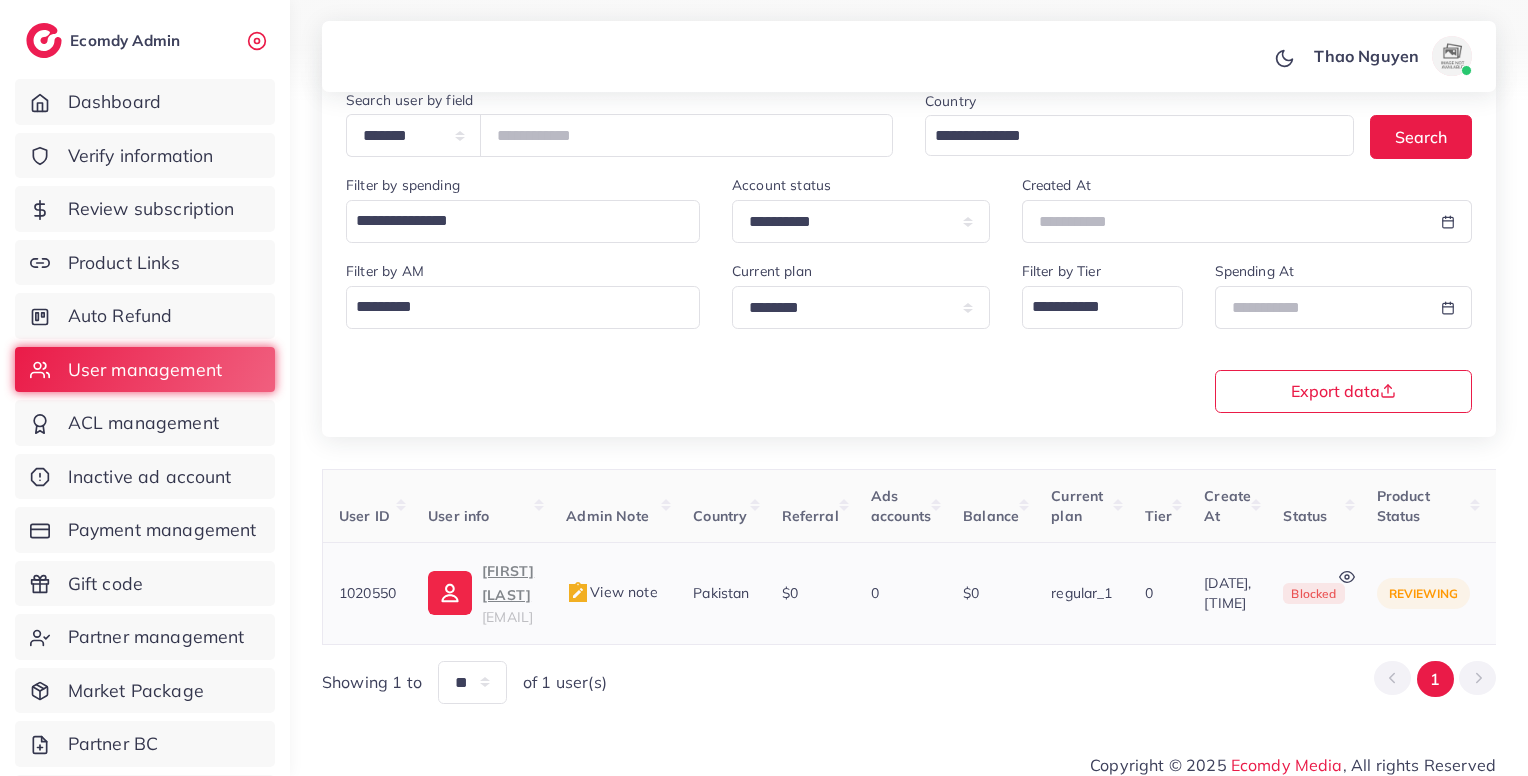 click on "View note" at bounding box center (611, 592) 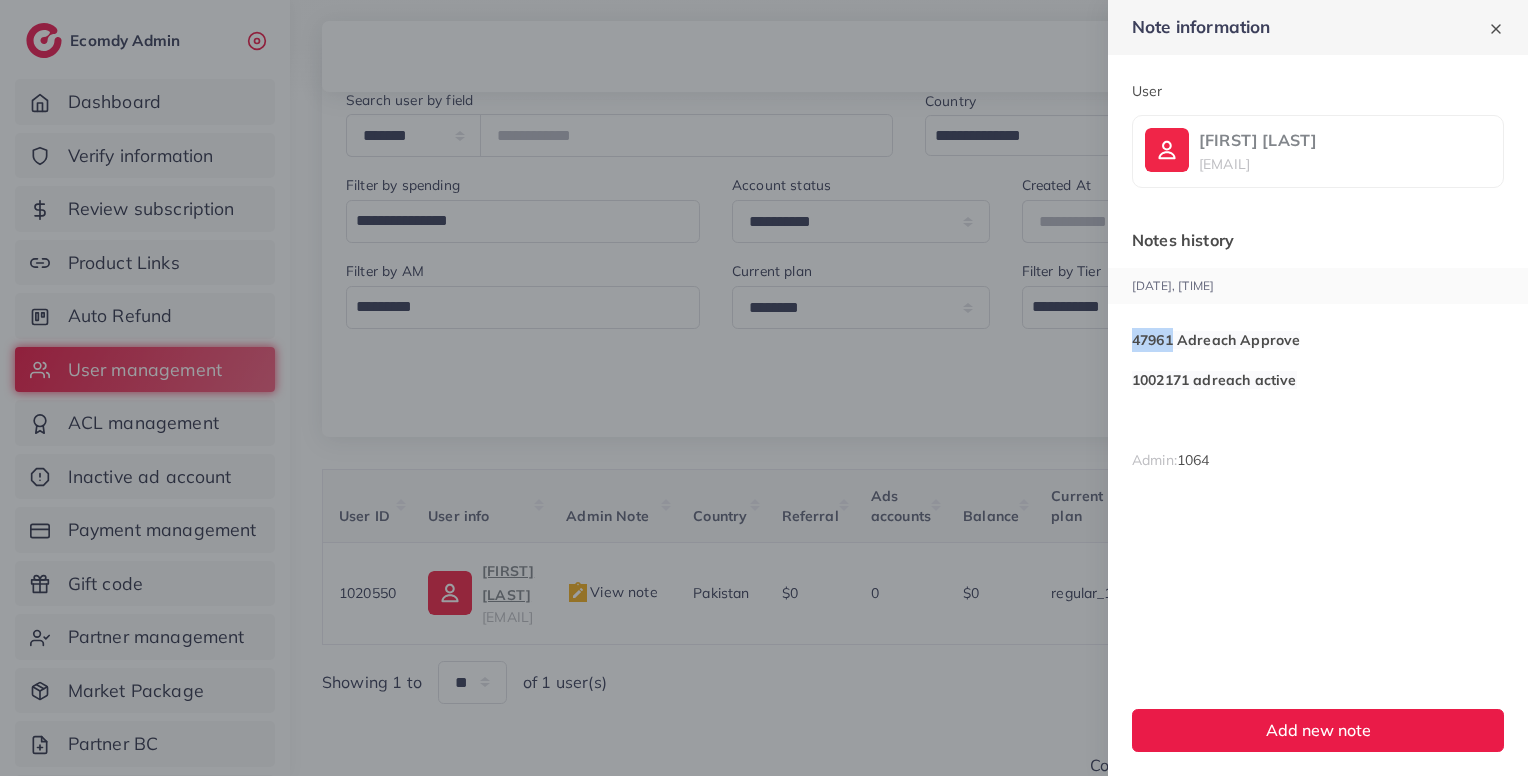 drag, startPoint x: 1173, startPoint y: 339, endPoint x: 1126, endPoint y: 339, distance: 47 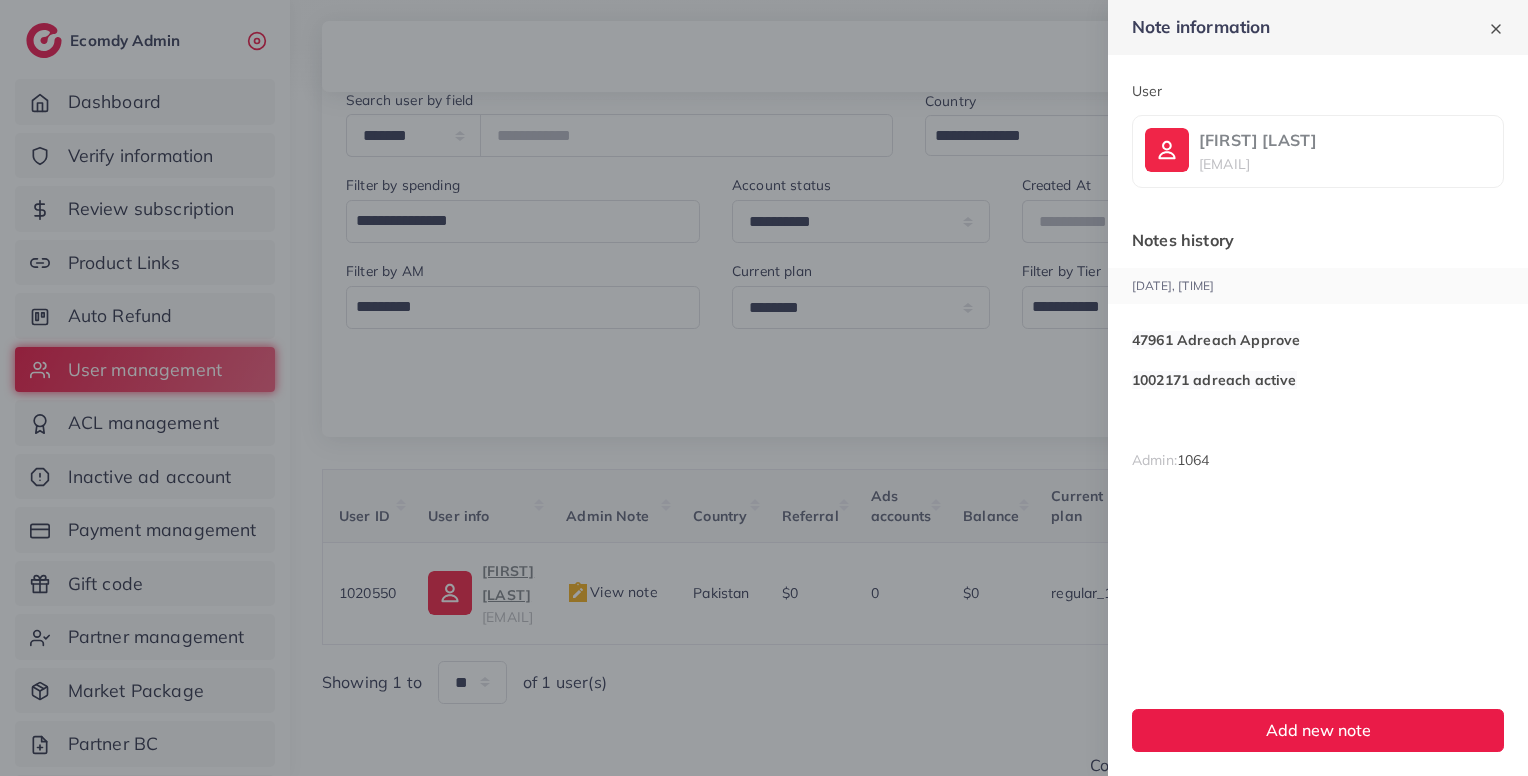 click at bounding box center (764, 388) 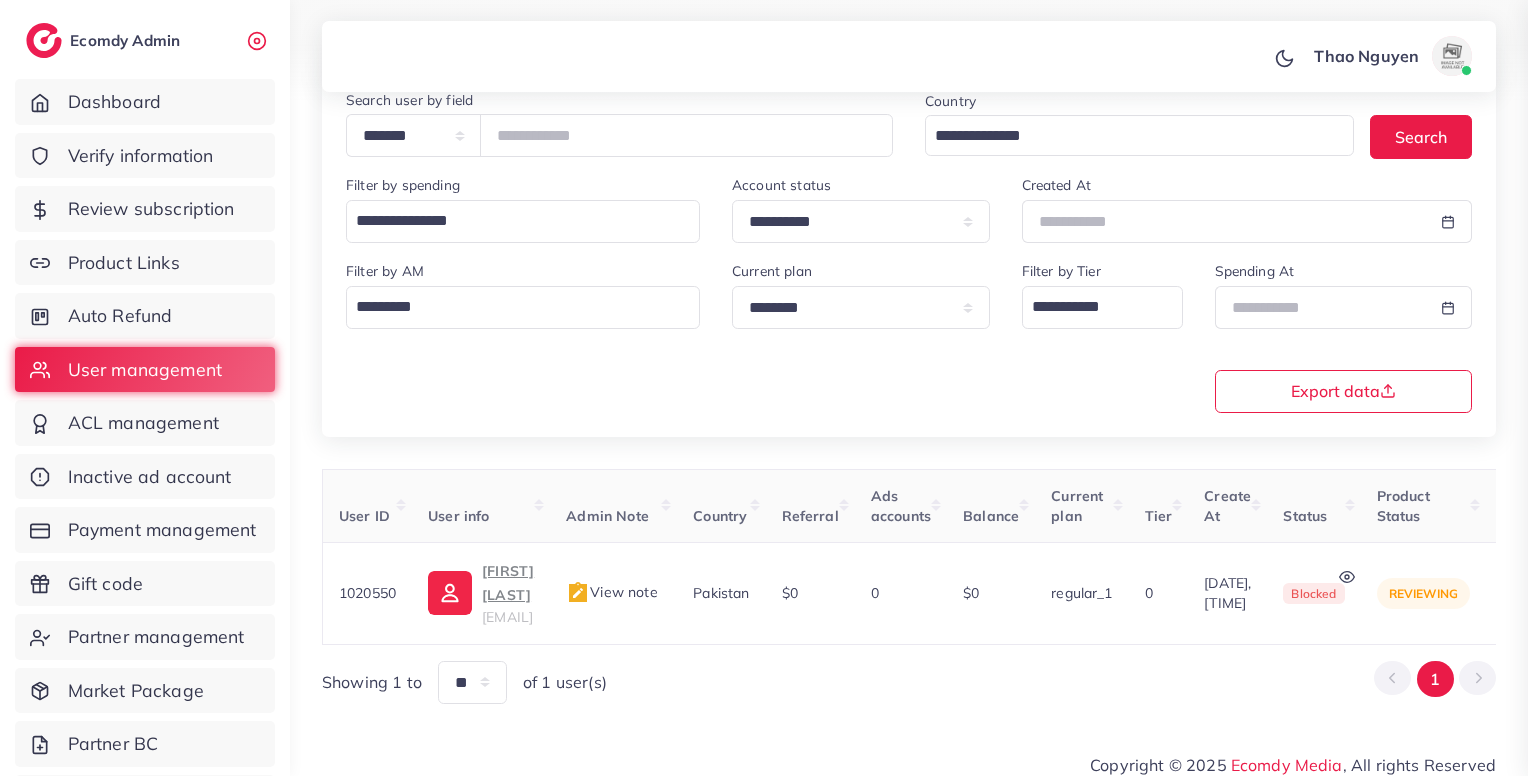 click at bounding box center [764, 388] 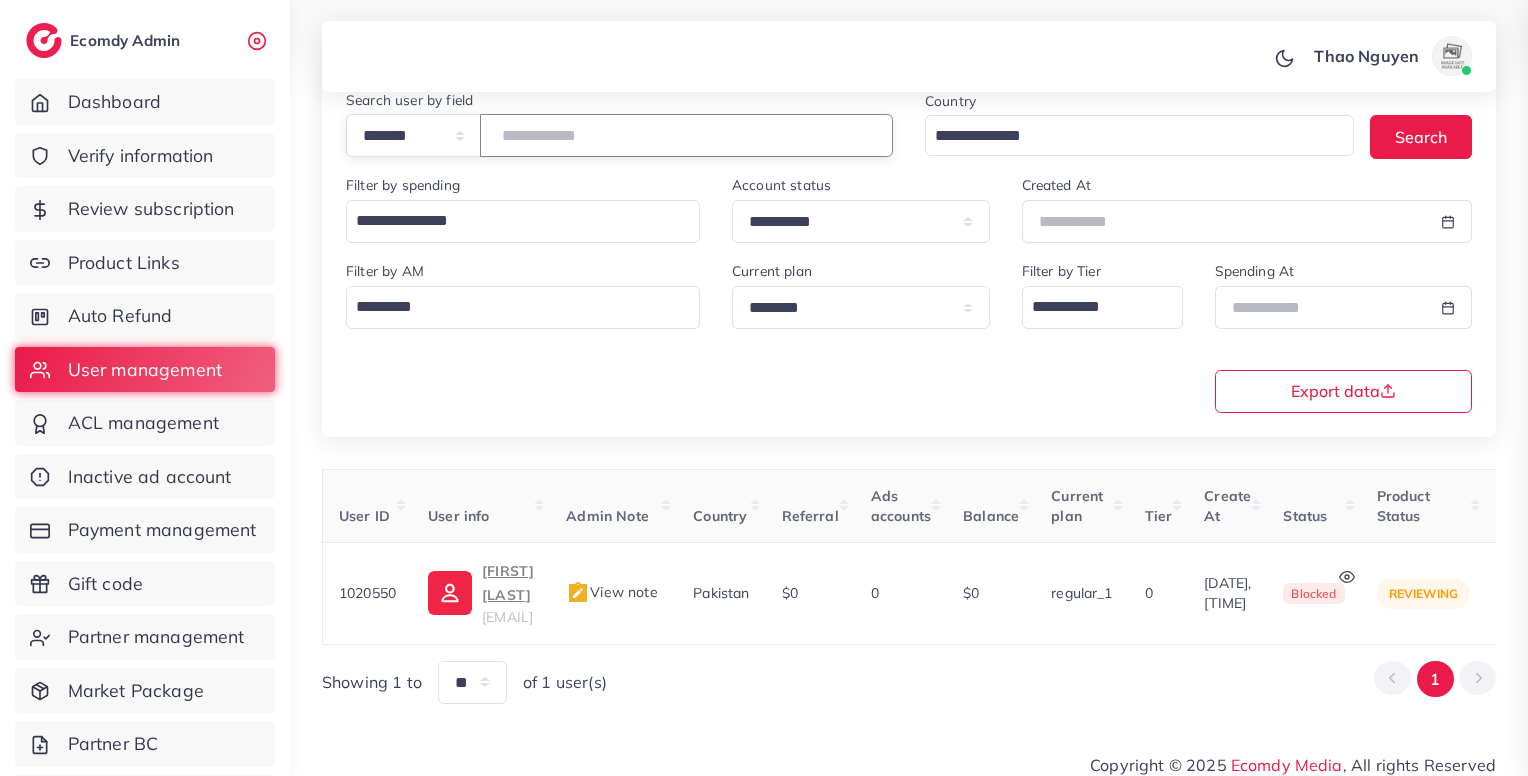 click on "*******" at bounding box center [686, 135] 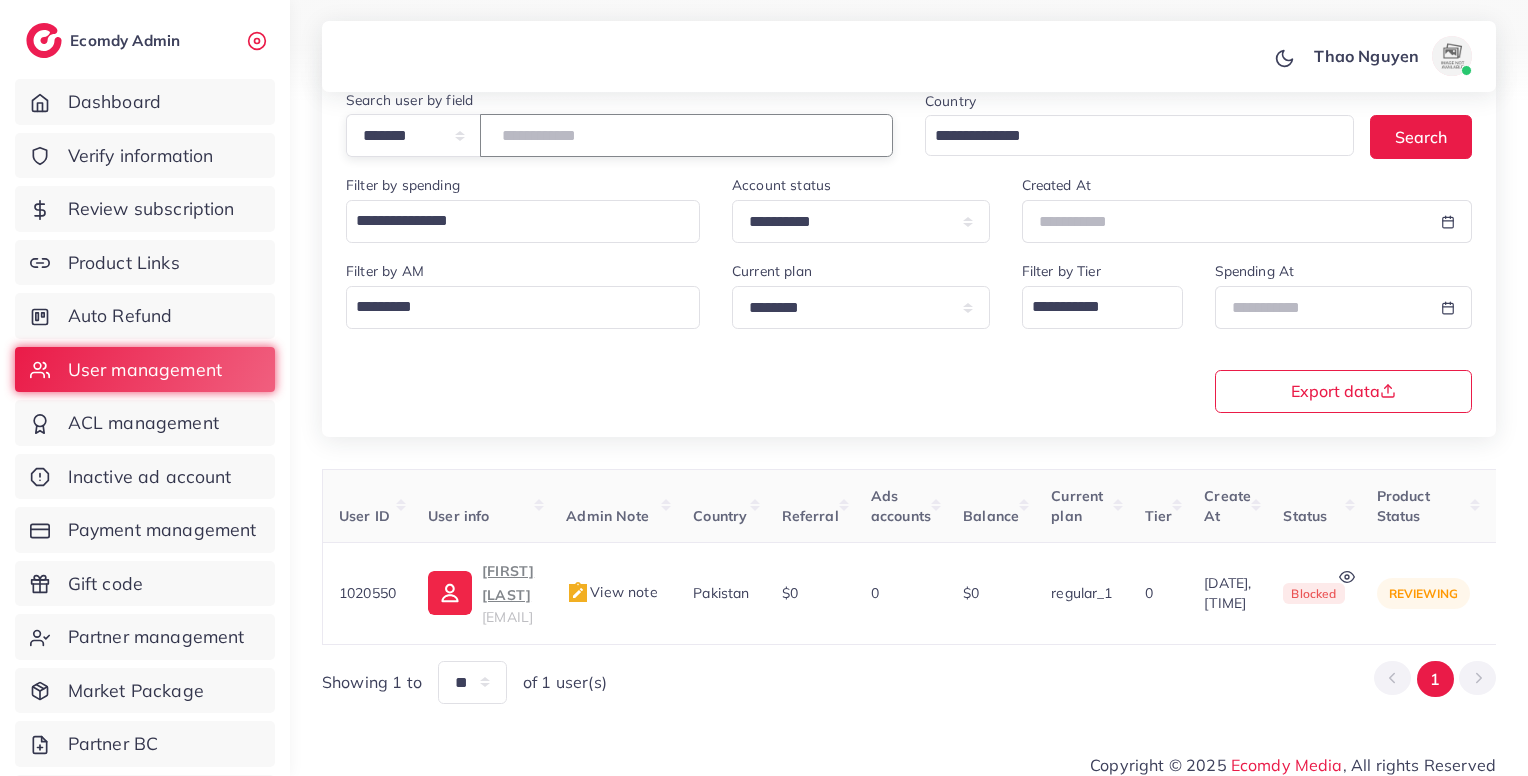 click on "*******" at bounding box center (686, 135) 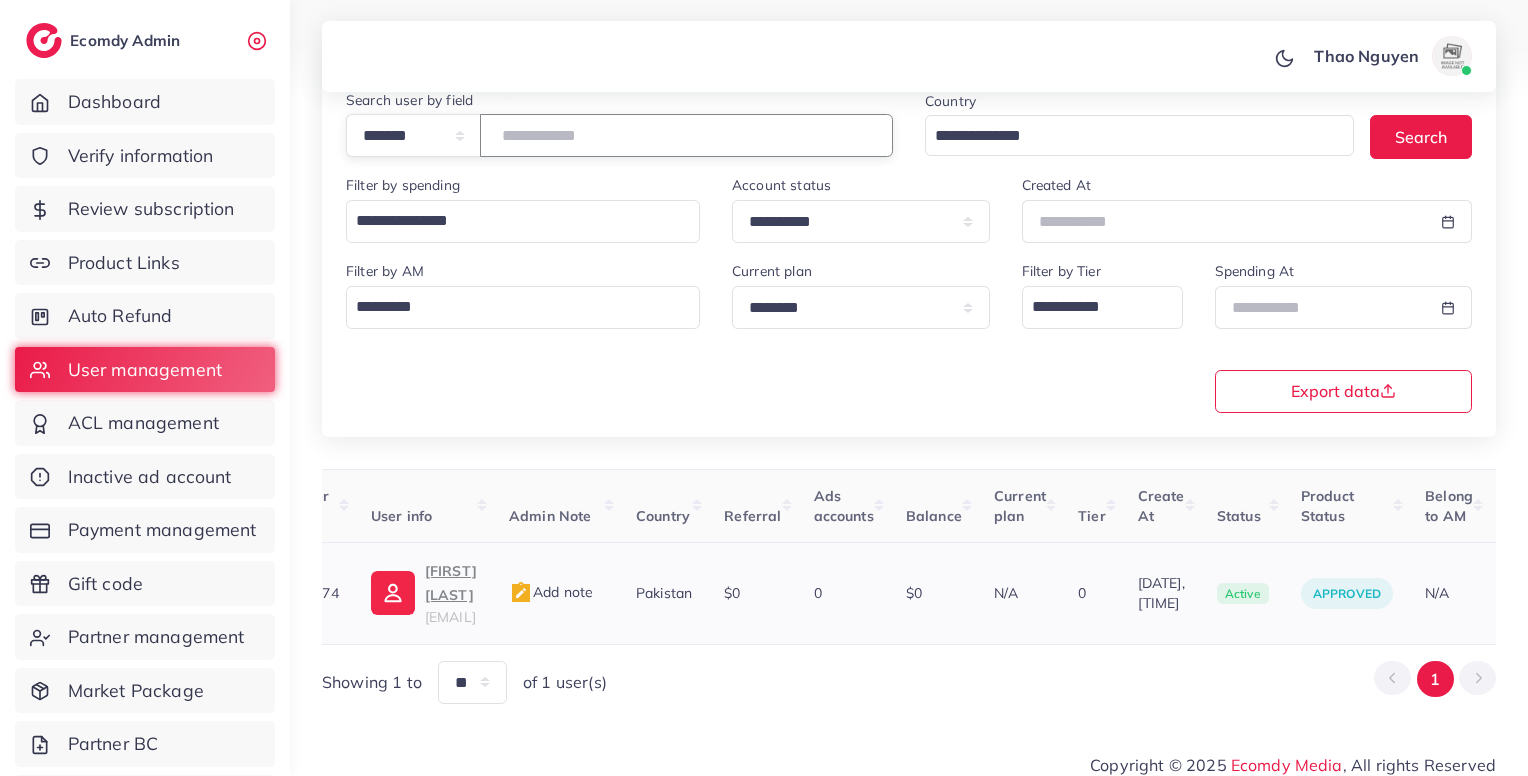 scroll, scrollTop: 0, scrollLeft: 0, axis: both 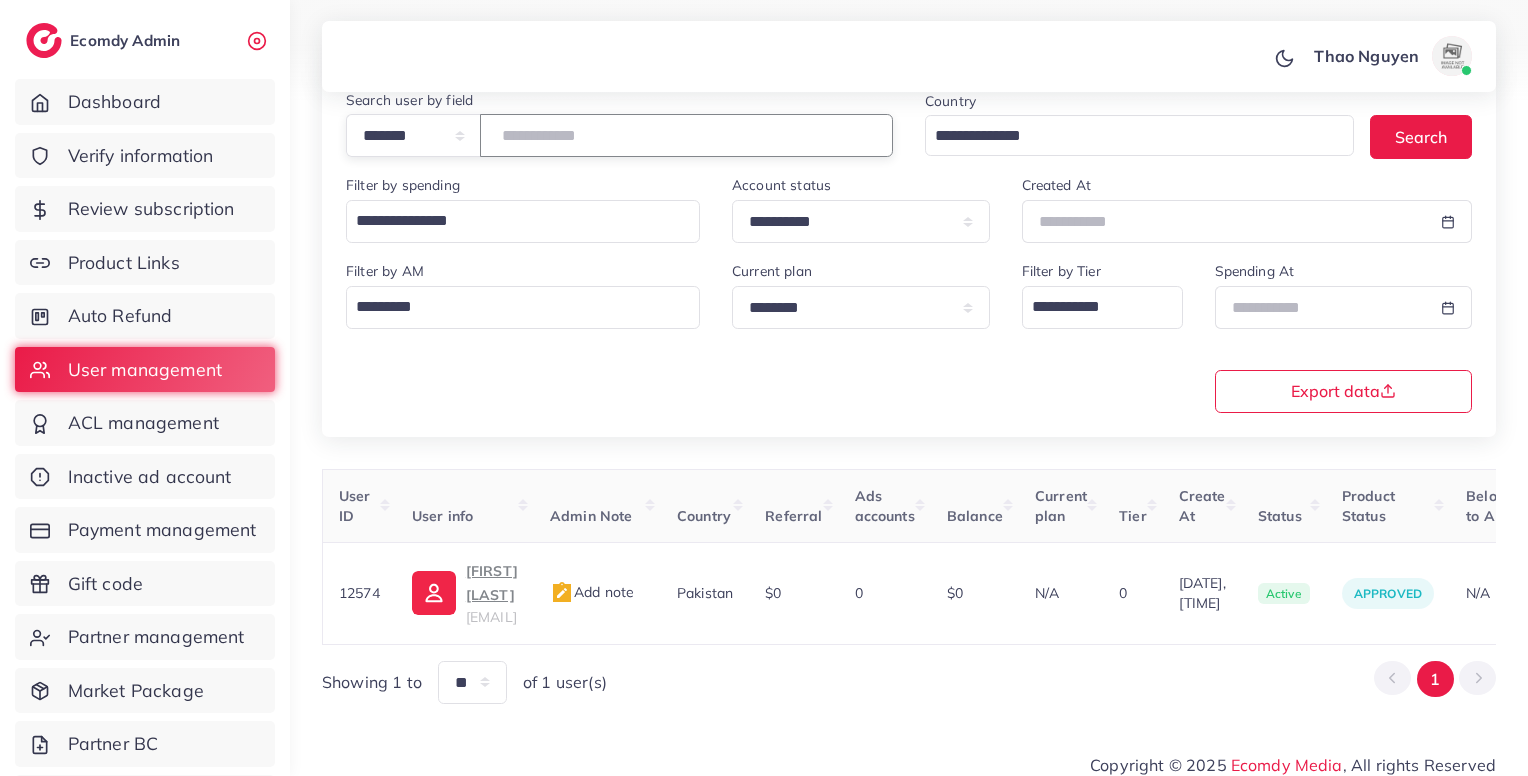 type on "*****" 